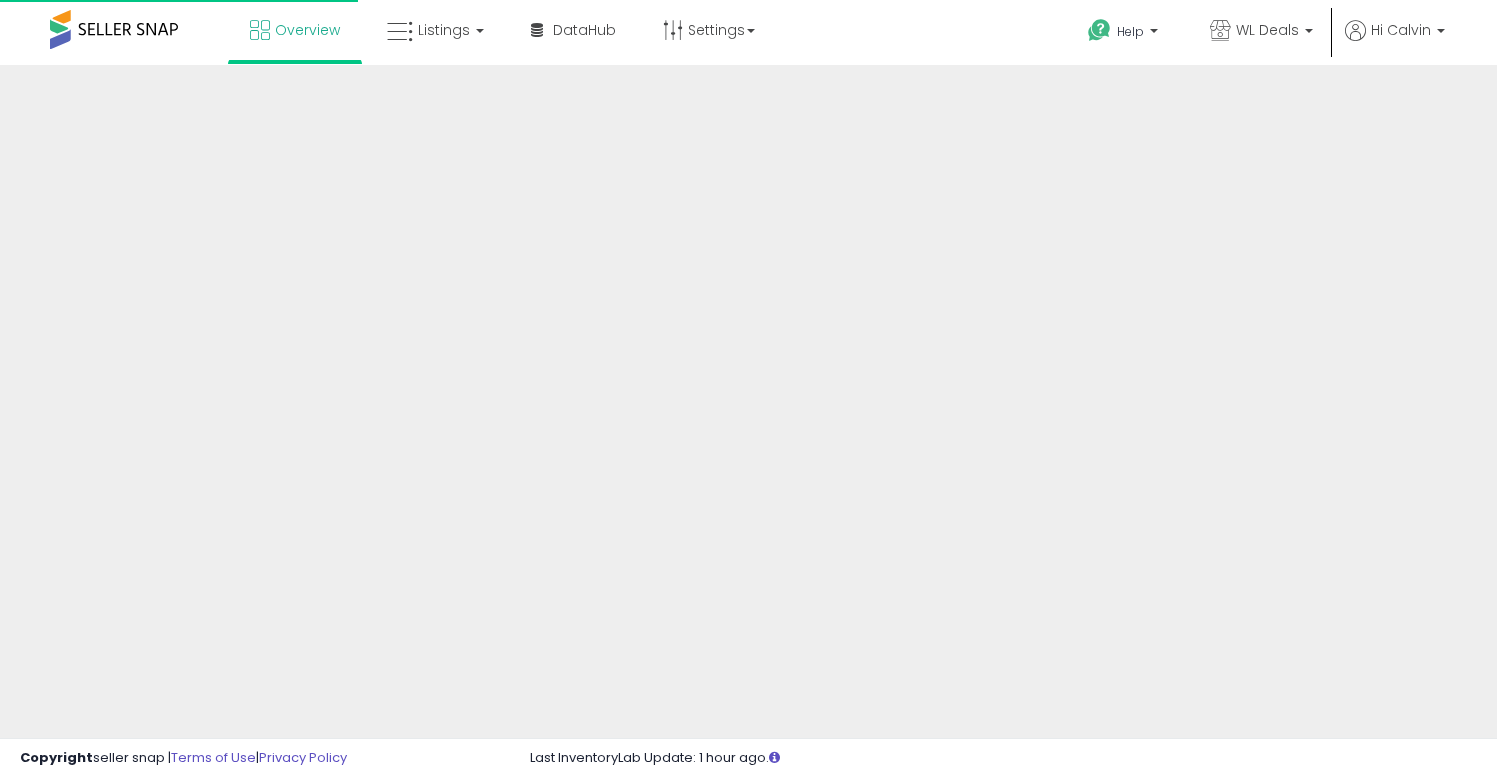 scroll, scrollTop: 0, scrollLeft: 0, axis: both 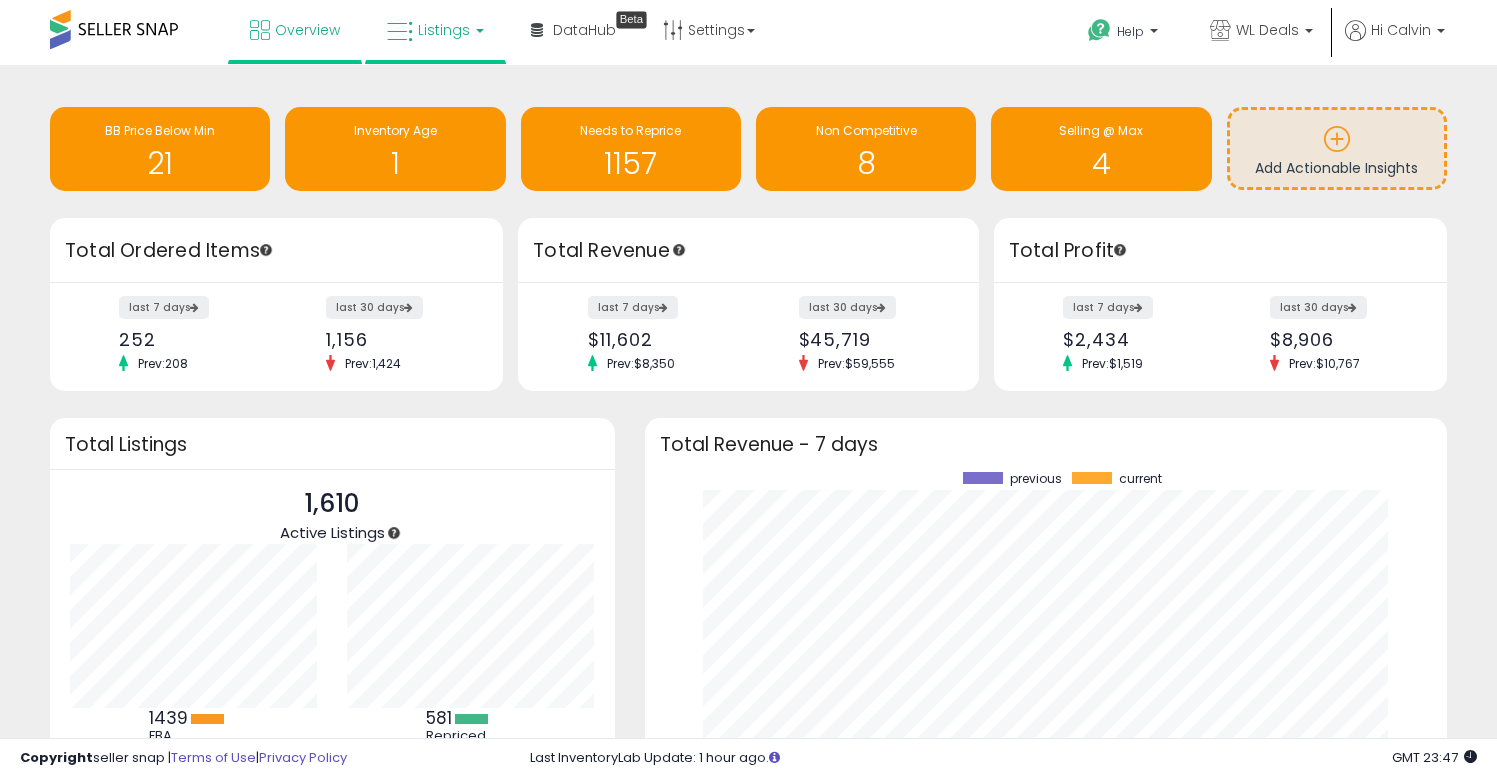 click on "Listings" at bounding box center [444, 30] 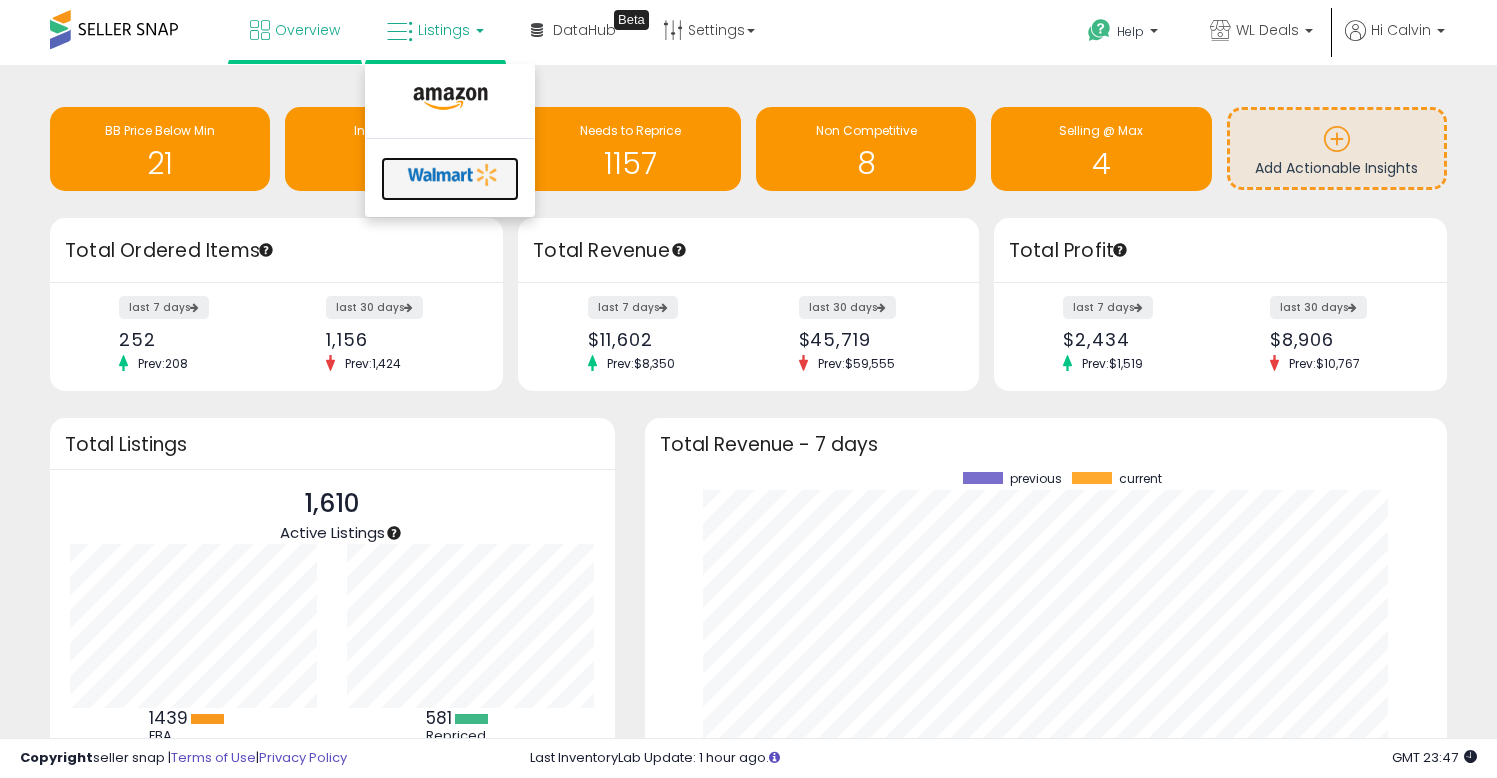 click at bounding box center (450, 179) 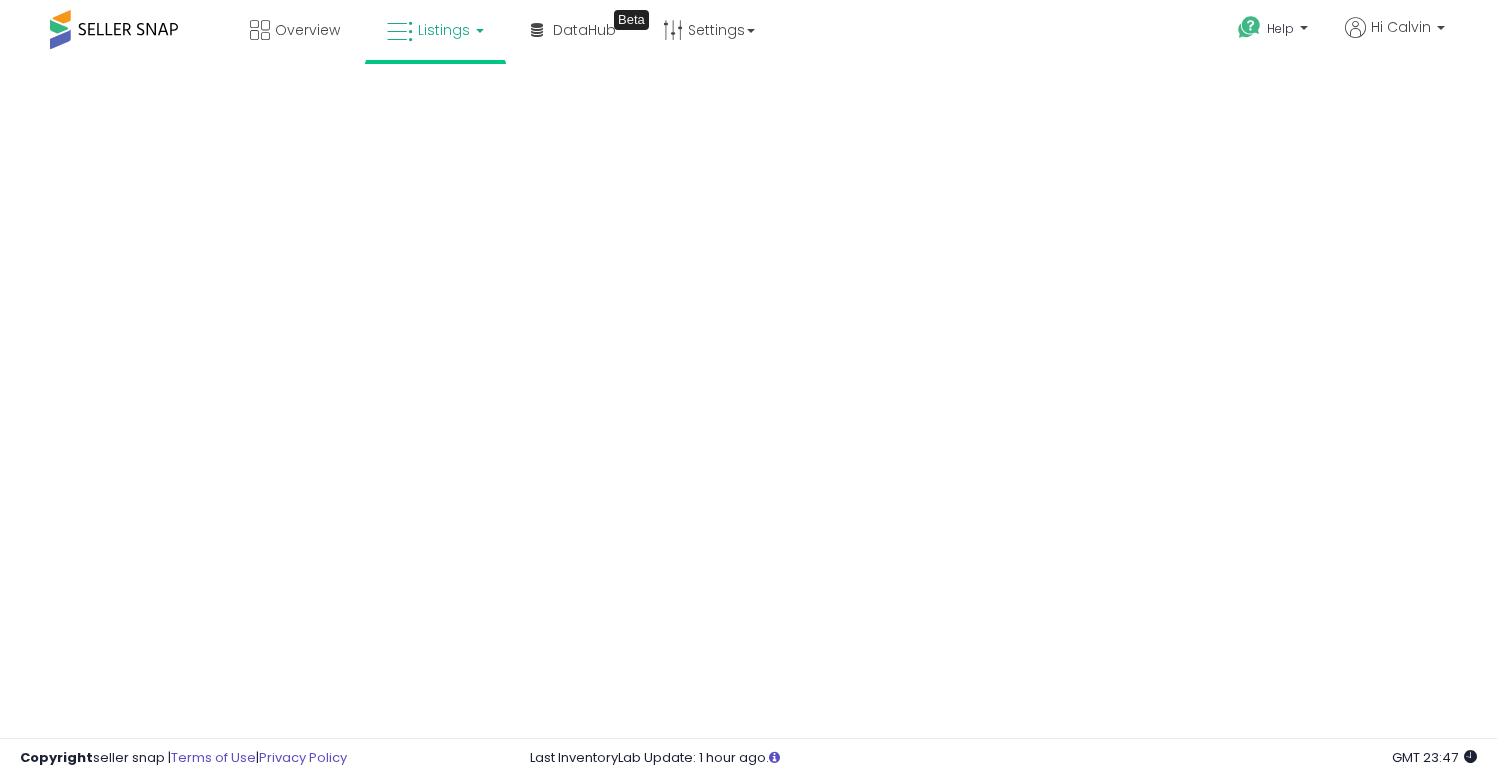 scroll, scrollTop: 0, scrollLeft: 0, axis: both 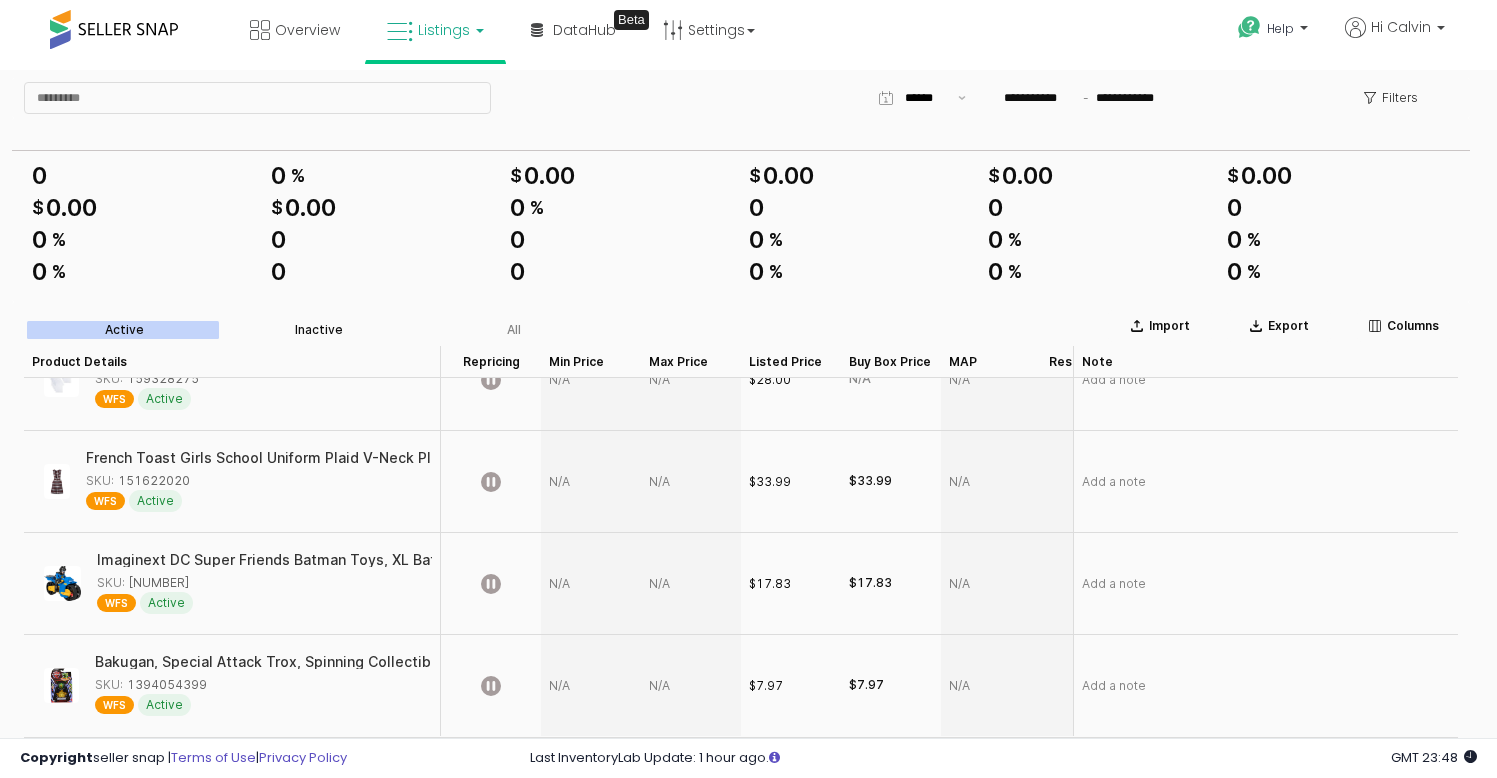click on "Inactive" at bounding box center (319, 330) 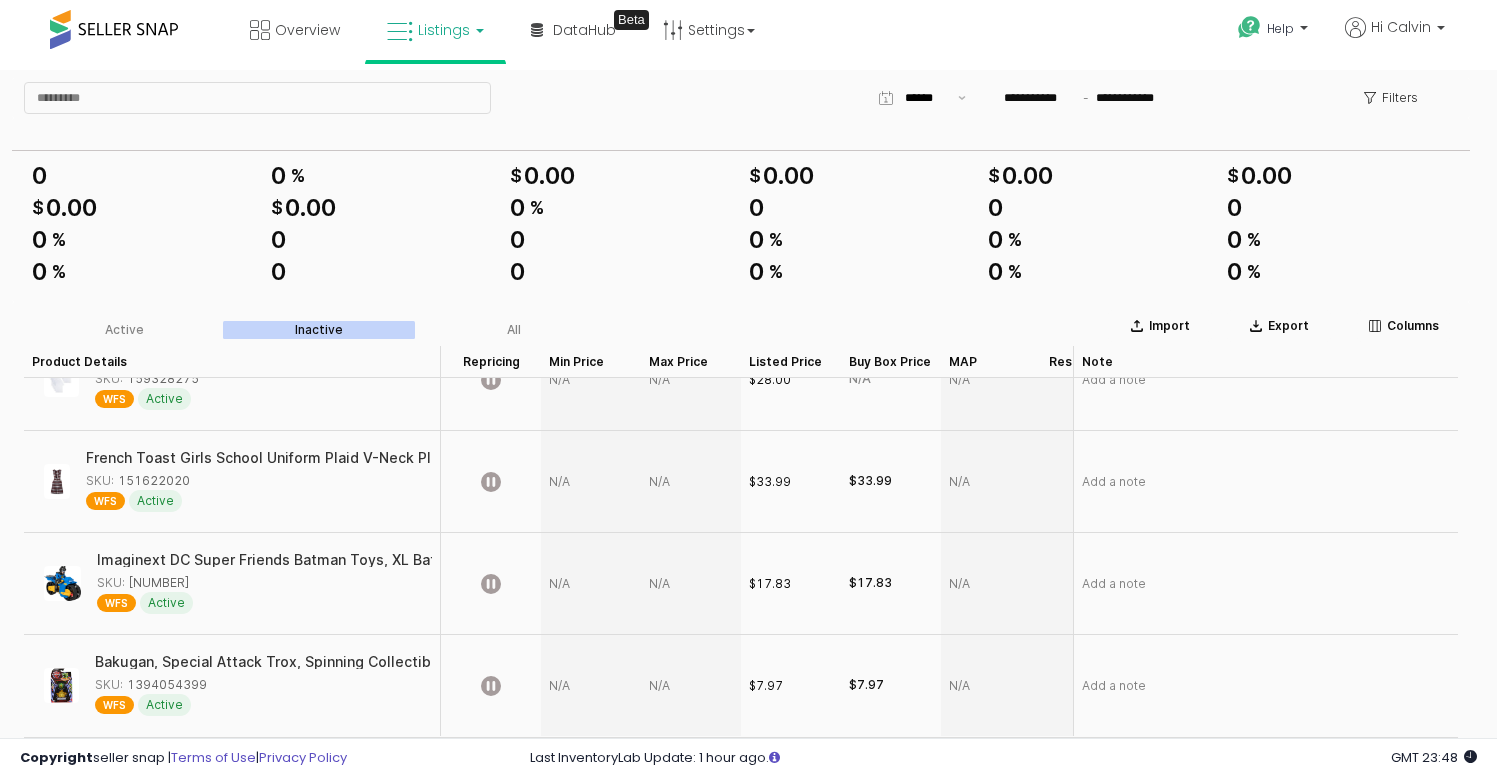 scroll, scrollTop: 0, scrollLeft: 0, axis: both 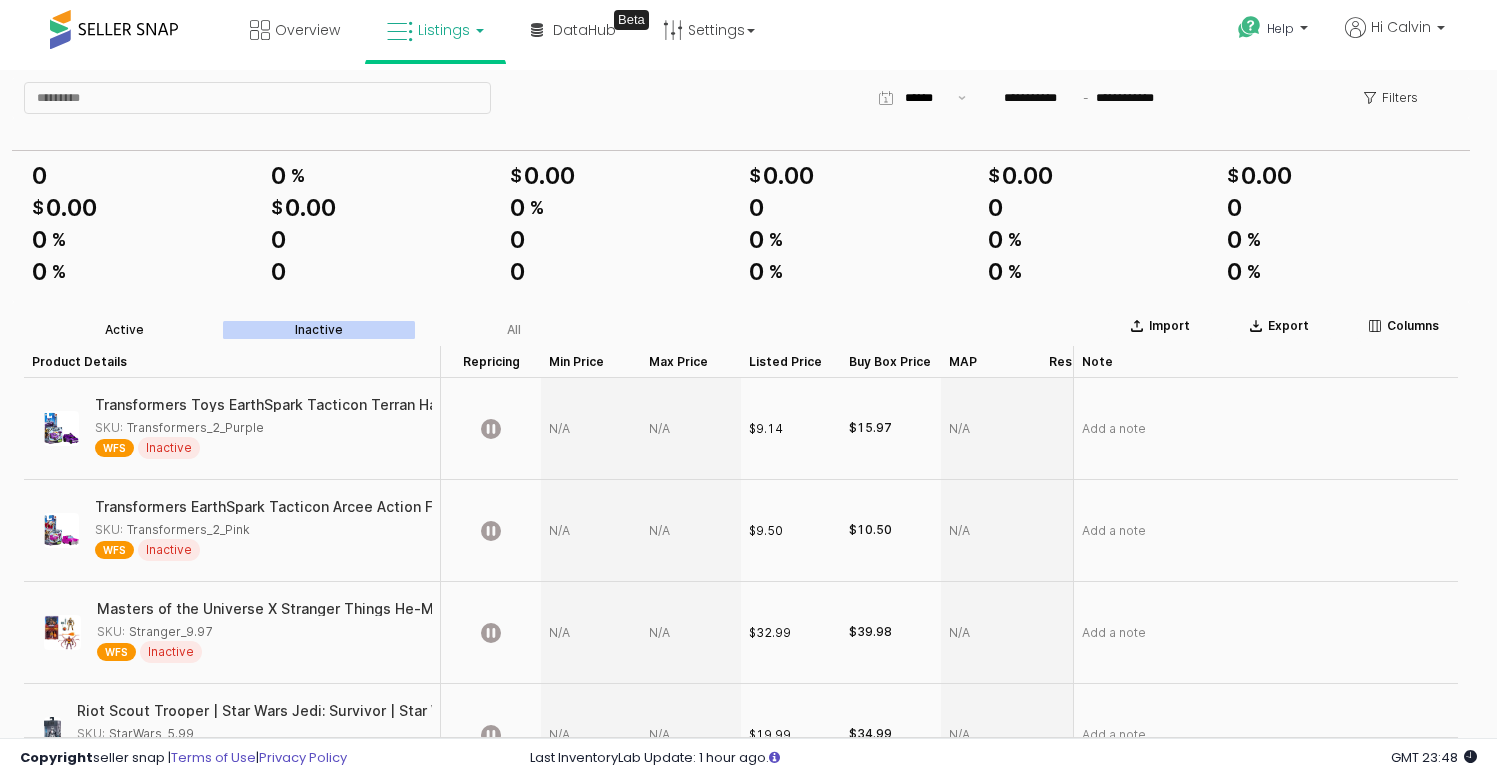 click on "Active" at bounding box center (124, 330) 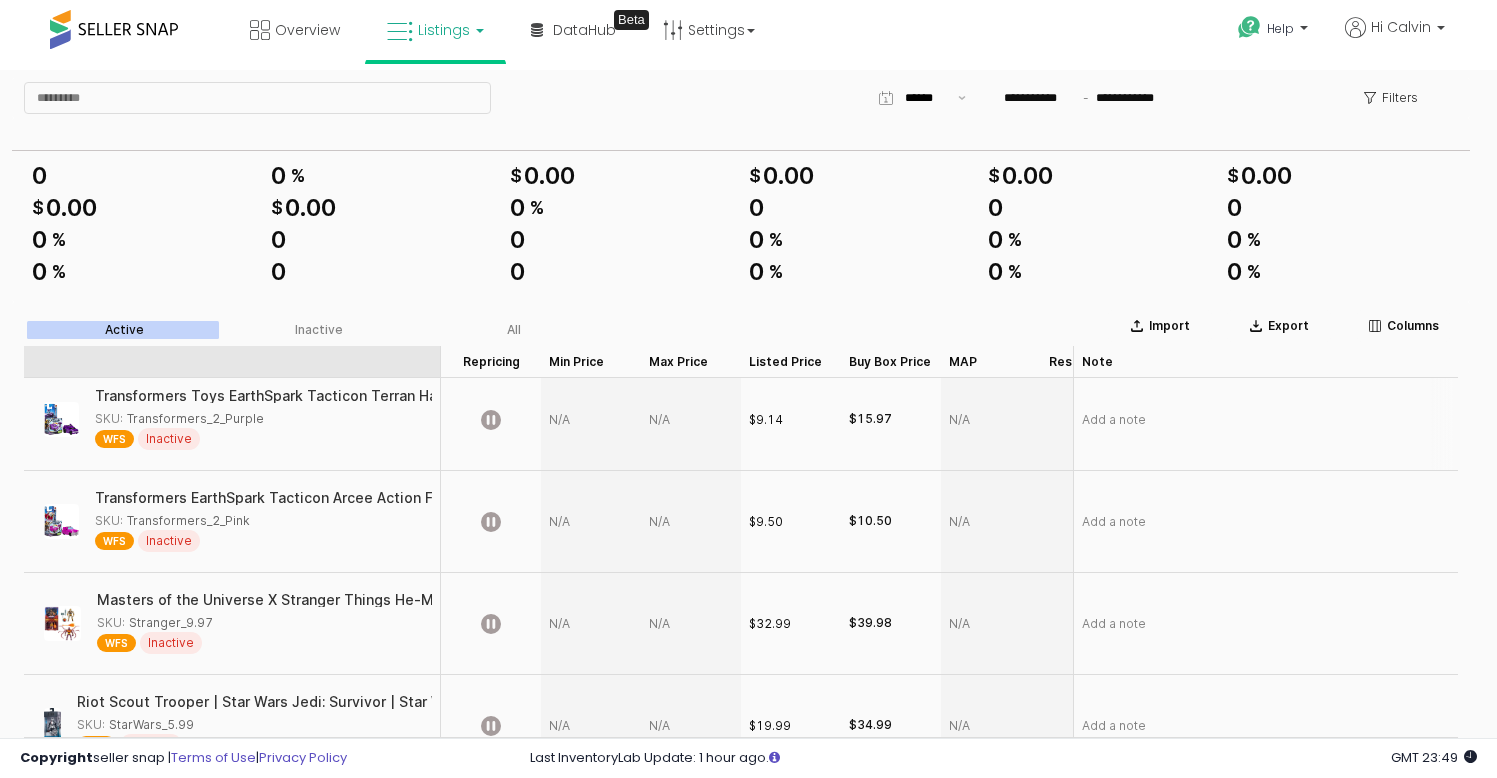 scroll, scrollTop: 0, scrollLeft: 0, axis: both 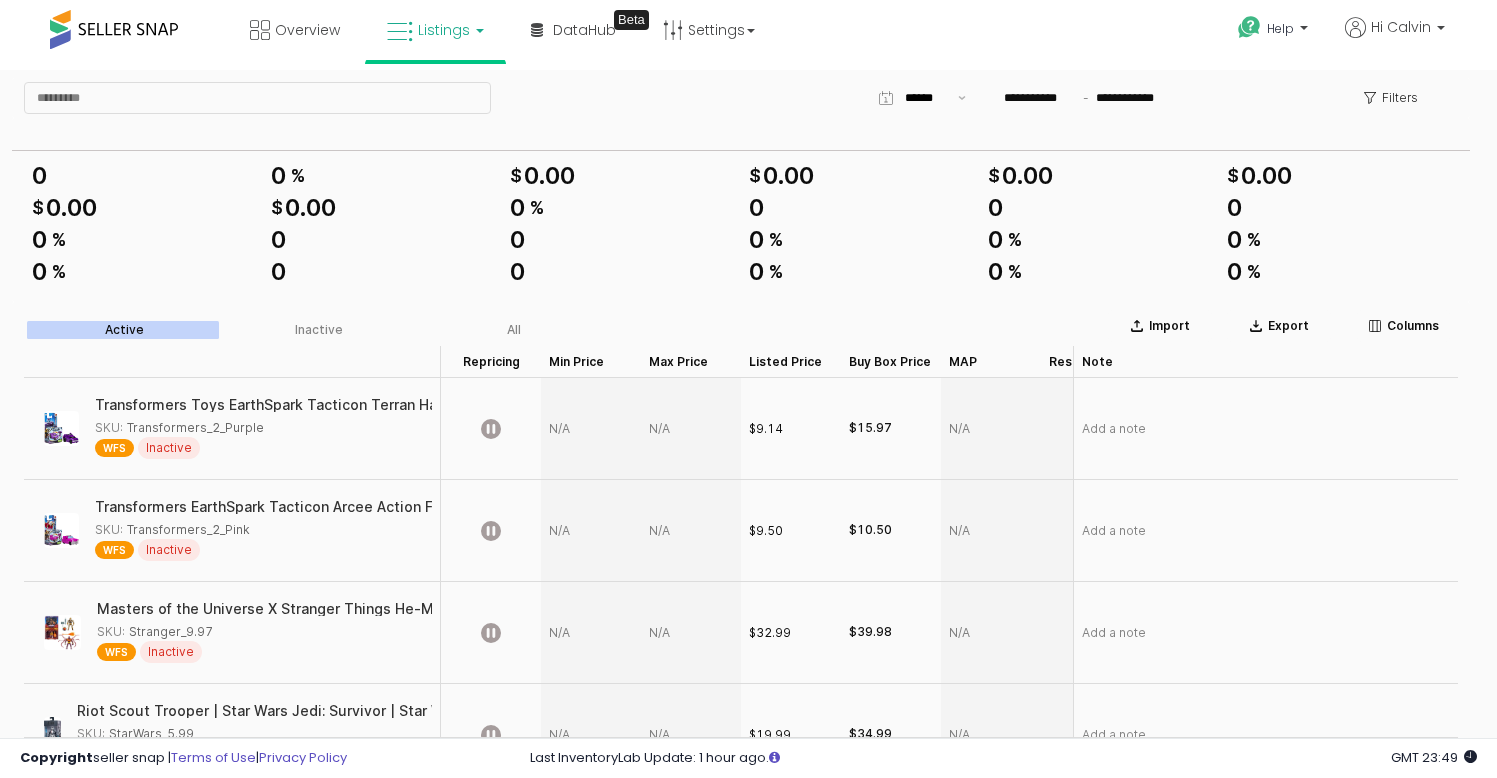 click on "Active" at bounding box center [124, 330] 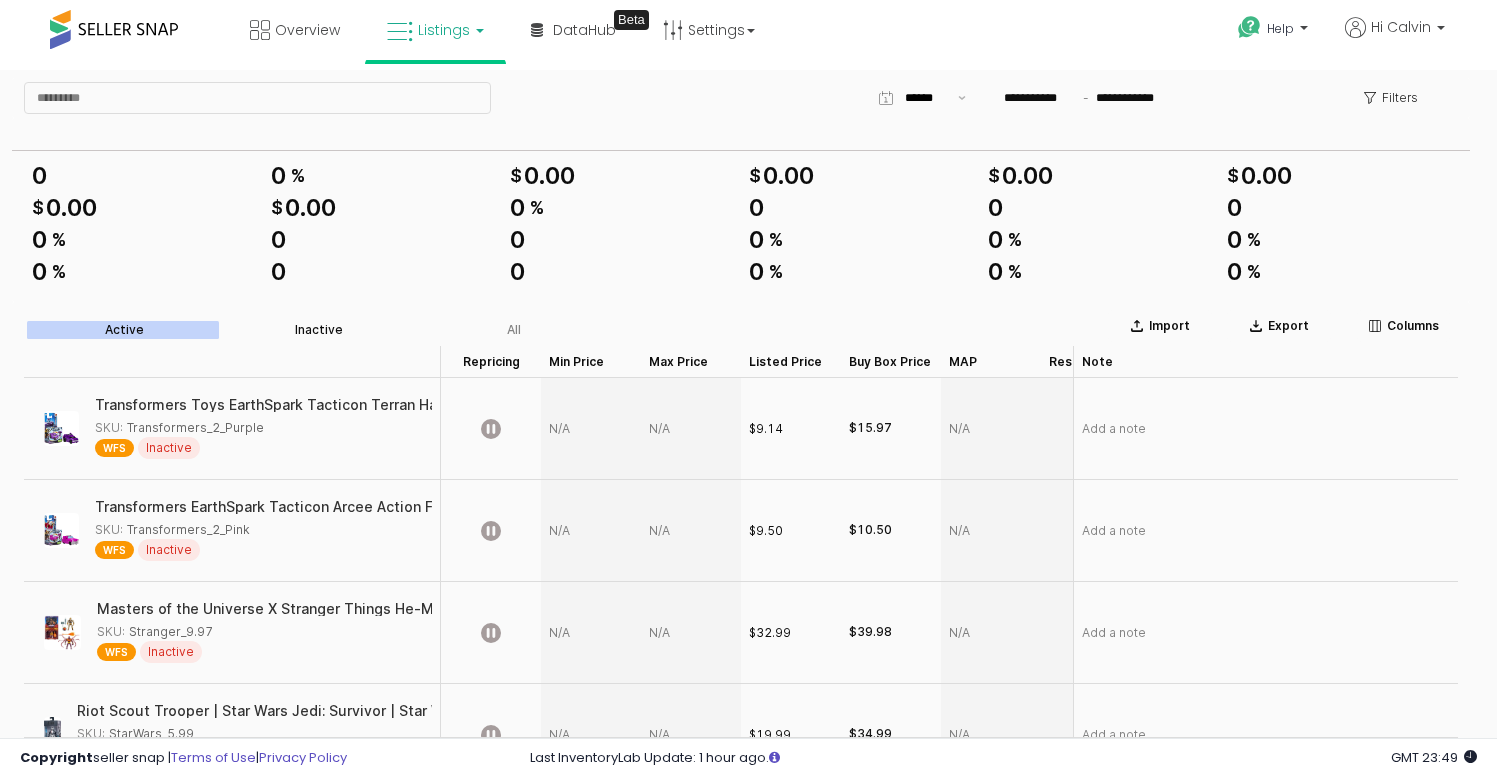 click on "Inactive" at bounding box center [319, 330] 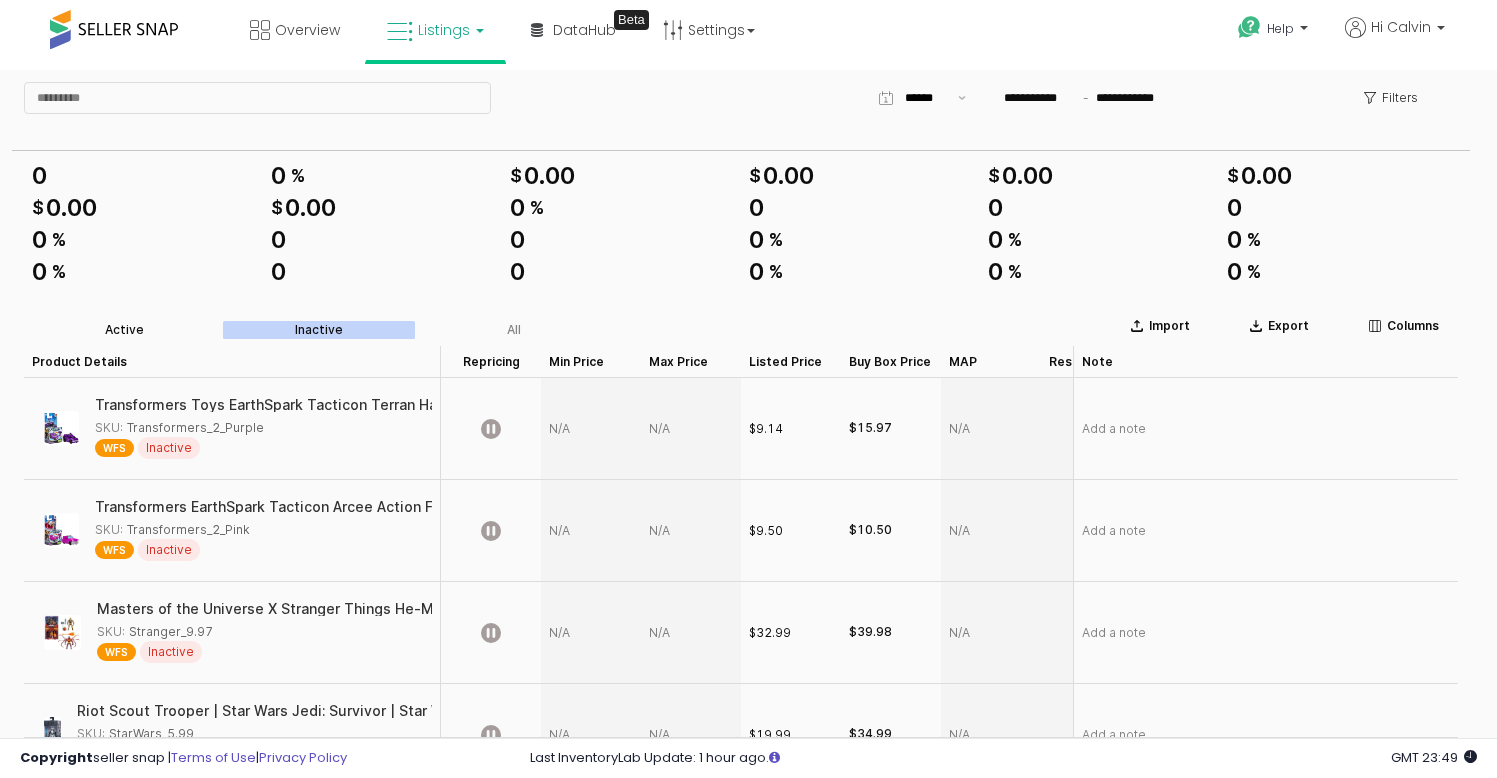 click on "Active" at bounding box center [124, 330] 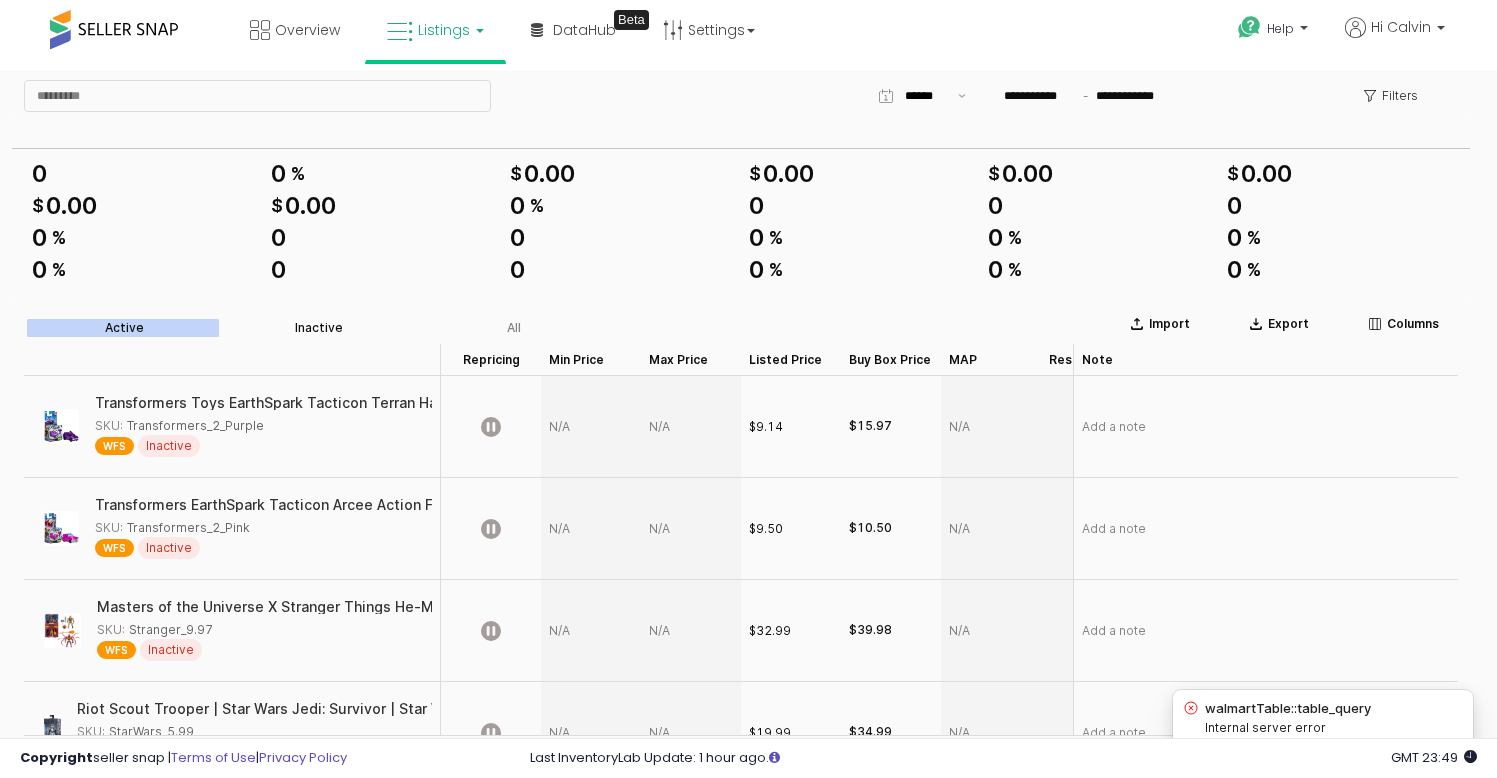 scroll, scrollTop: 0, scrollLeft: 0, axis: both 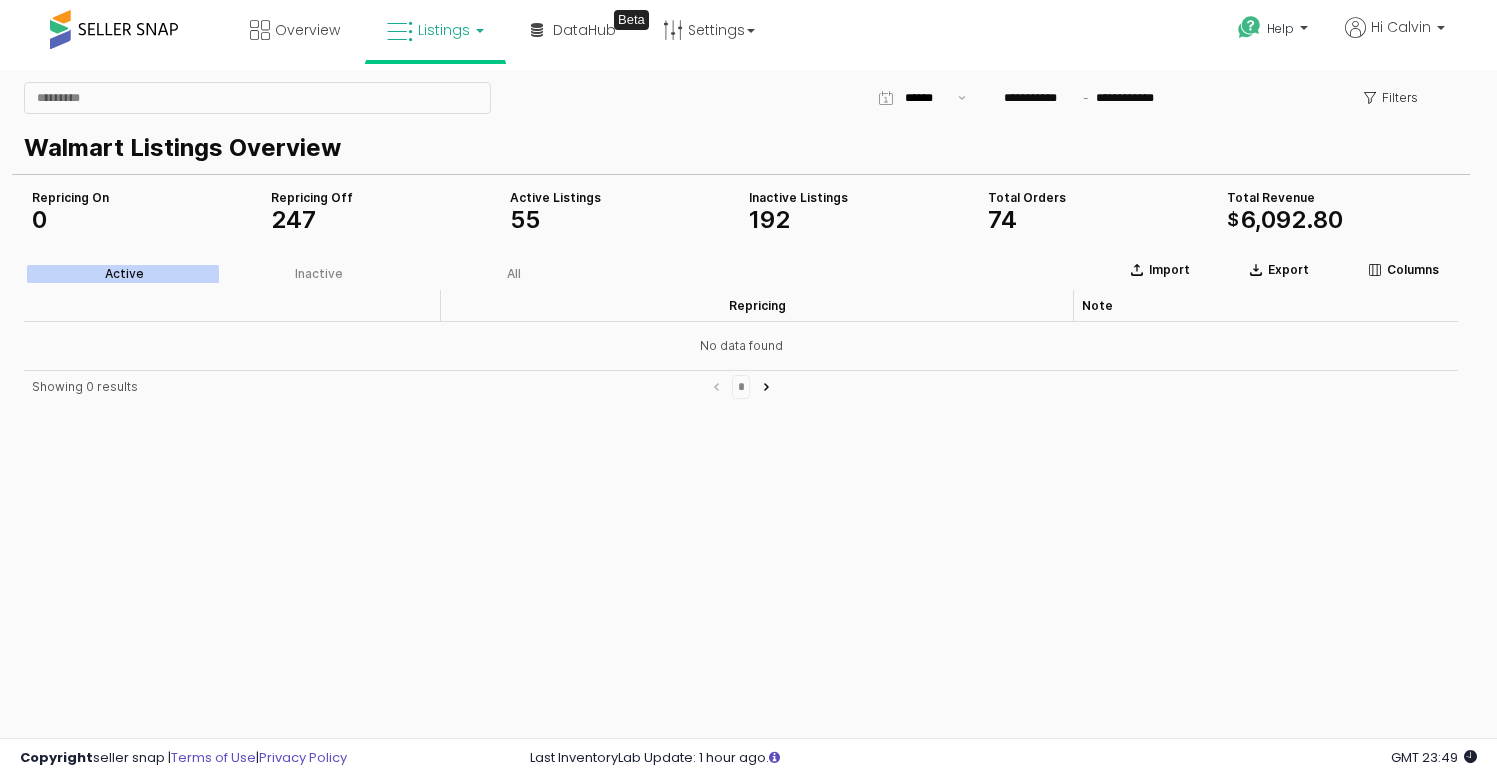 click on "Active" at bounding box center (124, 274) 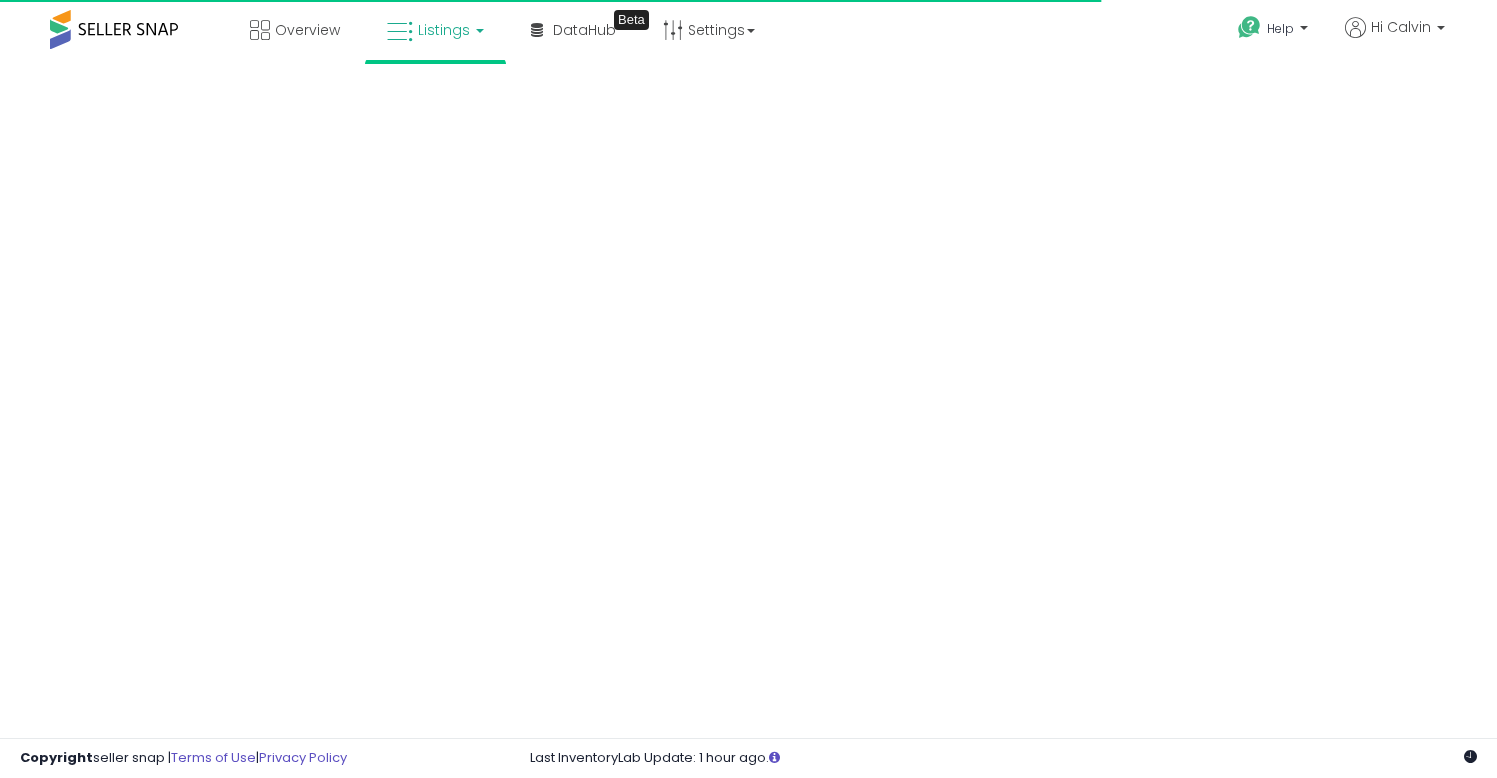 scroll, scrollTop: 0, scrollLeft: 0, axis: both 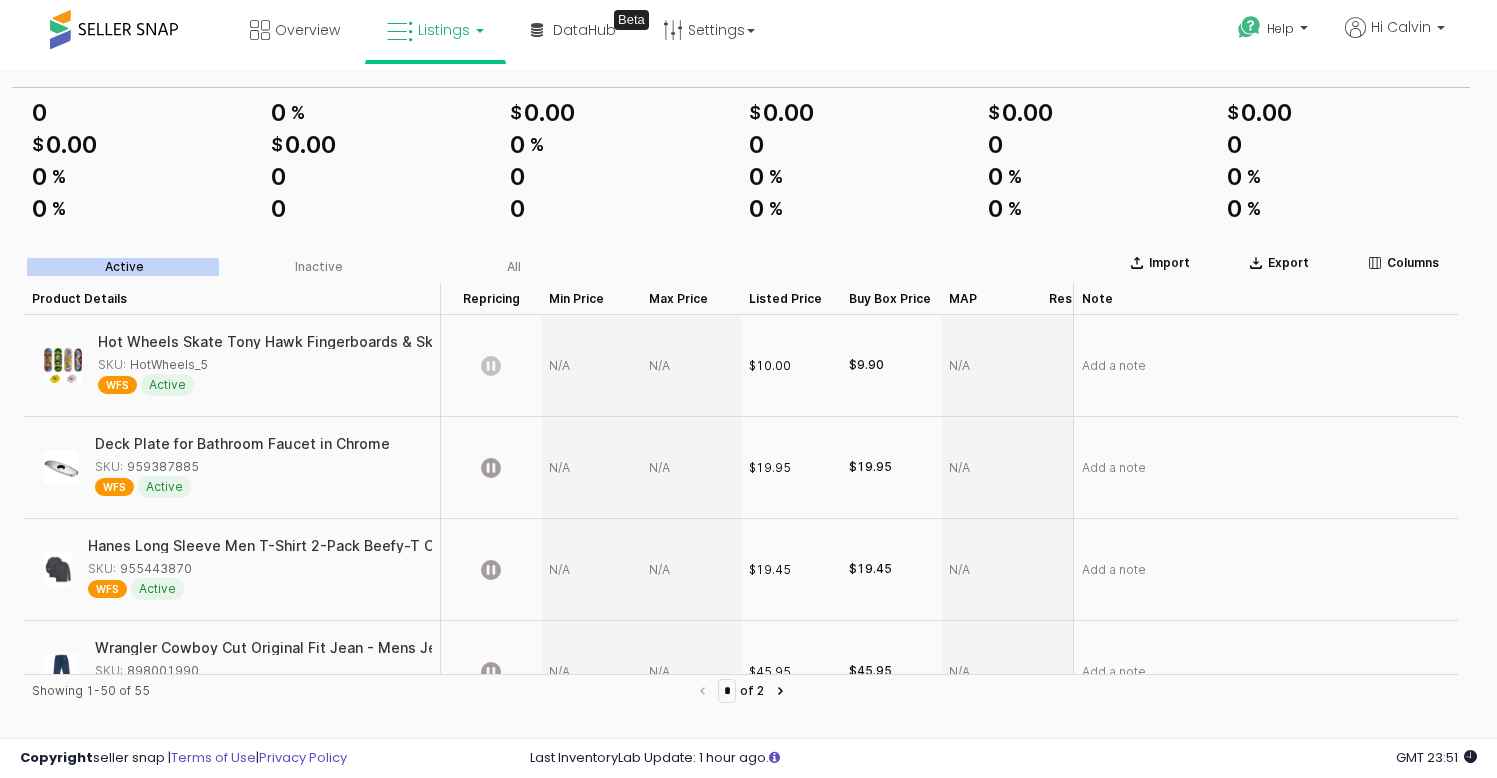 click 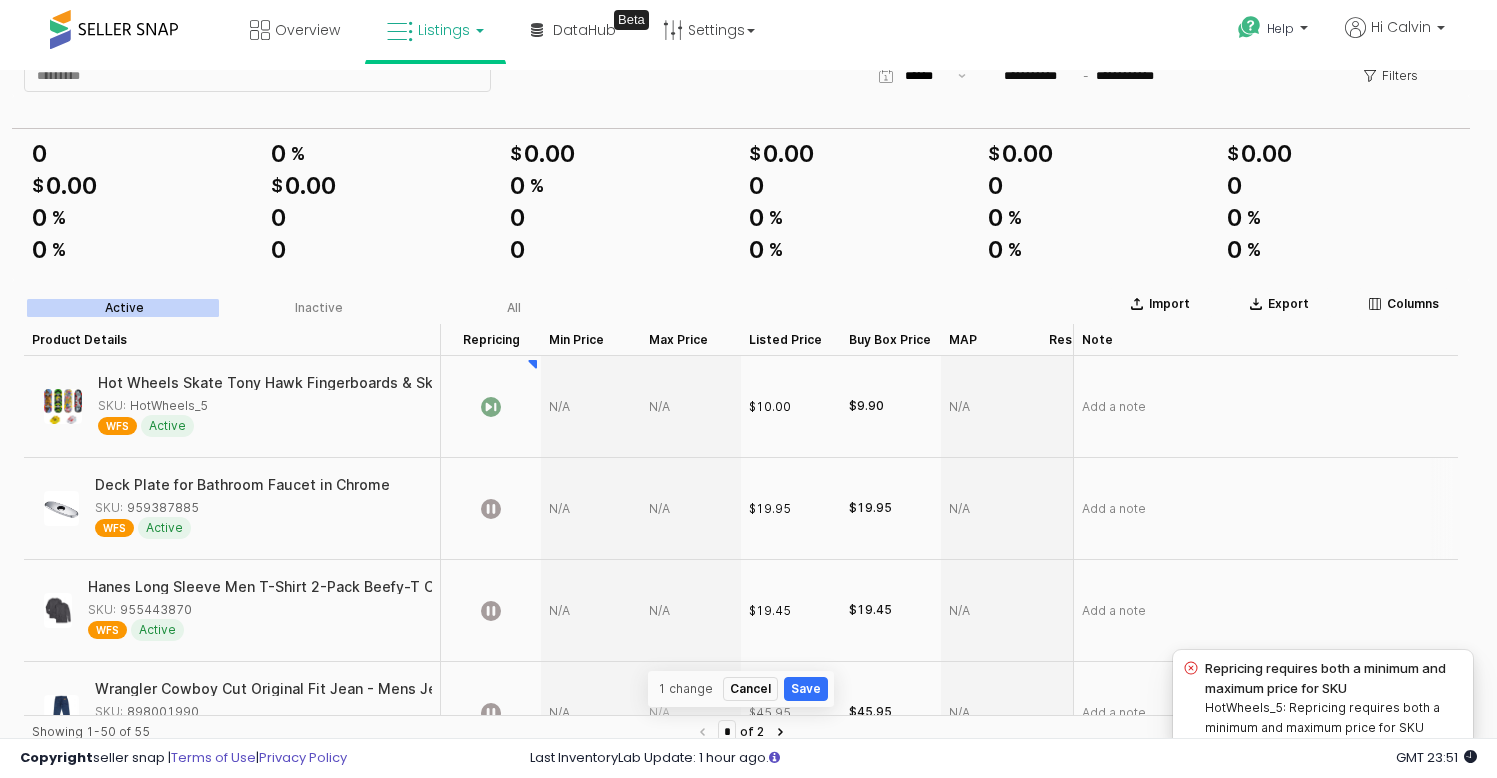 scroll, scrollTop: 0, scrollLeft: 0, axis: both 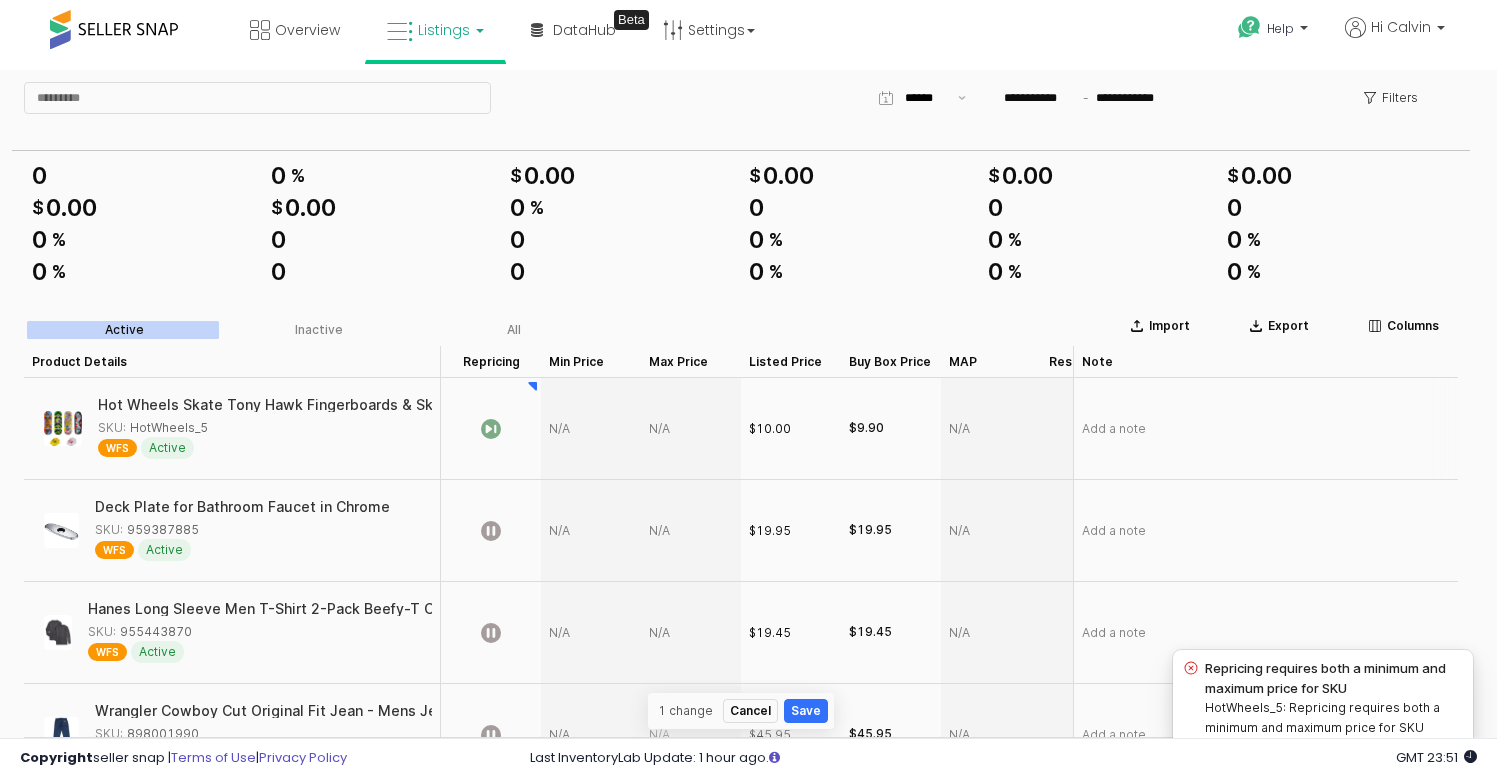 click at bounding box center (591, 429) 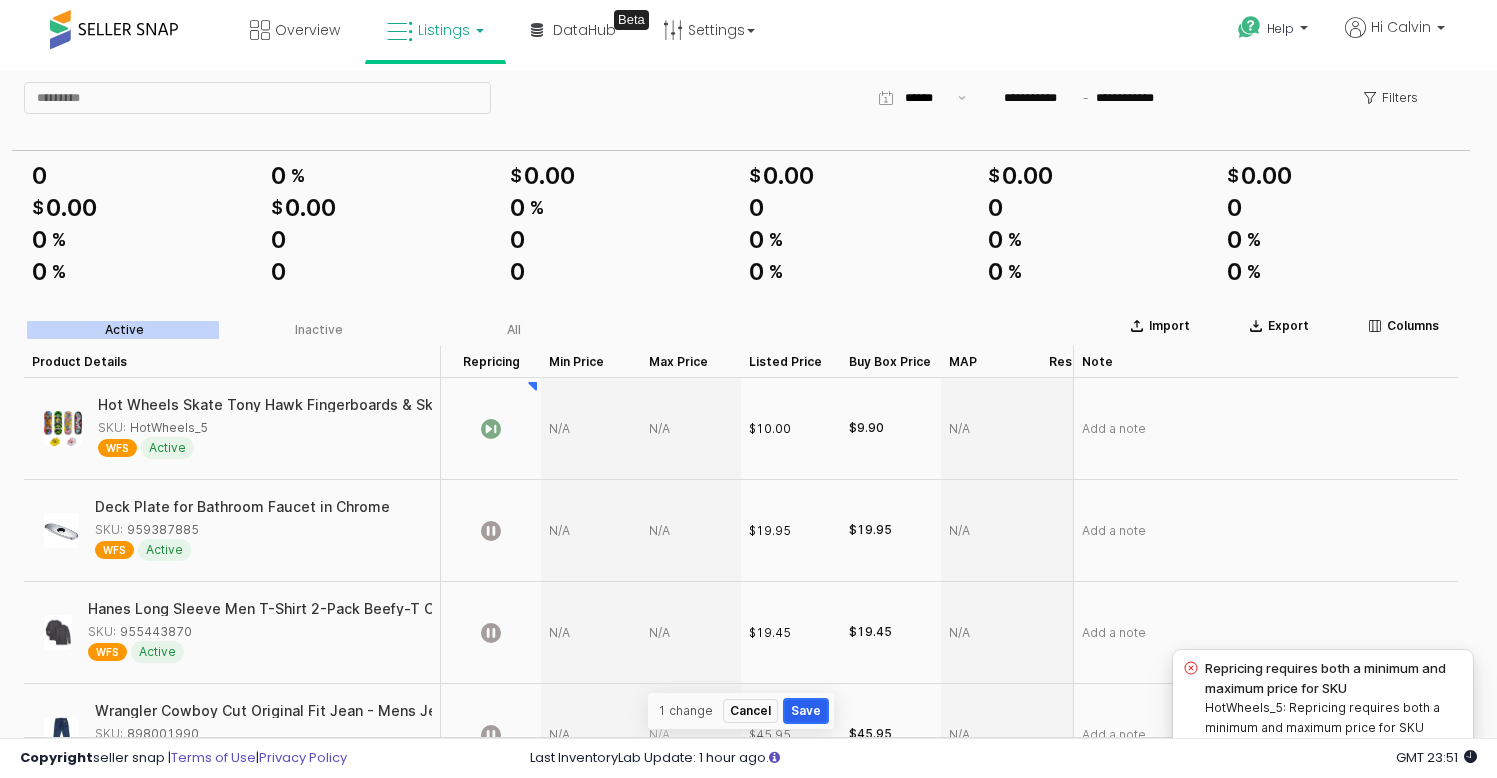 click on "Save" at bounding box center (806, 711) 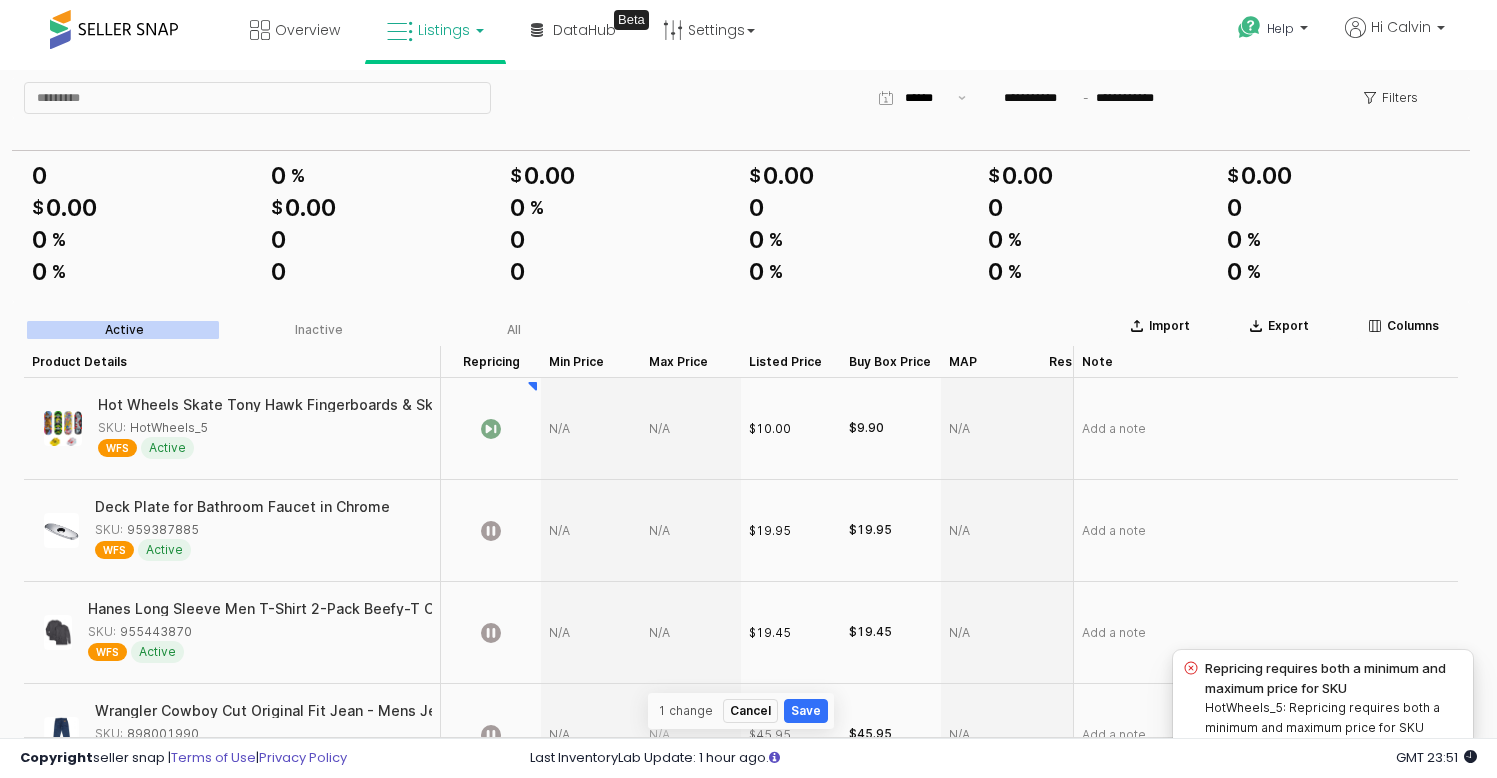 click at bounding box center [591, 429] 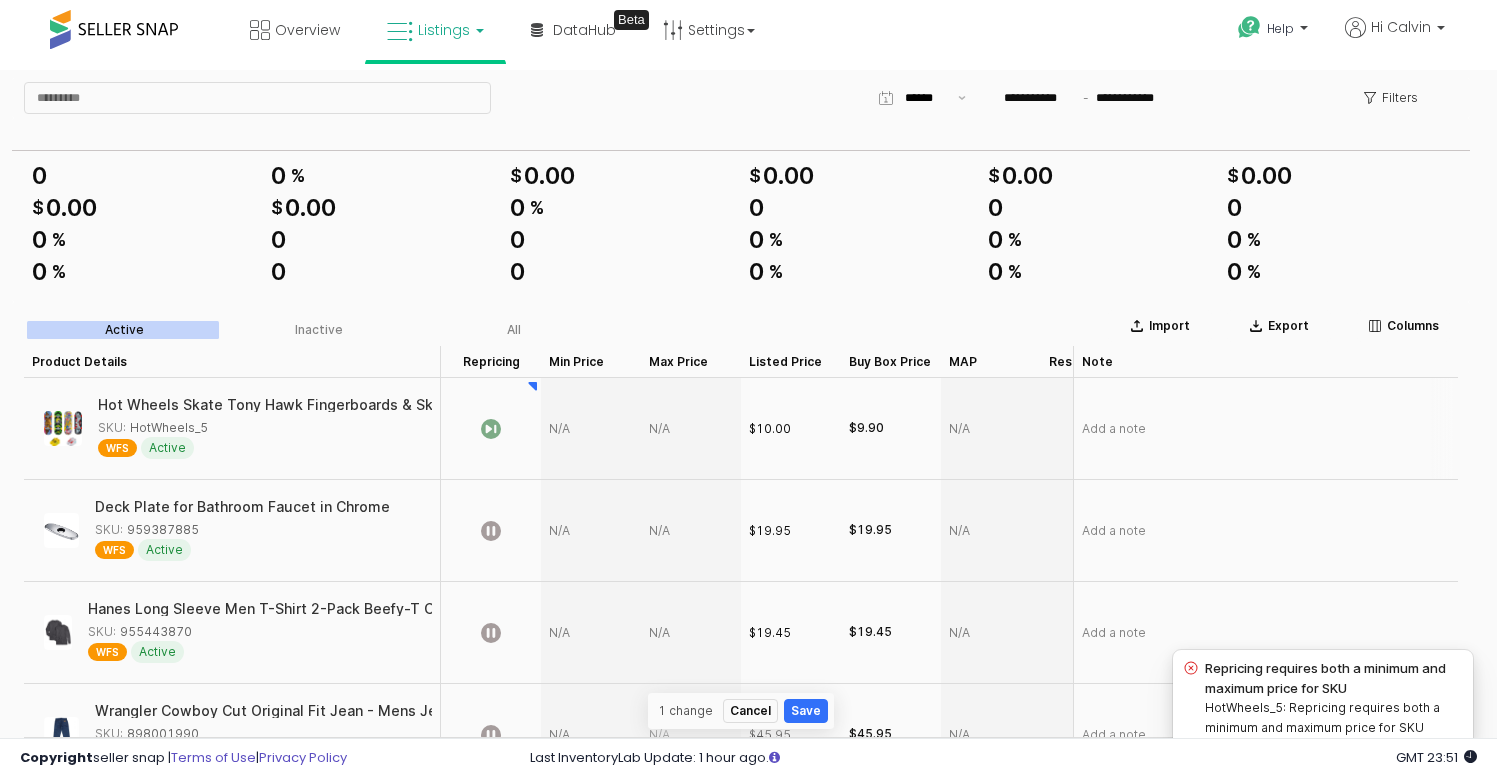 click at bounding box center (591, 429) 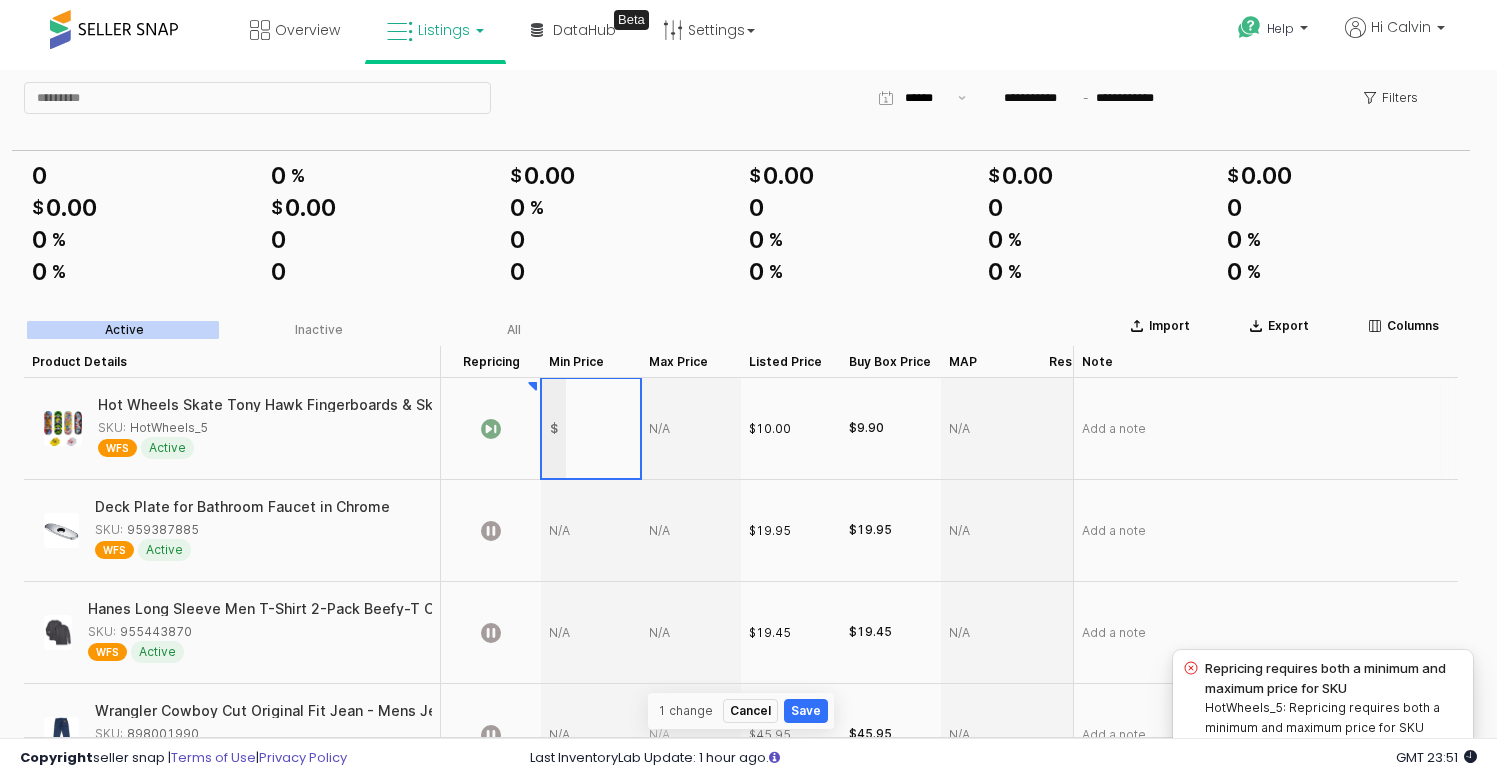 click at bounding box center [691, 429] 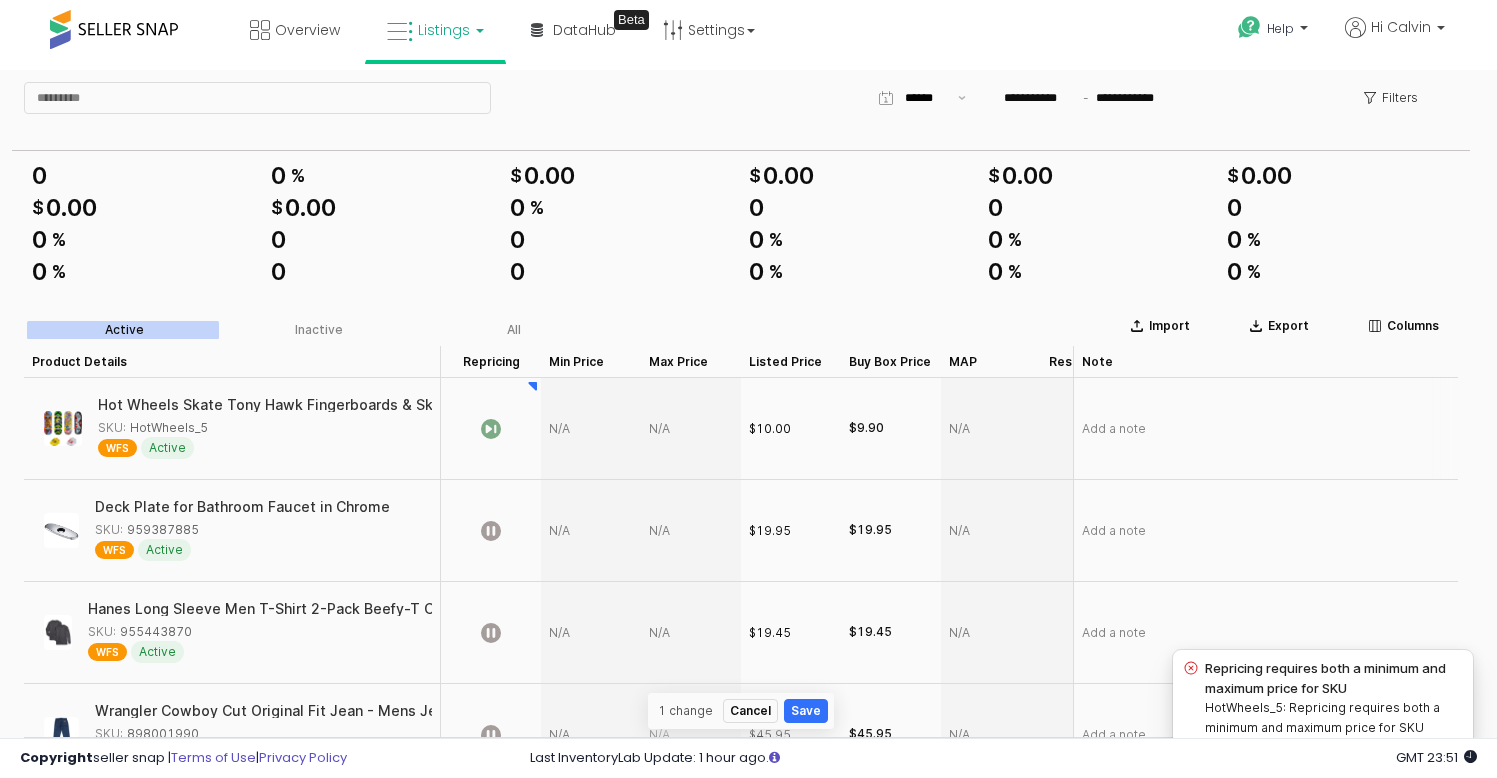 click at bounding box center [591, 429] 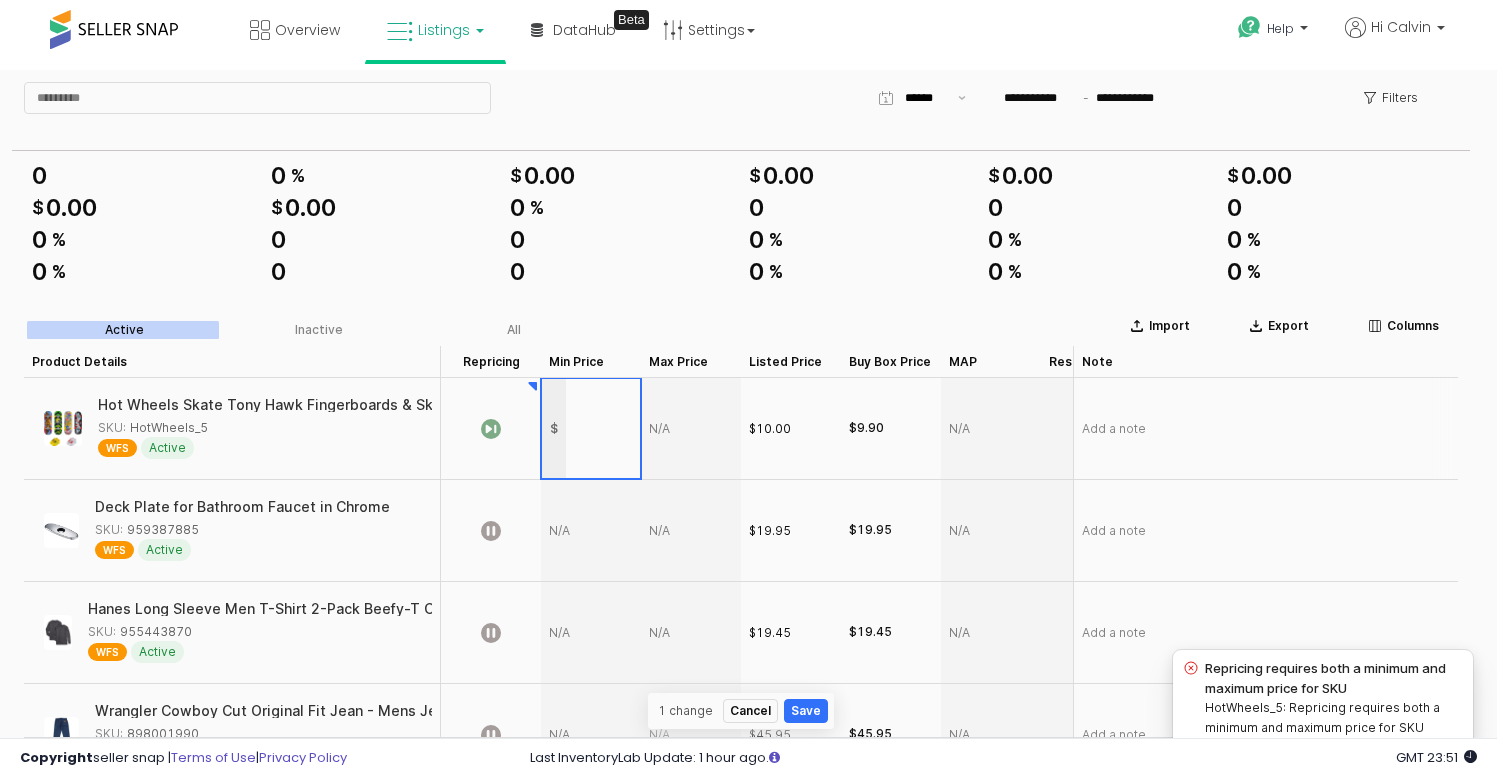 click at bounding box center (691, 429) 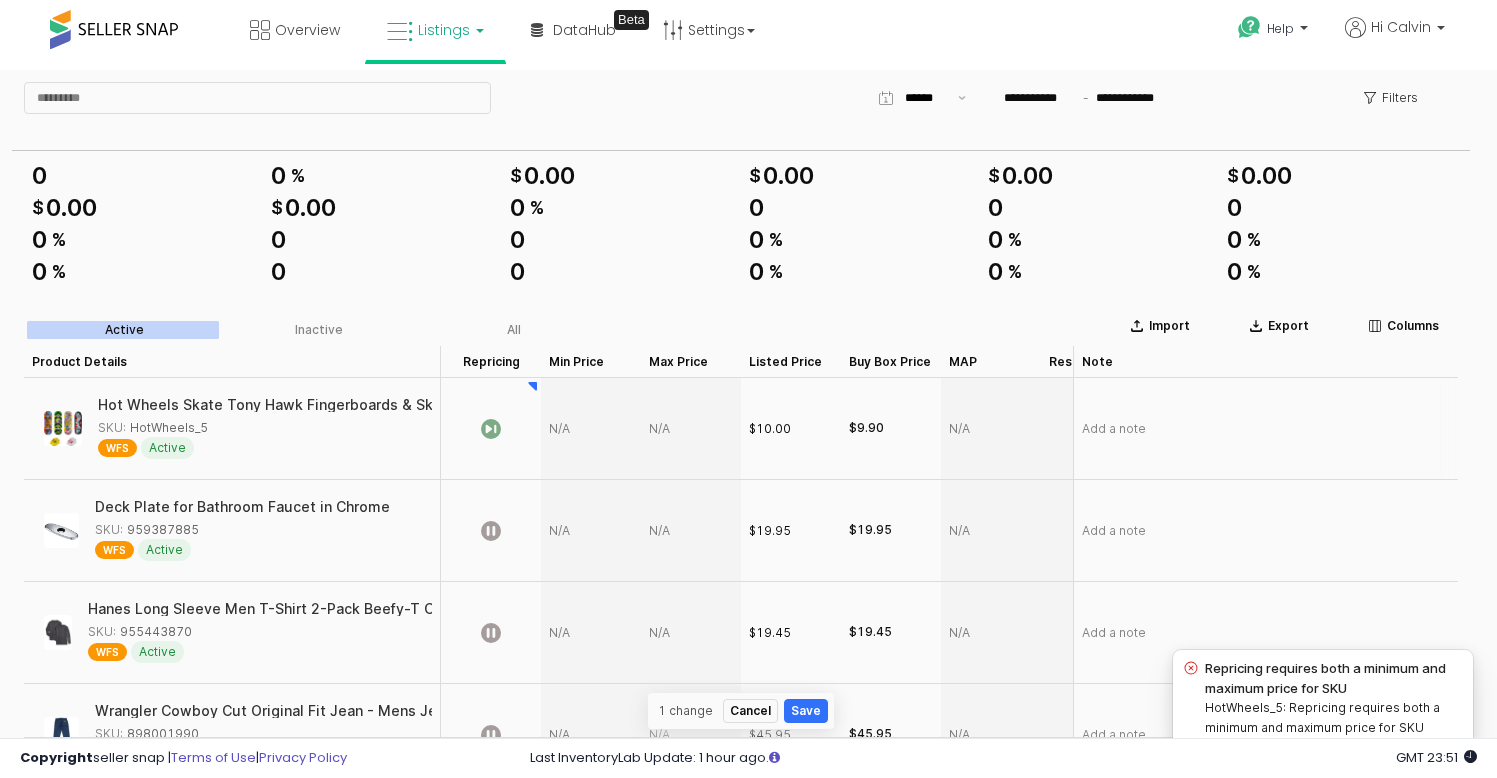 click at bounding box center [691, 429] 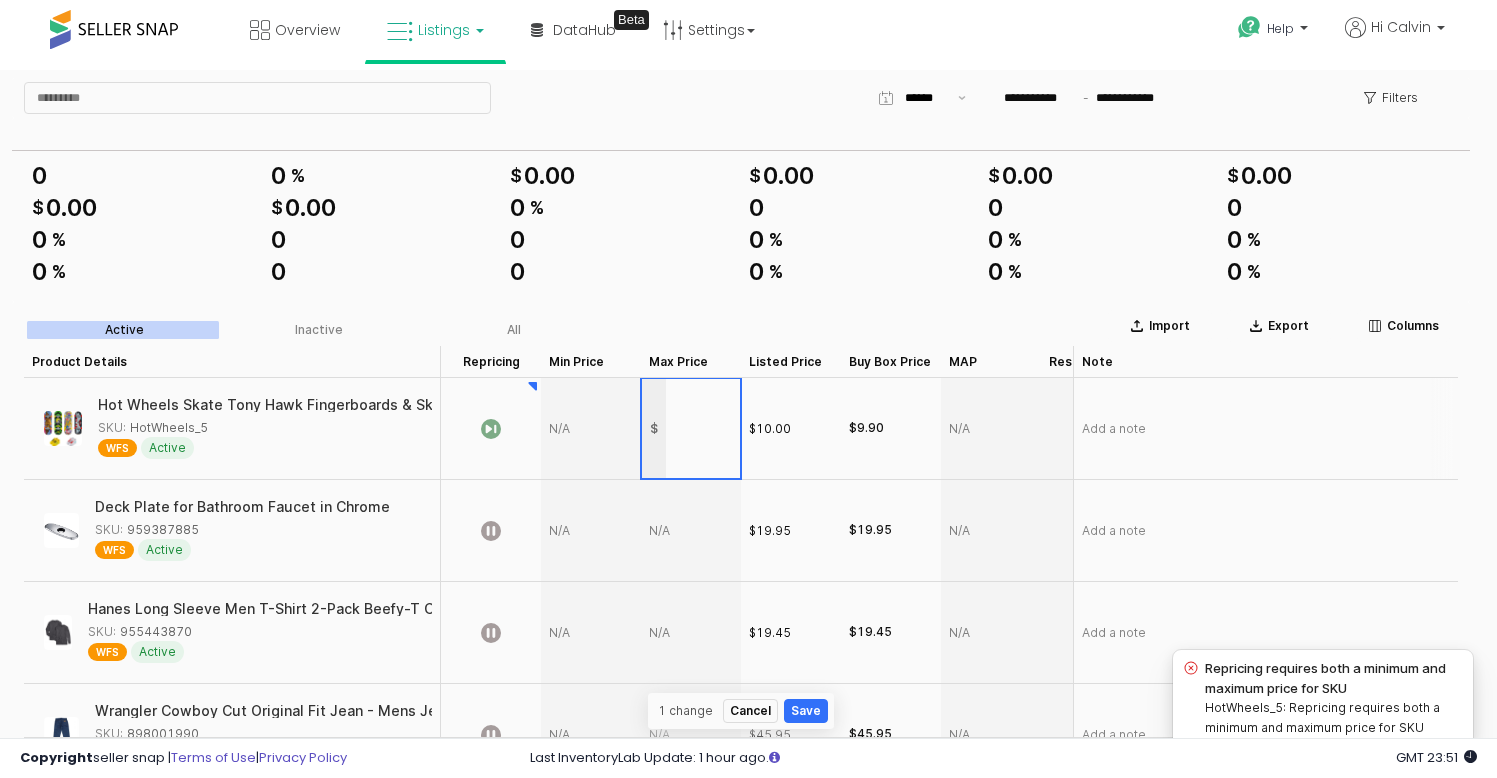 click at bounding box center [591, 429] 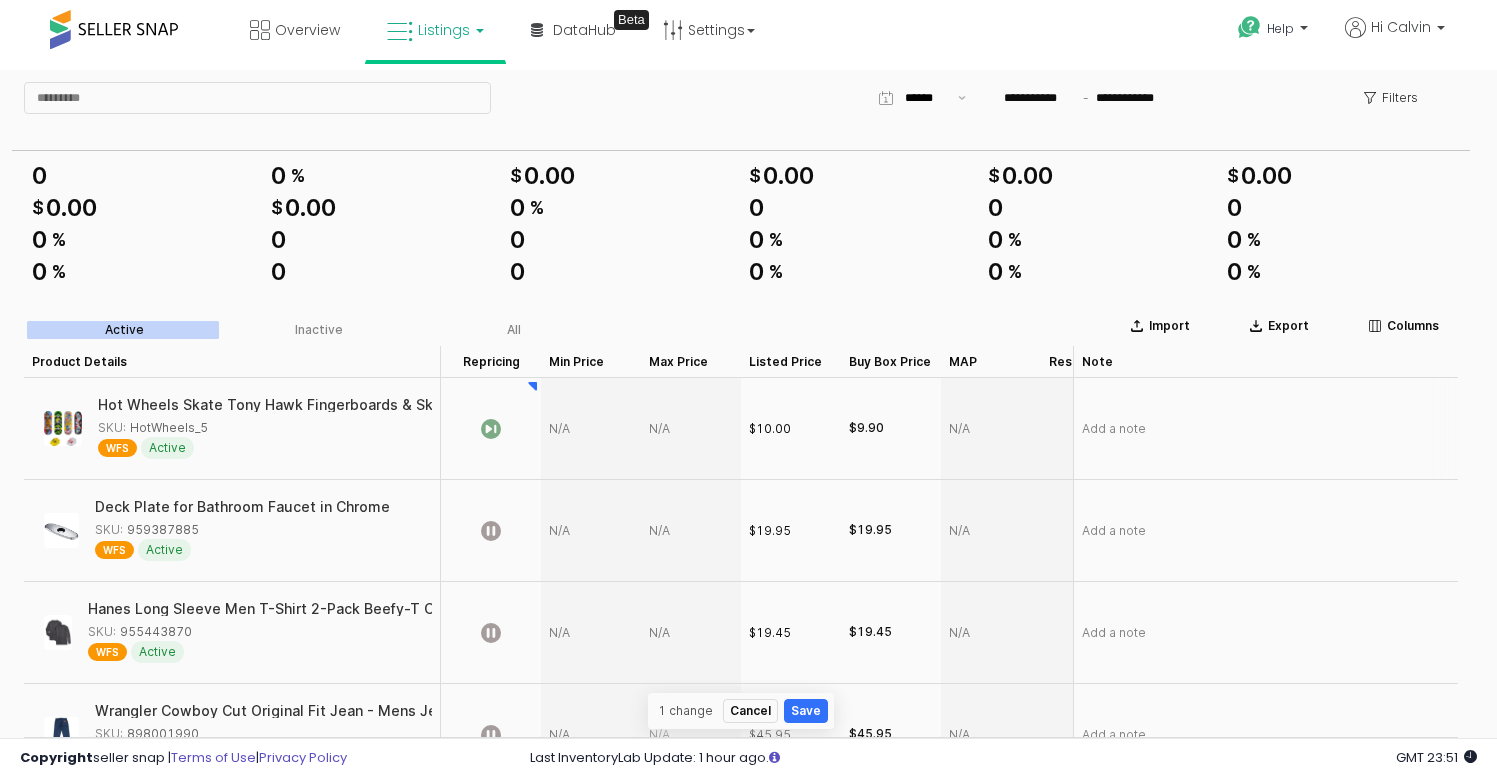 click at bounding box center (591, 429) 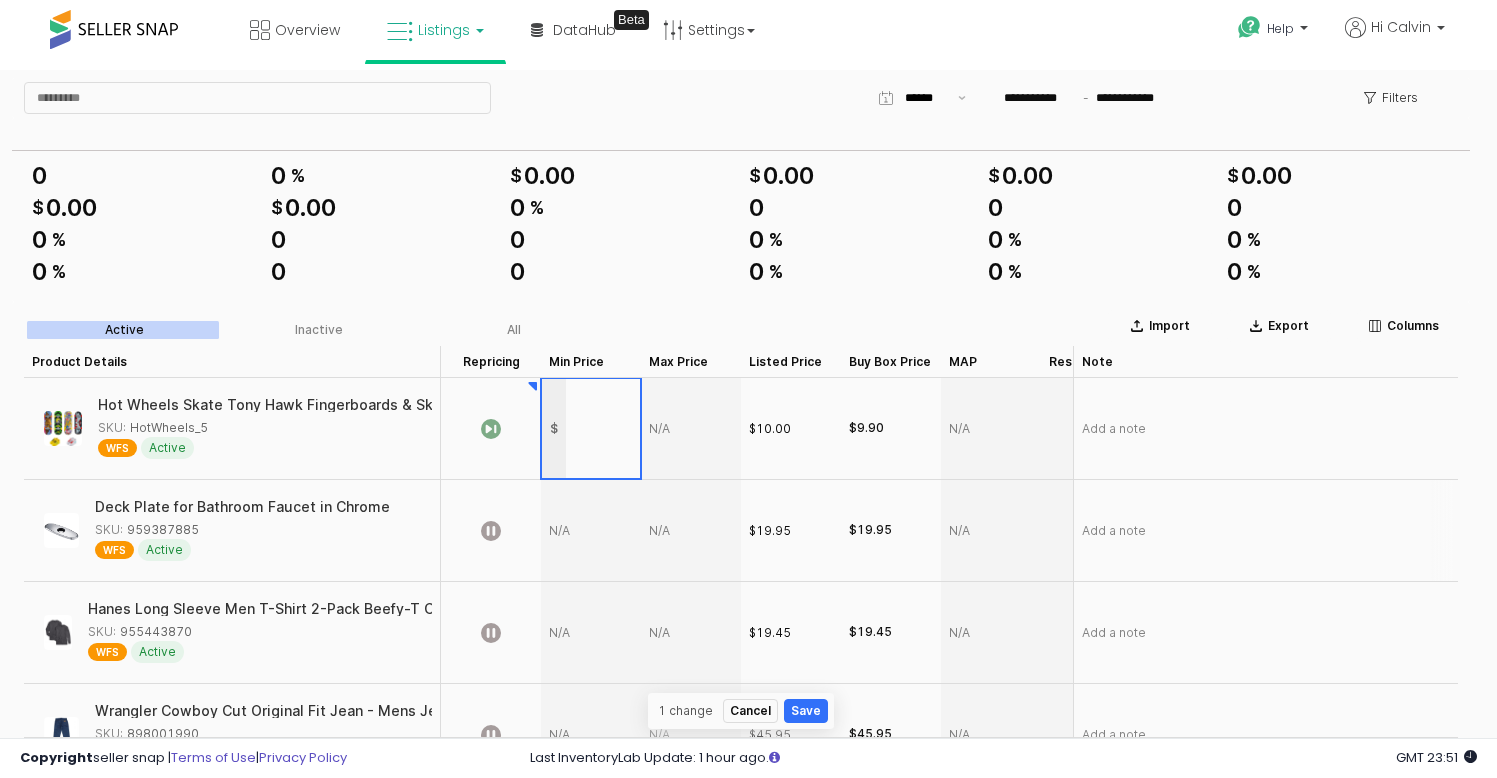 click at bounding box center [591, 531] 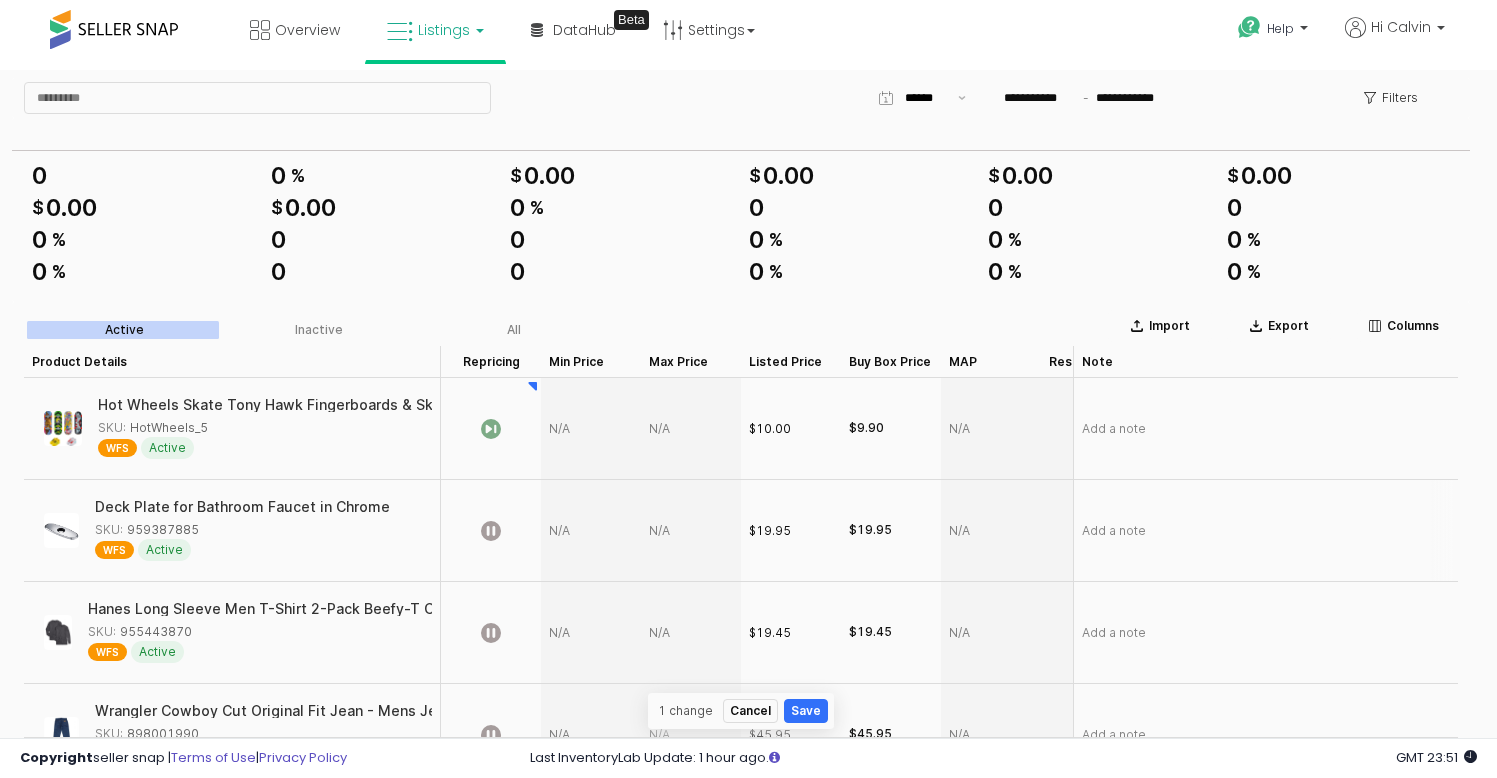 click at bounding box center [591, 531] 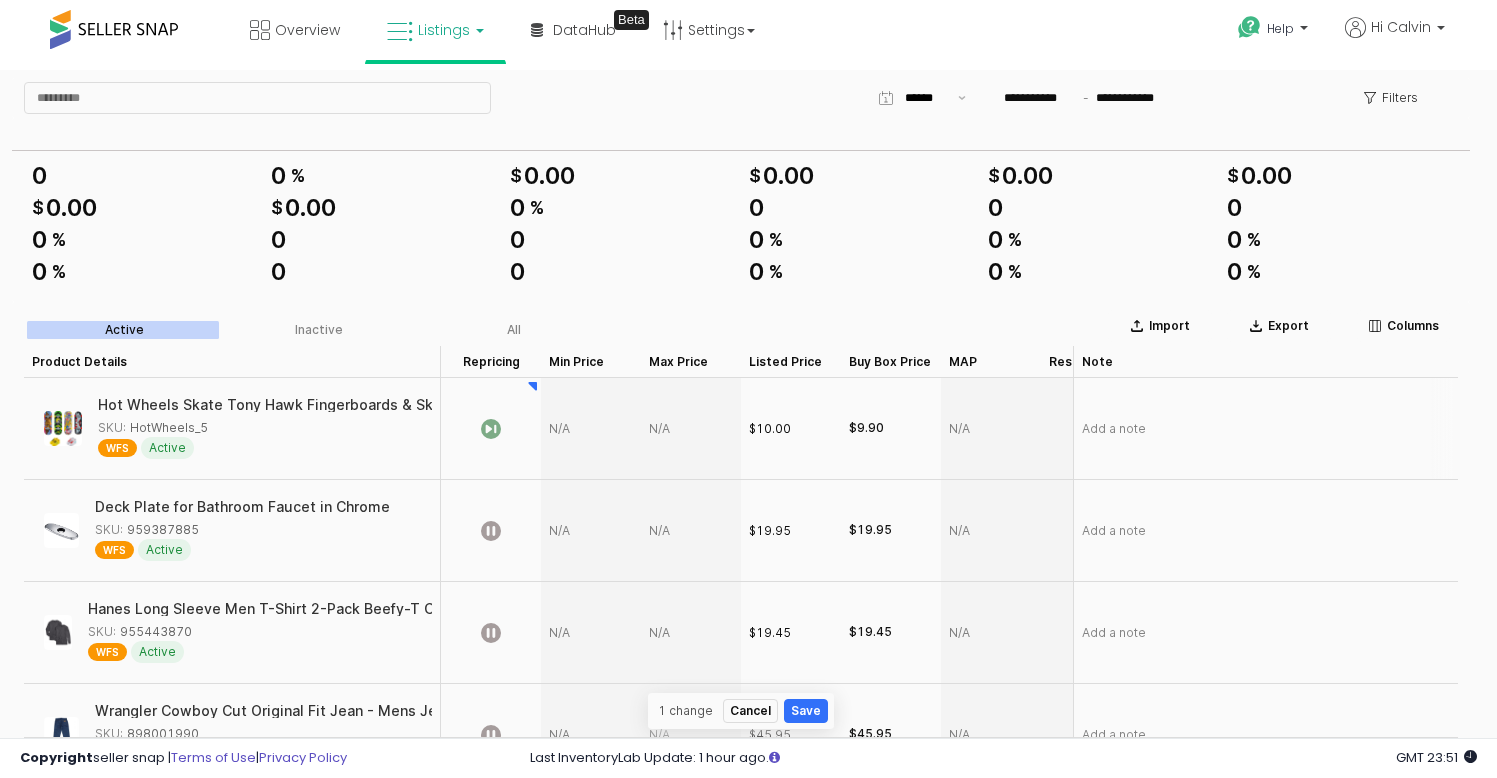 click at bounding box center (591, 429) 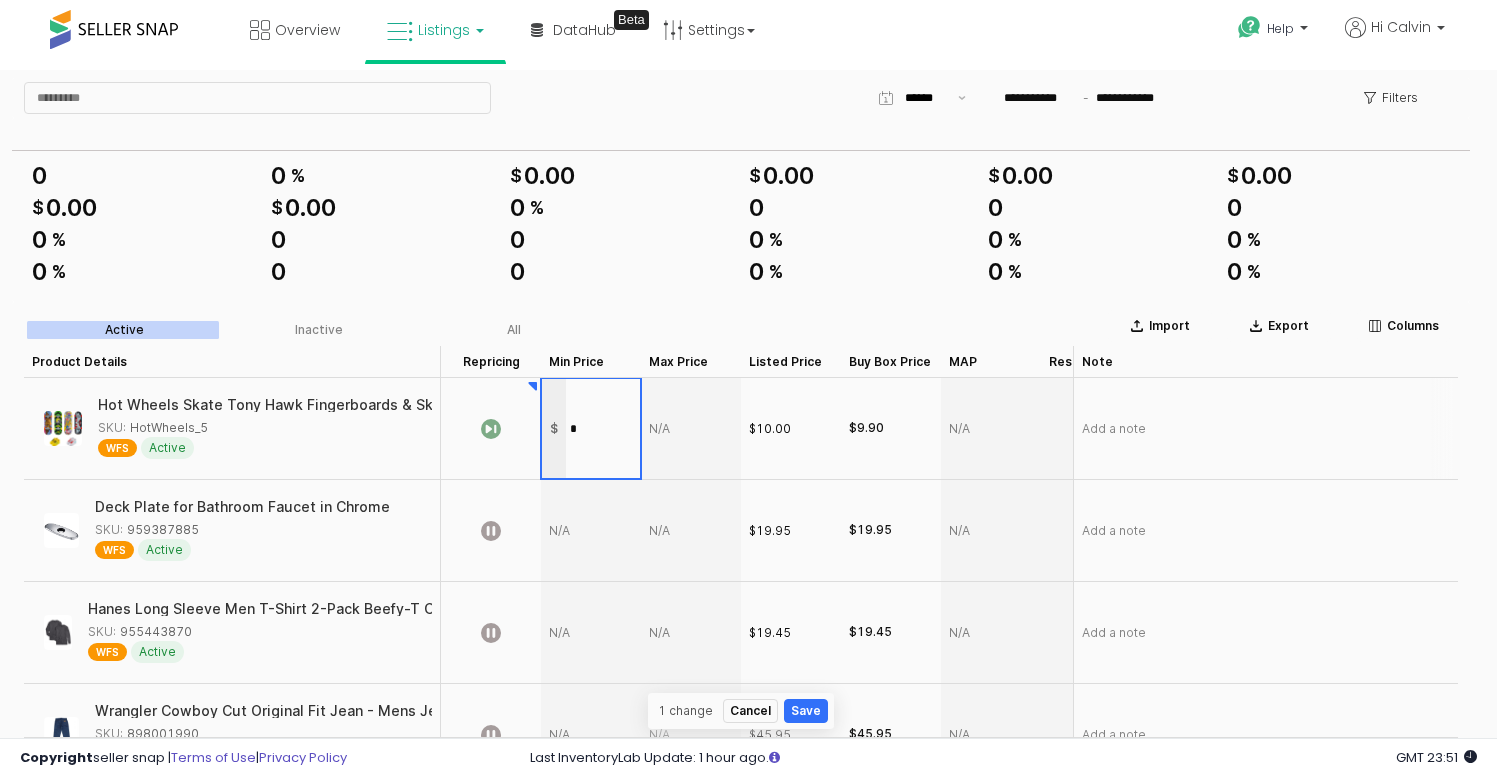 type on "*" 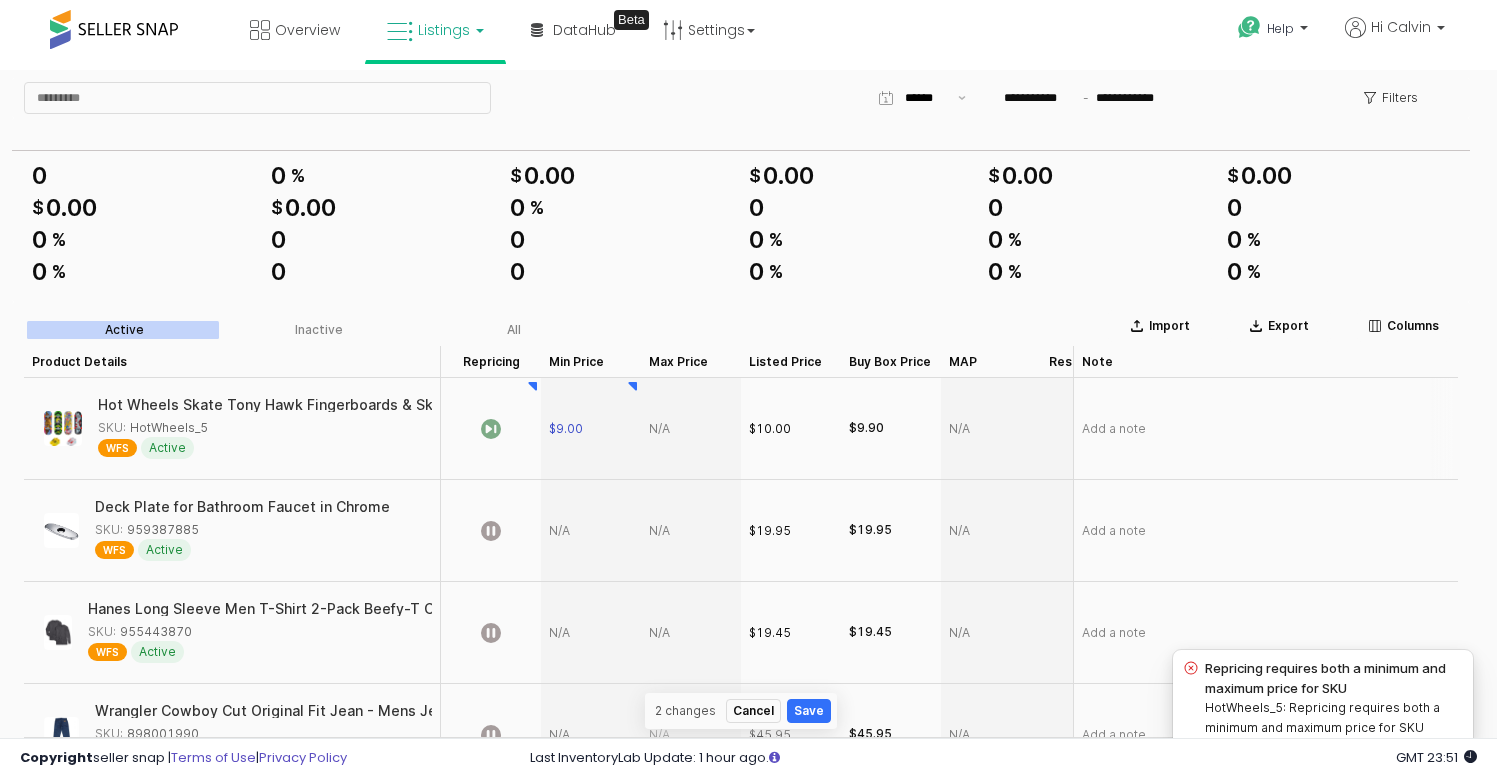 click at bounding box center (691, 429) 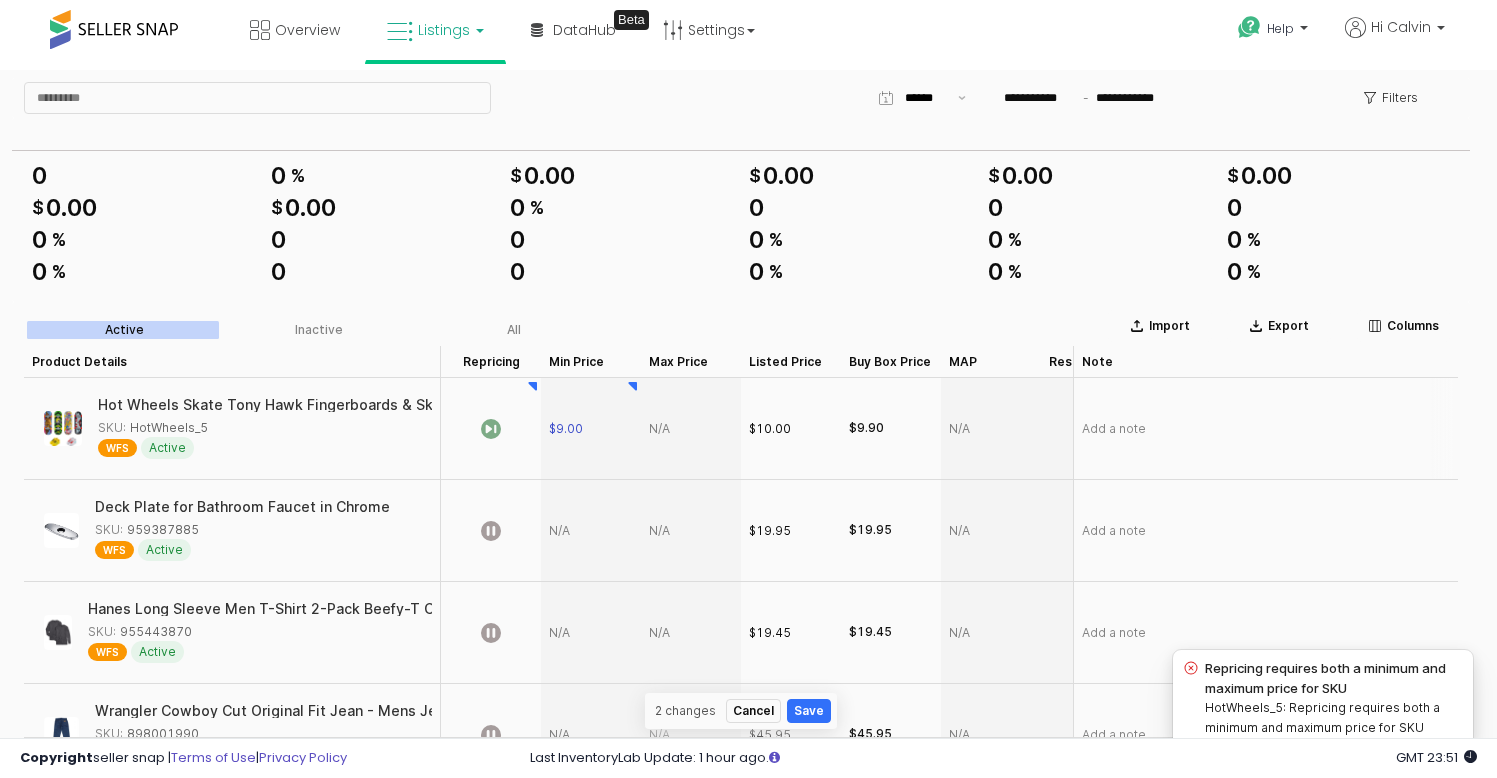 click at bounding box center (691, 429) 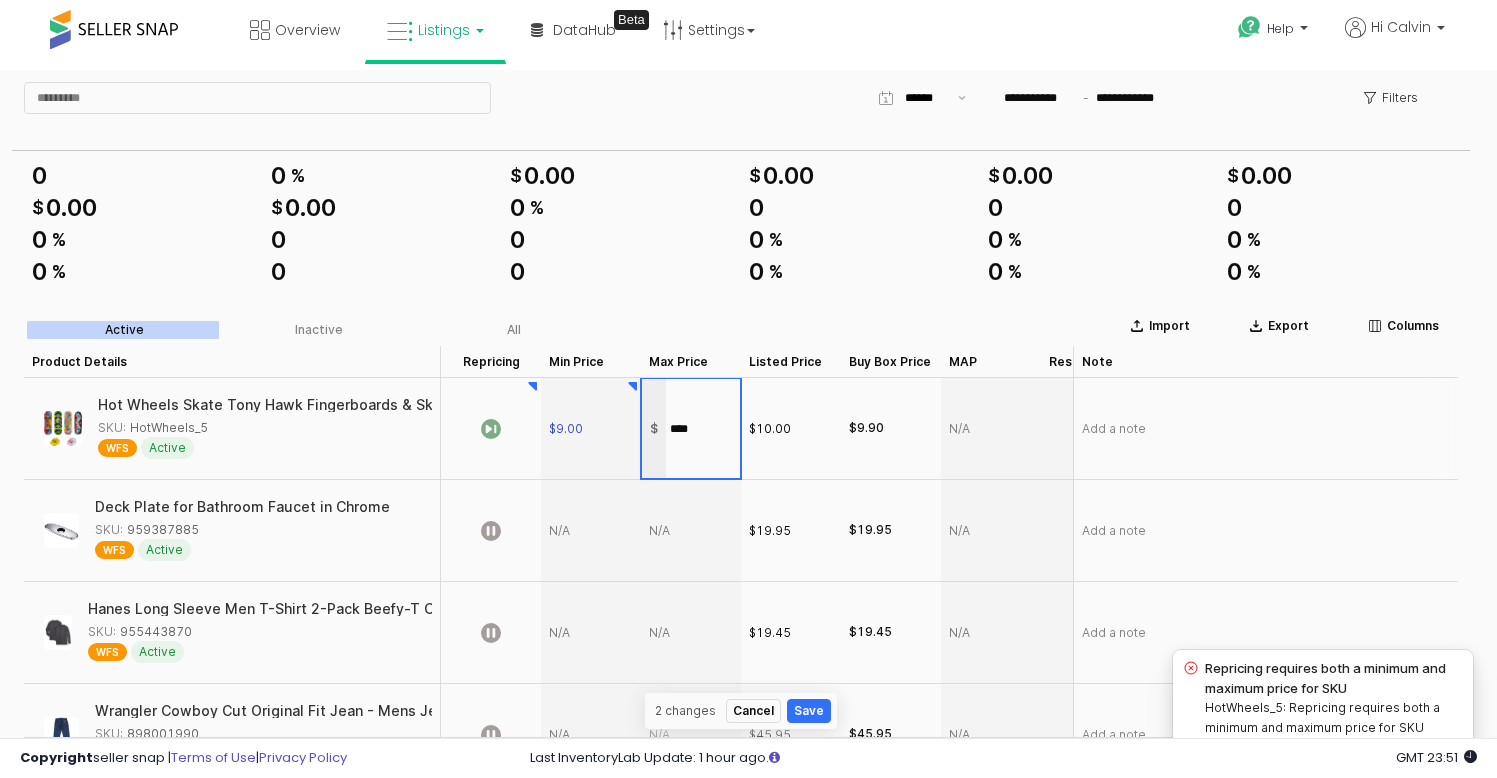 type on "*****" 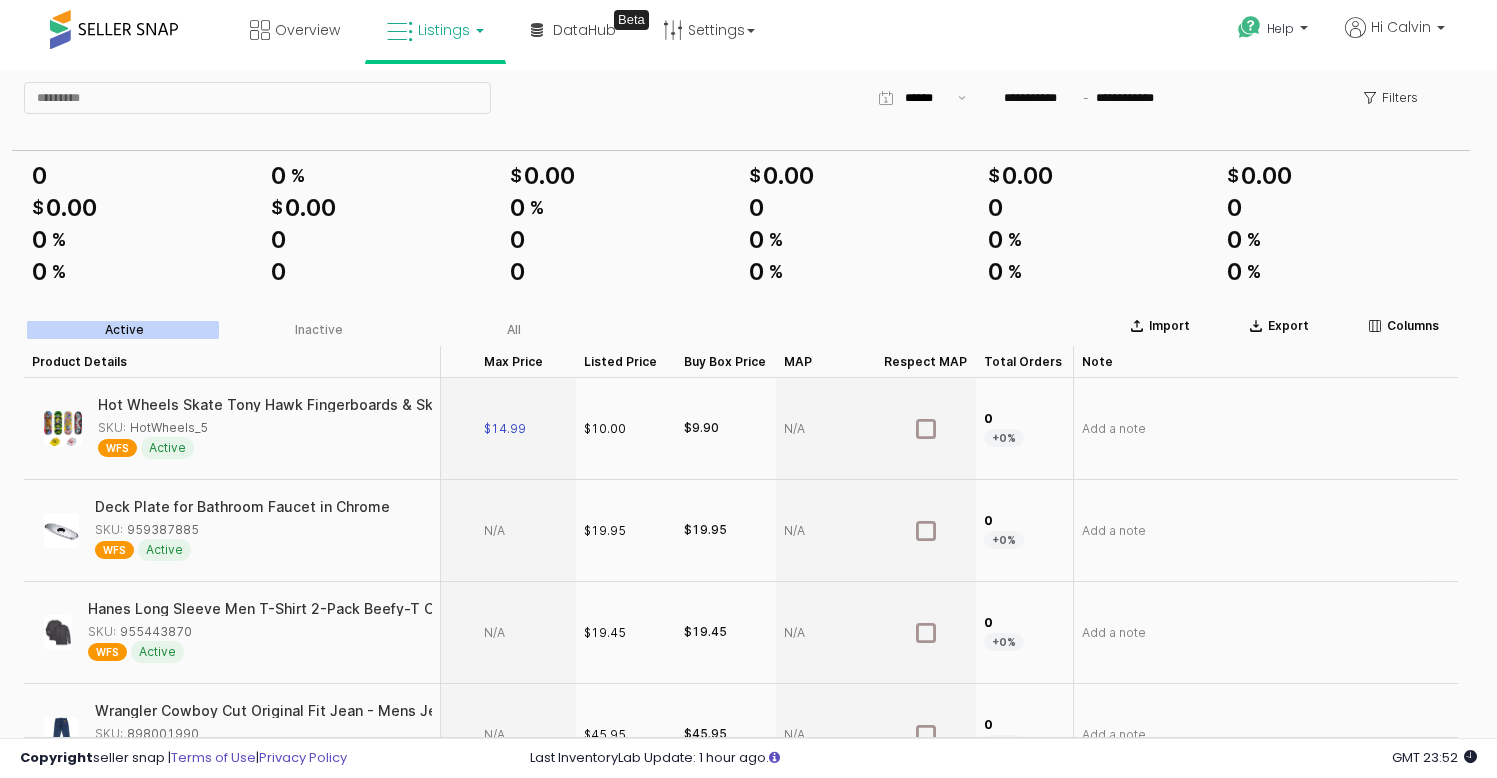 scroll, scrollTop: 0, scrollLeft: 0, axis: both 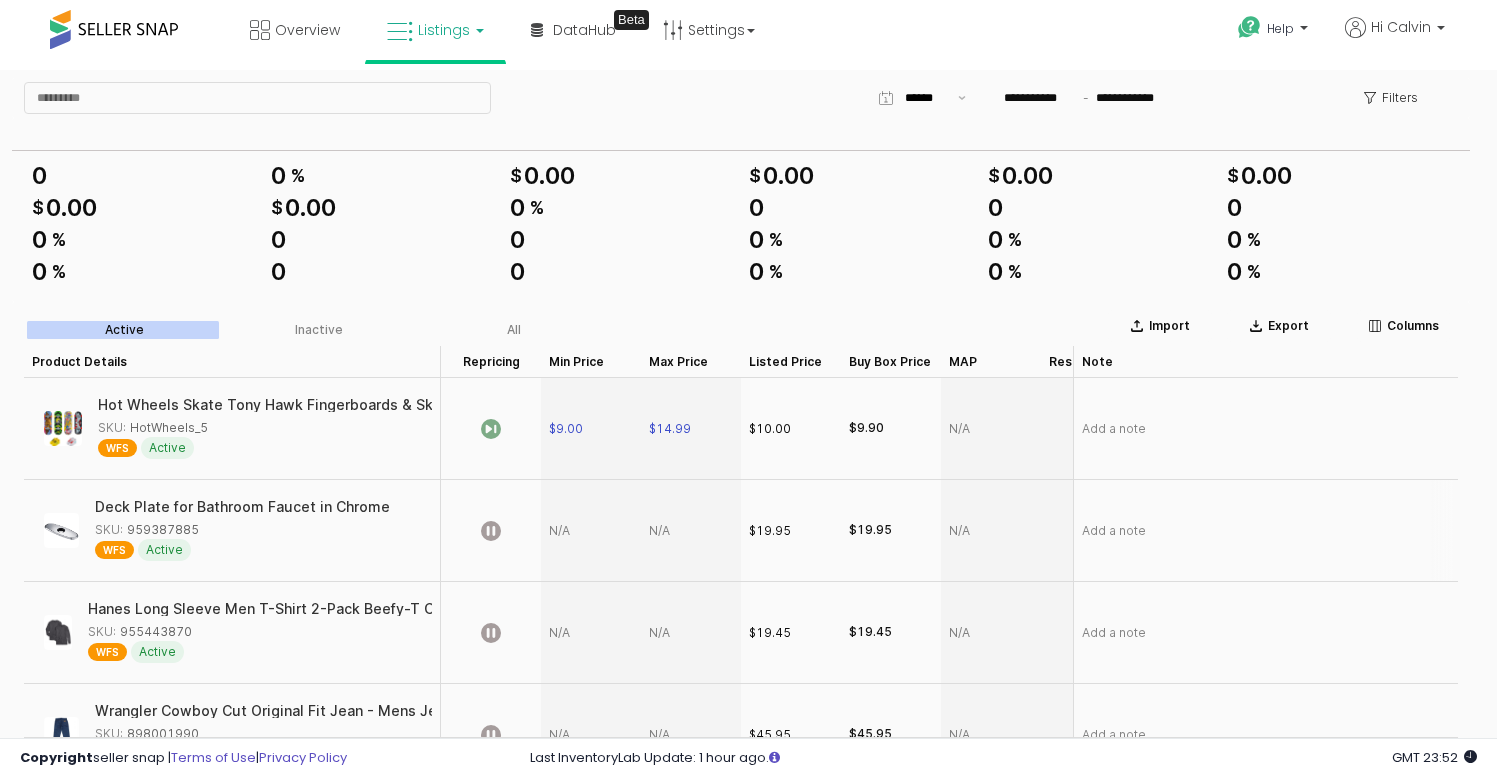 click at bounding box center (591, 531) 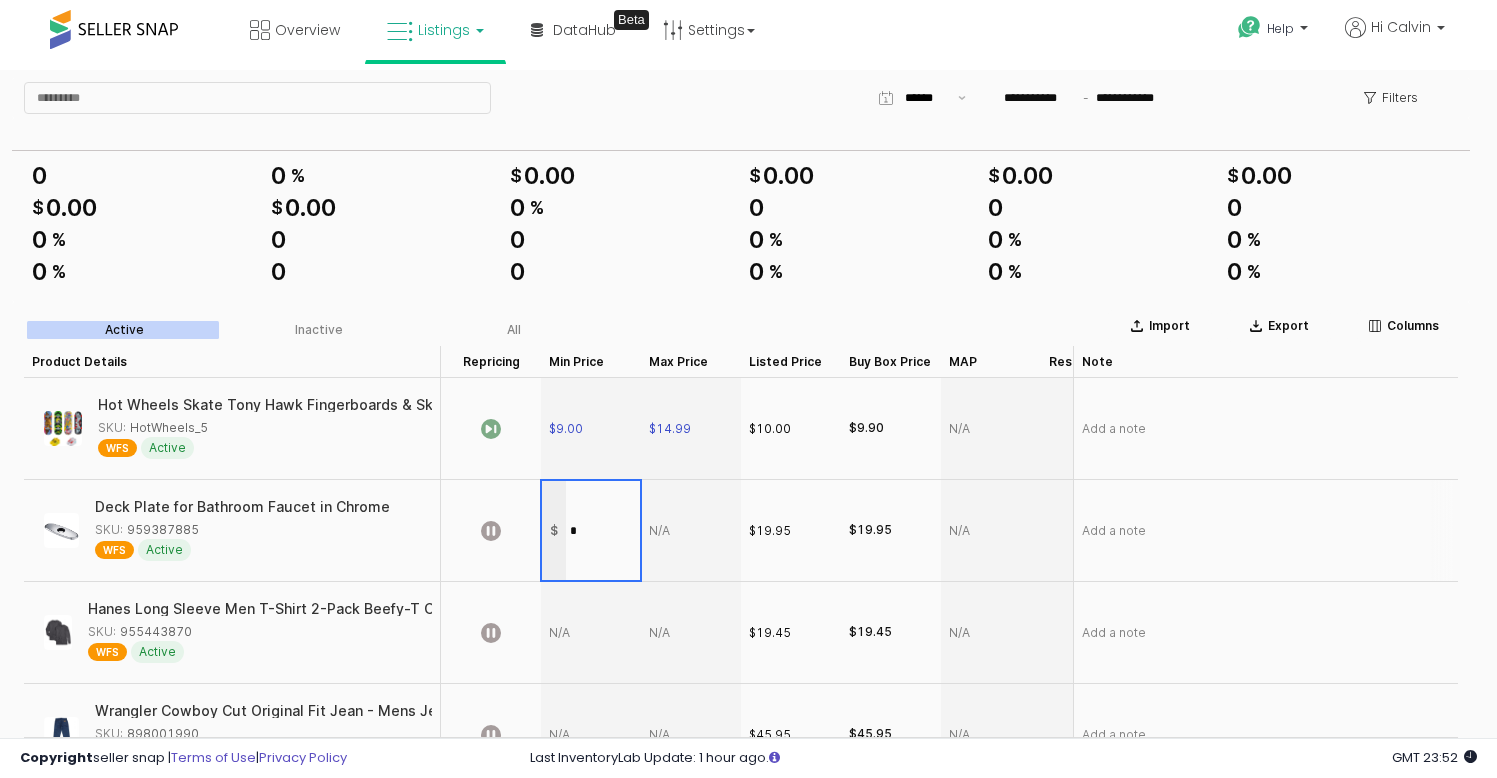 type on "**" 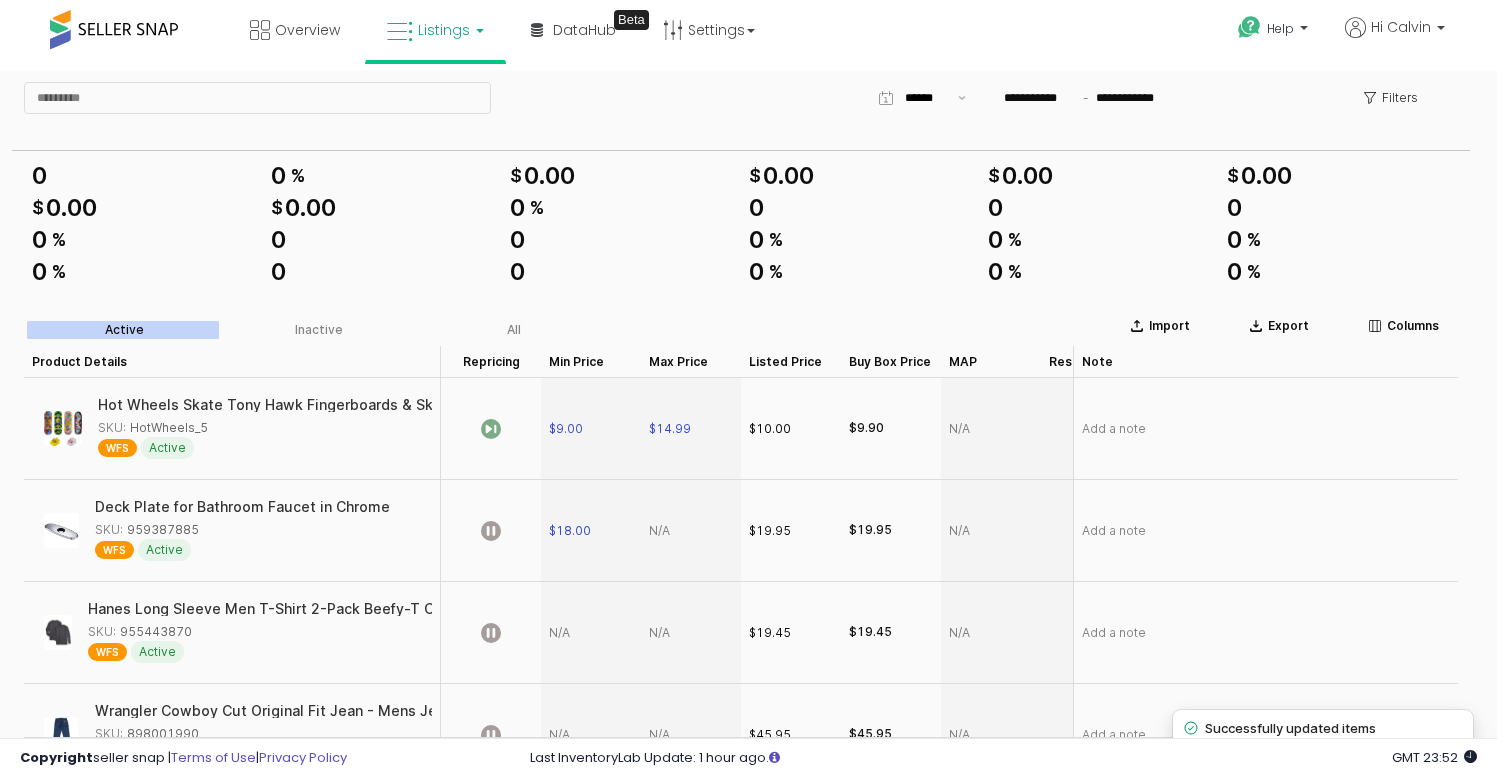 click at bounding box center [691, 531] 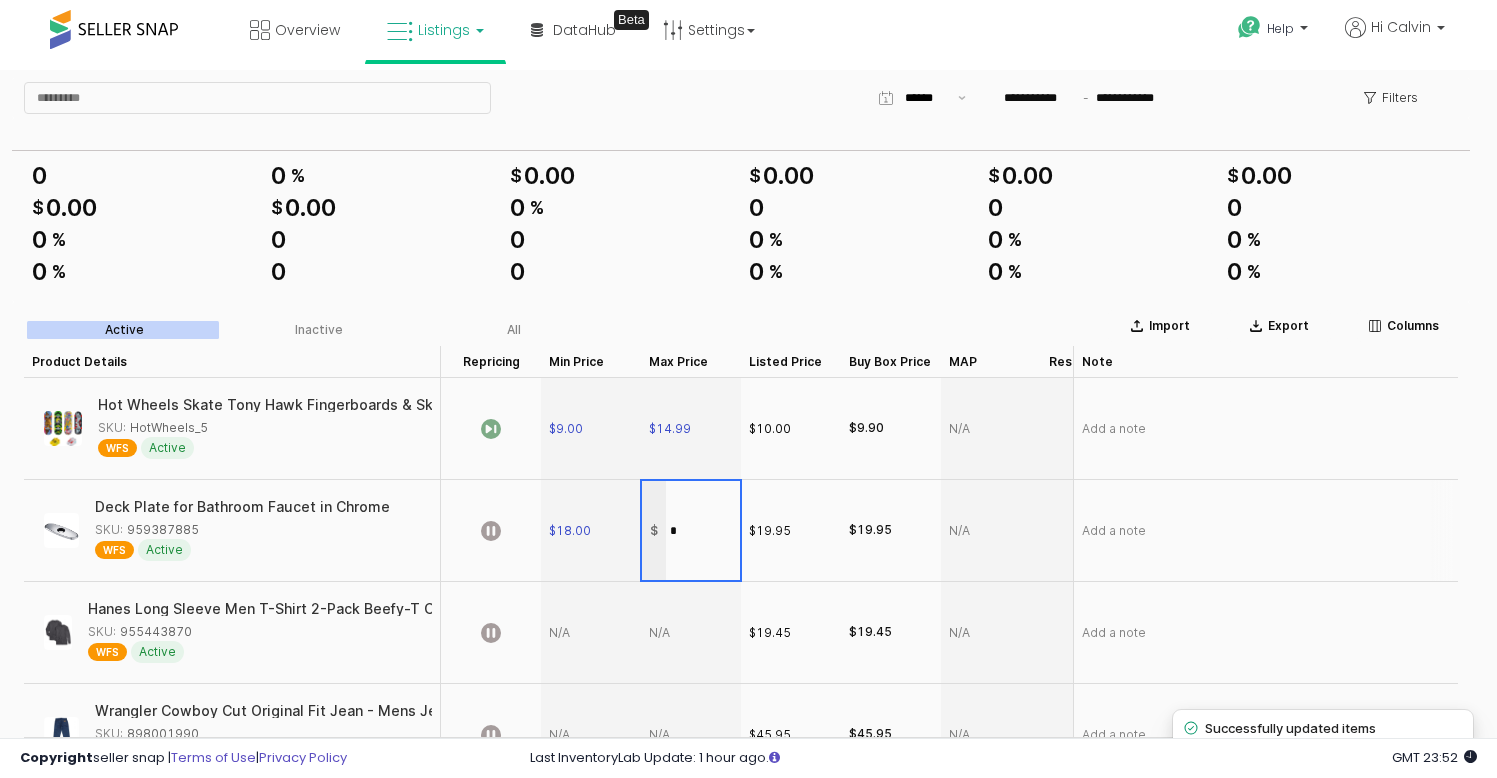 type on "**" 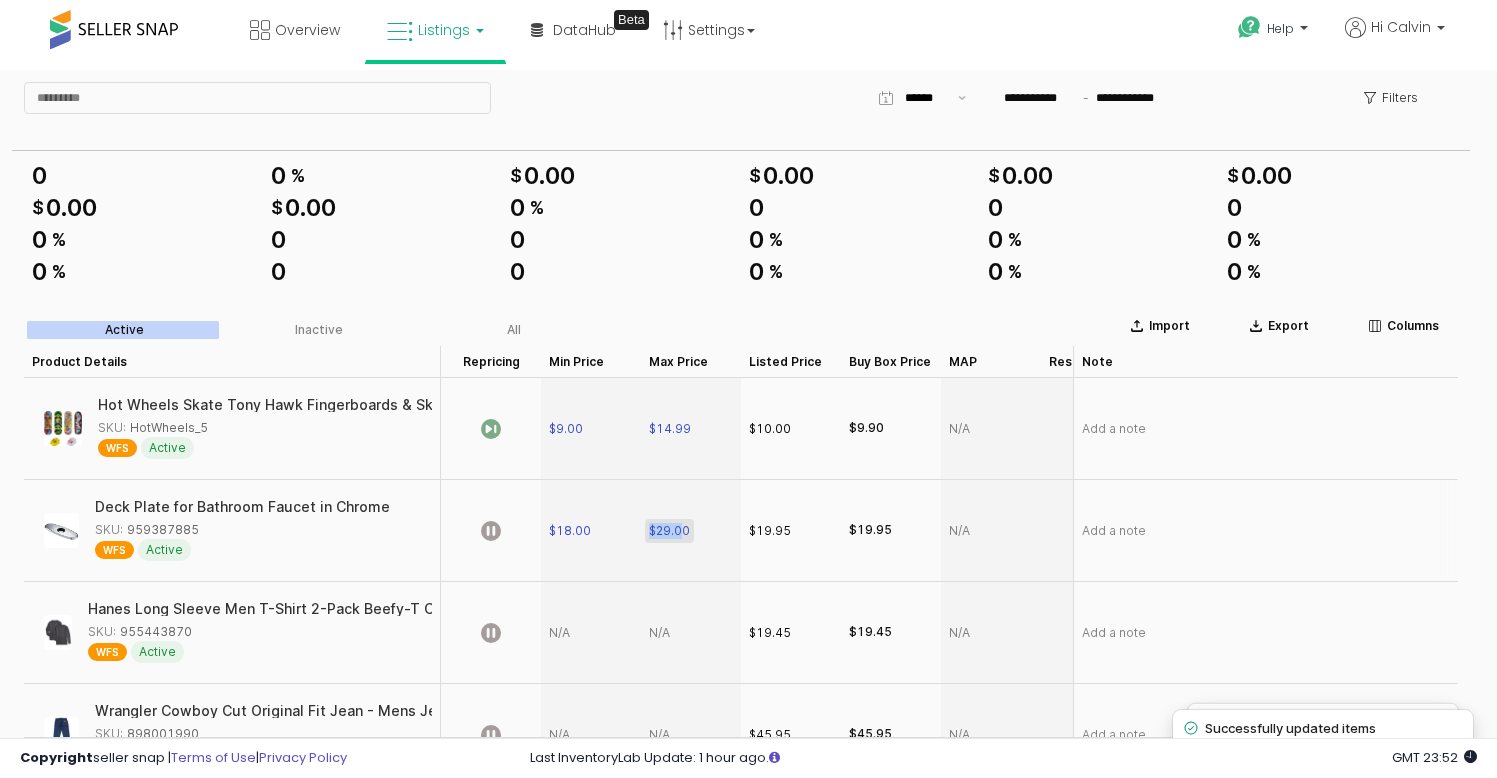 click on "$29.00" at bounding box center [669, 531] 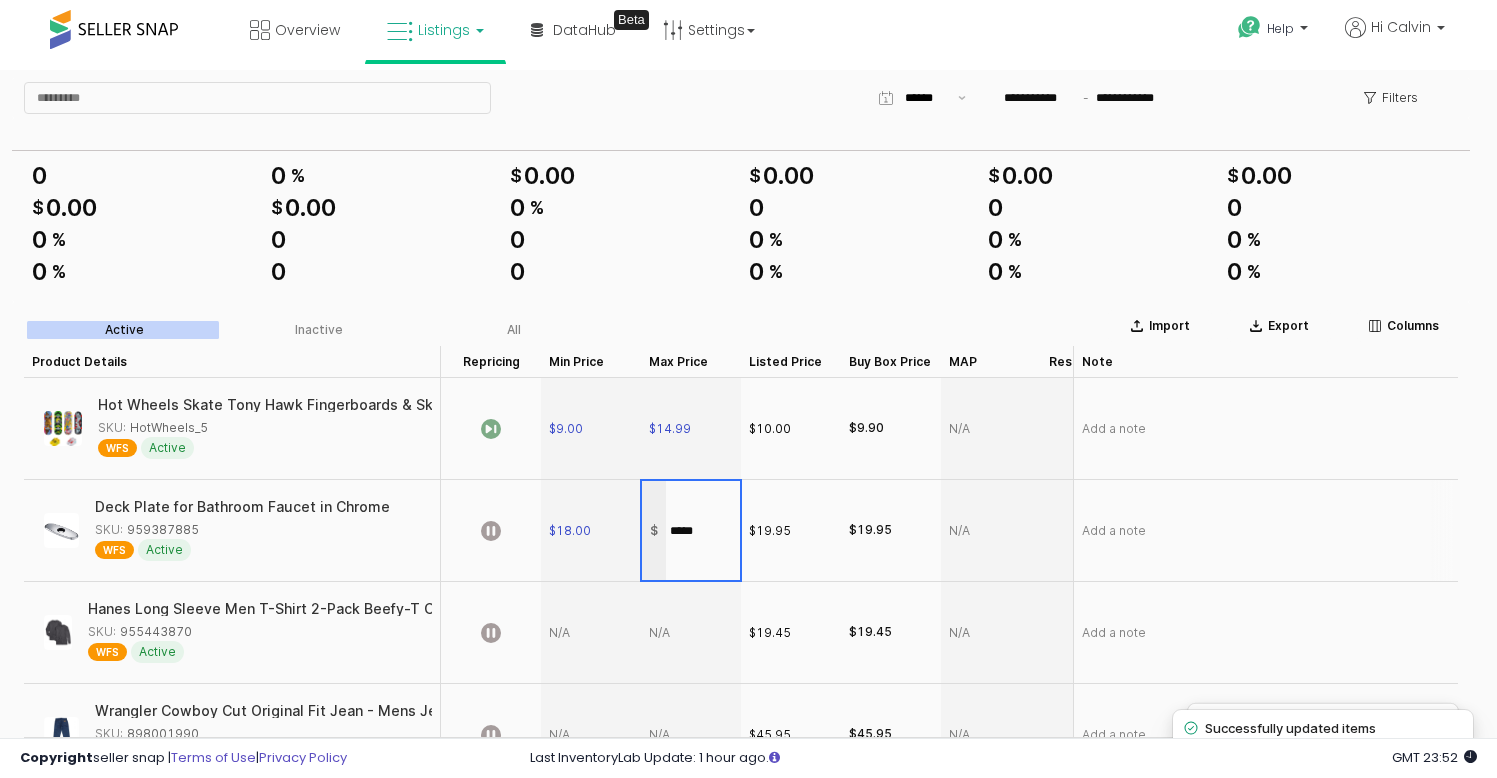 click on "*****" at bounding box center (703, 531) 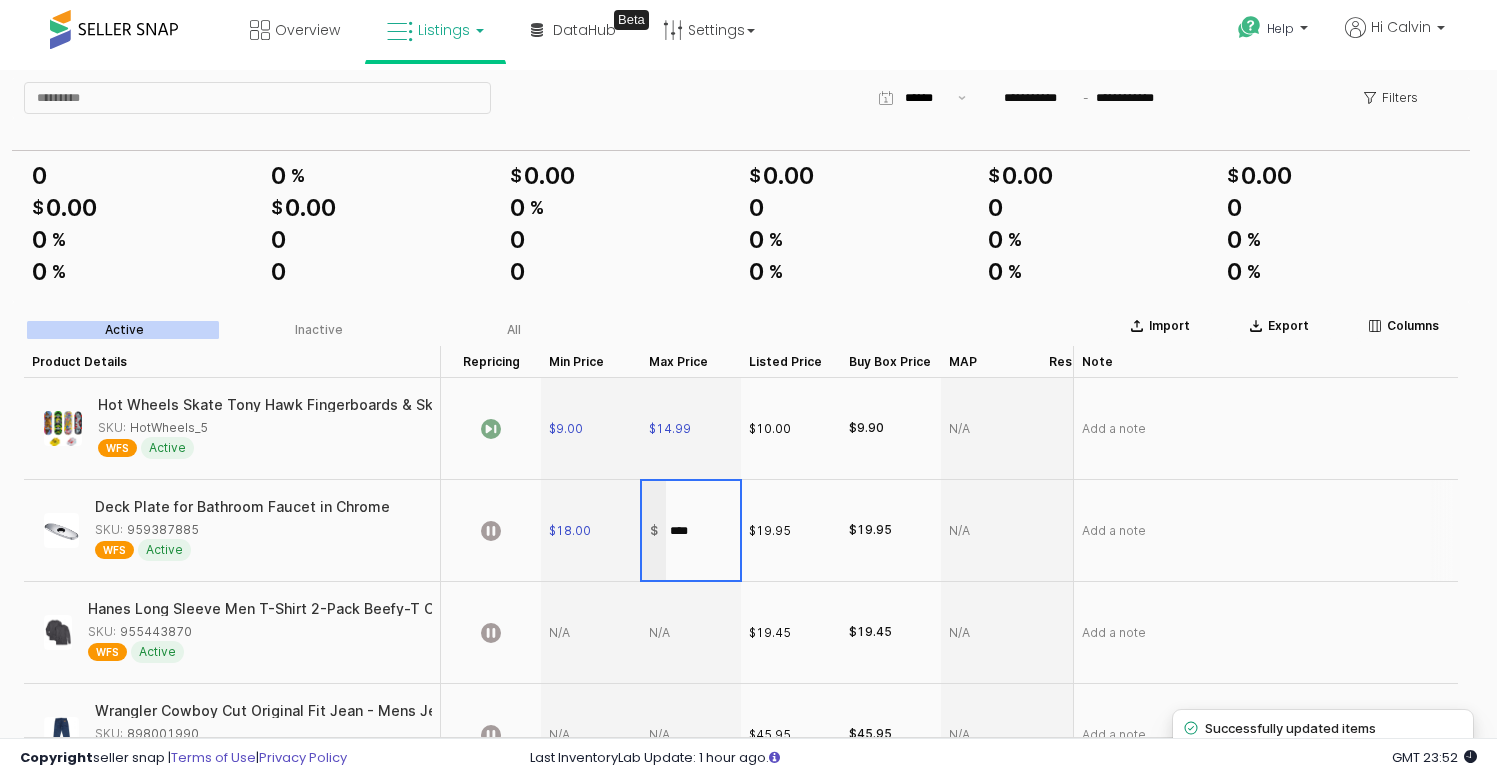 type on "*****" 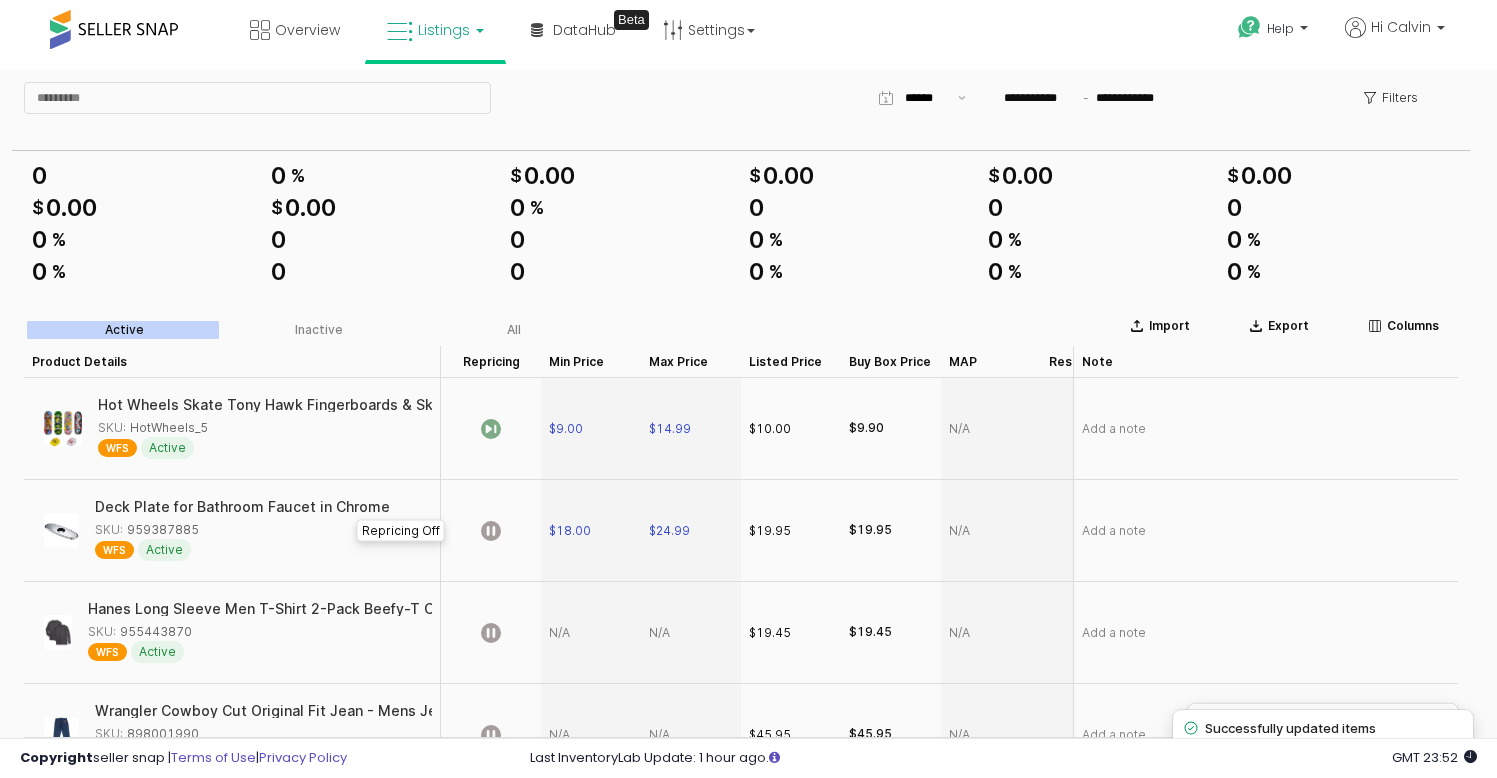 click at bounding box center [491, 531] 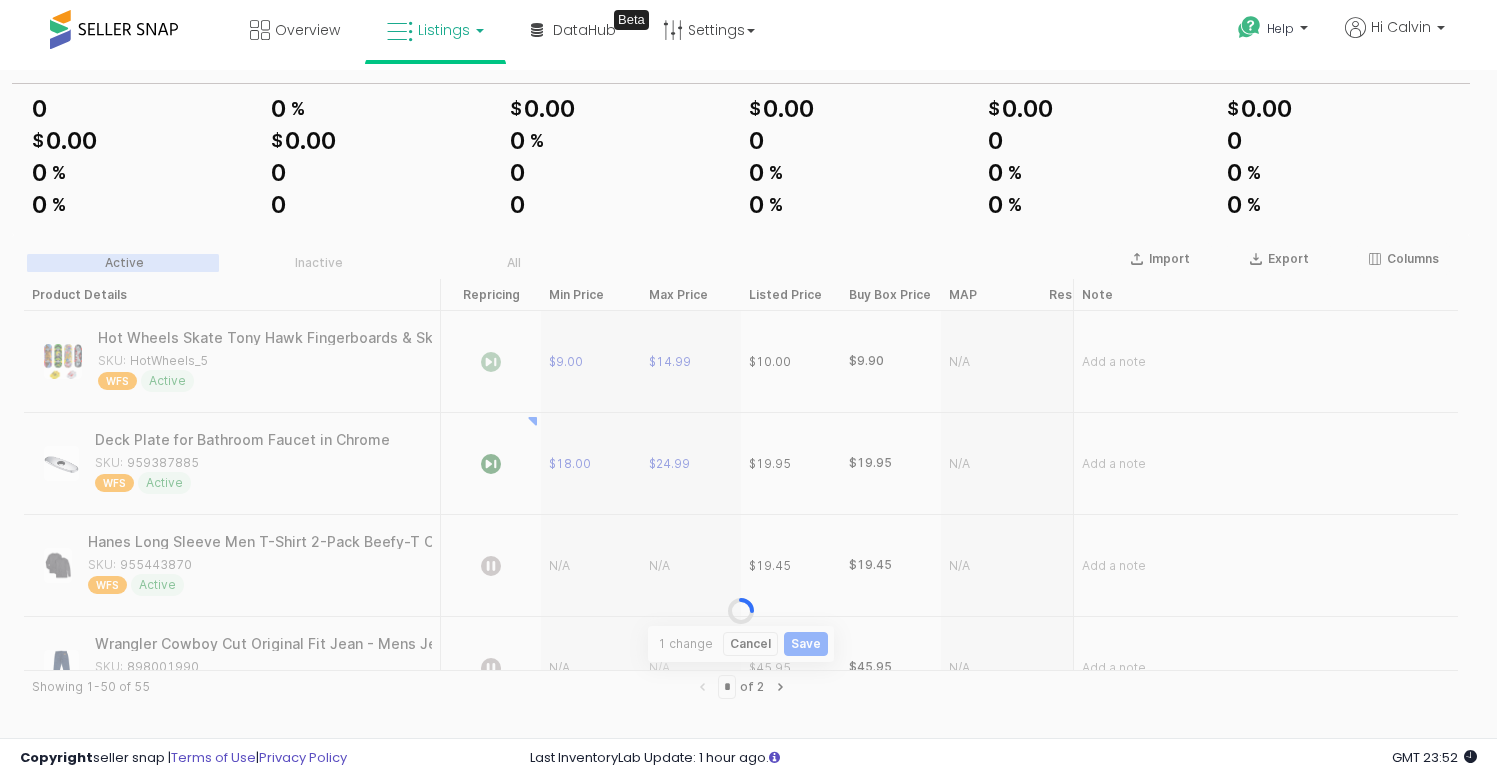 scroll, scrollTop: 61, scrollLeft: 0, axis: vertical 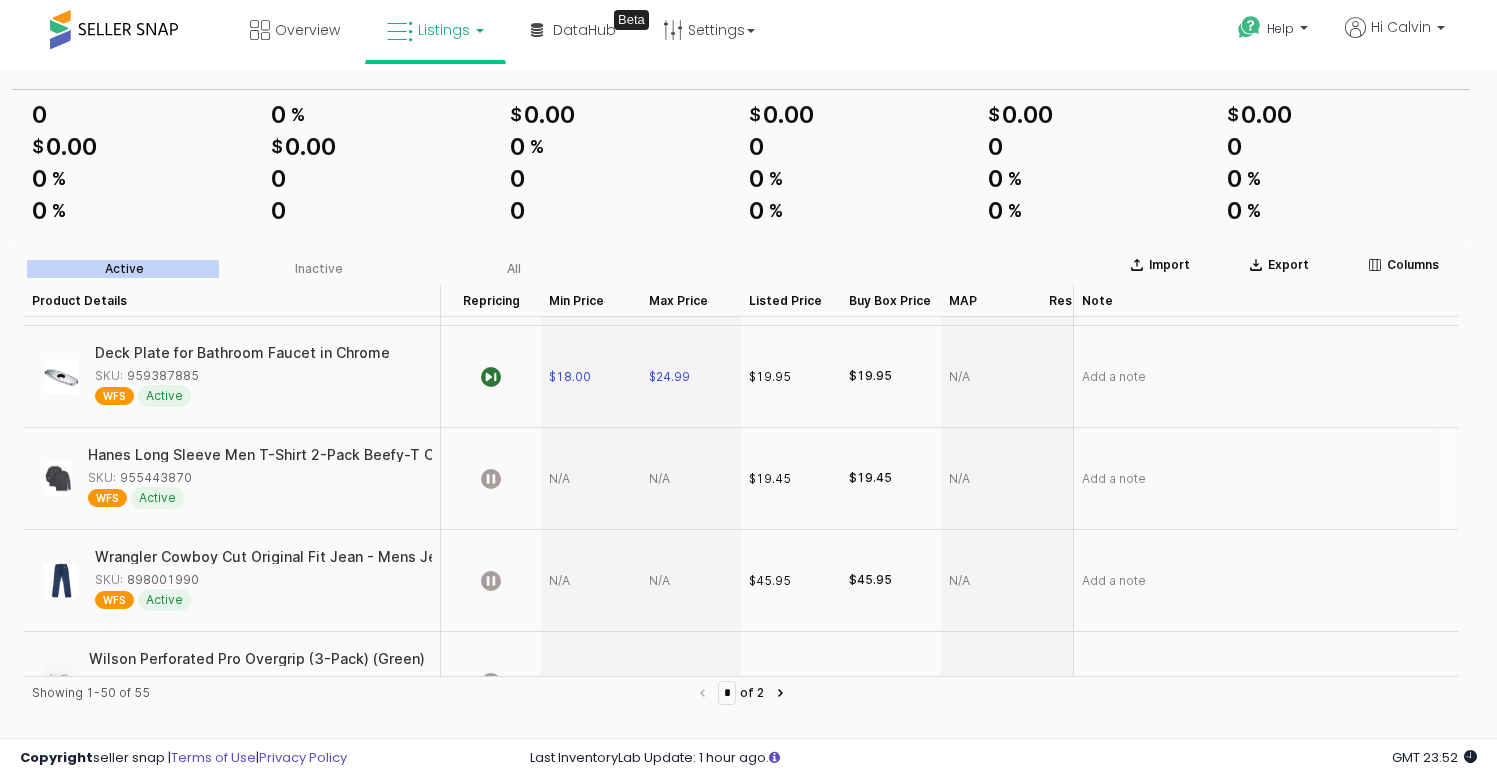 click at bounding box center [591, 479] 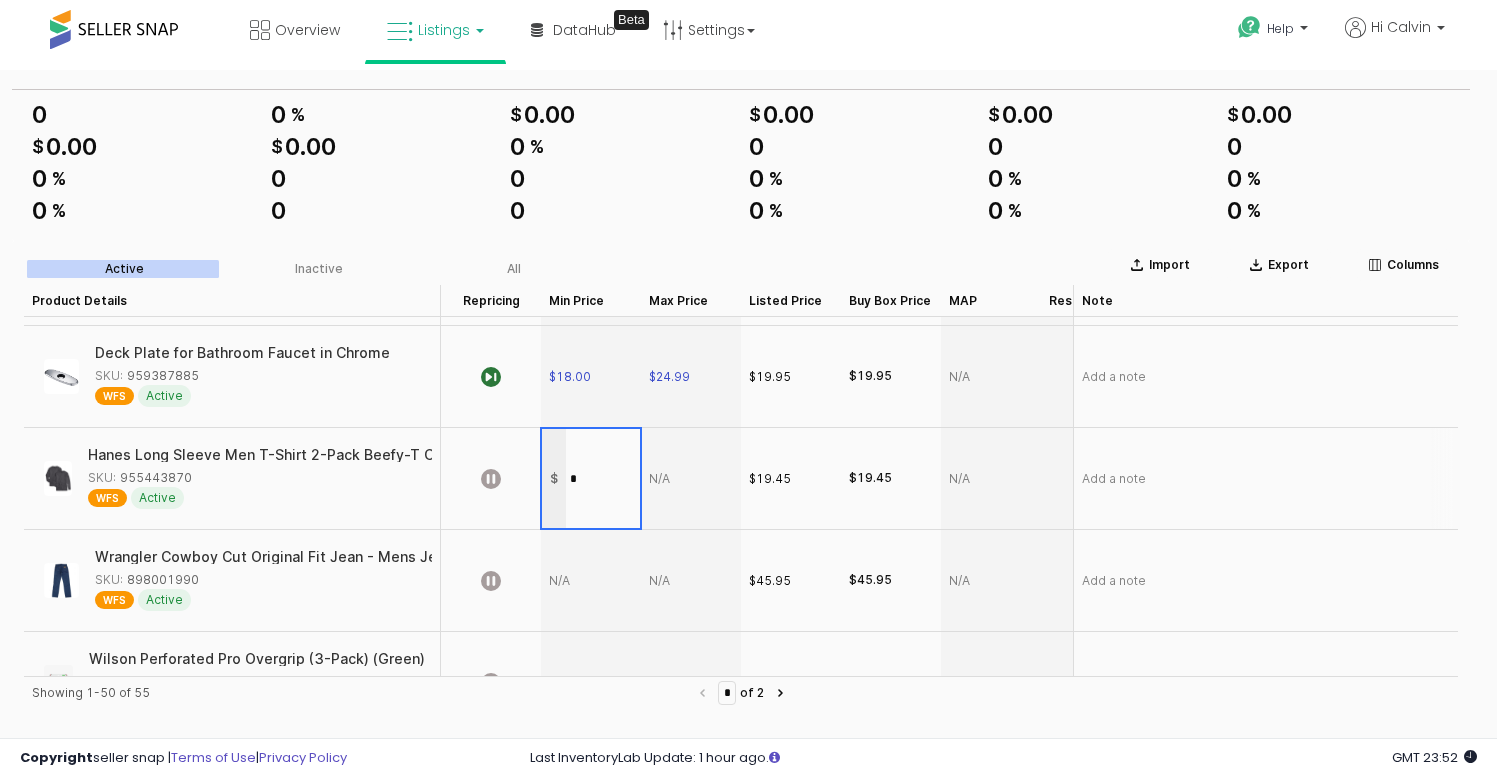 type on "**" 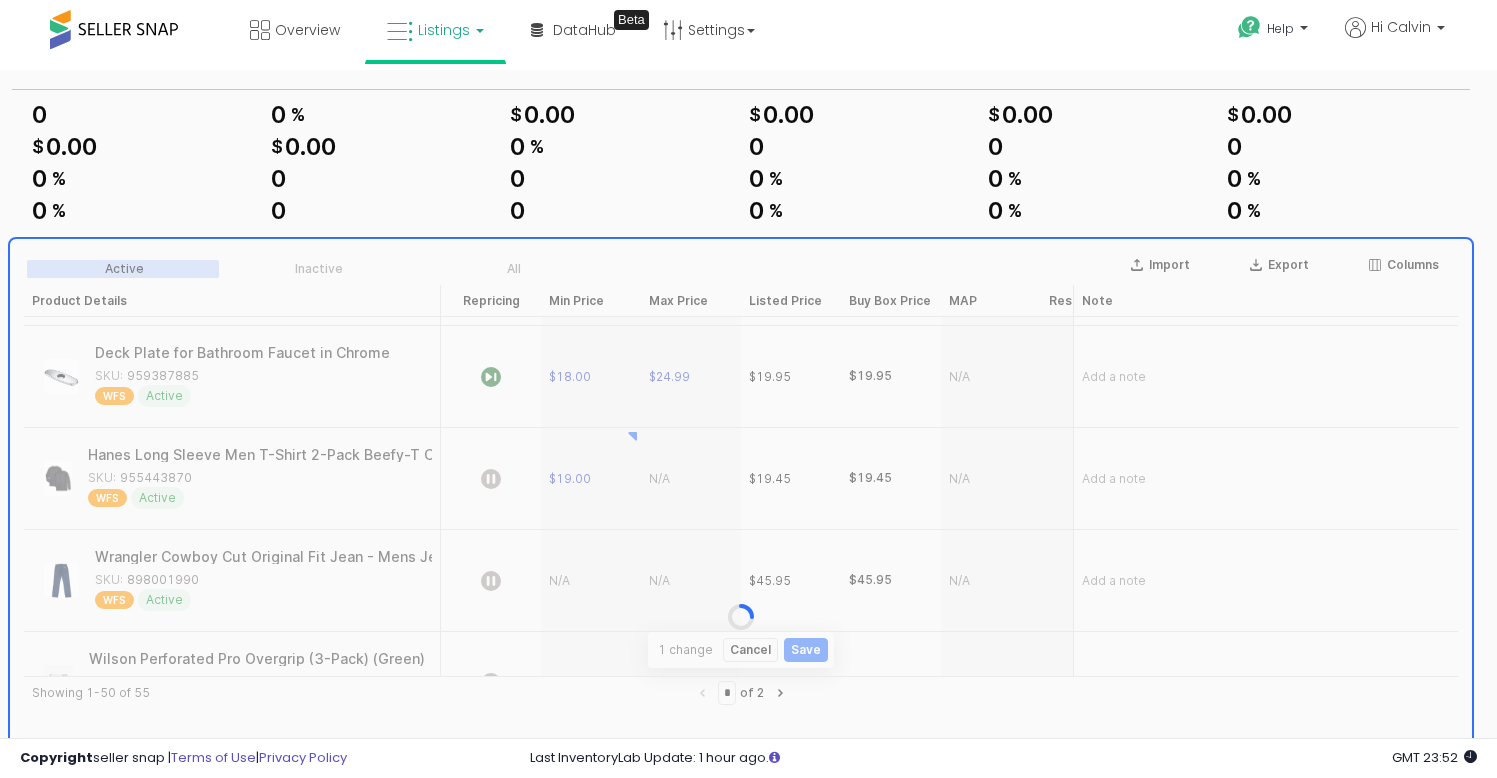 click at bounding box center [741, 617] 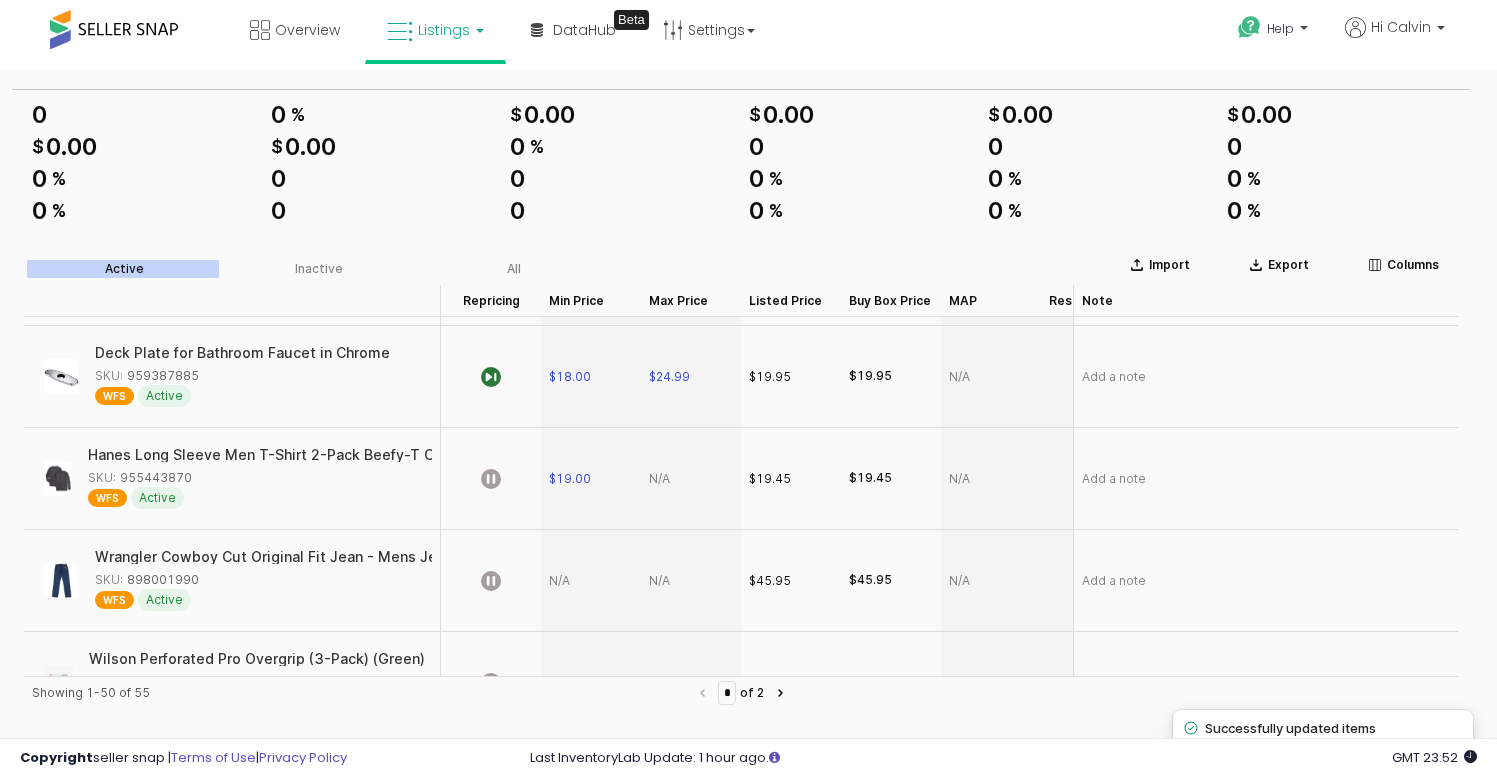 click at bounding box center [691, 479] 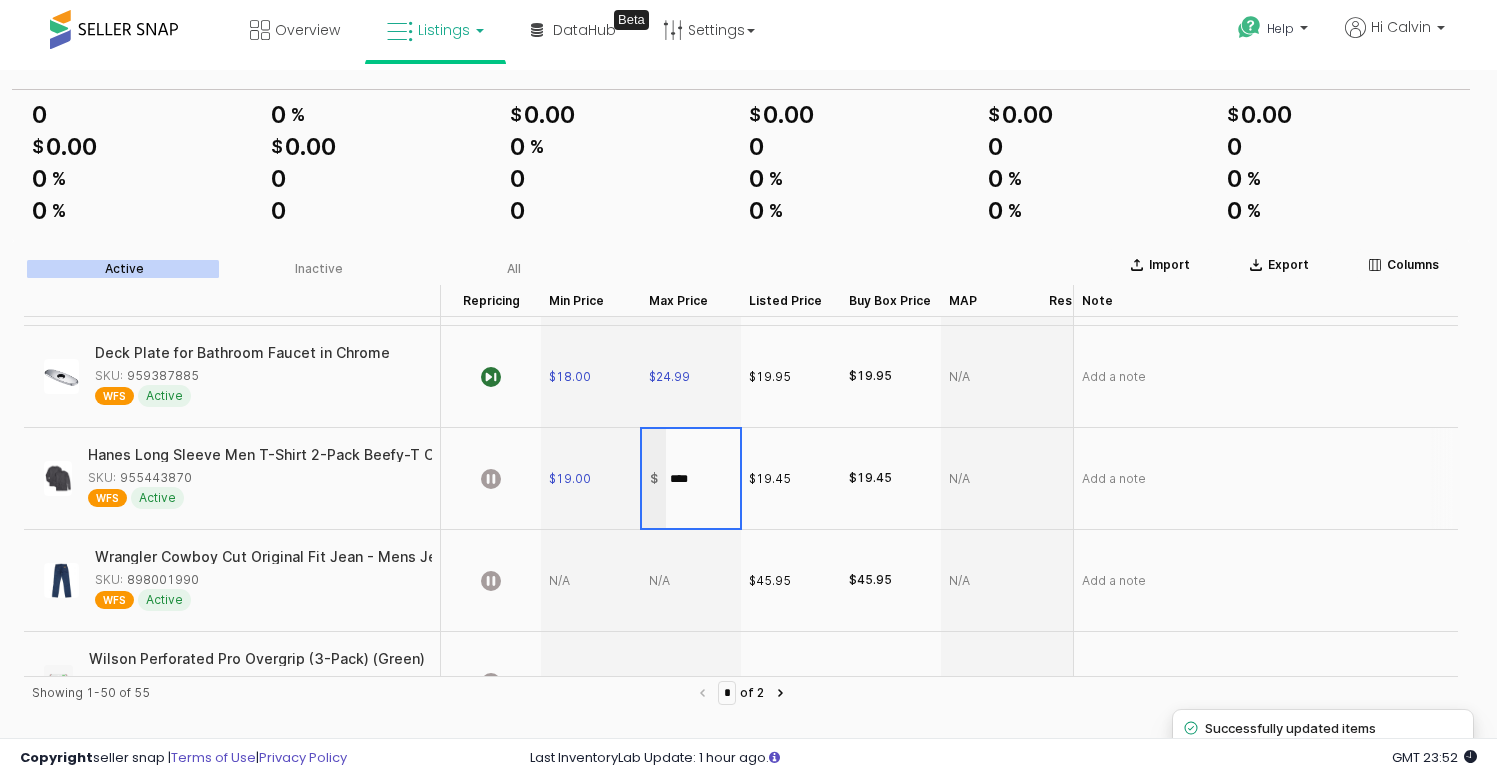 type on "*****" 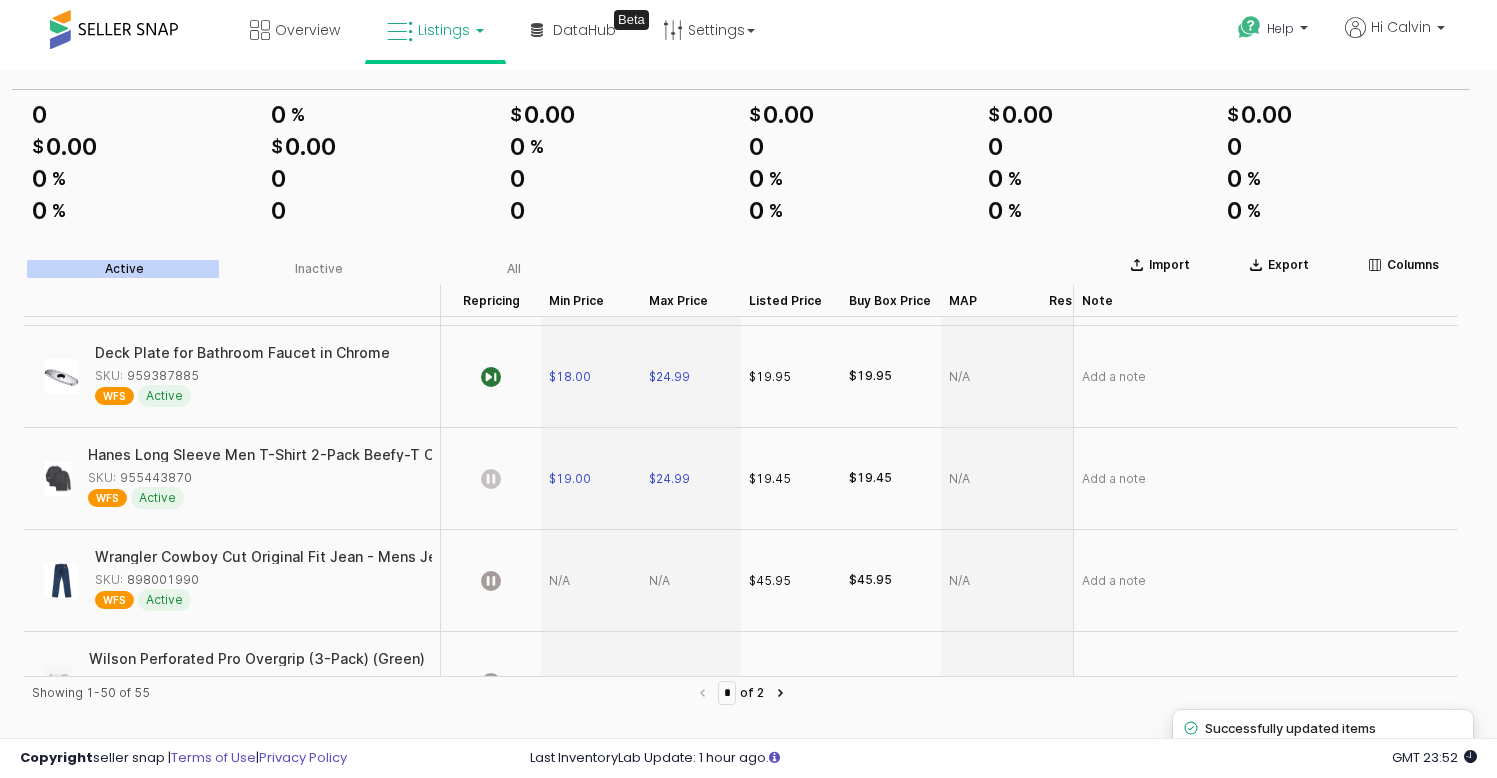 click 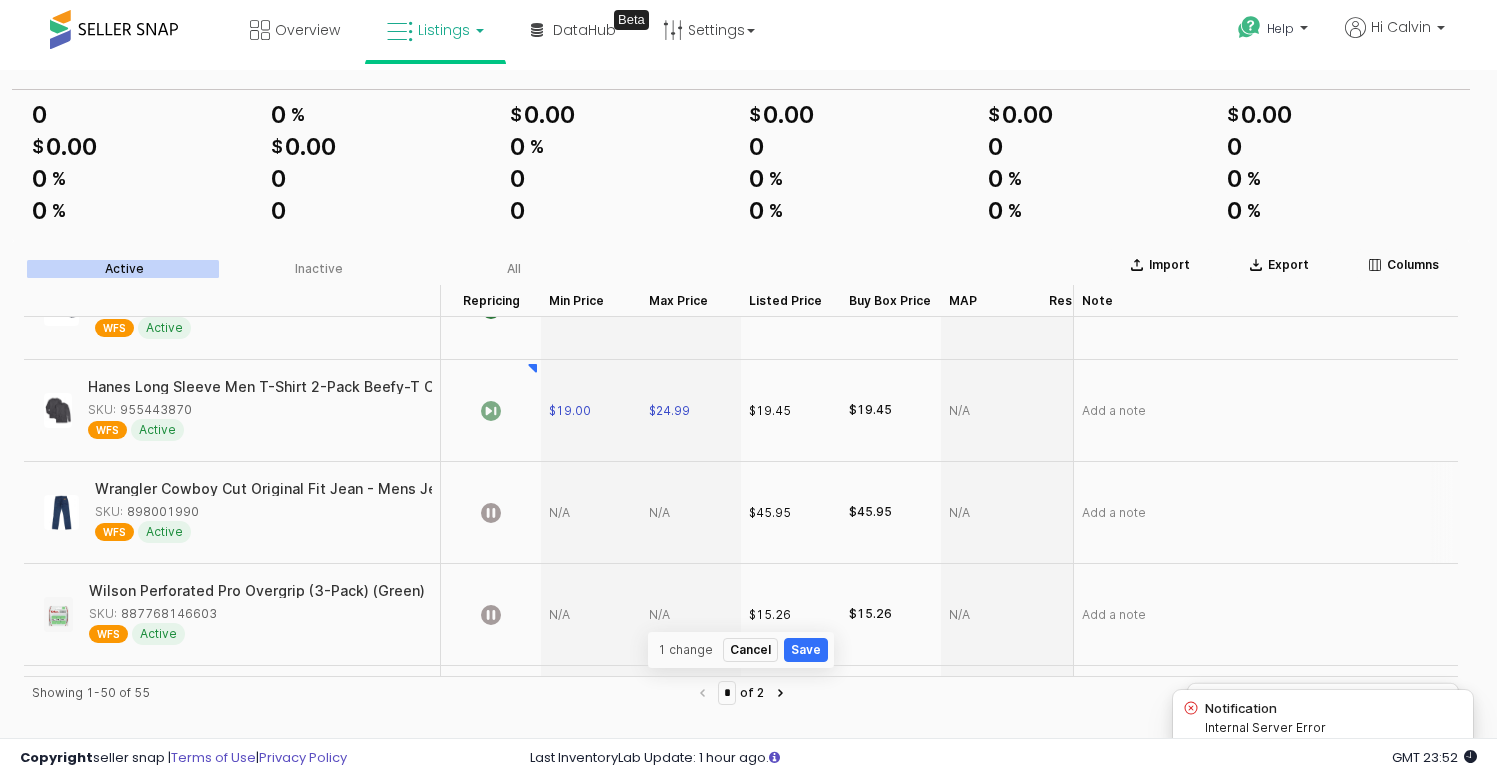 scroll, scrollTop: 207, scrollLeft: 0, axis: vertical 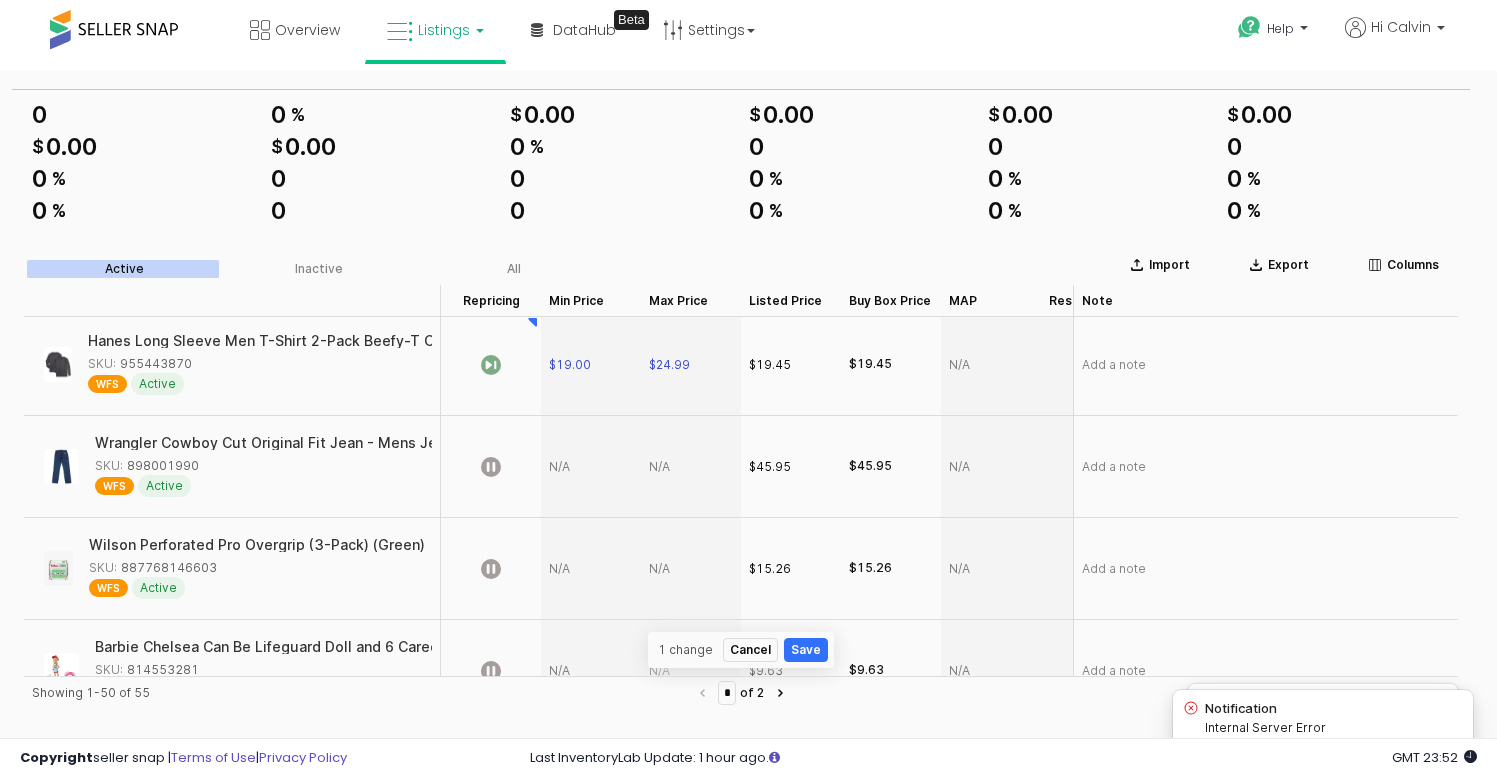 click at bounding box center [591, 467] 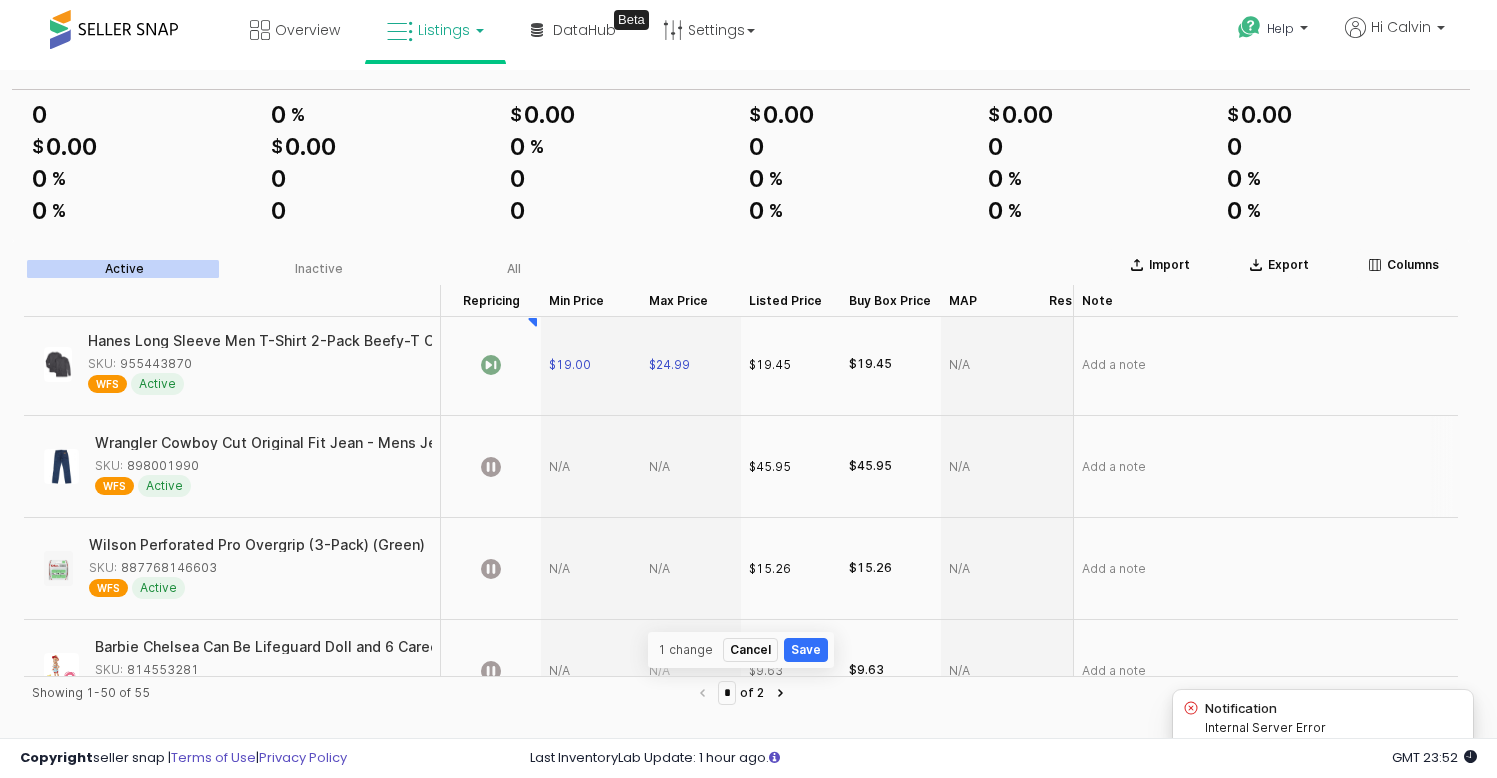 click at bounding box center [591, 467] 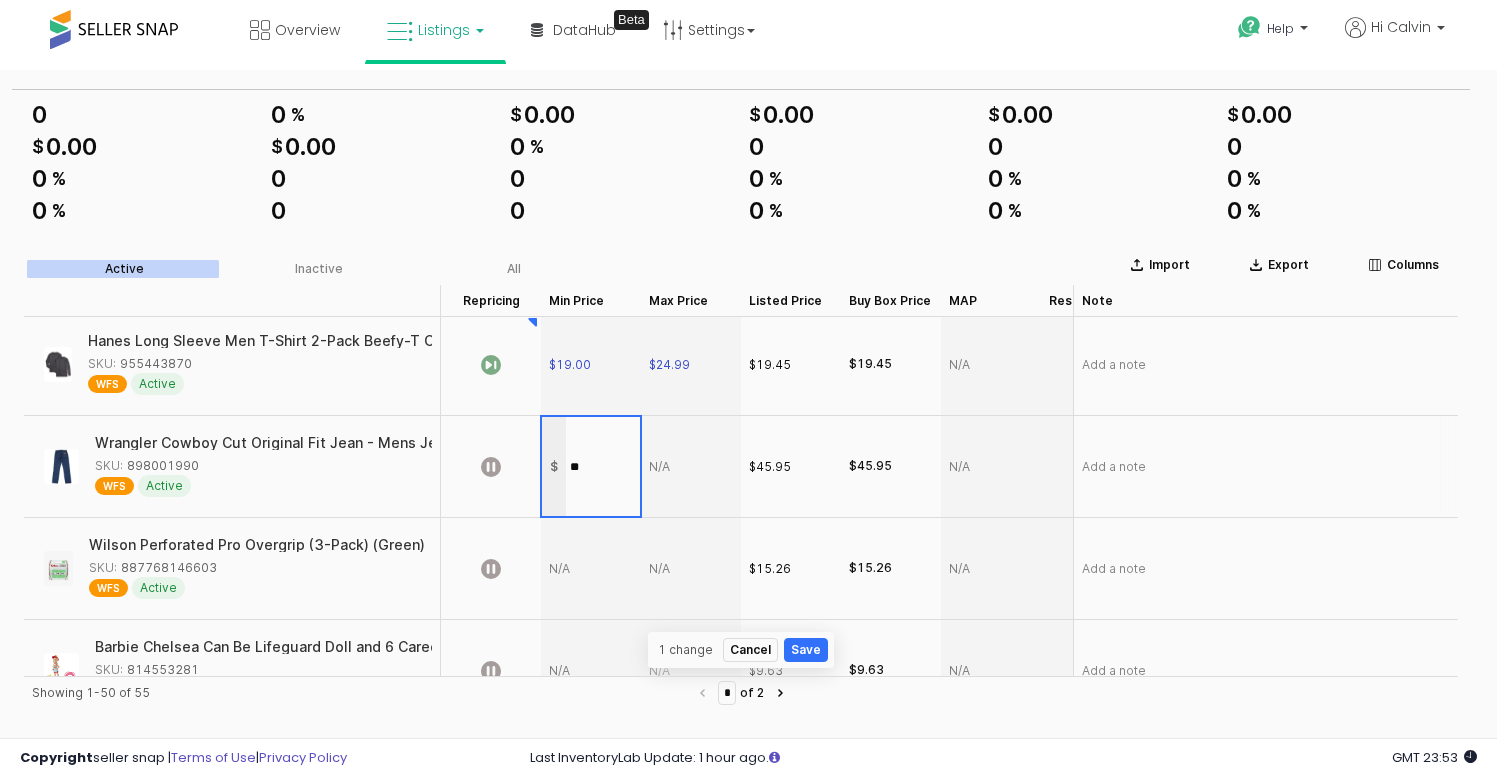 type on "*" 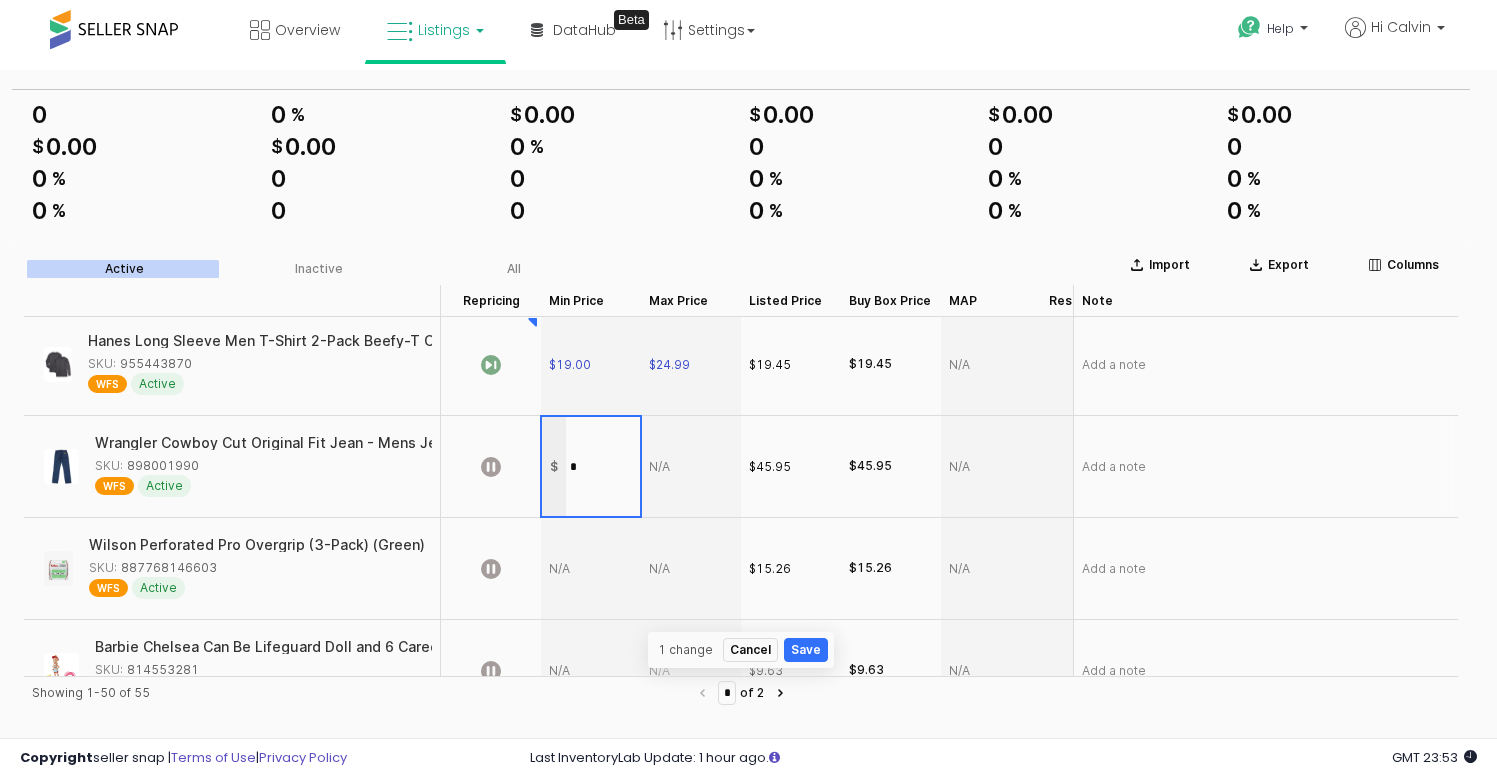 type on "**" 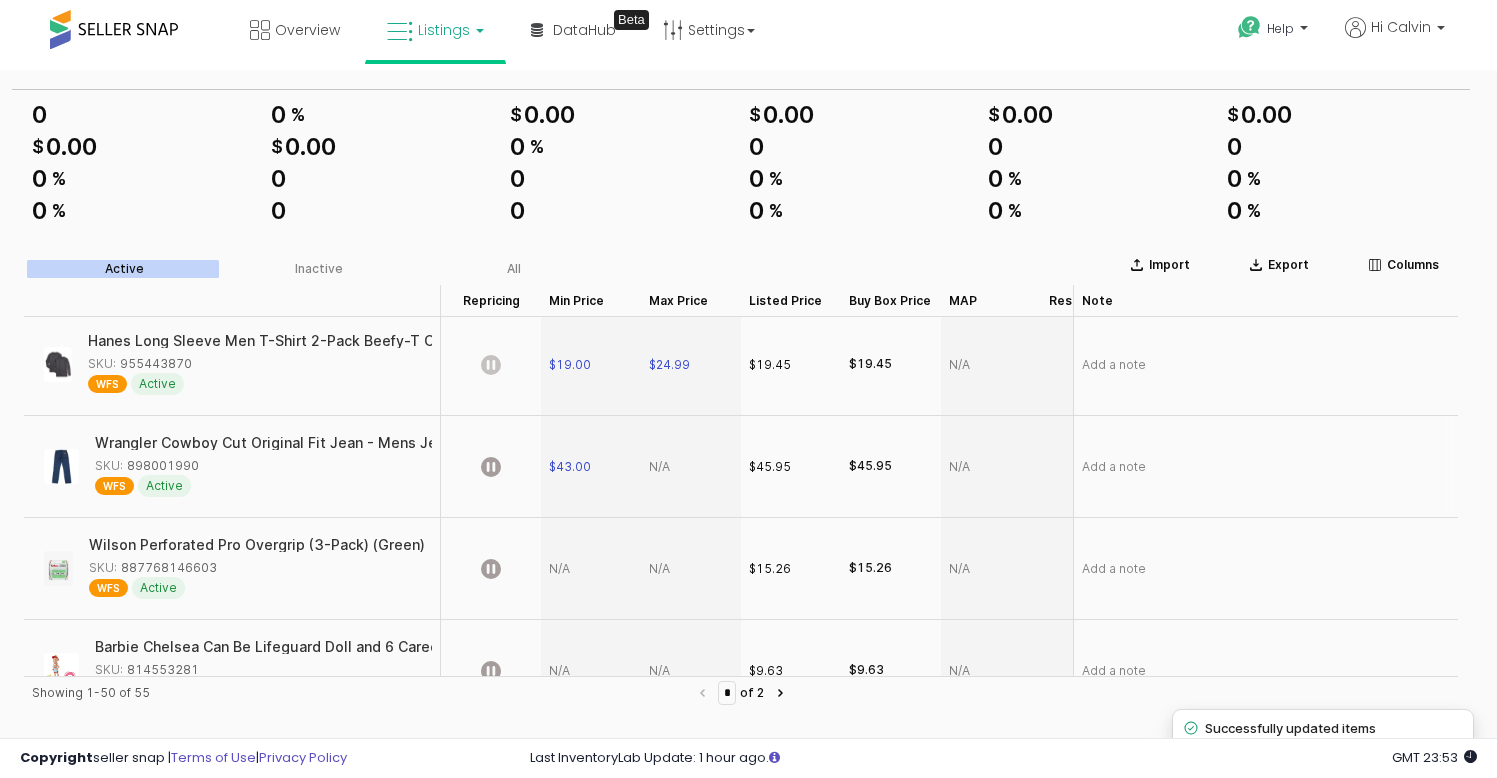 click at bounding box center (691, 467) 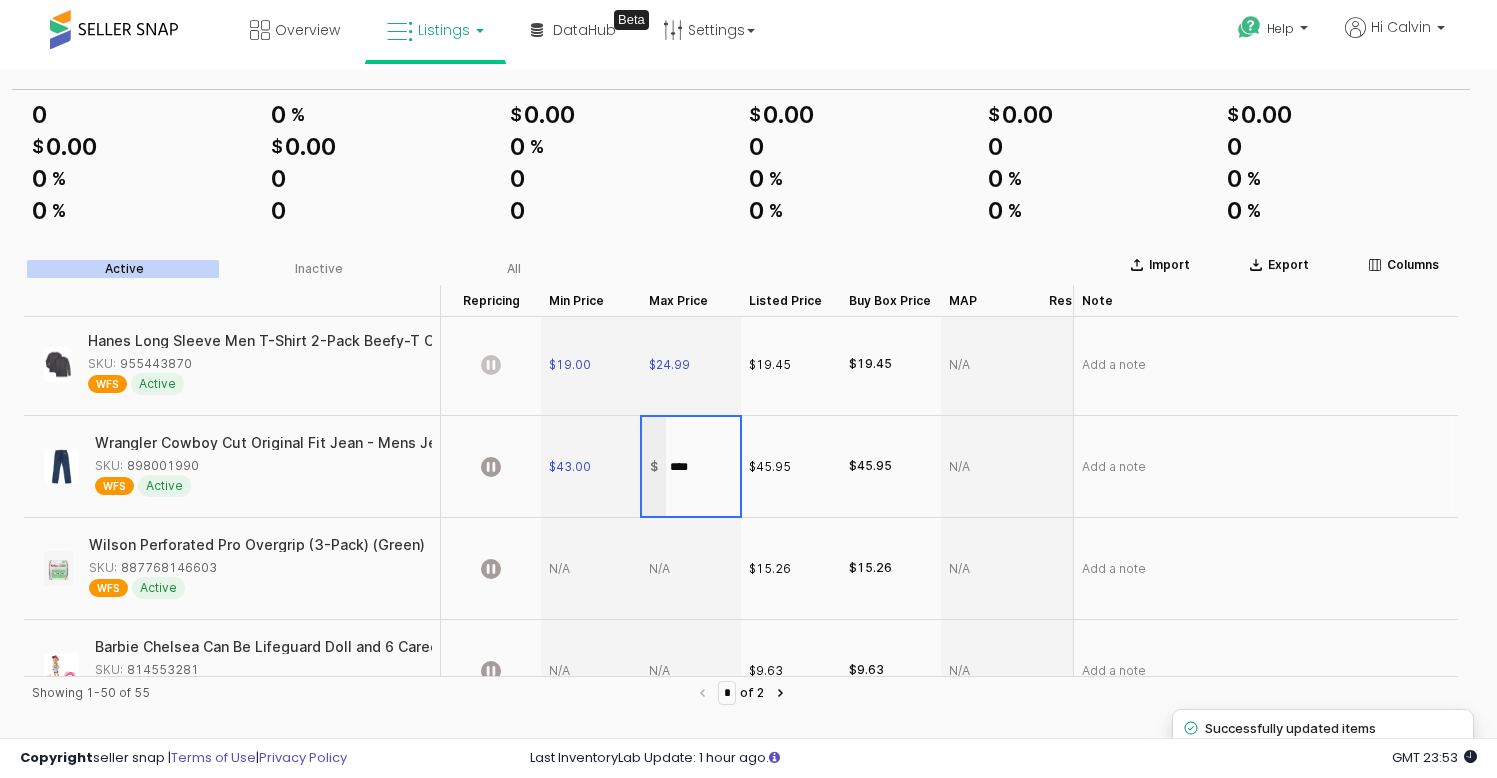 type on "*****" 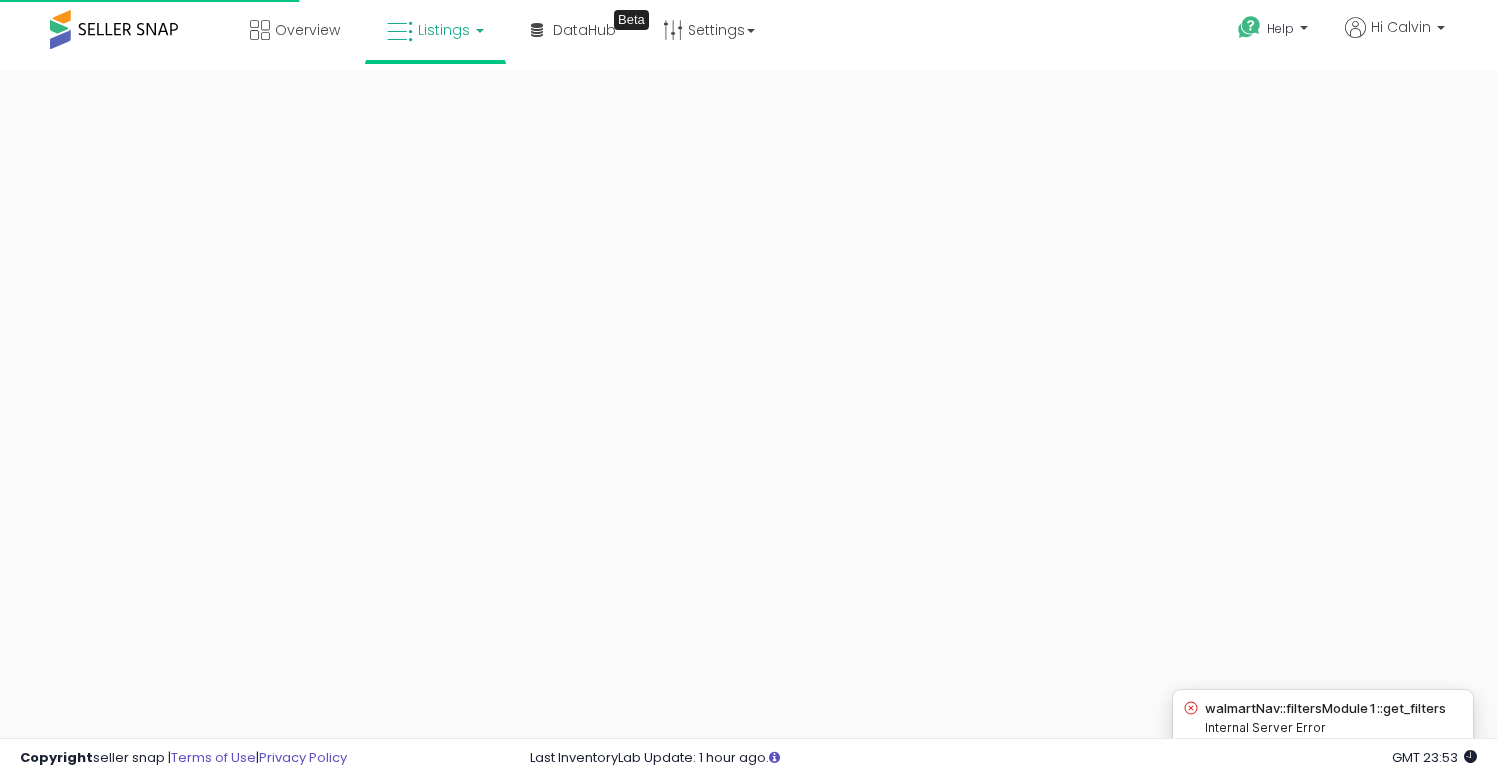 scroll, scrollTop: 0, scrollLeft: 0, axis: both 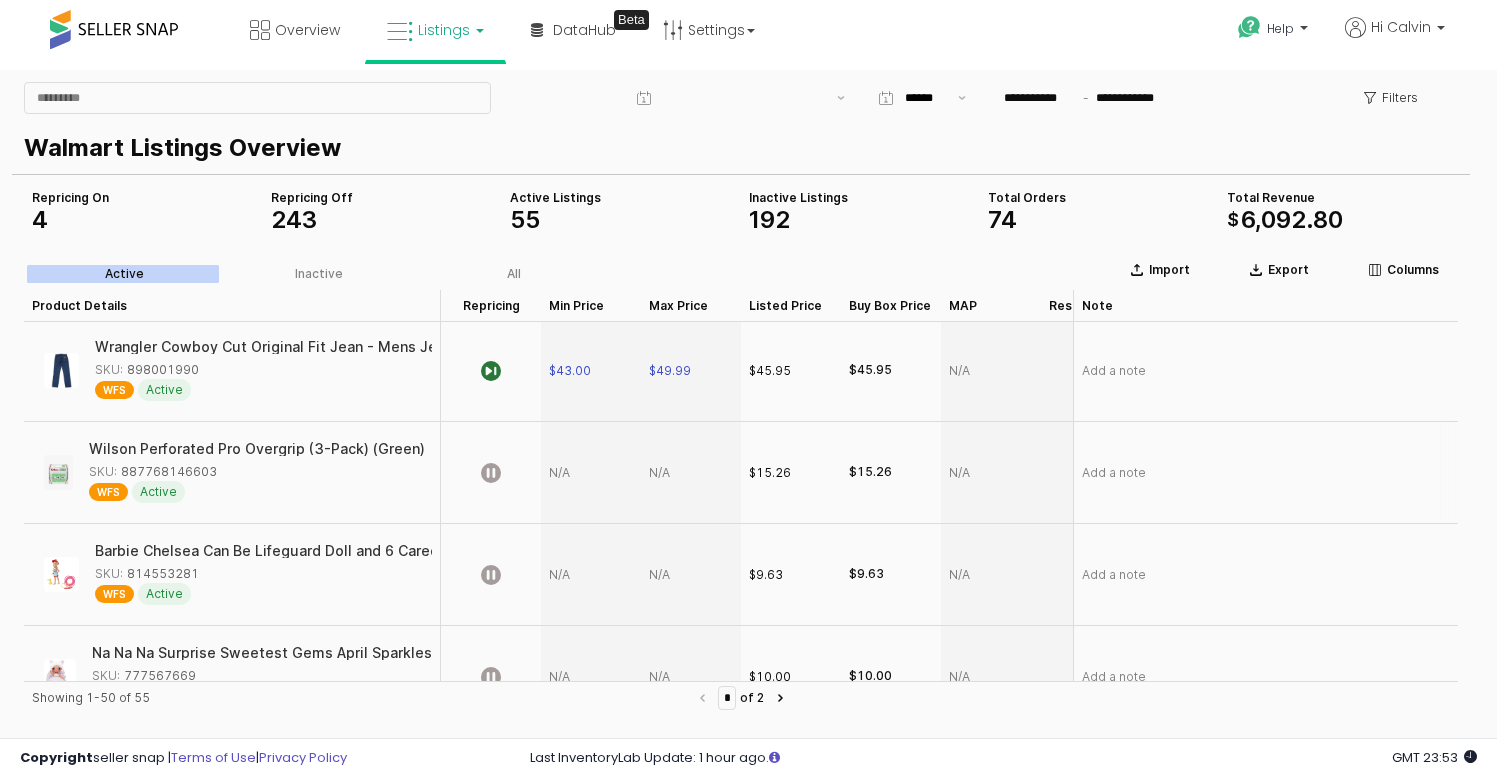 click at bounding box center (591, 473) 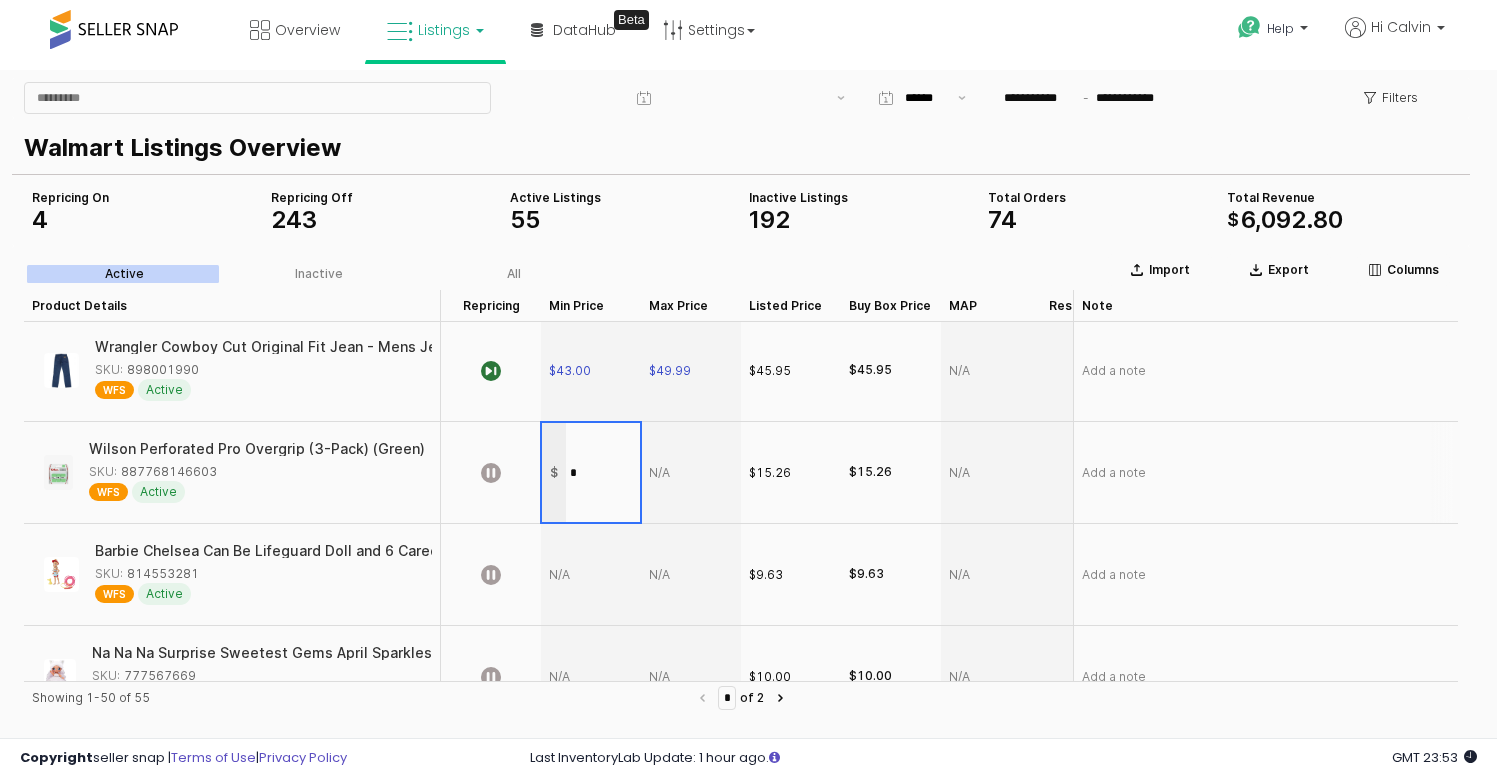 type on "**" 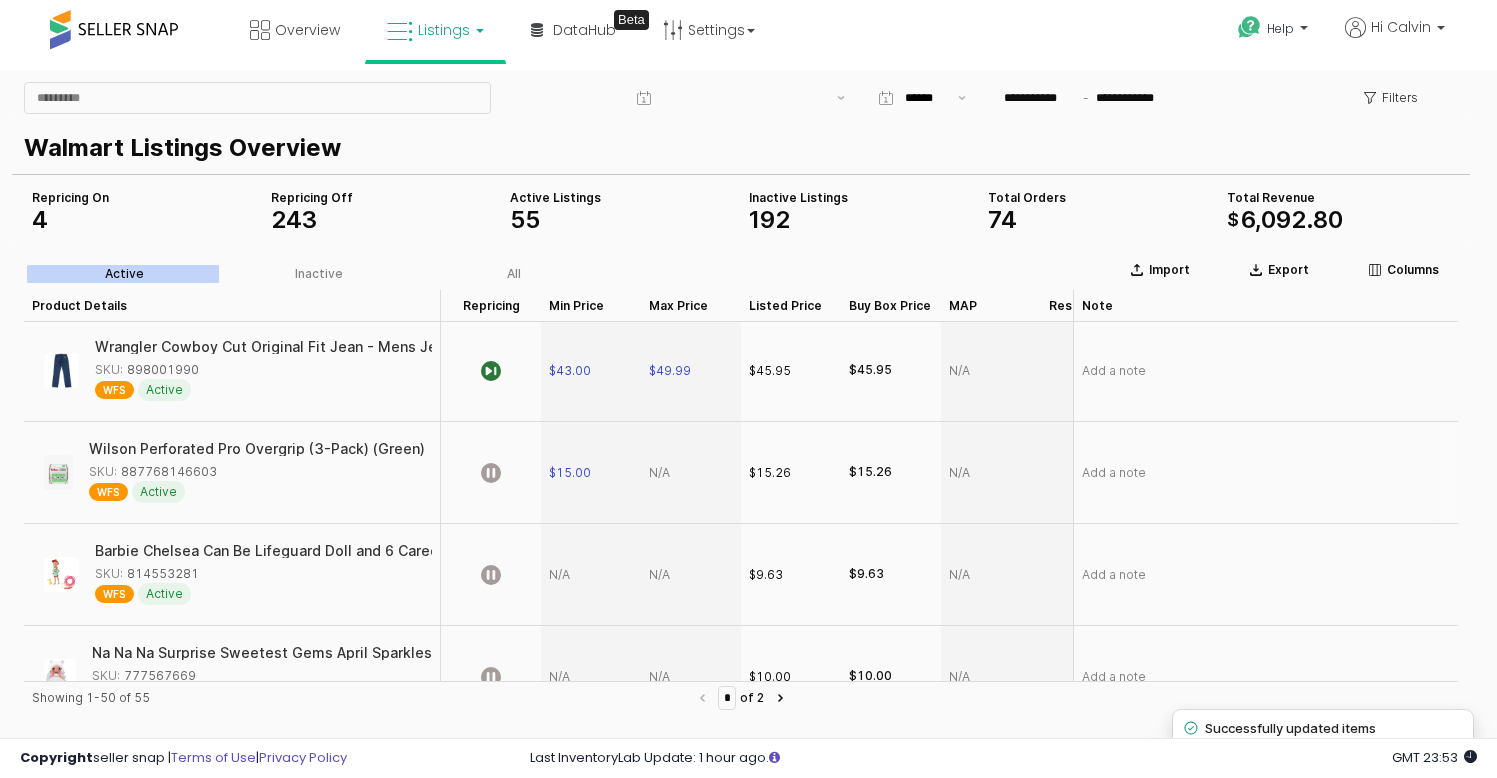 click at bounding box center [691, 473] 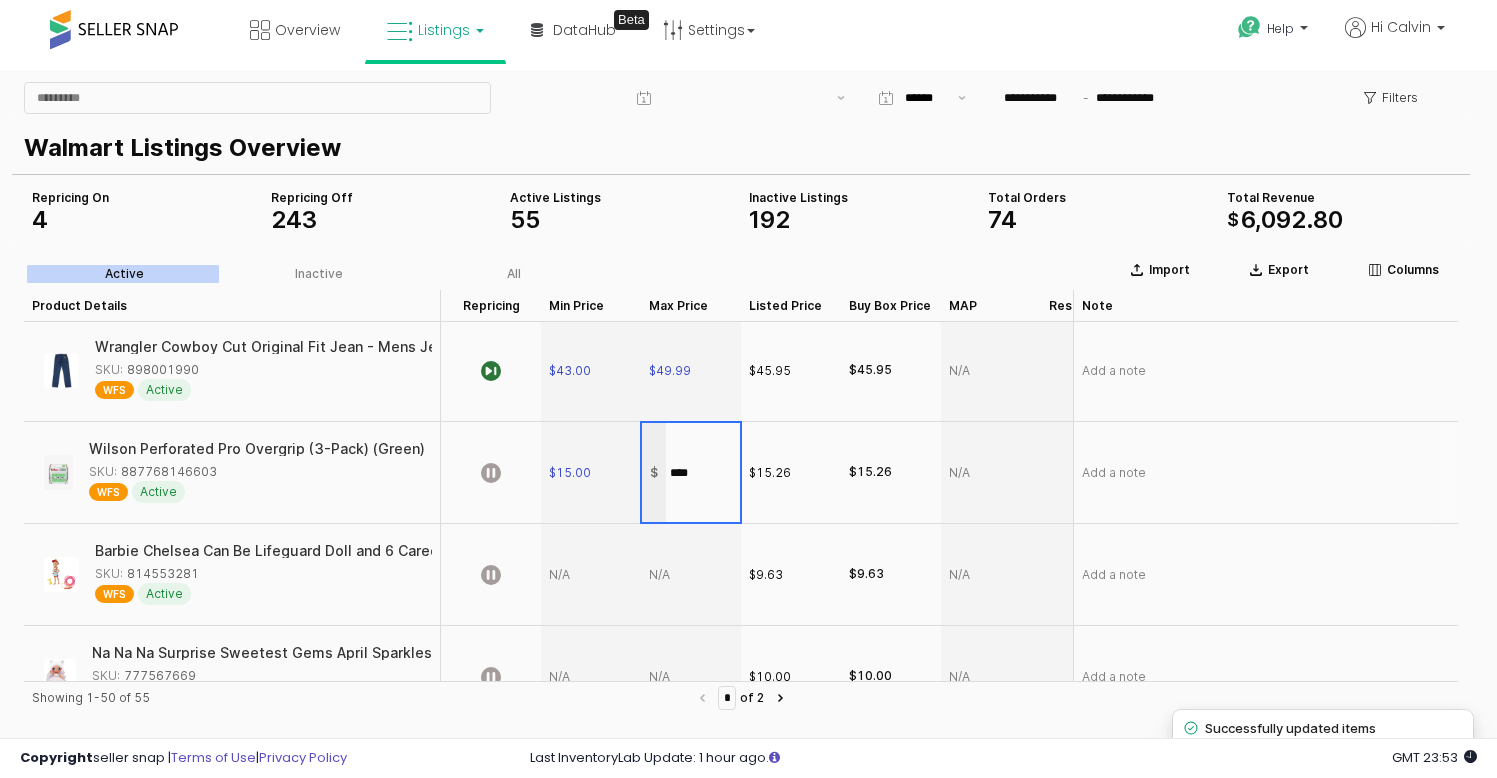 type on "*****" 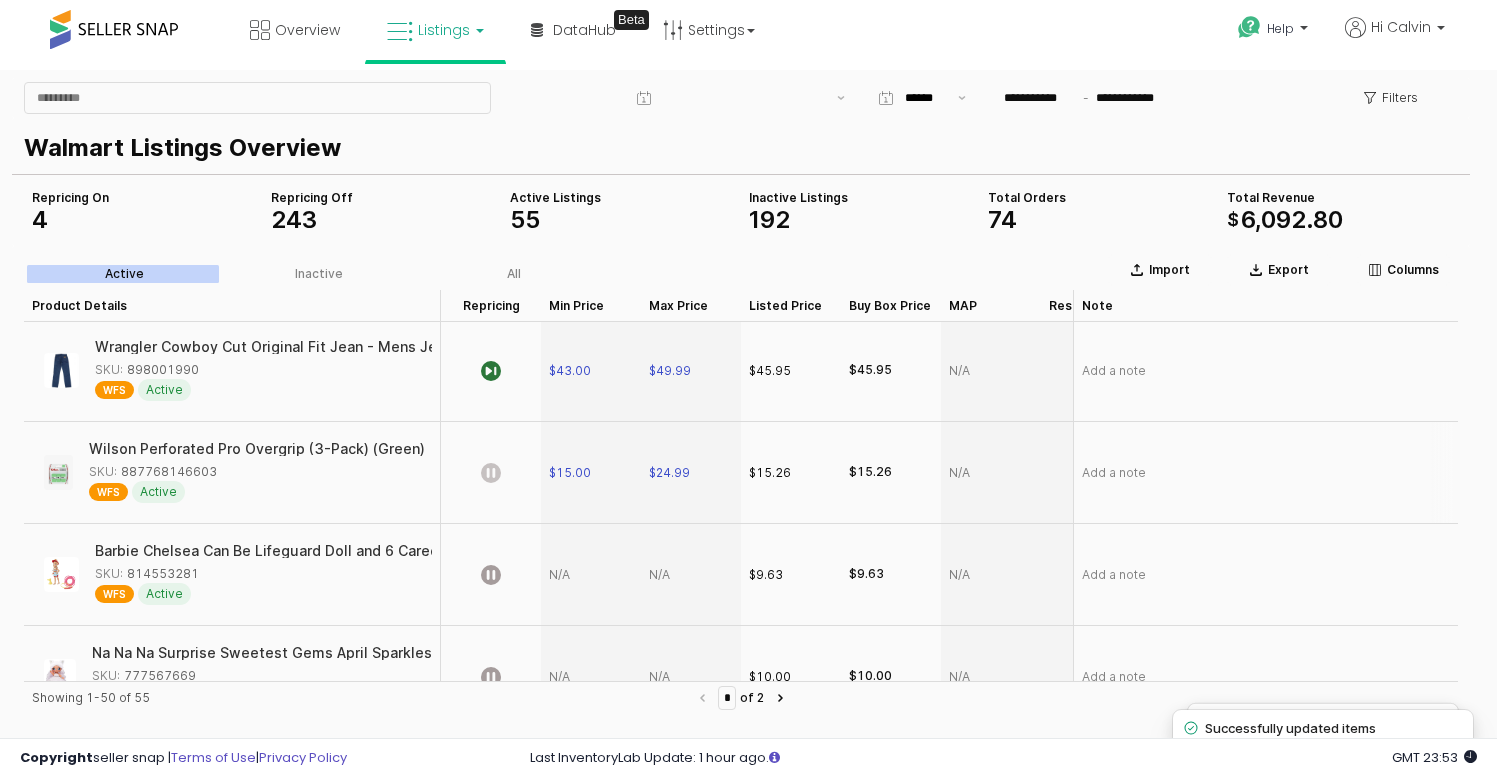 click 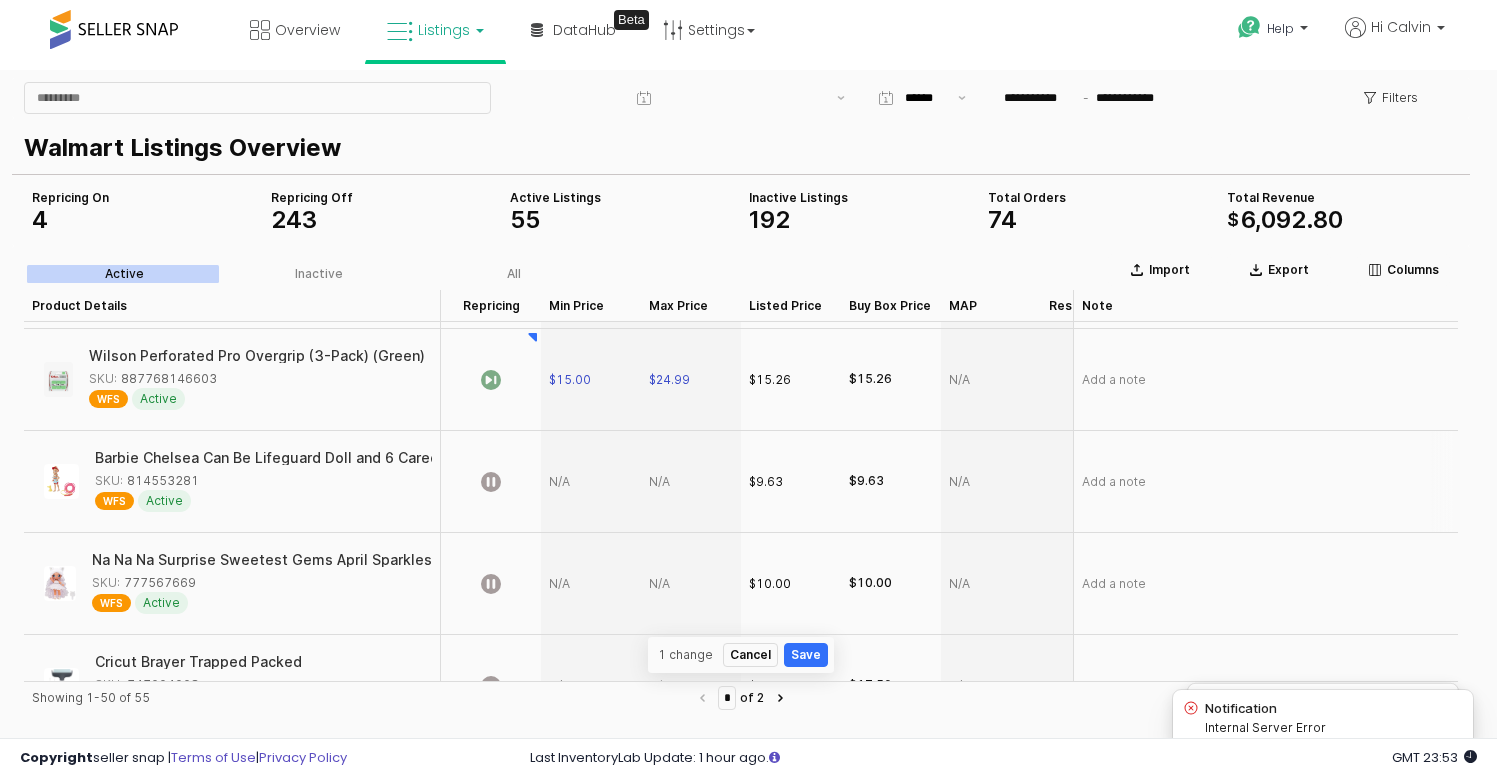scroll, scrollTop: 409, scrollLeft: 0, axis: vertical 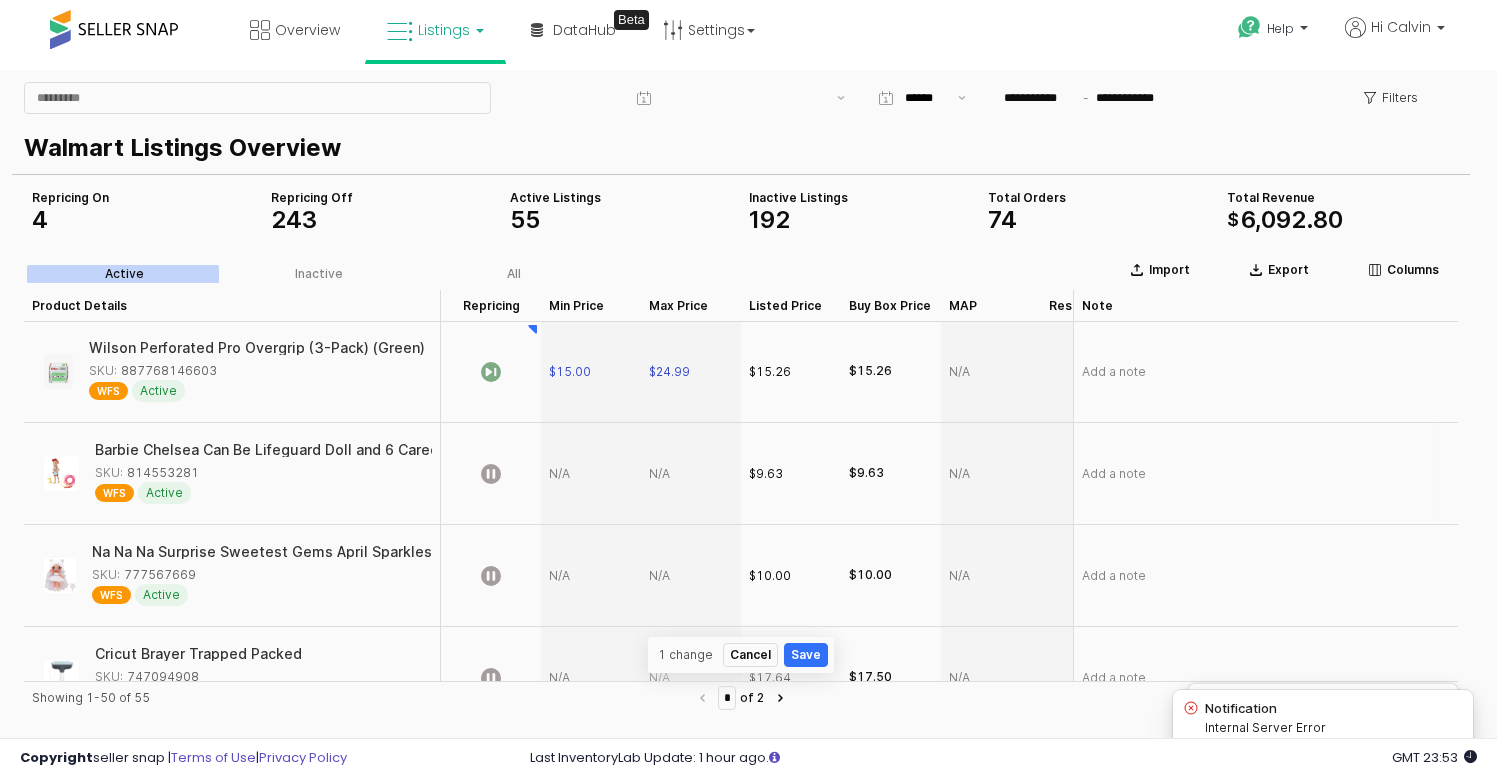 click at bounding box center (591, 474) 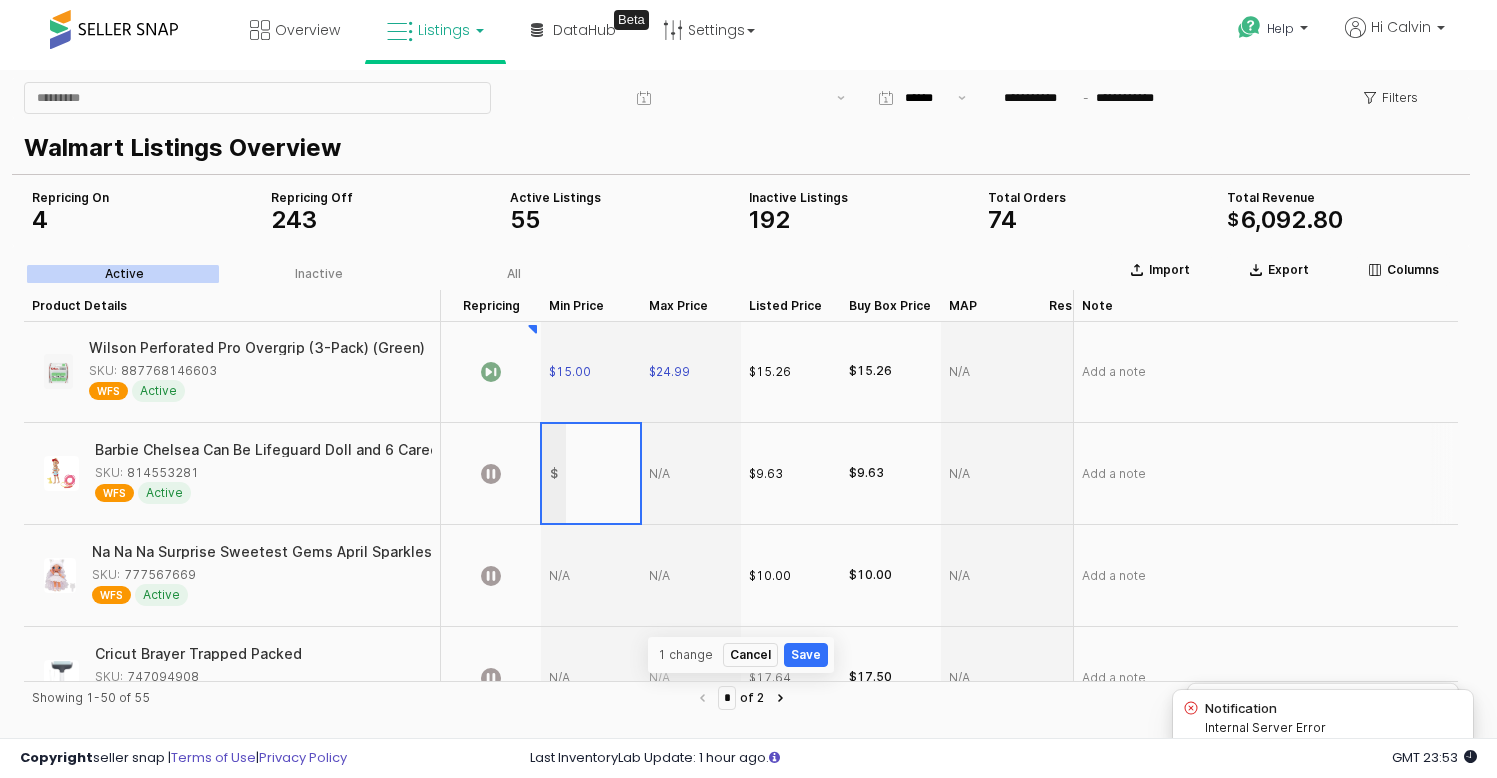 type on "*" 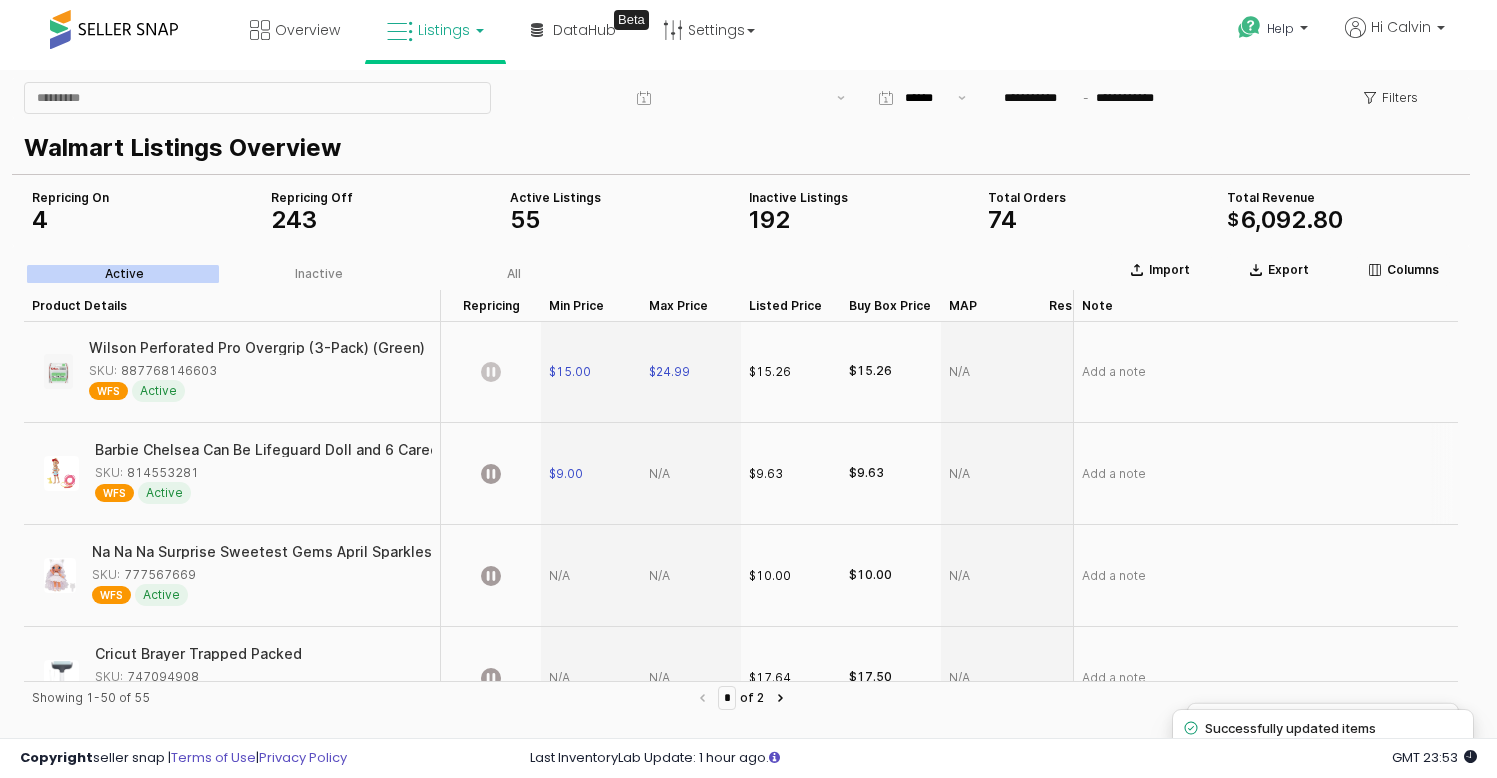 click at bounding box center (691, 474) 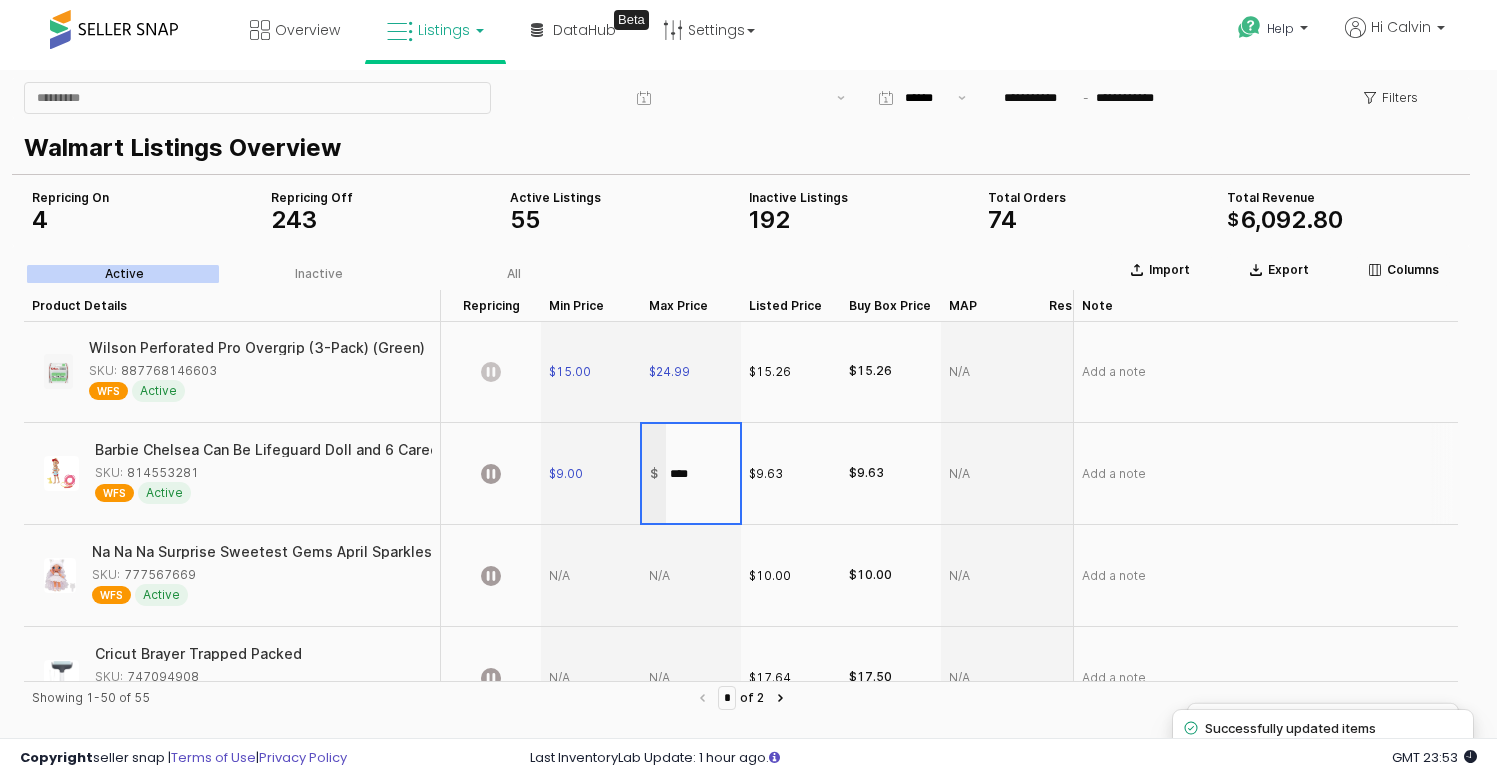type on "*****" 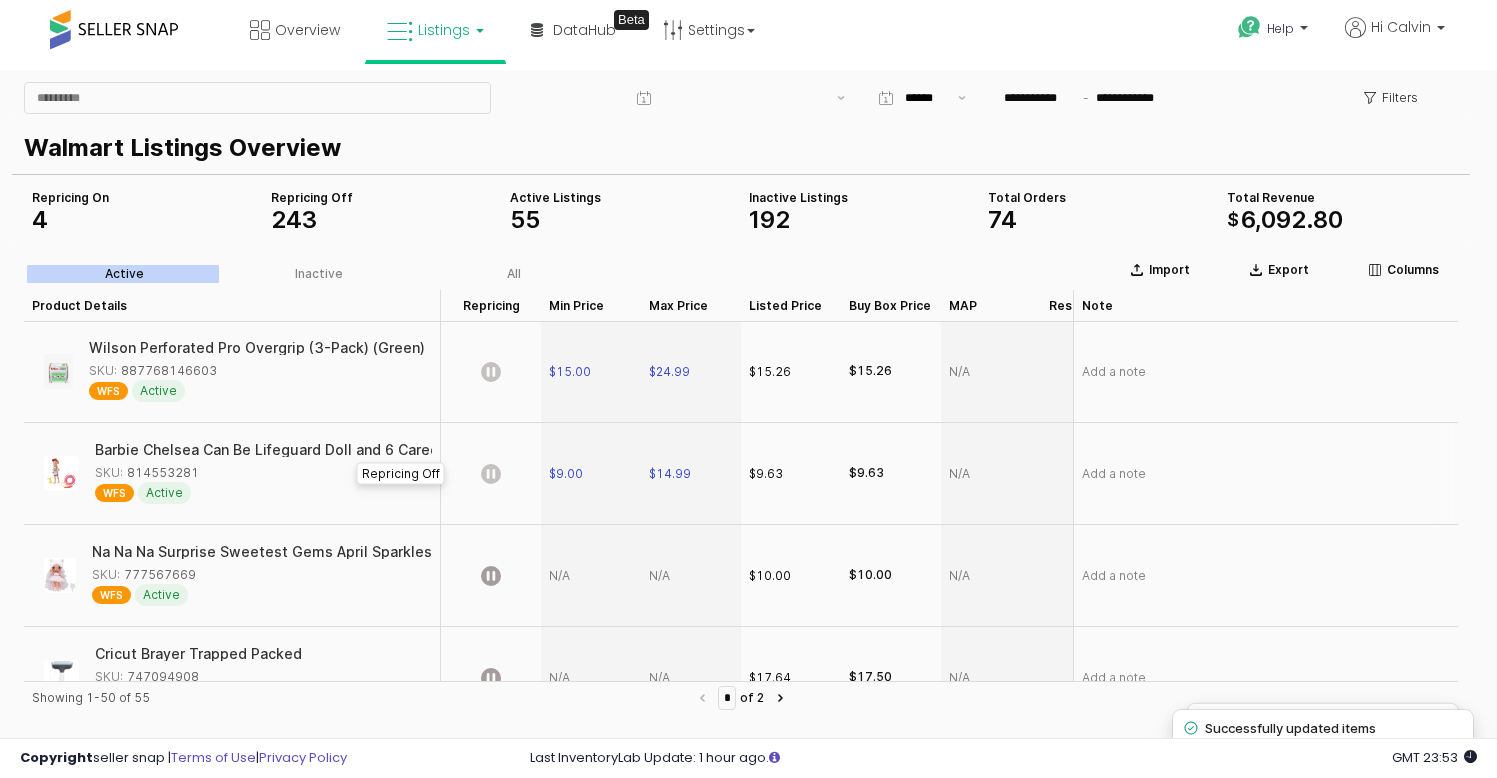 click 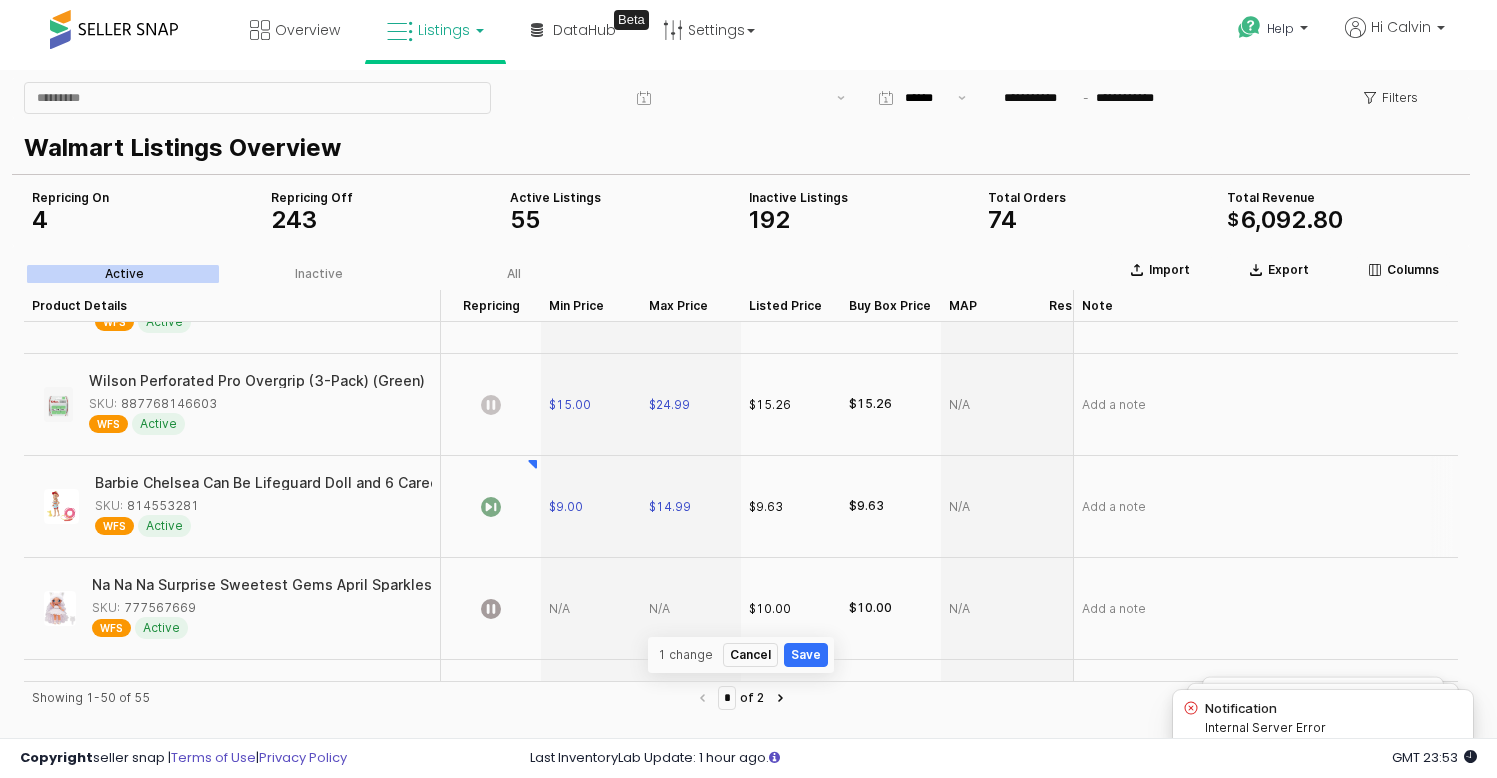 scroll, scrollTop: 331, scrollLeft: 0, axis: vertical 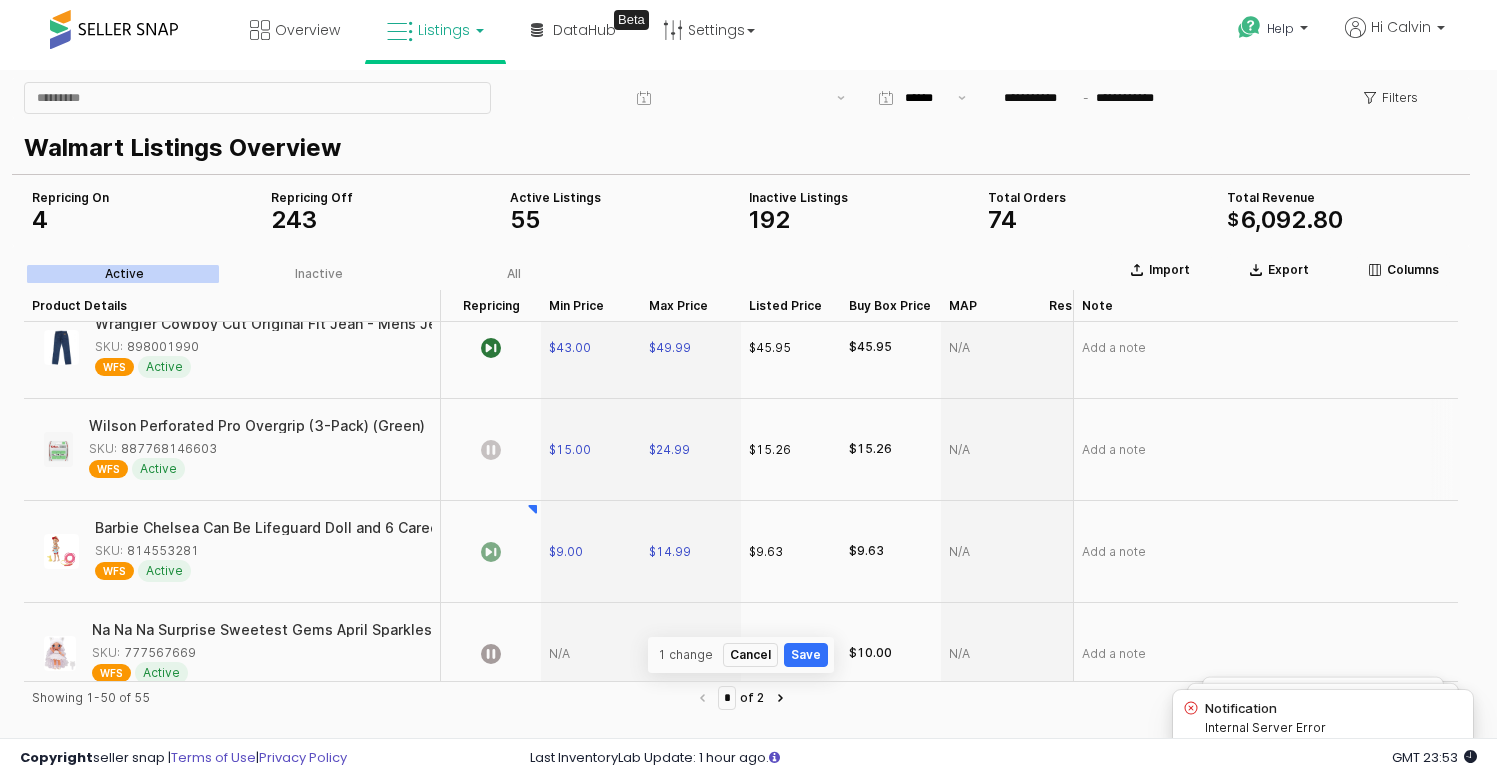 click 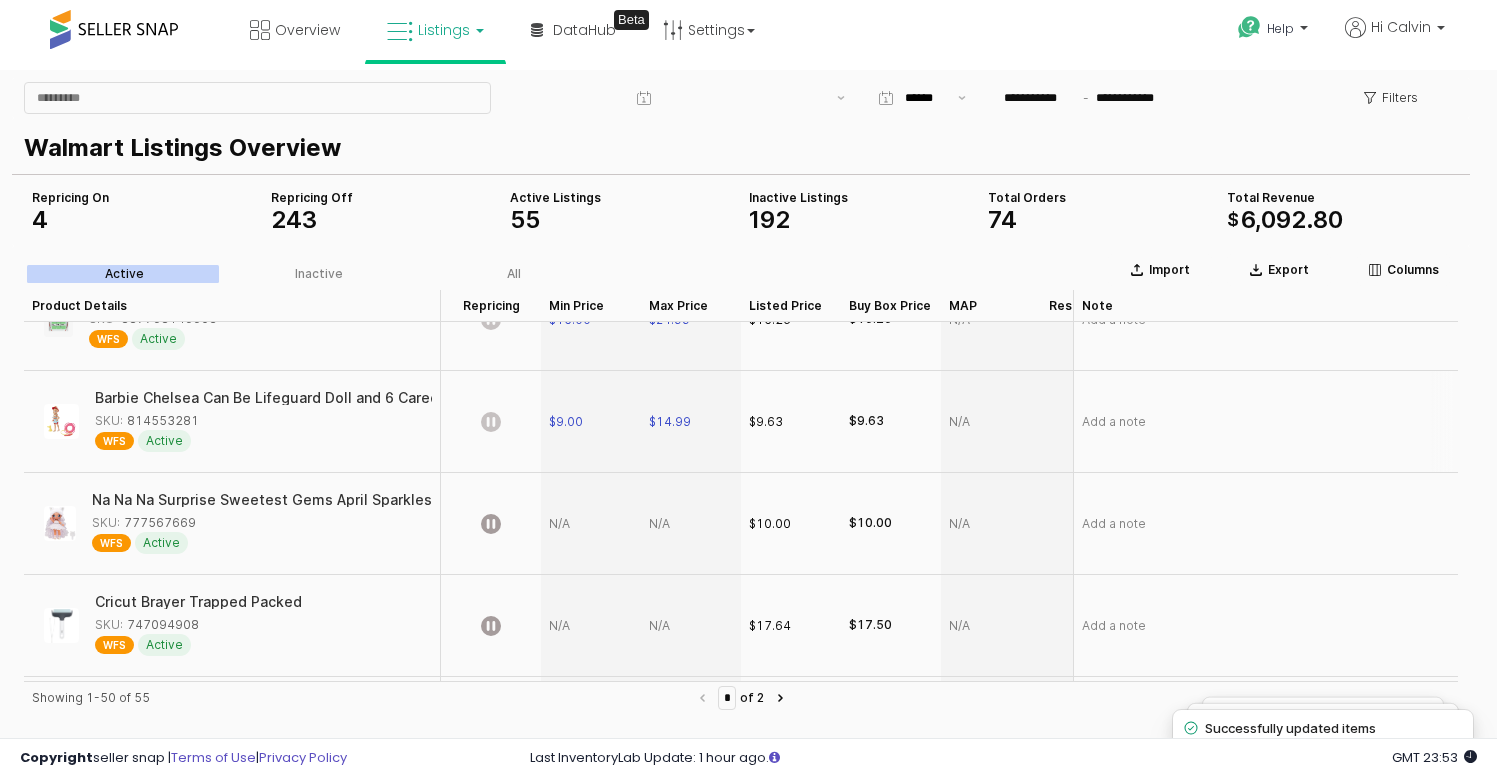 scroll, scrollTop: 469, scrollLeft: 0, axis: vertical 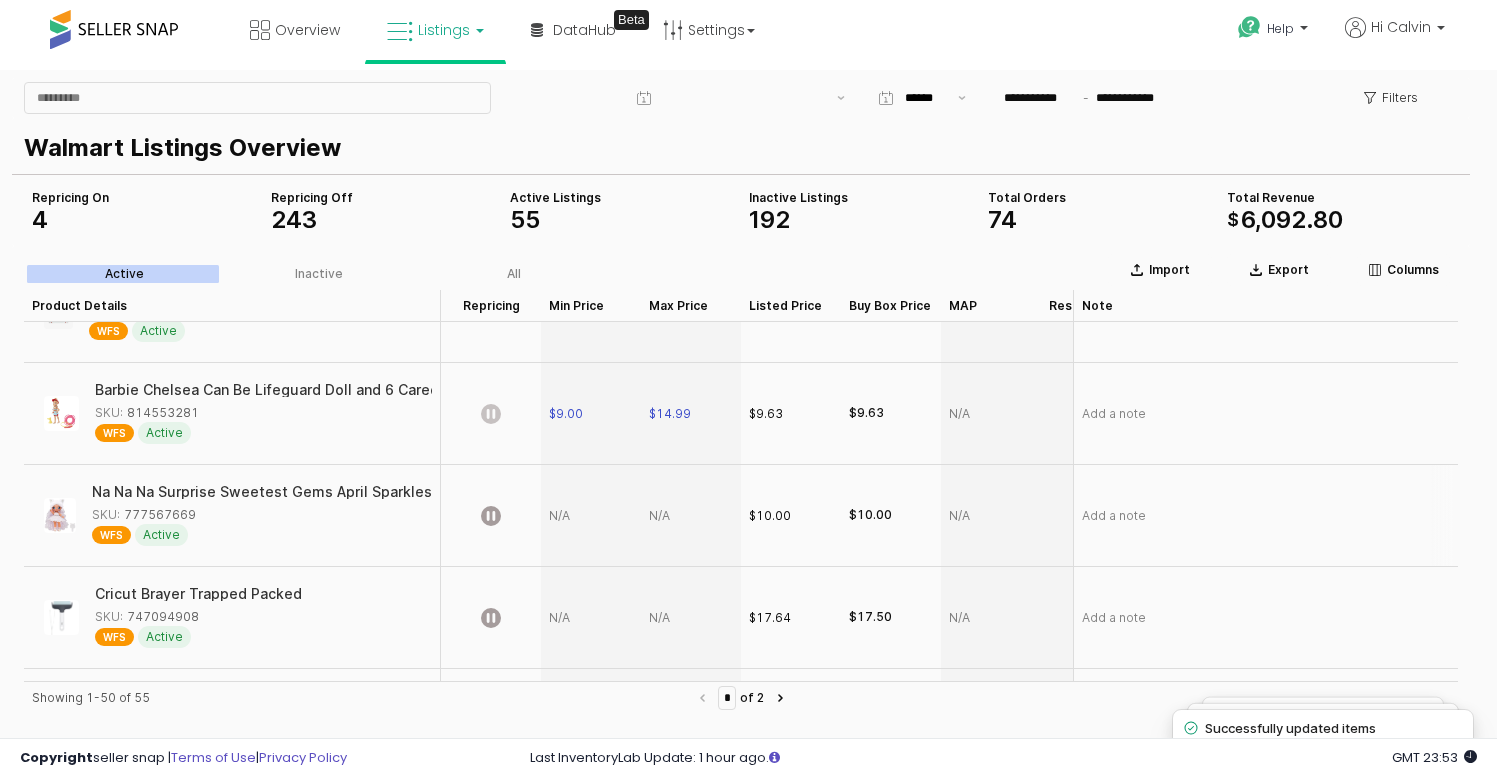 click at bounding box center [591, 516] 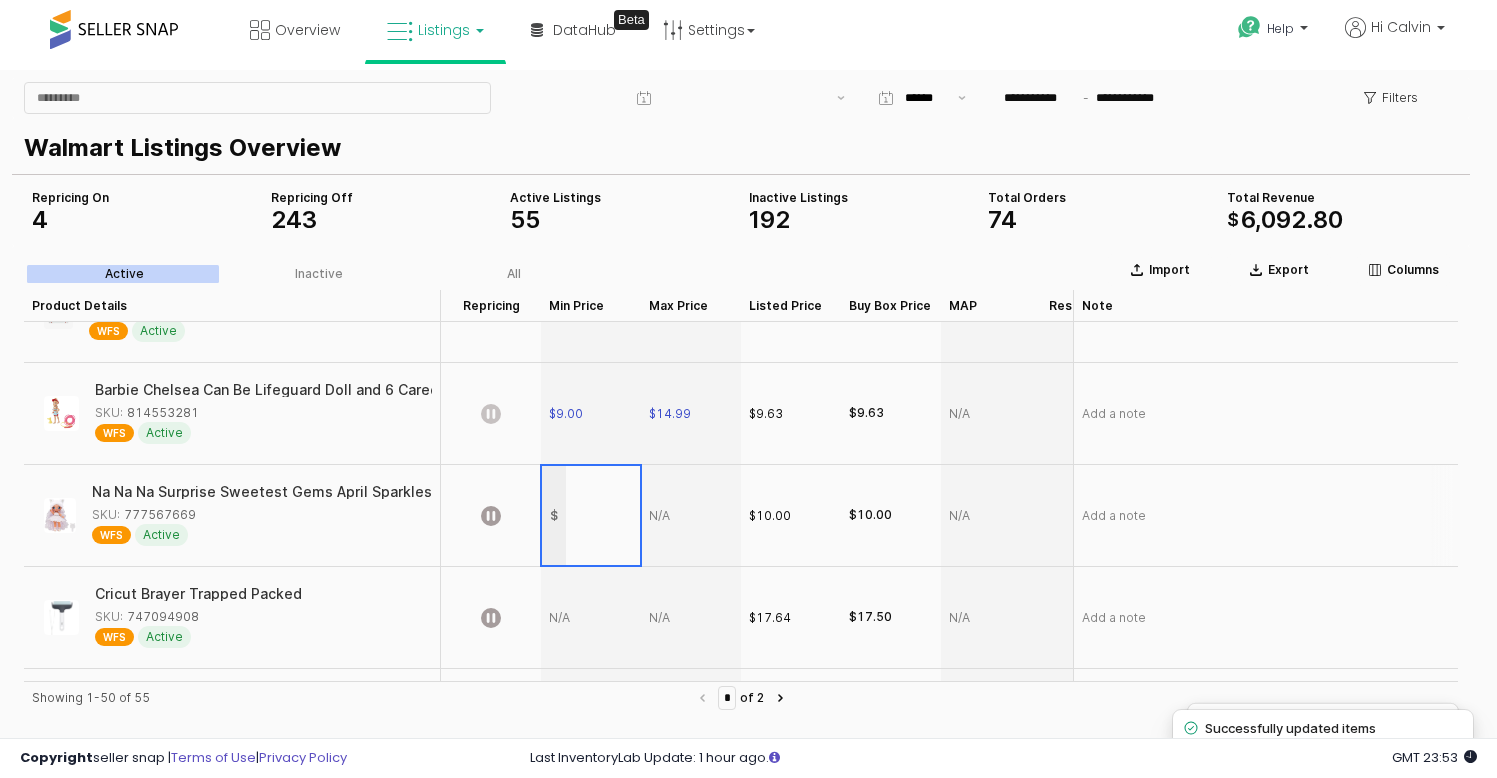 type on "*" 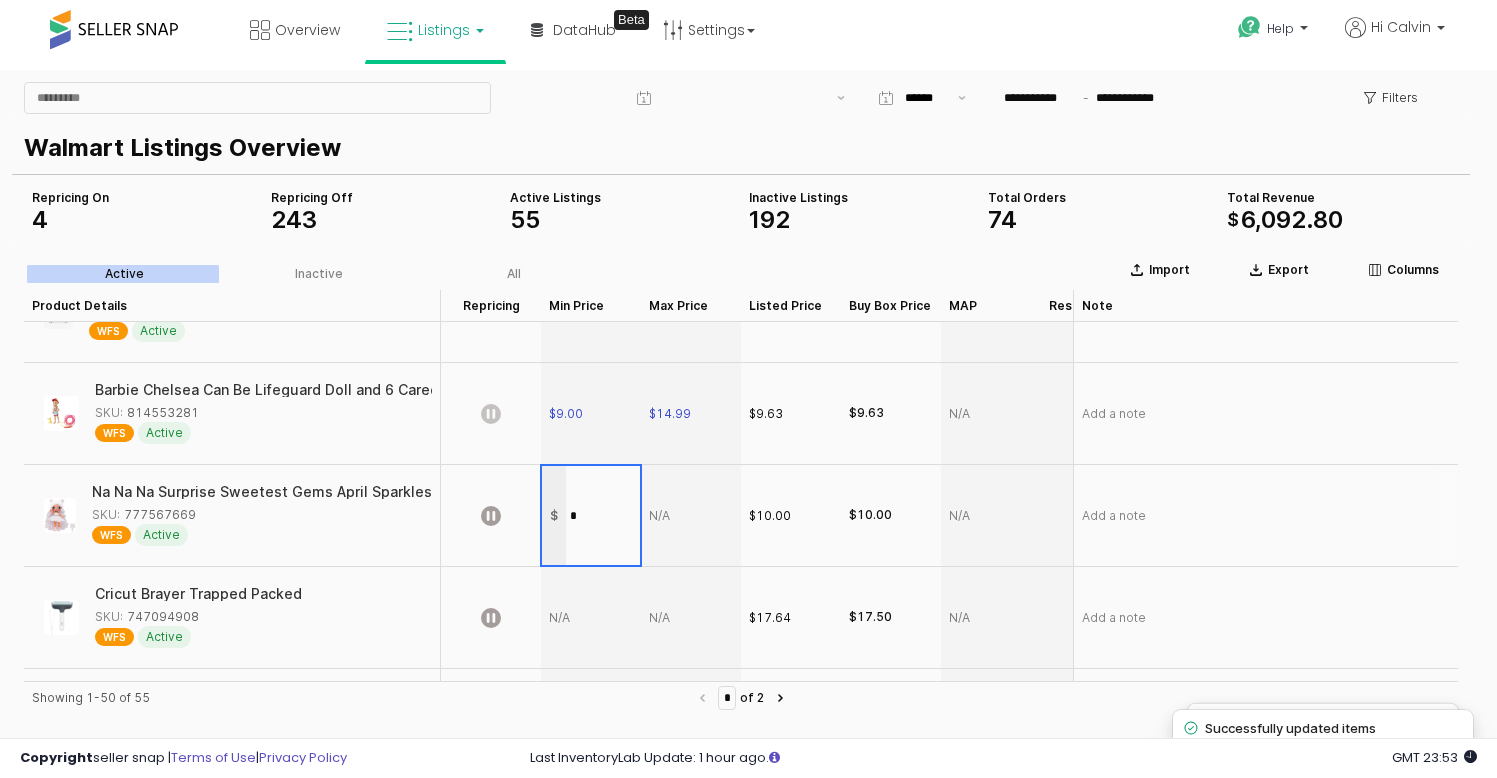 scroll, scrollTop: 472, scrollLeft: 0, axis: vertical 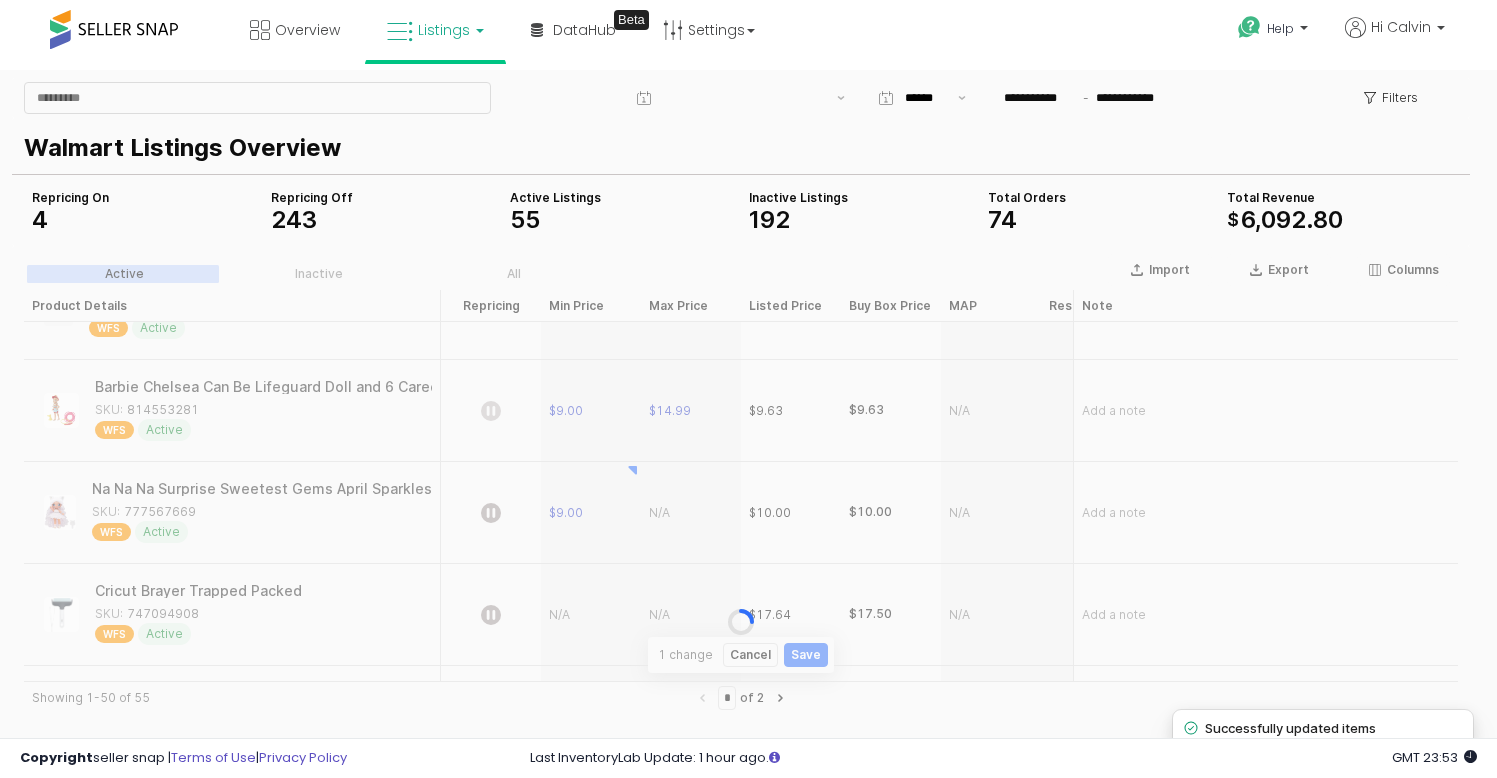 click at bounding box center (691, 513) 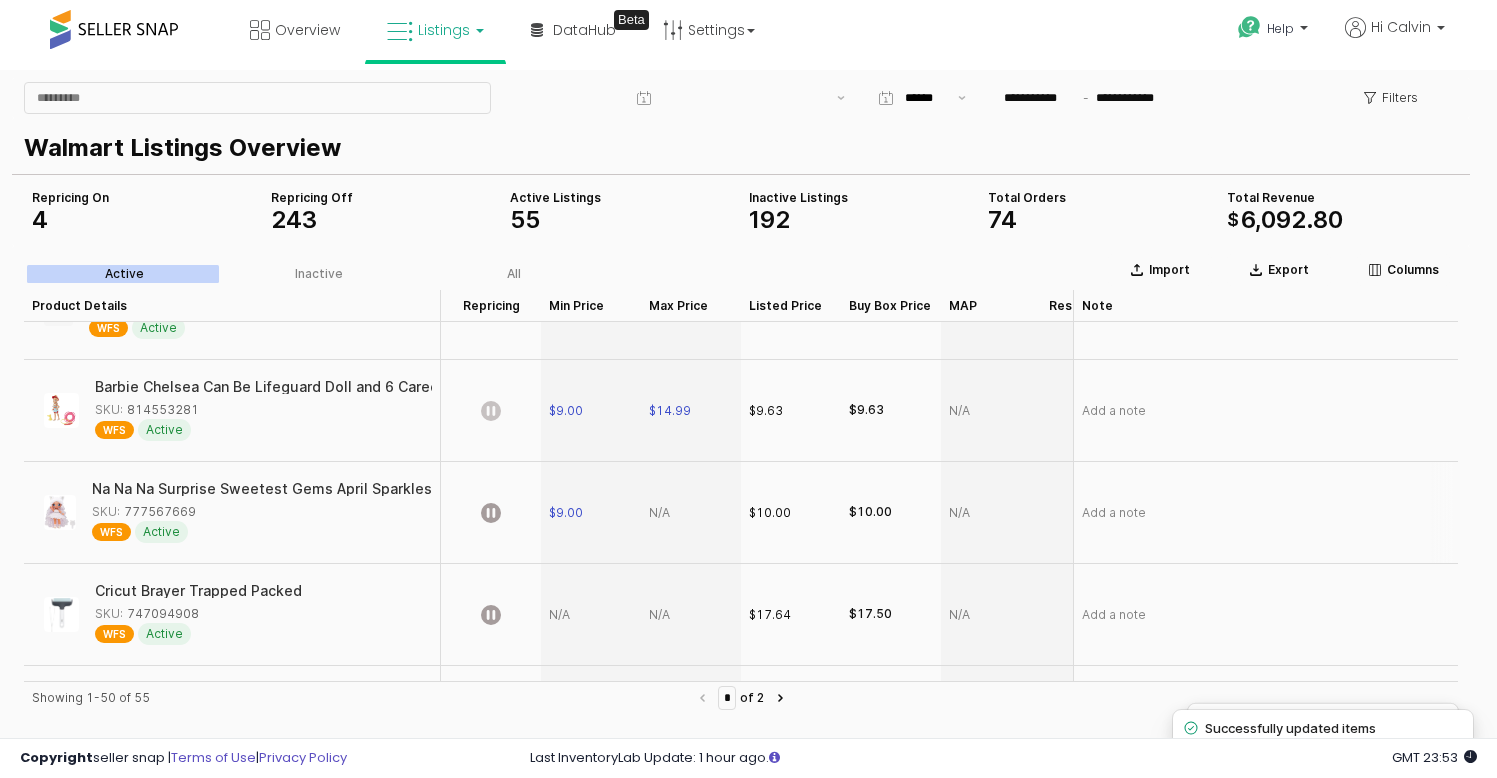 click at bounding box center (691, 513) 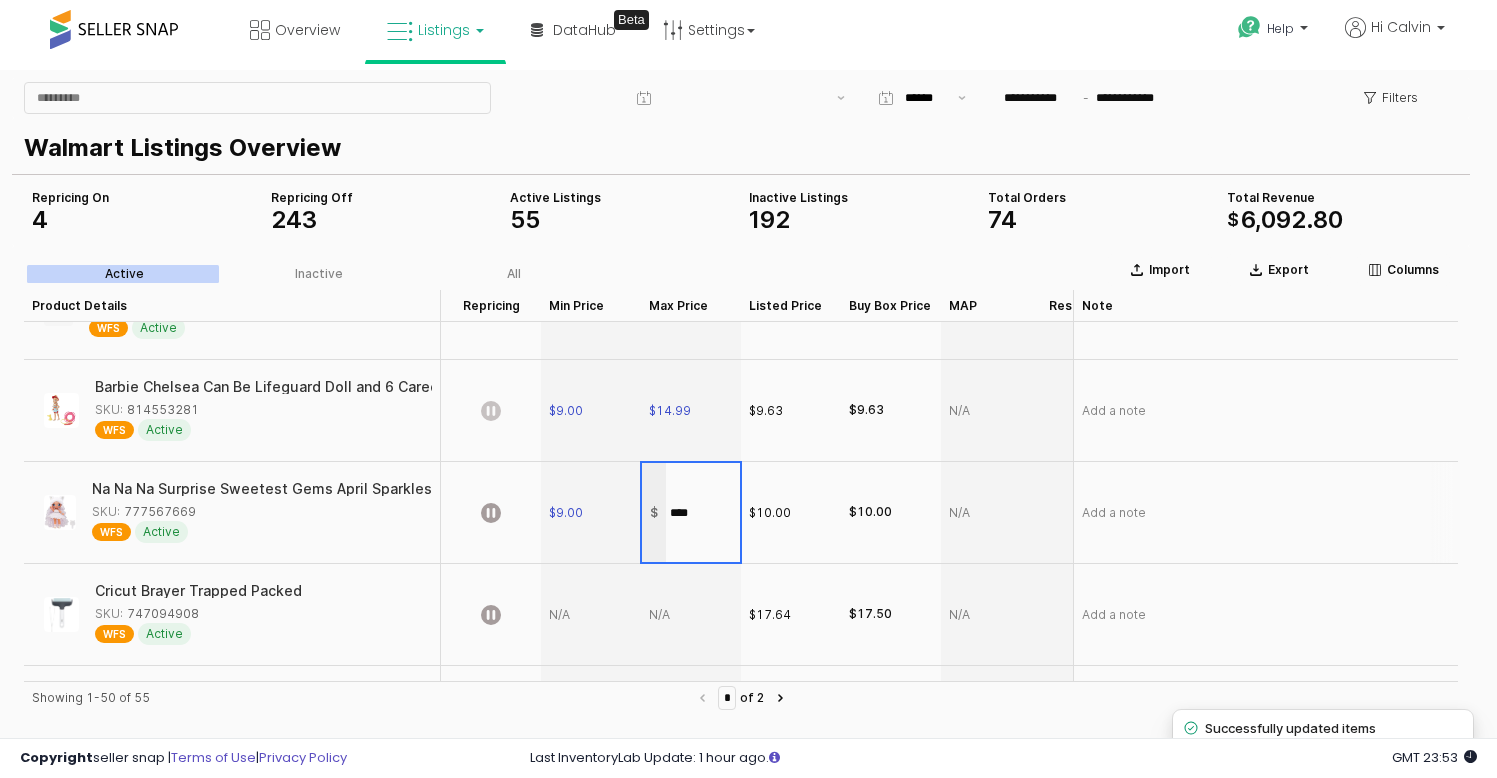 type on "*****" 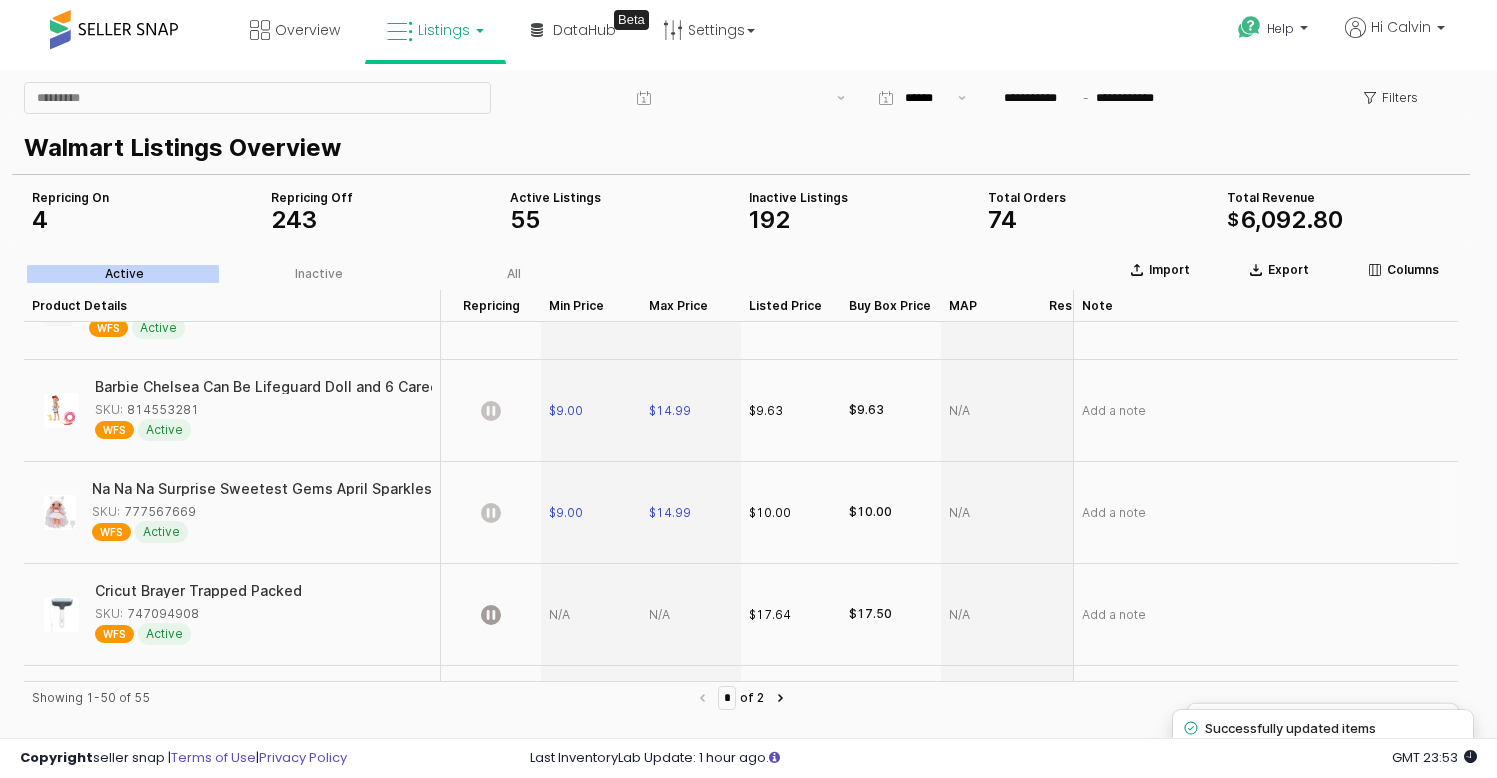 click 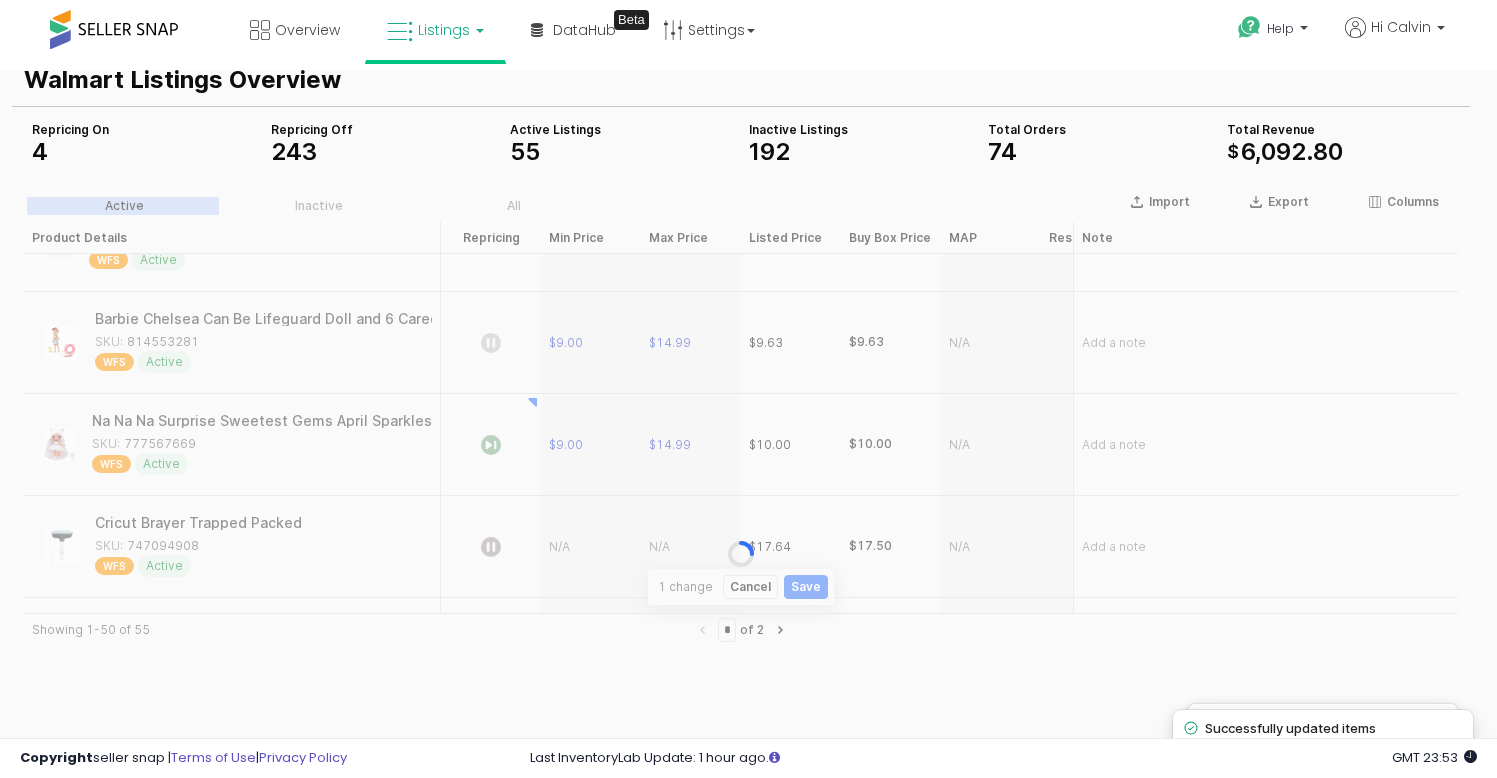 scroll, scrollTop: 86, scrollLeft: 0, axis: vertical 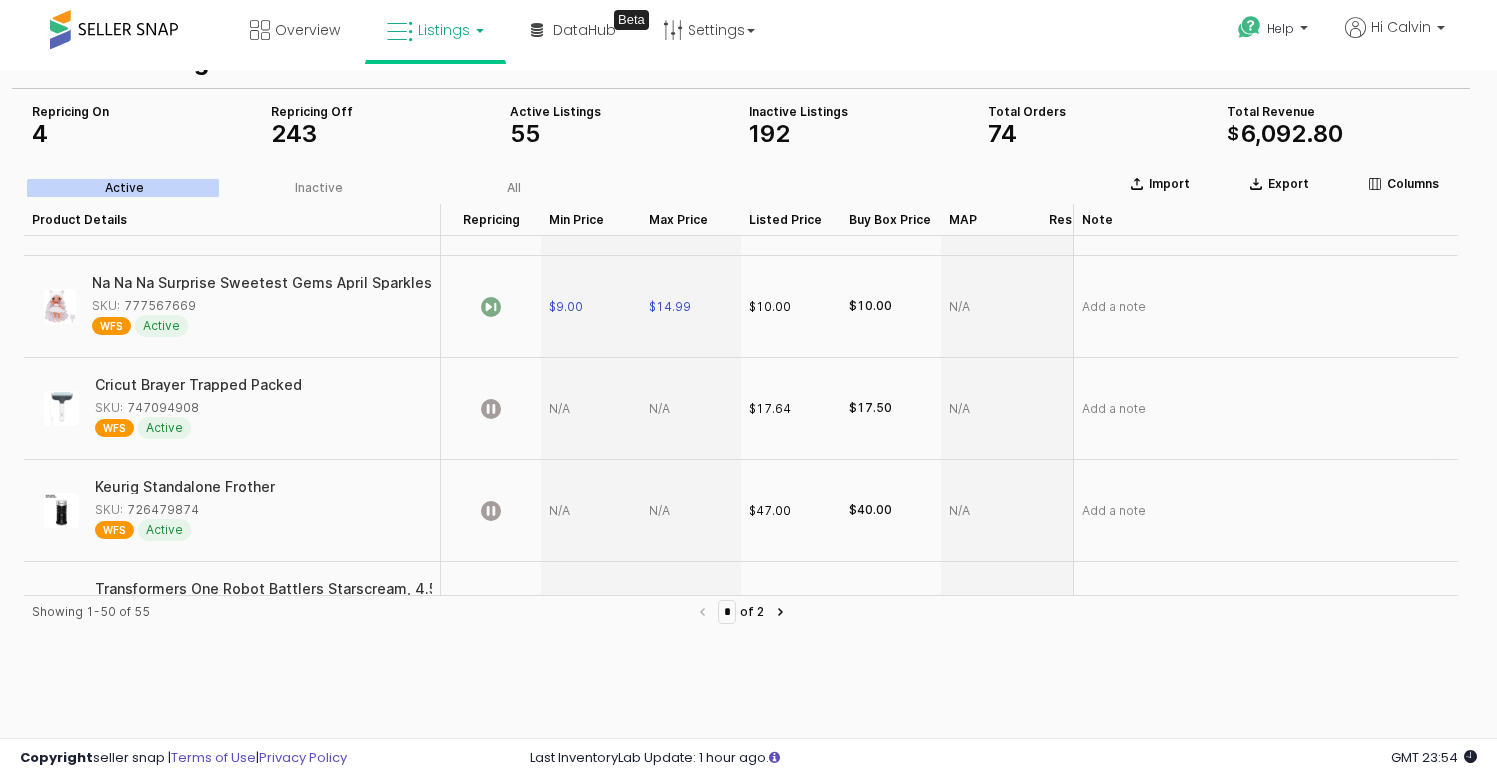click at bounding box center [591, 409] 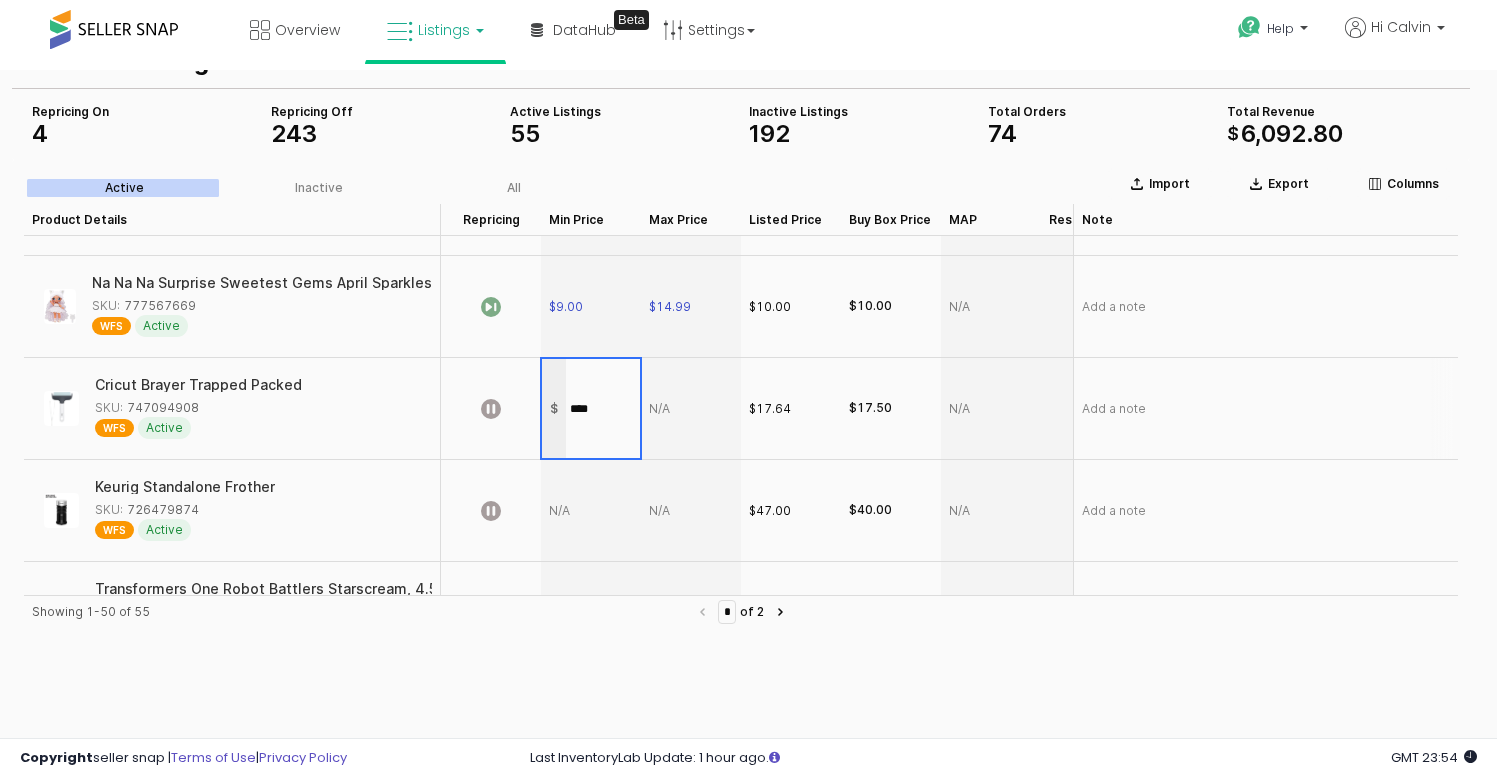 type on "*****" 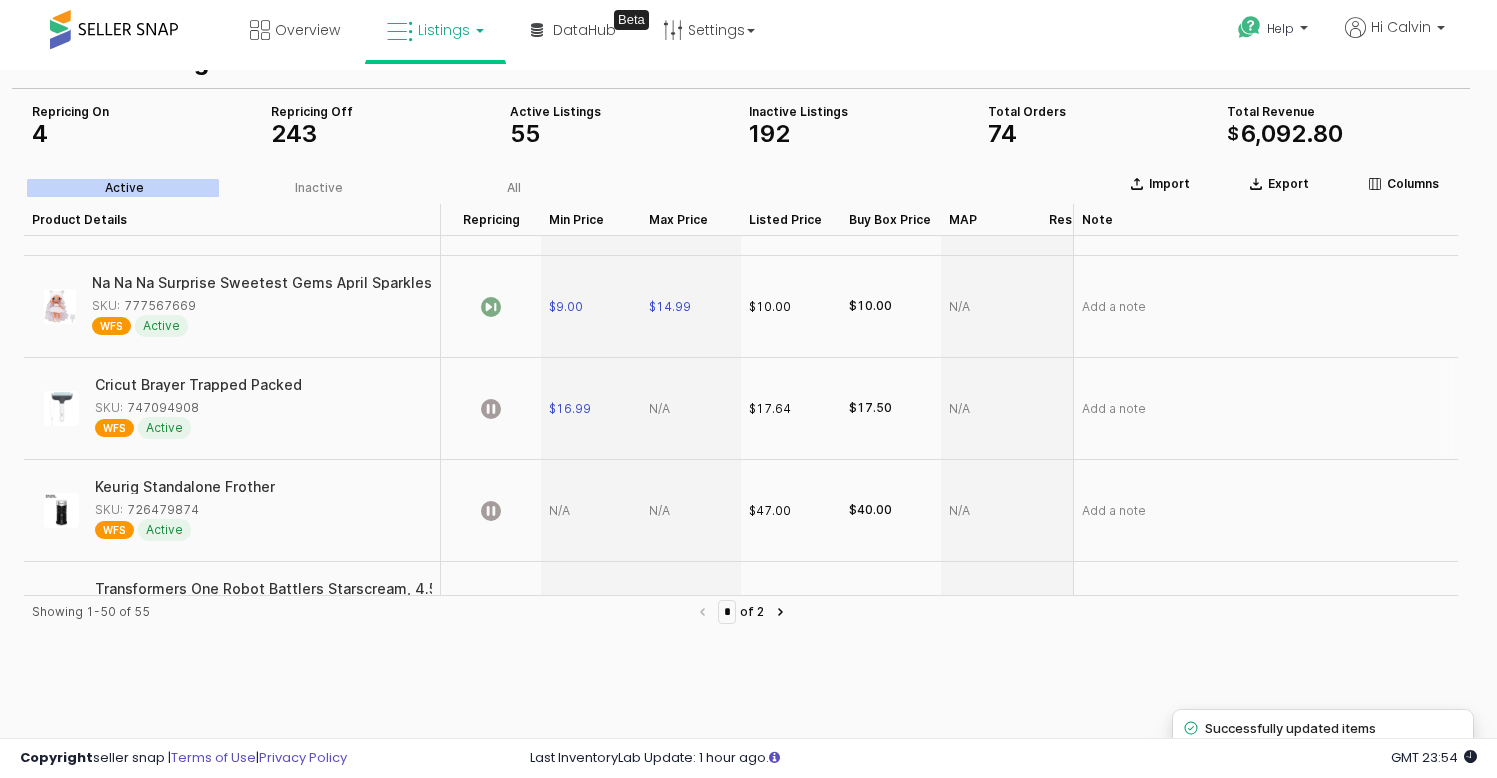 click at bounding box center (691, 409) 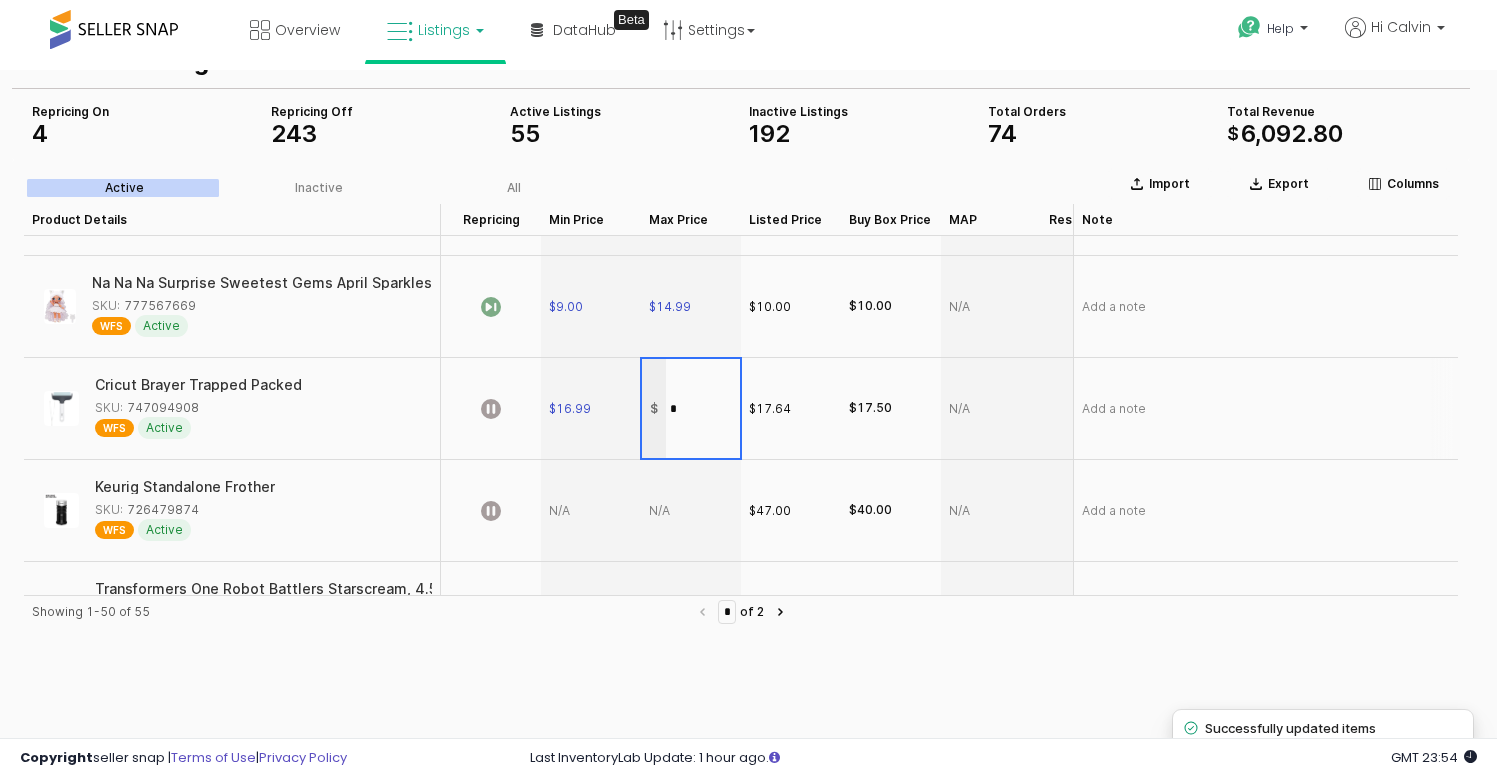 type on "**" 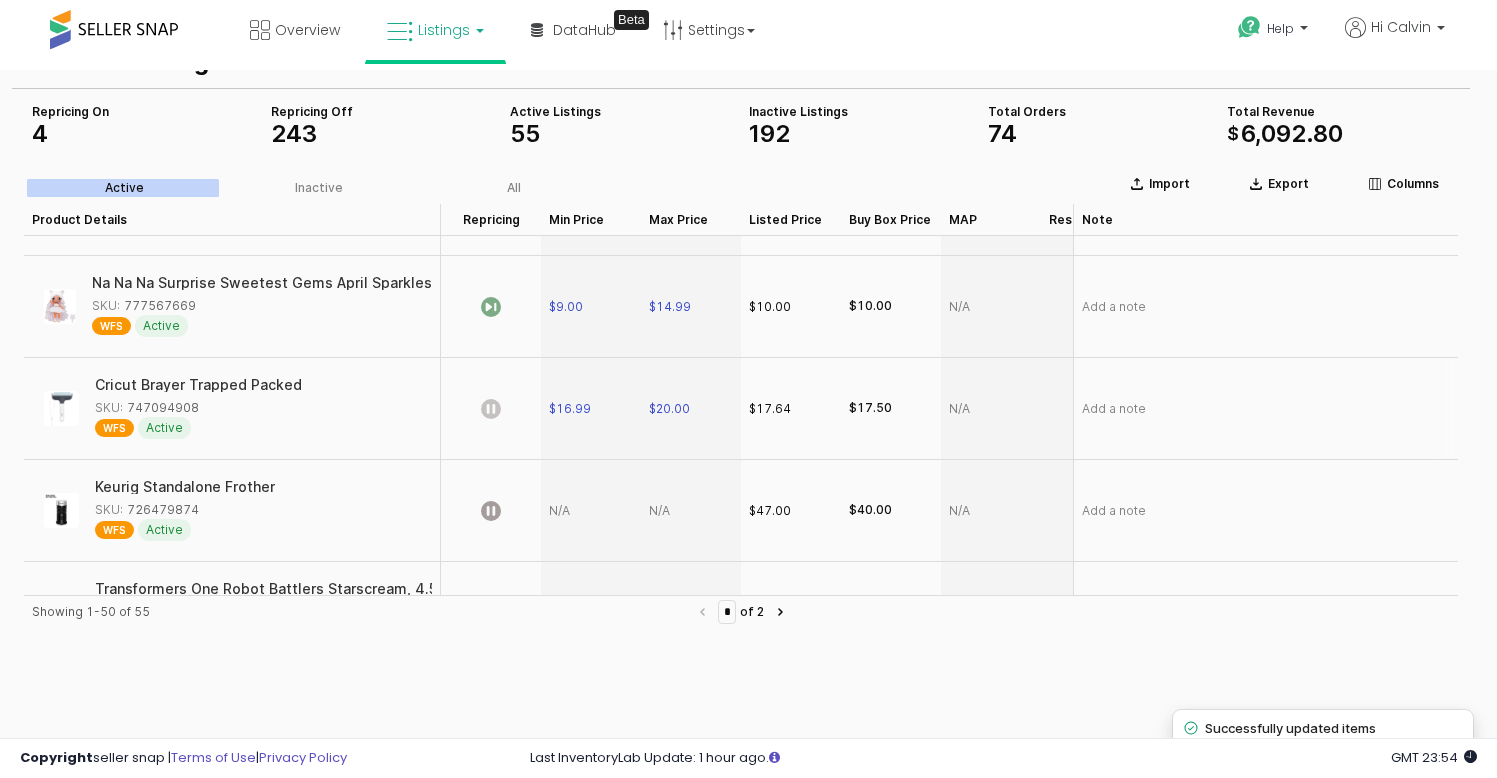 click 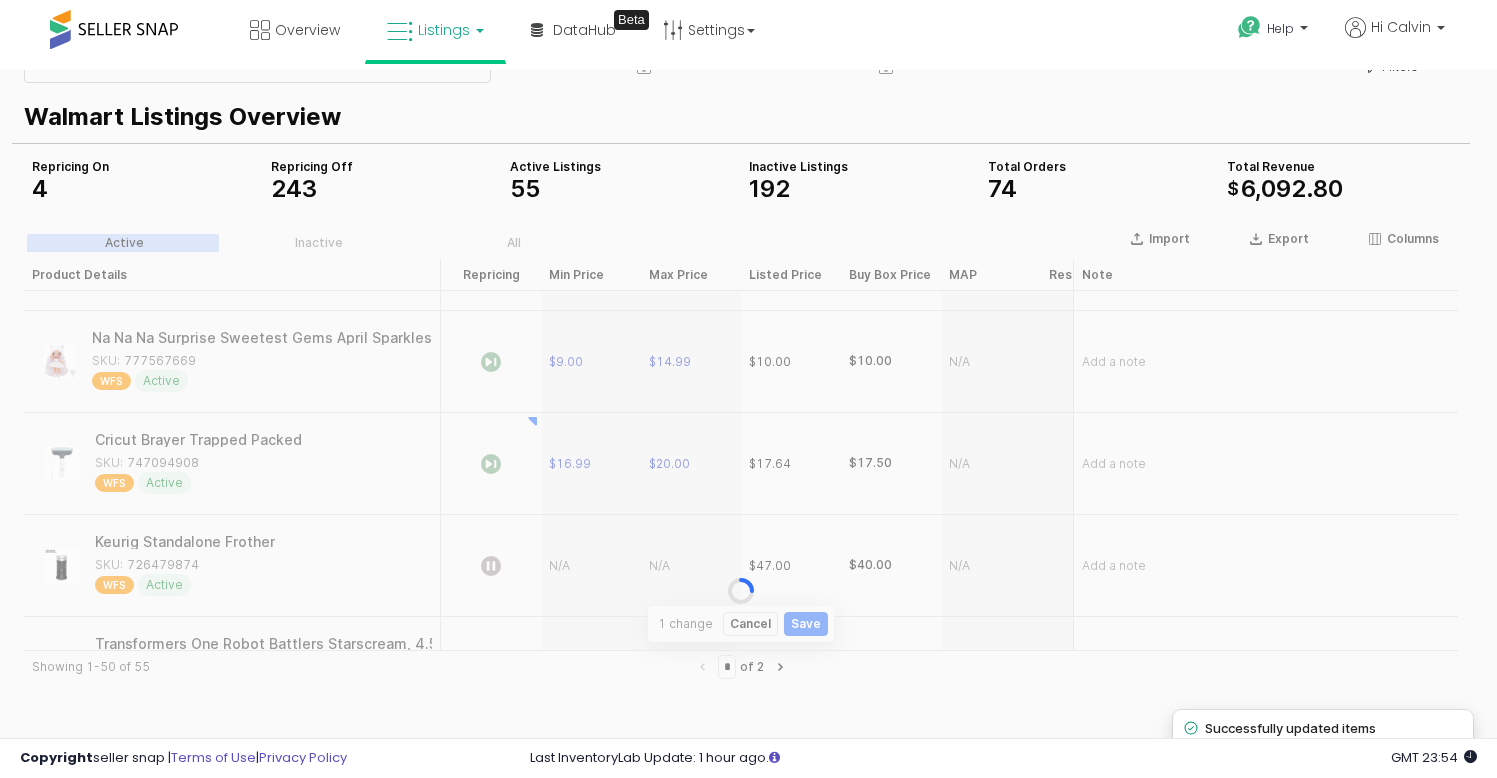 scroll, scrollTop: 0, scrollLeft: 0, axis: both 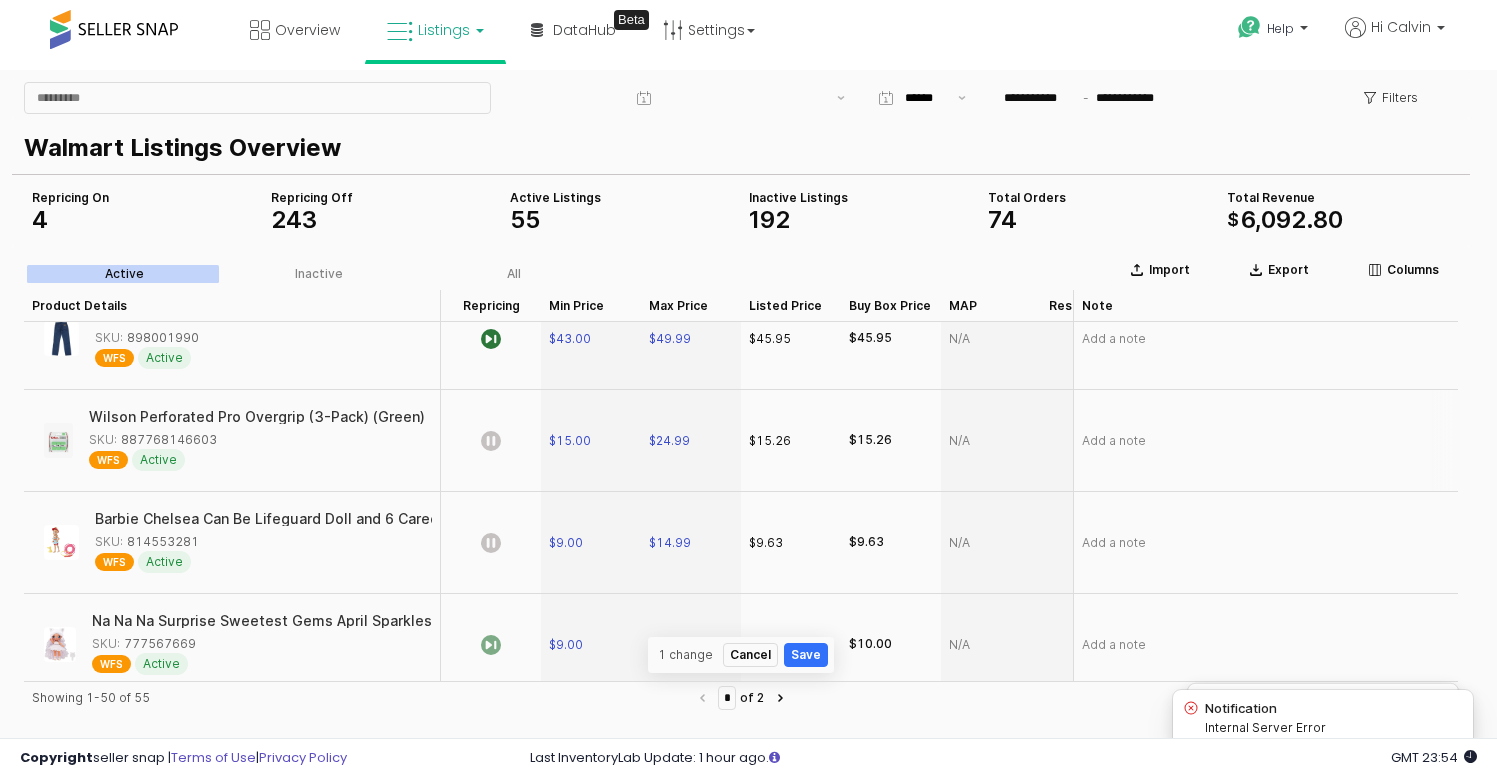 click 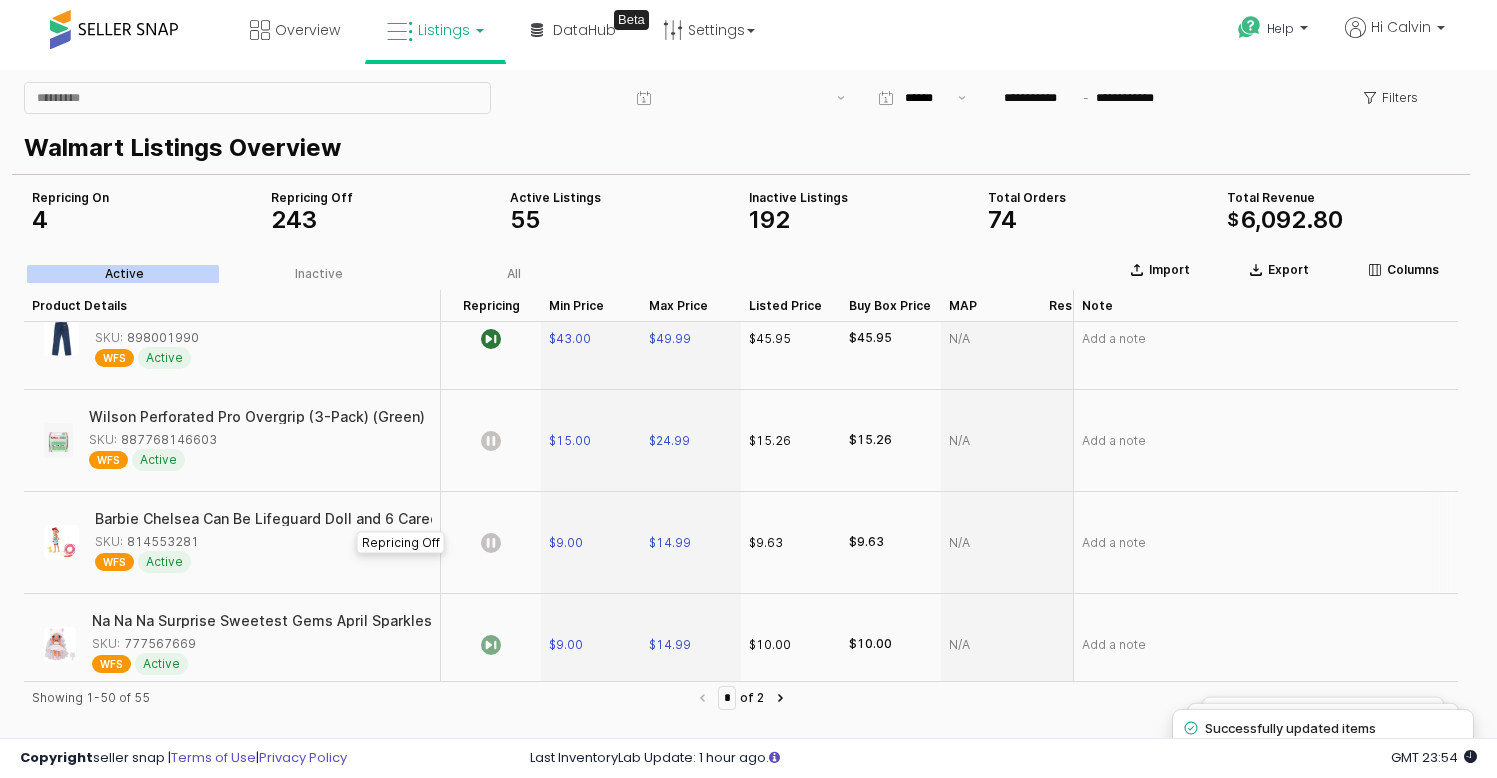 click 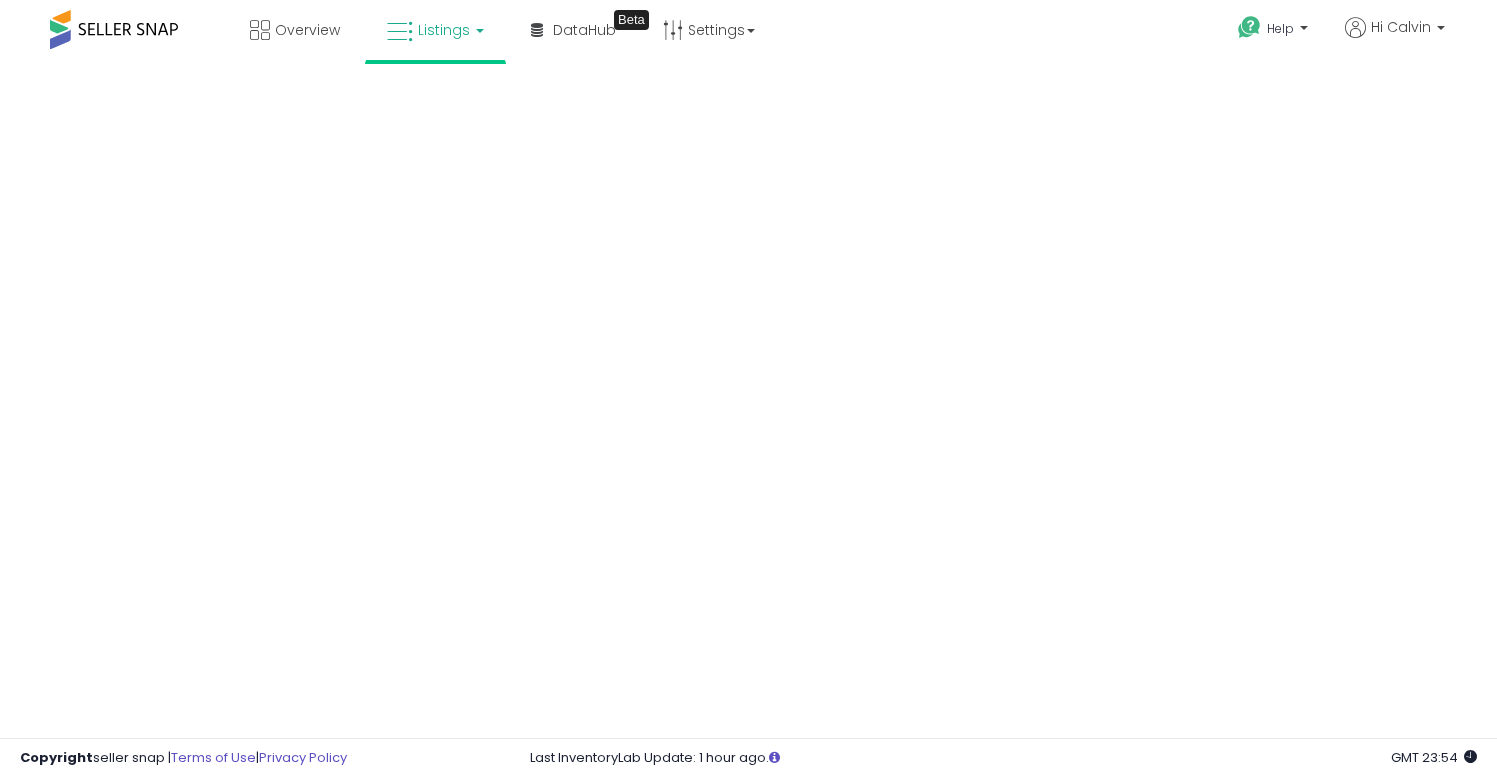 scroll, scrollTop: 0, scrollLeft: 0, axis: both 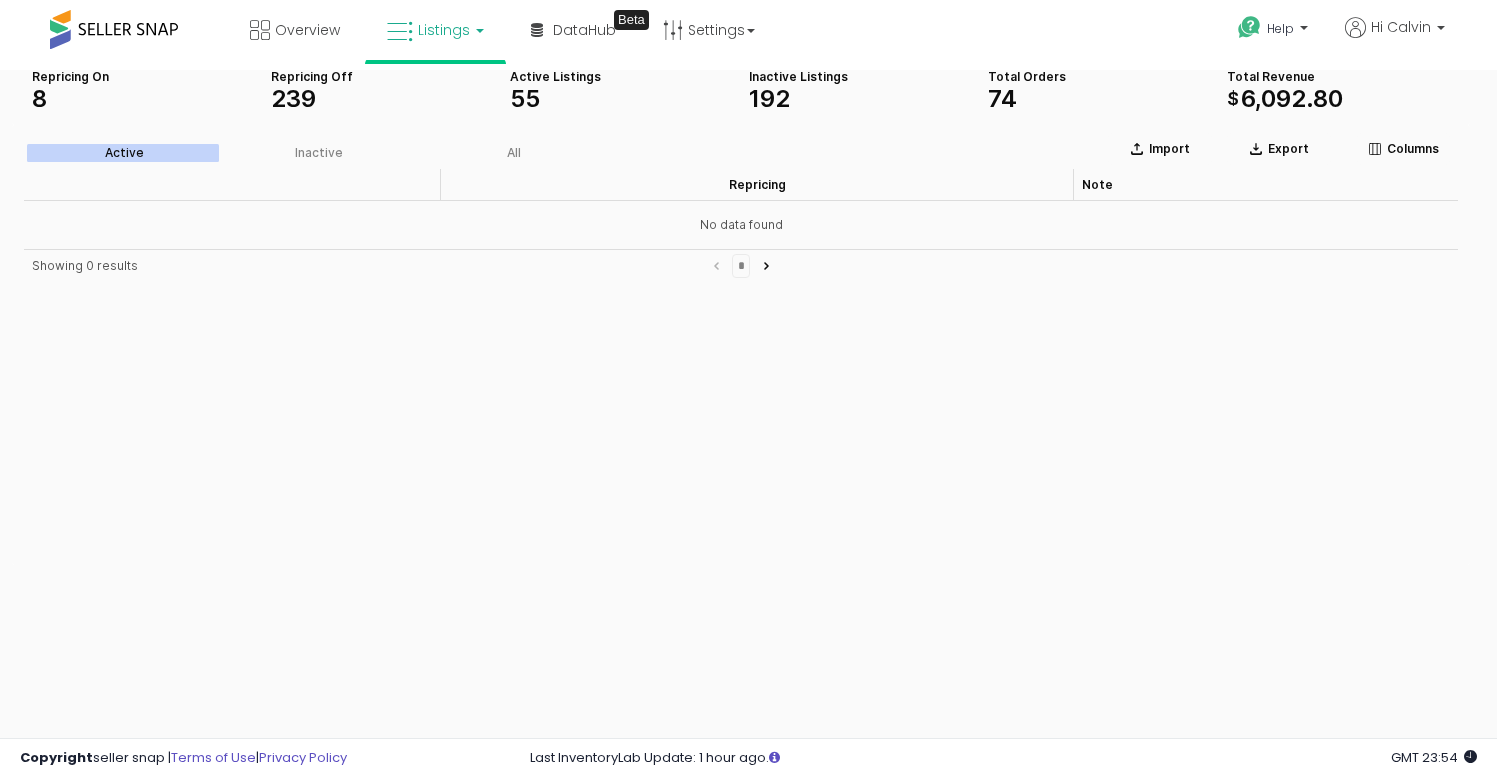 click on "Active Inactive All" at bounding box center (319, 153) 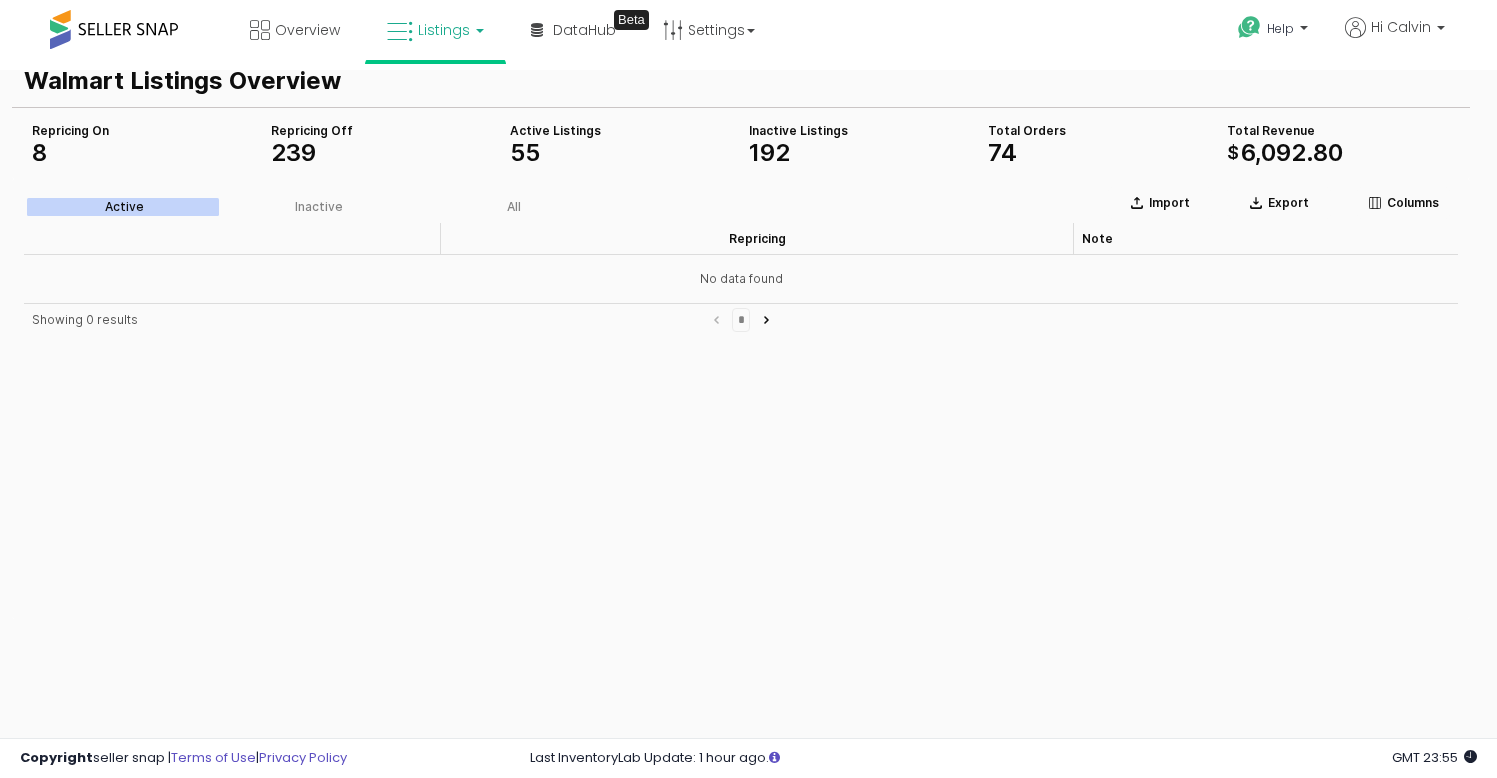 scroll, scrollTop: 0, scrollLeft: 0, axis: both 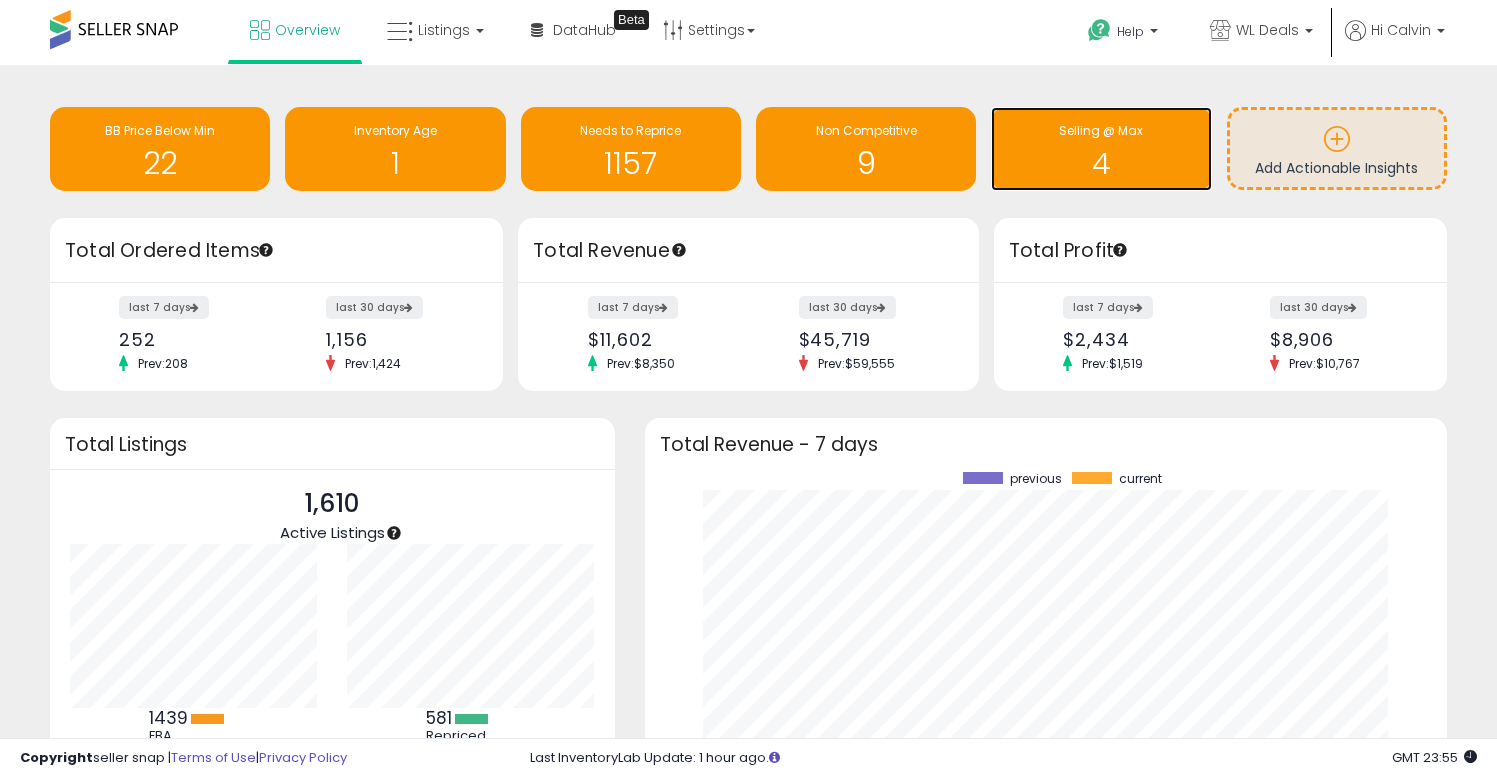 click on "4" at bounding box center (1101, 163) 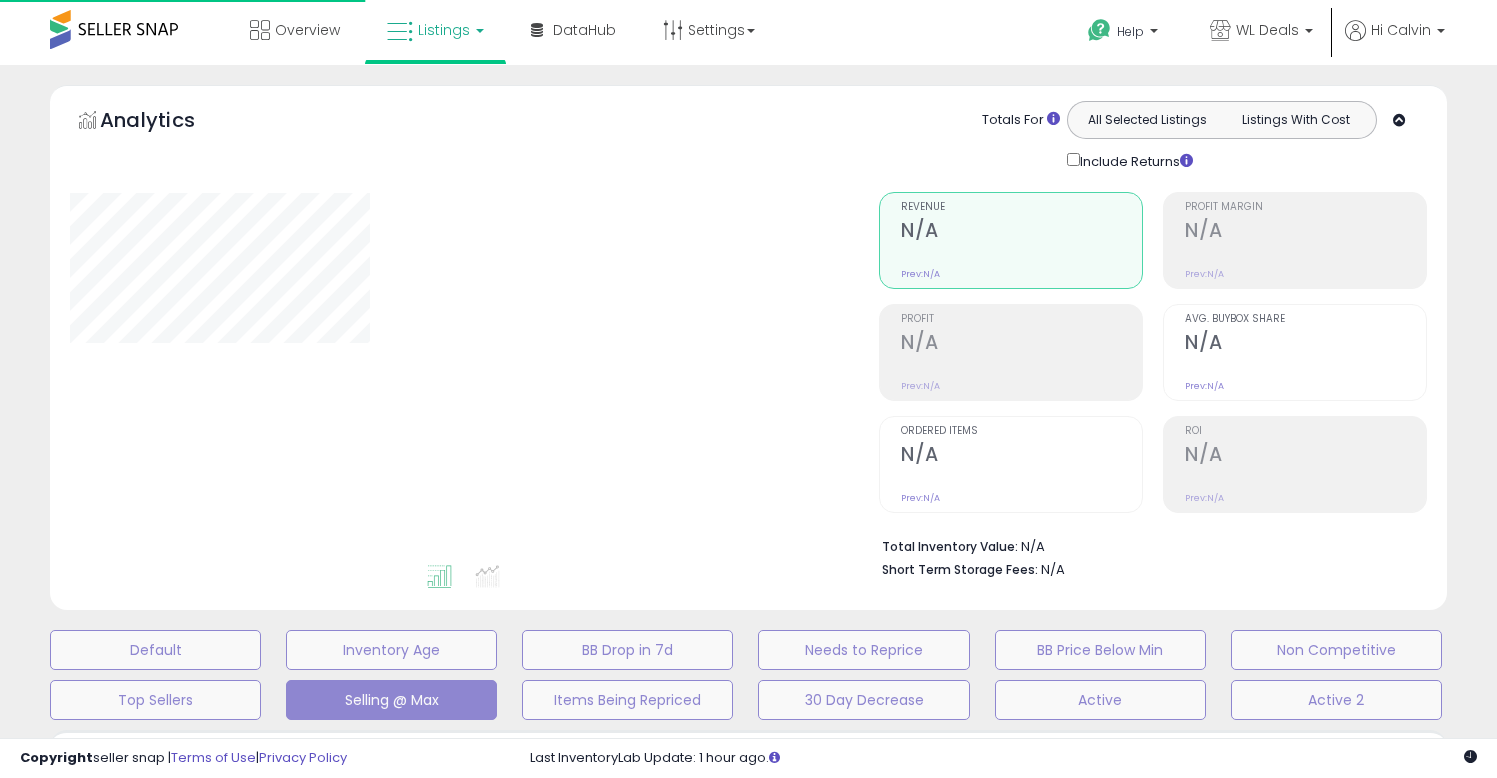 scroll, scrollTop: 0, scrollLeft: 0, axis: both 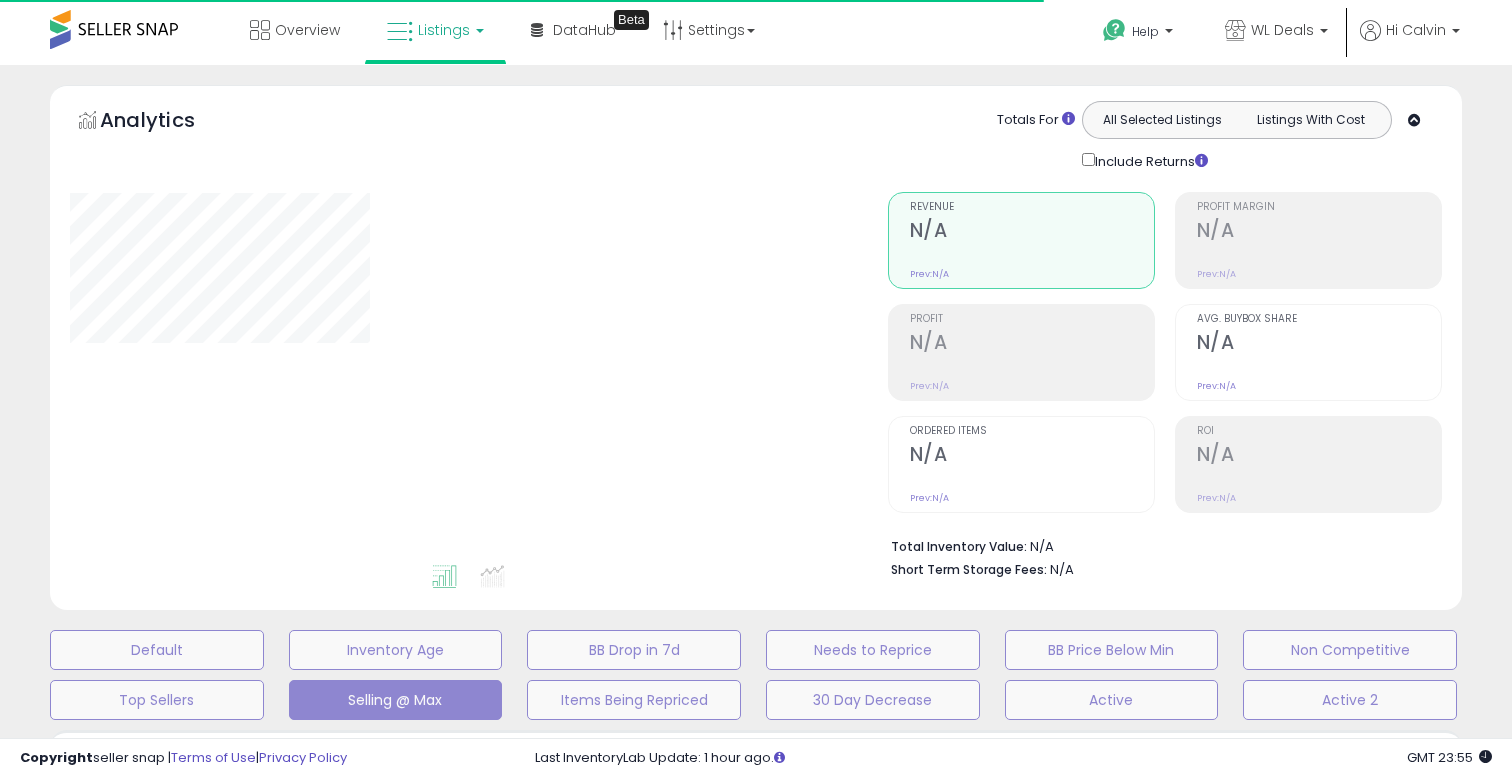 select on "**" 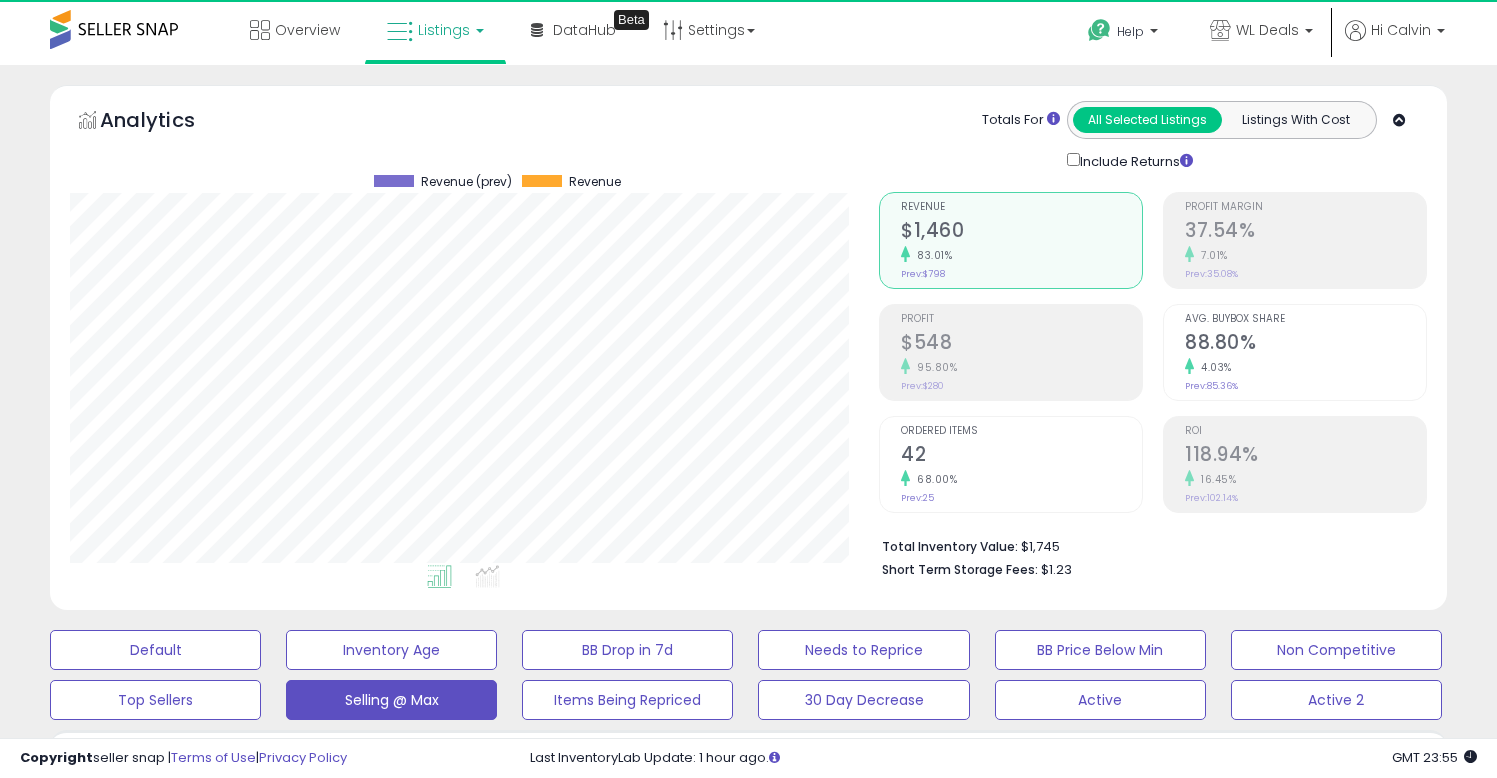 scroll, scrollTop: 999590, scrollLeft: 999191, axis: both 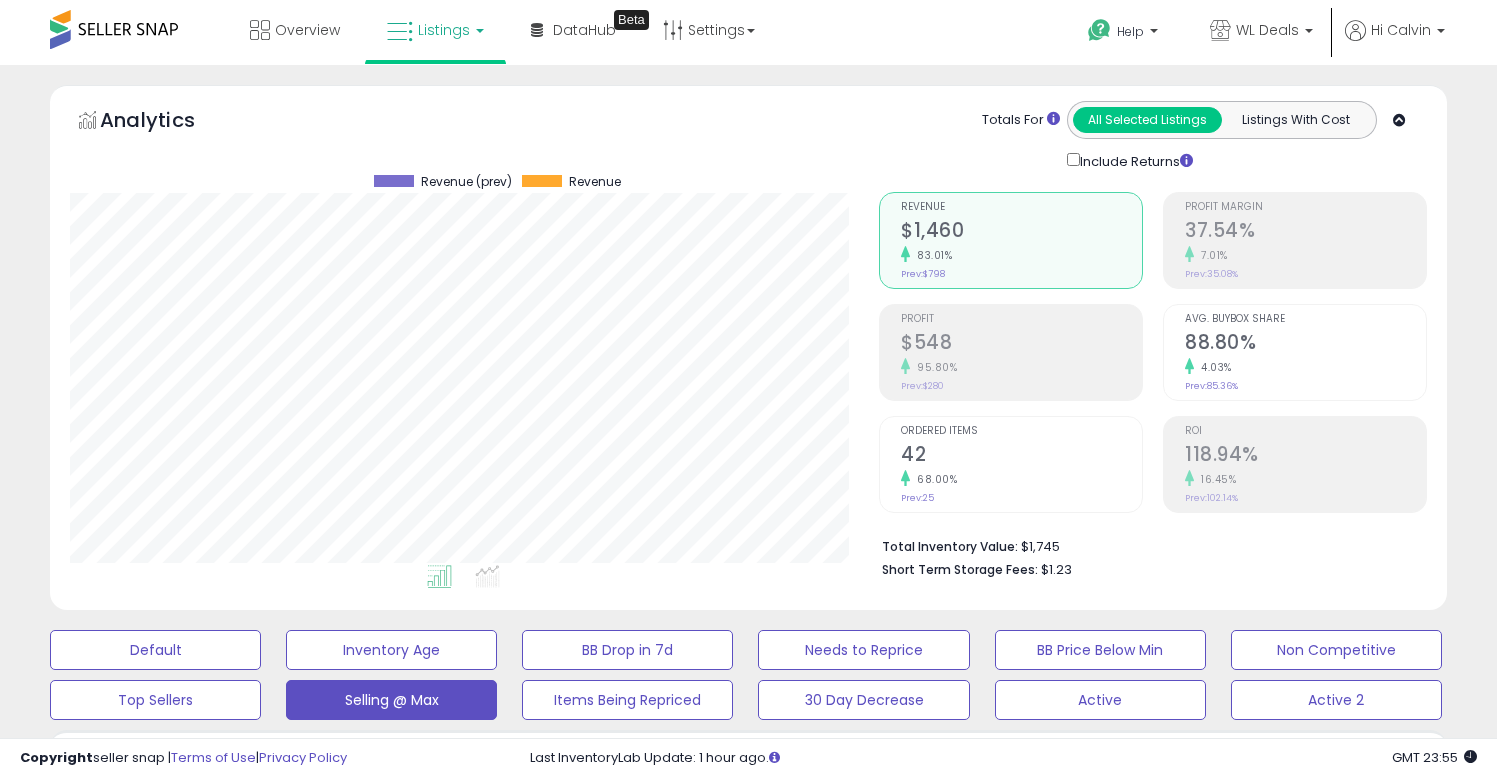 click on "Listings" at bounding box center (444, 30) 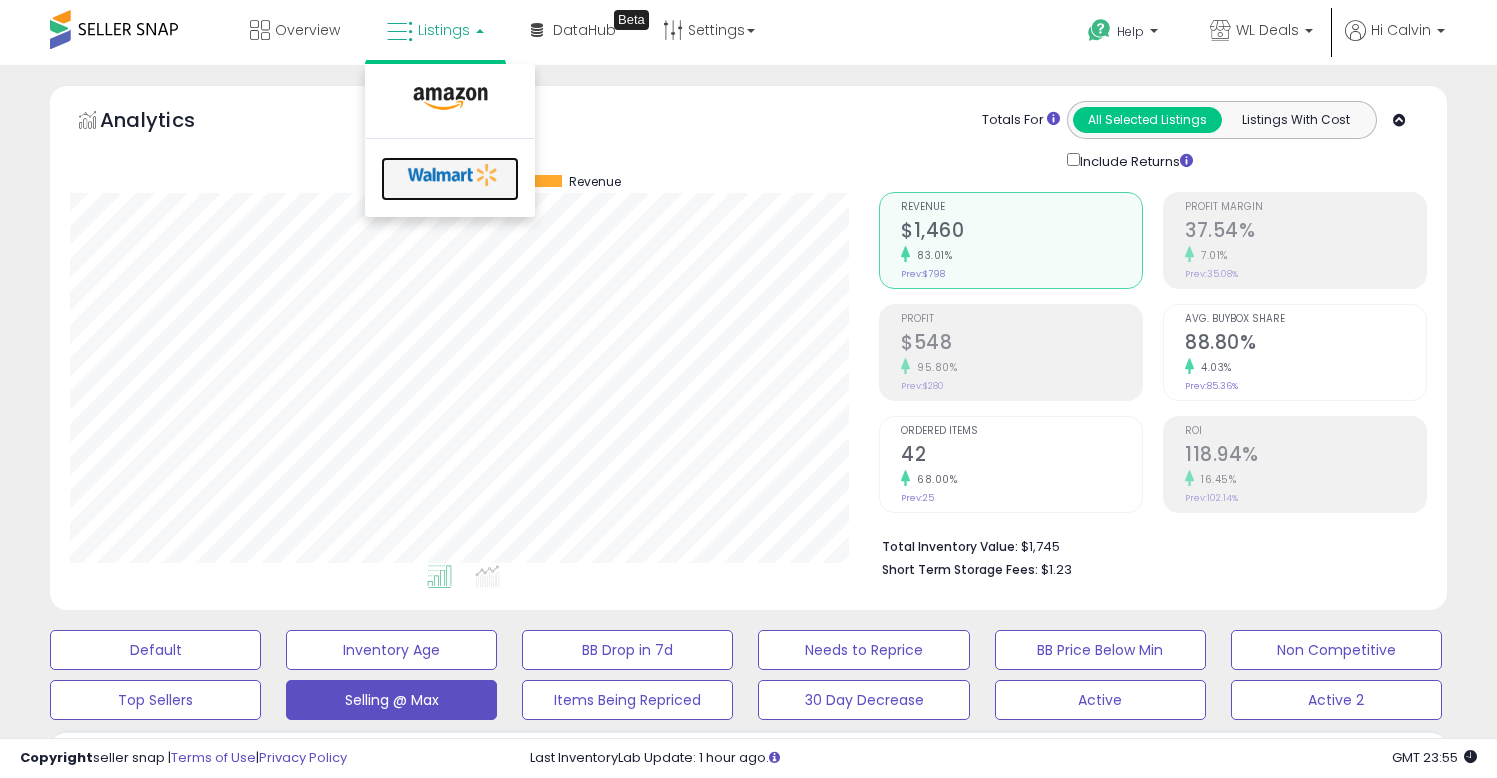 click at bounding box center [453, 175] 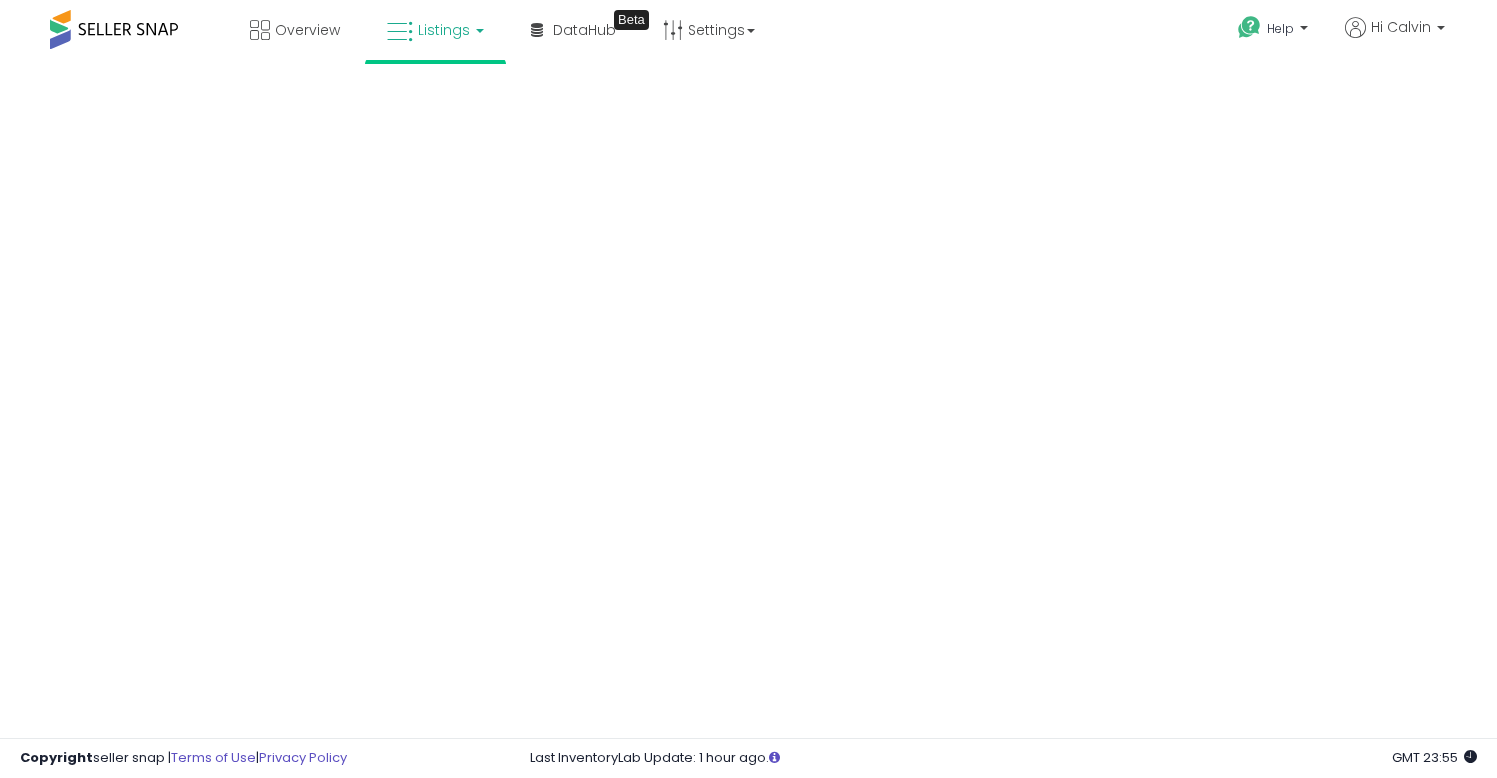 scroll, scrollTop: 0, scrollLeft: 0, axis: both 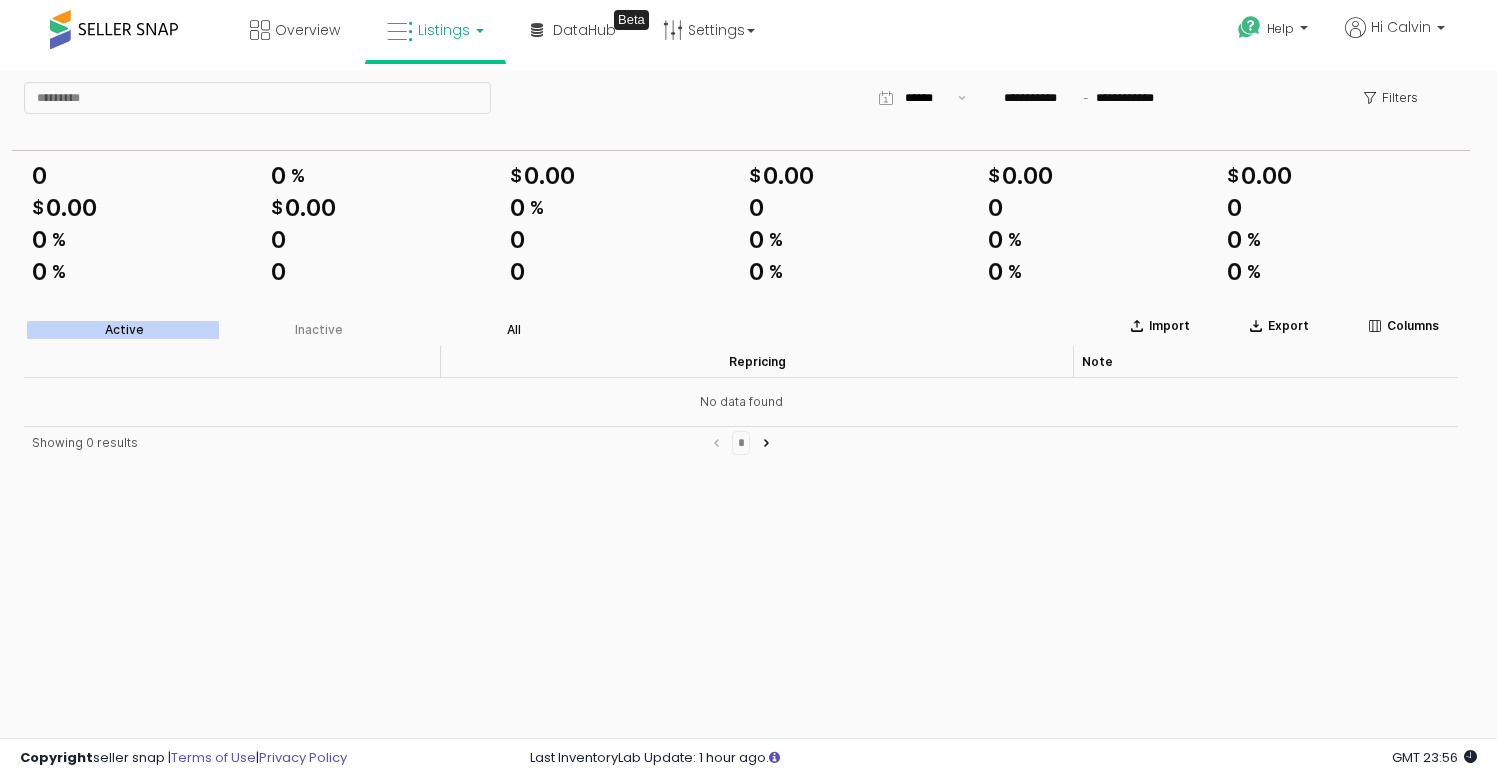 click on "All" at bounding box center [514, 330] 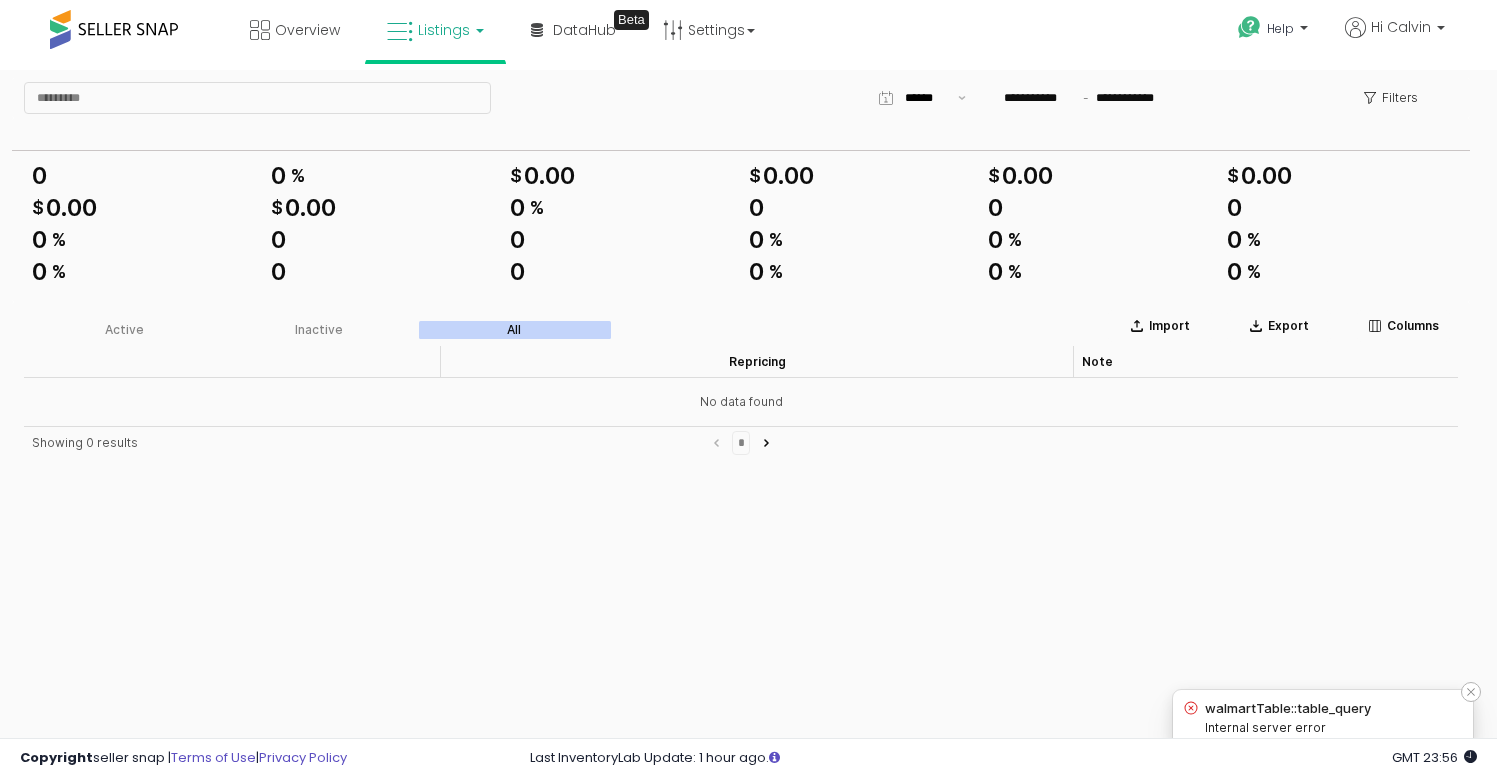 click 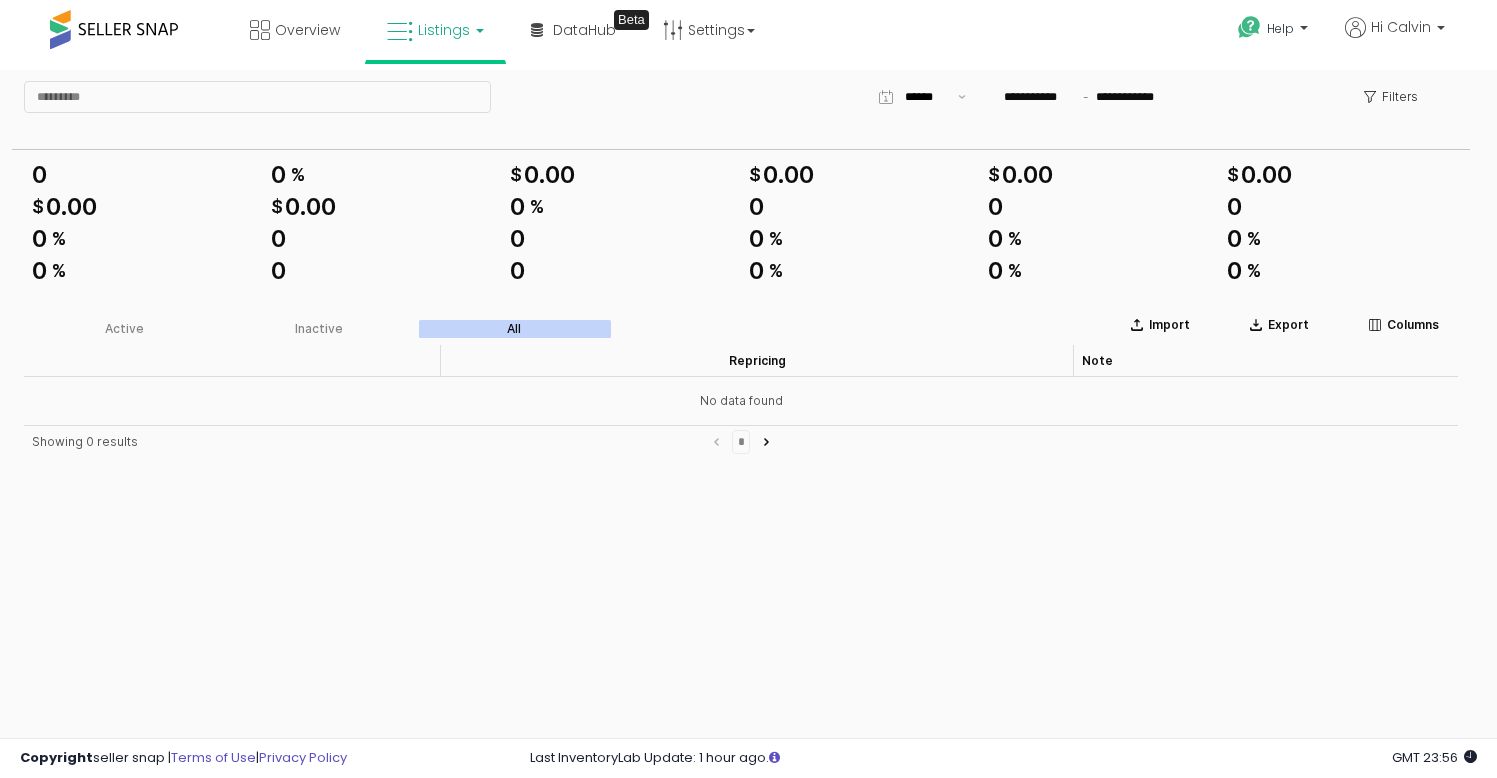 scroll, scrollTop: 0, scrollLeft: 0, axis: both 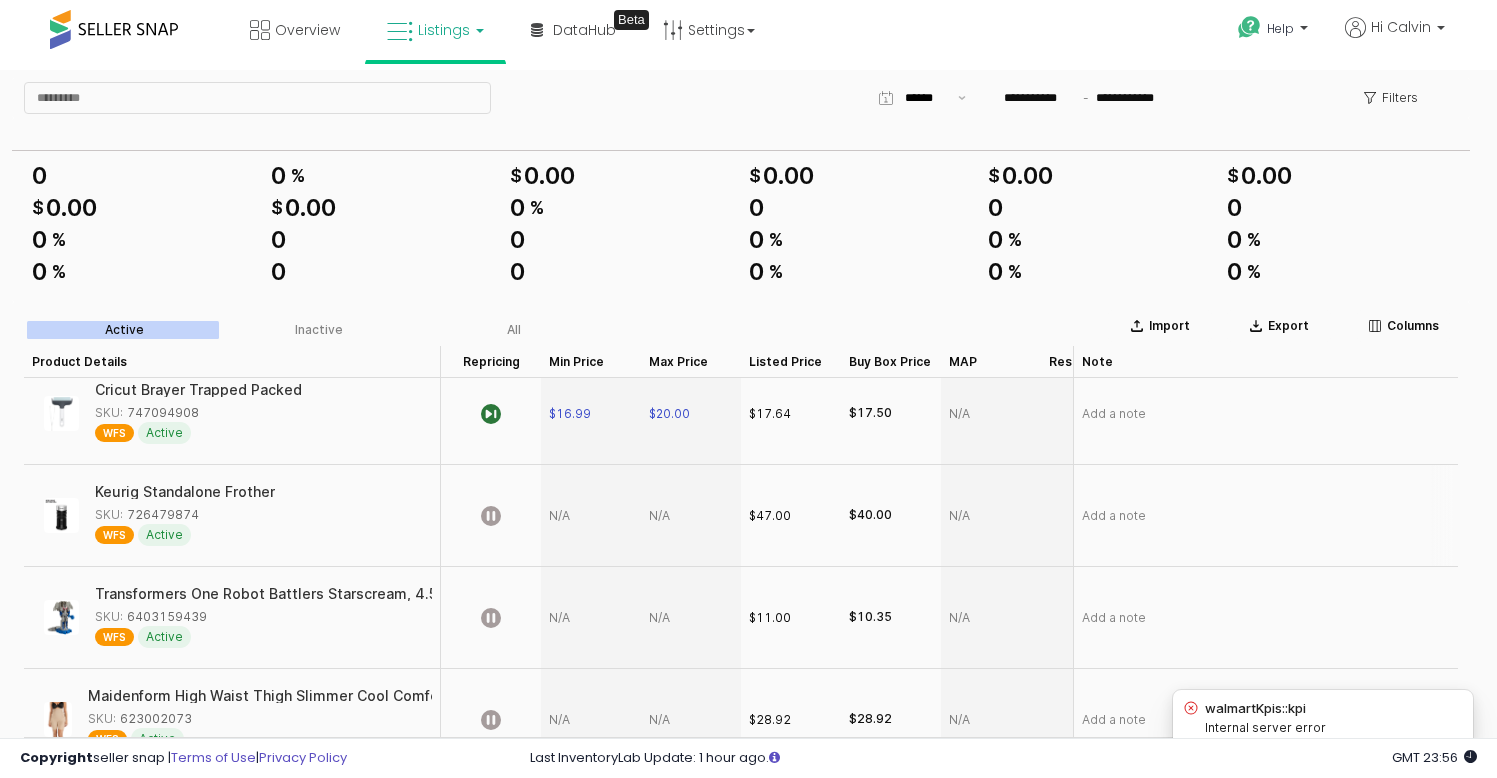 click at bounding box center [591, 516] 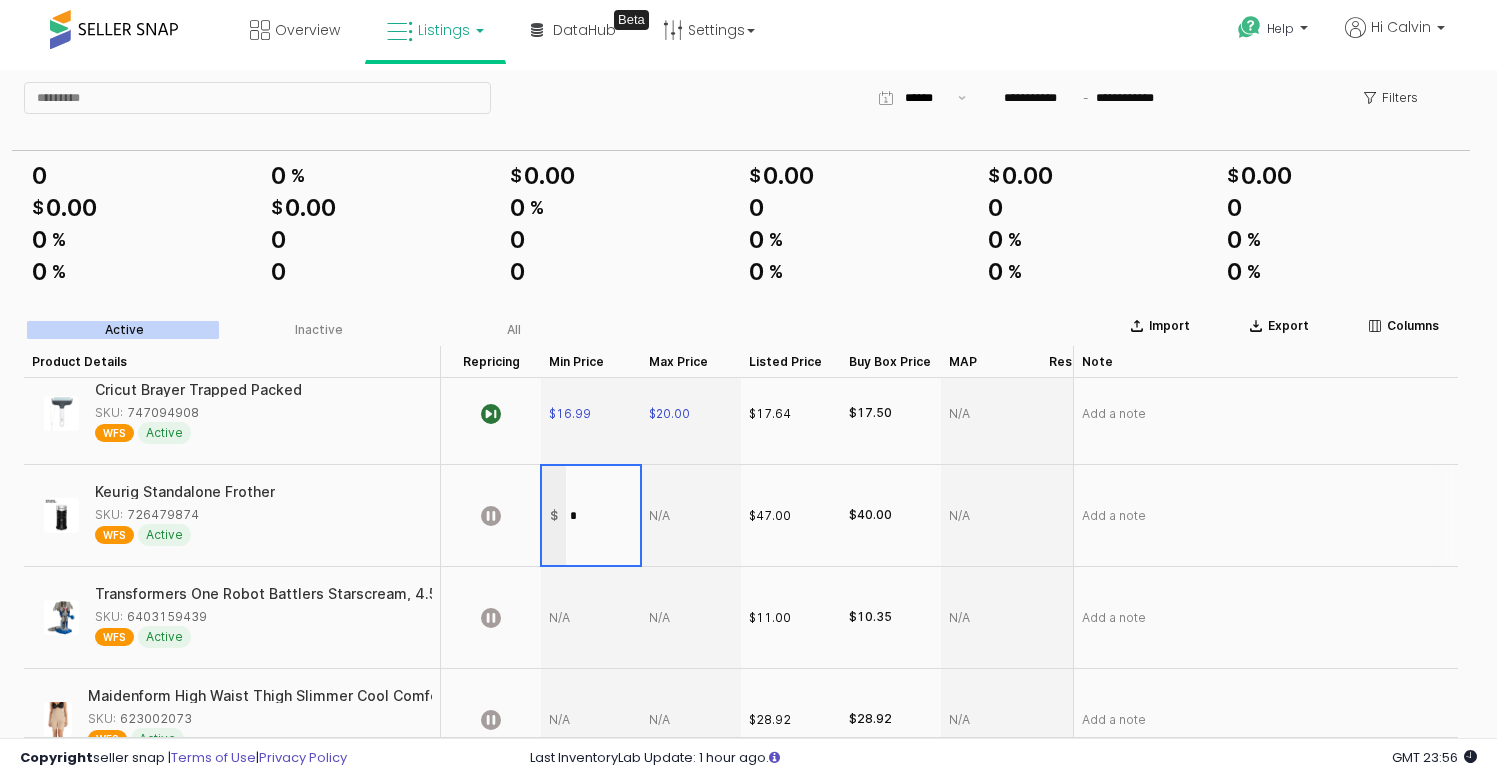 type on "**" 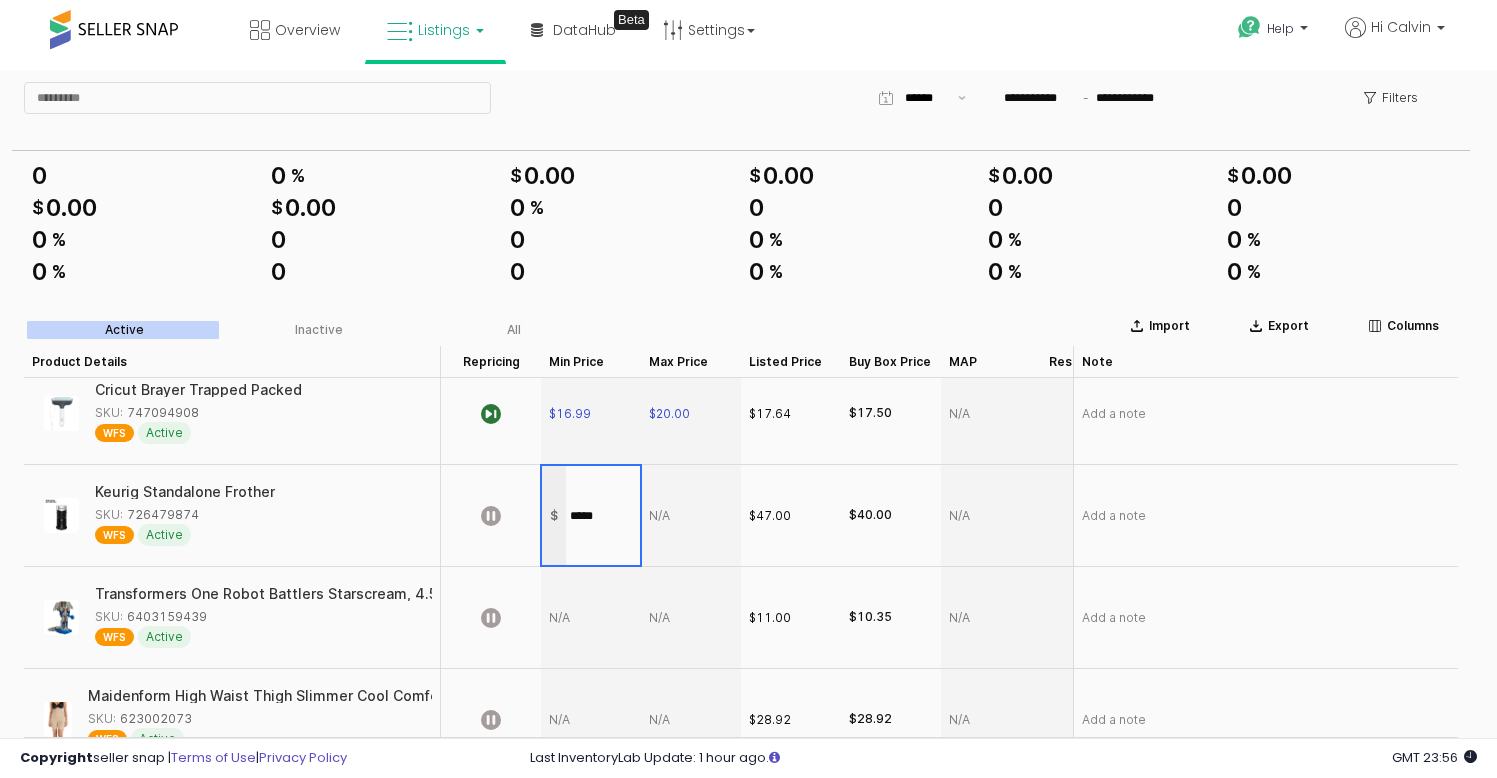 click on "Import Export Columns Active Inactive All Product Details Product Details Repricing Repricing Min Price Min Price Max Price Max Price Listed Price Listed Price Buy Box Price Buy Box Price MAP MAP Respect MAP Respect MAP Total Orders Total Orders Total Revenue Total Revenue Avg. Sale Price Avg. Sale Price Note Note
Hot Wheels Skate Tony Hawk Fingerboards & Skate Shoes Multipack (Styles May Vary)
SKU:  HotWheels_5
WFS
Active
$9.00 $14.99 $10.00
$9.90
0
+0%
$0.00
+0%
$0.00
+0%" at bounding box center (741, 678) 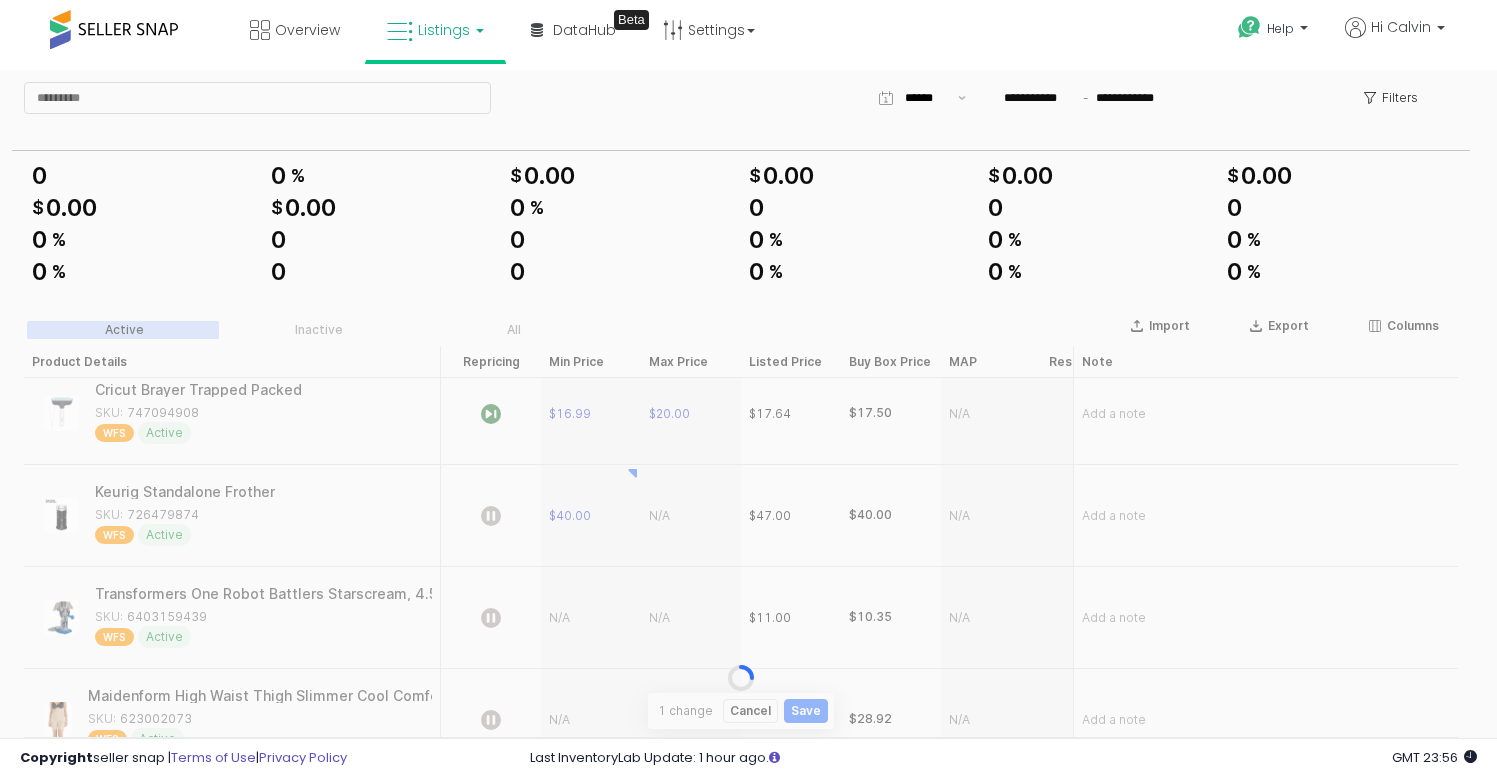 click at bounding box center (741, 678) 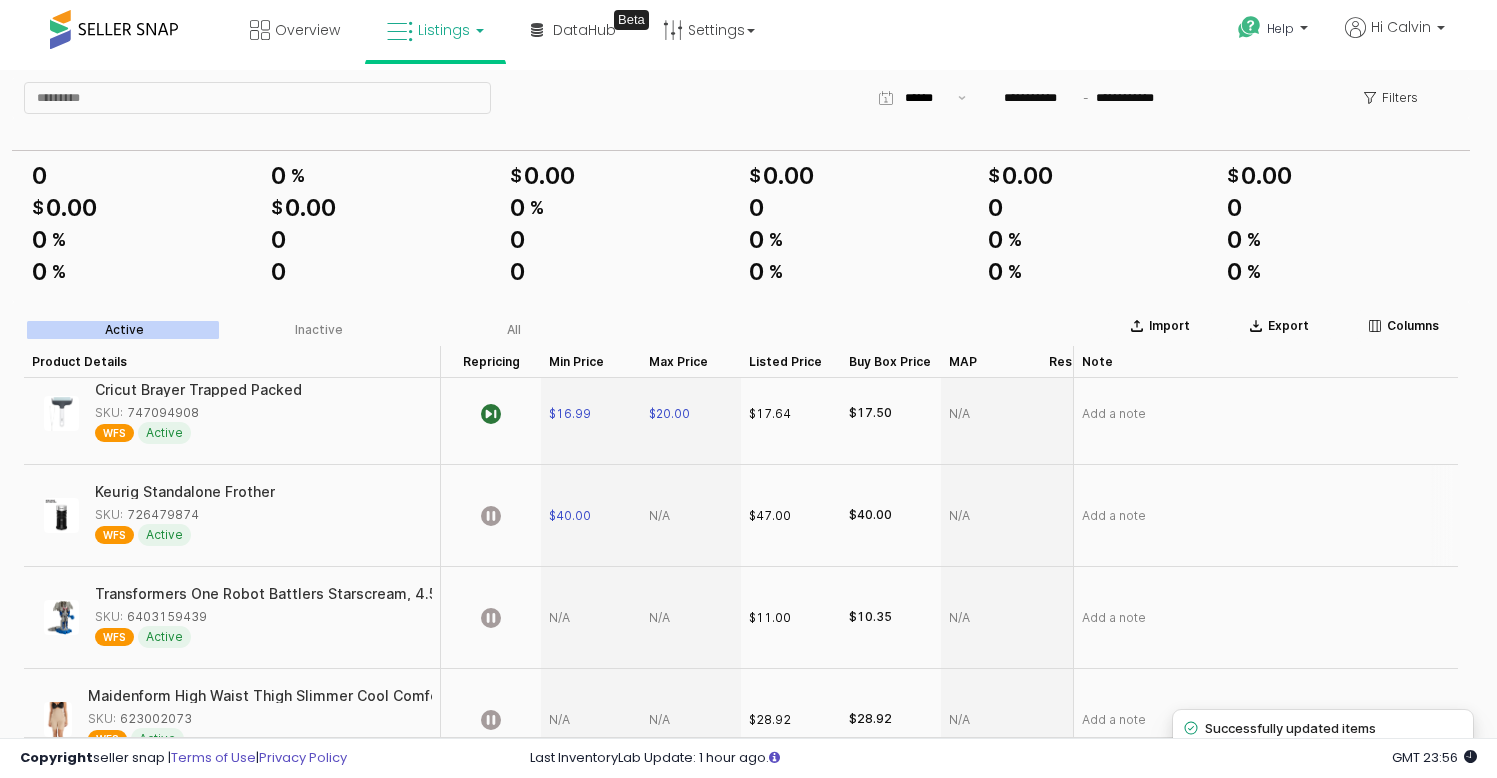 click at bounding box center (691, 516) 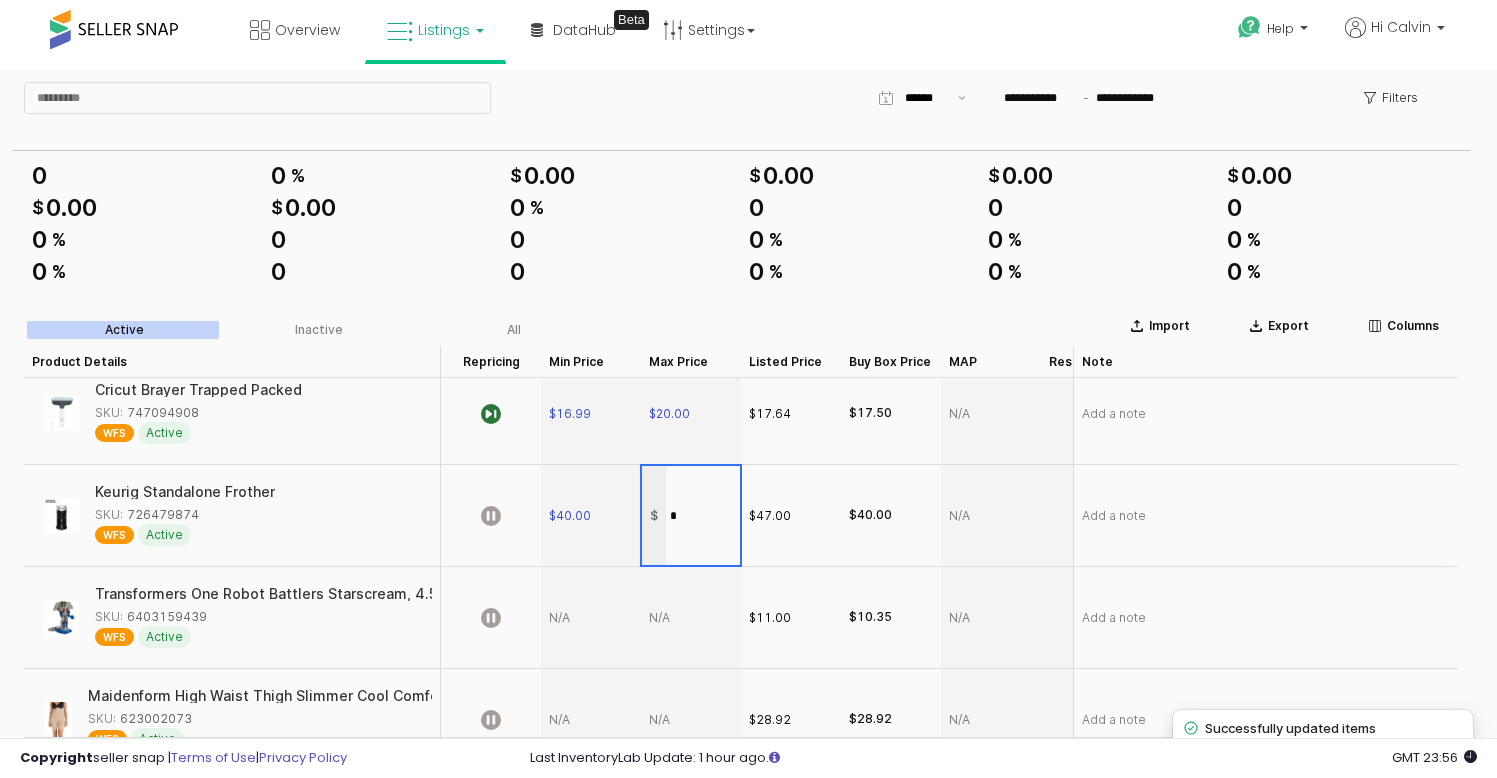type on "**" 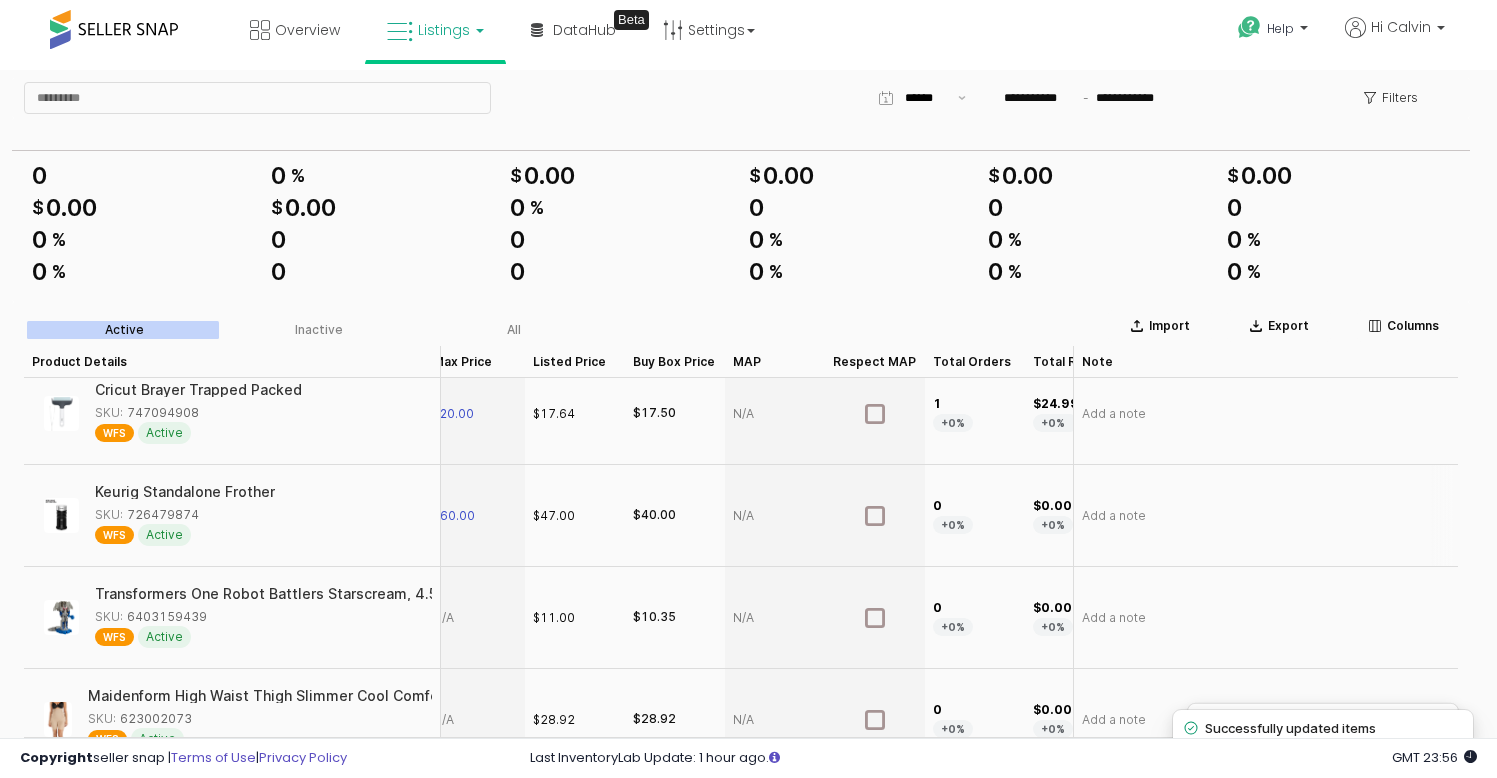 scroll, scrollTop: 729, scrollLeft: 383, axis: both 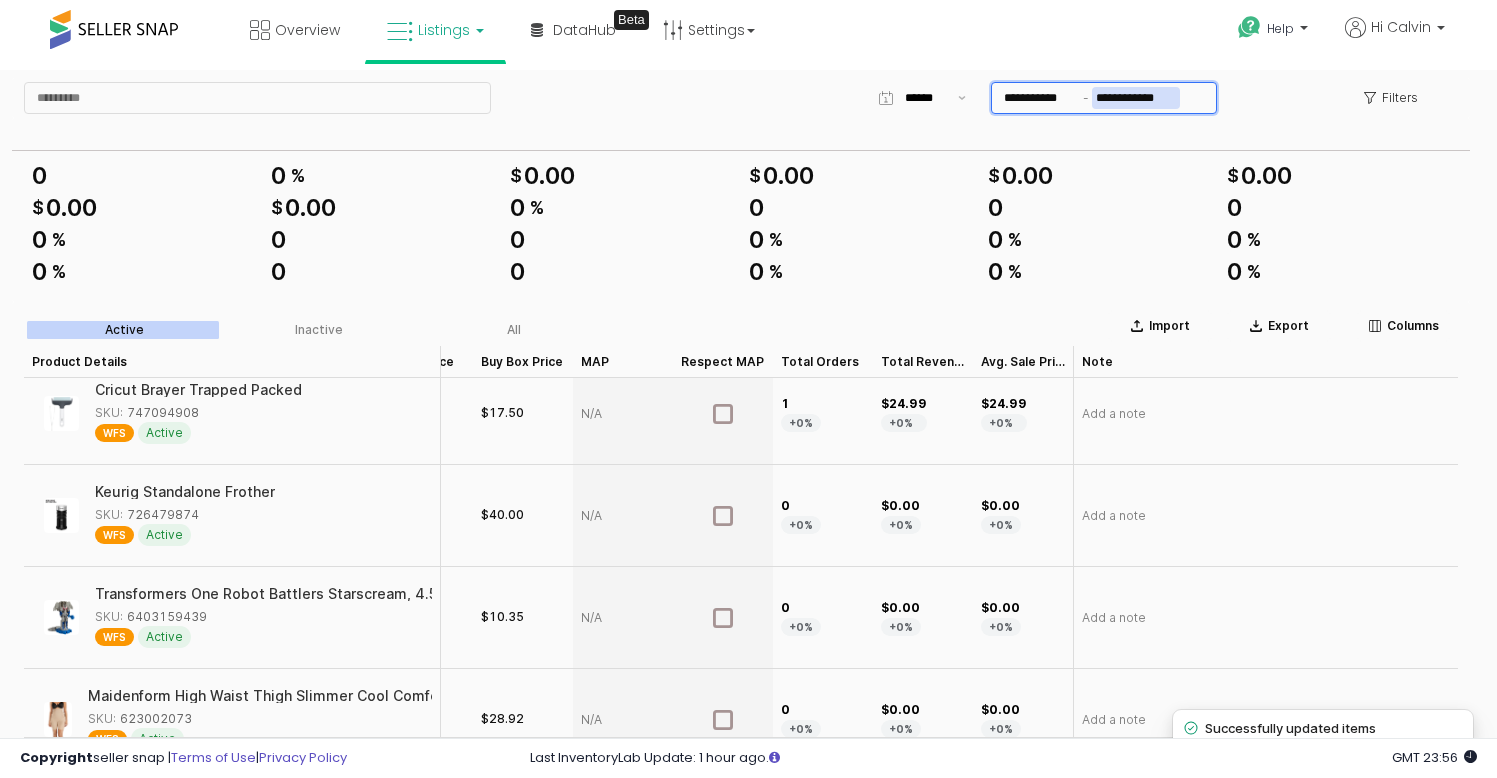 click on "**********" at bounding box center (1136, 98) 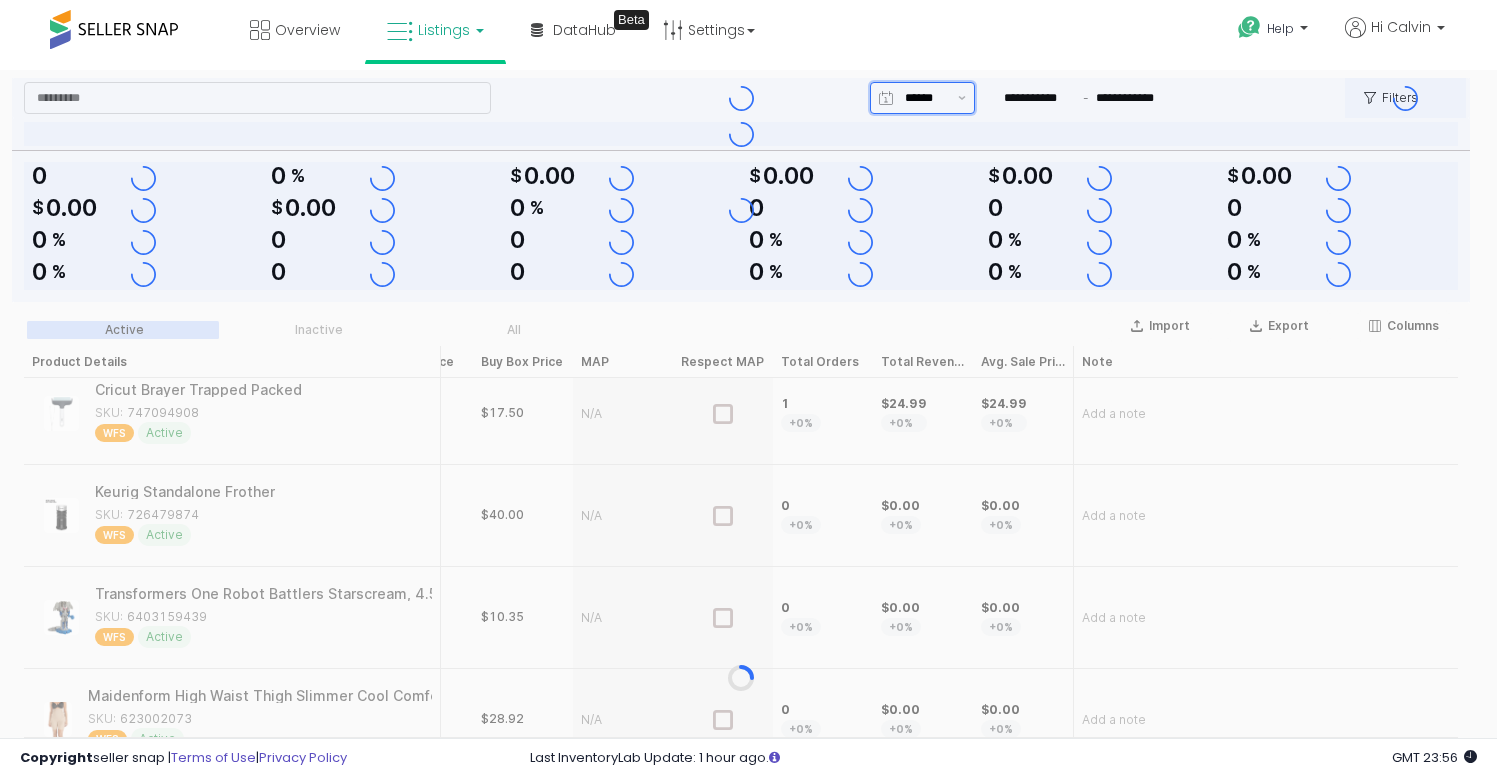 click on "**********" at bounding box center [741, 98] 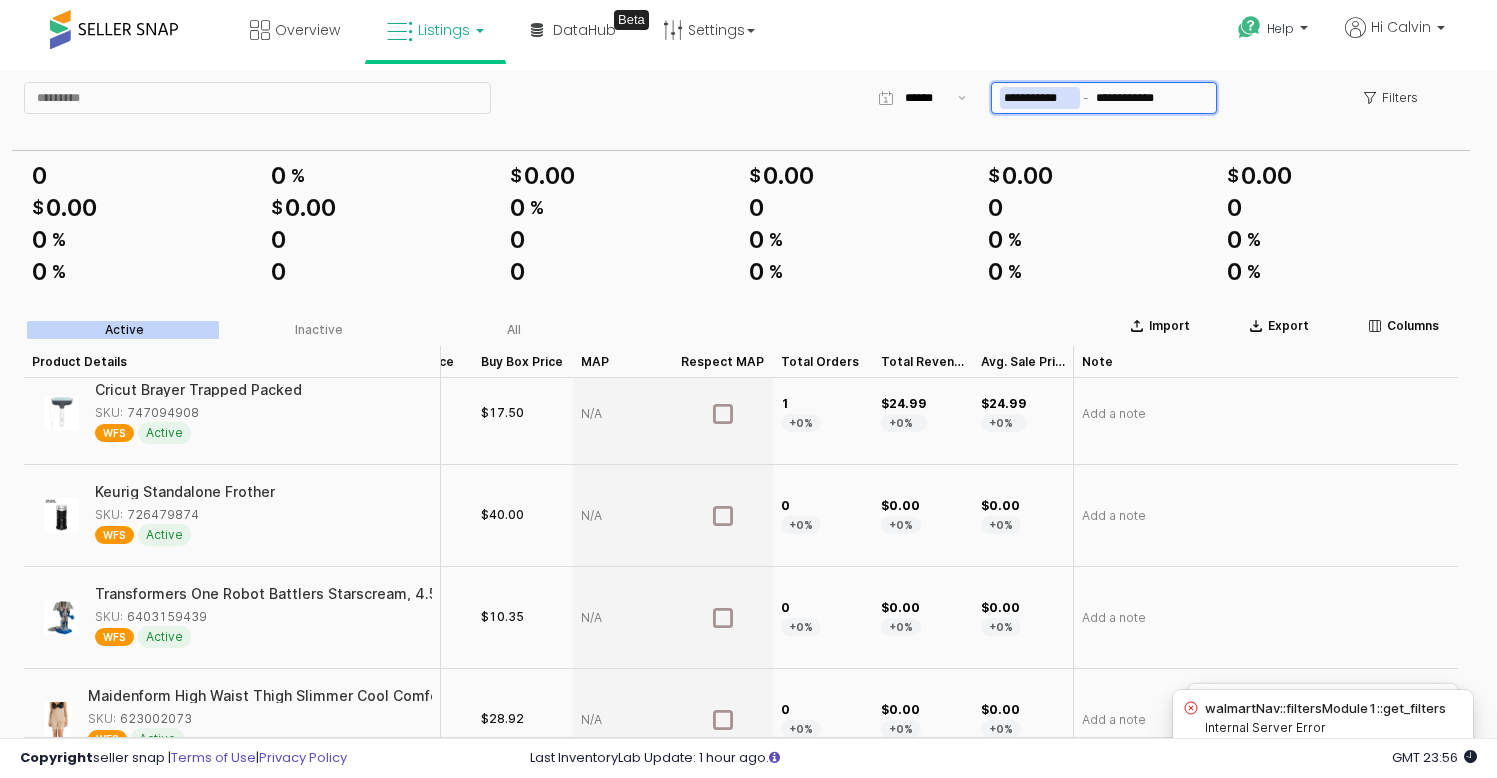 click on "**********" at bounding box center [1040, 98] 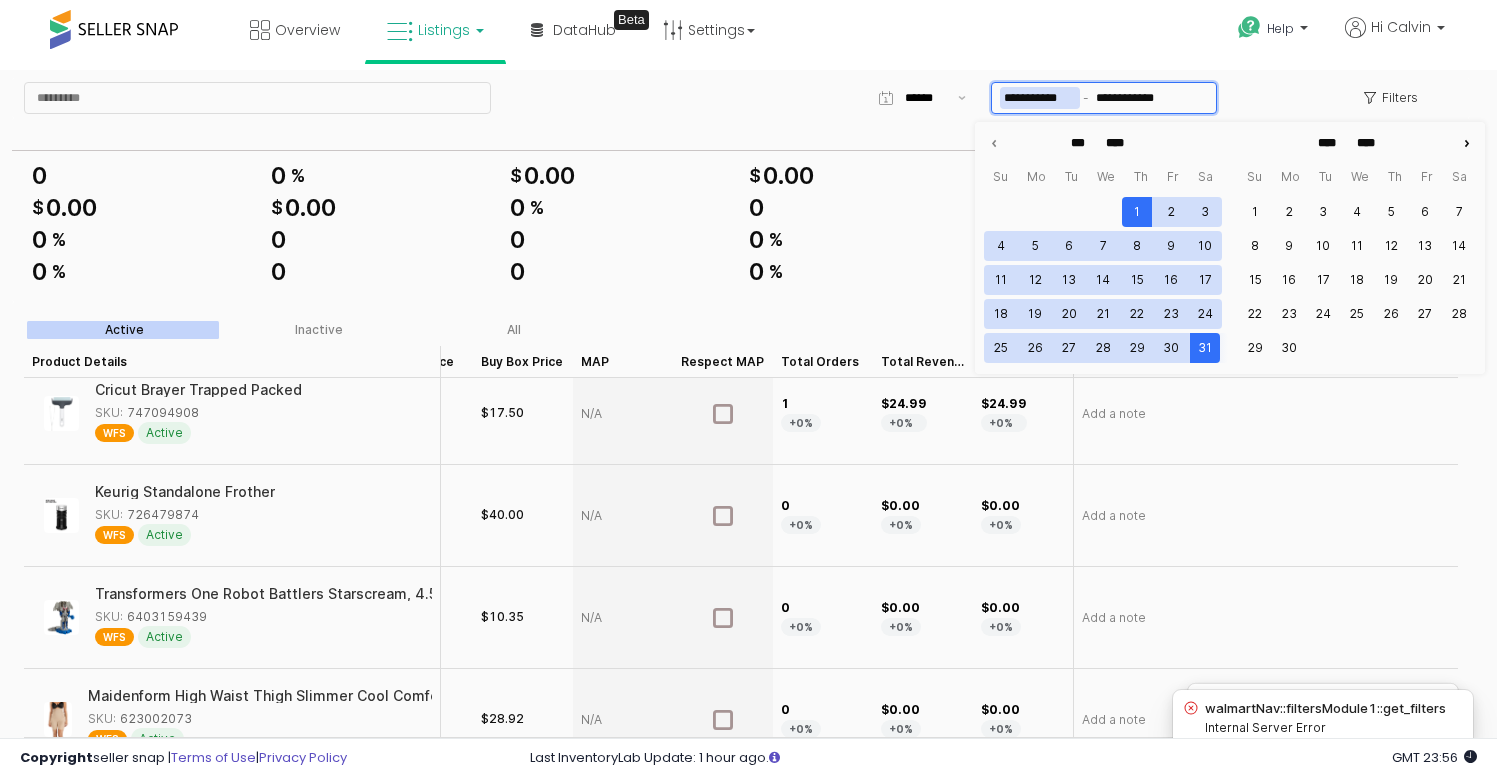 click 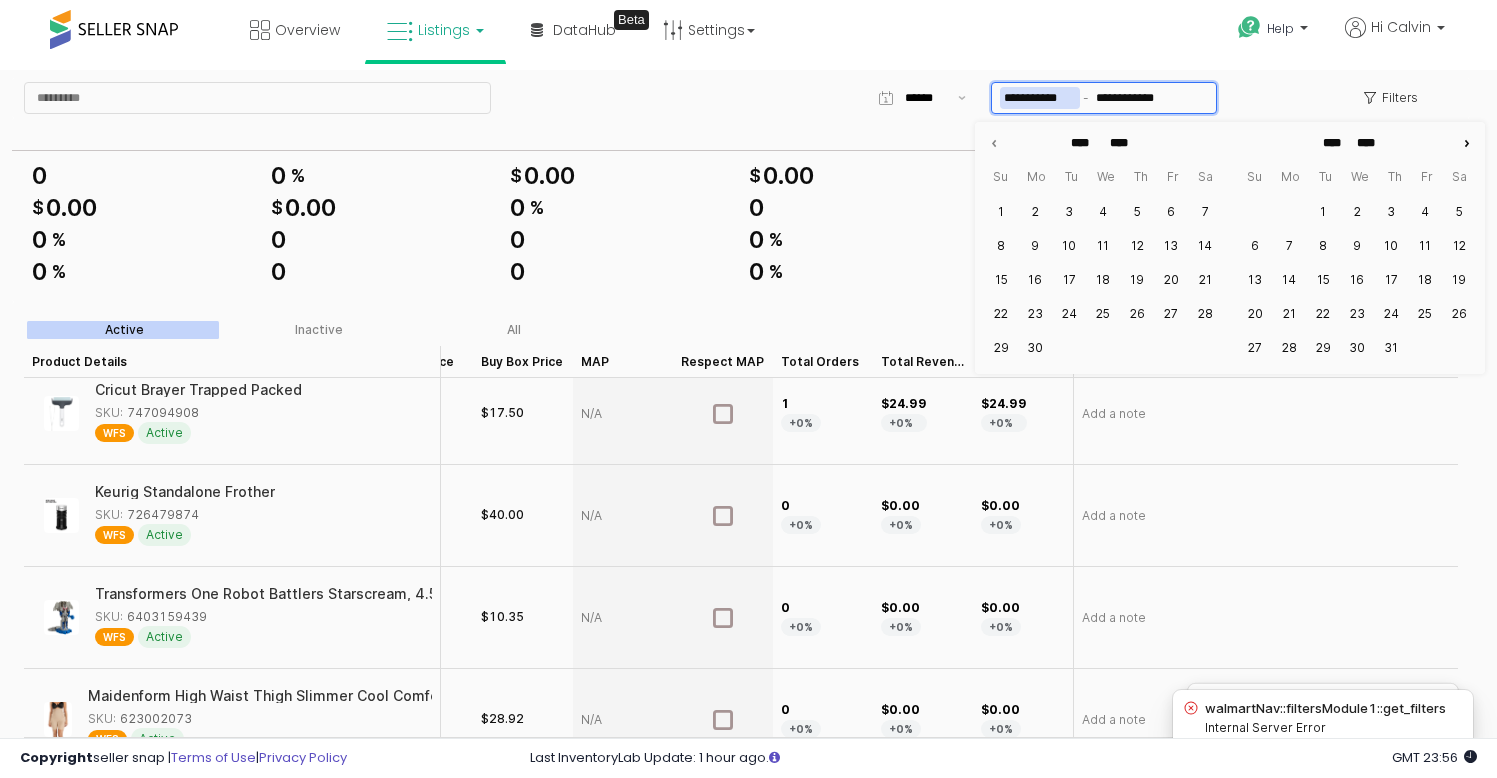 click 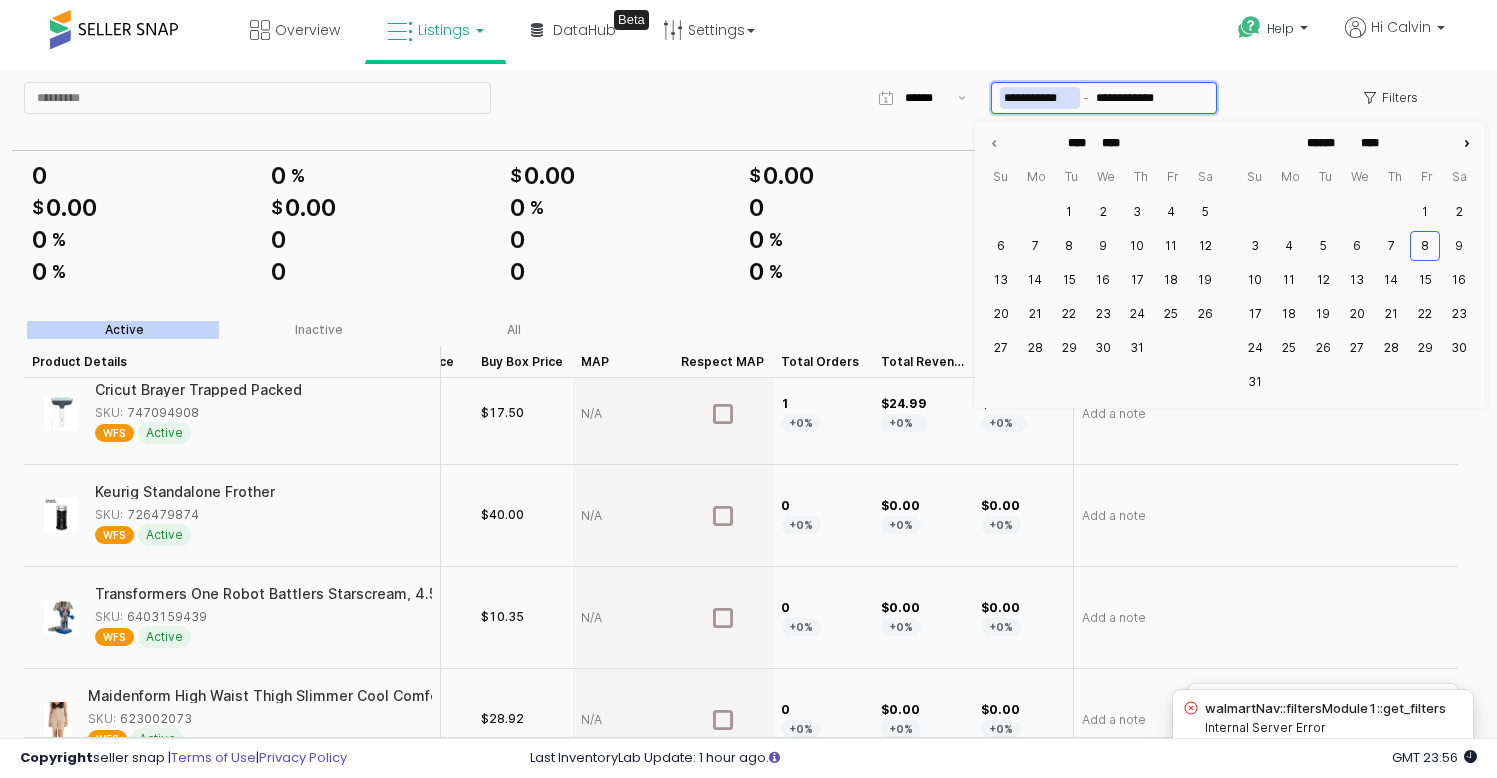 click 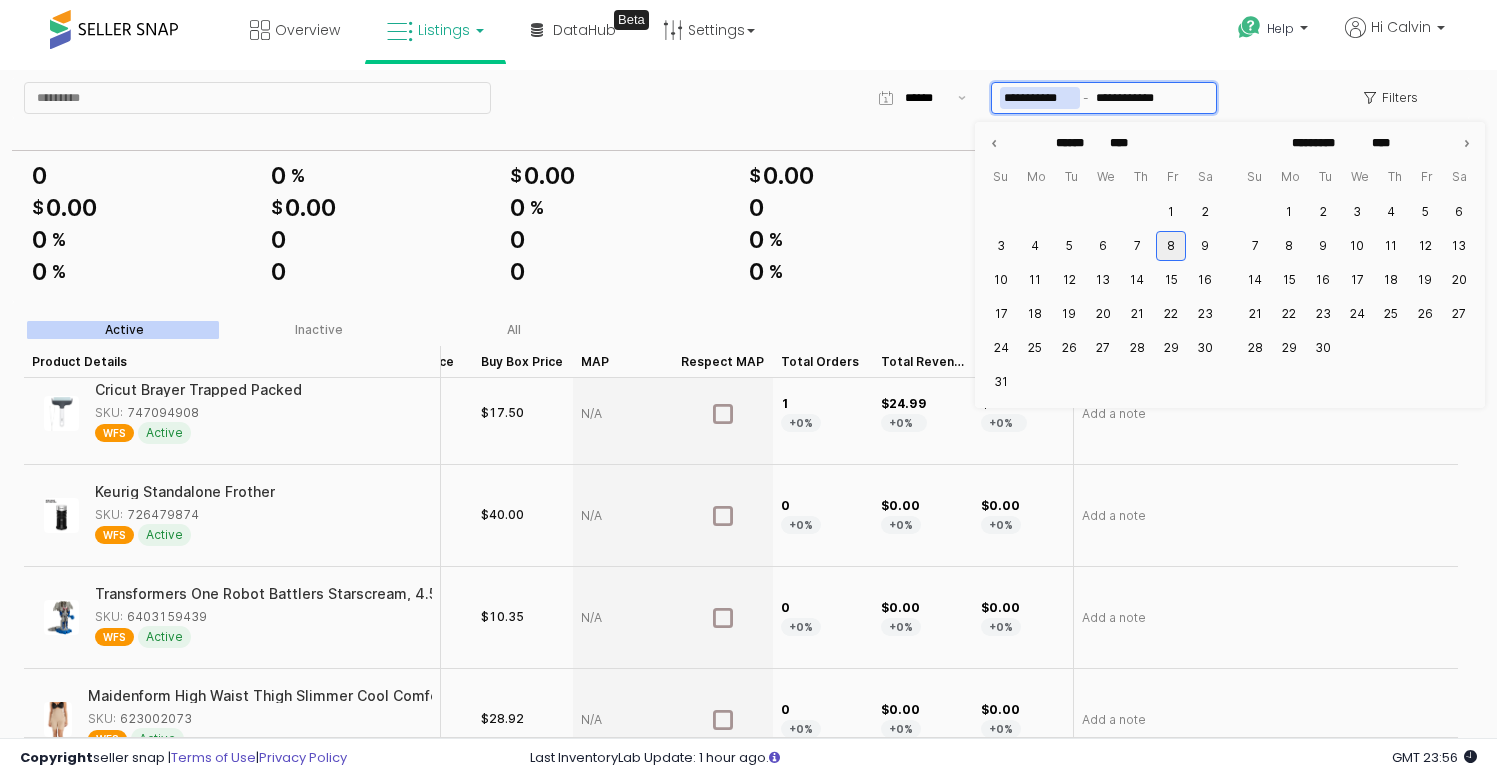 click on "8" at bounding box center [1171, 246] 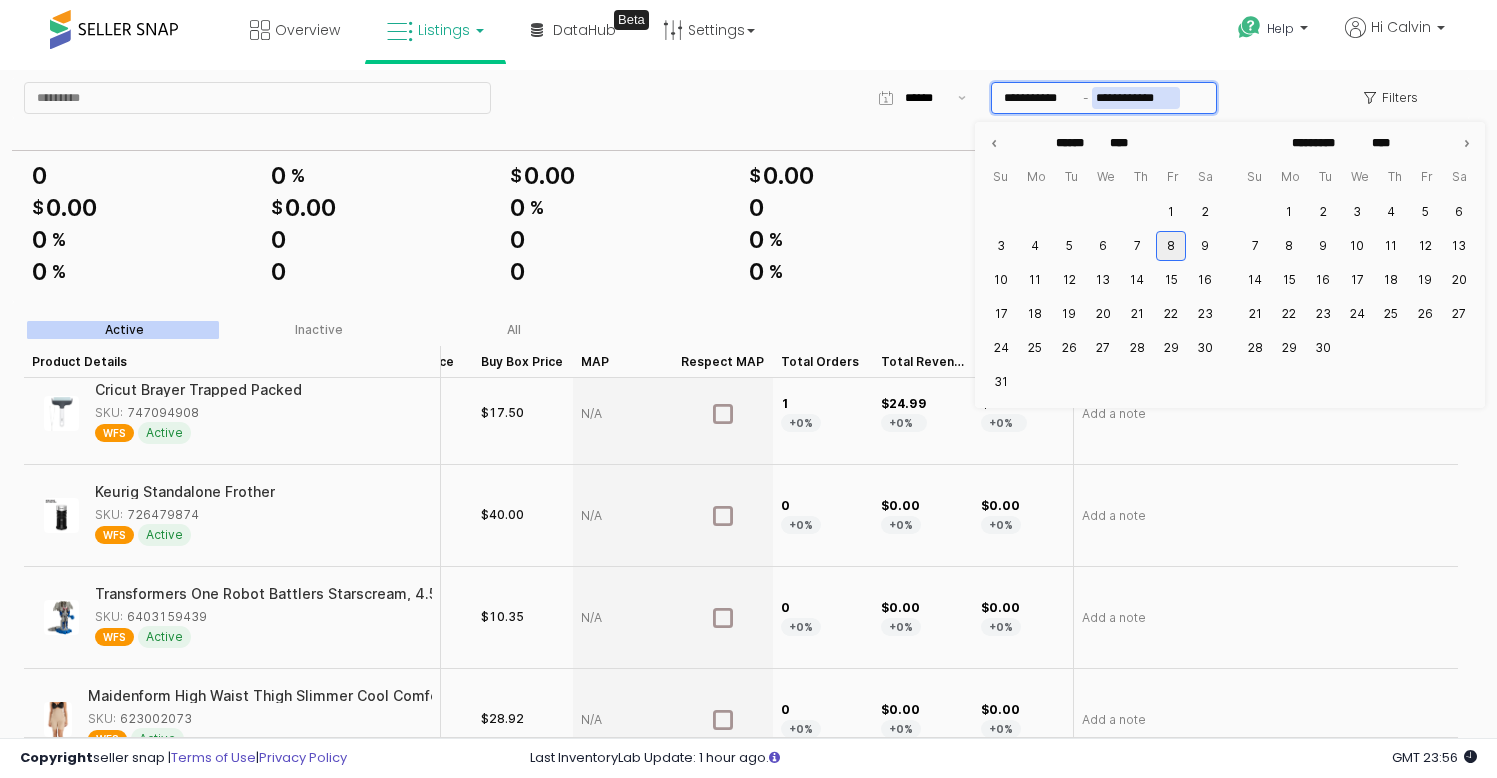 type on "**********" 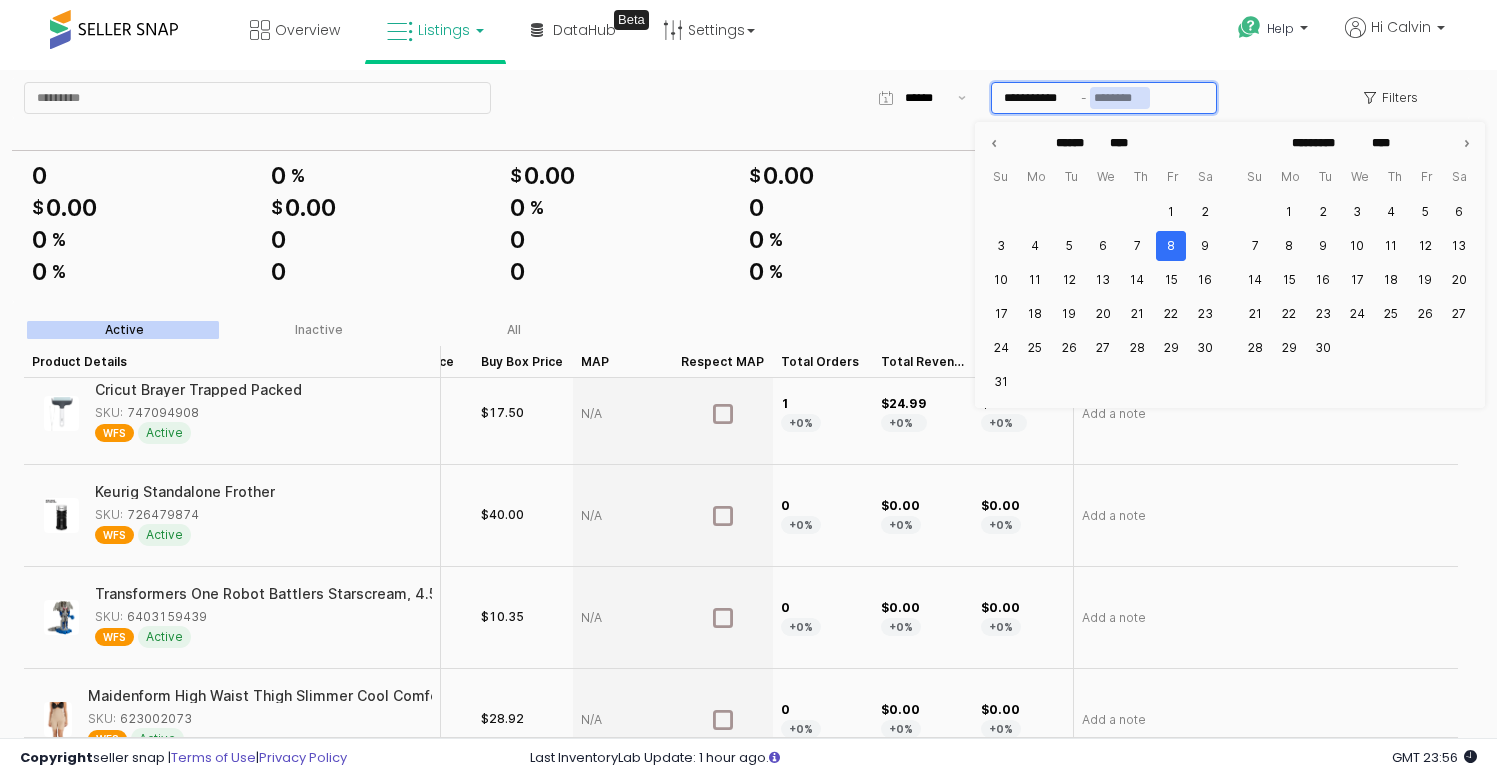 click at bounding box center (1120, 98) 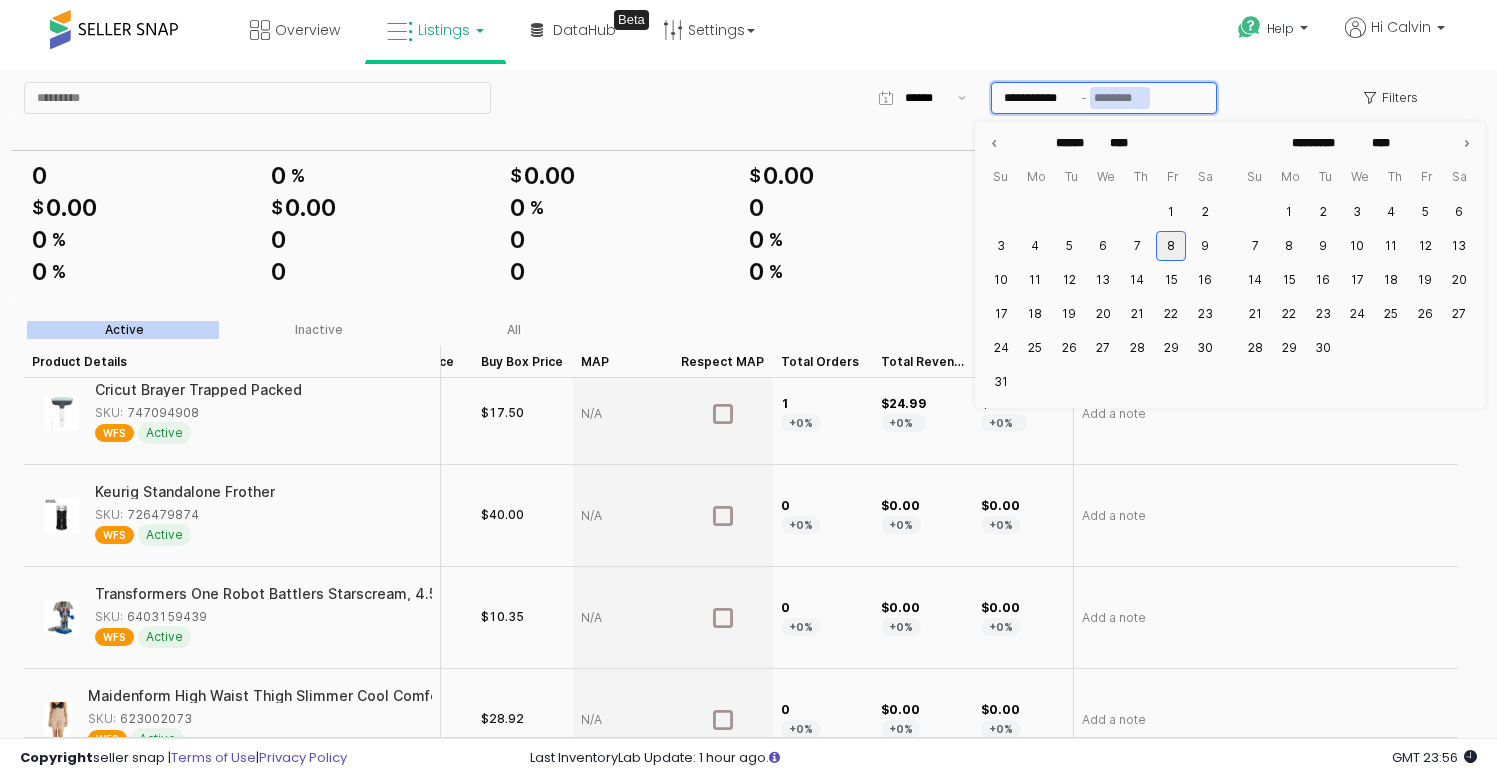 click on "8" at bounding box center [1171, 246] 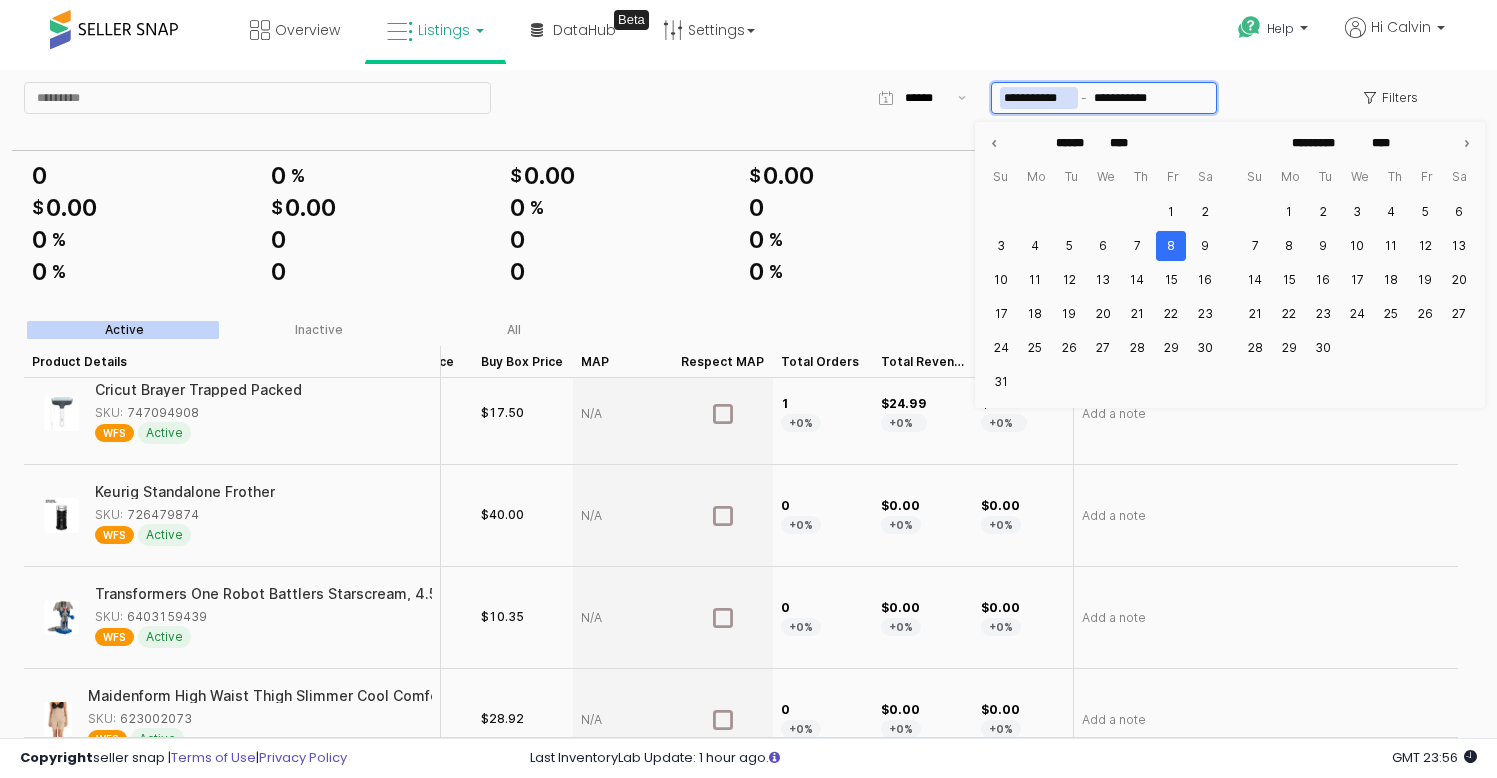 click on "**********" at bounding box center [1039, 98] 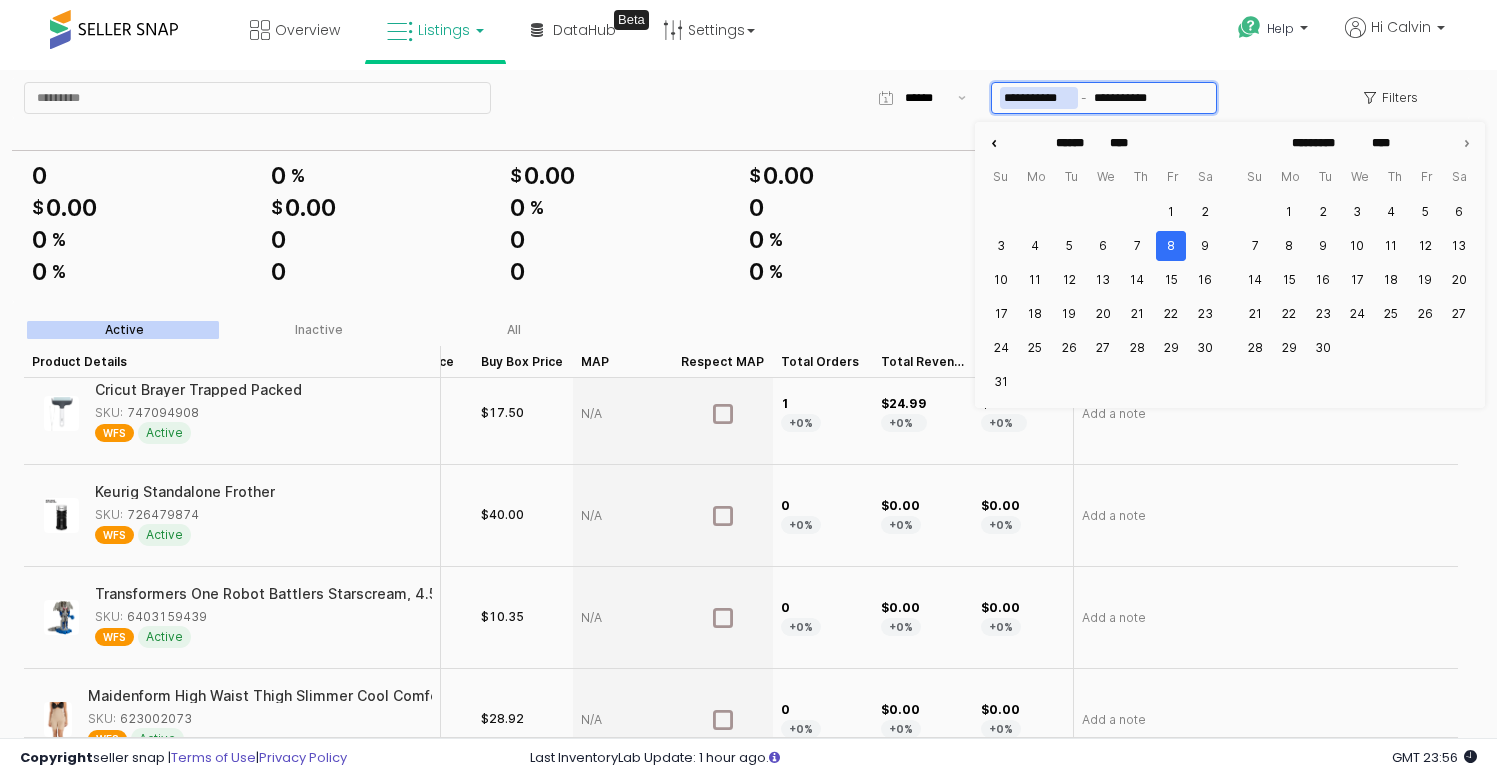 click 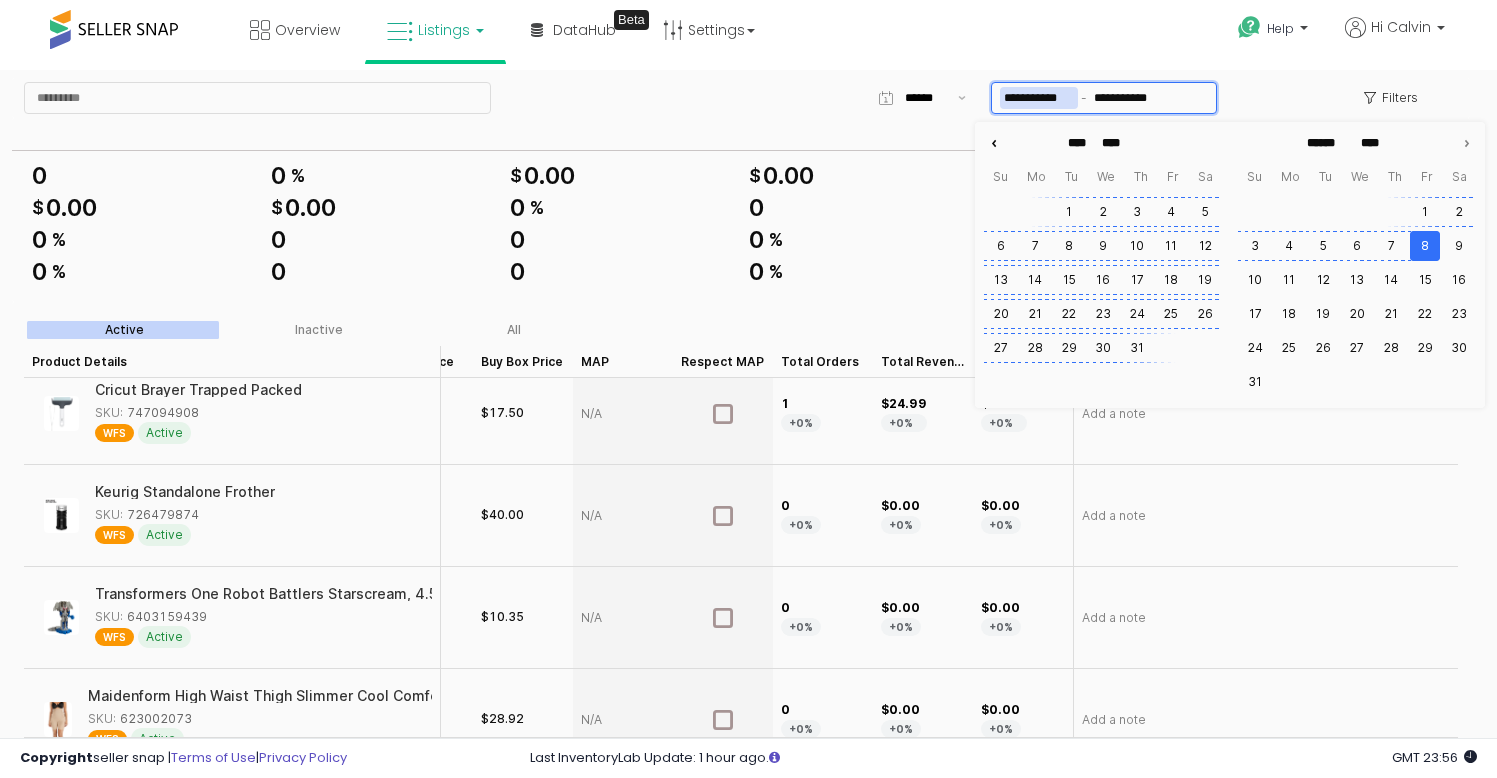click 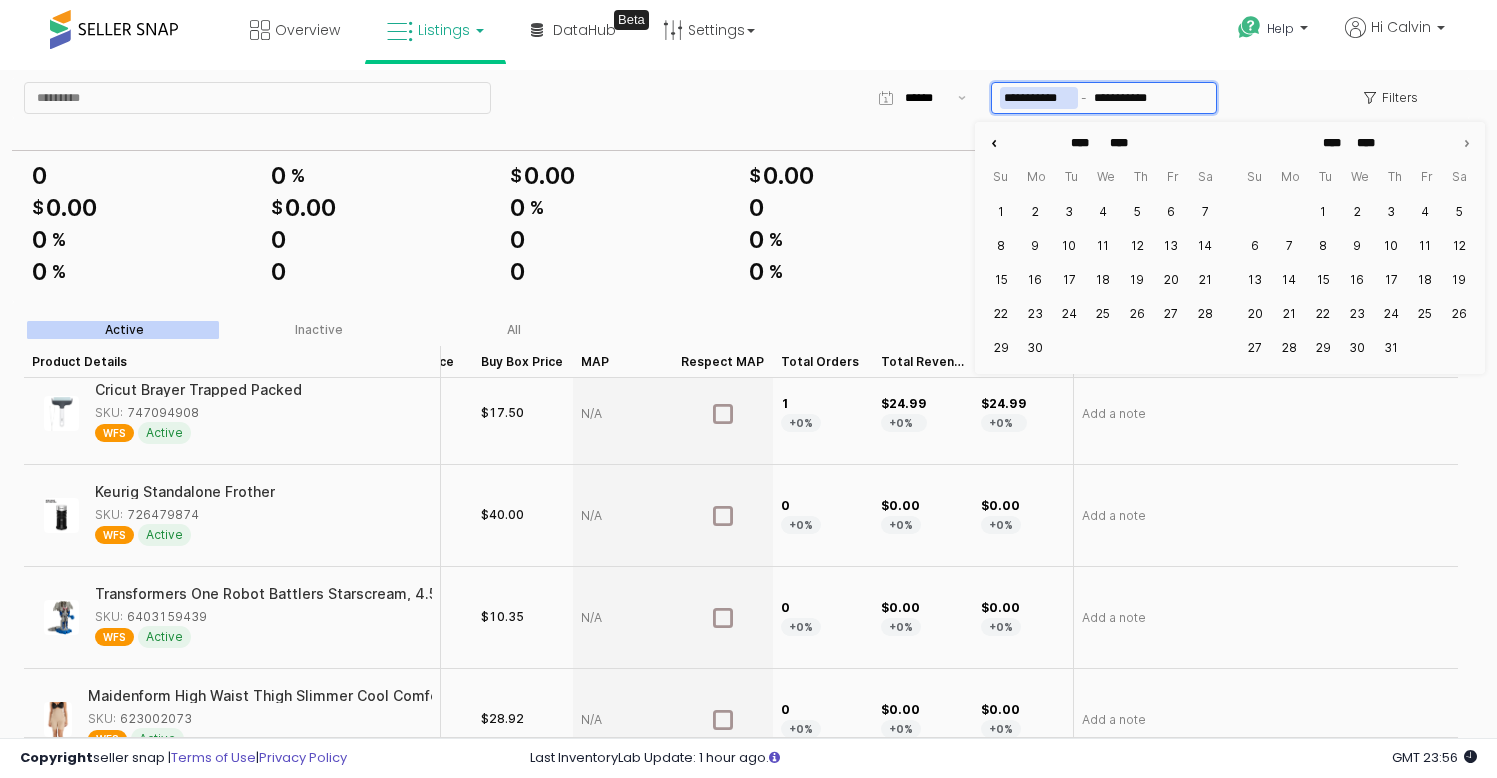 click 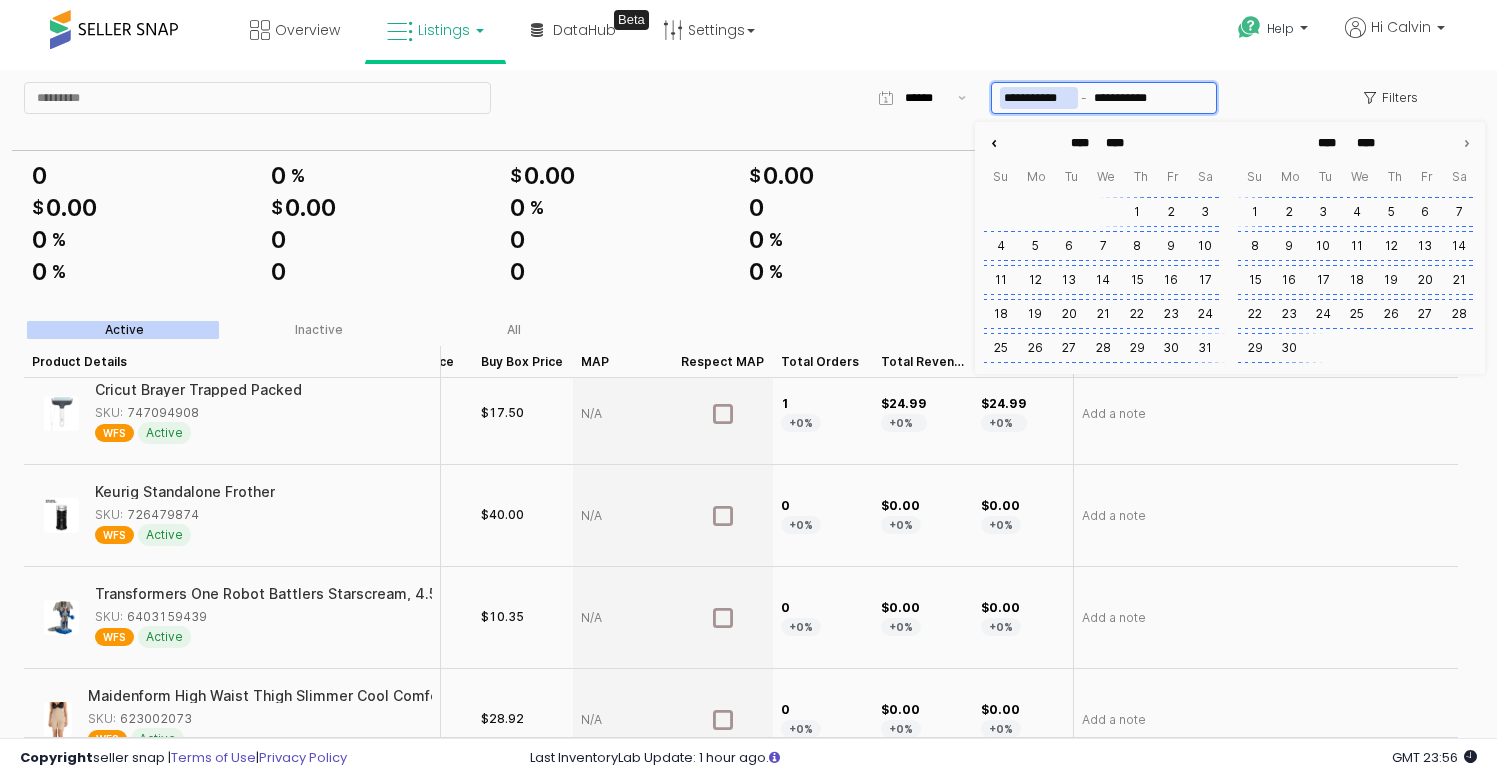type on "***" 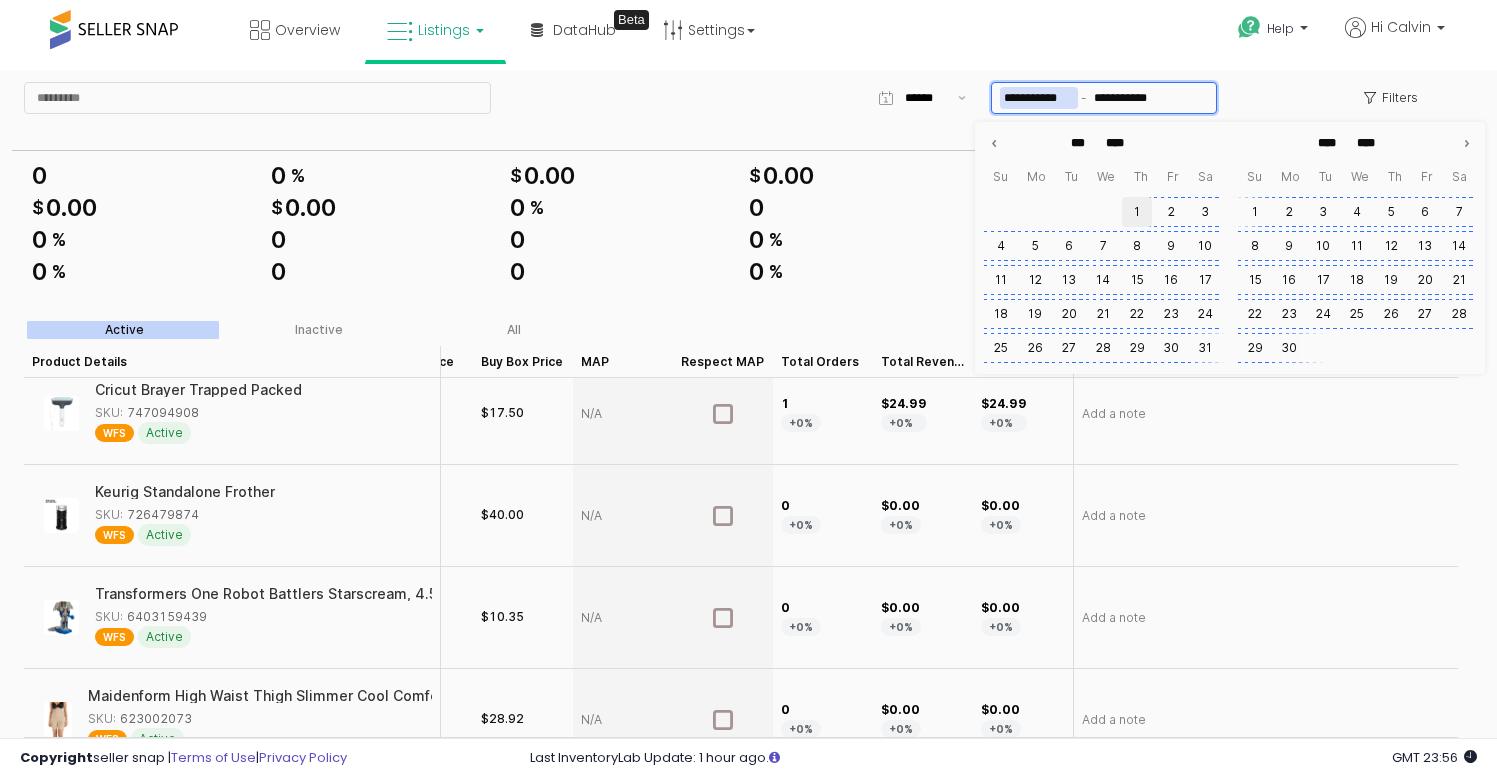 click on "1" at bounding box center [1137, 212] 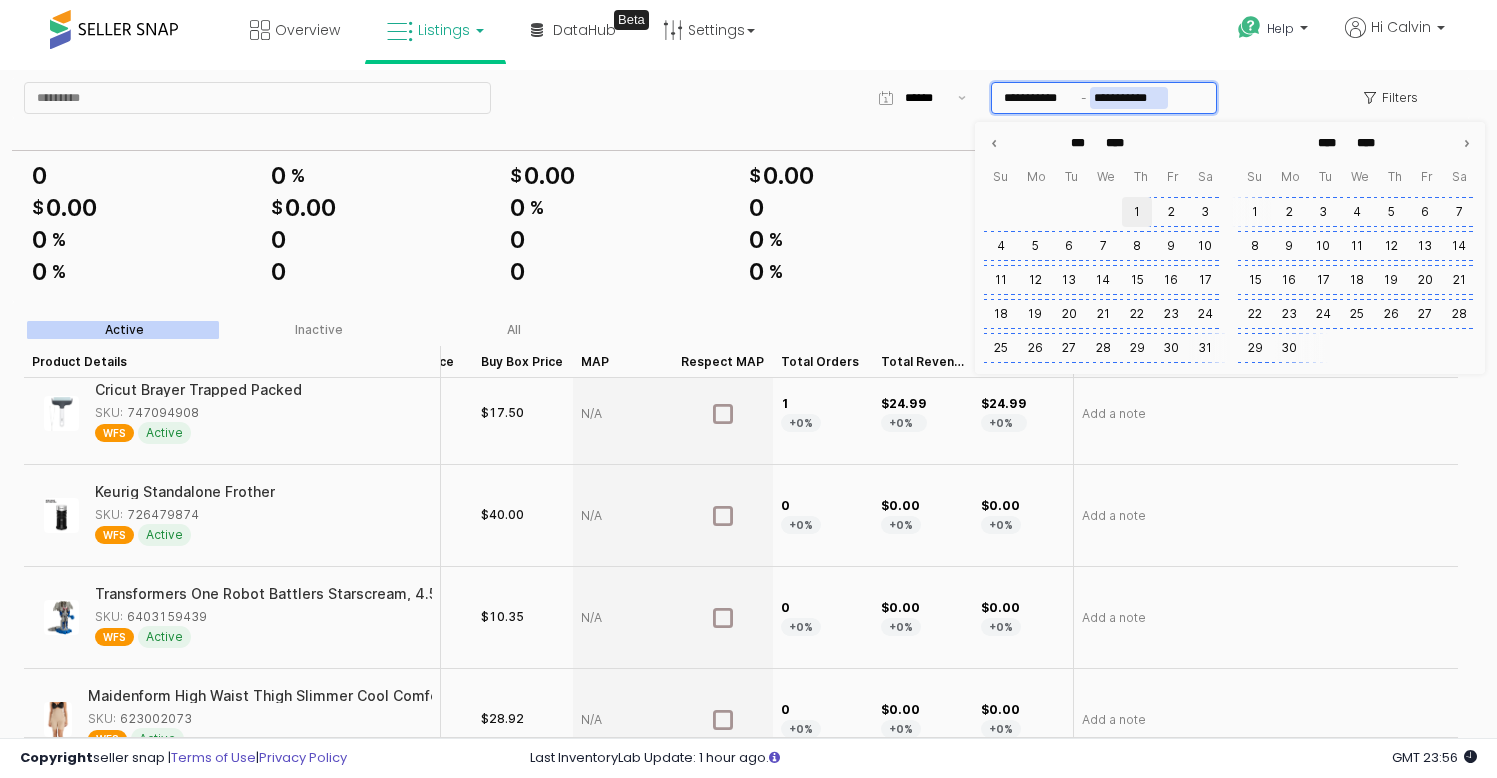 type on "**********" 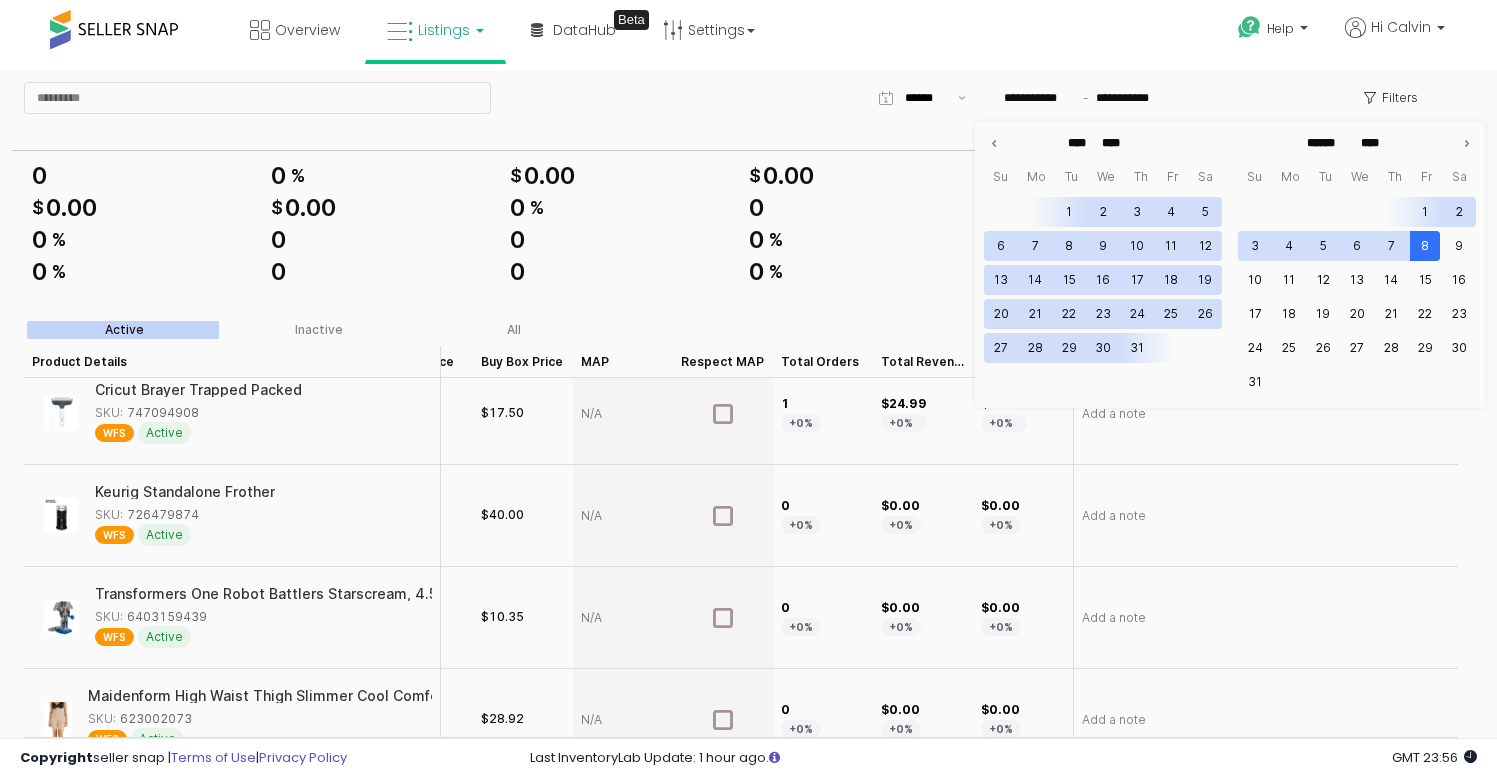click on "**********" at bounding box center [741, 98] 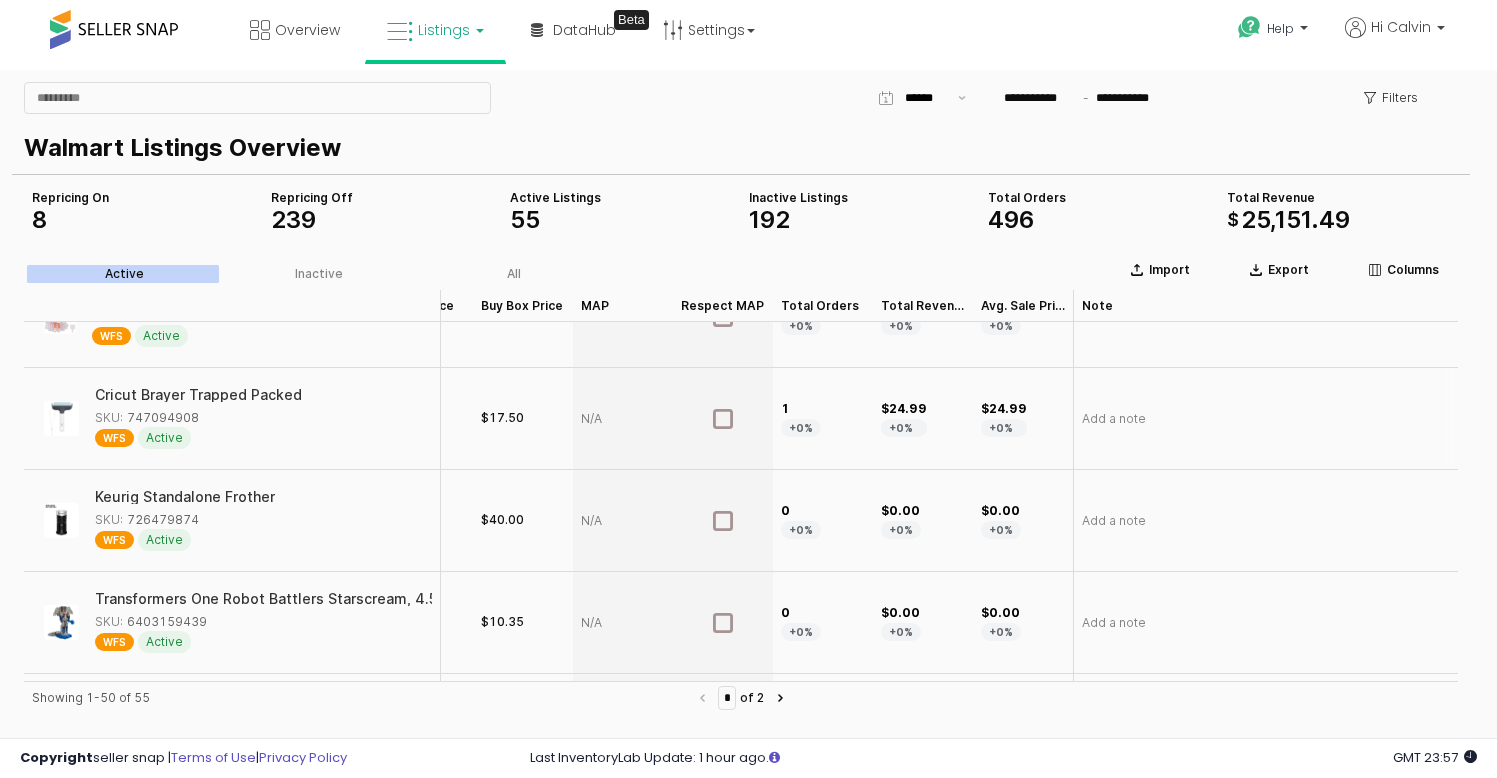 scroll, scrollTop: 676, scrollLeft: 383, axis: both 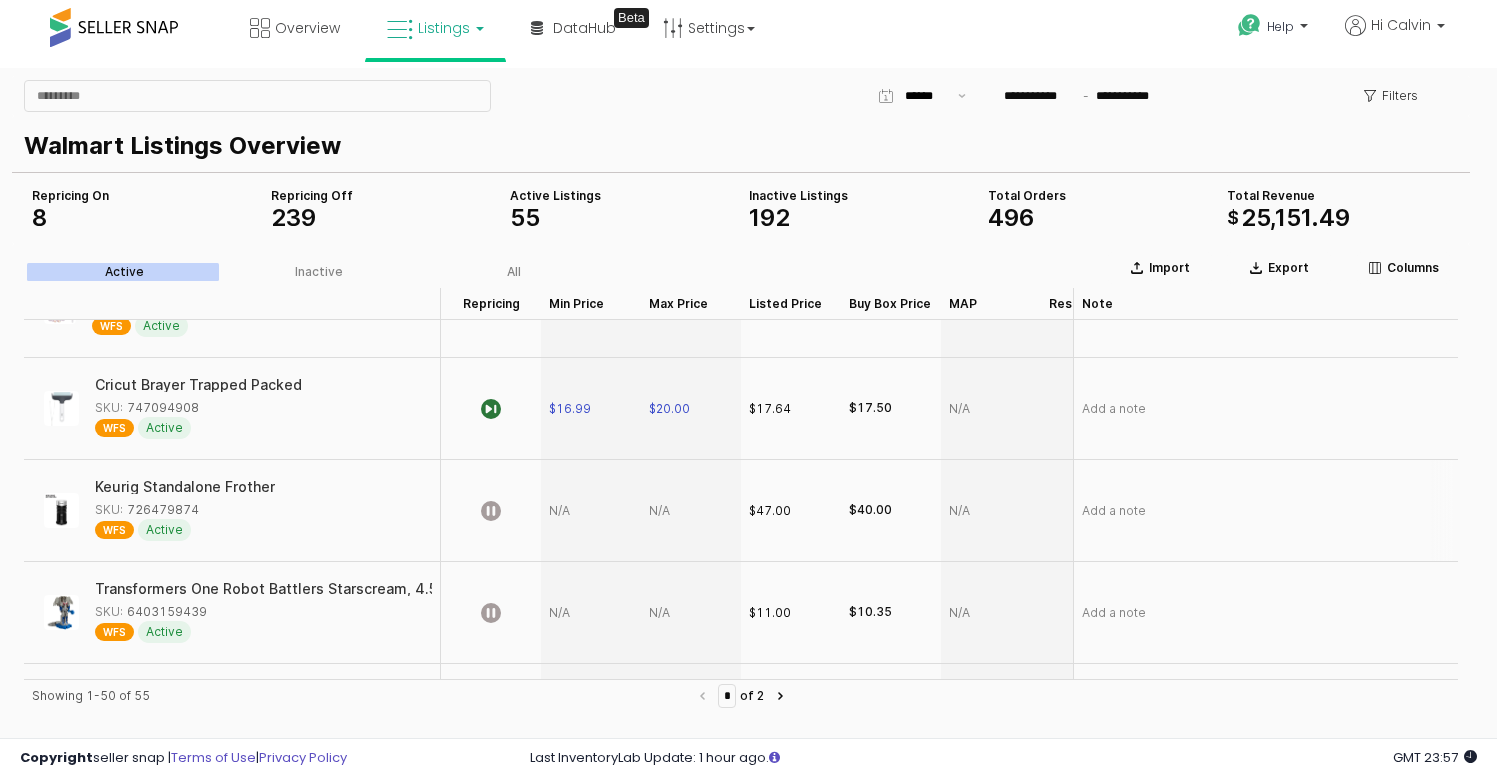 click at bounding box center (591, 511) 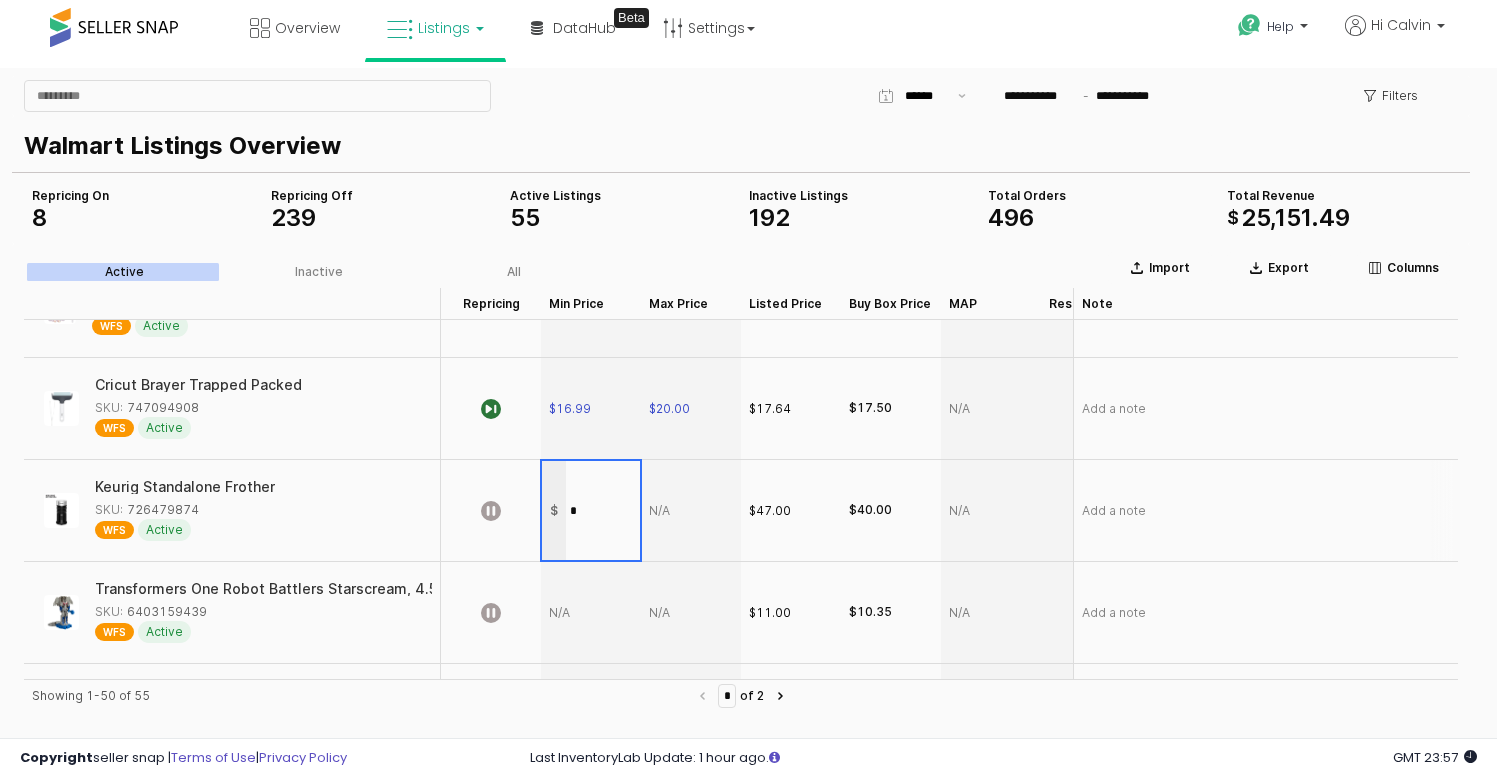 type on "**" 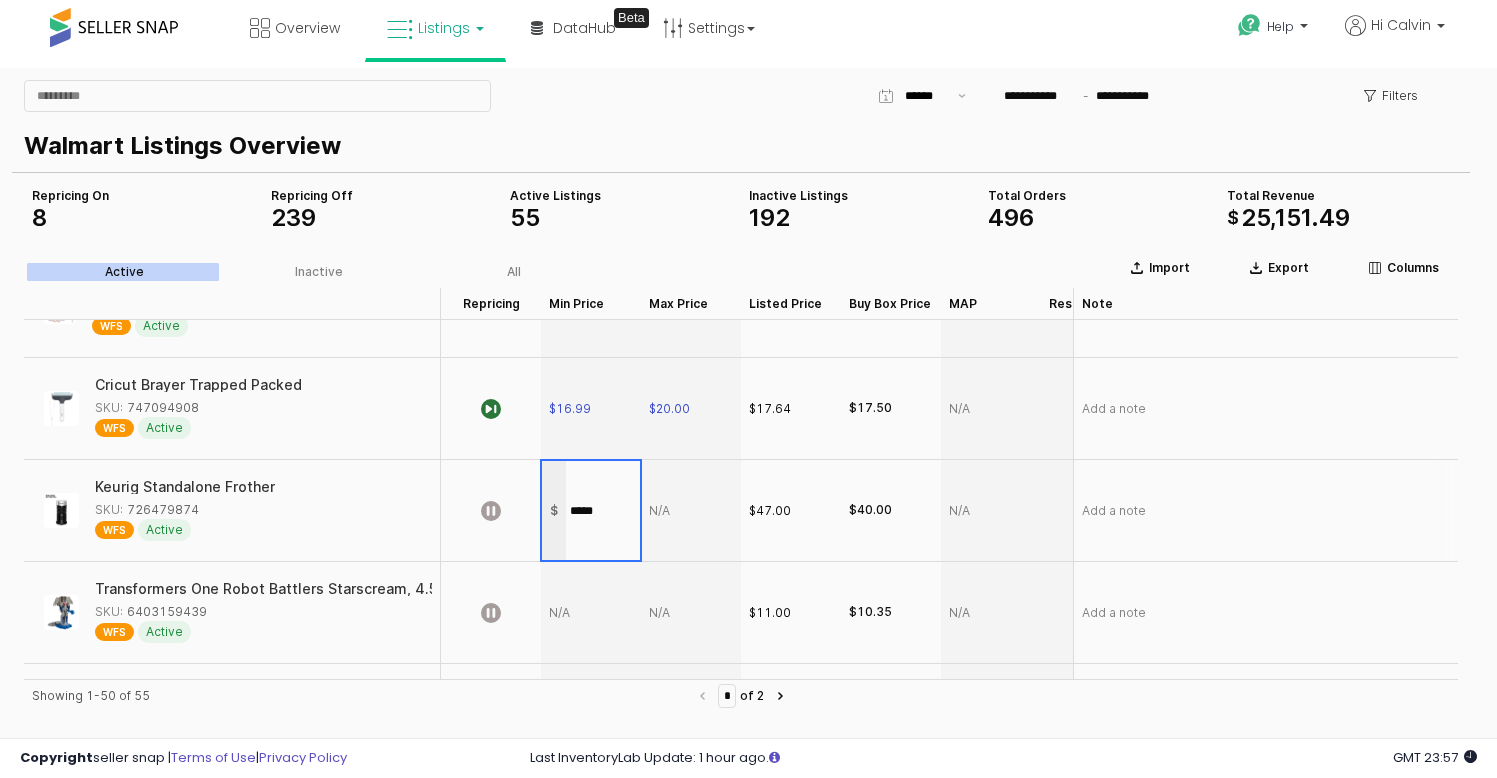 click on "Import Export Columns Active Inactive All Repricing Repricing Min Price Min Price Max Price Max Price Listed Price Listed Price Buy Box Price Buy Box Price MAP MAP Respect MAP Respect MAP Total Orders Total Orders Total Revenue Total Revenue Avg. Sale Price Avg. Sale Price Note Note
Hot Wheels Skate Tony Hawk Fingerboards & Skate Shoes Multipack (Styles May Vary)
SKU:  HotWheels_5
WFS
Active
$9.00 $14.99 $10.00
$9.90
0
+0%
$0.00
+0%
$0.00
+0%
Add a note" at bounding box center (741, 620) 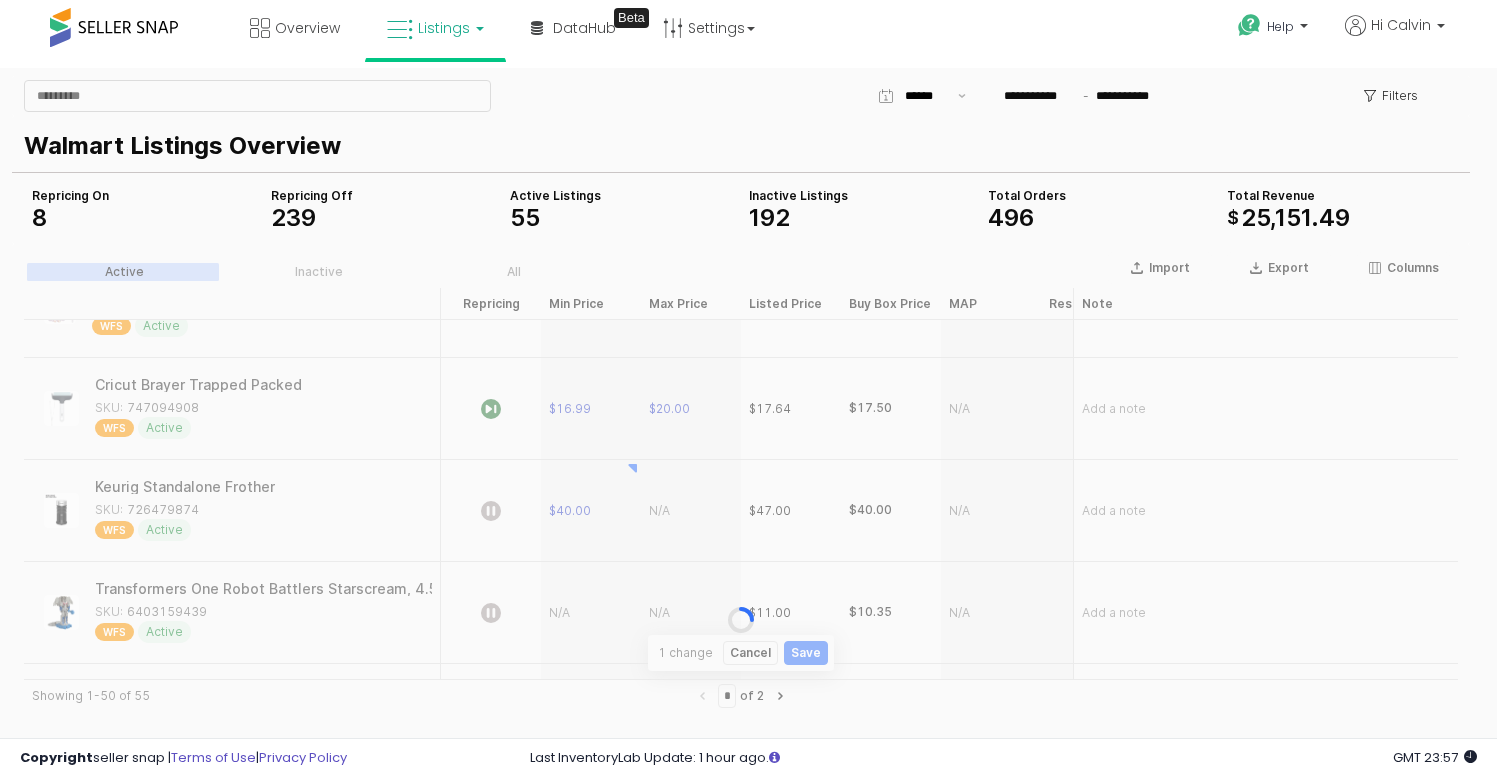 click at bounding box center [741, 620] 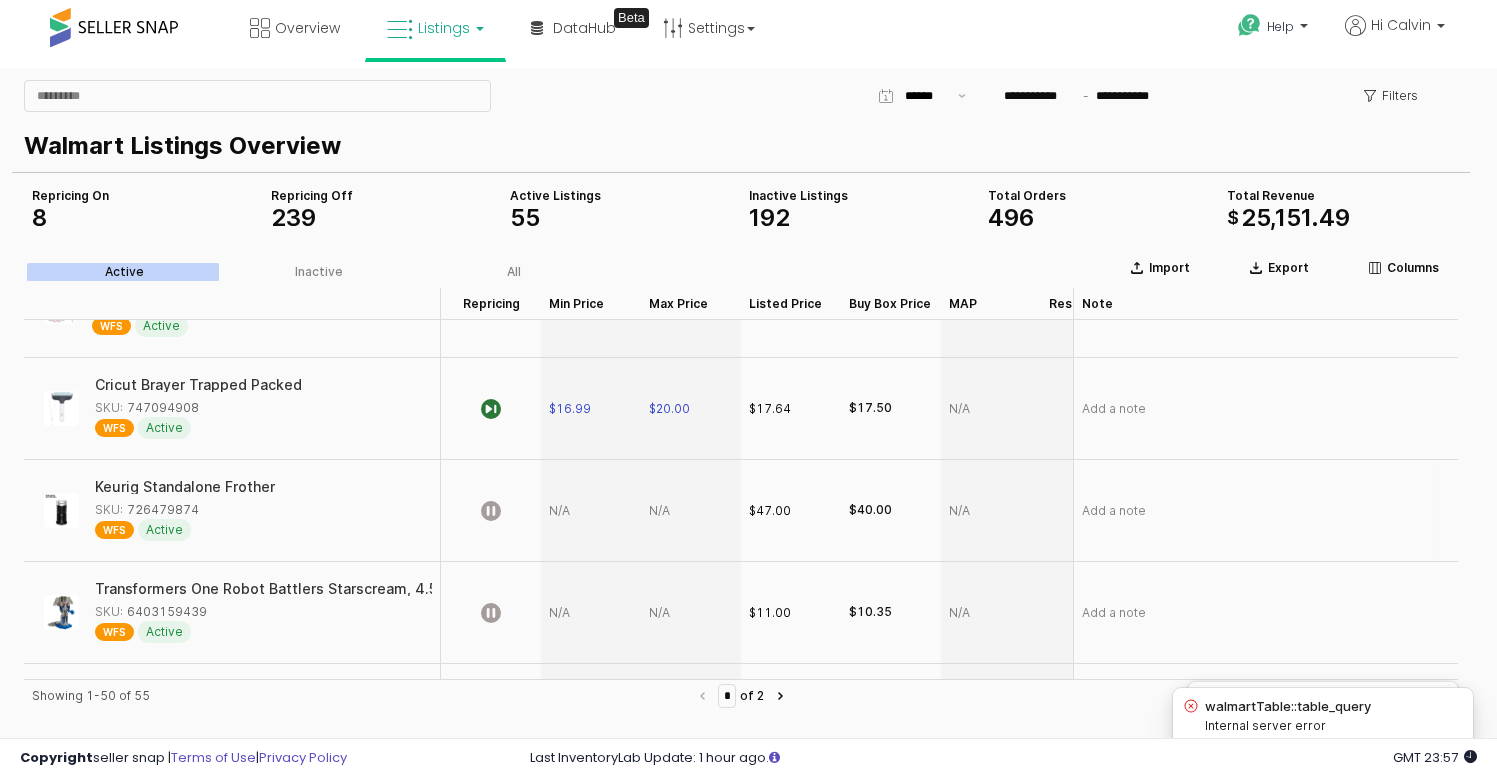 click at bounding box center (691, 511) 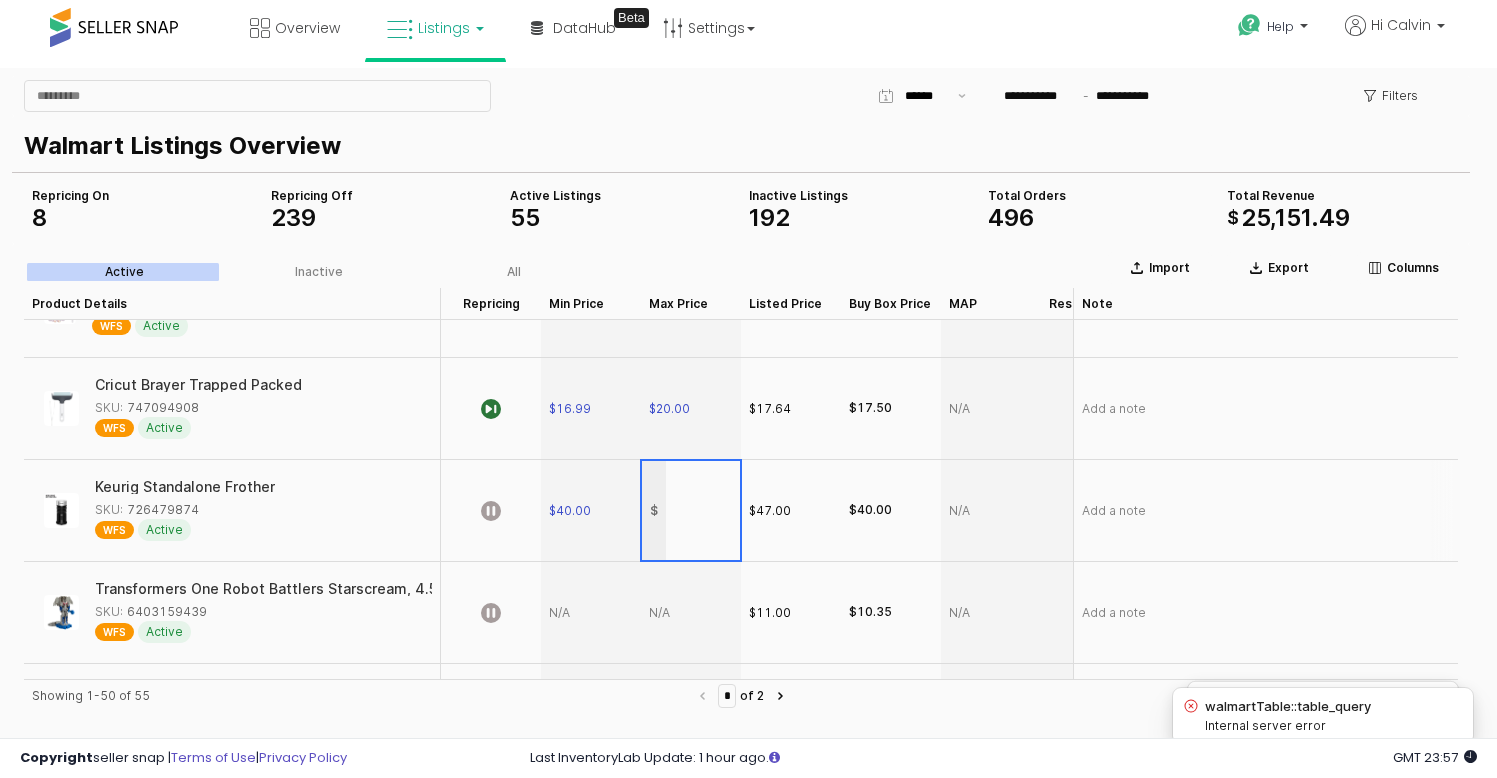 type on "*" 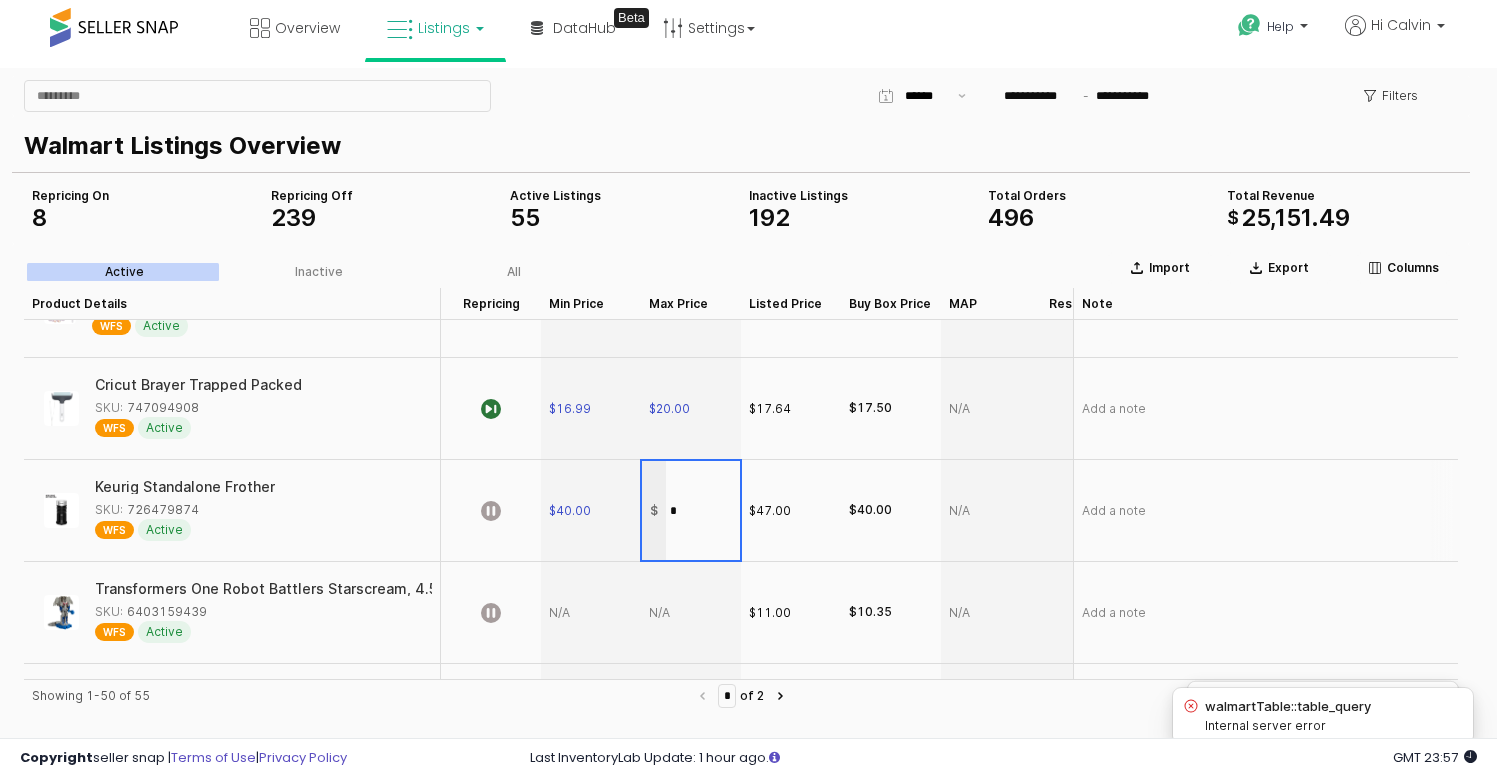 type on "**" 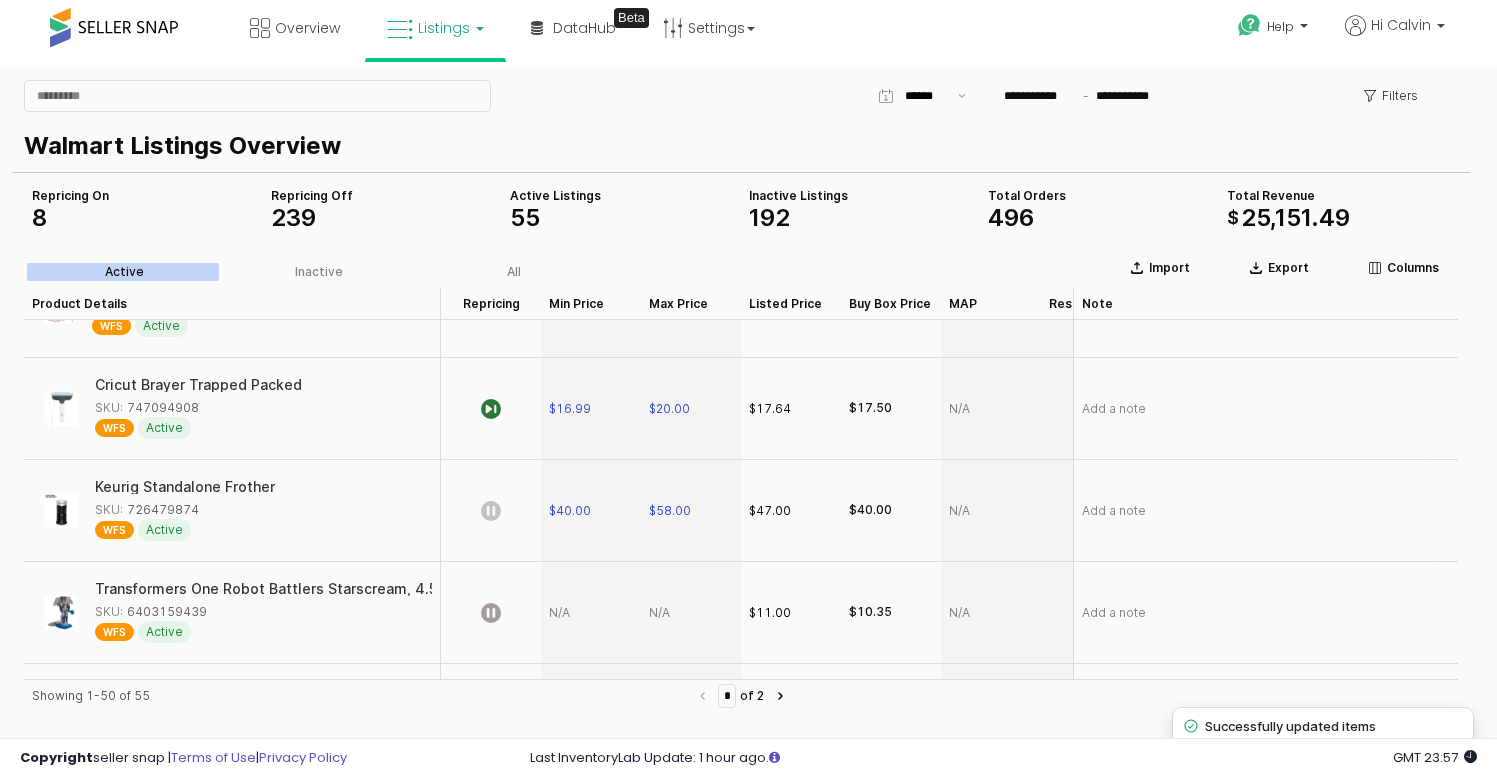 click 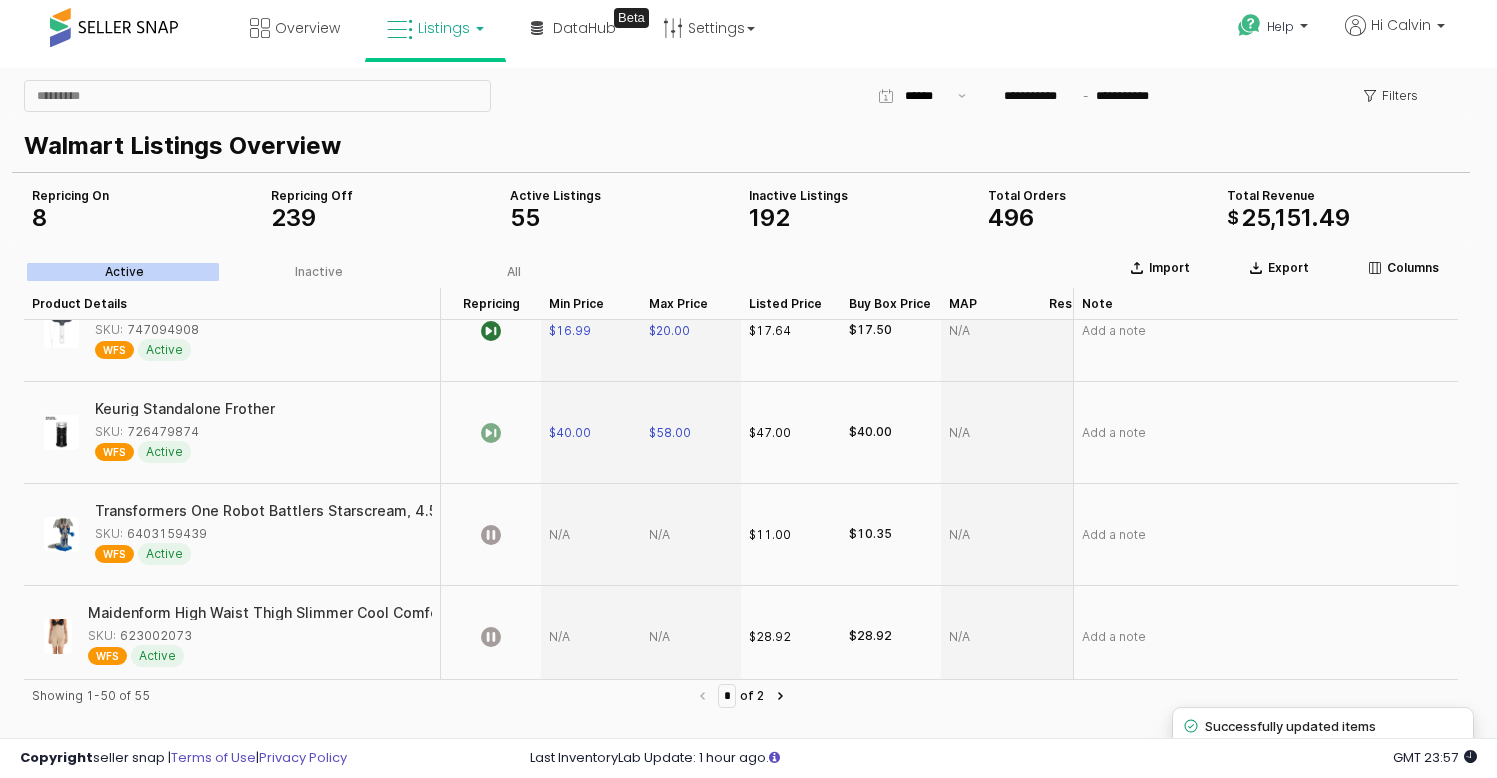 scroll, scrollTop: 758, scrollLeft: 0, axis: vertical 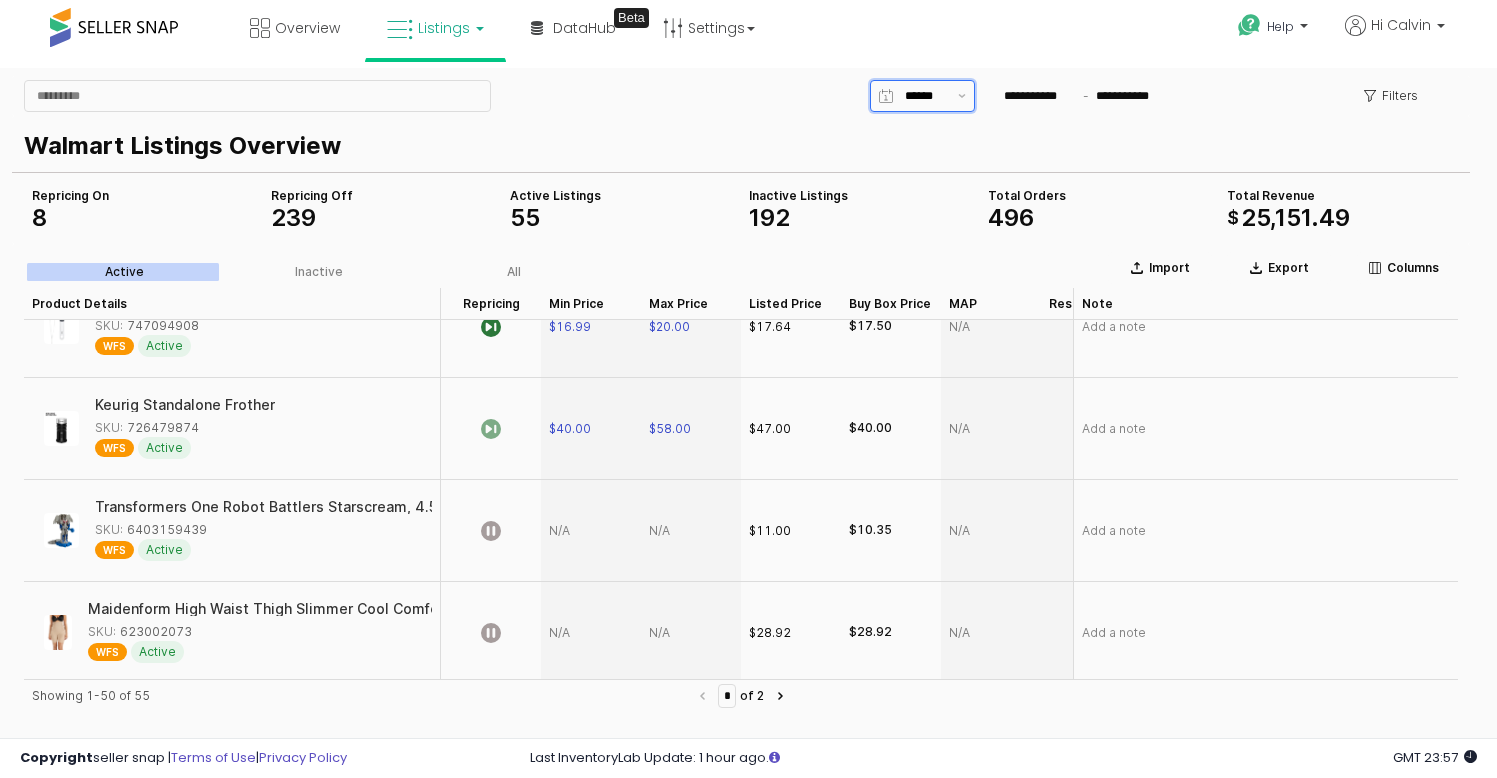 click at bounding box center [921, 96] 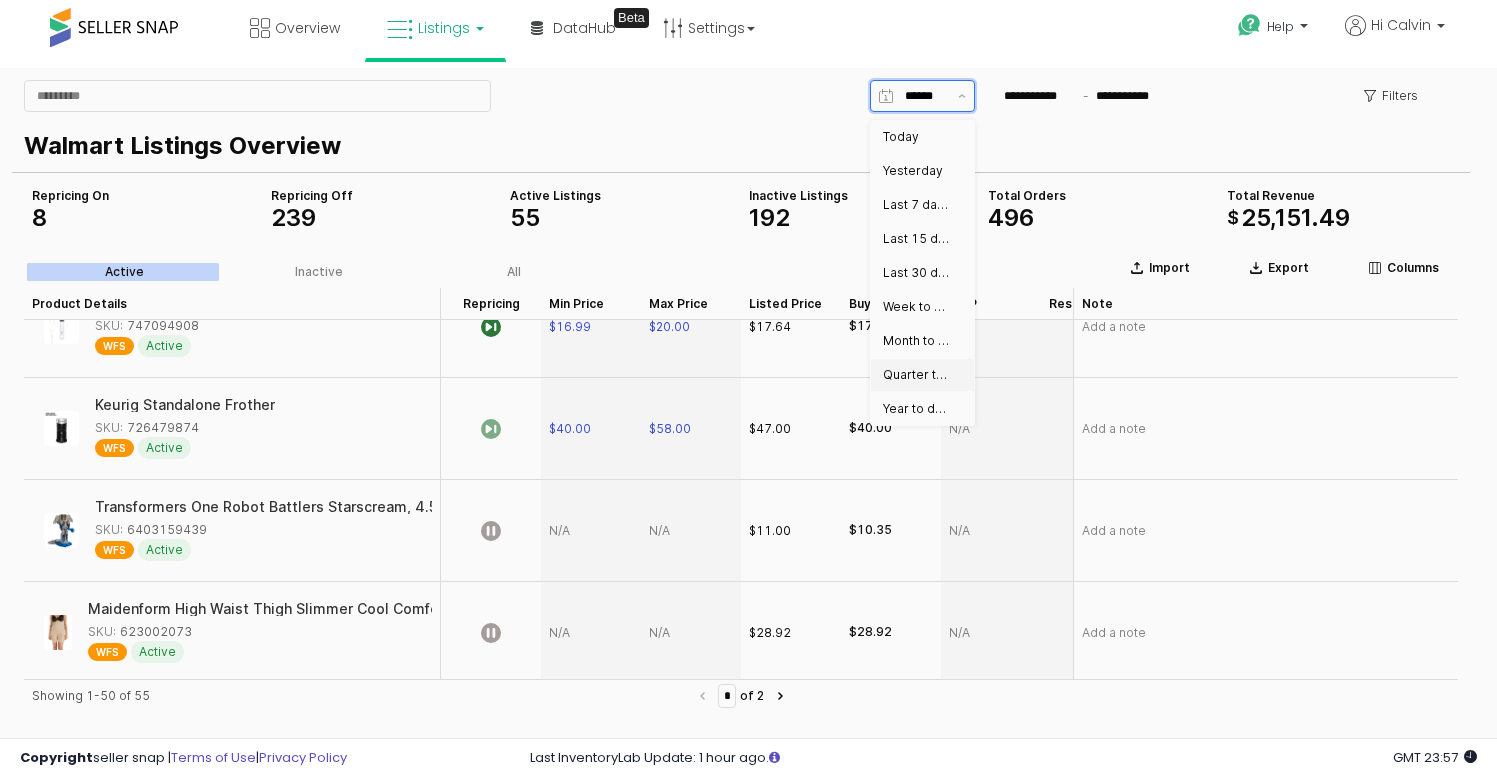 click on "Quarter to date" at bounding box center [922, 375] 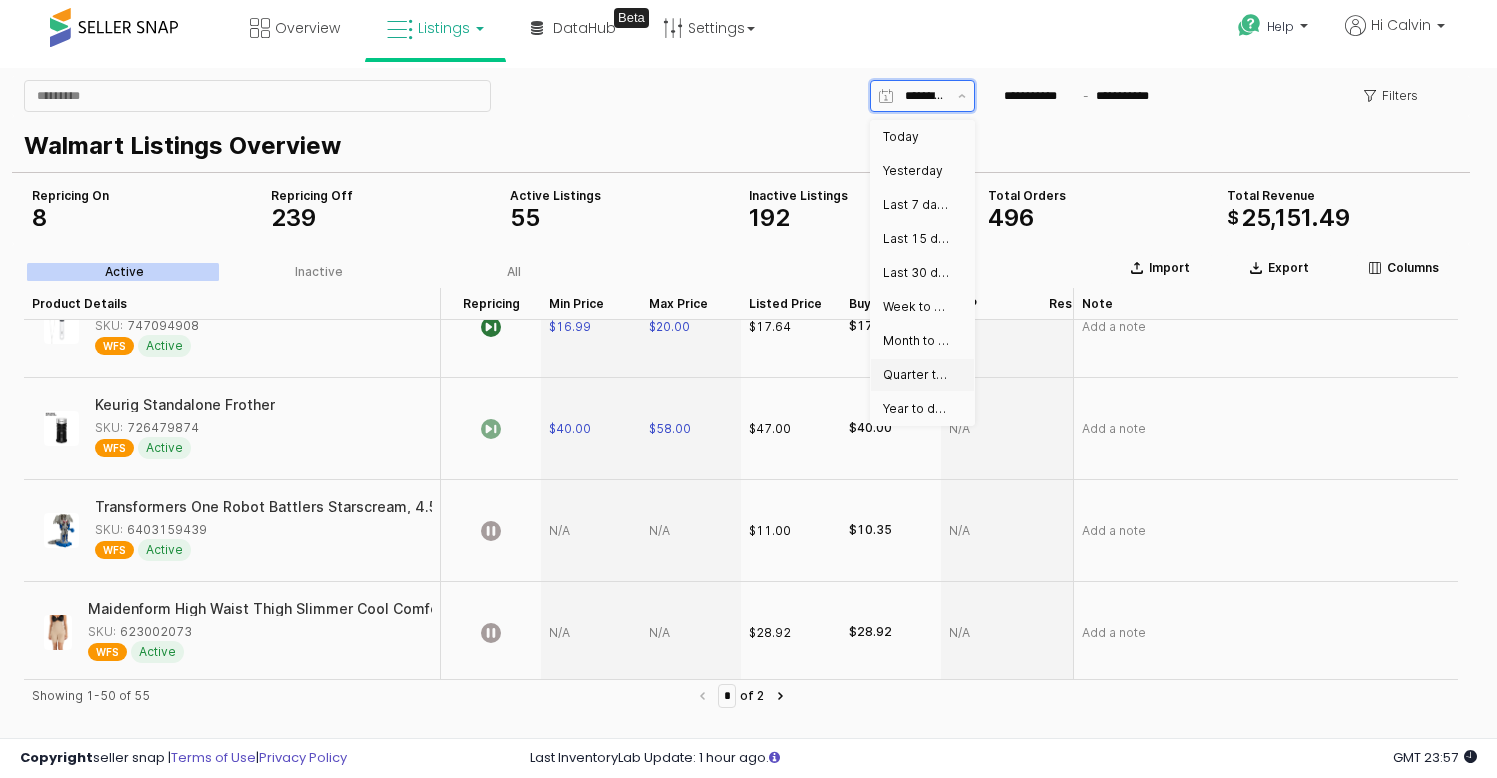 type on "**********" 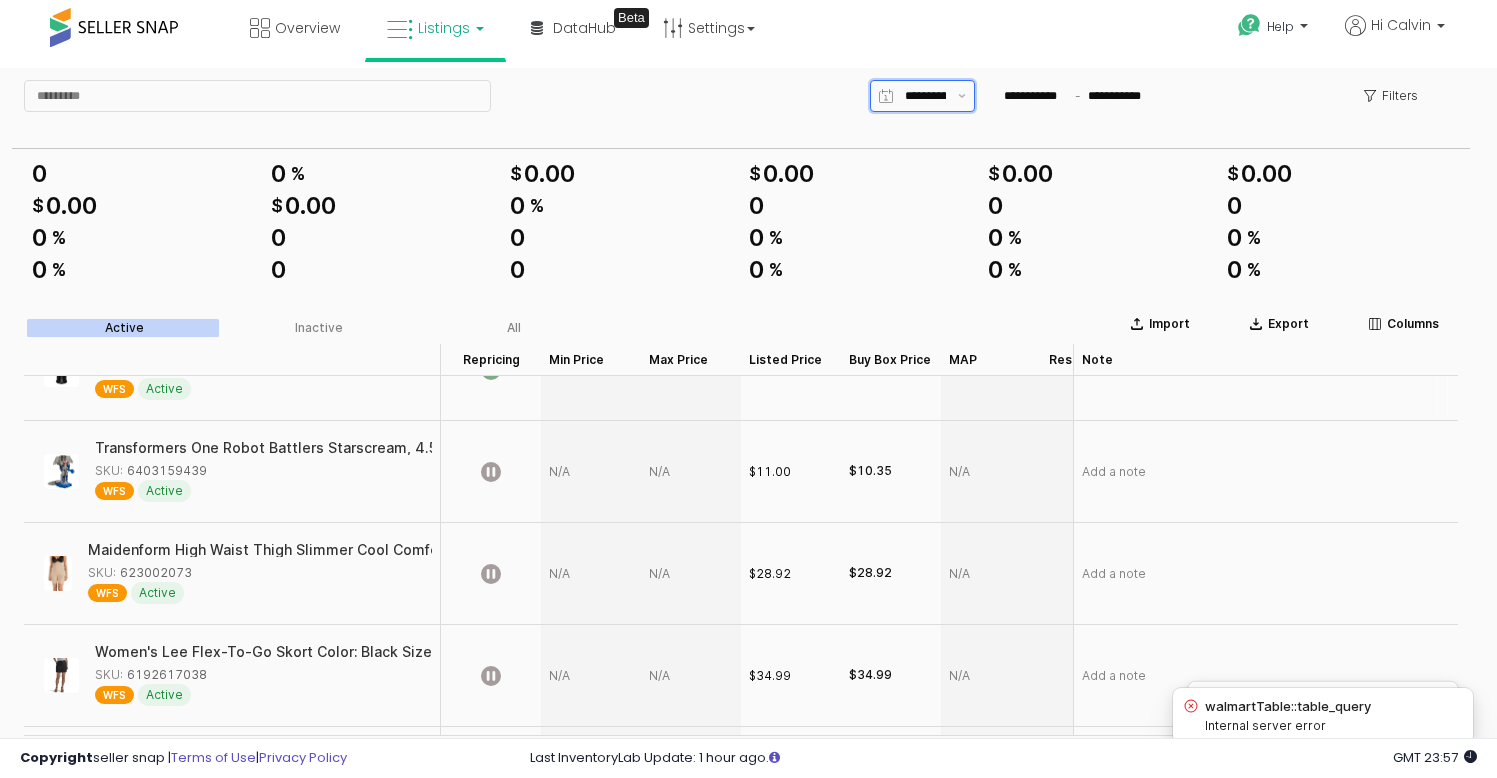 scroll, scrollTop: 886, scrollLeft: 0, axis: vertical 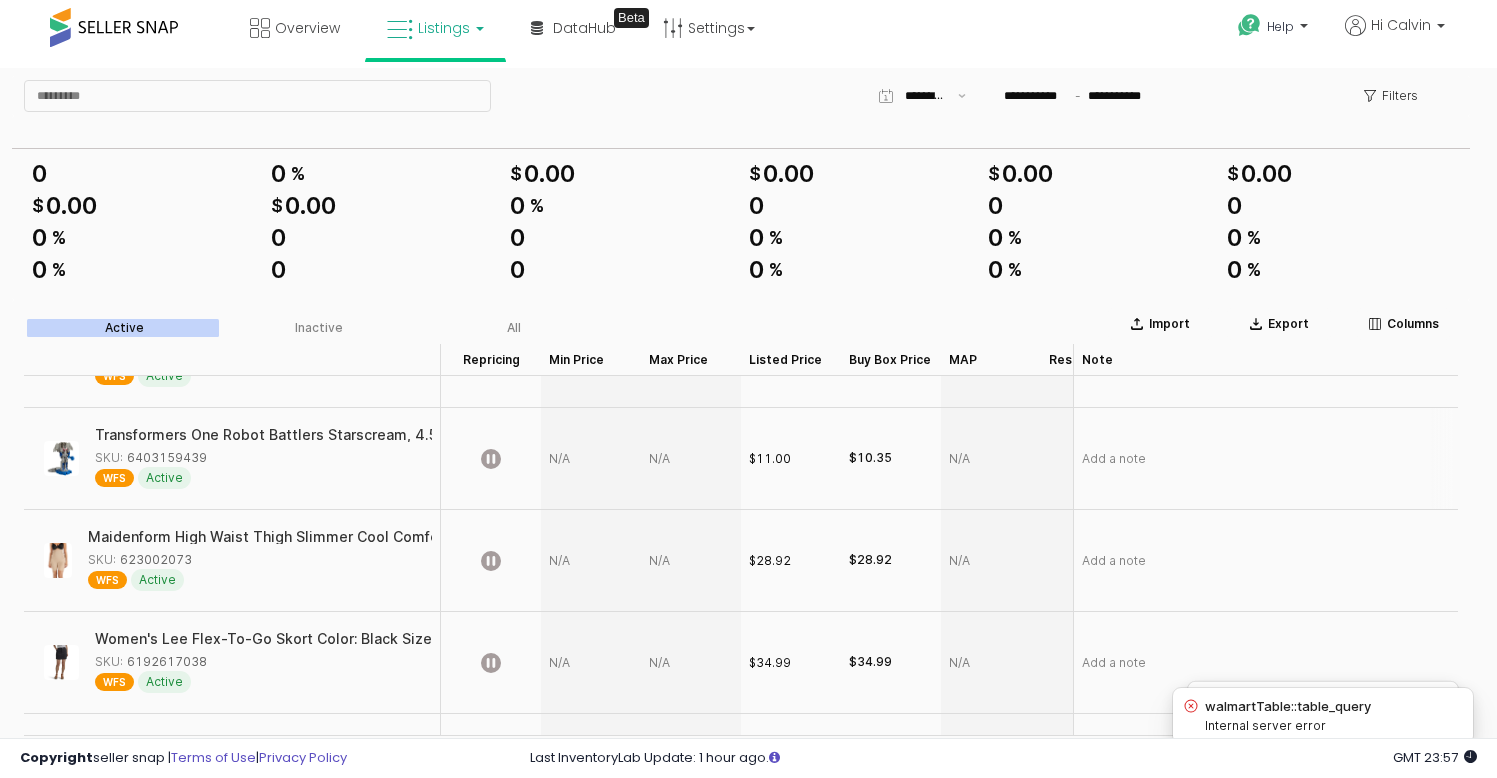 click at bounding box center (591, 459) 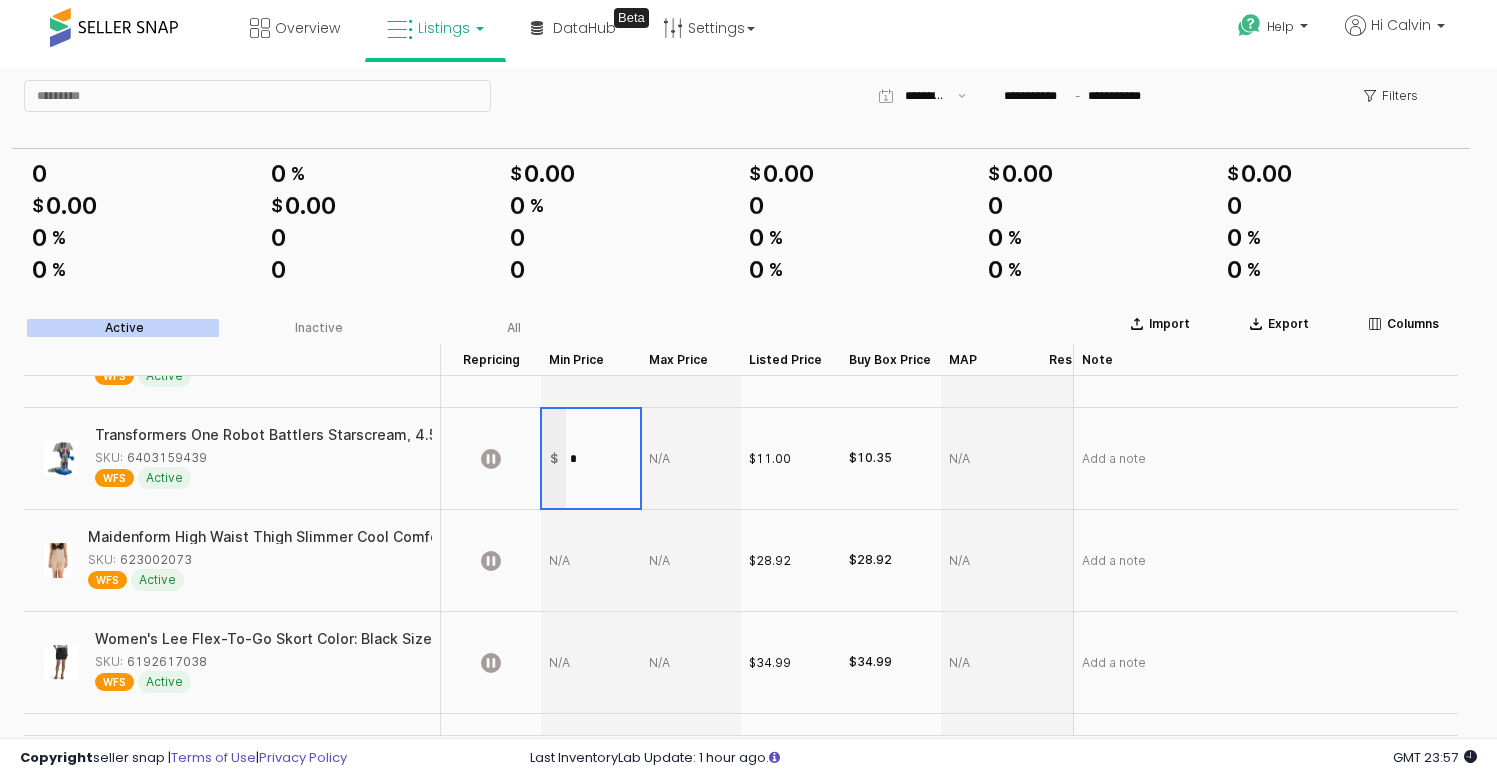 type on "**" 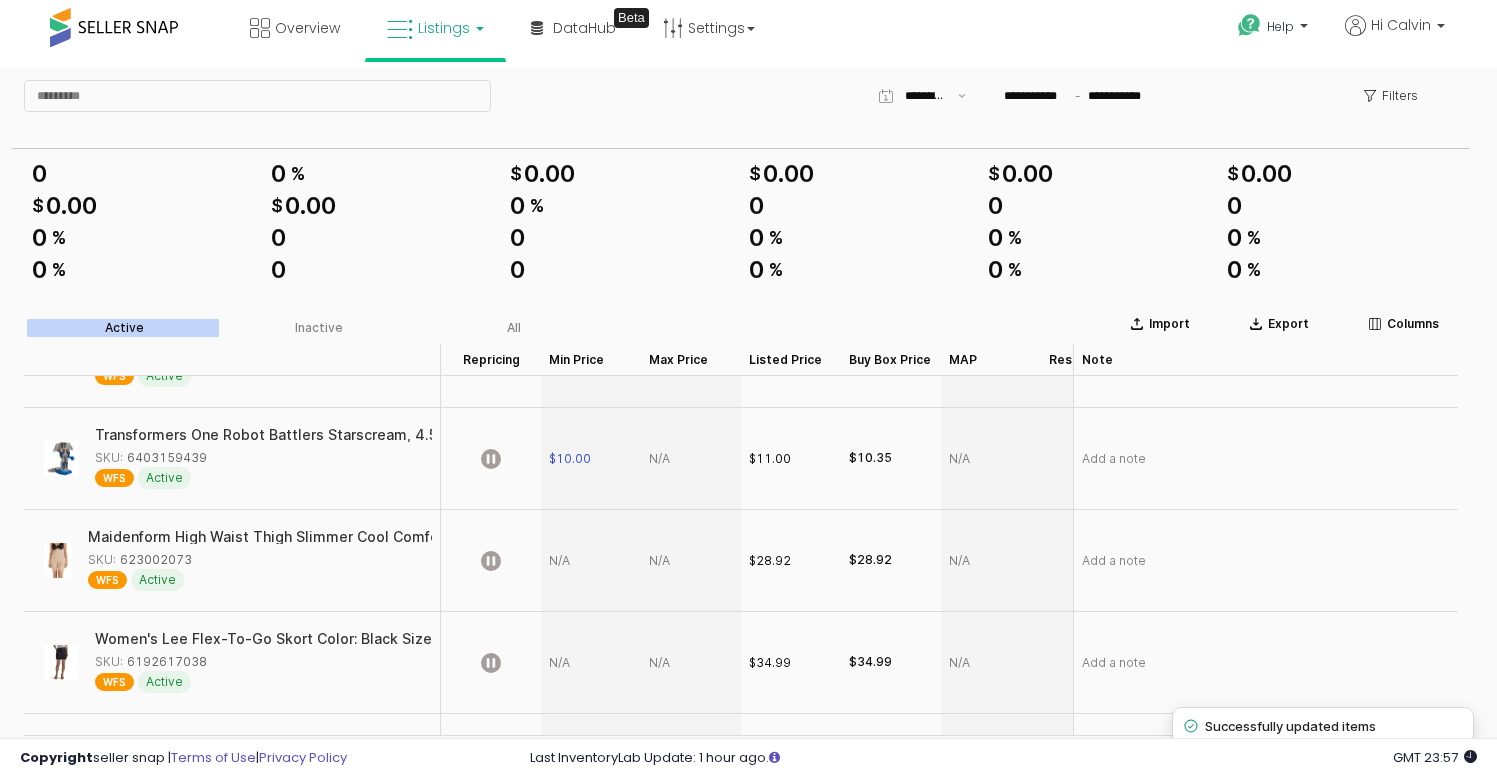click at bounding box center [691, 459] 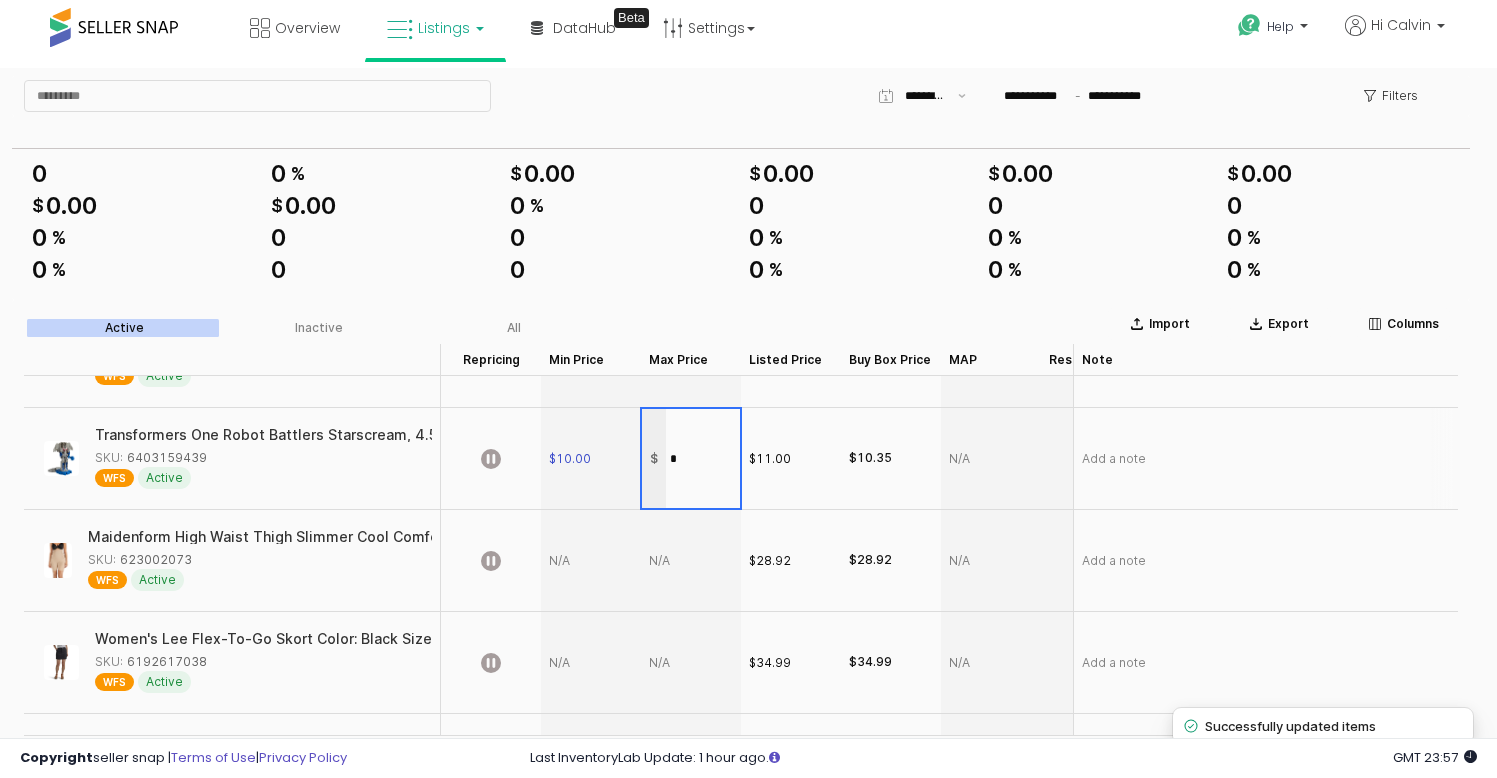type on "**" 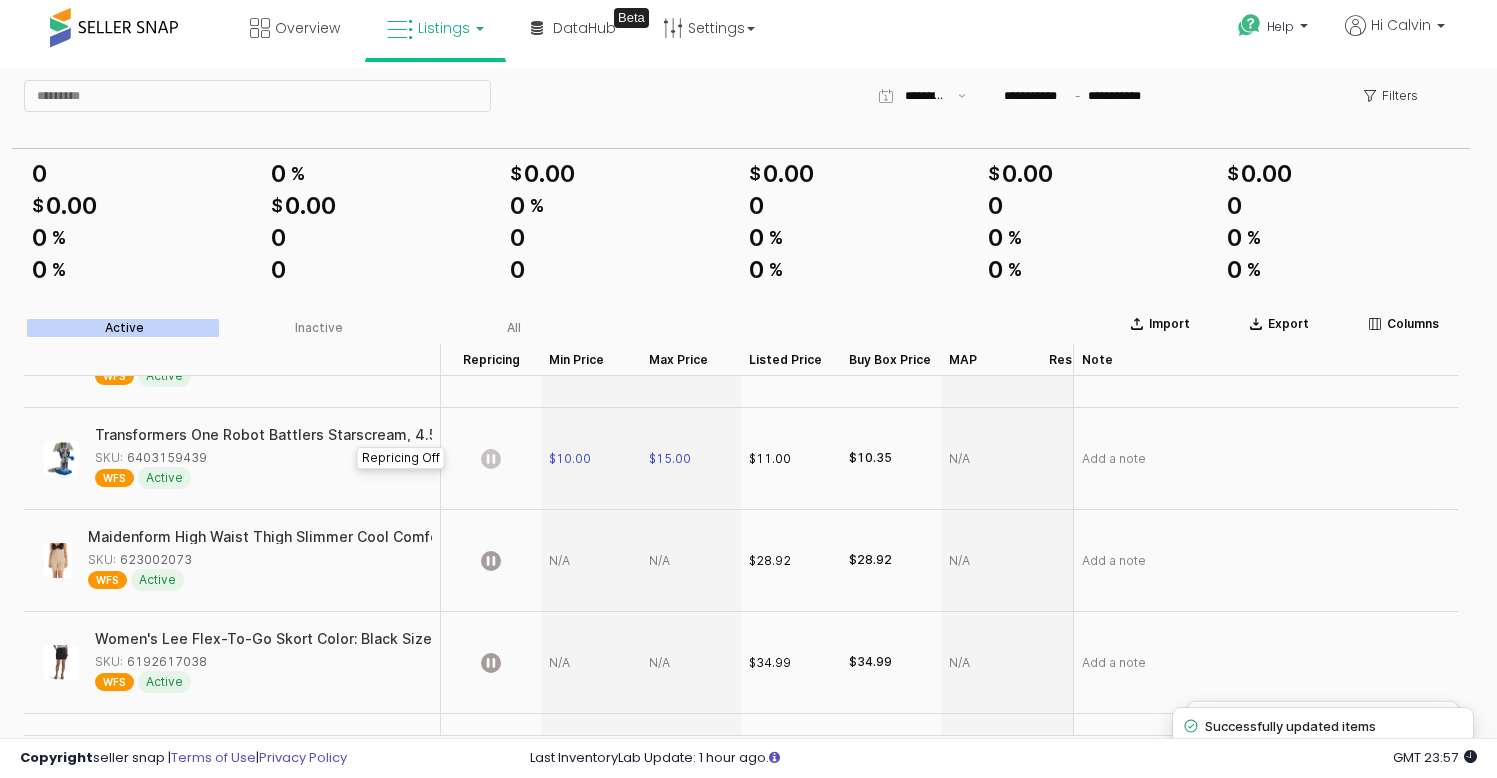 click 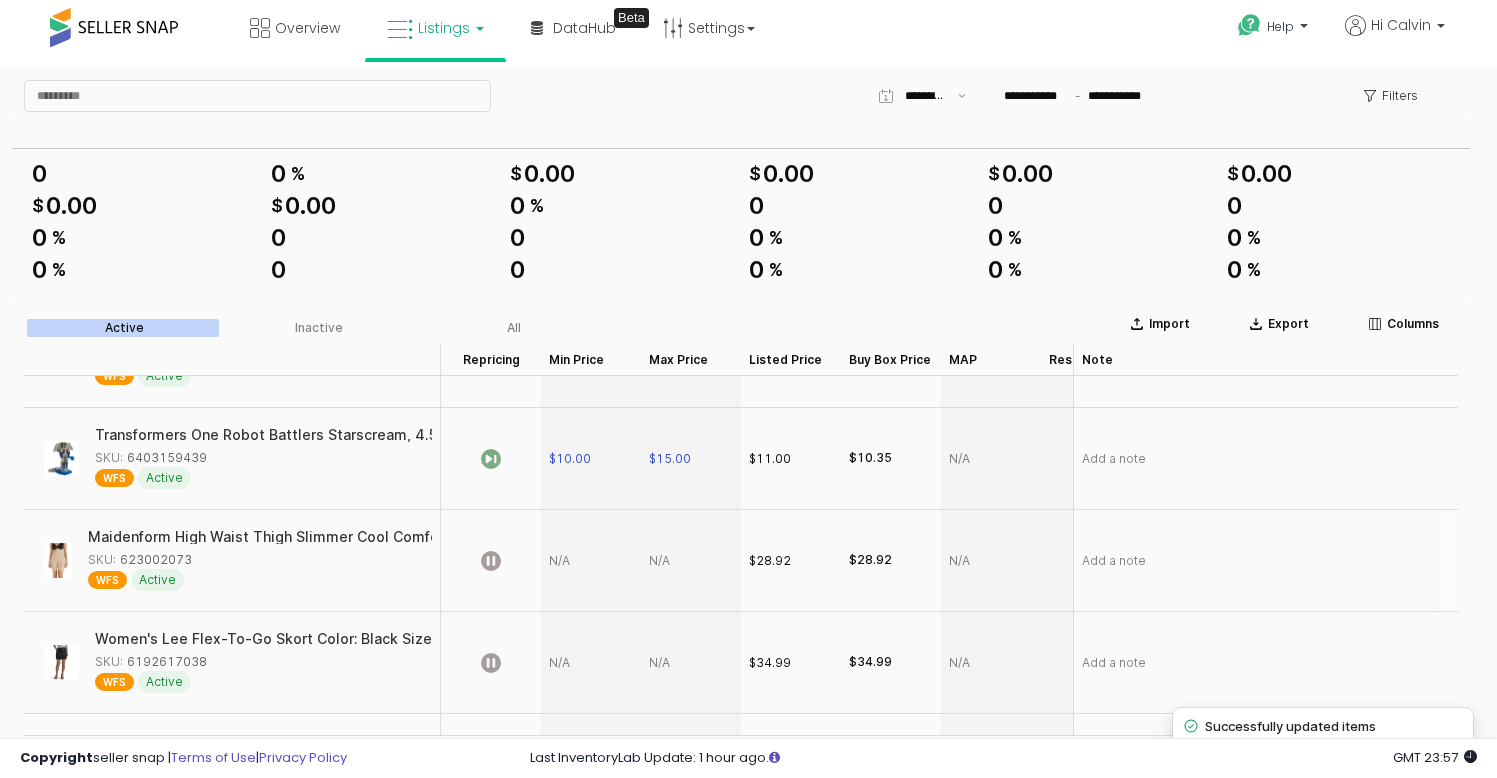 scroll, scrollTop: 938, scrollLeft: 0, axis: vertical 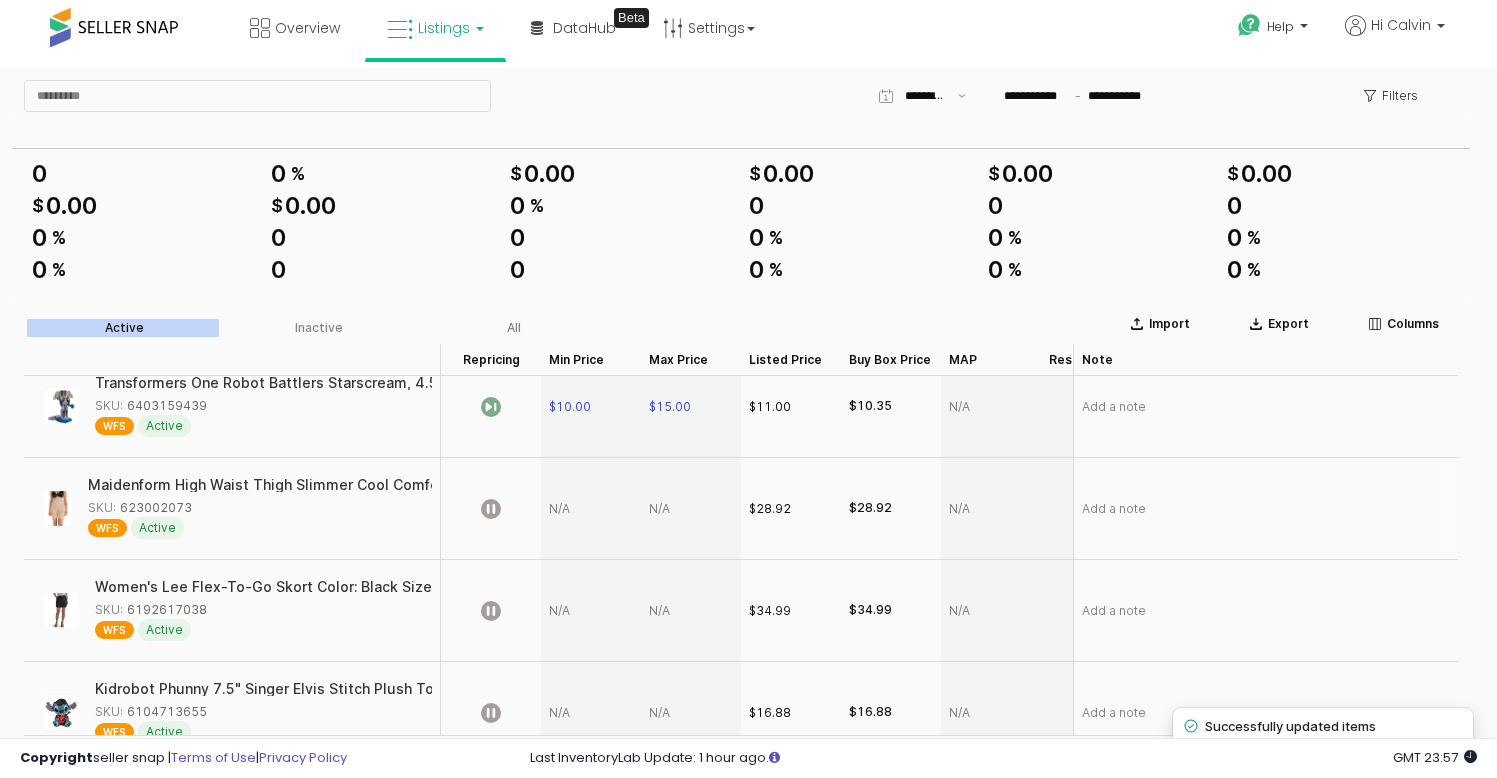 click at bounding box center [591, 509] 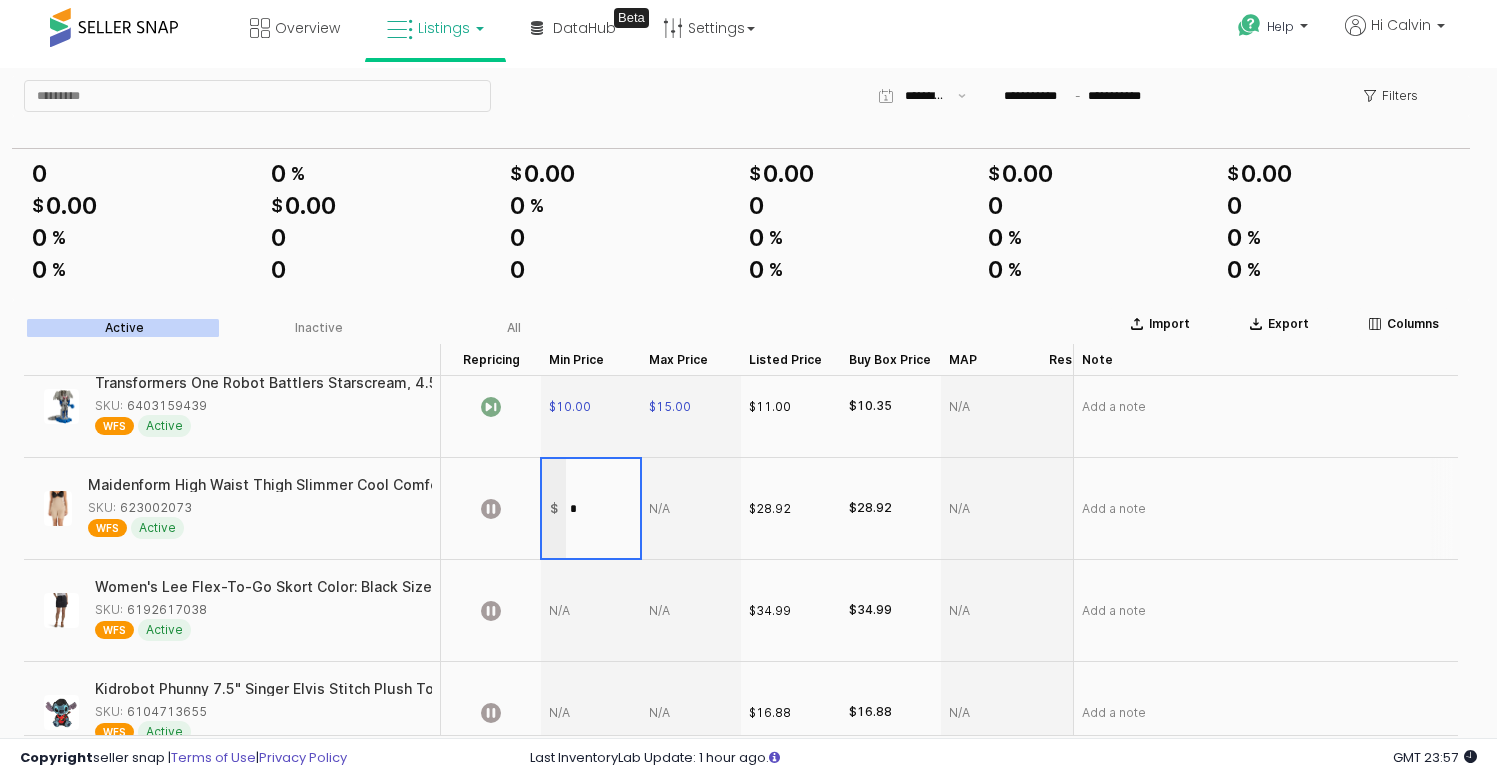 type on "**" 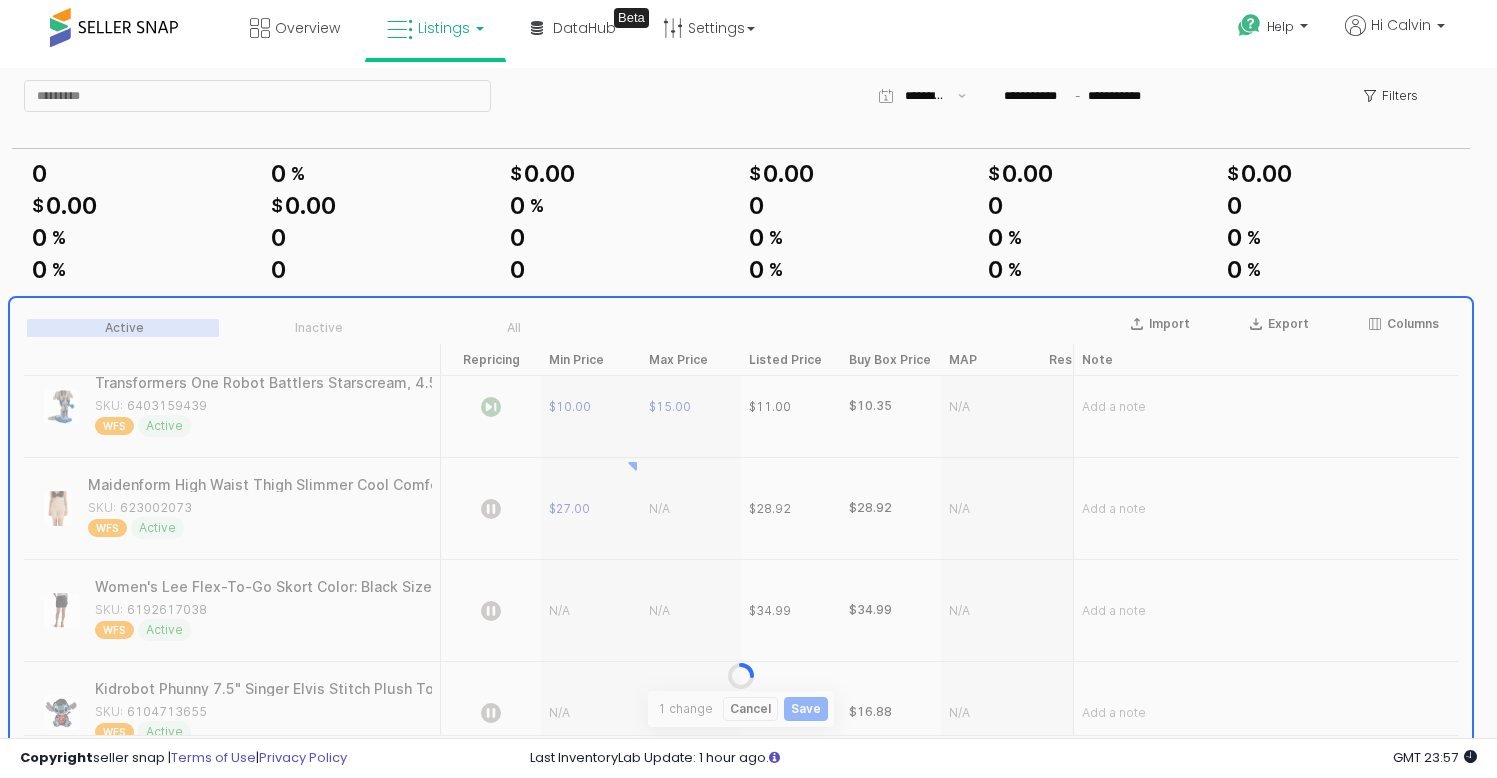 click at bounding box center [741, 676] 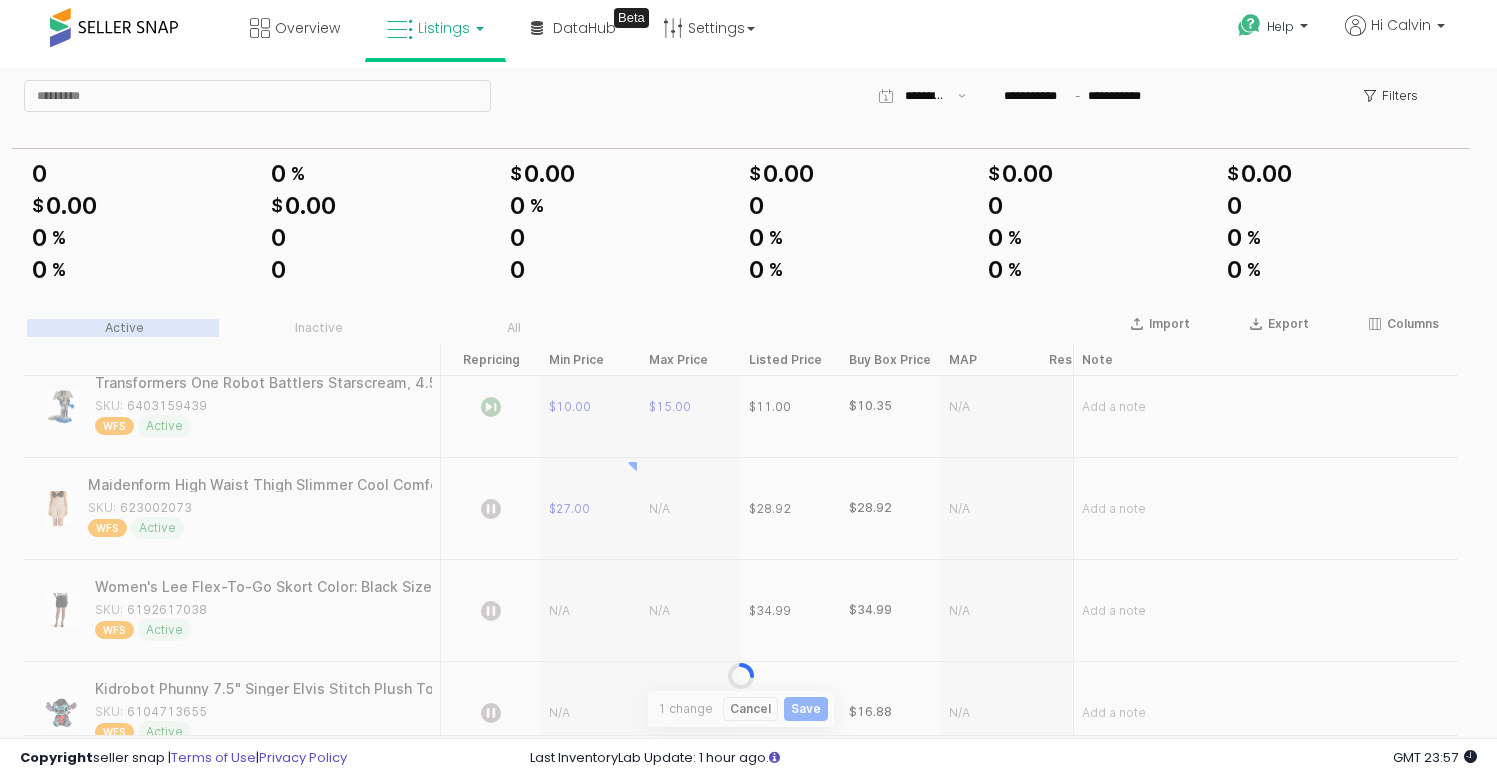 click at bounding box center (741, 676) 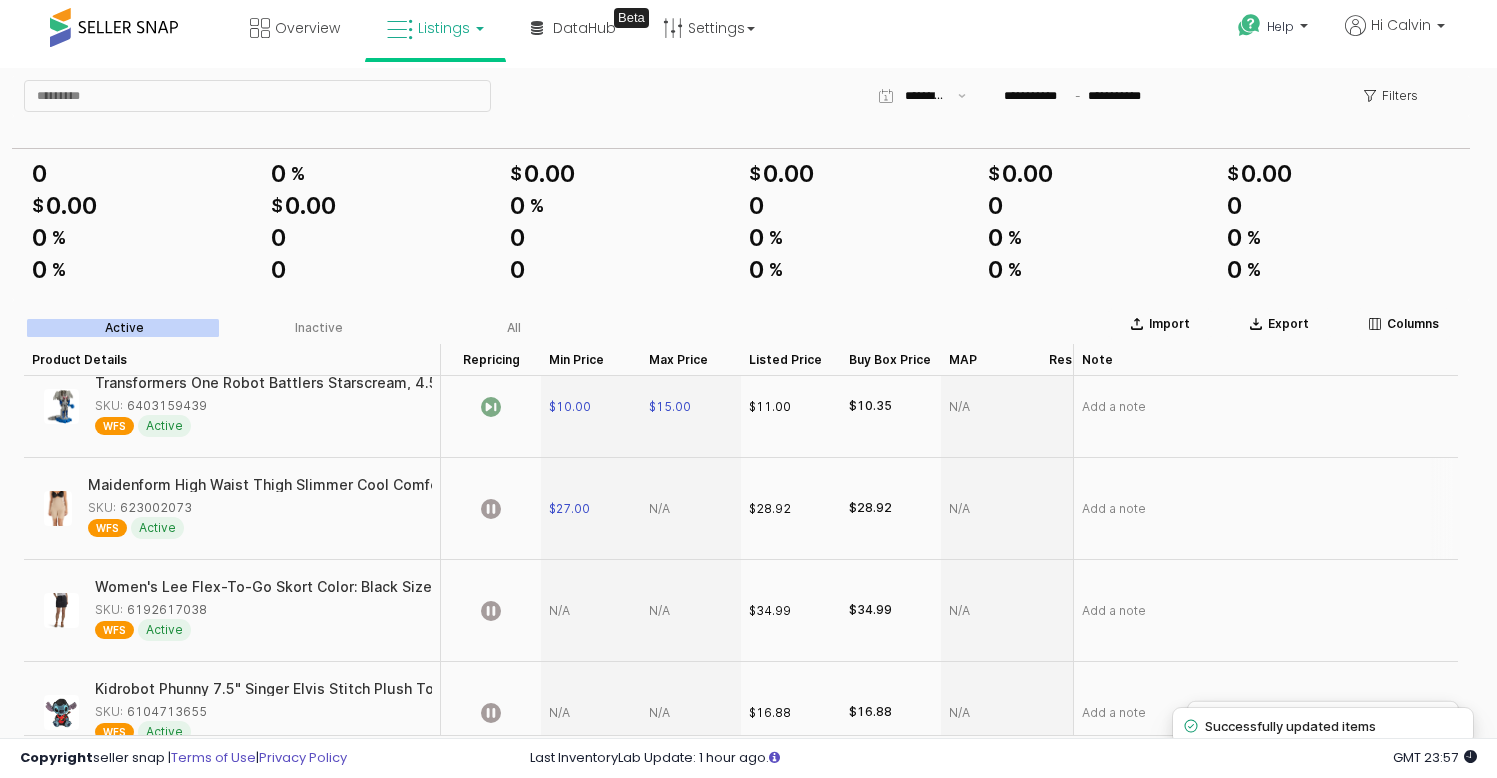 click at bounding box center [691, 509] 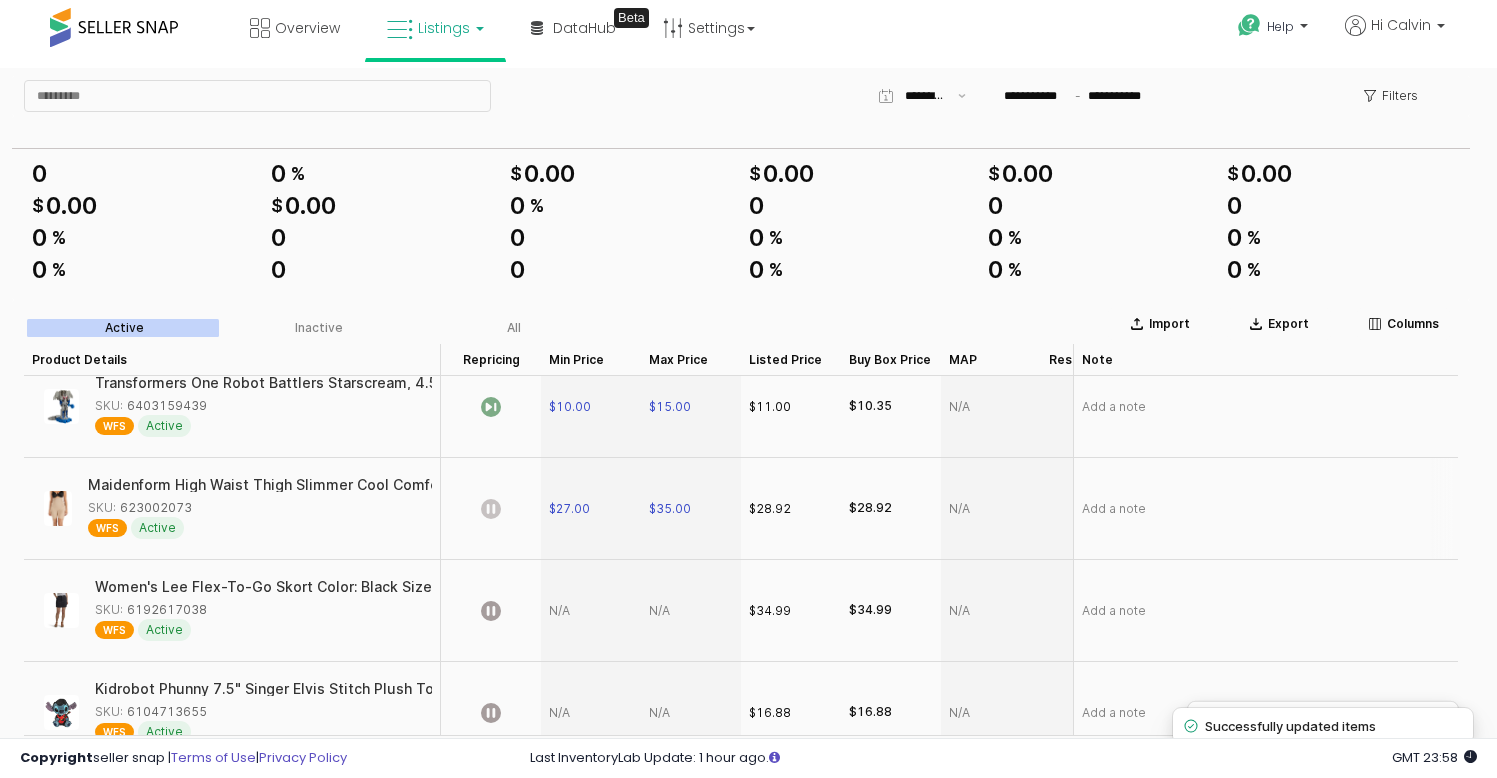 click 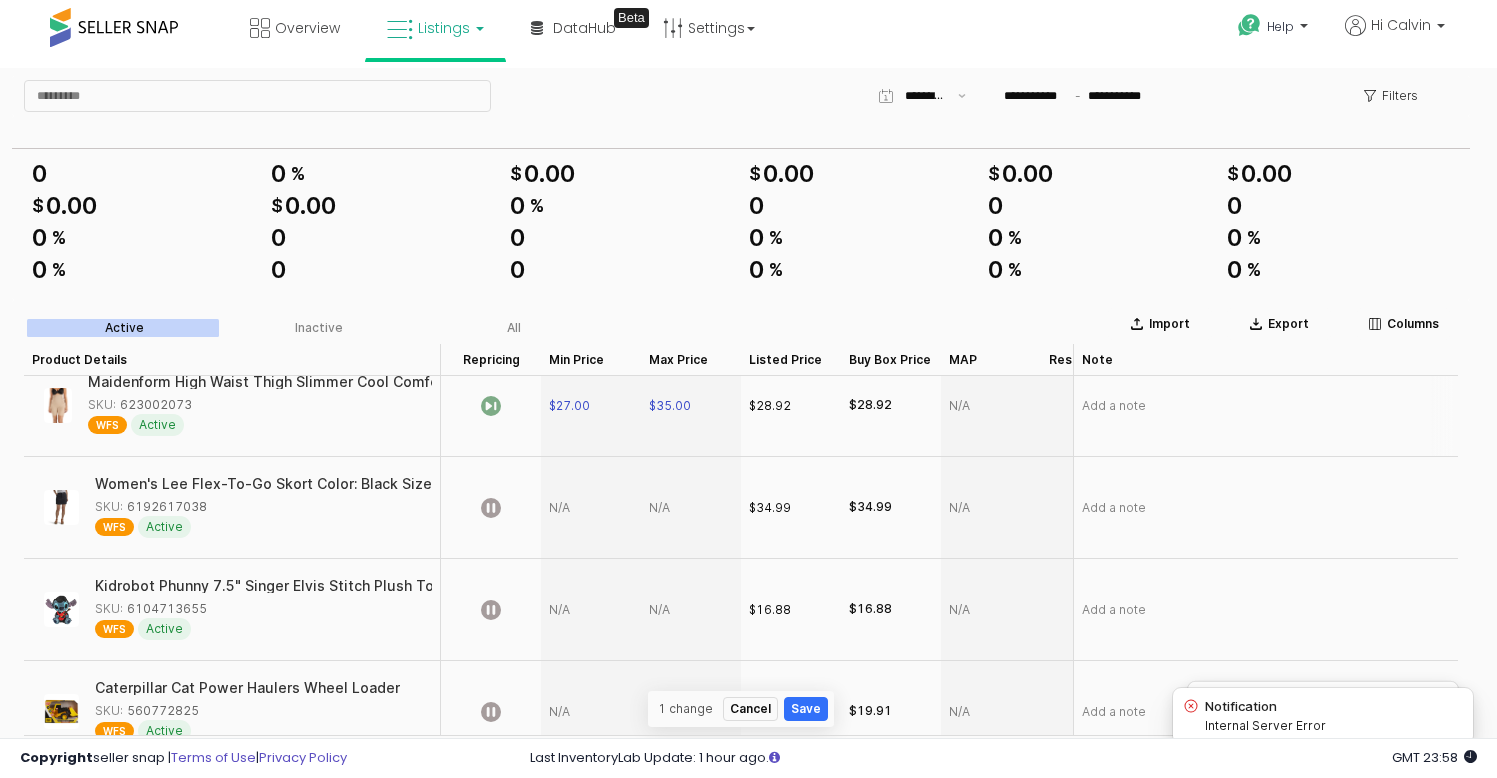 scroll, scrollTop: 1044, scrollLeft: 0, axis: vertical 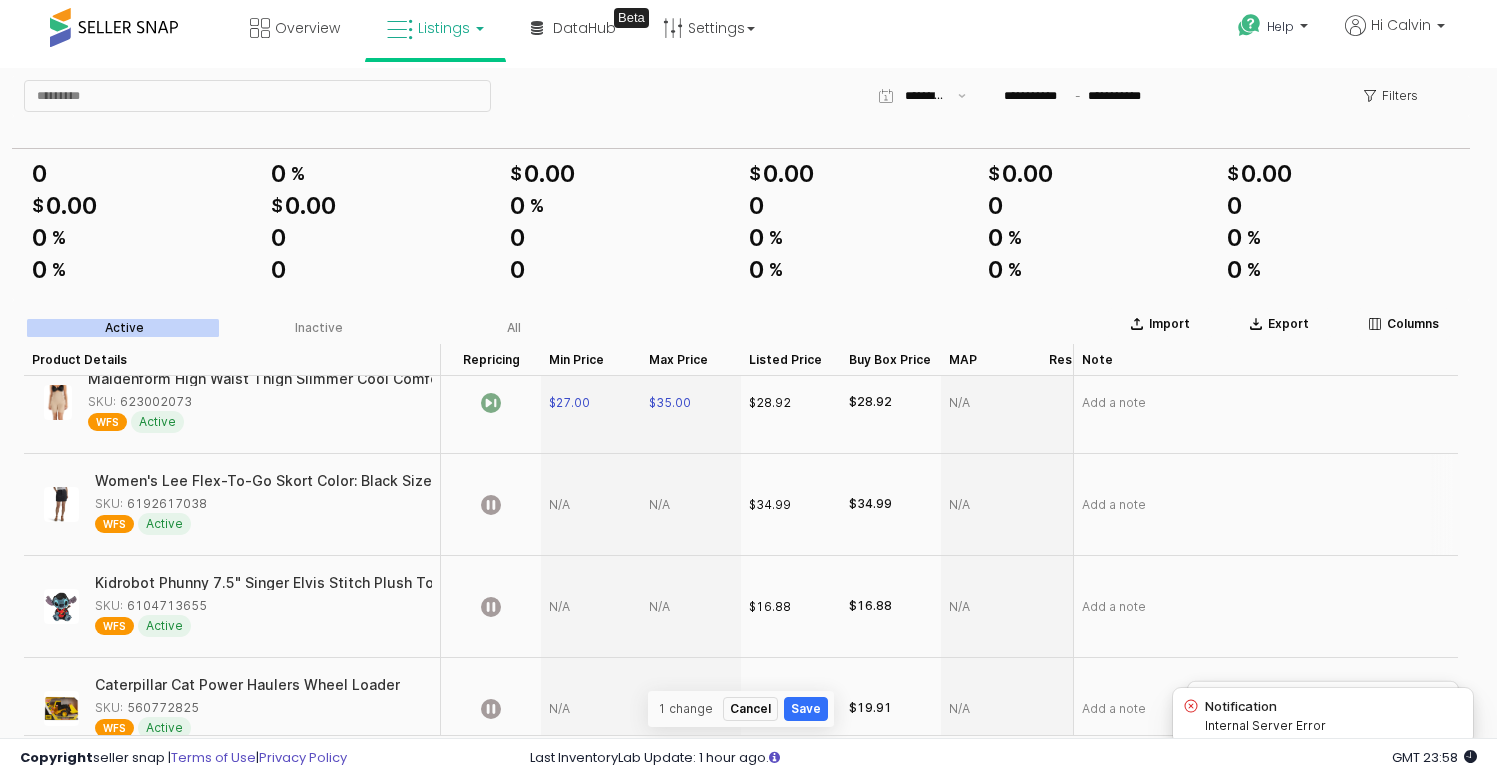 click at bounding box center [591, 505] 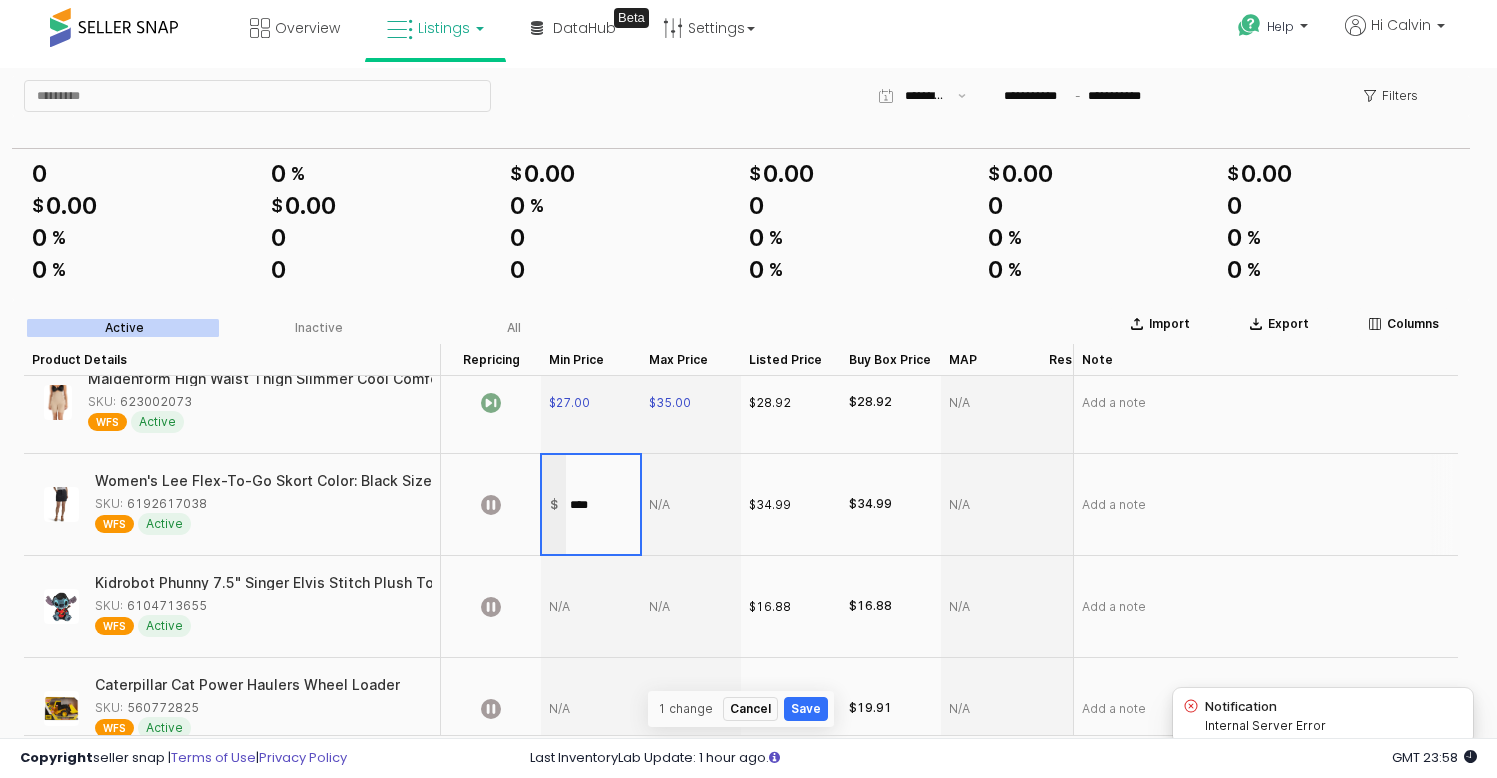 type on "*****" 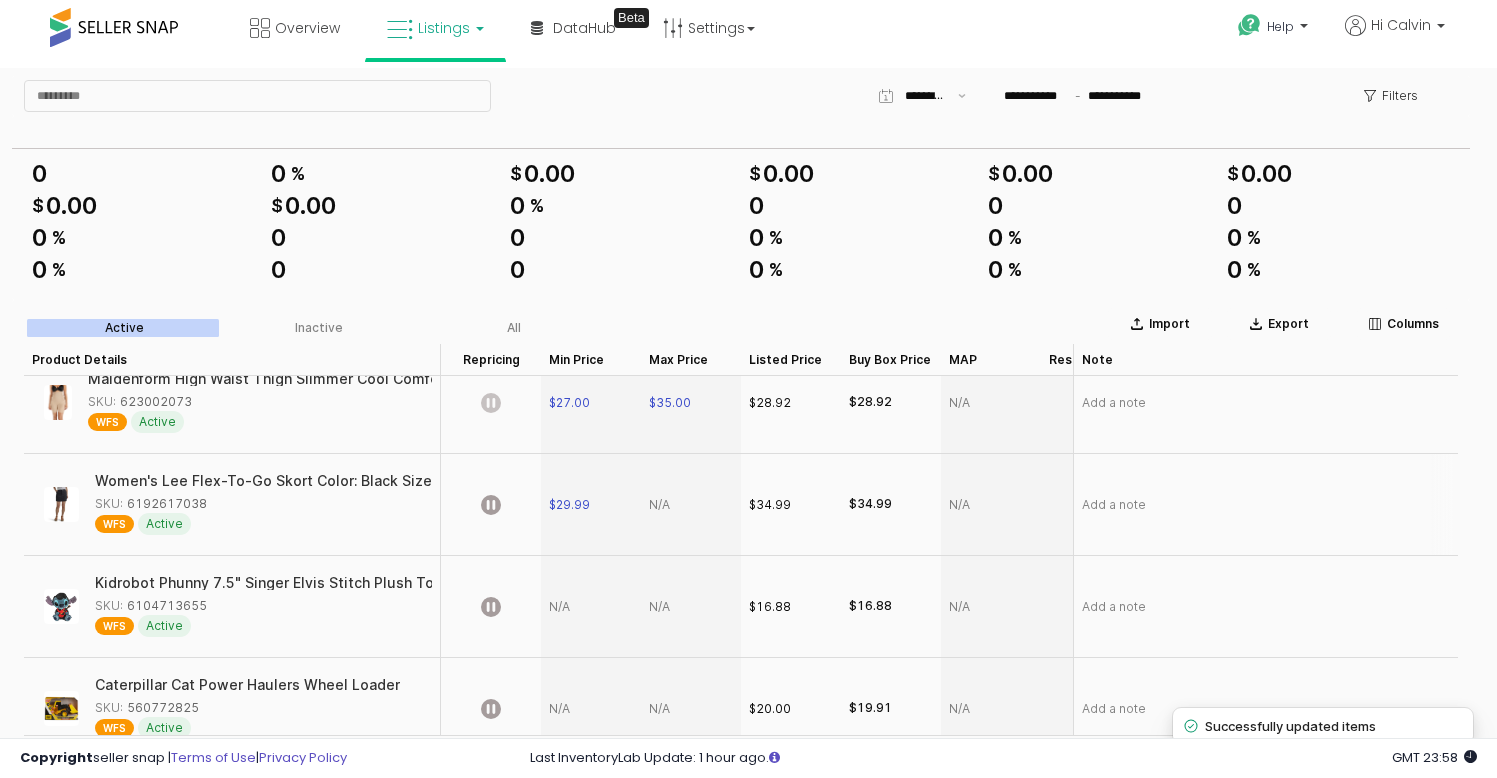 click at bounding box center [691, 505] 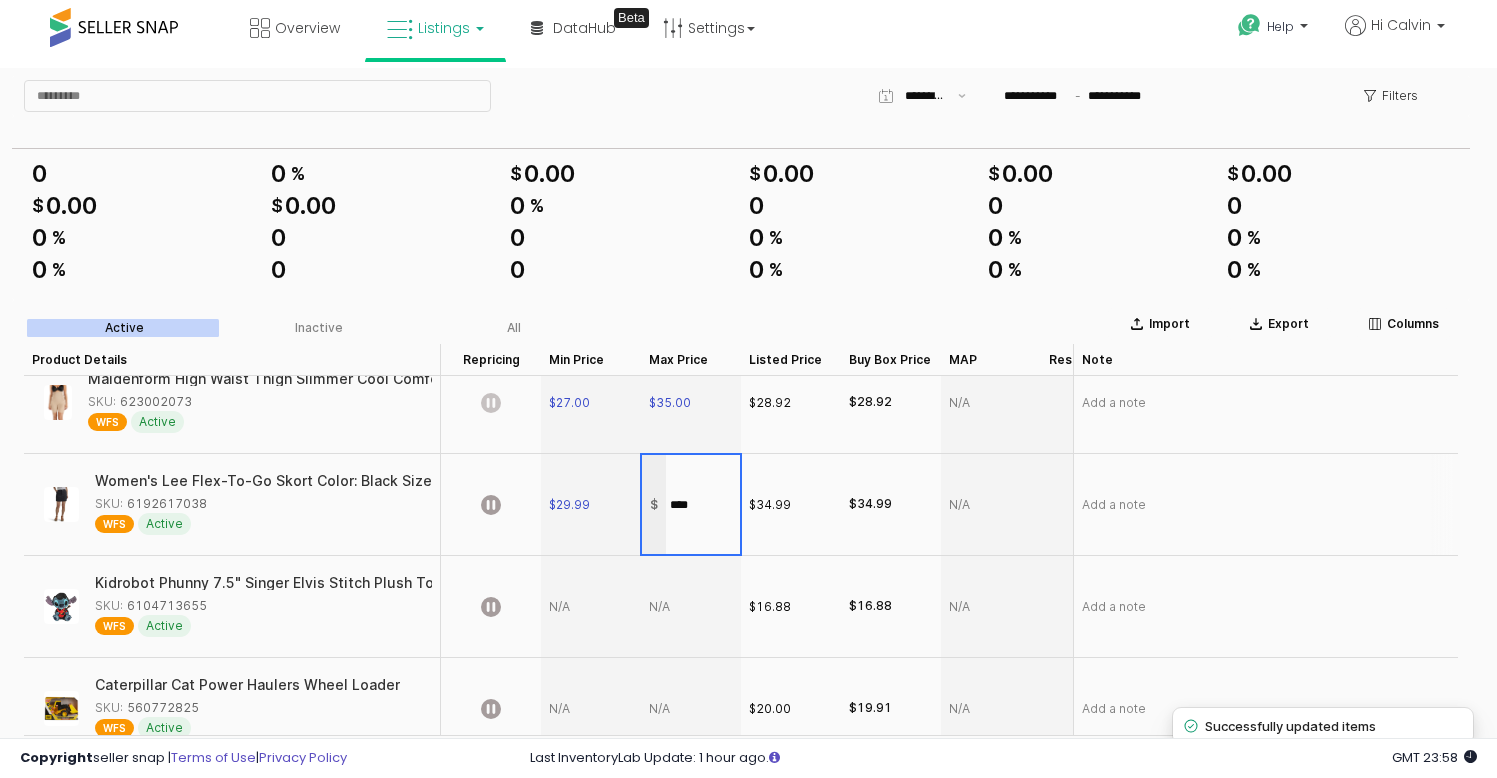 type on "*****" 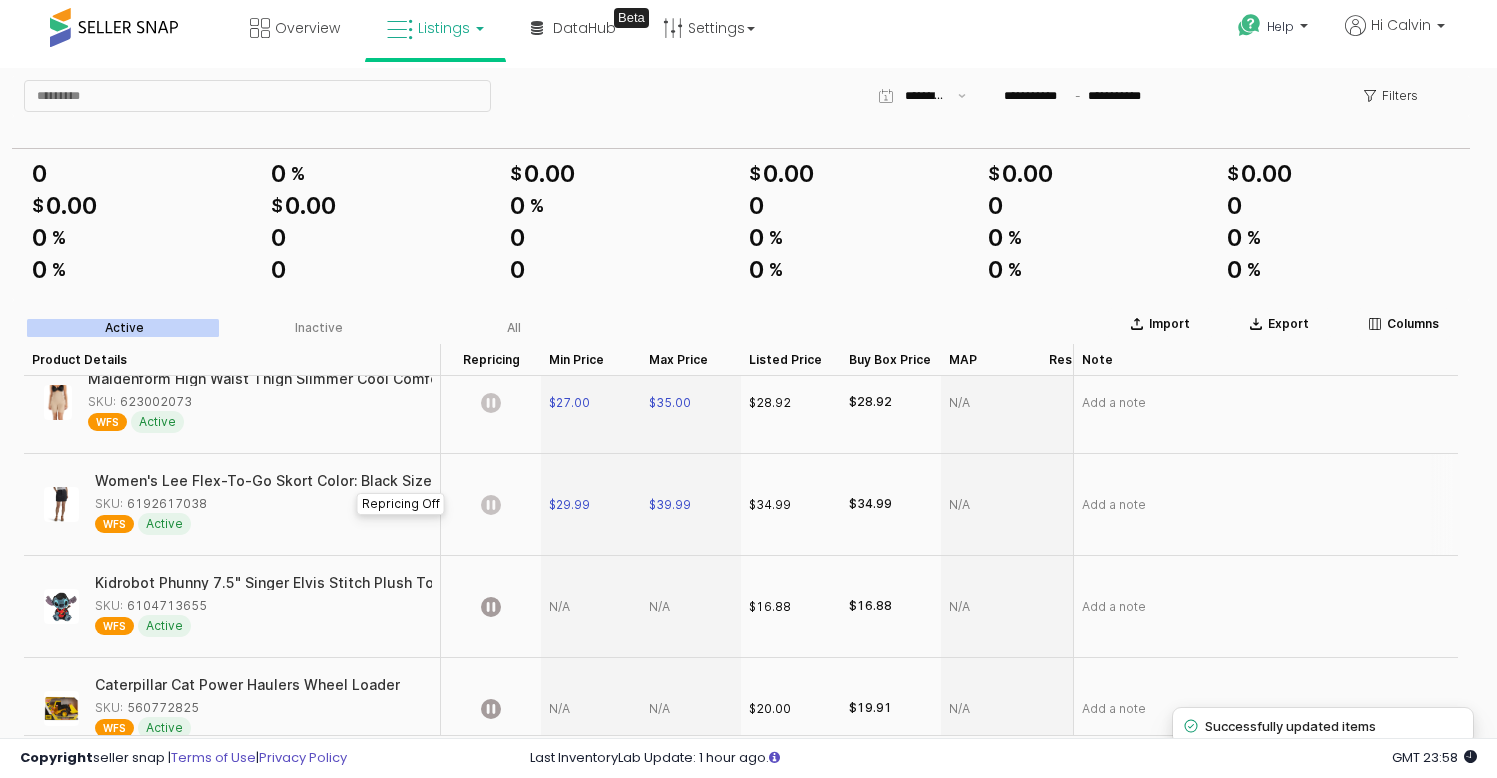 click 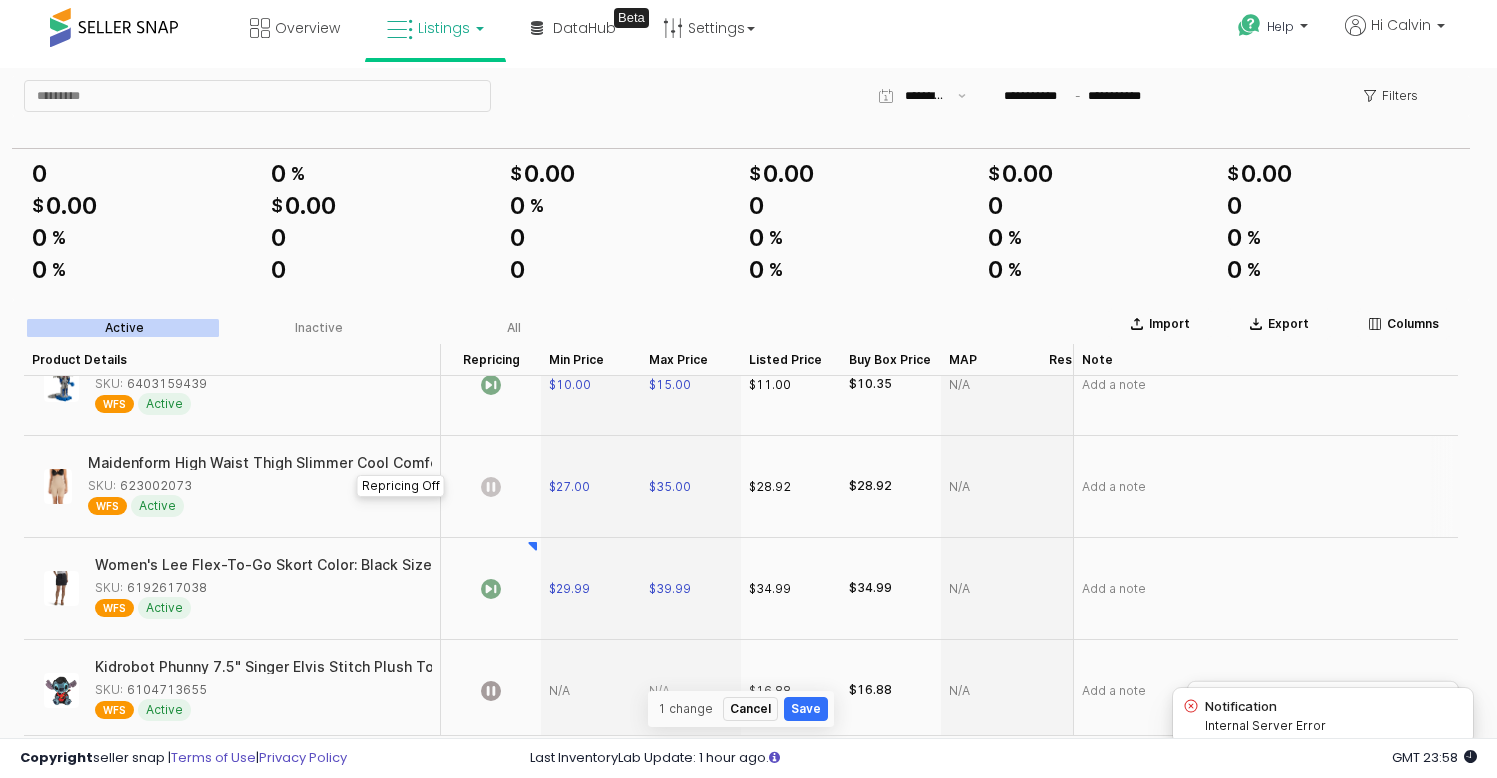 click 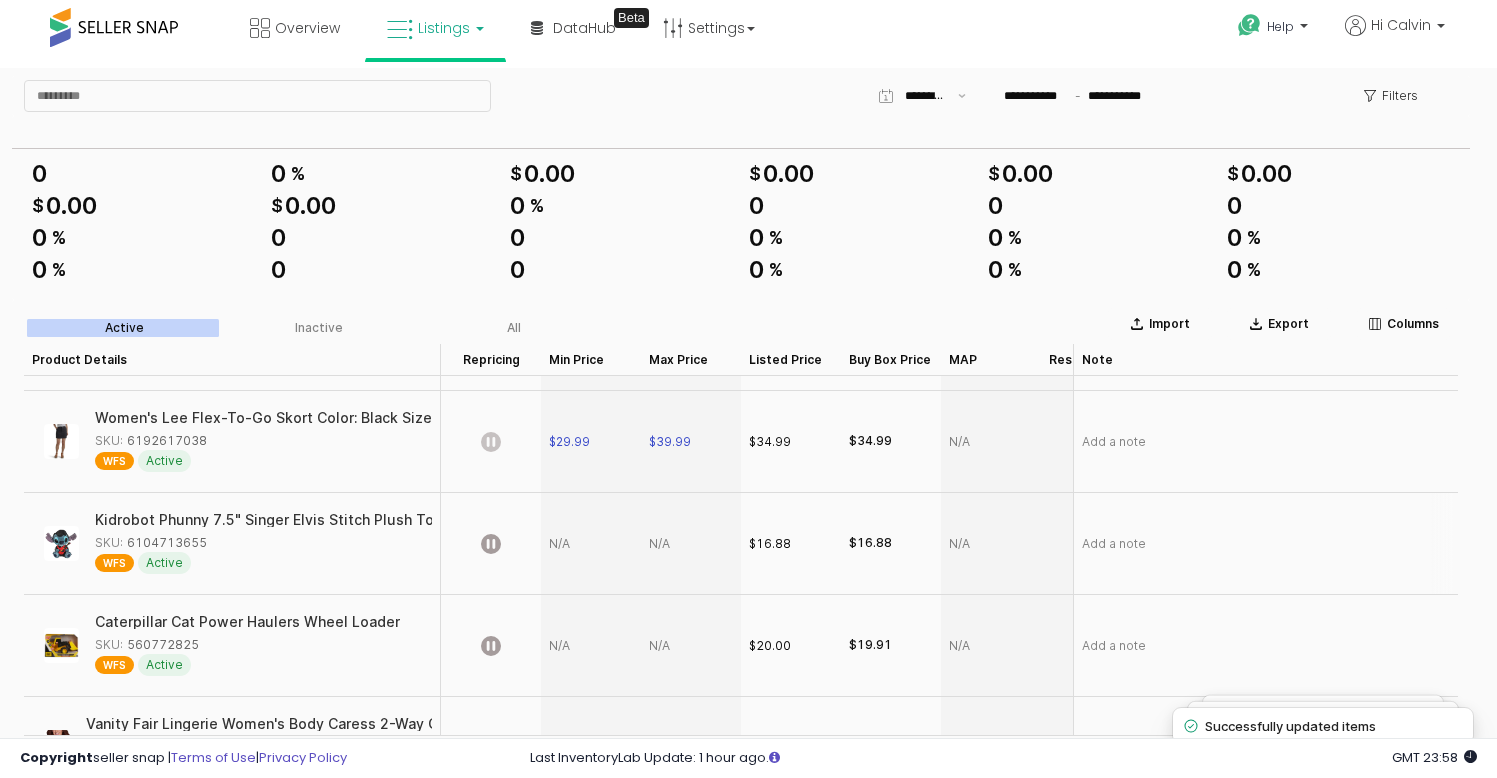 scroll, scrollTop: 1114, scrollLeft: 0, axis: vertical 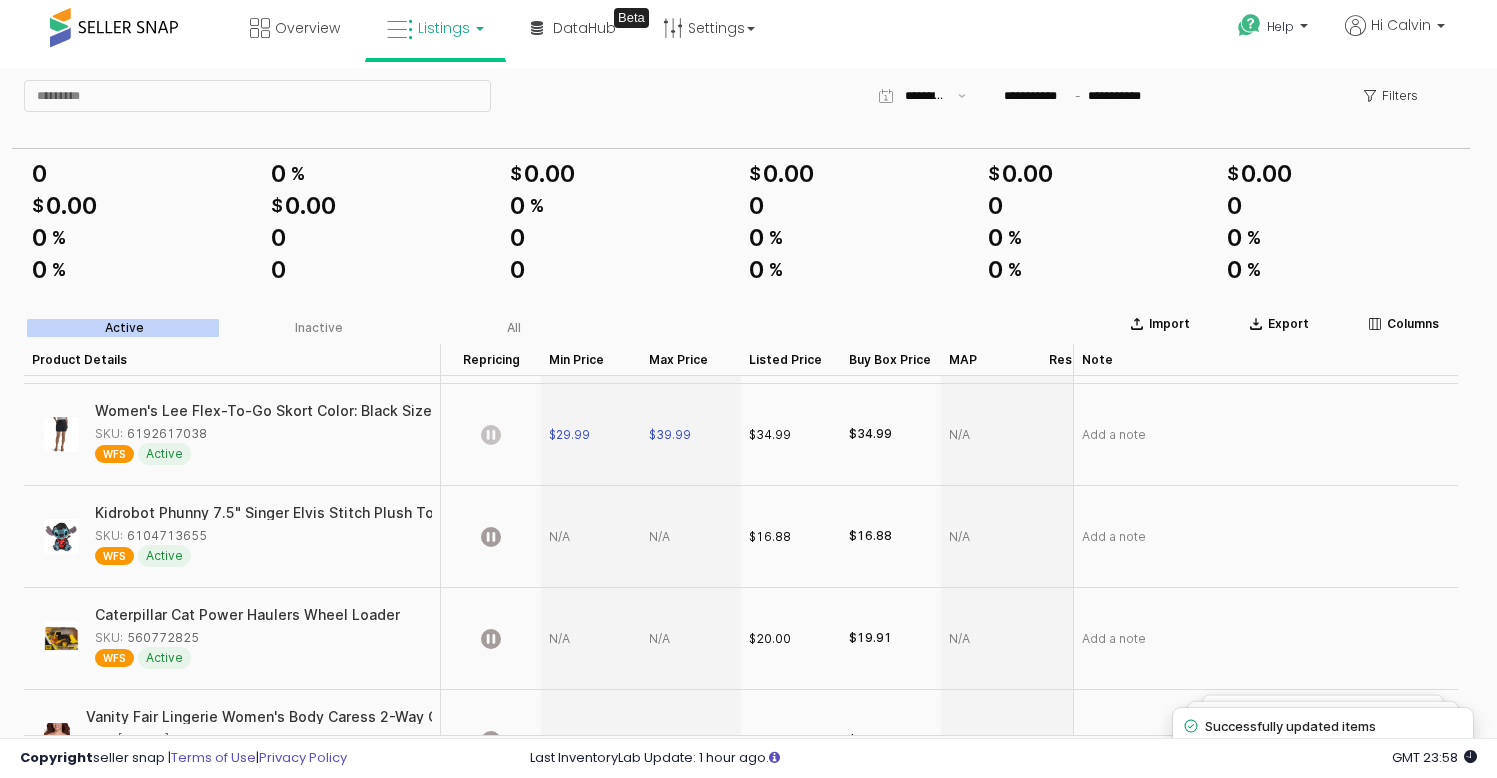 click at bounding box center (591, 537) 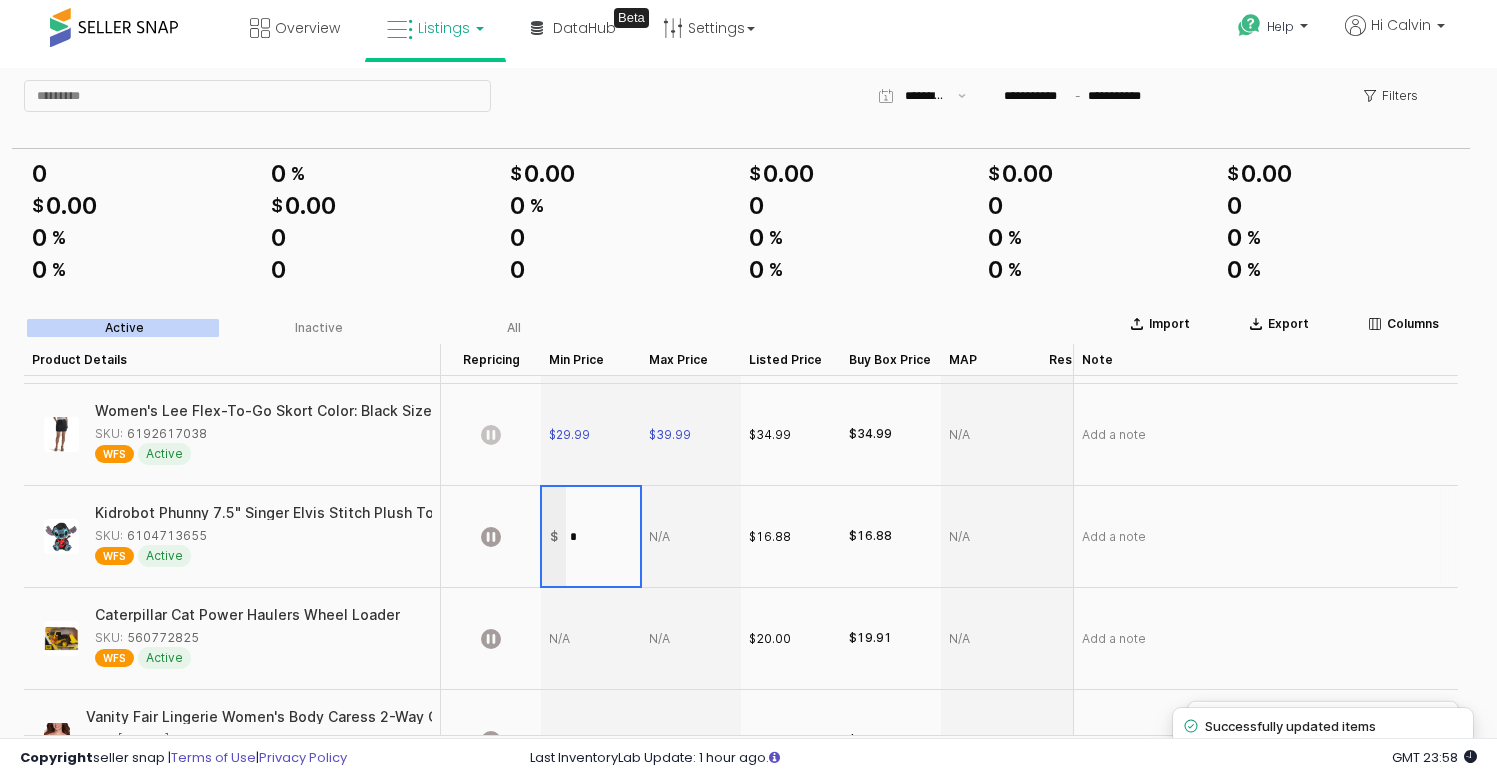type on "**" 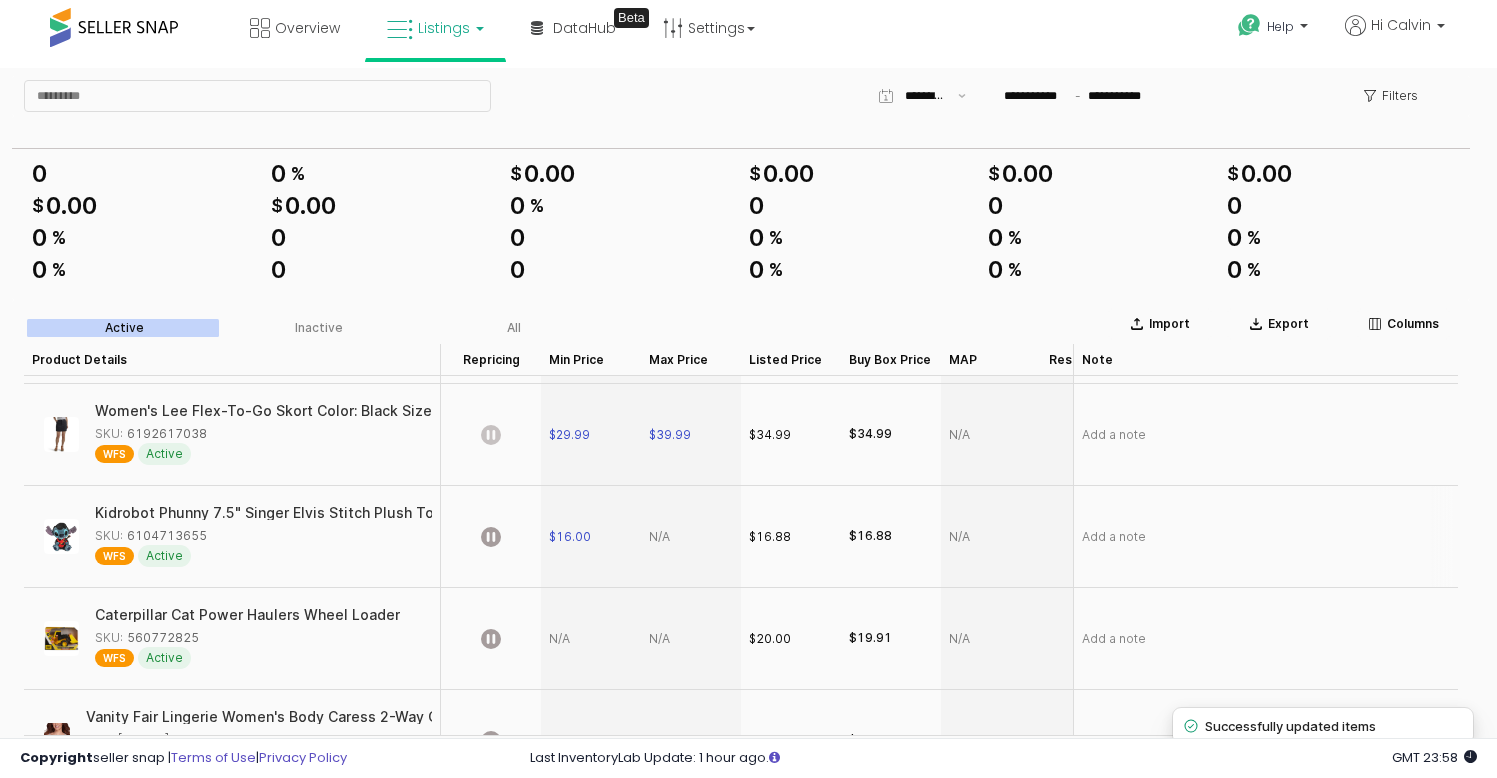 click at bounding box center (691, 537) 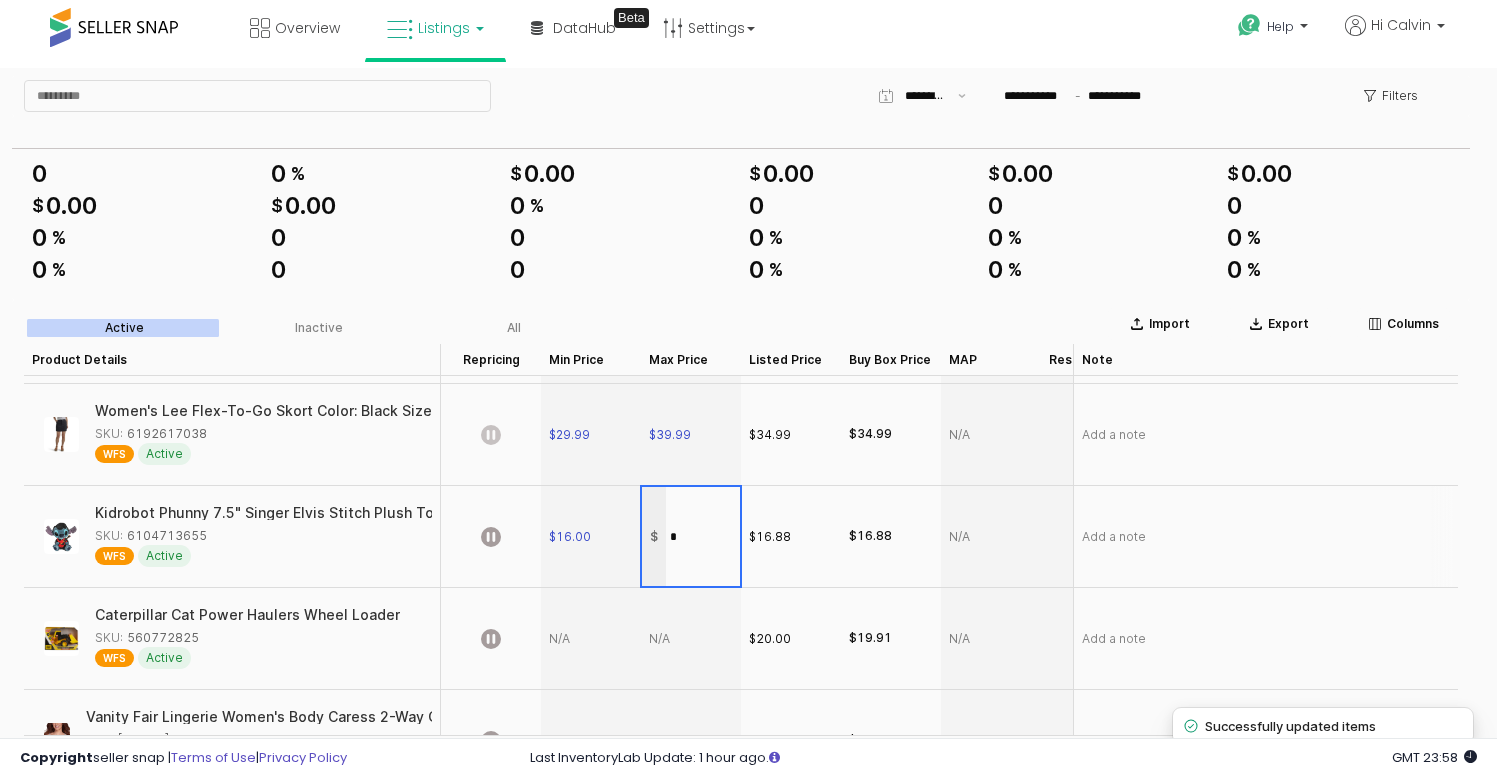 type on "**" 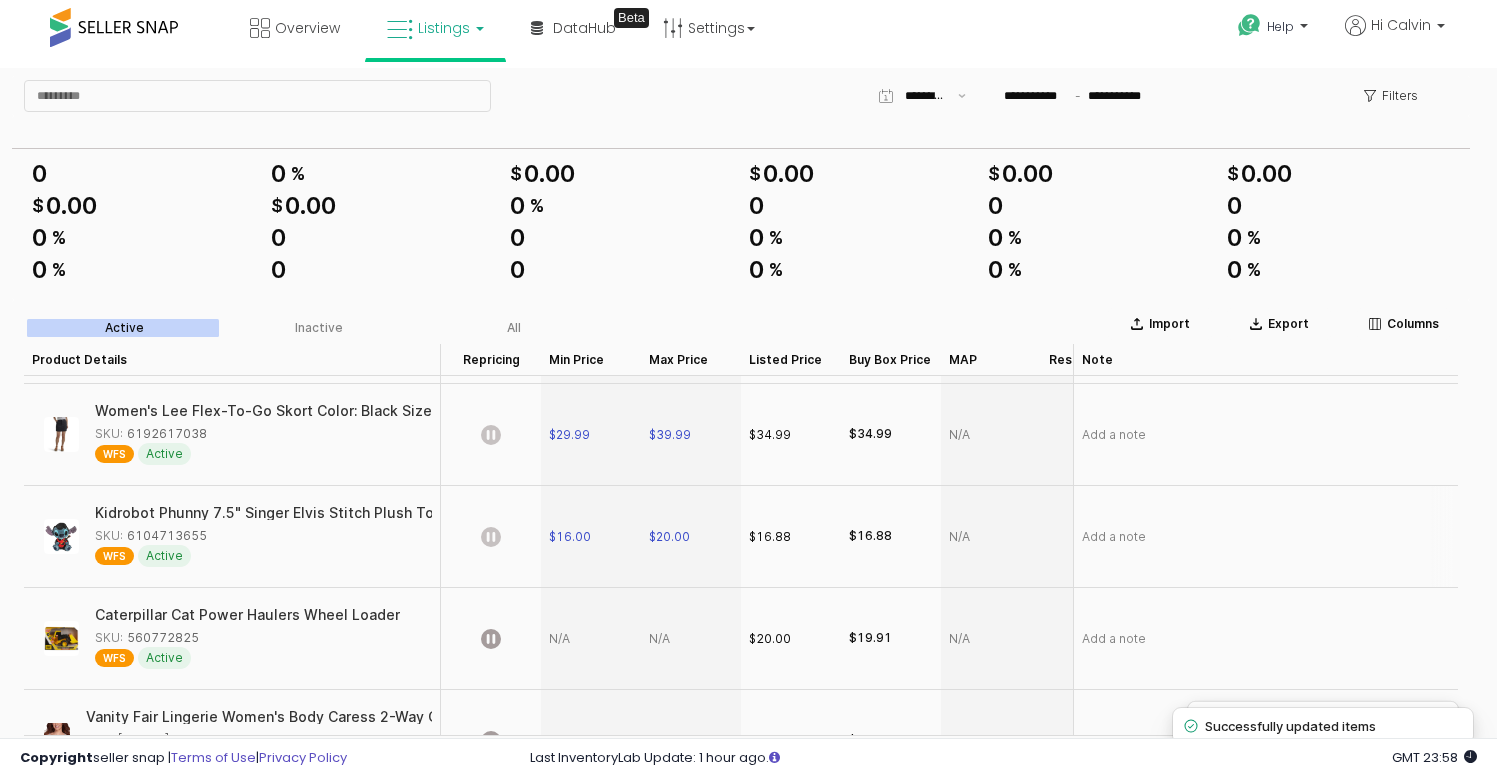 click 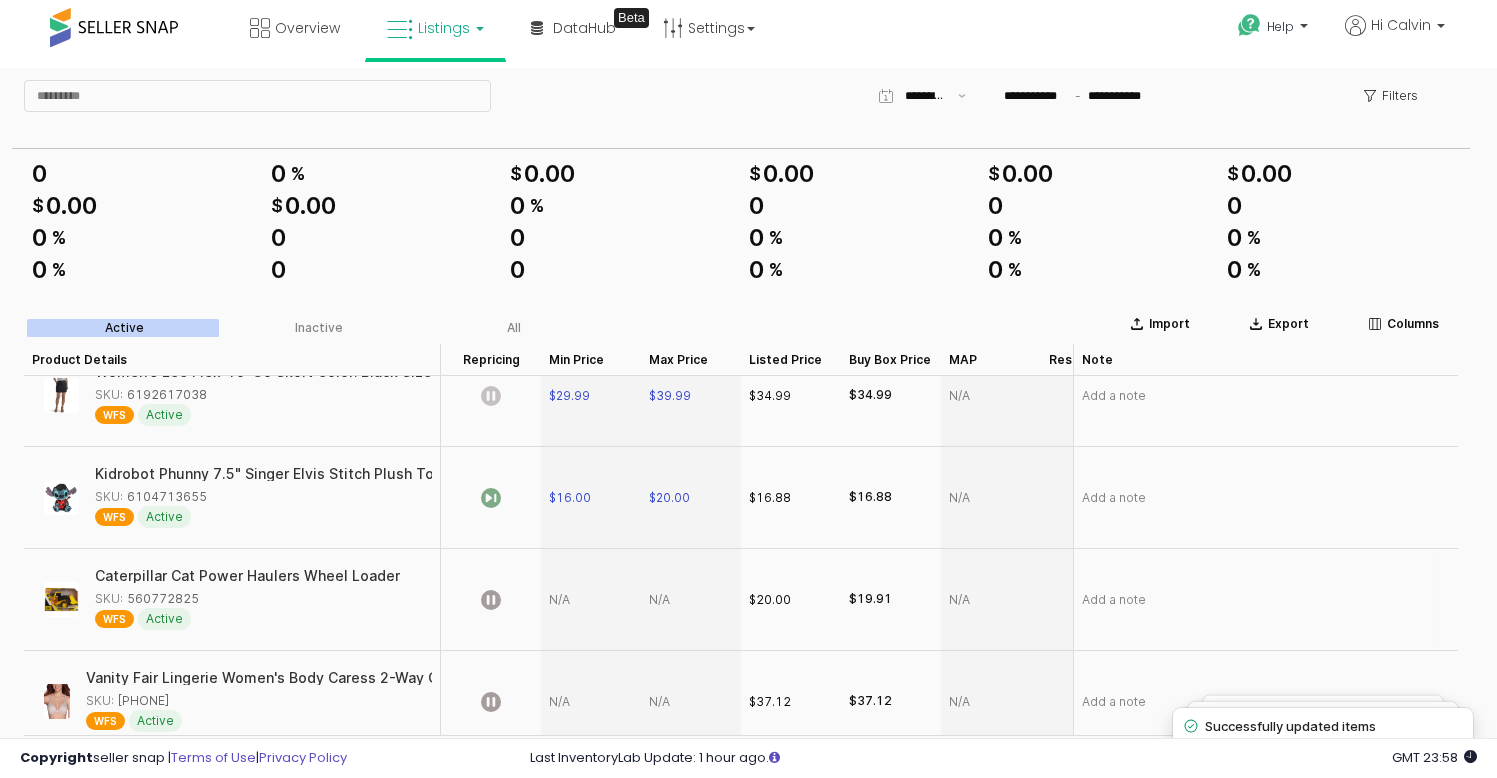 scroll, scrollTop: 1159, scrollLeft: 0, axis: vertical 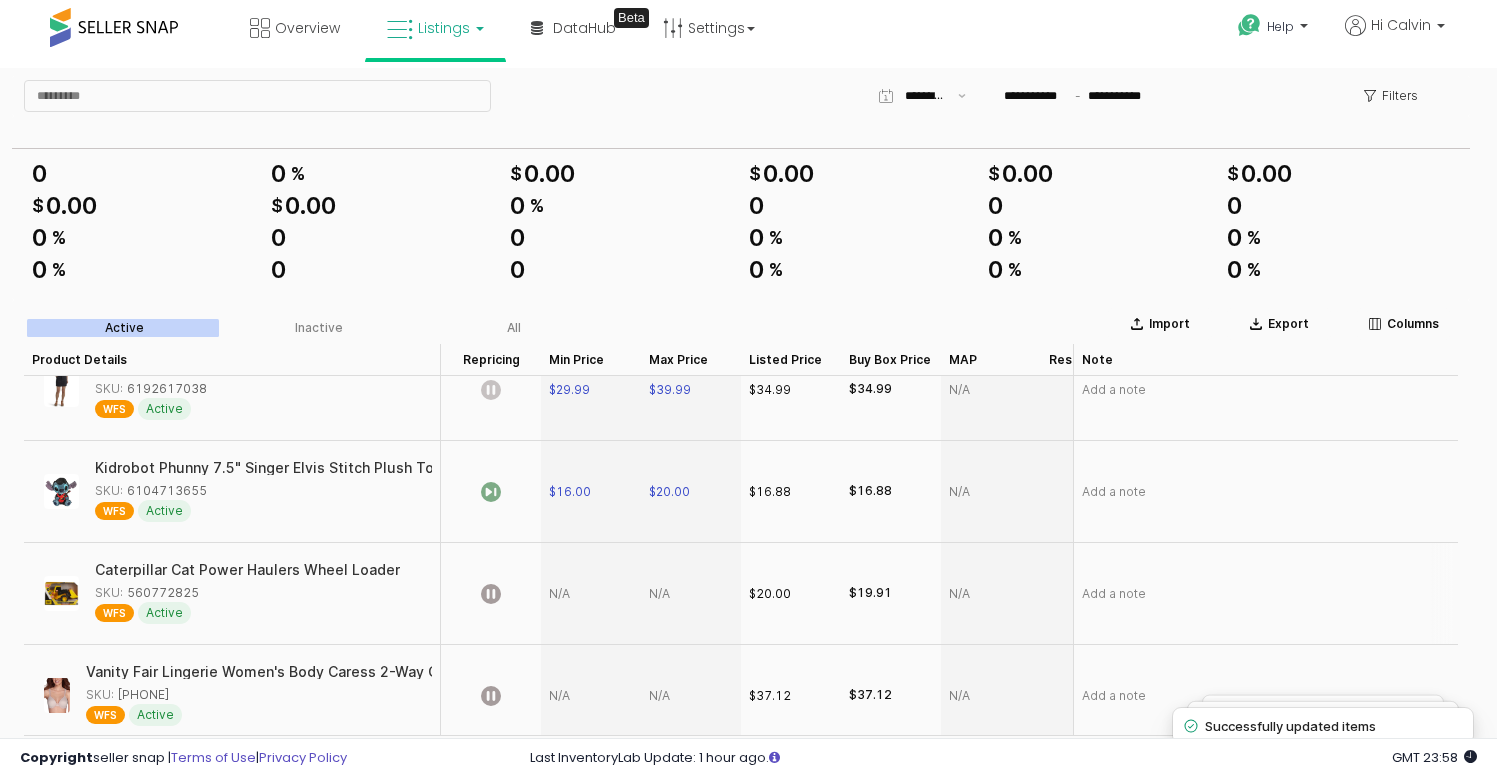 click at bounding box center (591, 594) 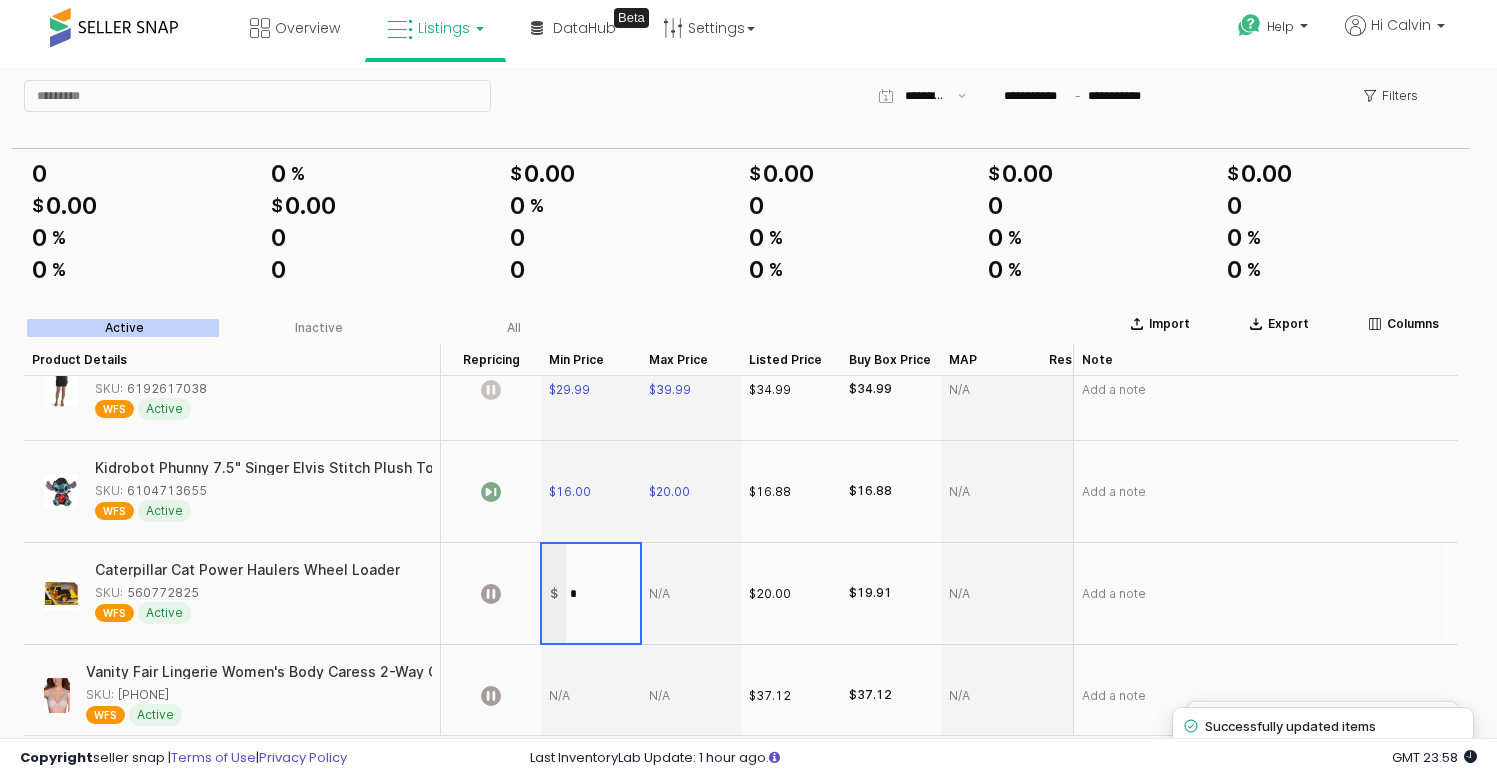 type on "**" 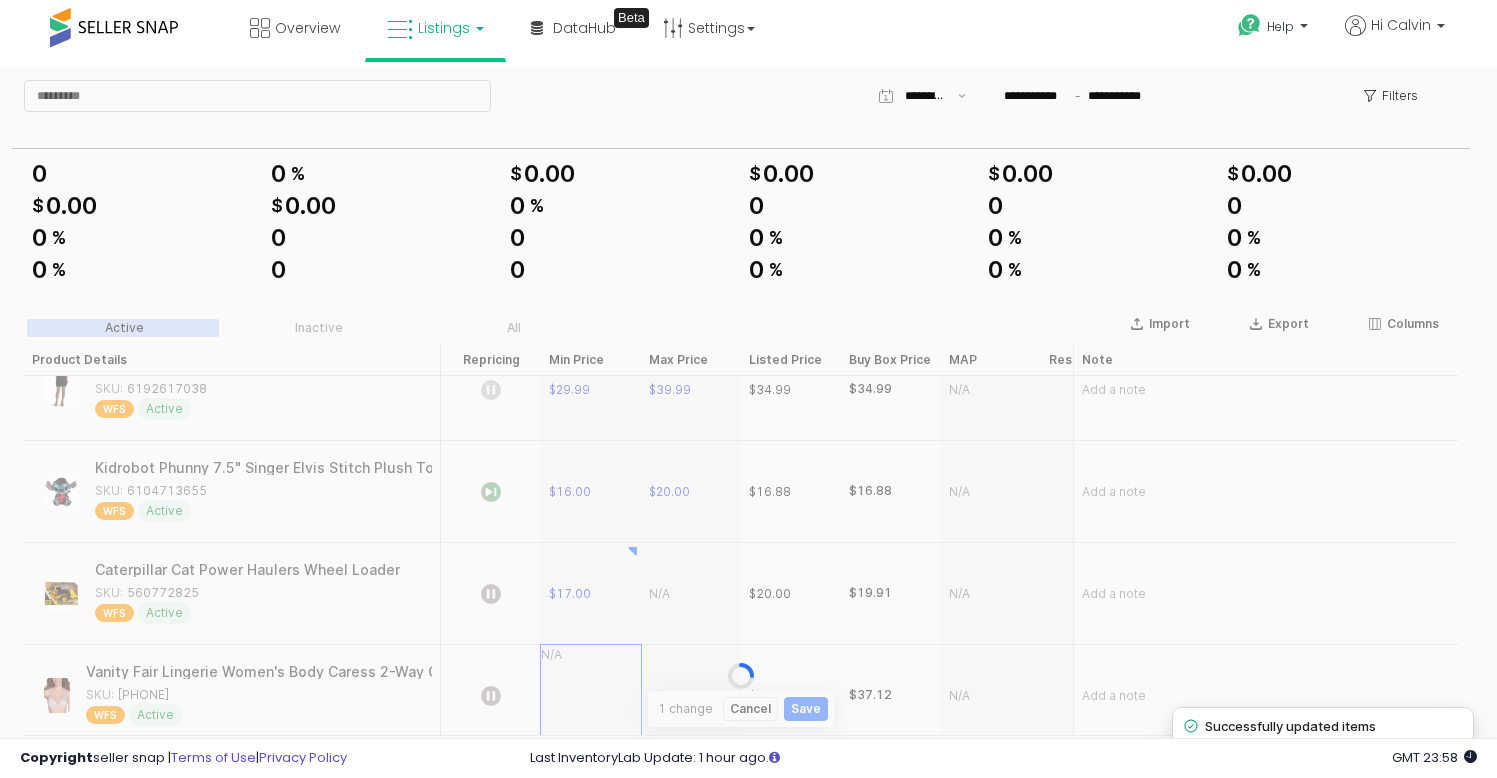 scroll, scrollTop: 1186, scrollLeft: 0, axis: vertical 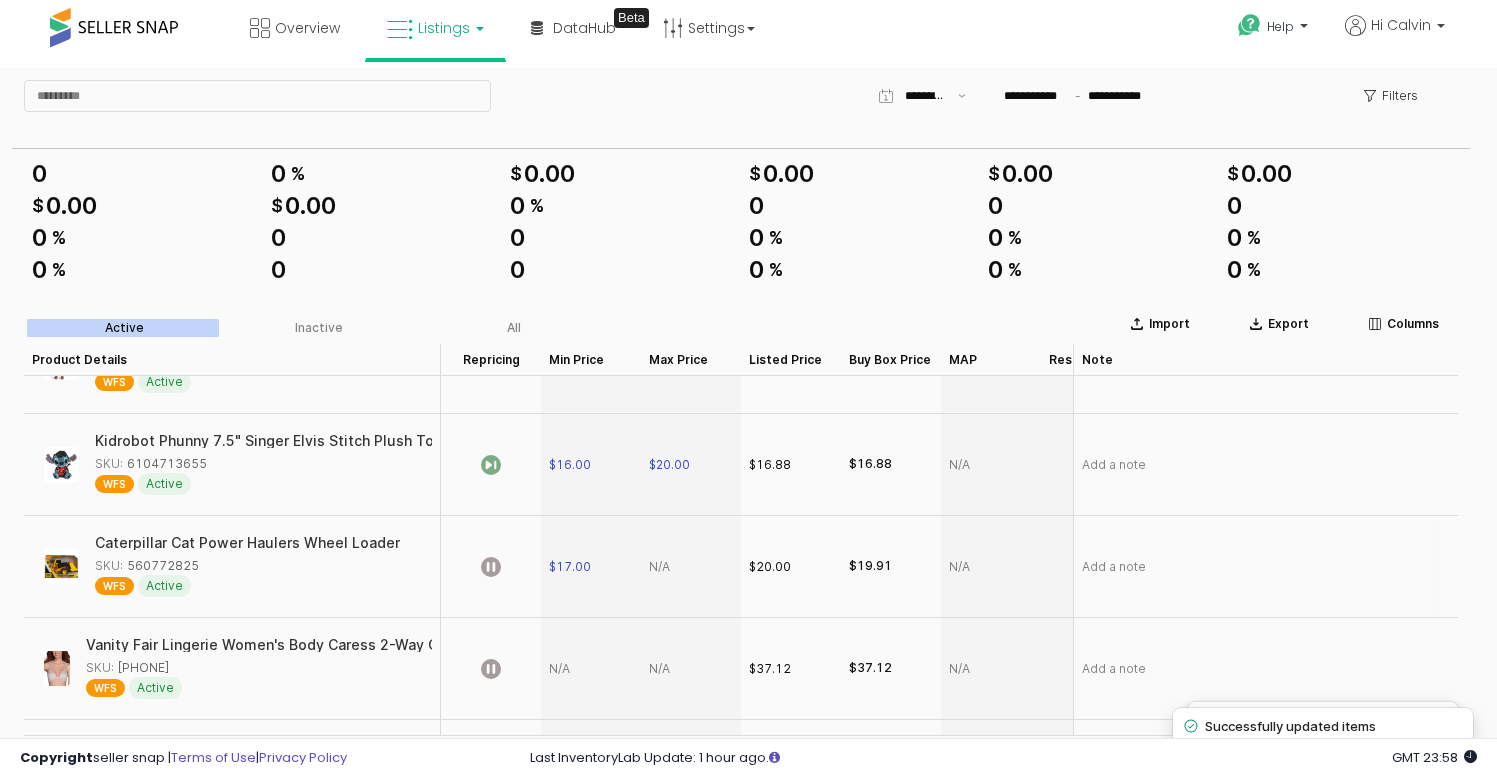 click at bounding box center (691, 567) 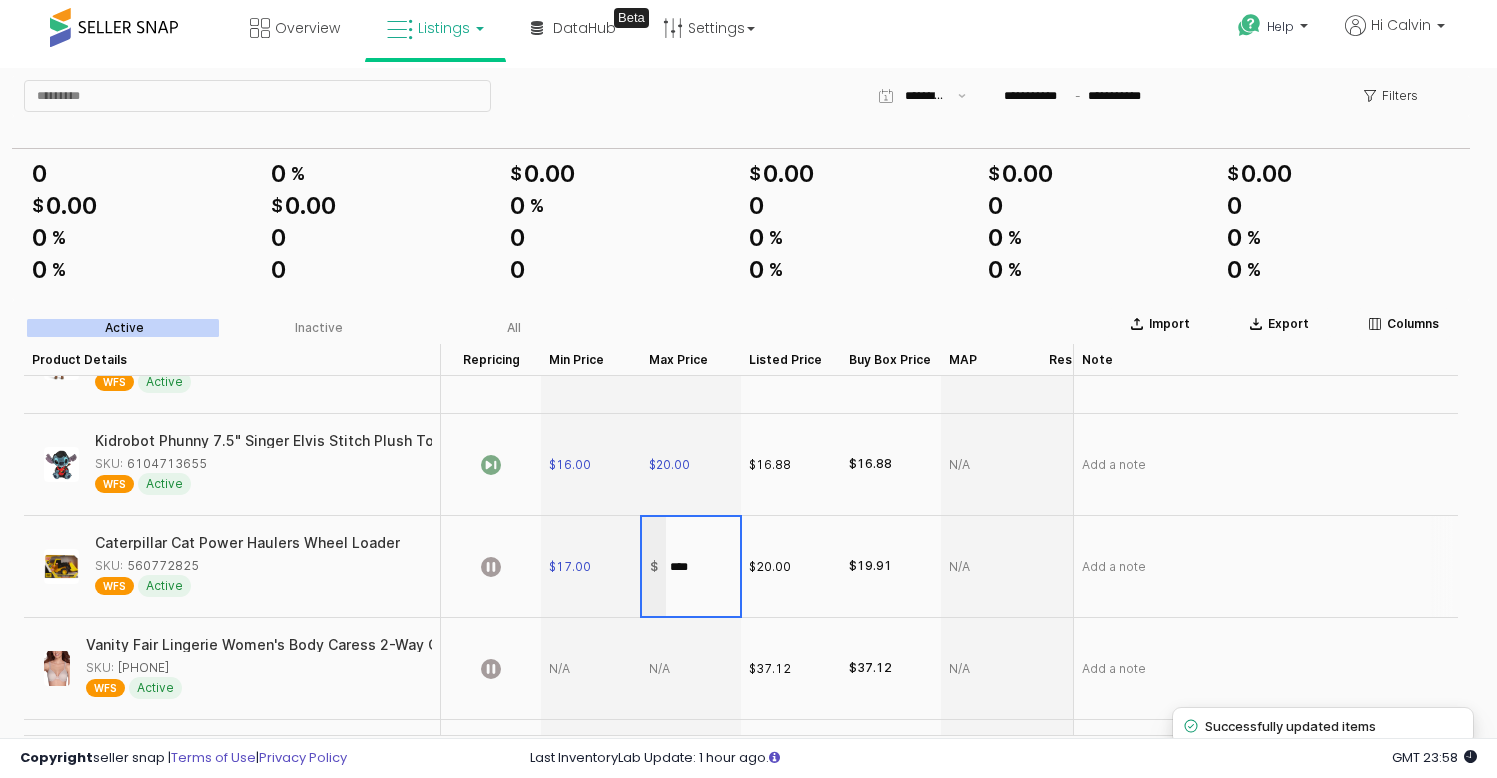 type on "*****" 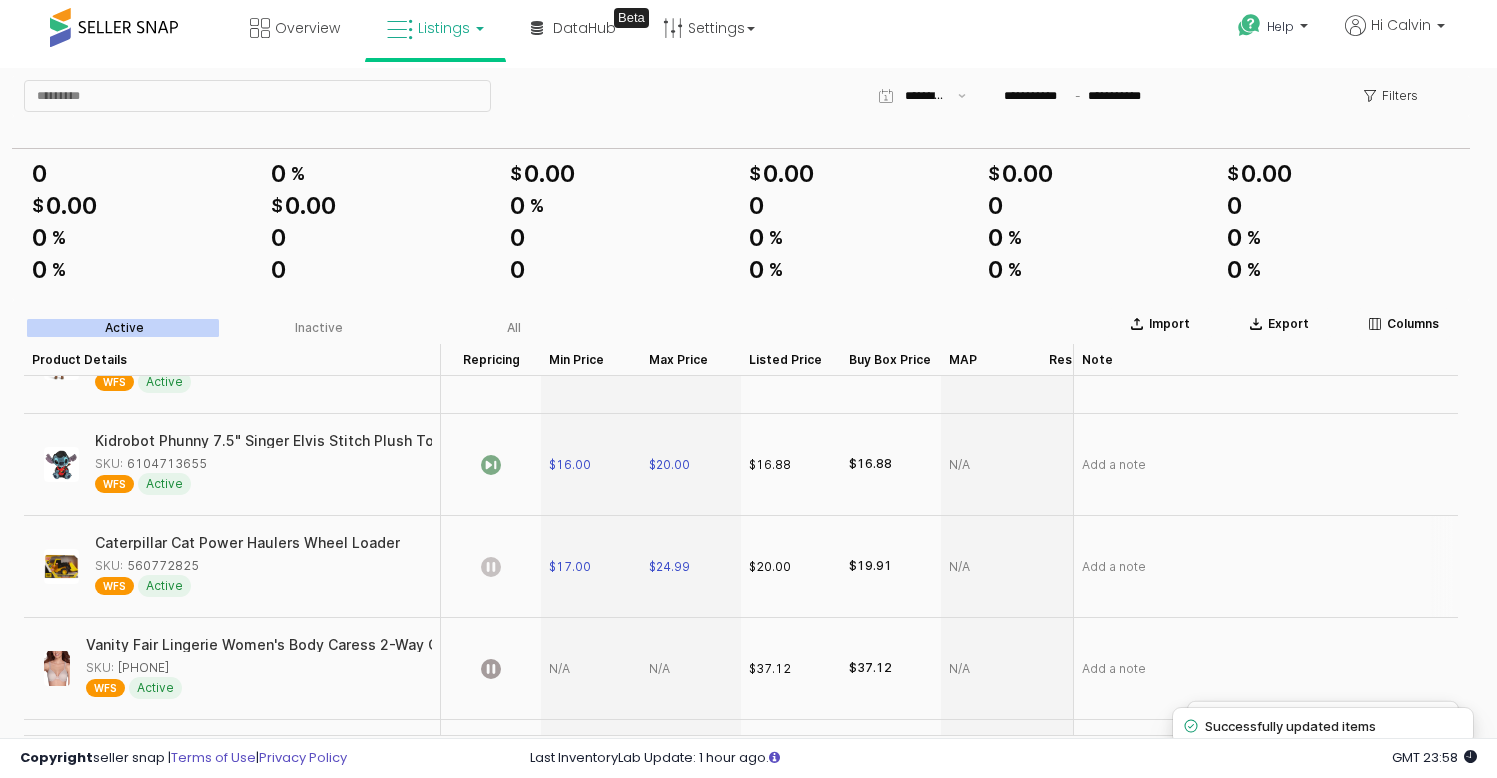 click 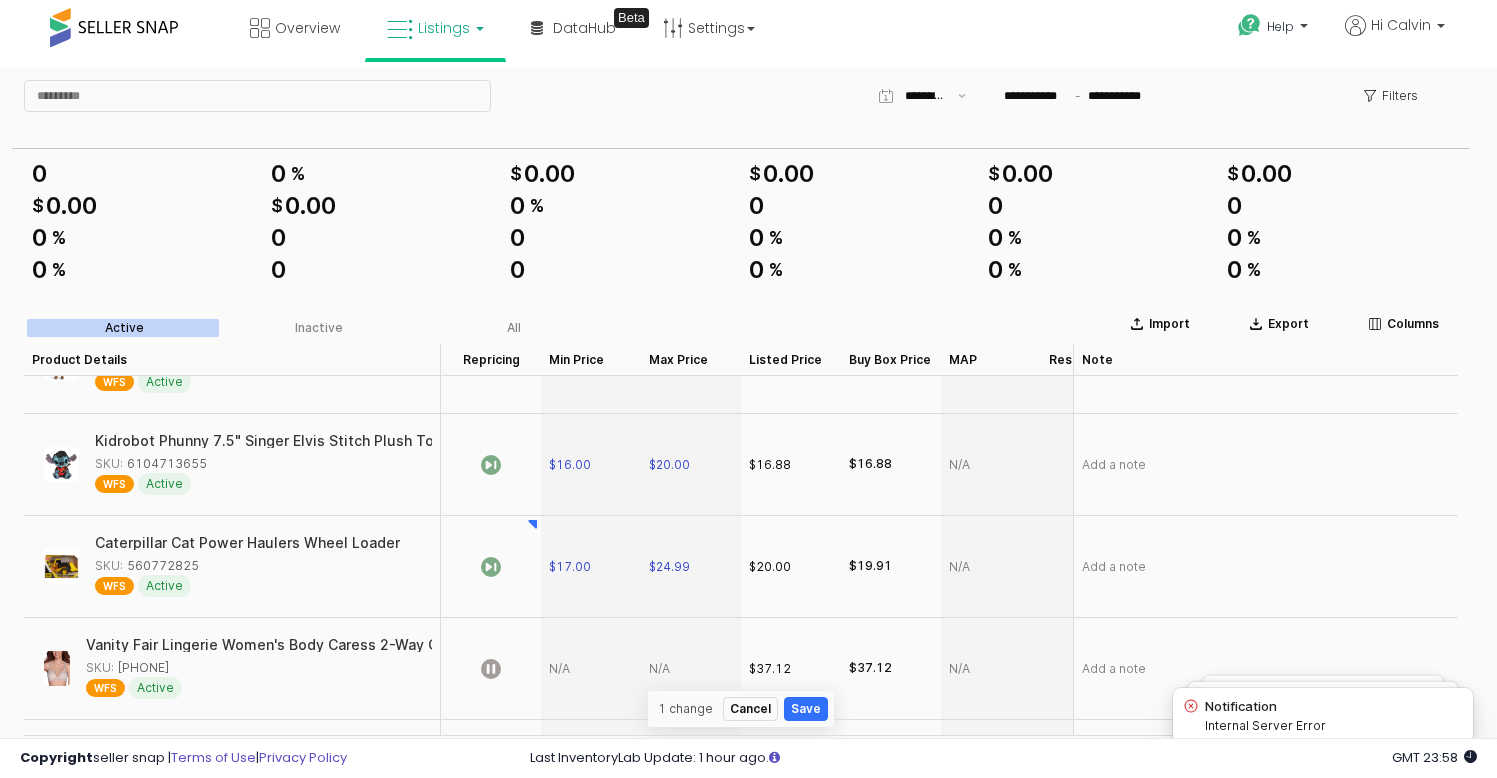 scroll, scrollTop: 35, scrollLeft: 0, axis: vertical 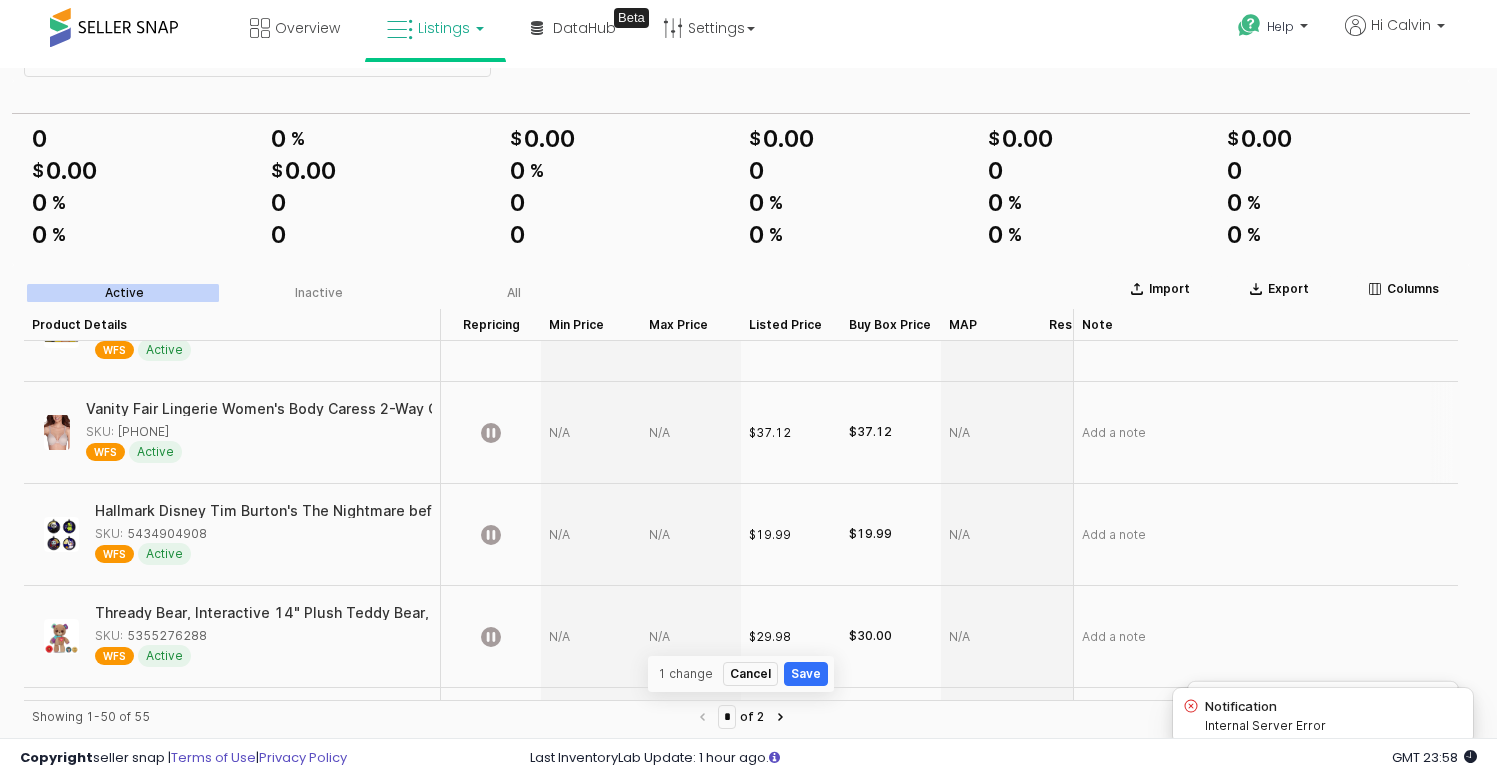click at bounding box center [591, 433] 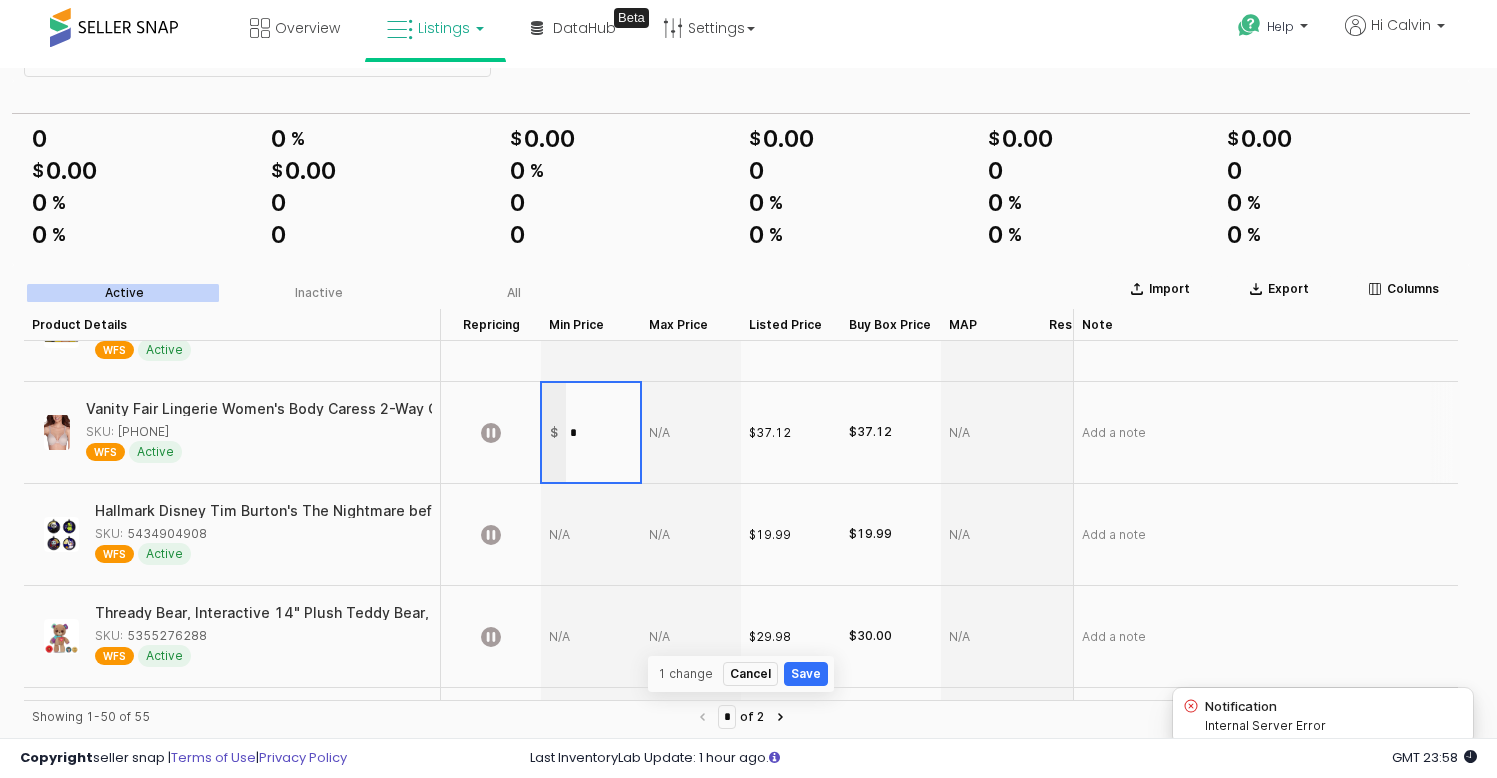 type on "**" 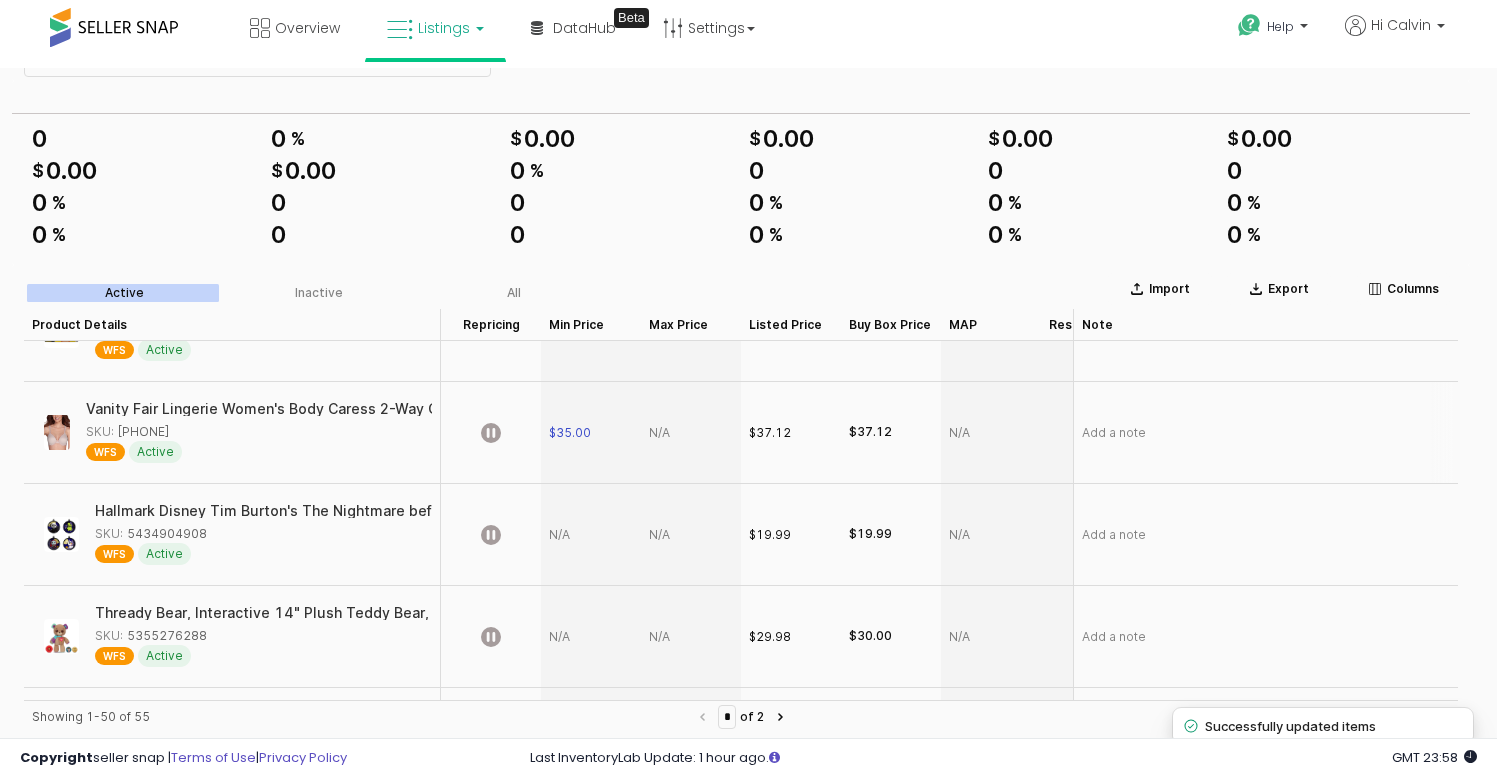 click at bounding box center (691, 433) 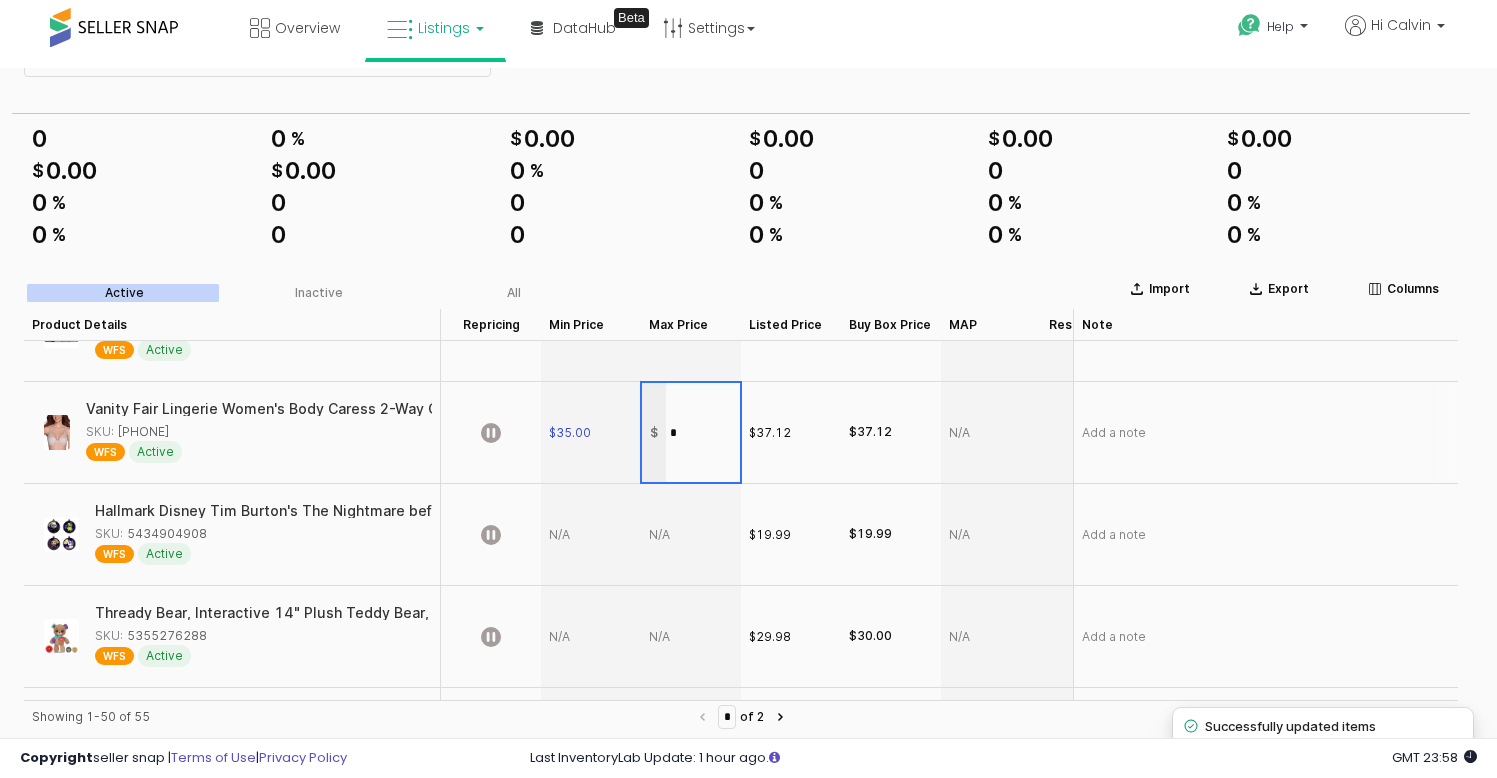type on "**" 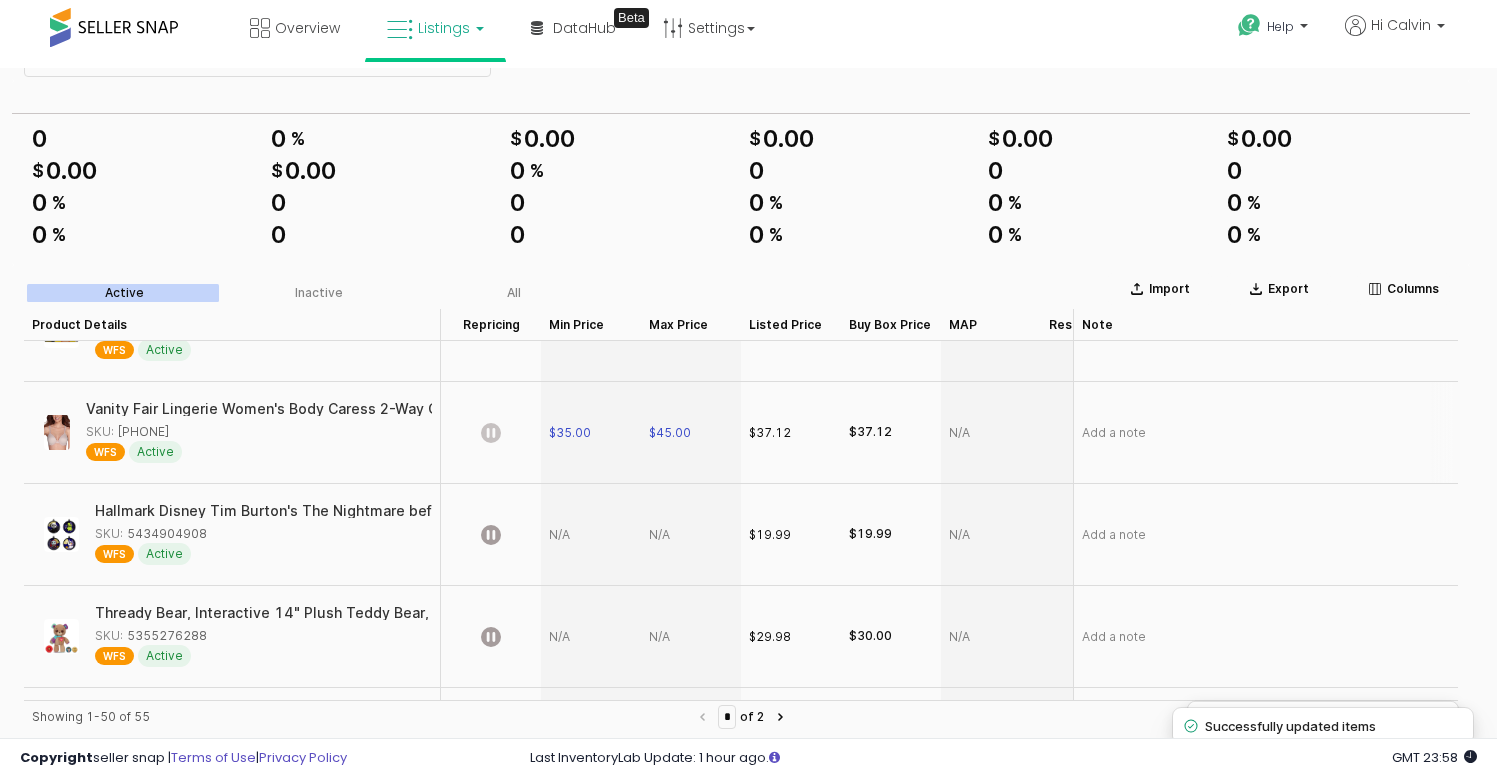 click 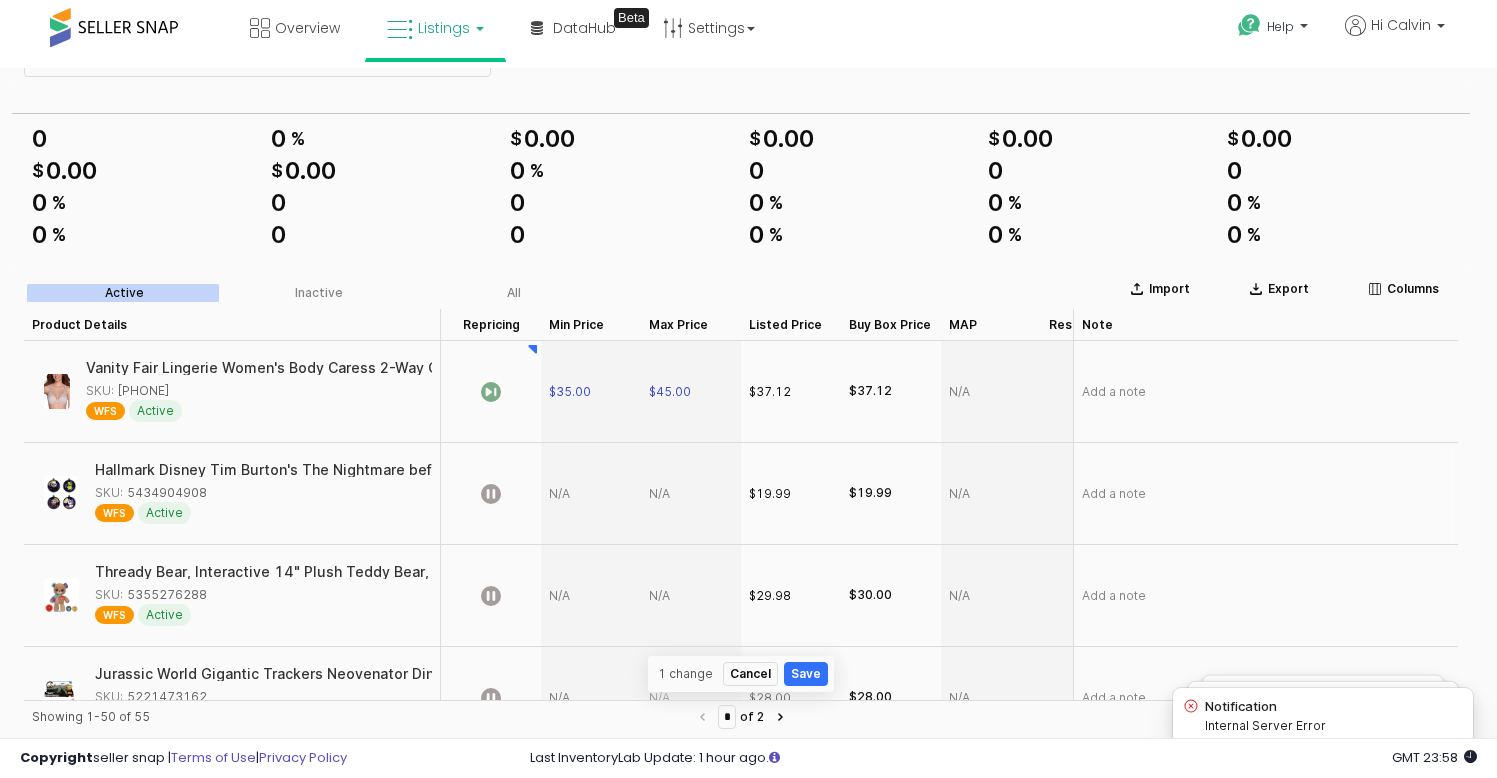 scroll, scrollTop: 1438, scrollLeft: 0, axis: vertical 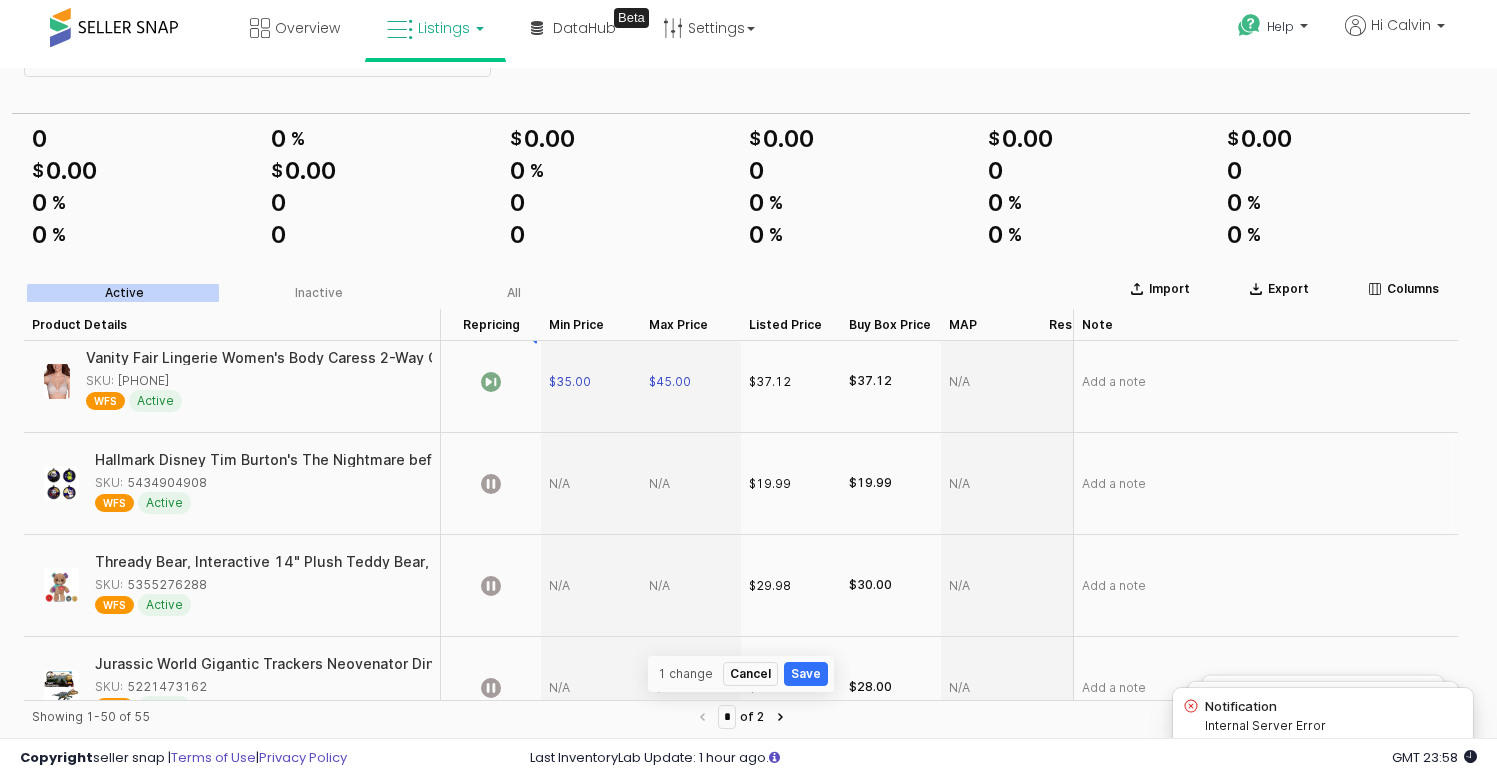 click at bounding box center [591, 484] 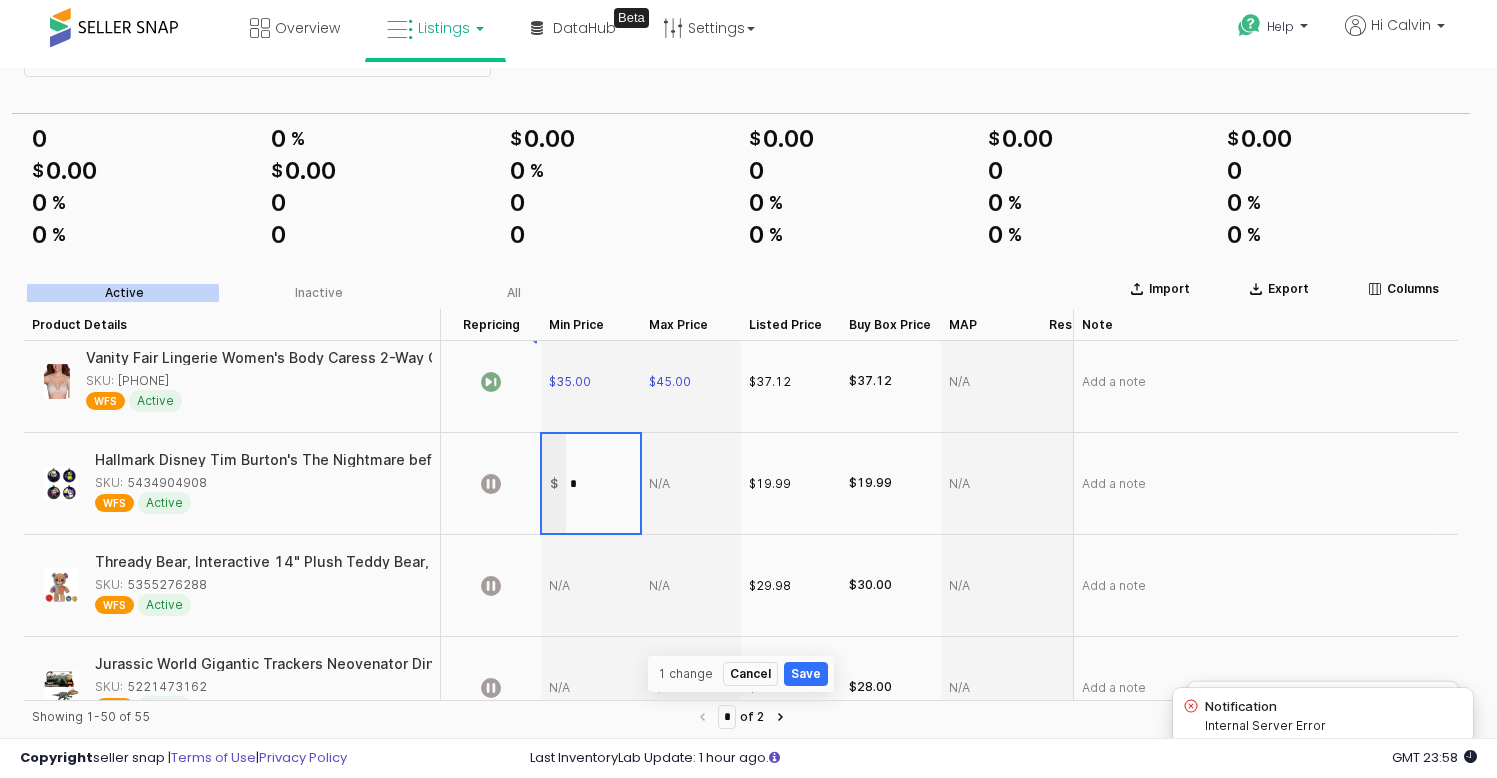 type on "**" 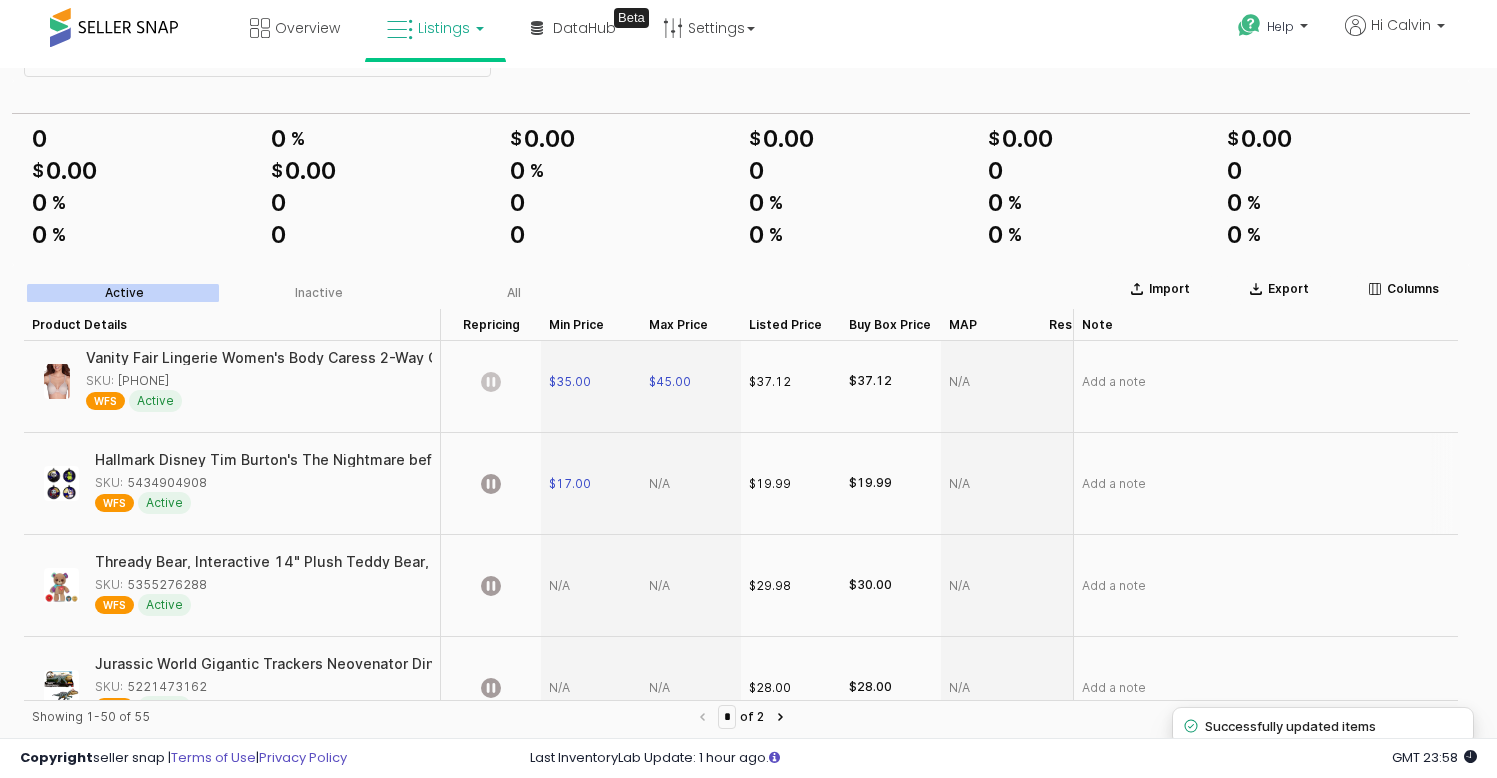 click at bounding box center (691, 484) 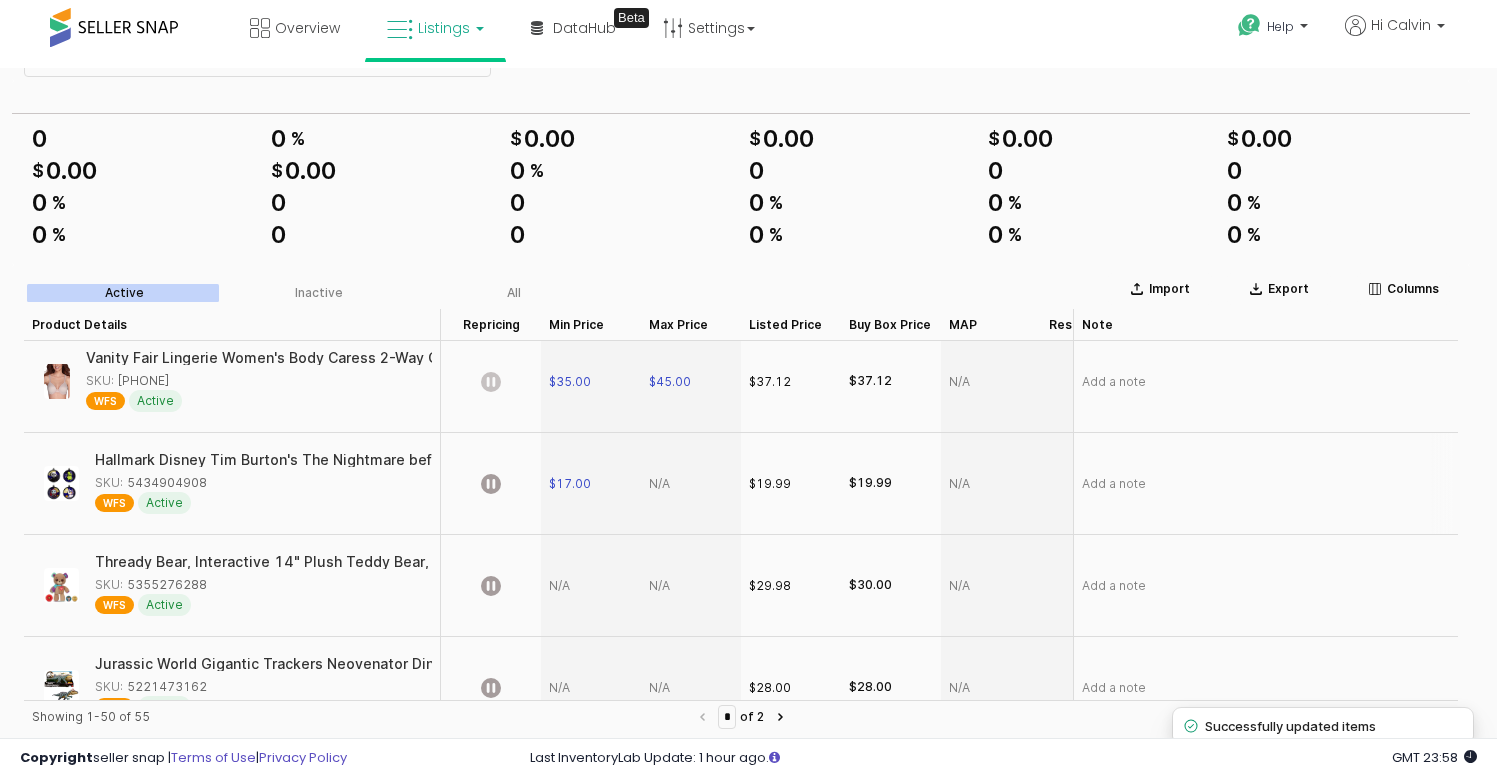 click at bounding box center [691, 484] 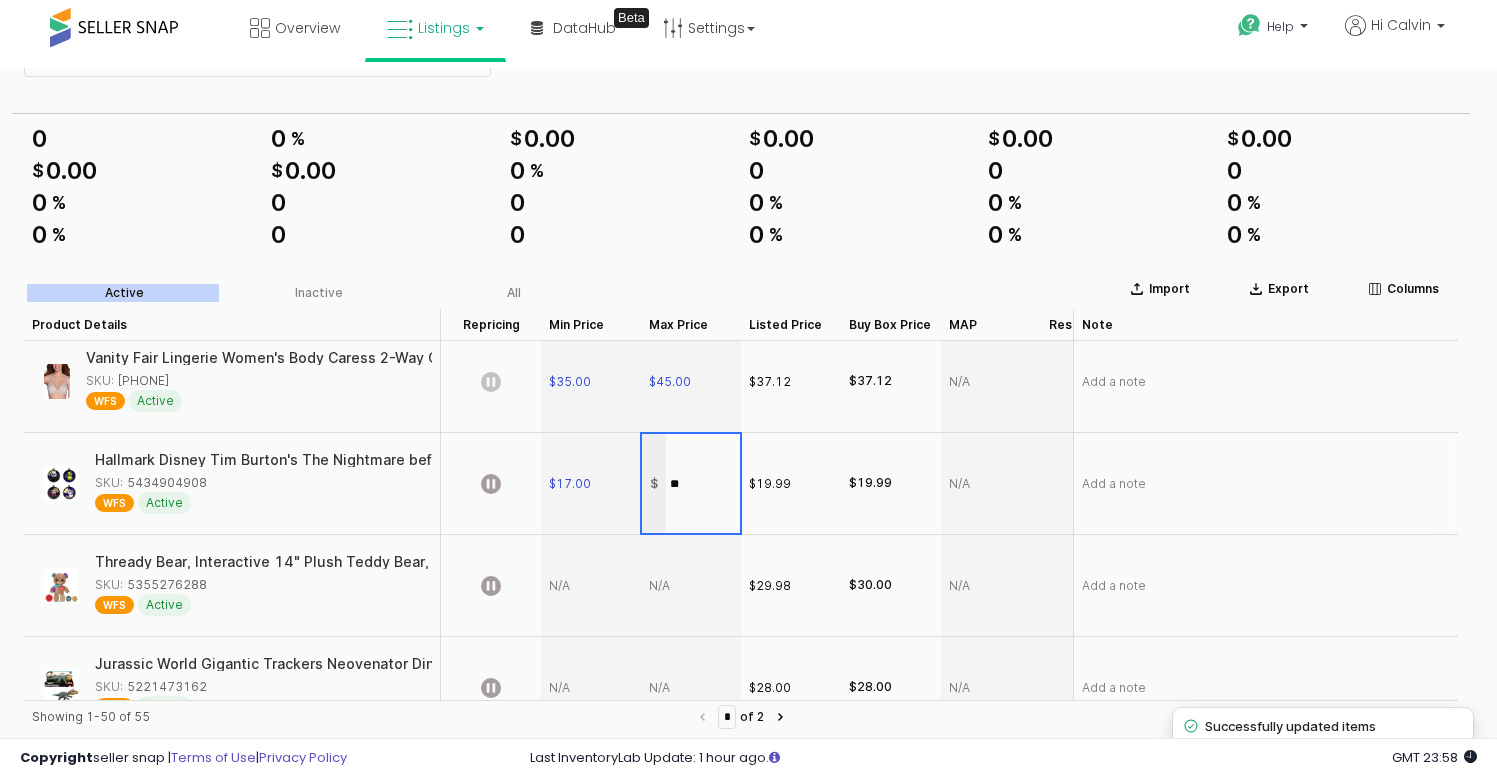 type on "*" 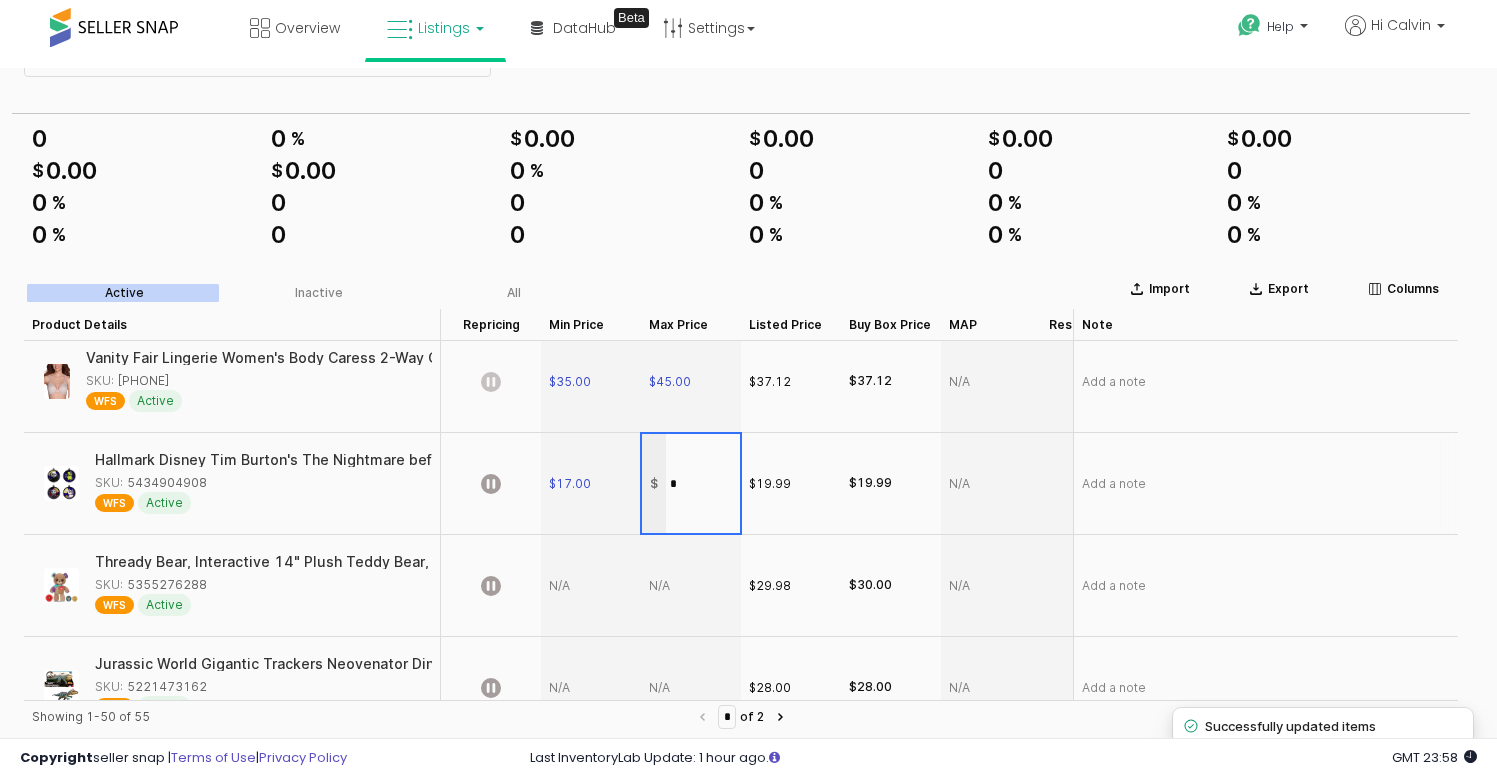 type on "**" 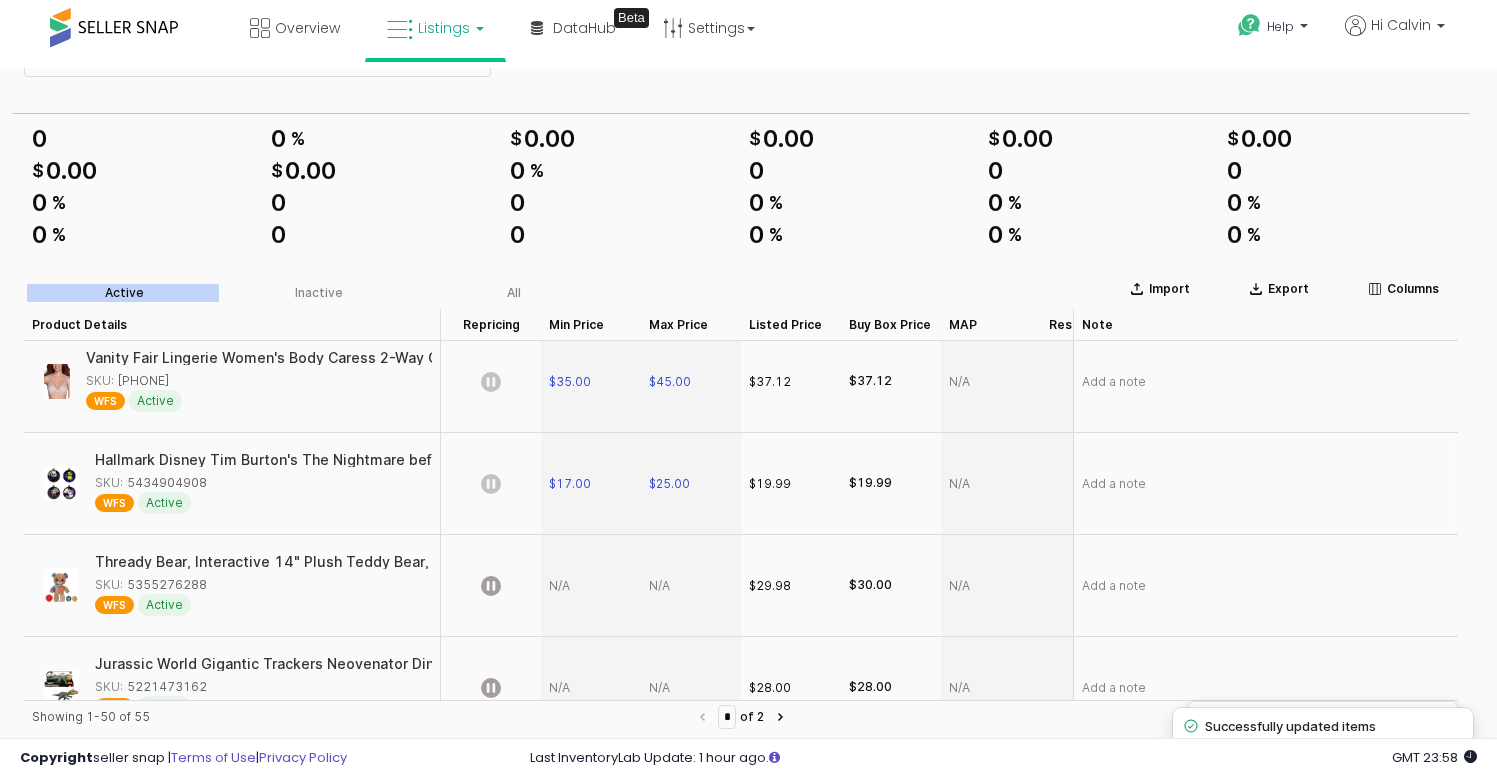click 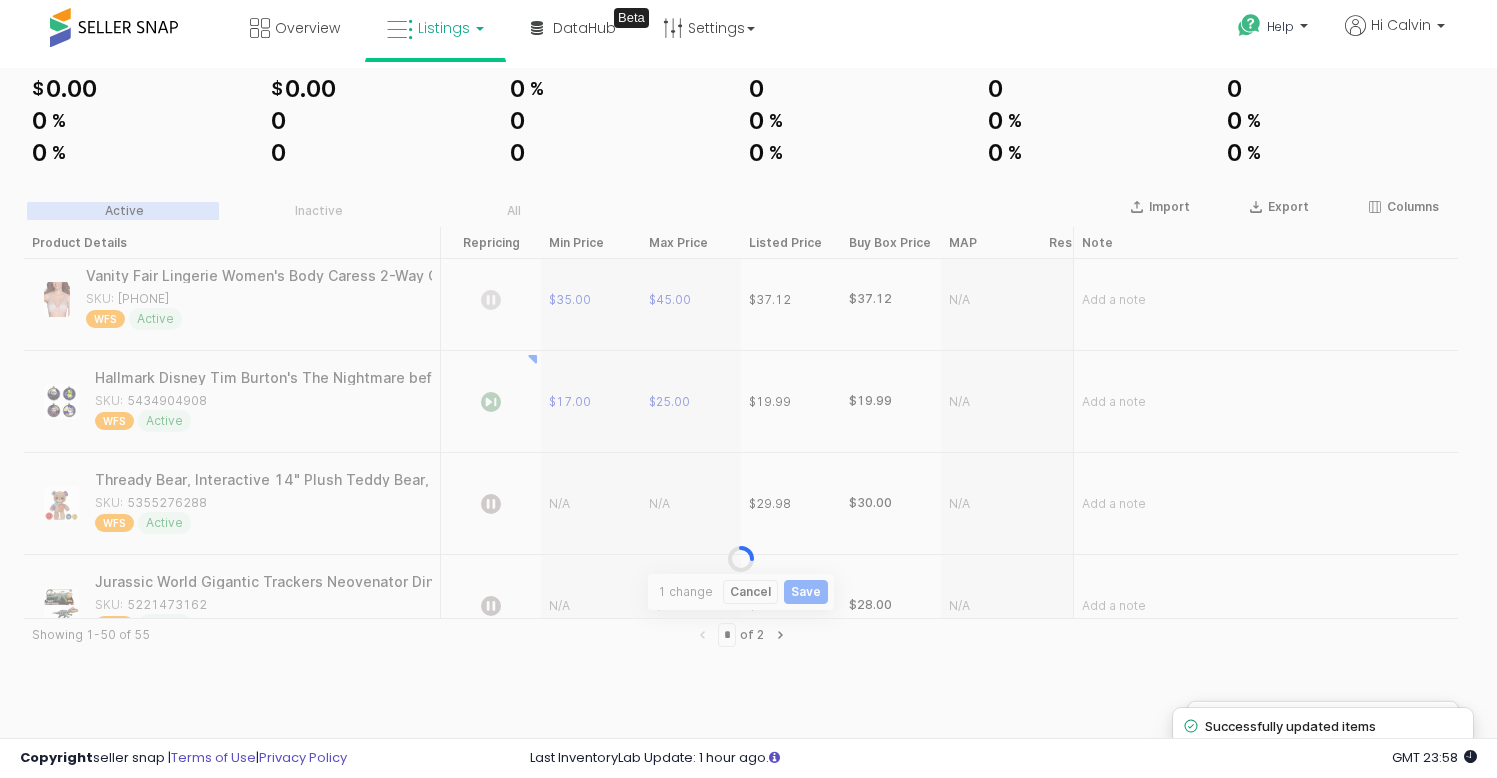 scroll, scrollTop: 120, scrollLeft: 0, axis: vertical 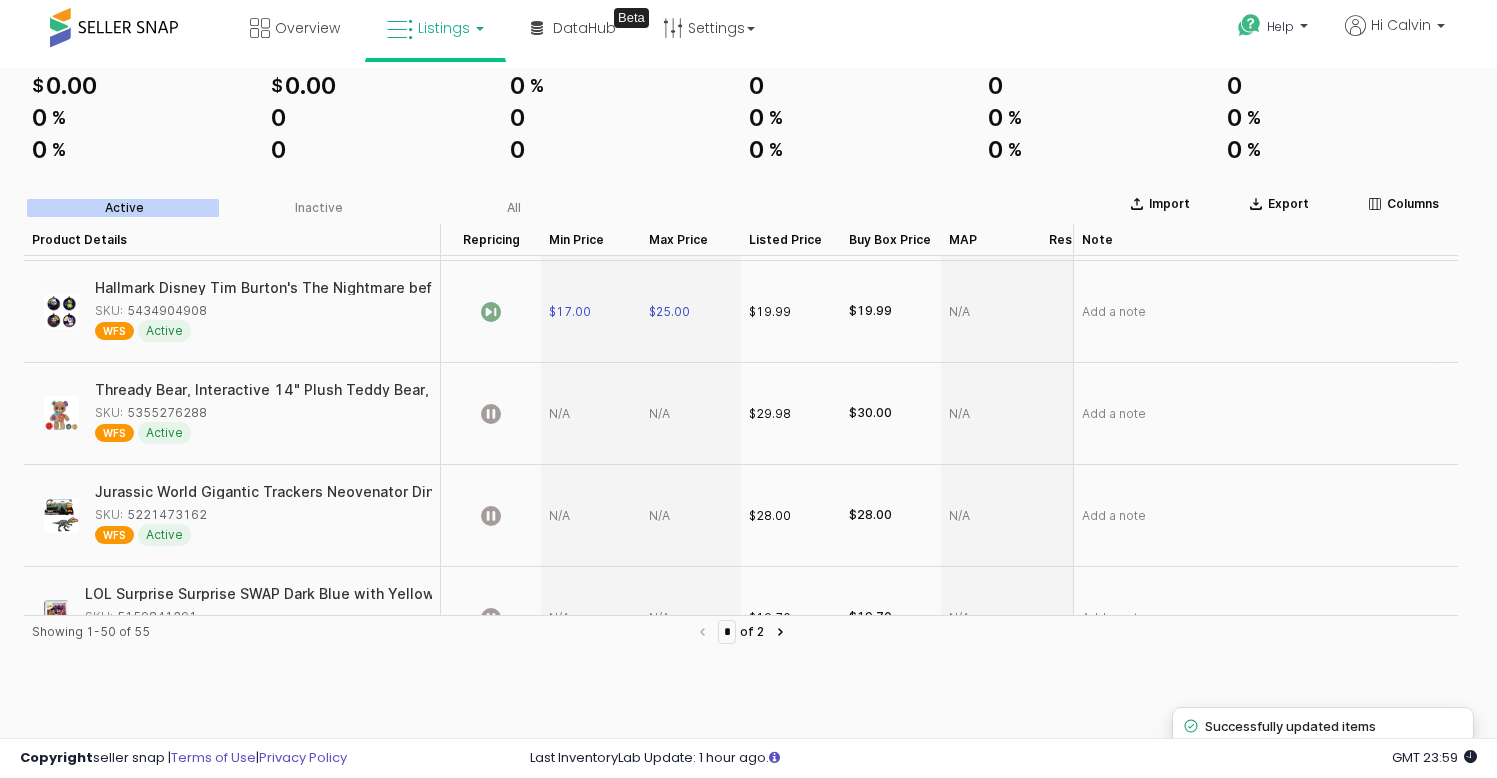 click at bounding box center [591, 414] 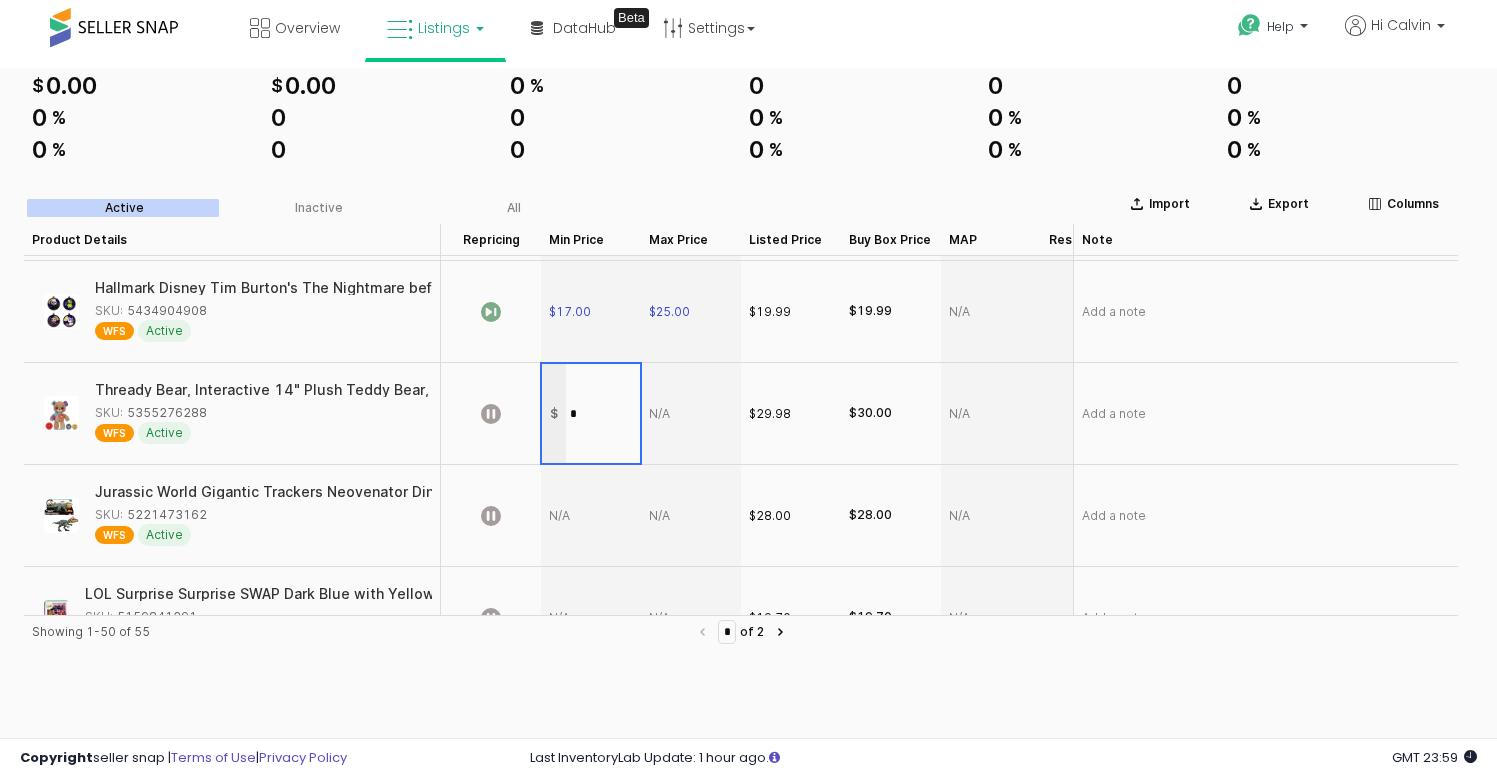 type on "**" 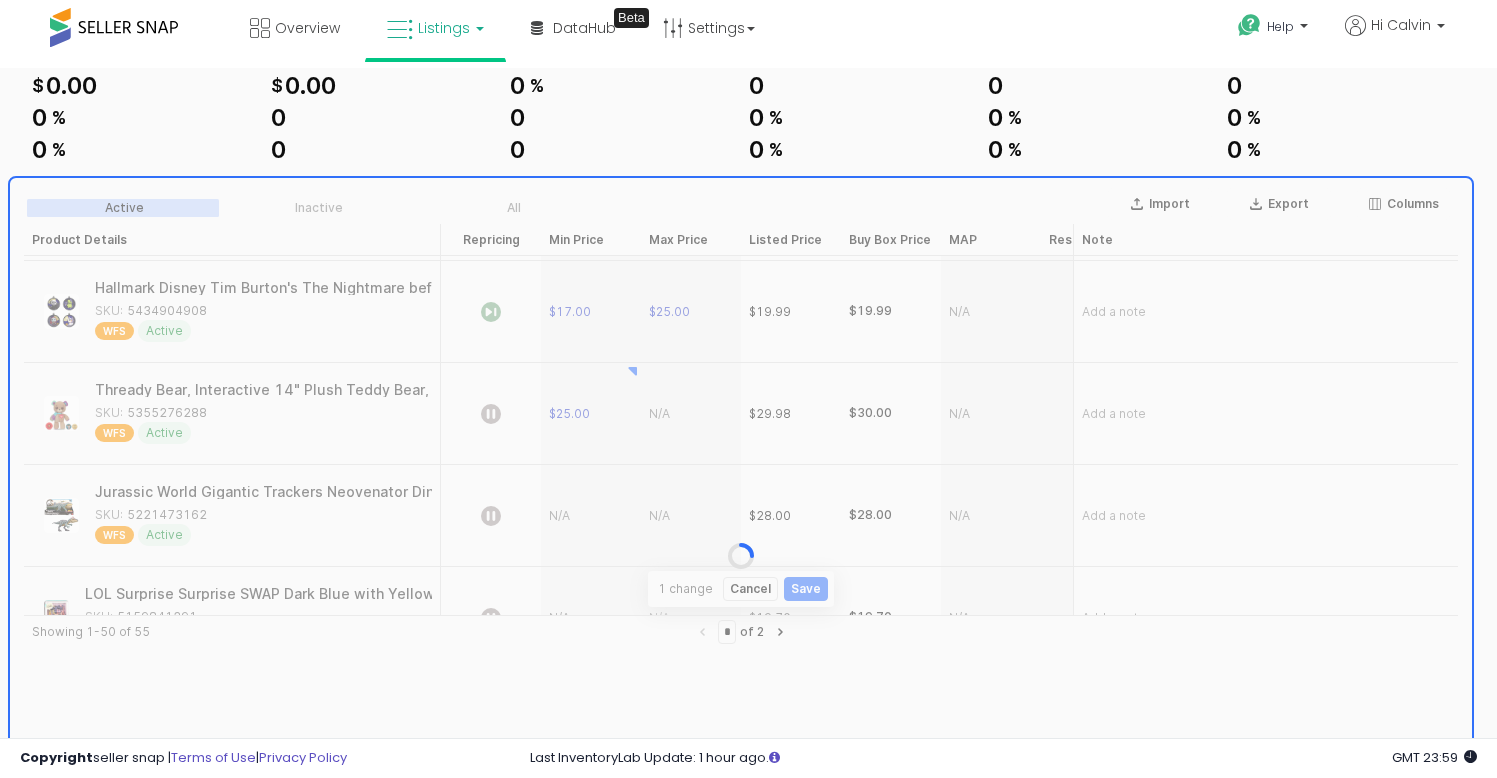 click at bounding box center (741, 556) 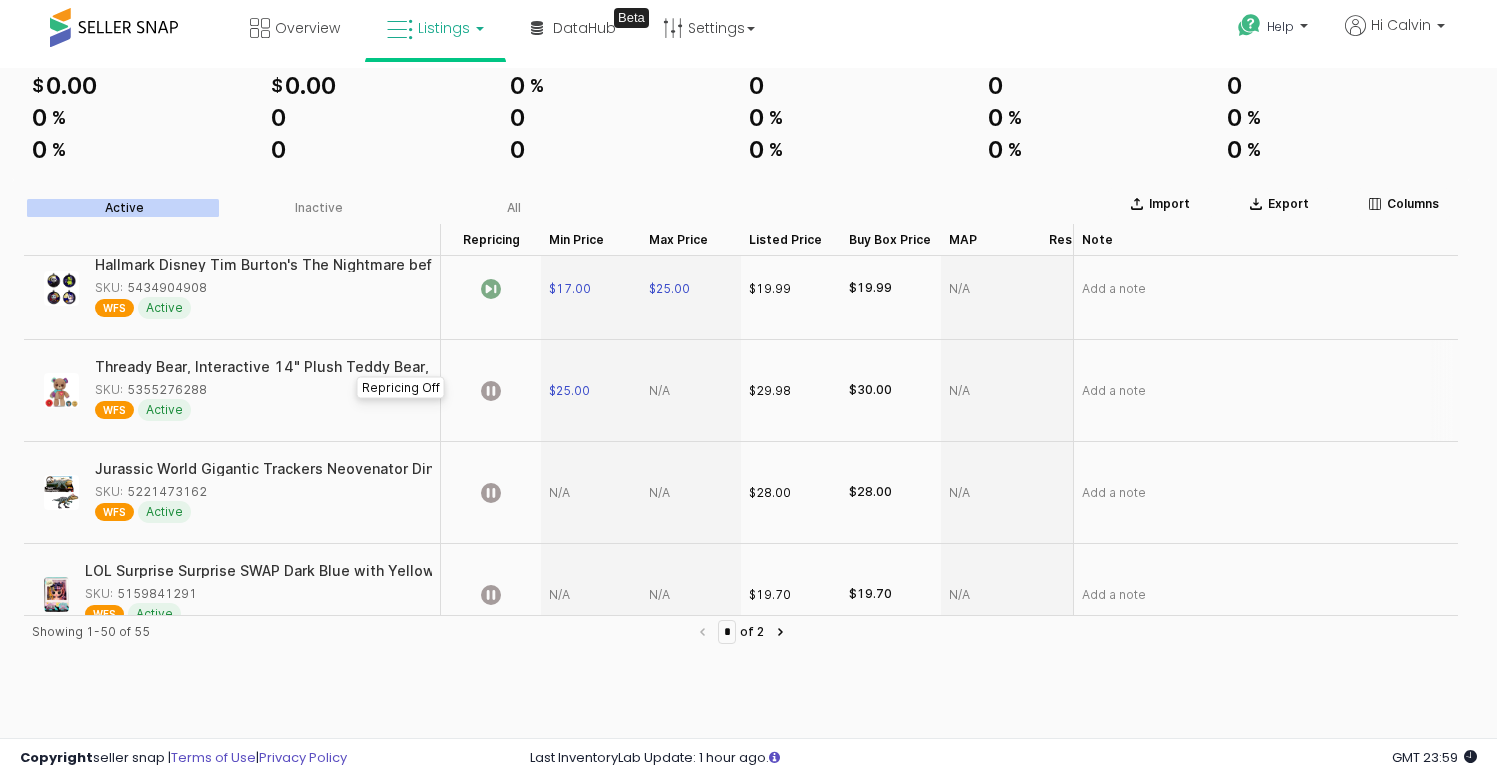 scroll, scrollTop: 1552, scrollLeft: 0, axis: vertical 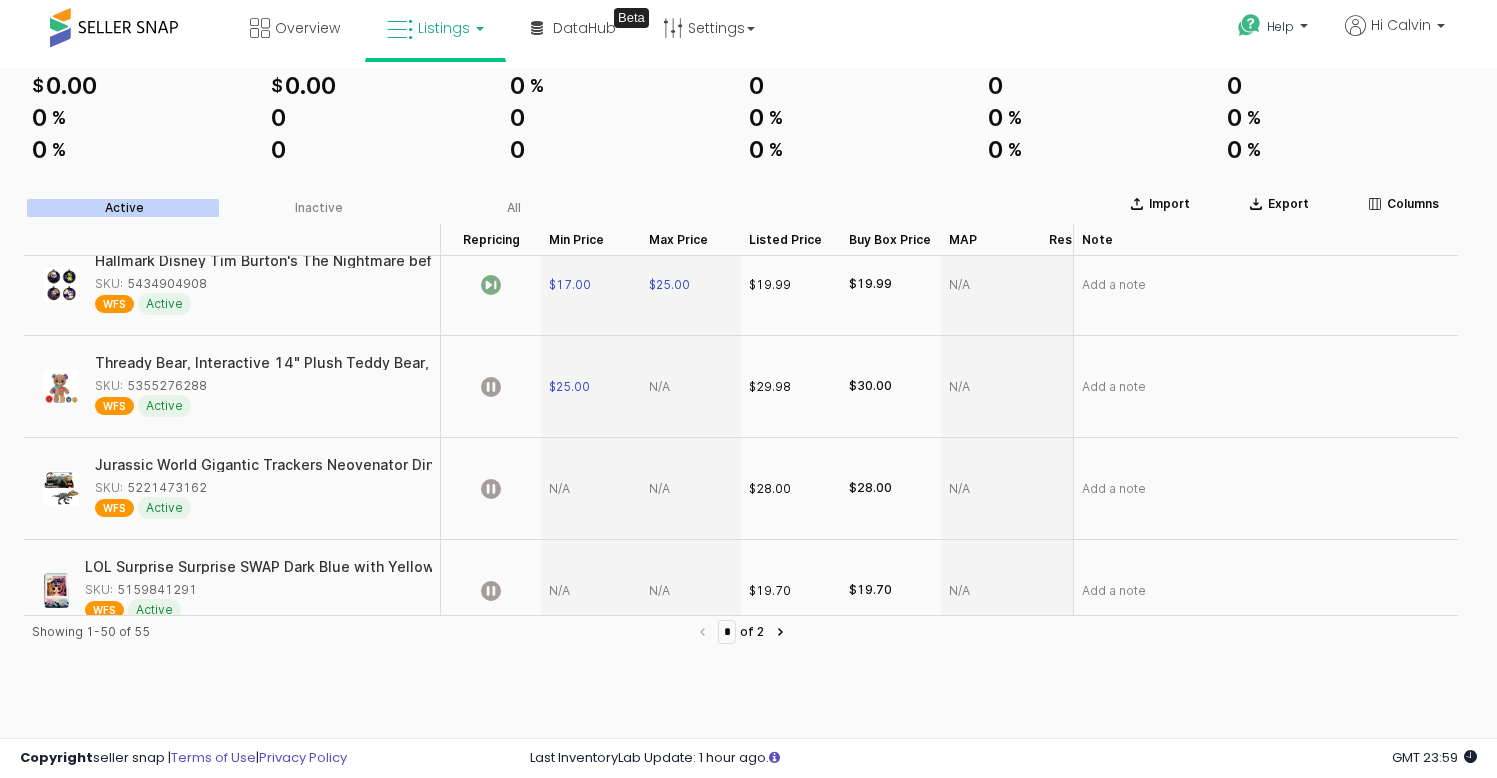 click at bounding box center (691, 387) 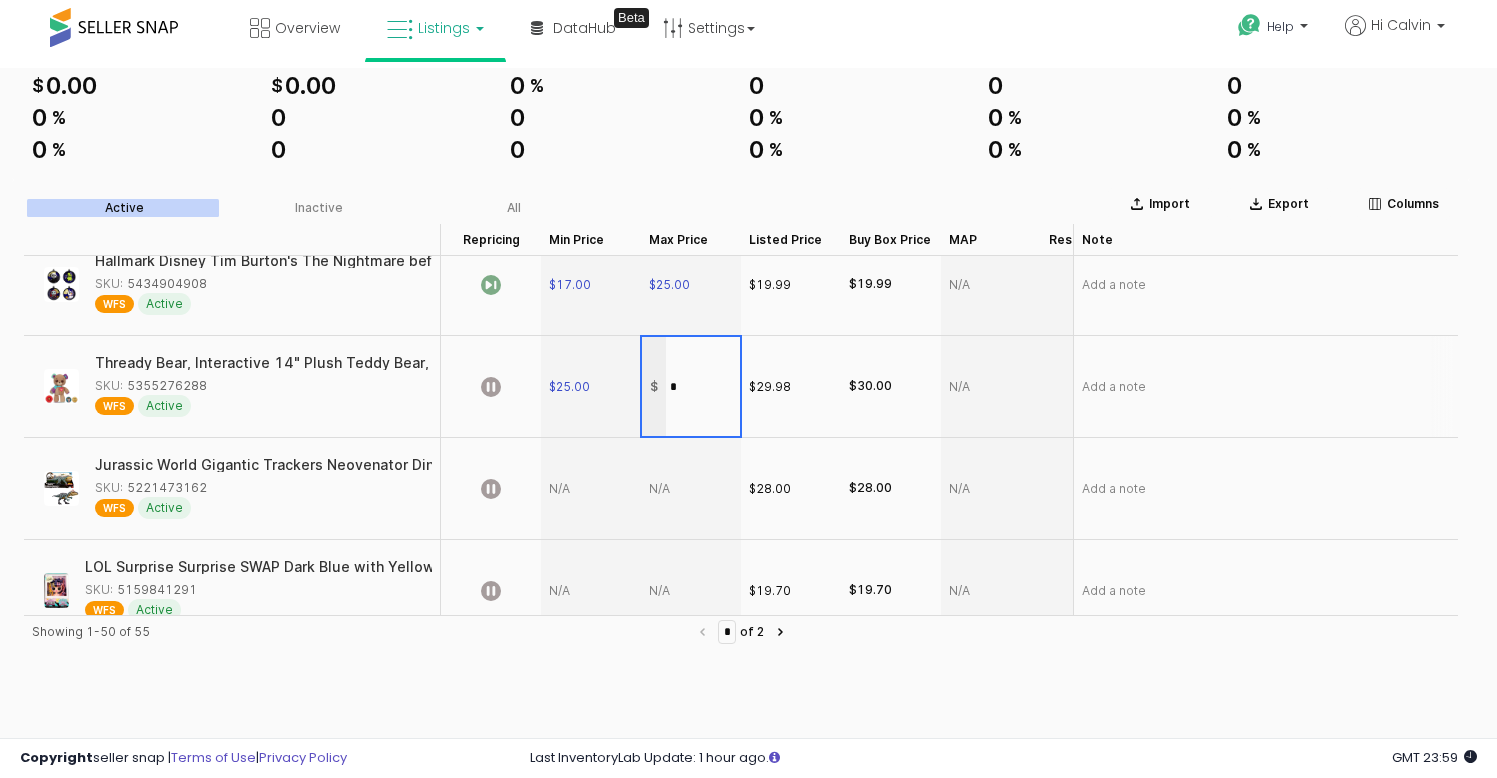 type on "**" 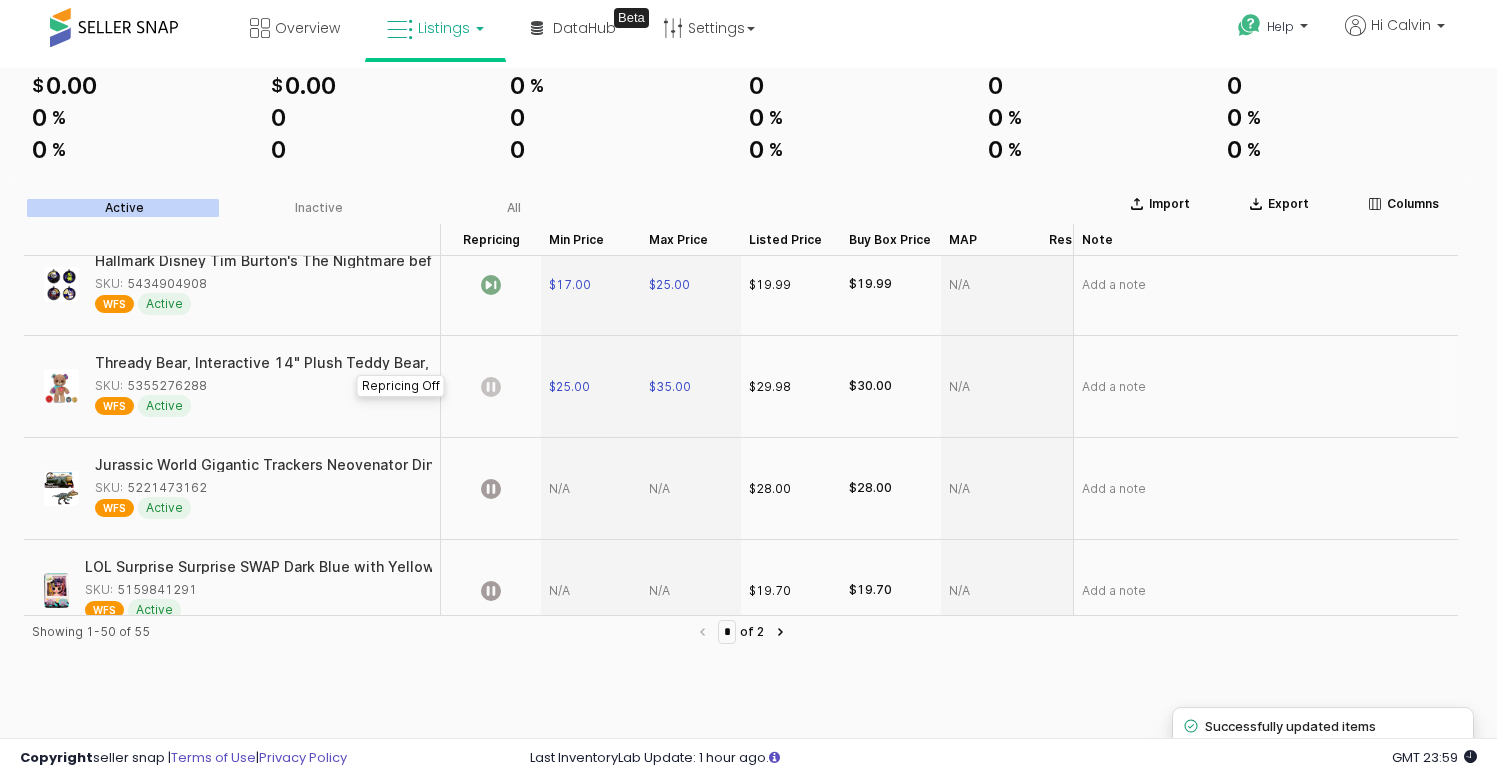 click 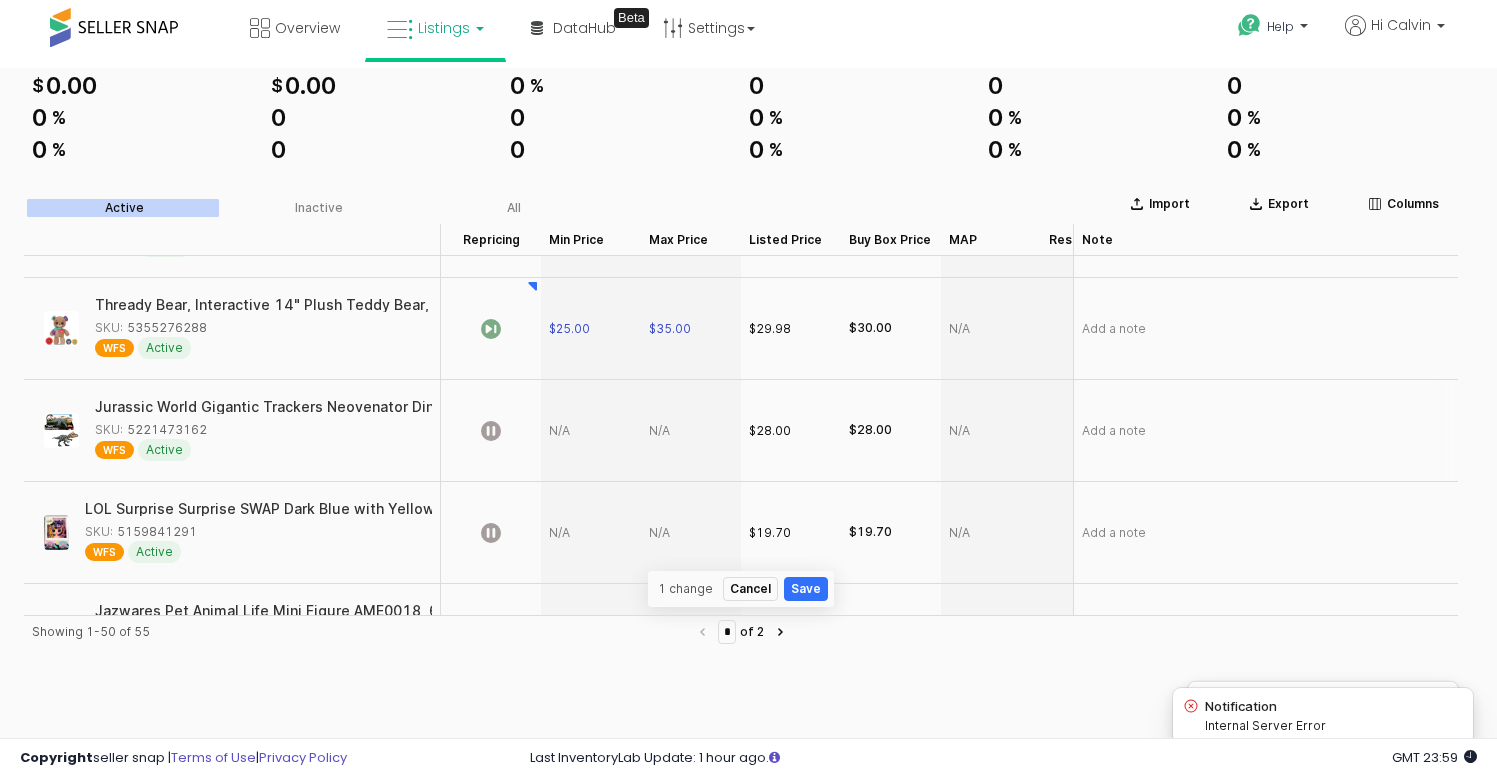 scroll, scrollTop: 1625, scrollLeft: 0, axis: vertical 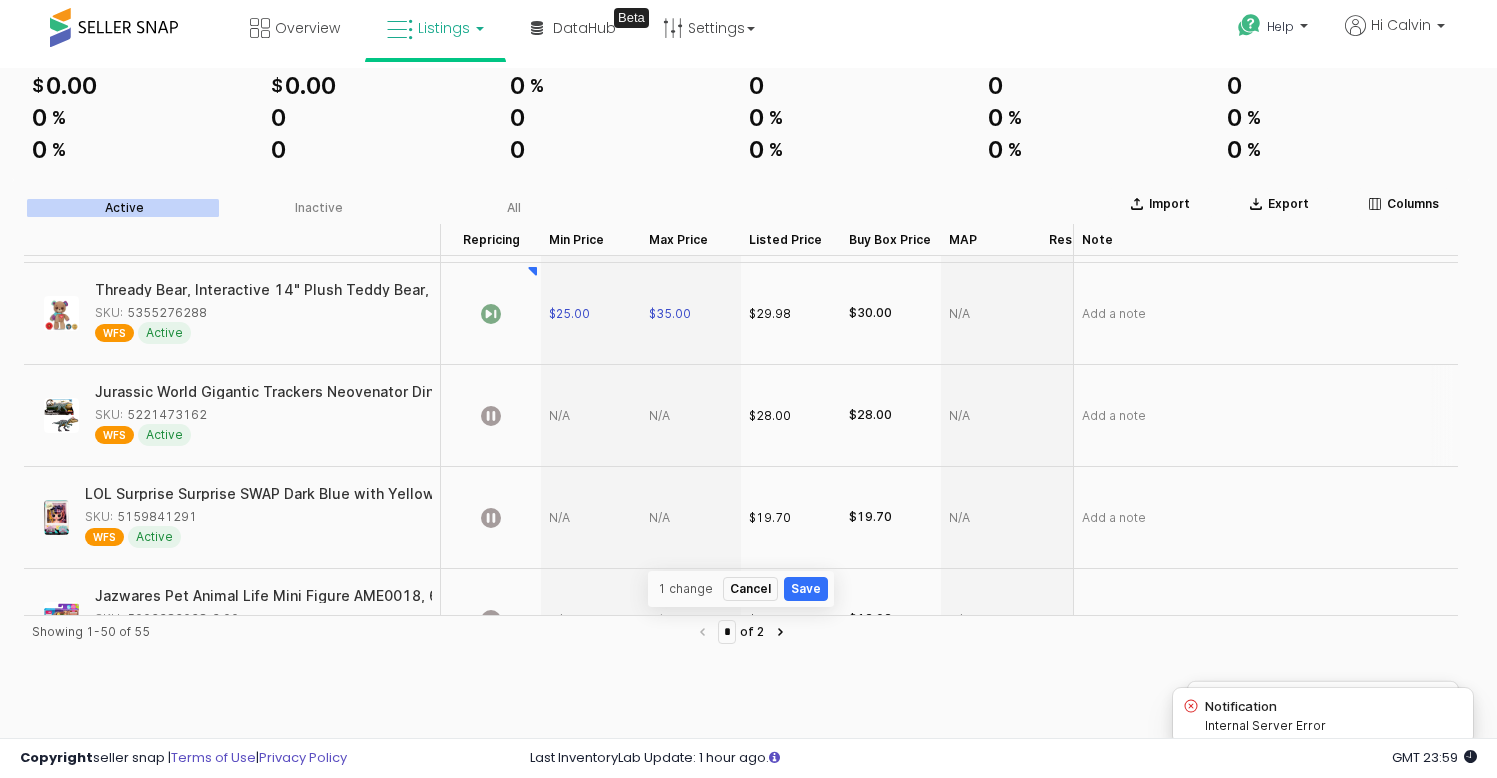 click at bounding box center (591, 416) 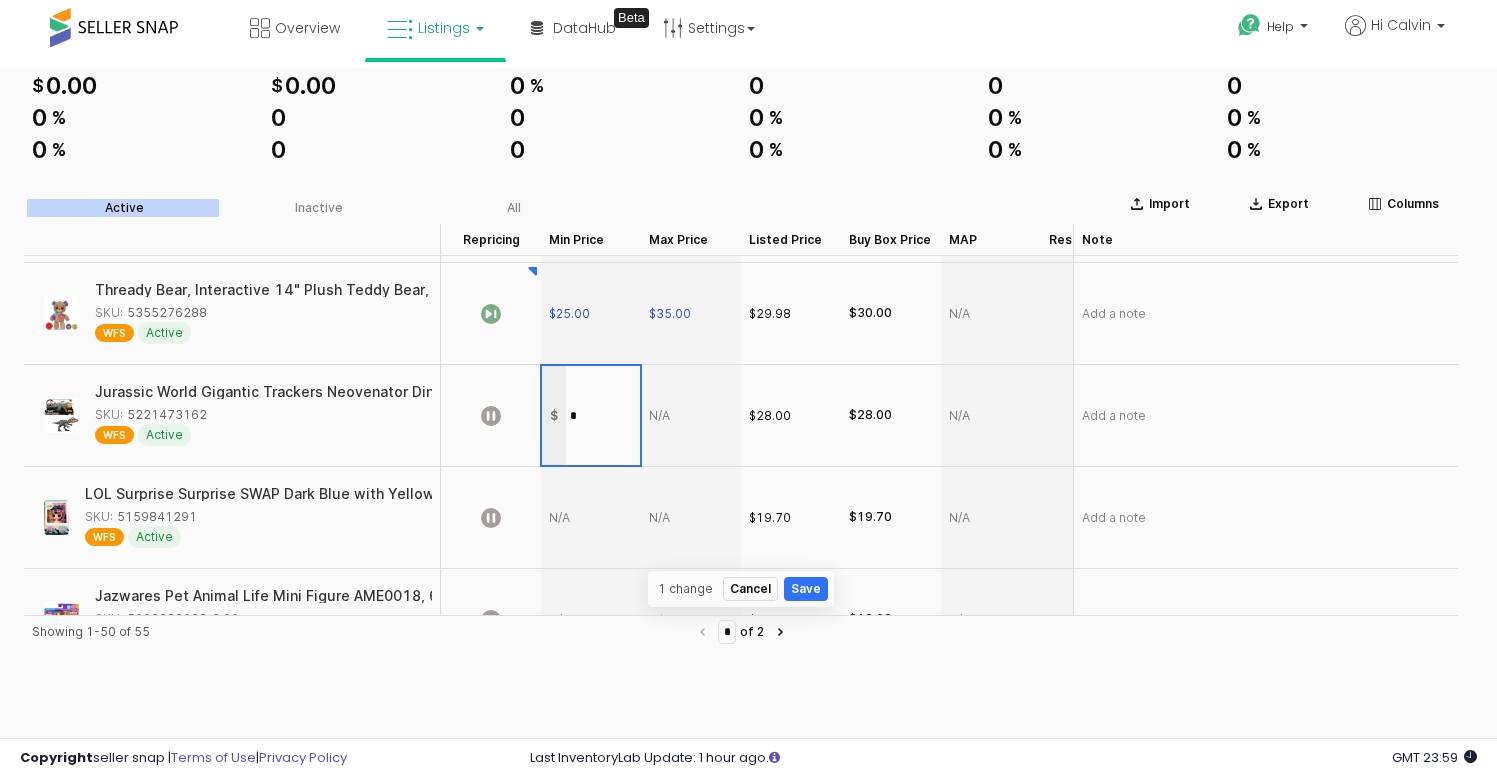 type on "**" 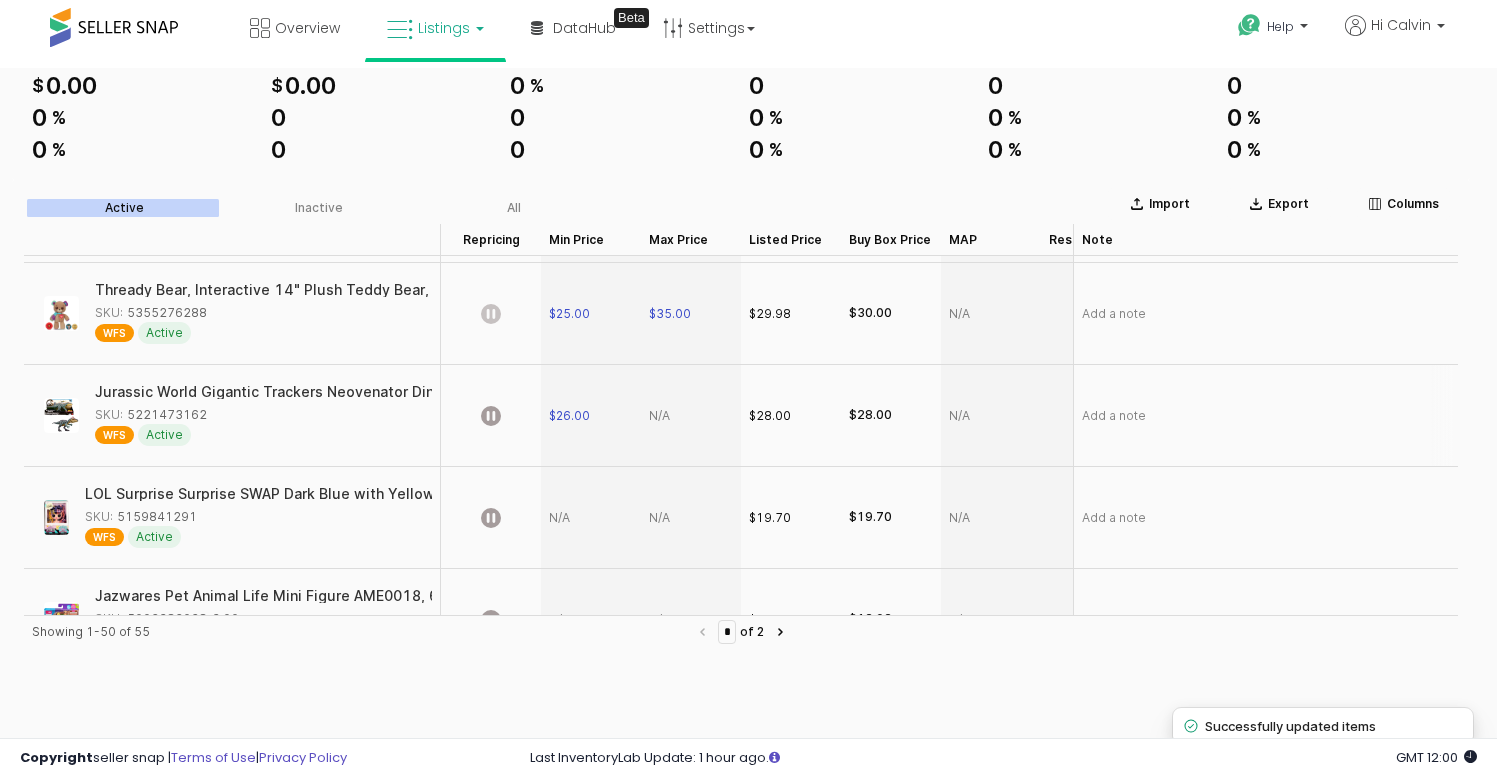 click at bounding box center [691, 416] 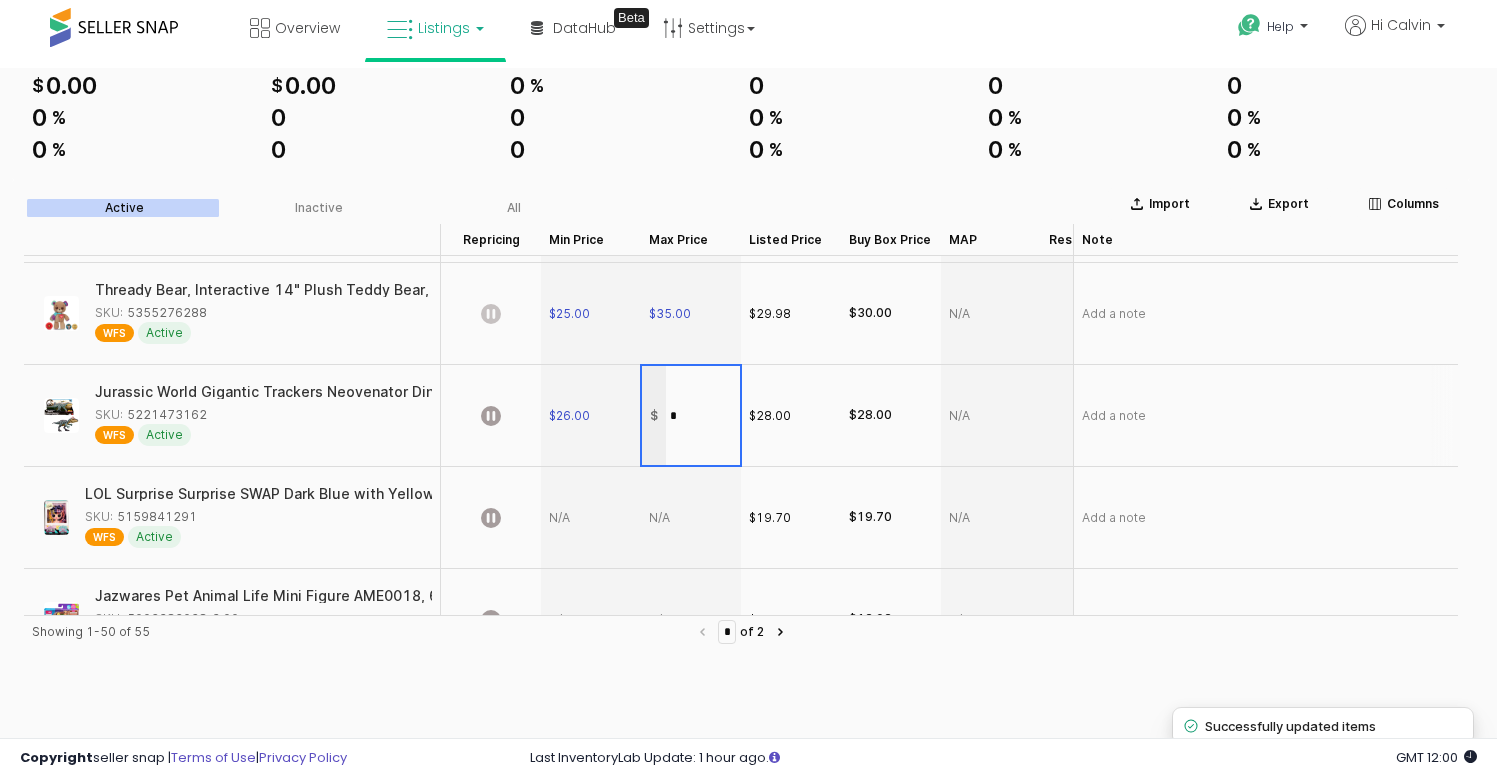 type on "**" 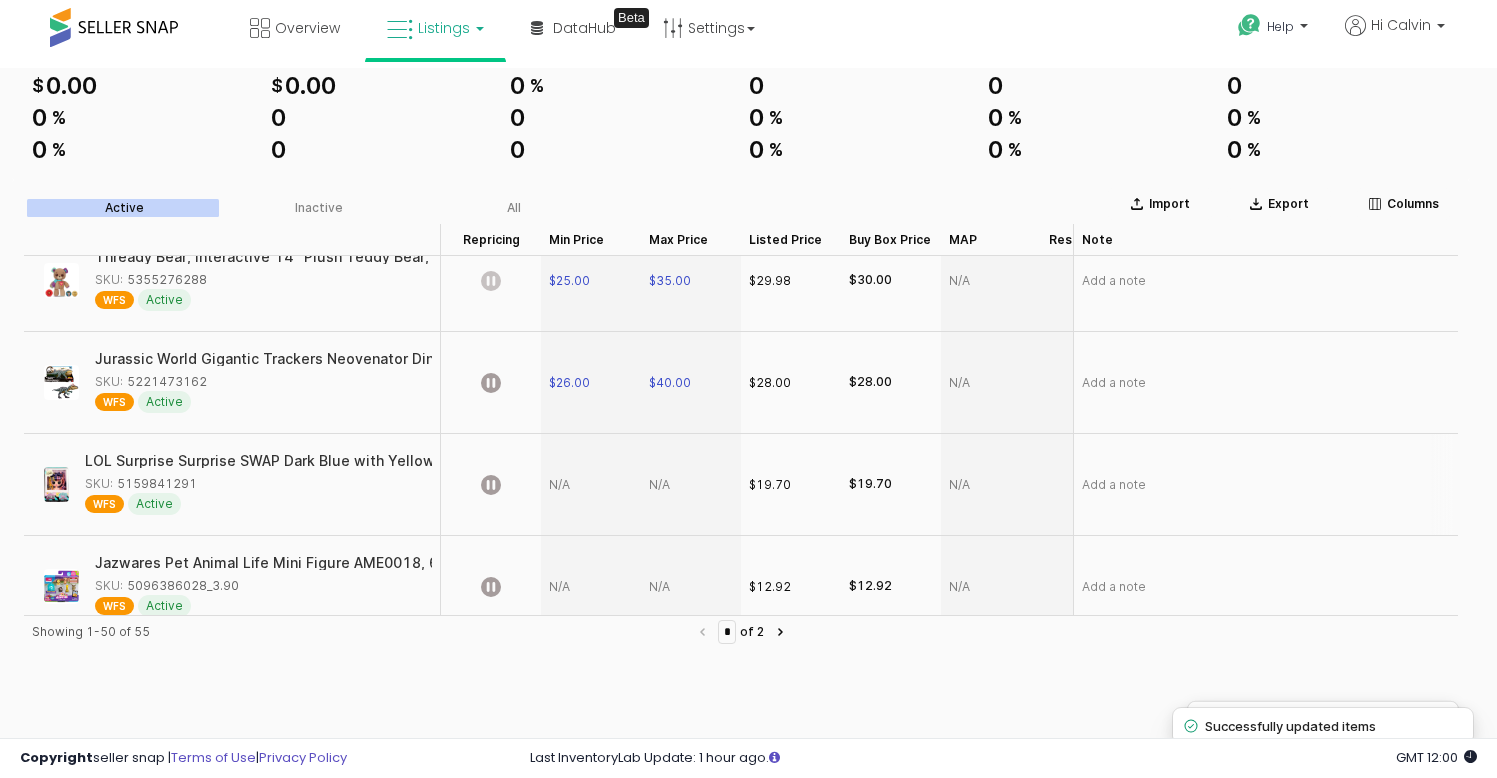 scroll, scrollTop: 1690, scrollLeft: 0, axis: vertical 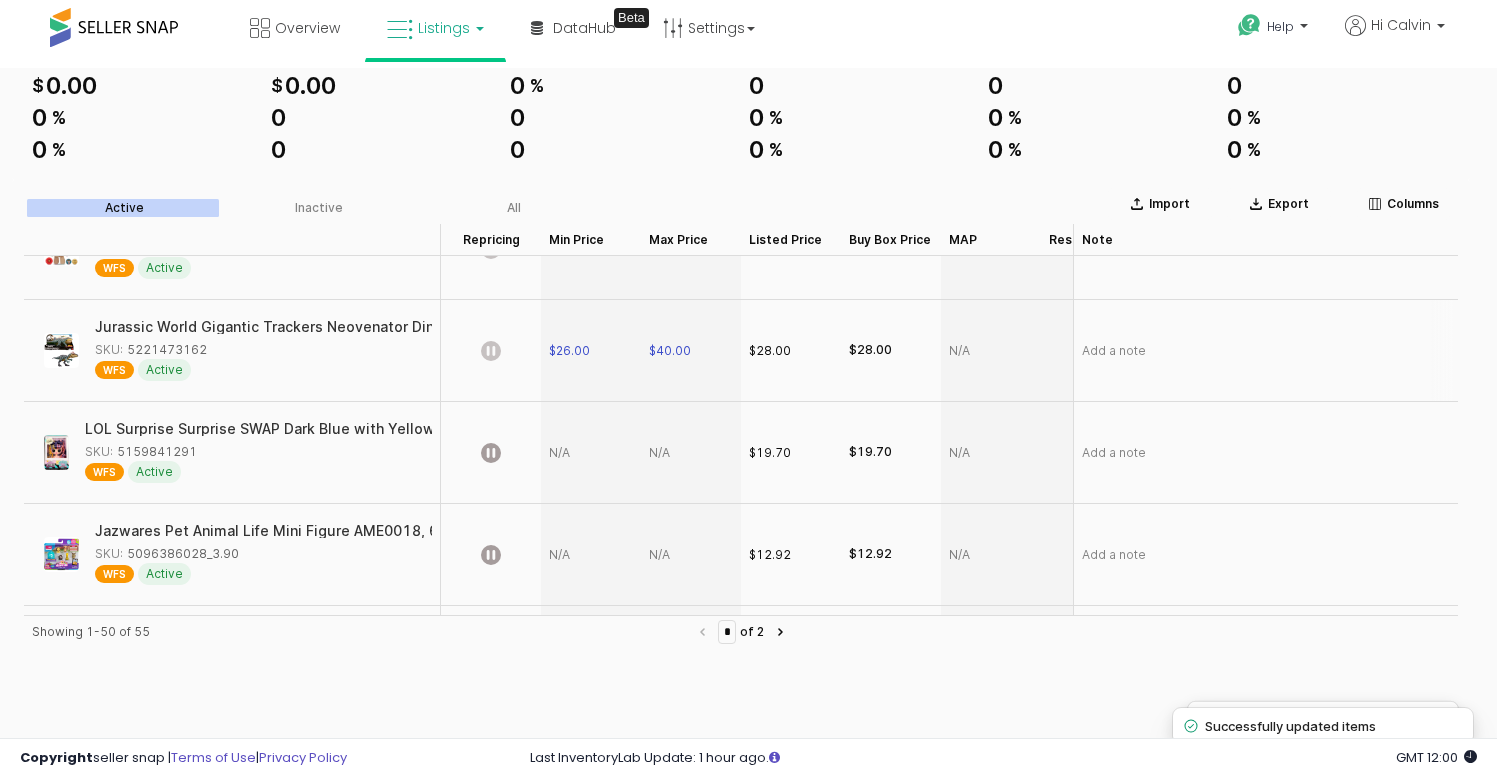 click 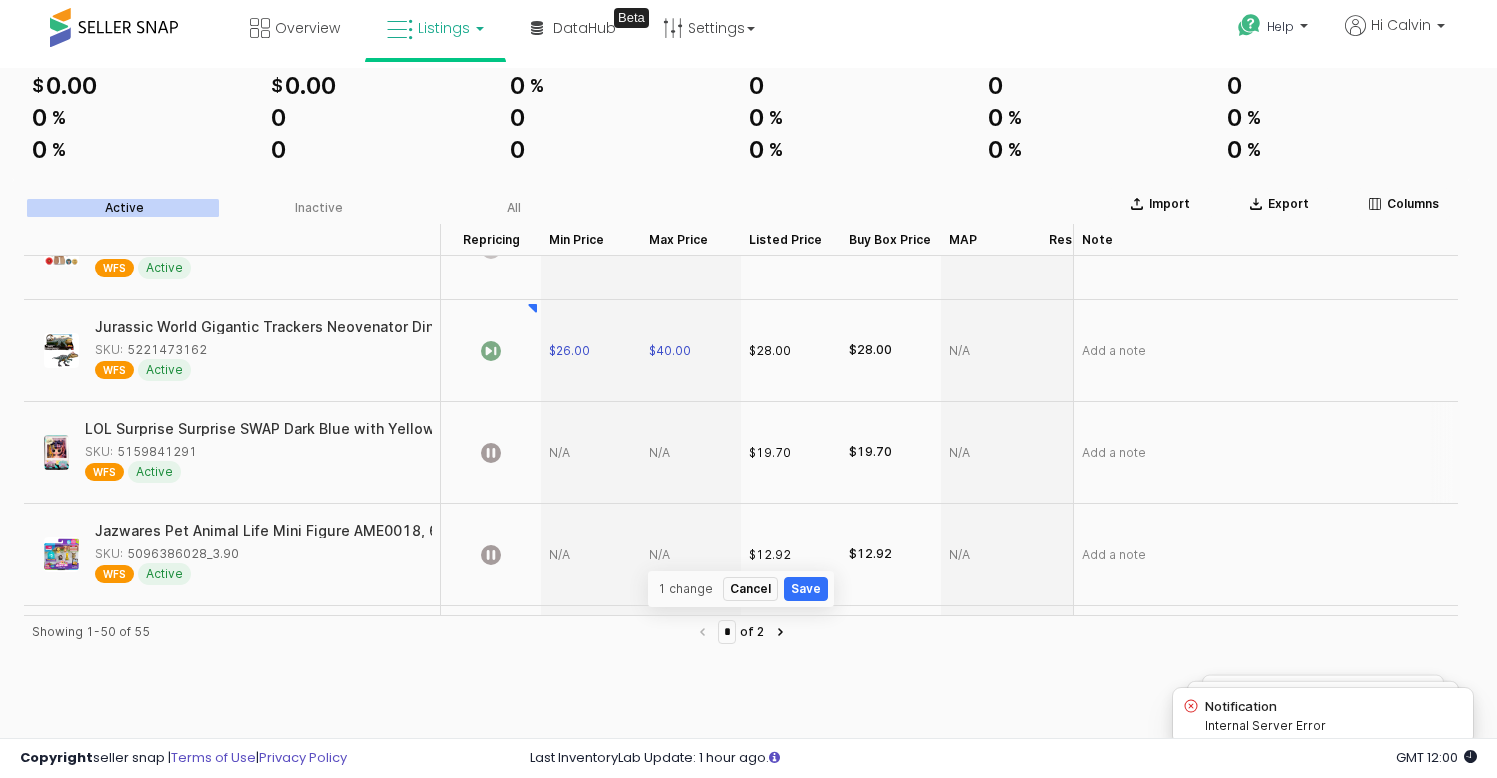 scroll, scrollTop: 1727, scrollLeft: 0, axis: vertical 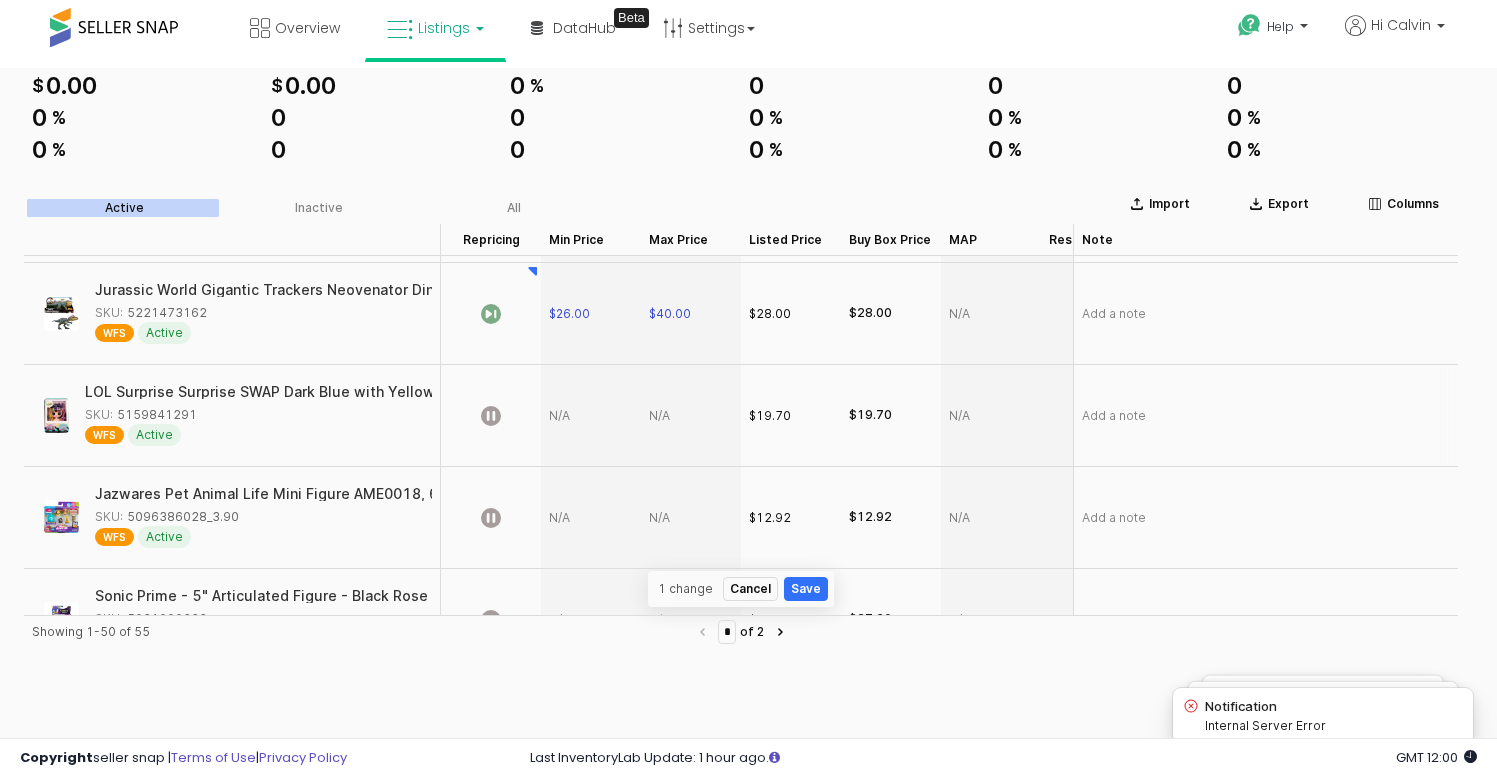 click at bounding box center [591, 416] 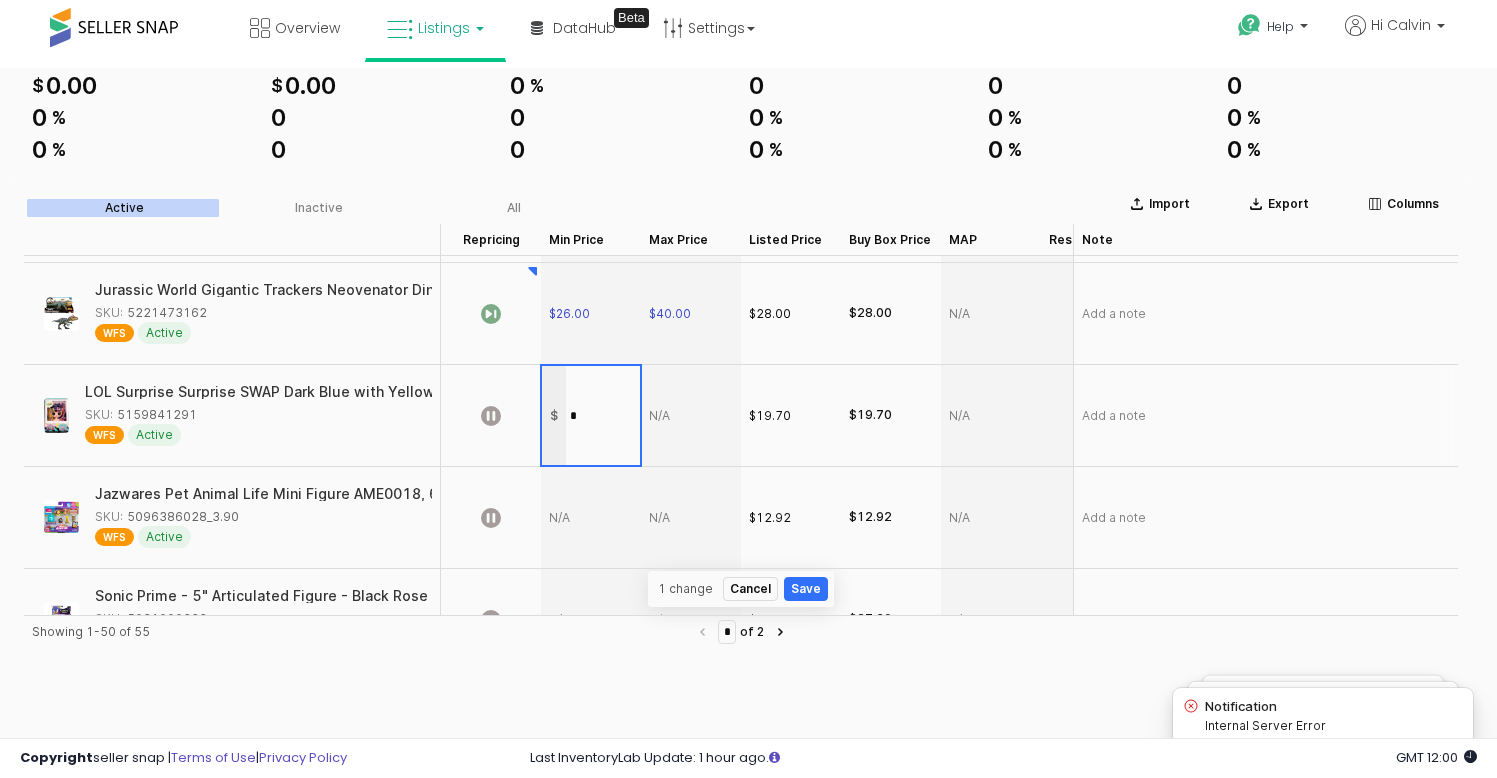 type on "**" 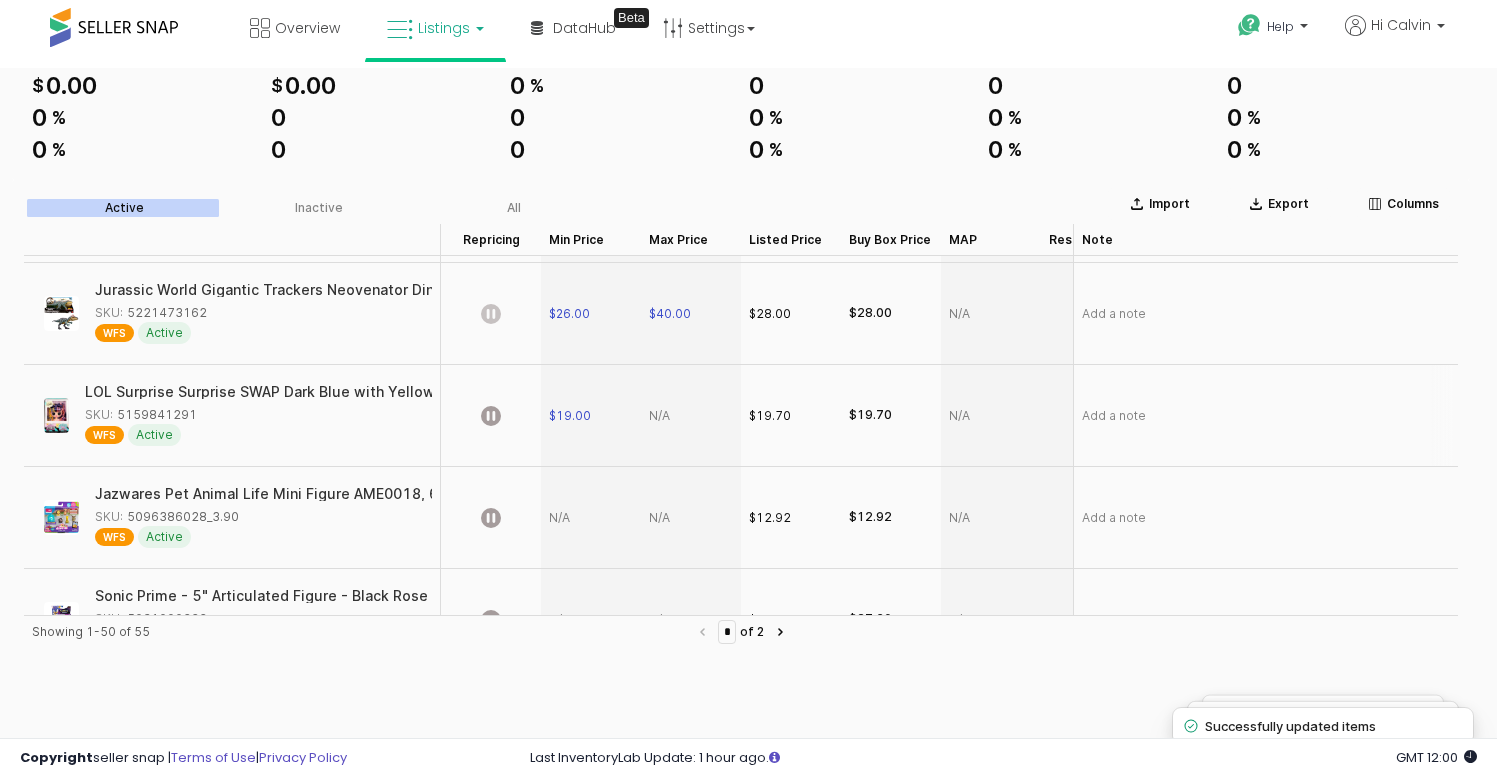 click at bounding box center (691, 416) 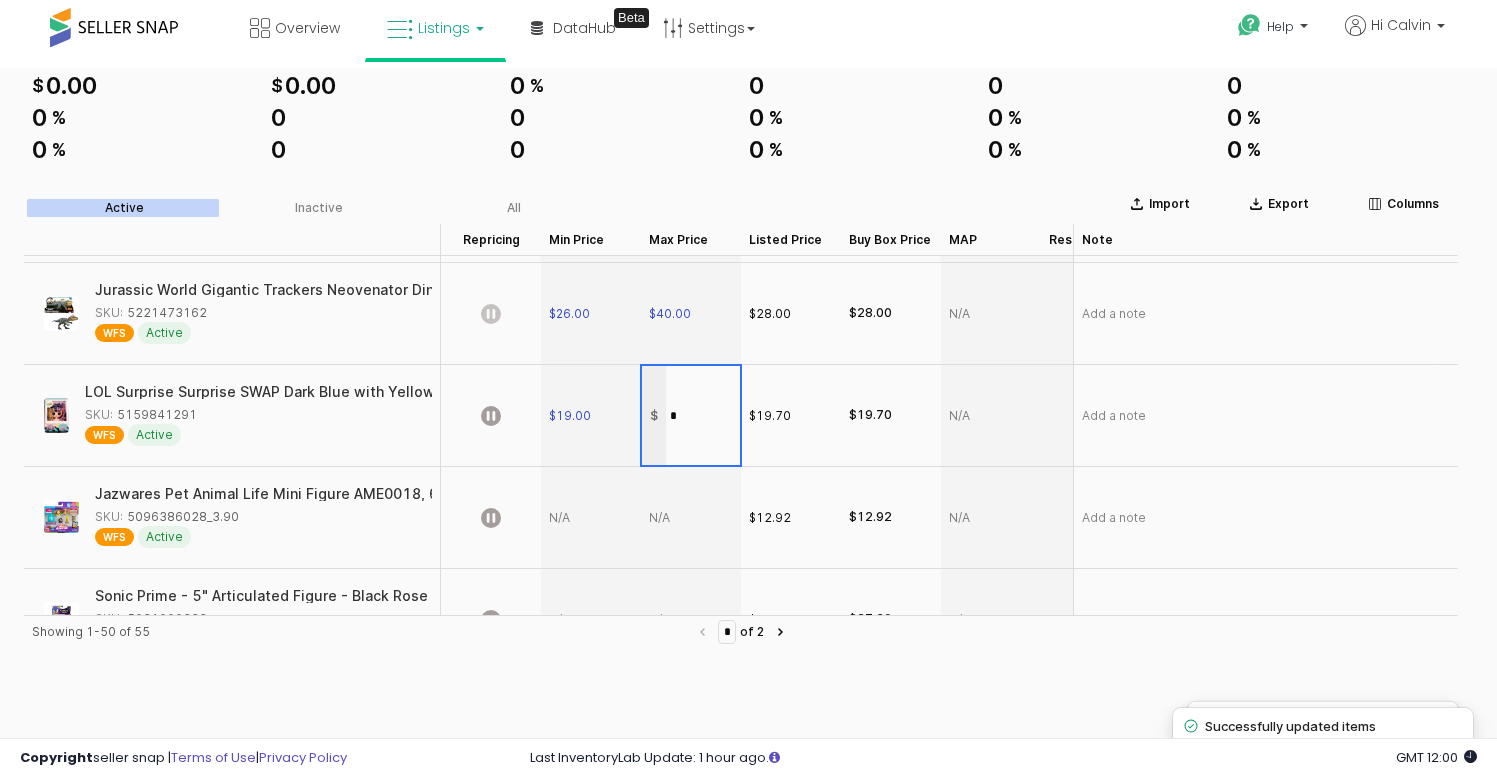 type on "**" 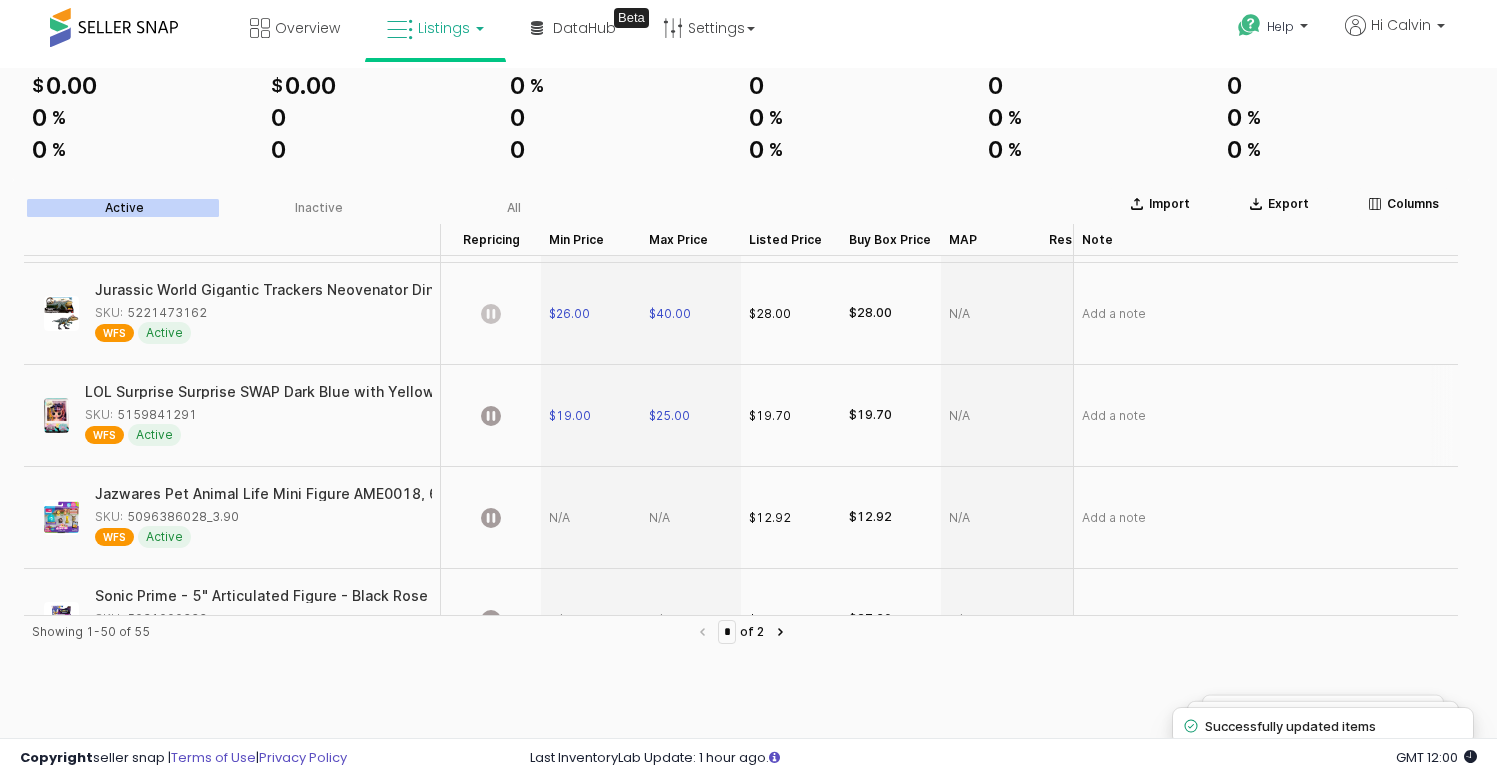 click at bounding box center (491, 416) 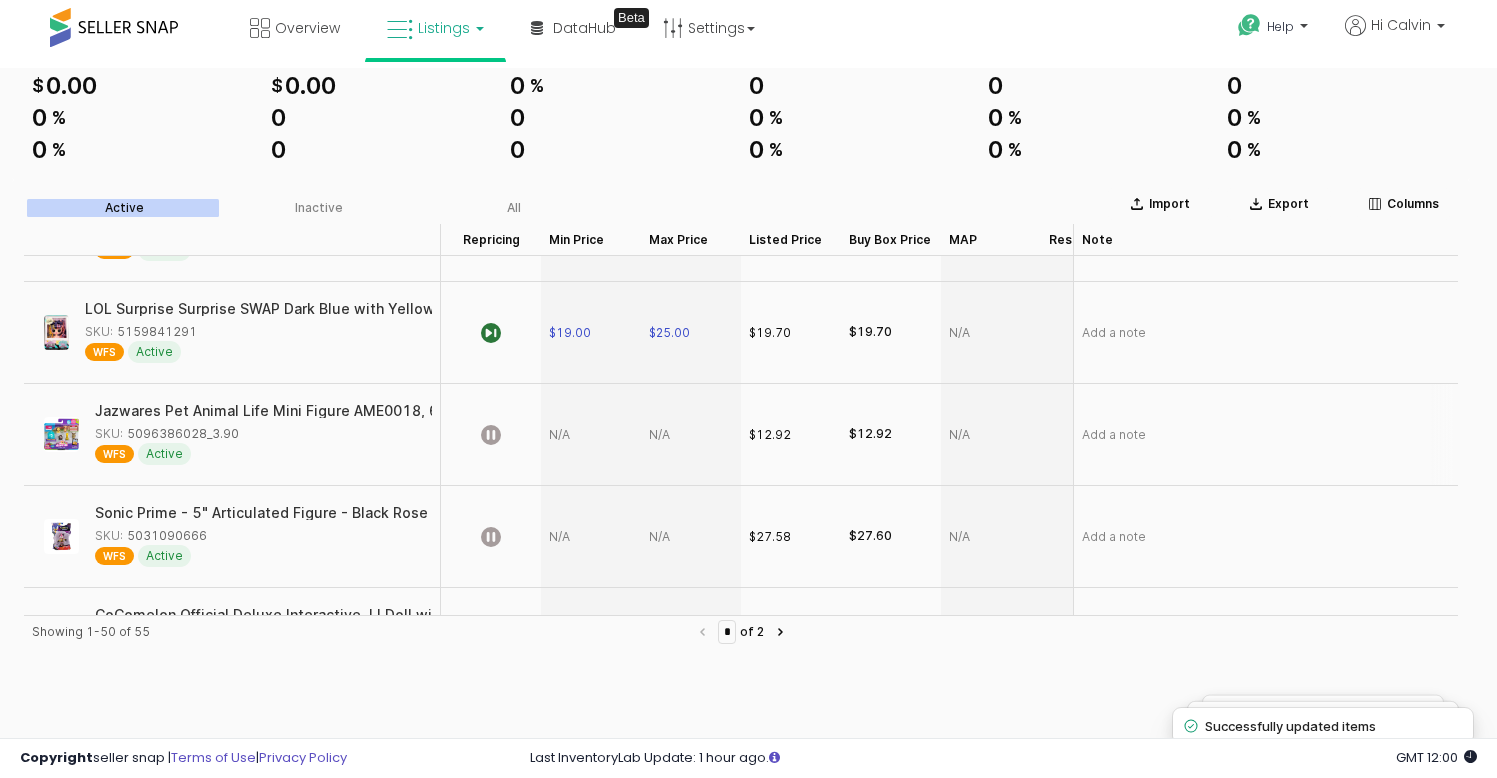 scroll, scrollTop: 1817, scrollLeft: 0, axis: vertical 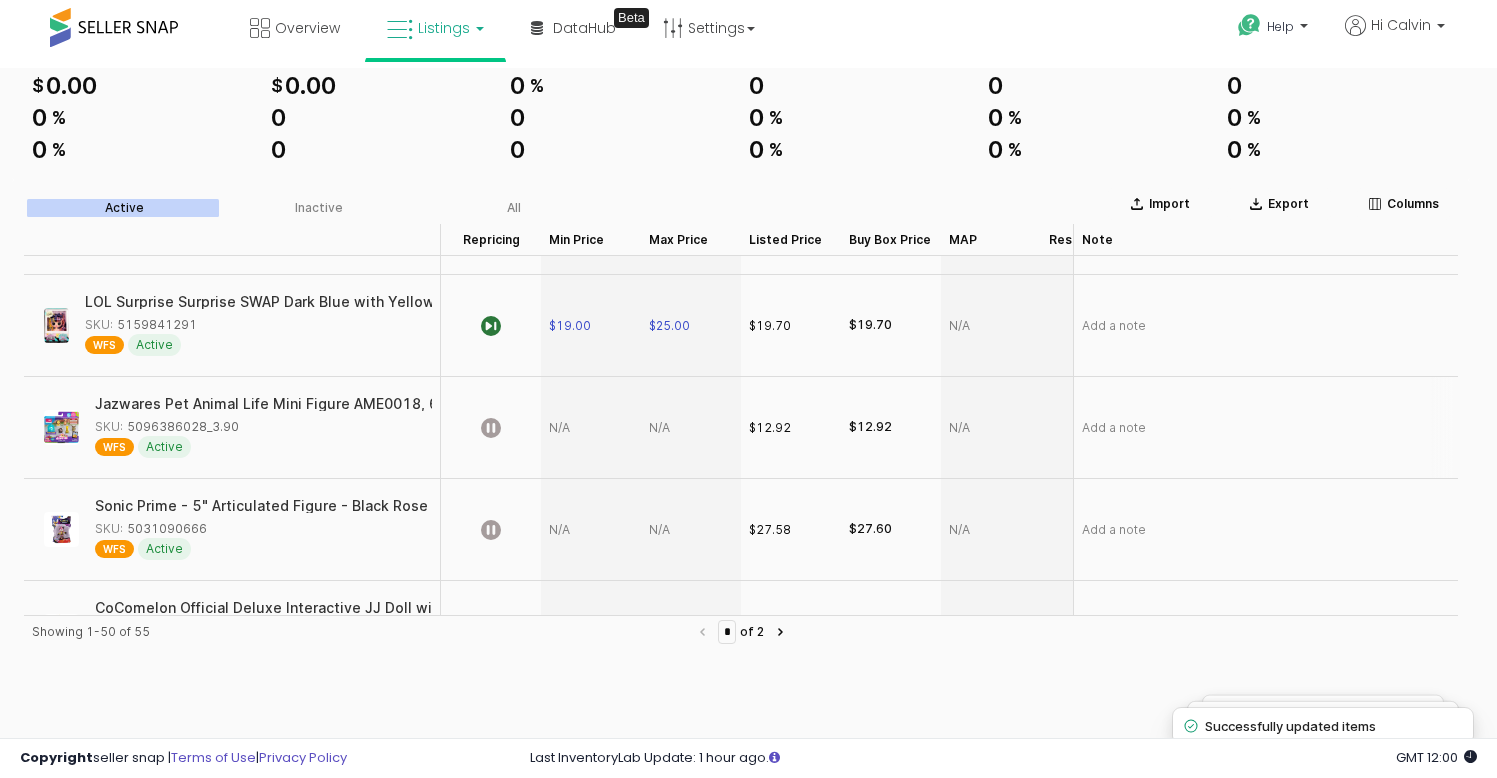 click at bounding box center [591, 428] 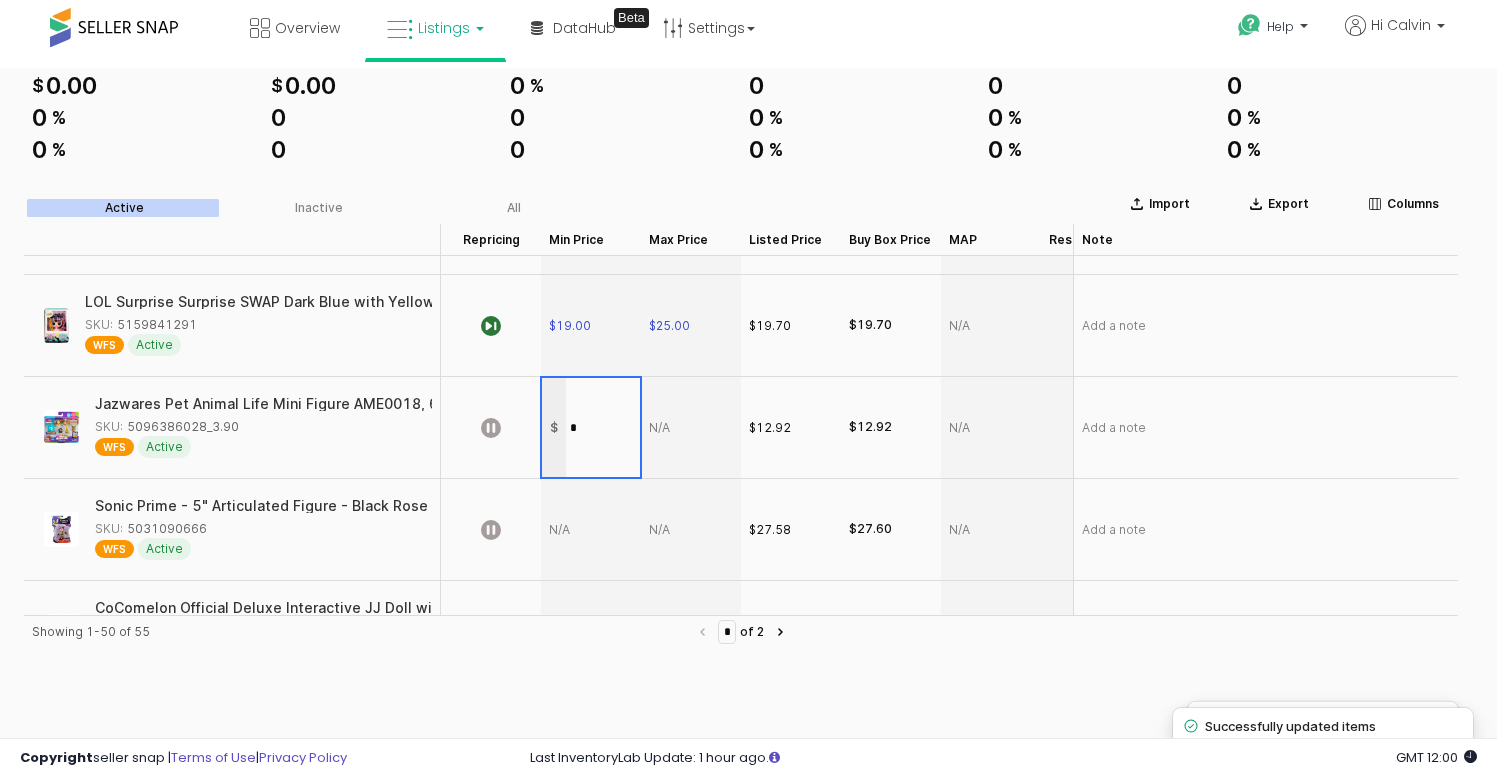type on "**" 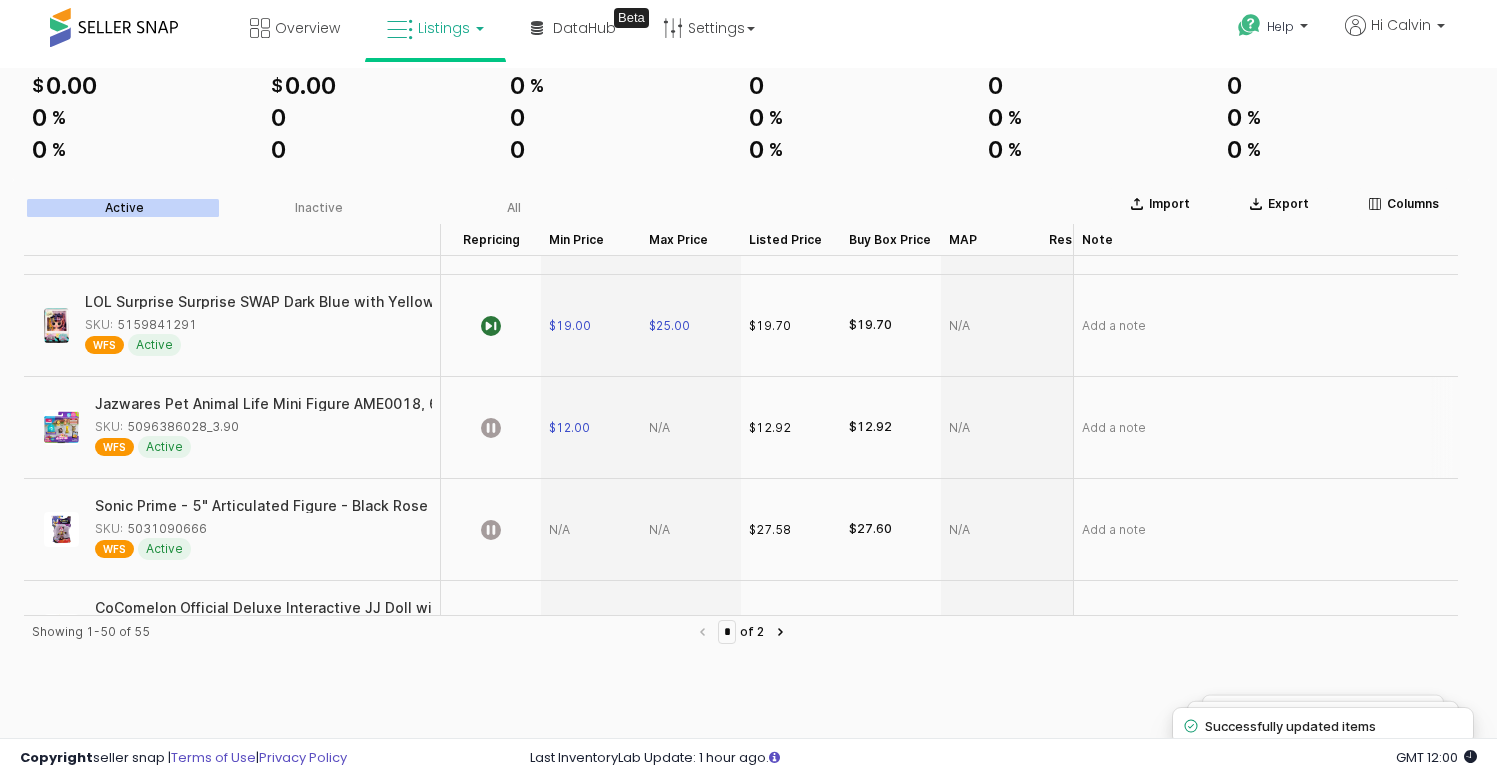 click at bounding box center [691, 428] 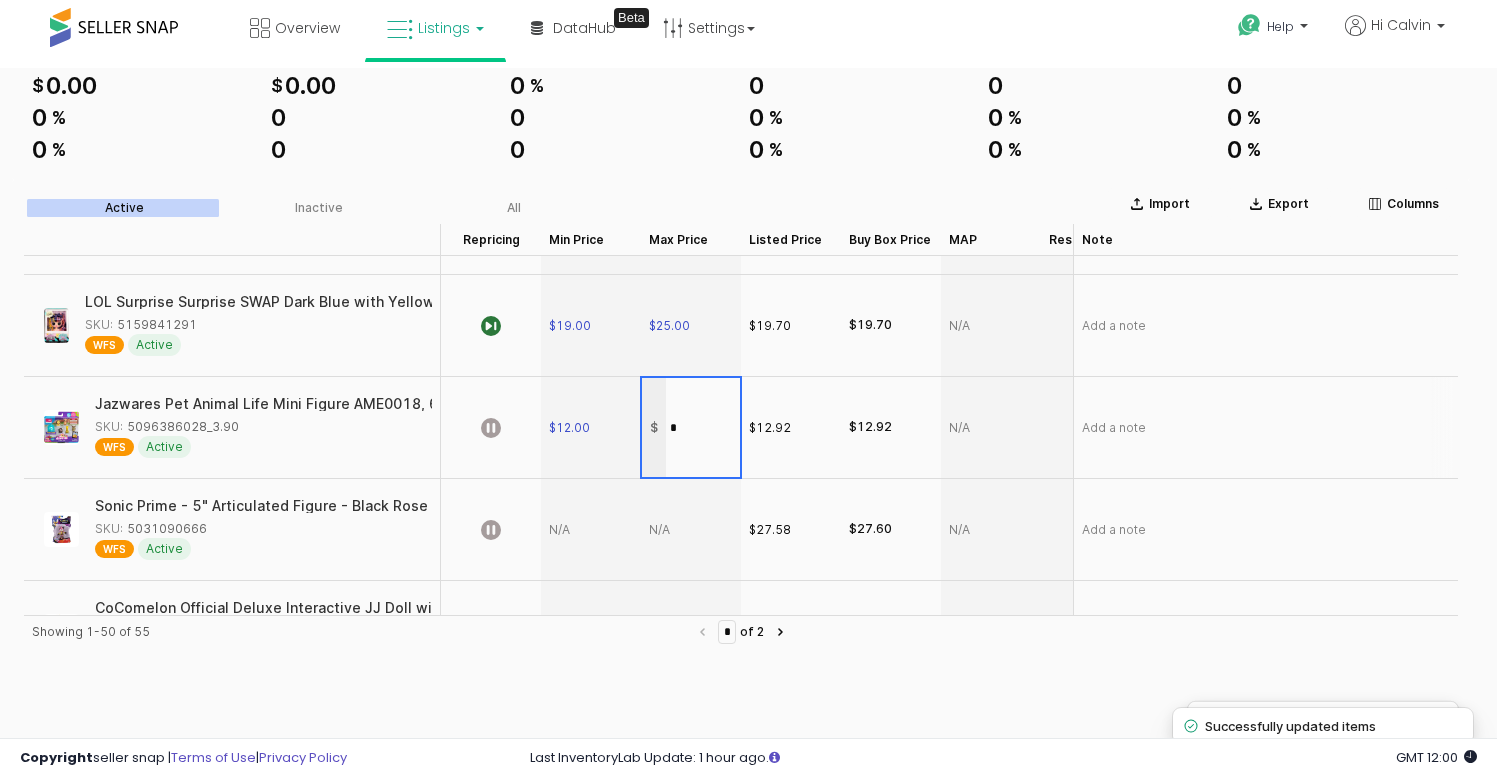 type on "**" 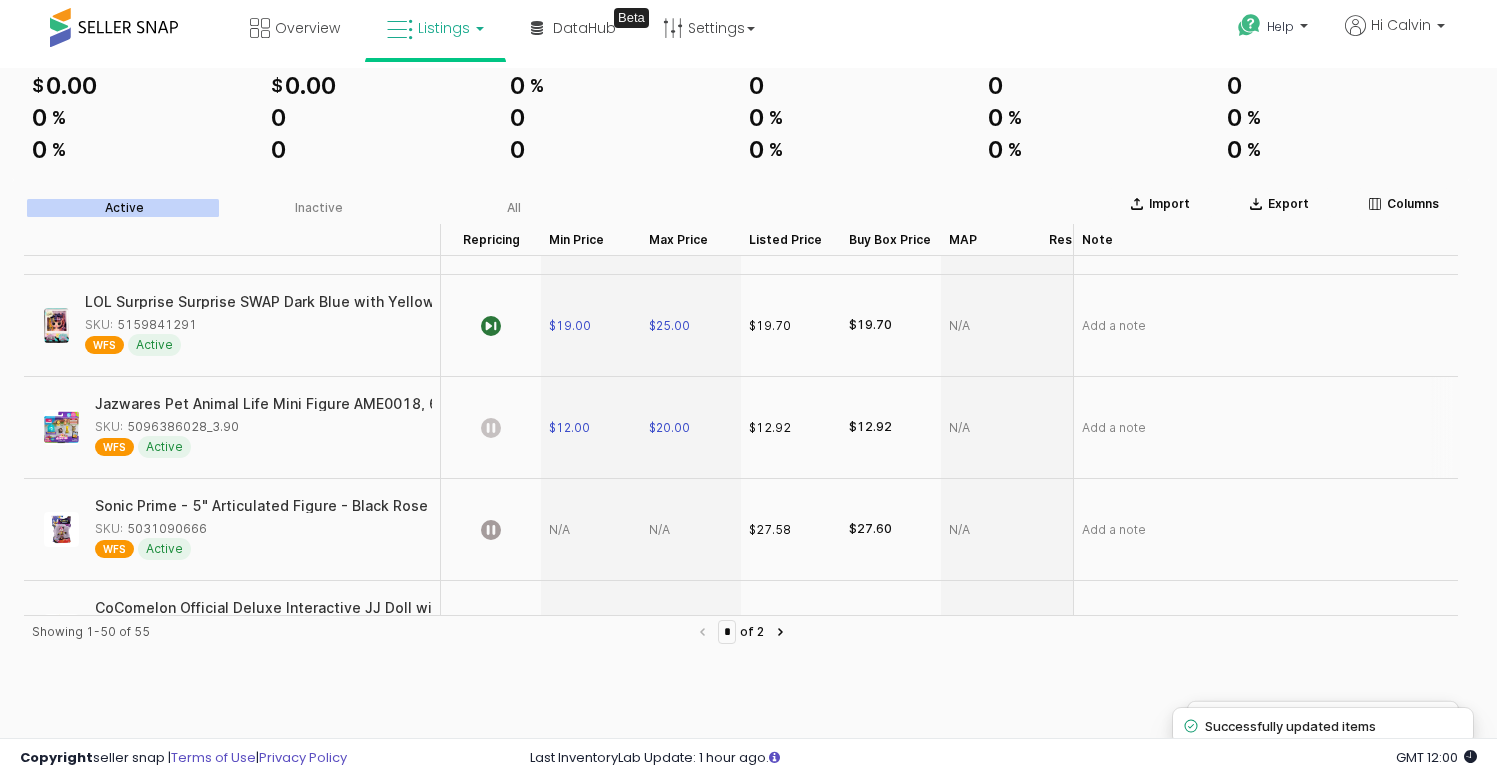 click 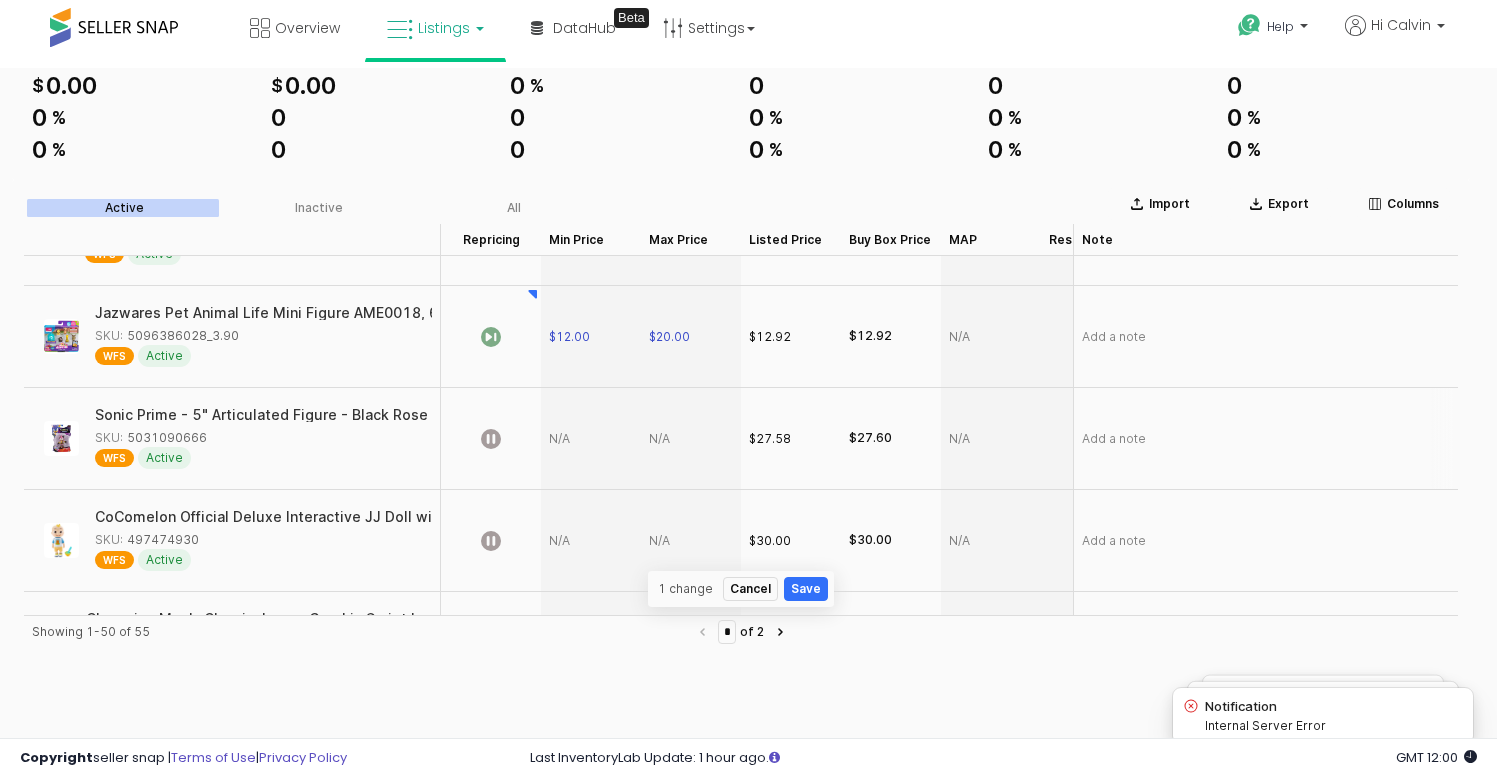 scroll, scrollTop: 1935, scrollLeft: 0, axis: vertical 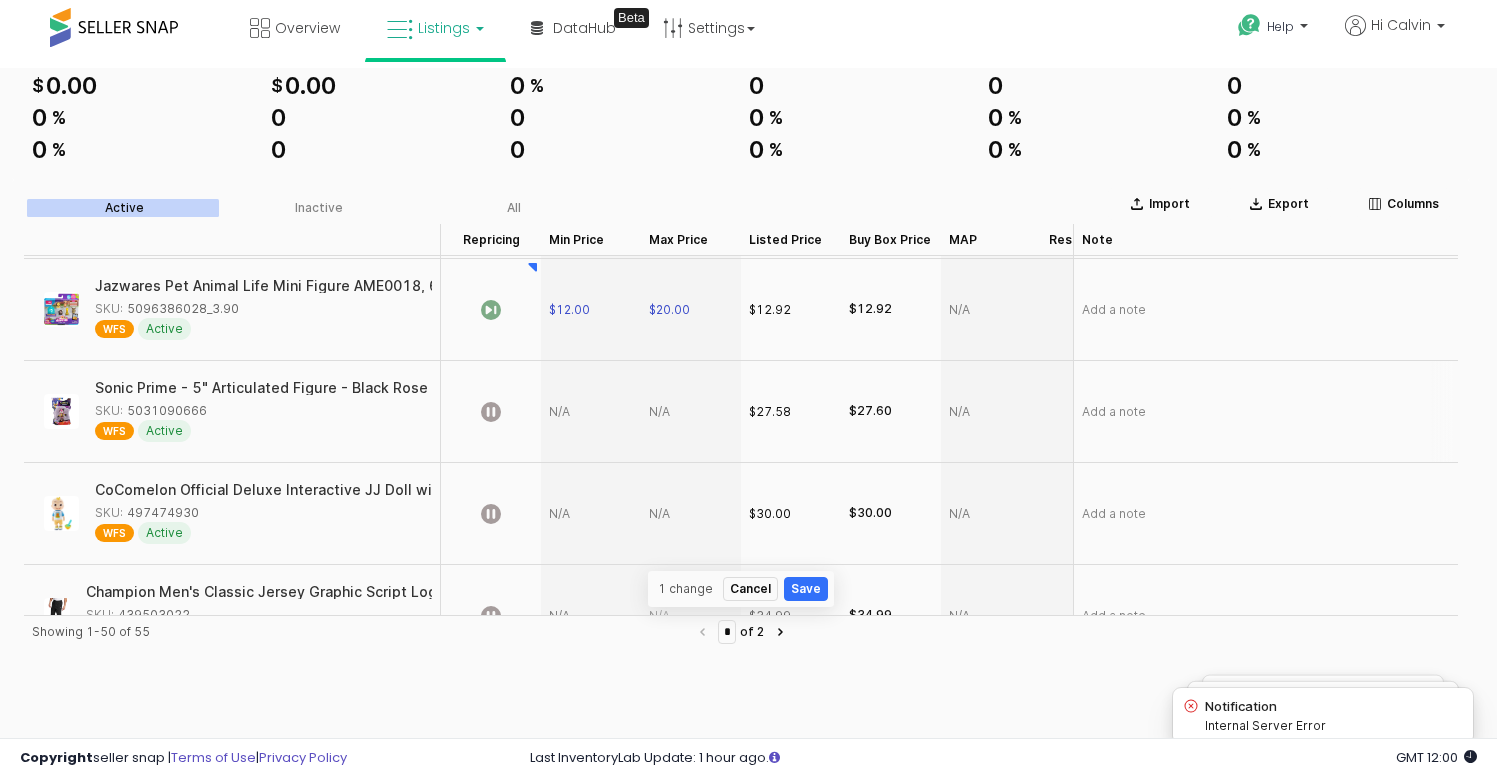 click at bounding box center (591, 412) 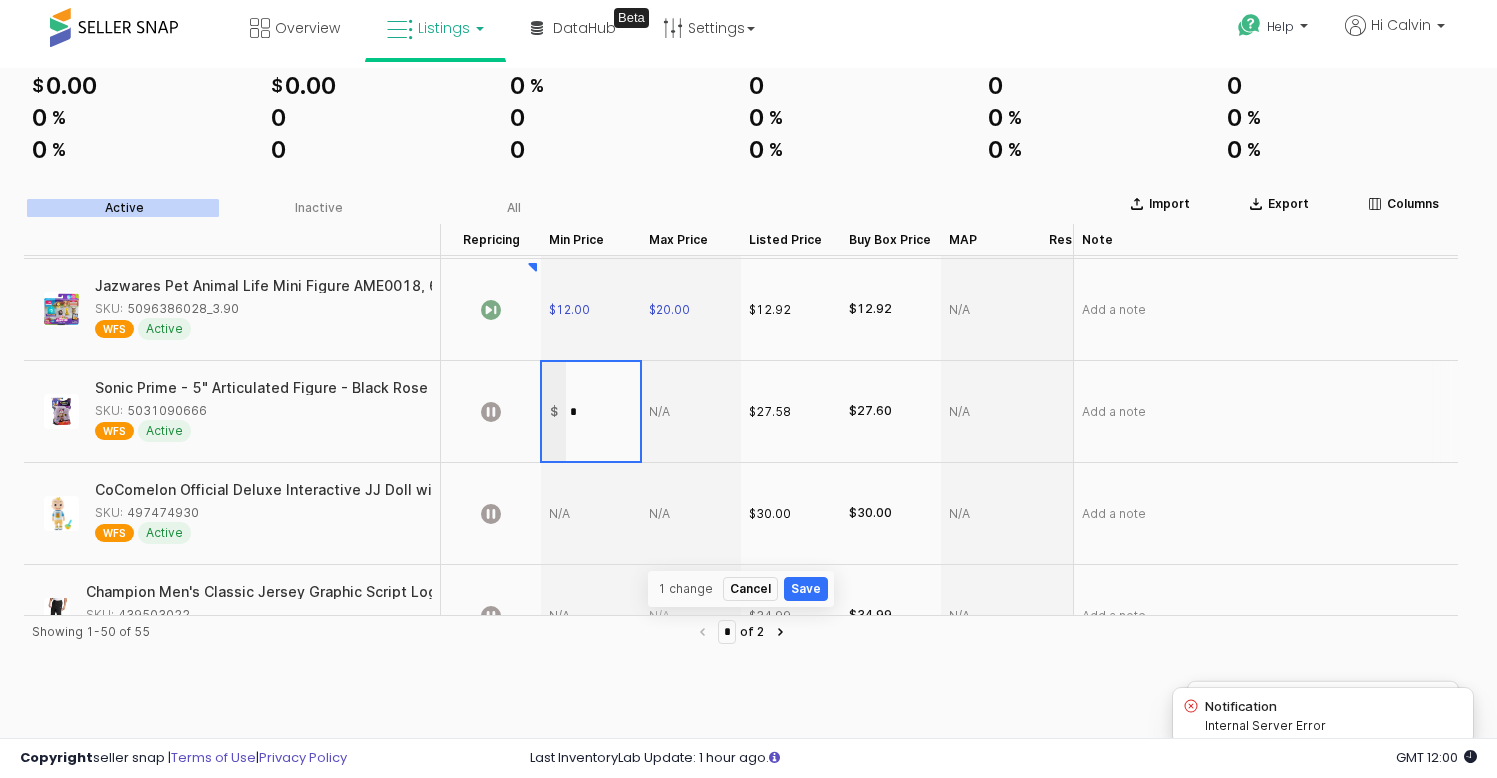 type on "**" 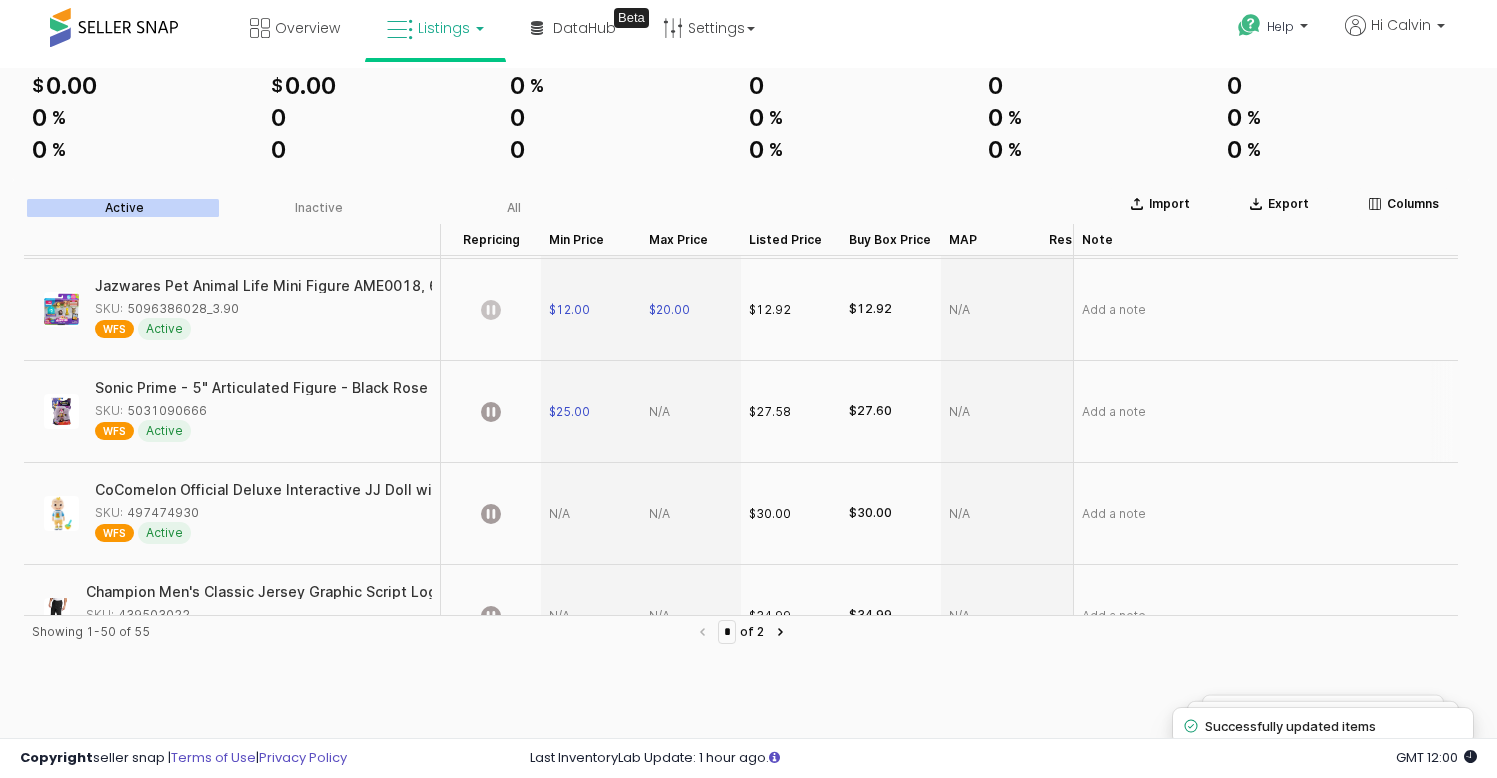click at bounding box center [691, 412] 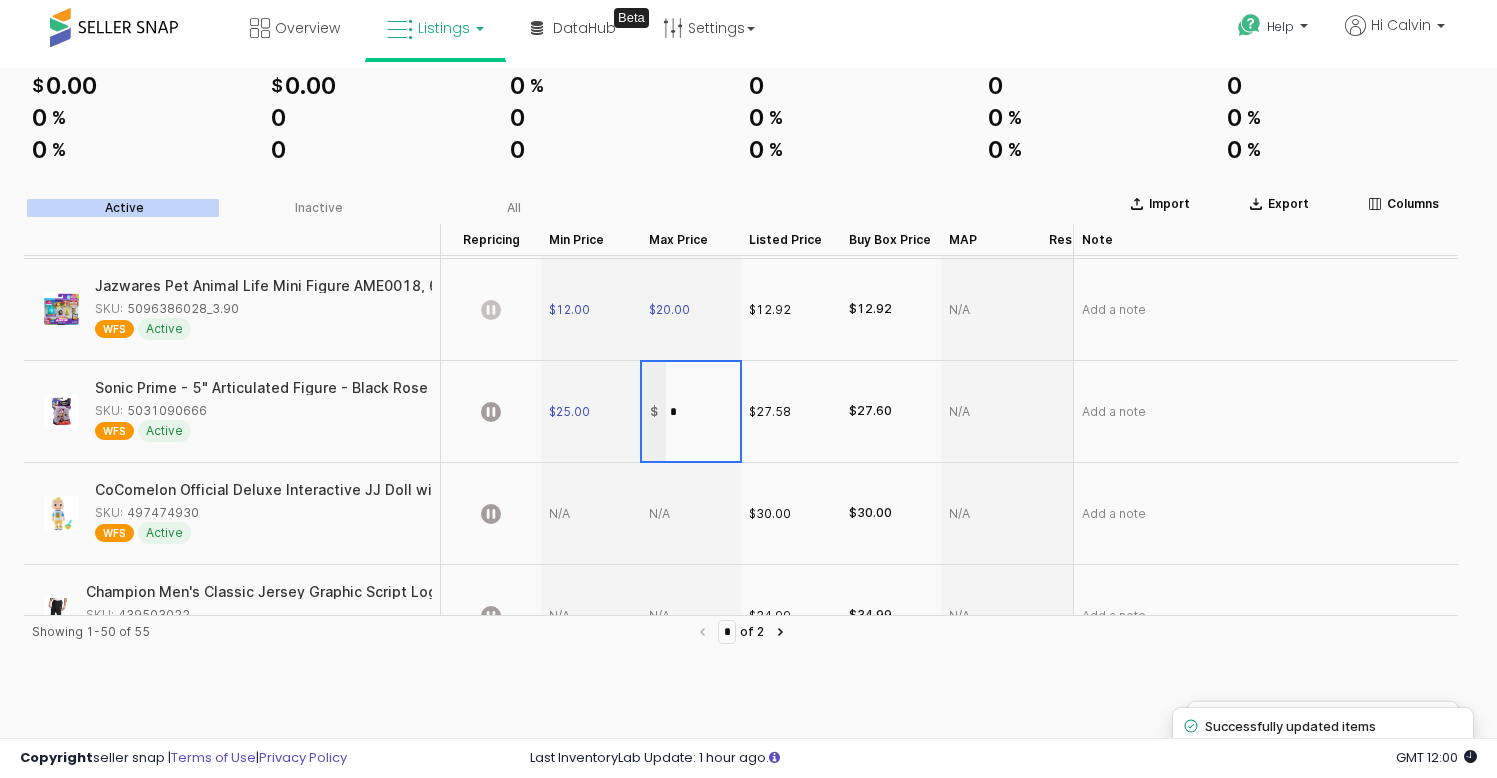 type on "**" 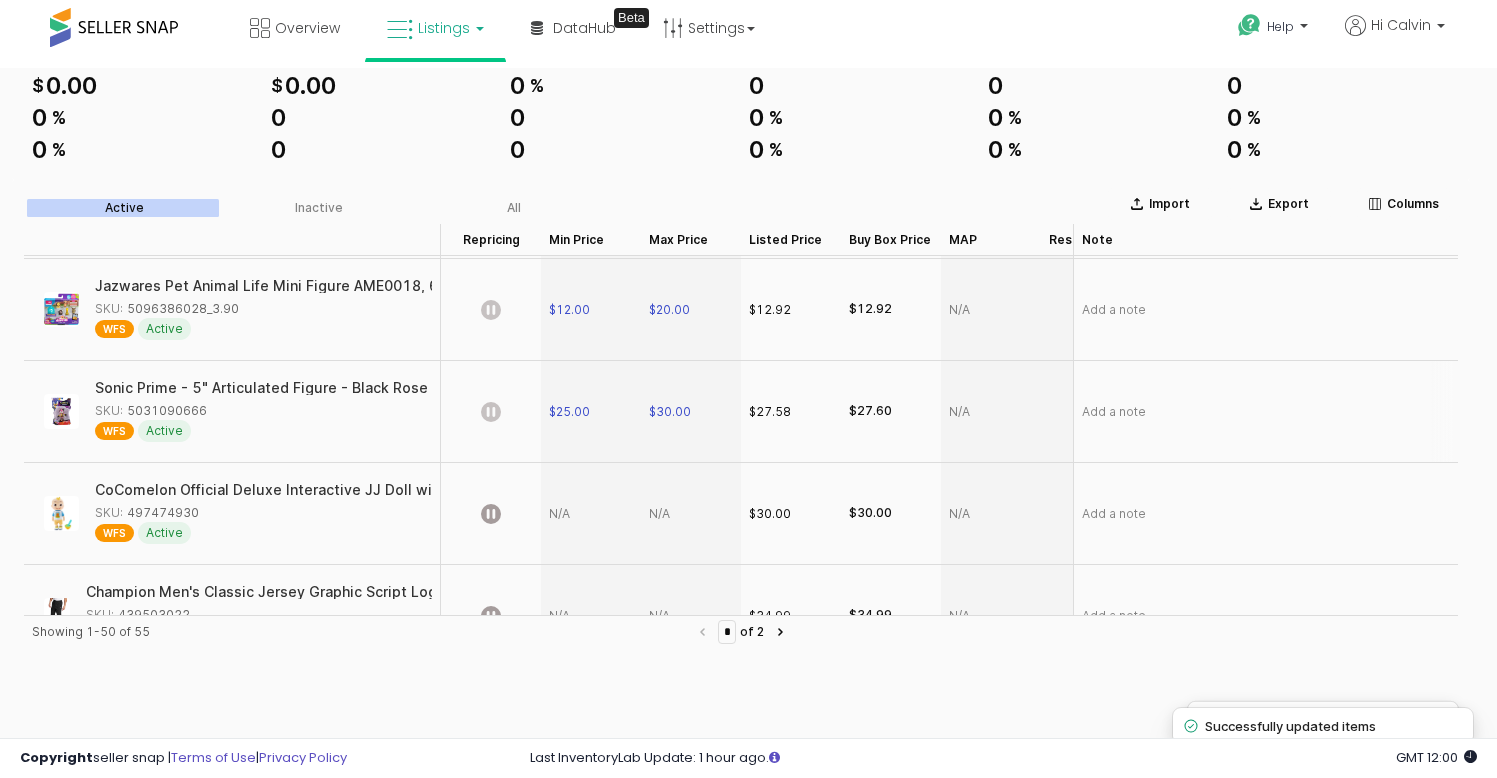click 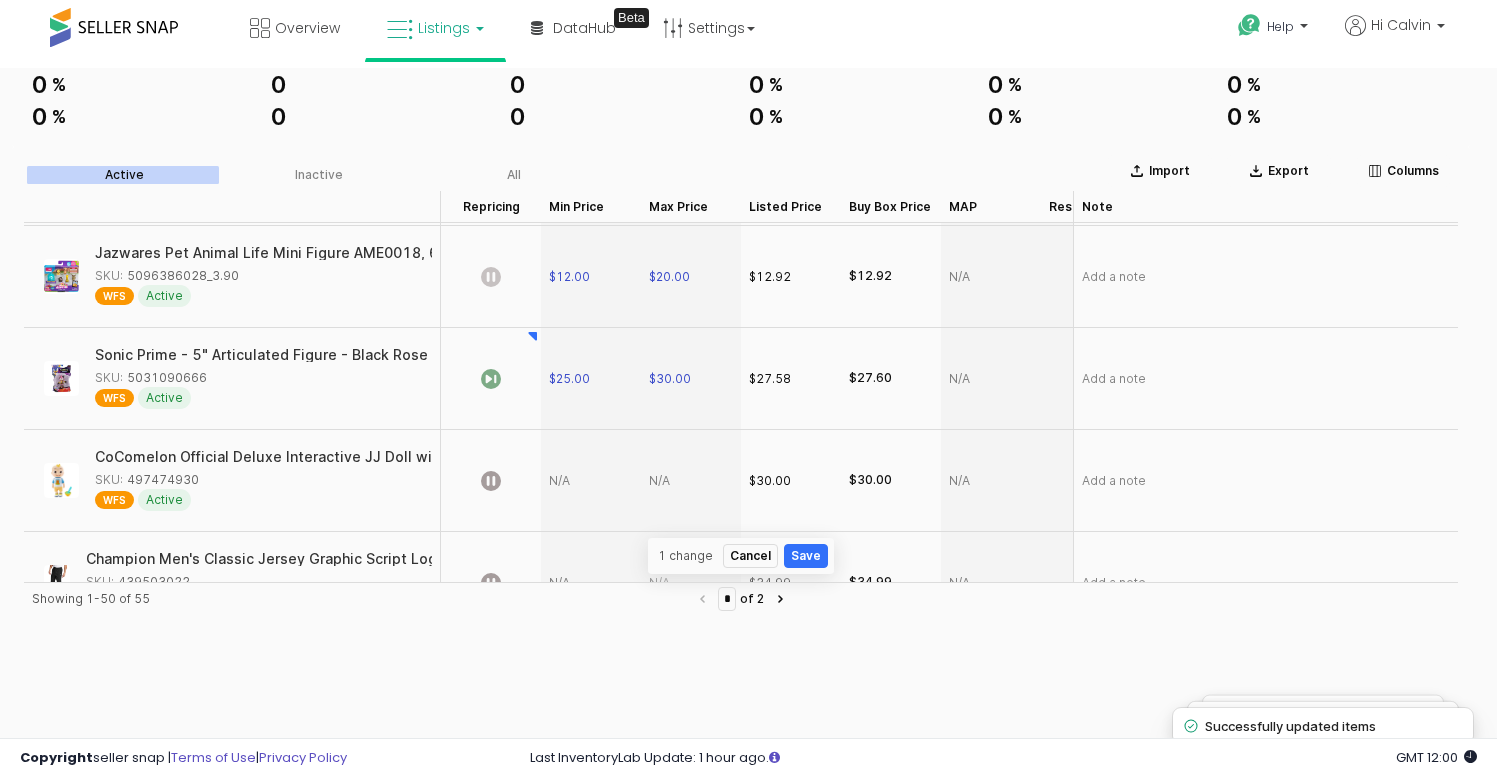 scroll, scrollTop: 189, scrollLeft: 0, axis: vertical 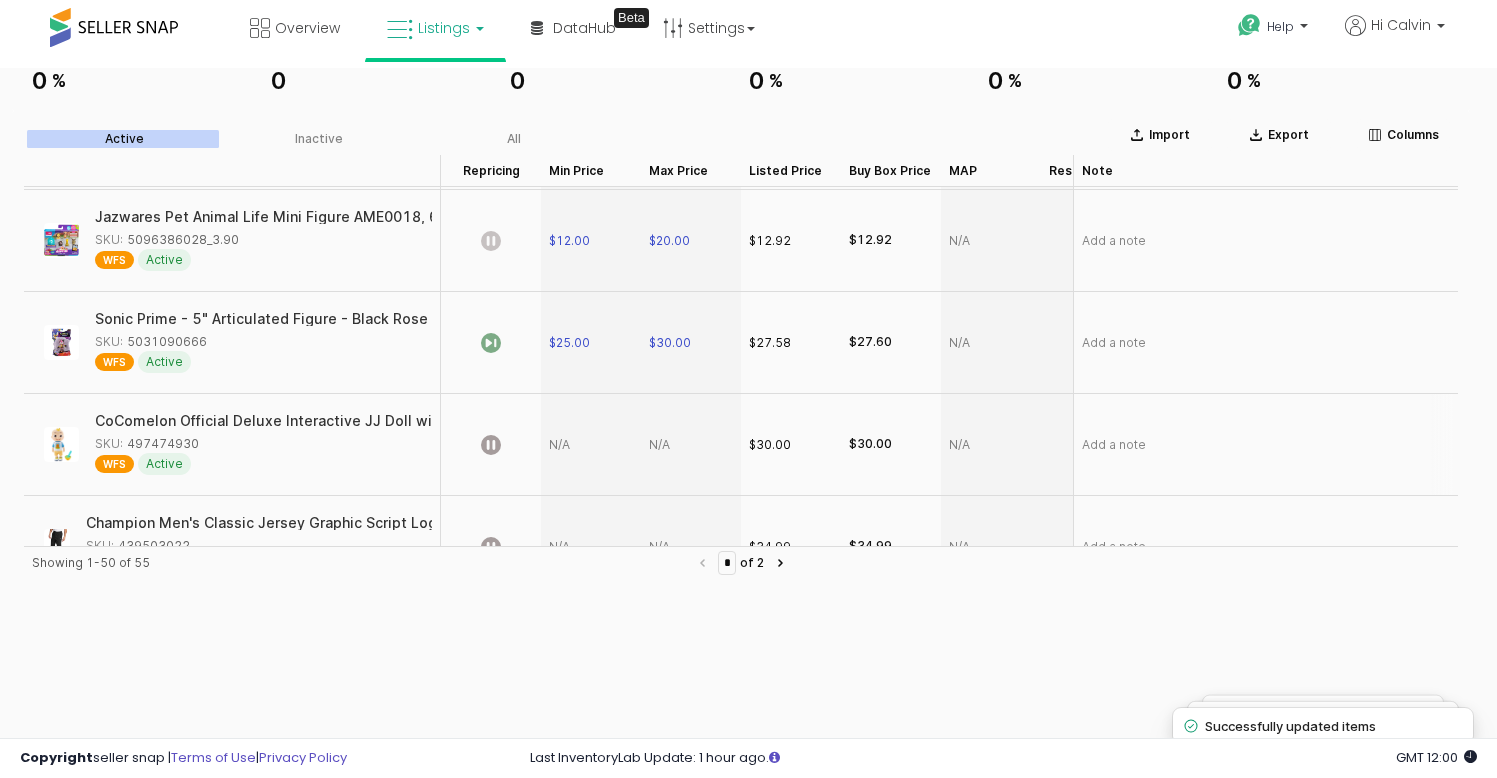 click at bounding box center (591, 445) 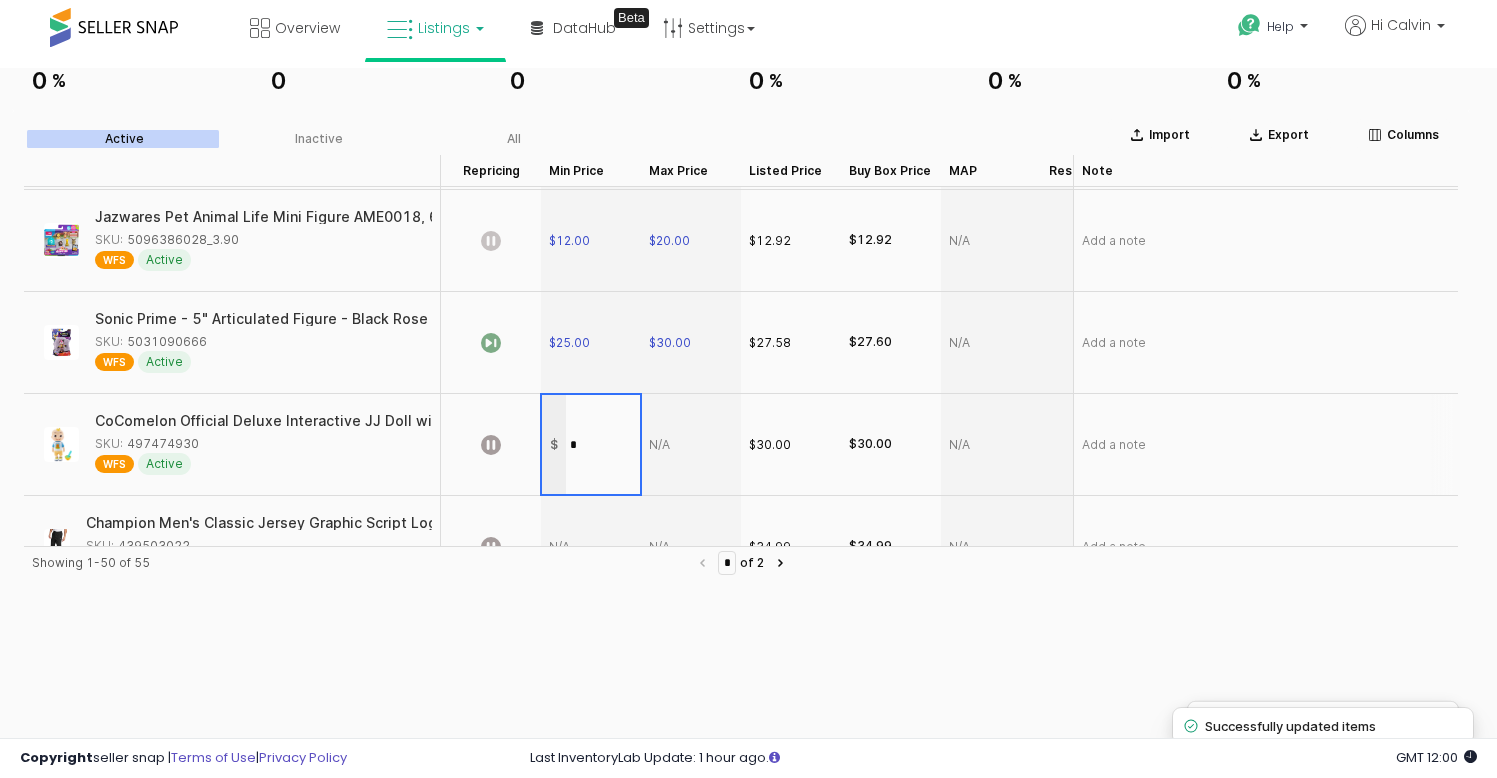 type on "**" 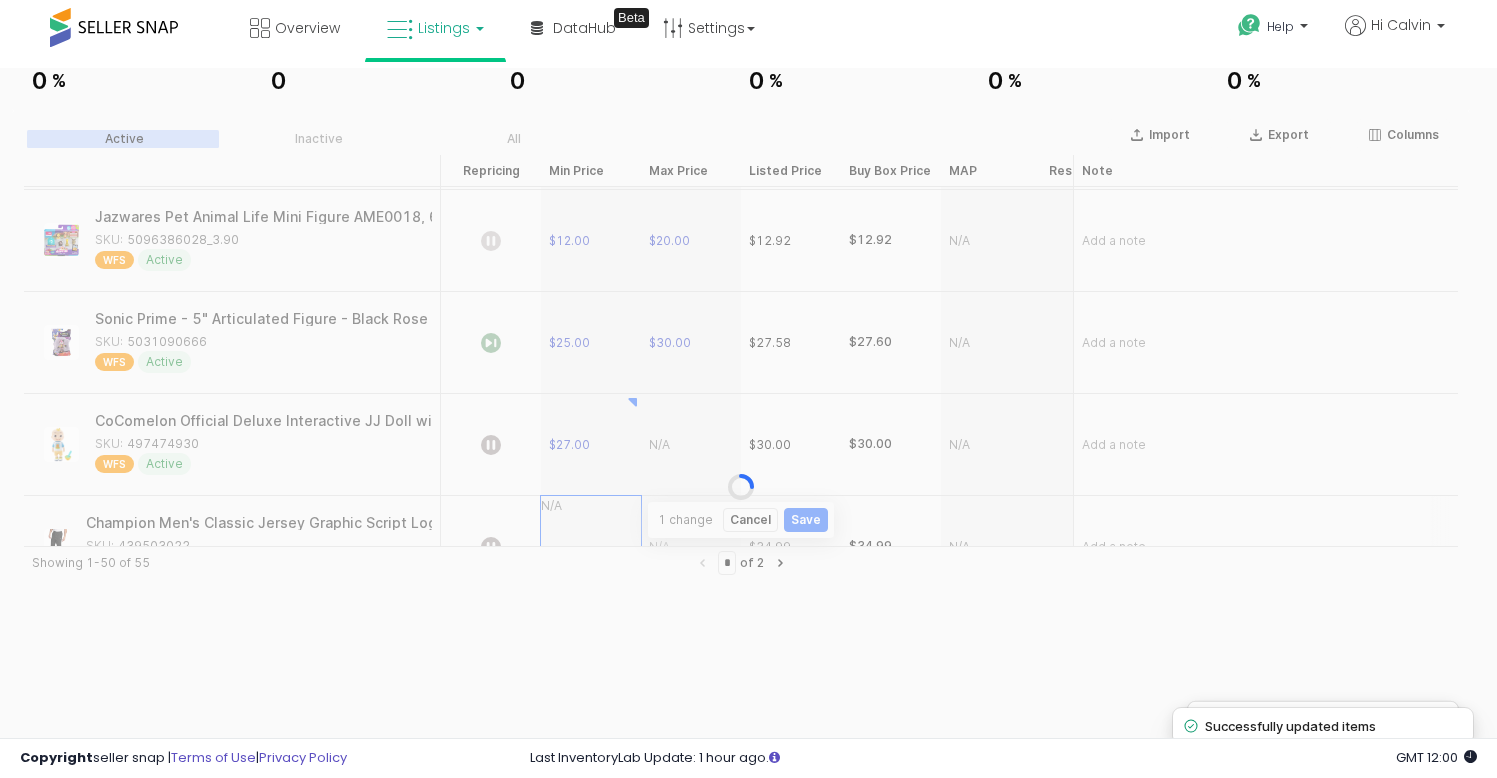 scroll, scrollTop: 2002, scrollLeft: 0, axis: vertical 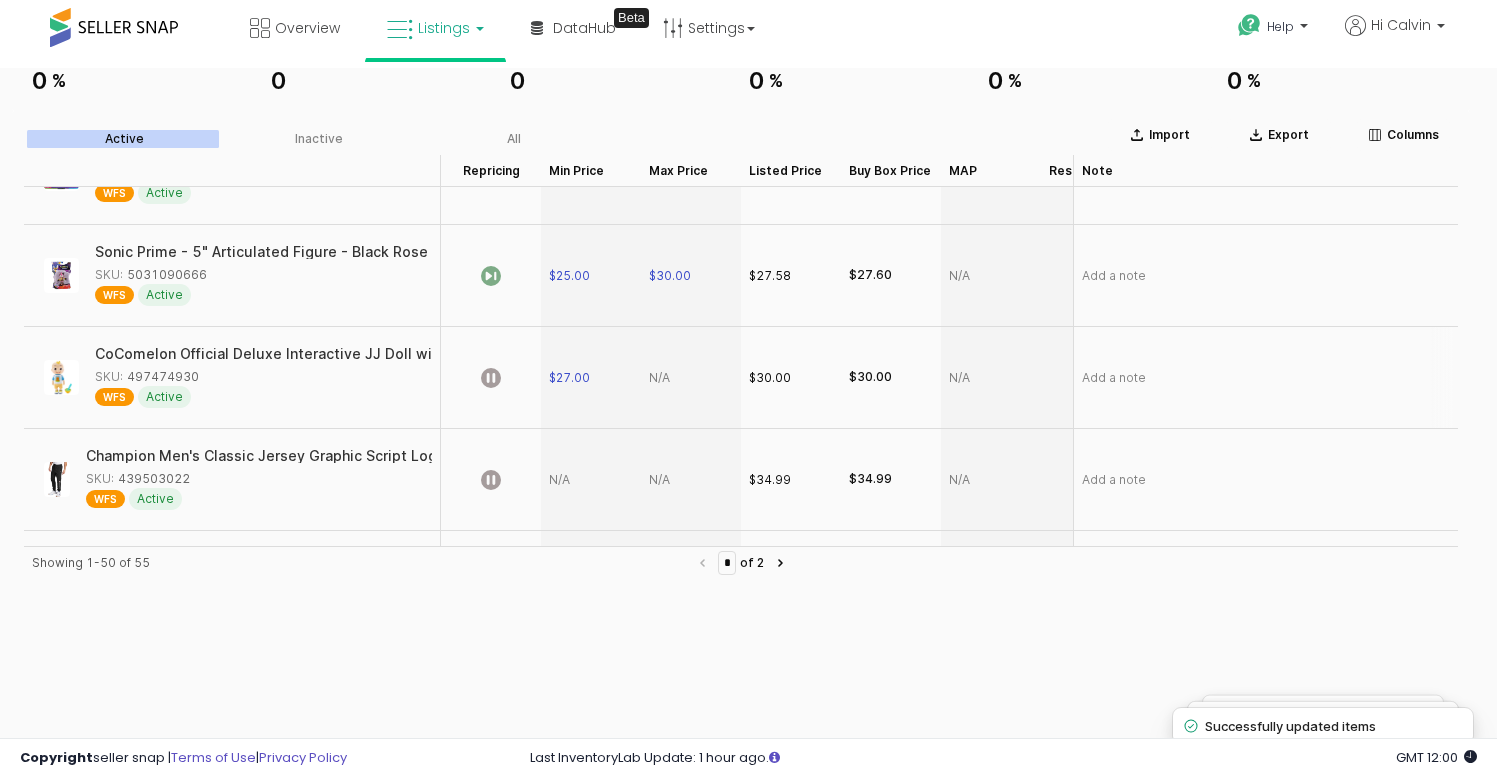 click at bounding box center (691, 378) 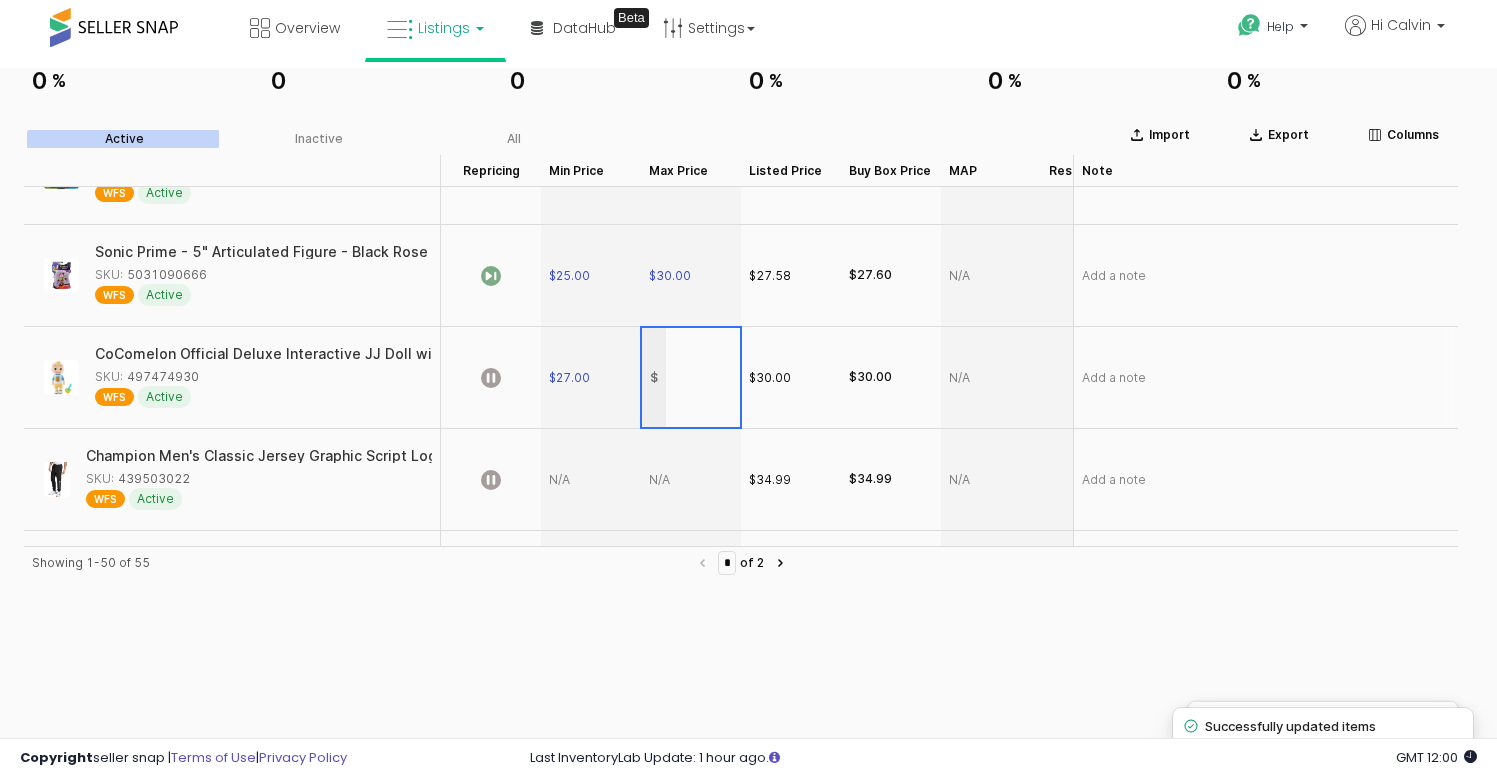 type on "*" 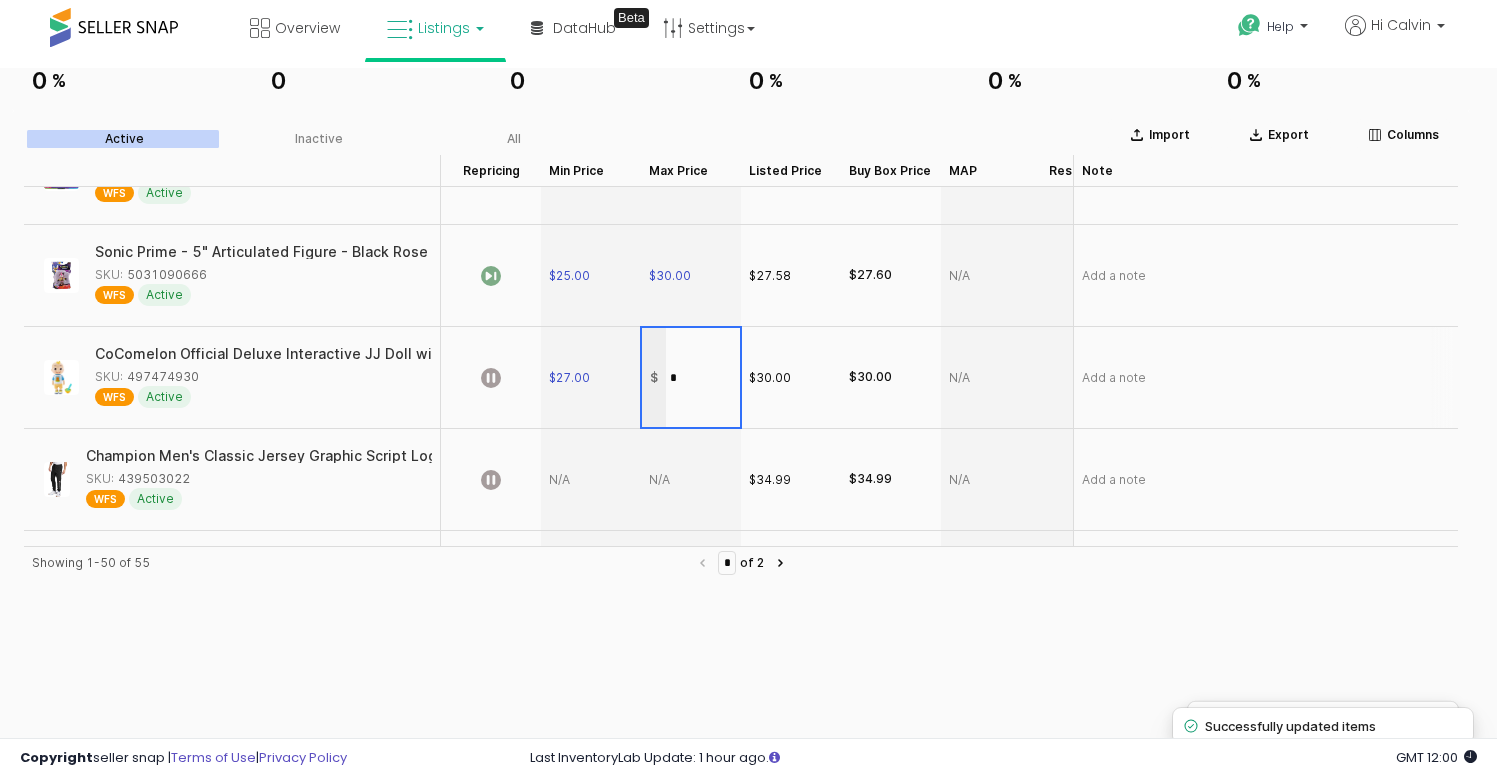 type on "**" 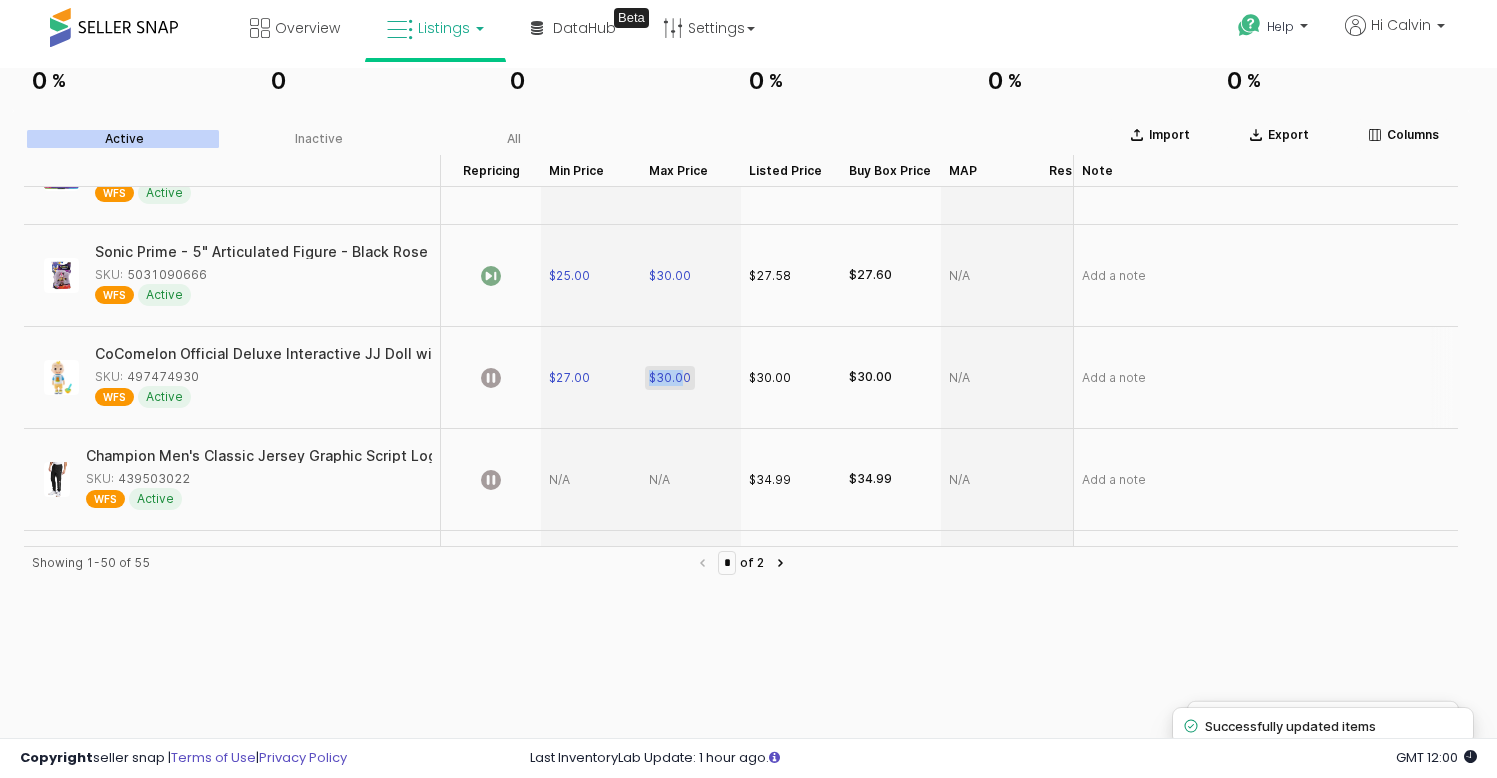 click on "$30.00" at bounding box center [670, 378] 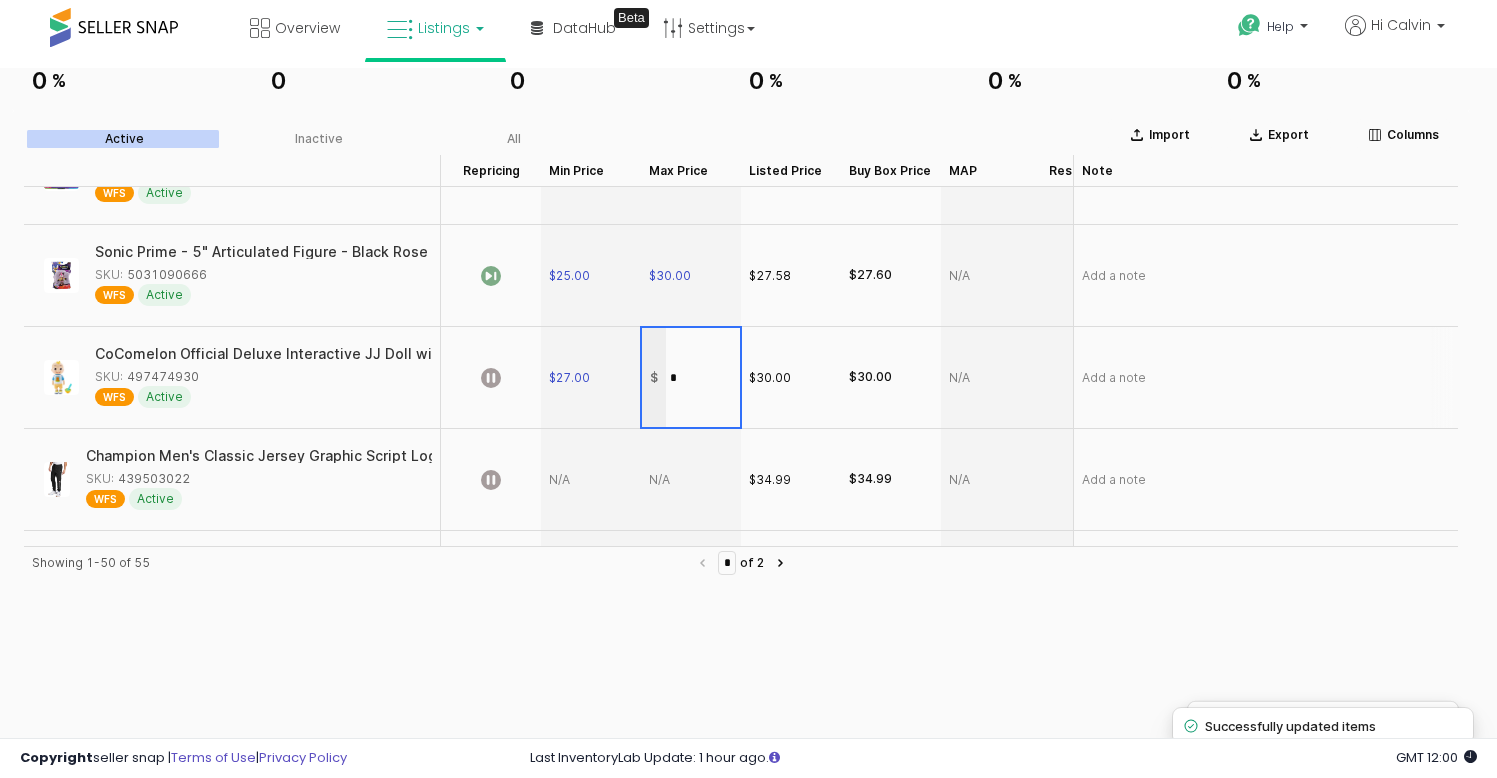 type on "**" 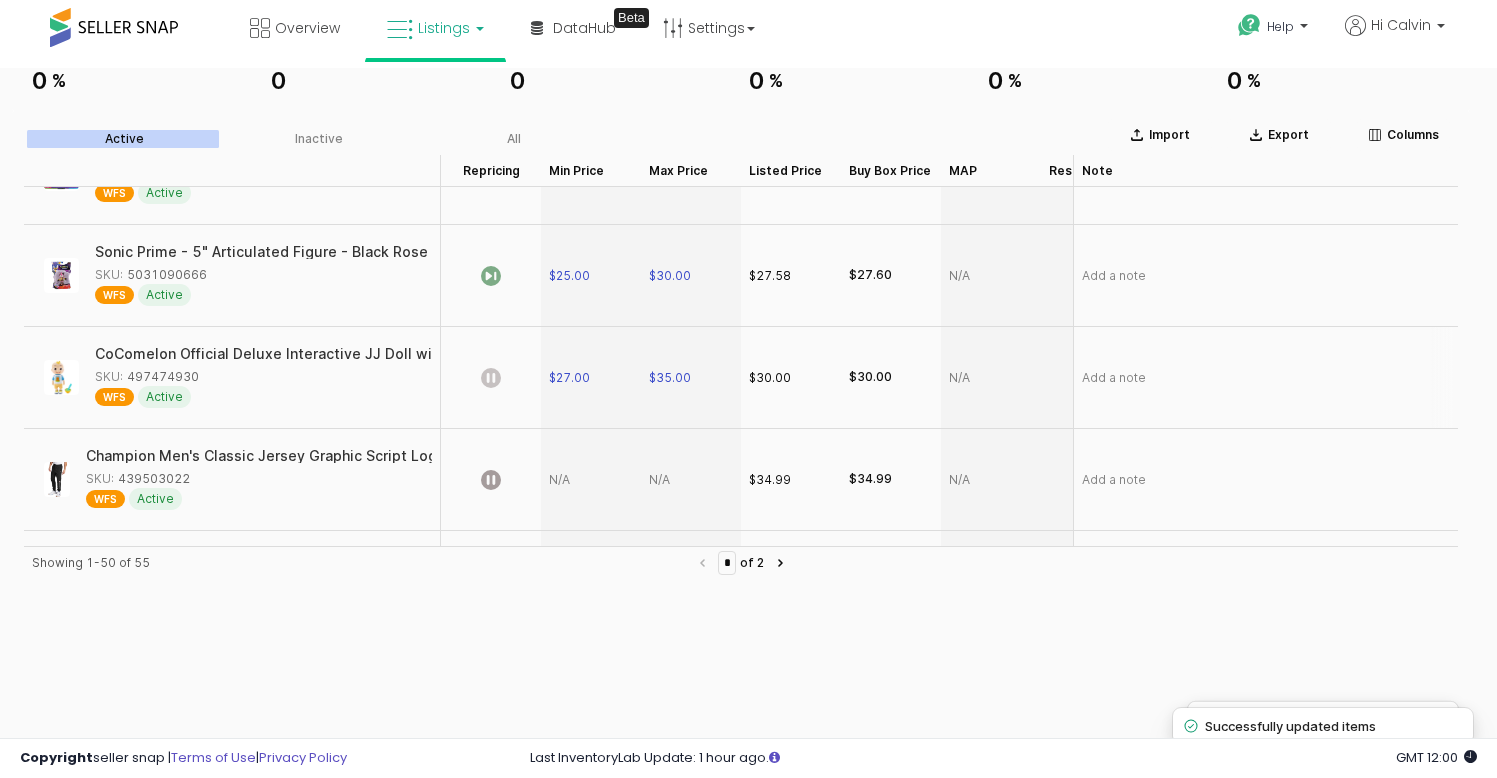 click 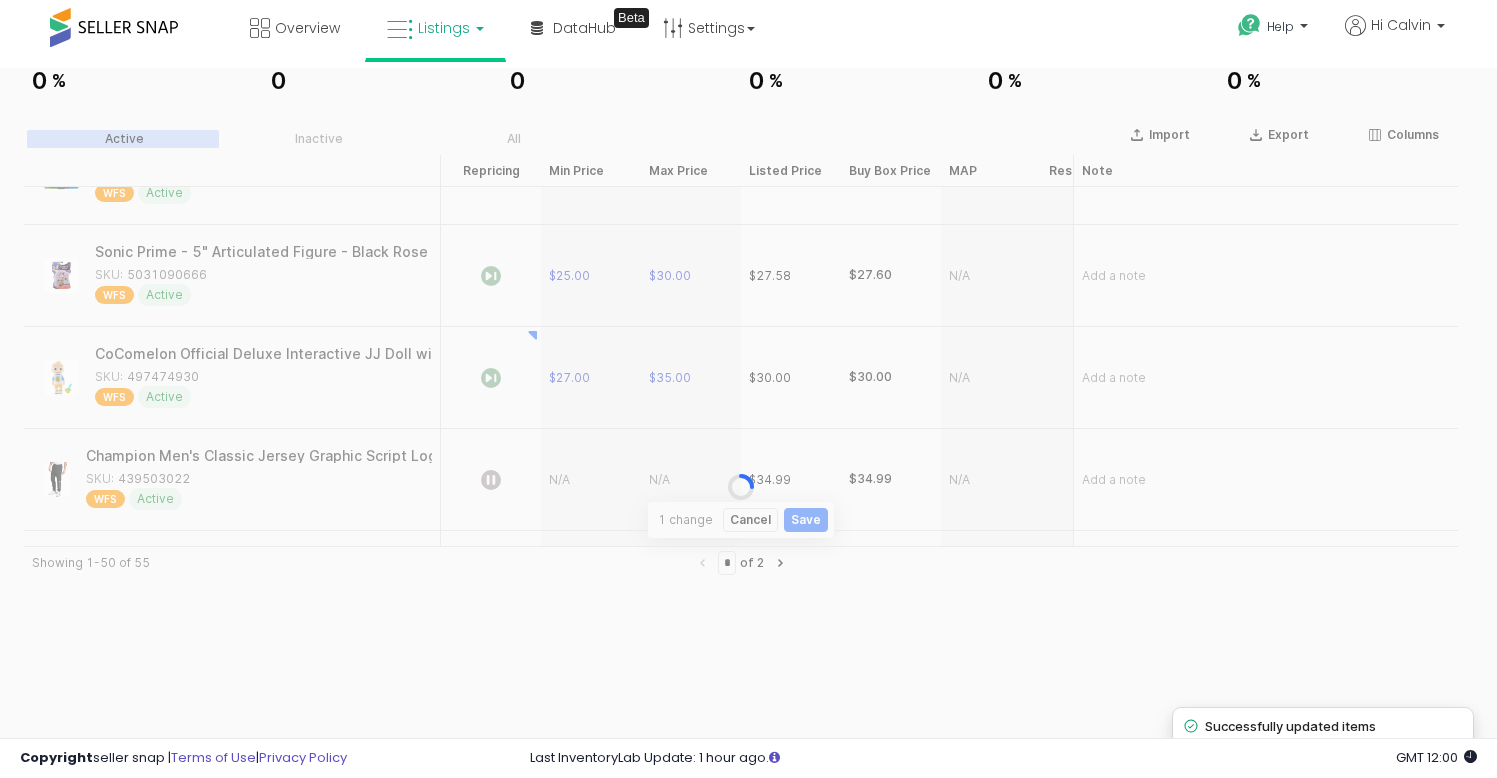scroll, scrollTop: 215, scrollLeft: 0, axis: vertical 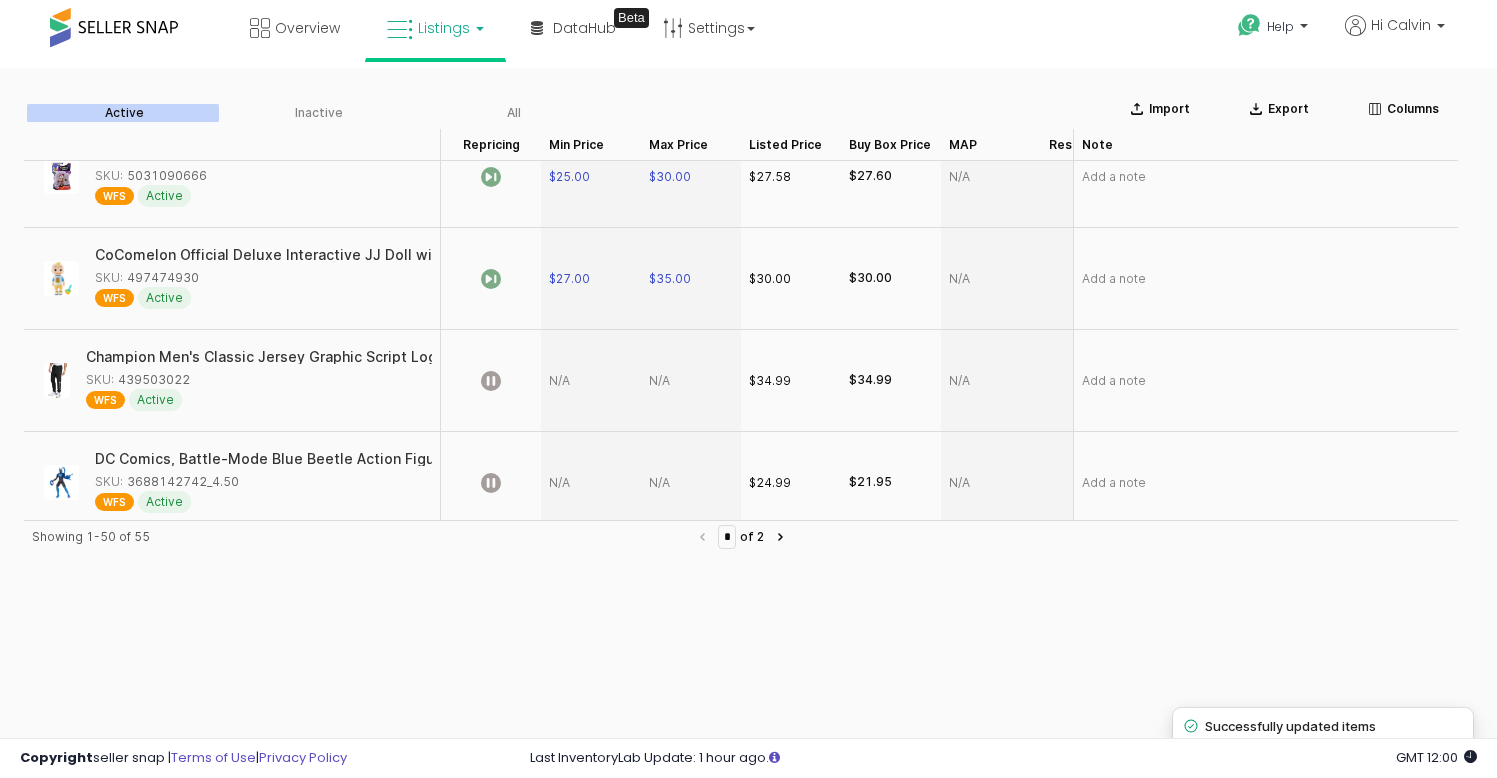 click at bounding box center (591, 381) 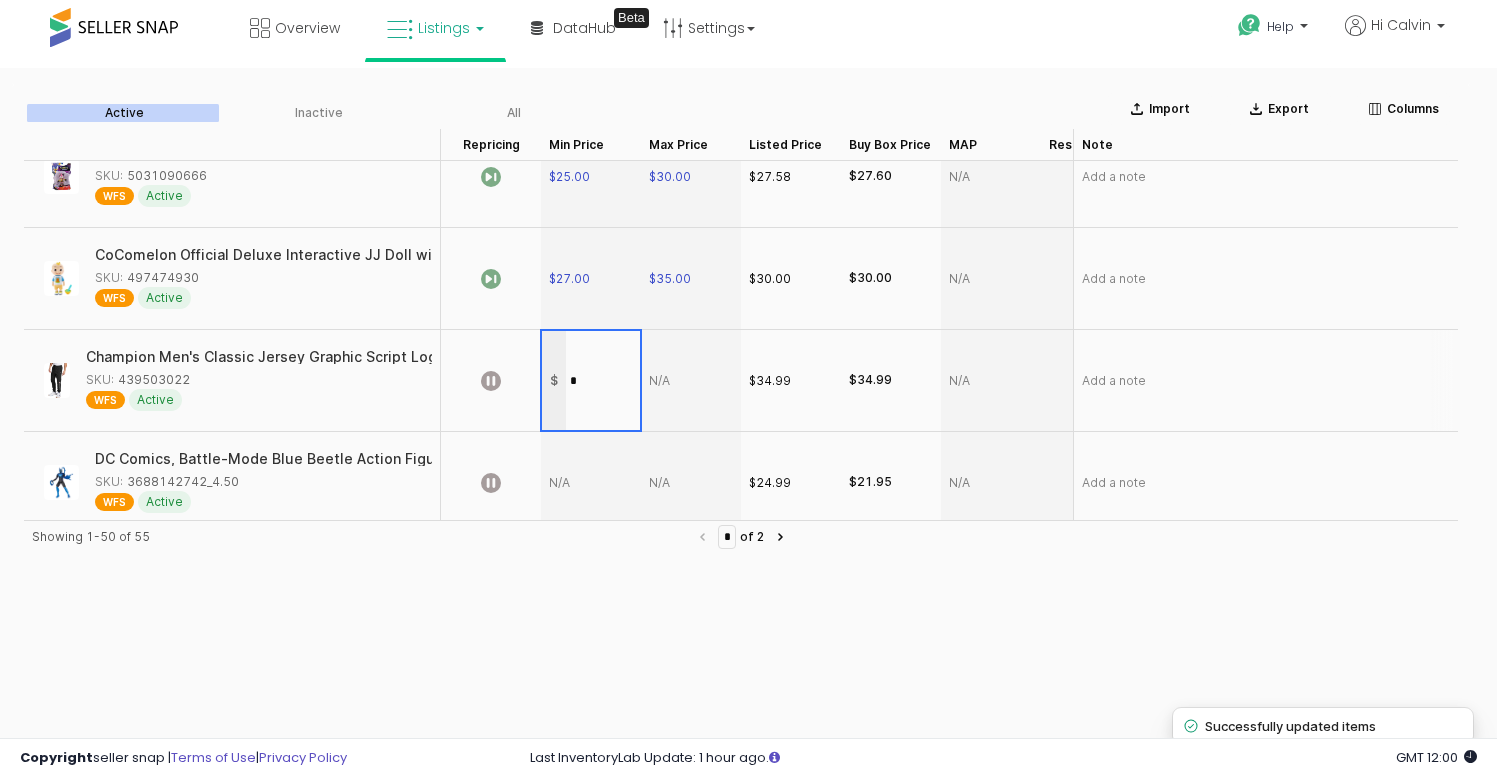 type on "**" 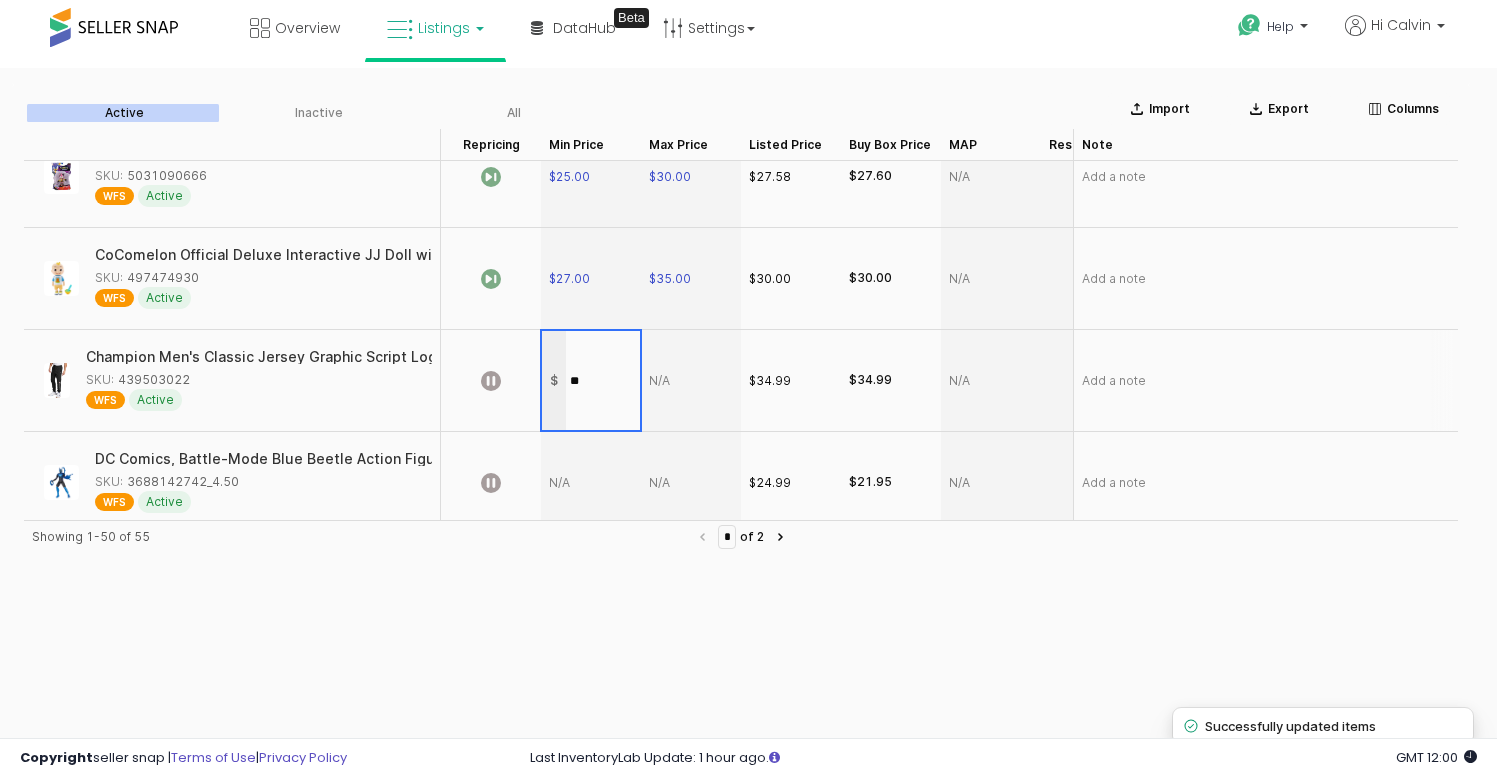 scroll, scrollTop: 2104, scrollLeft: 0, axis: vertical 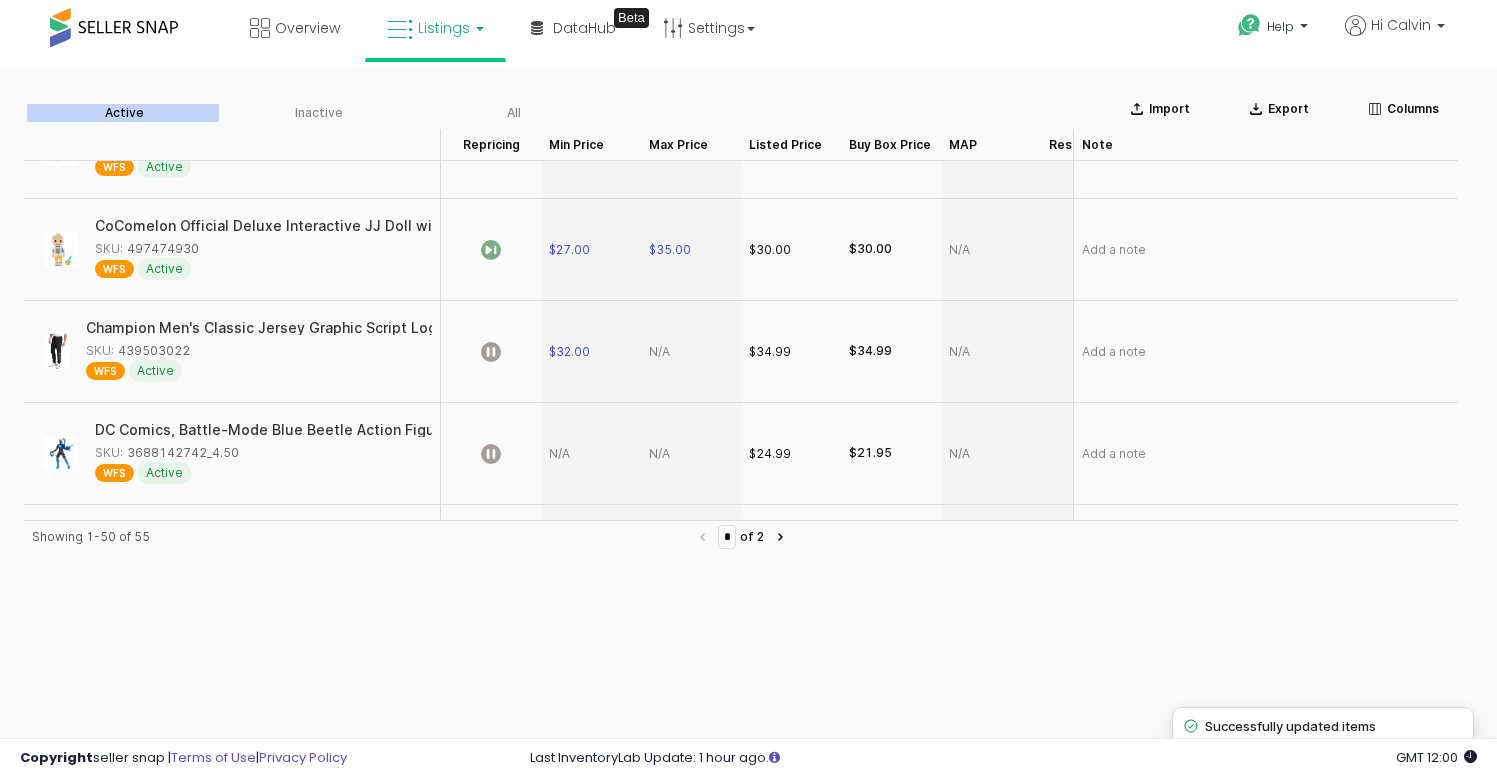 click at bounding box center (691, 352) 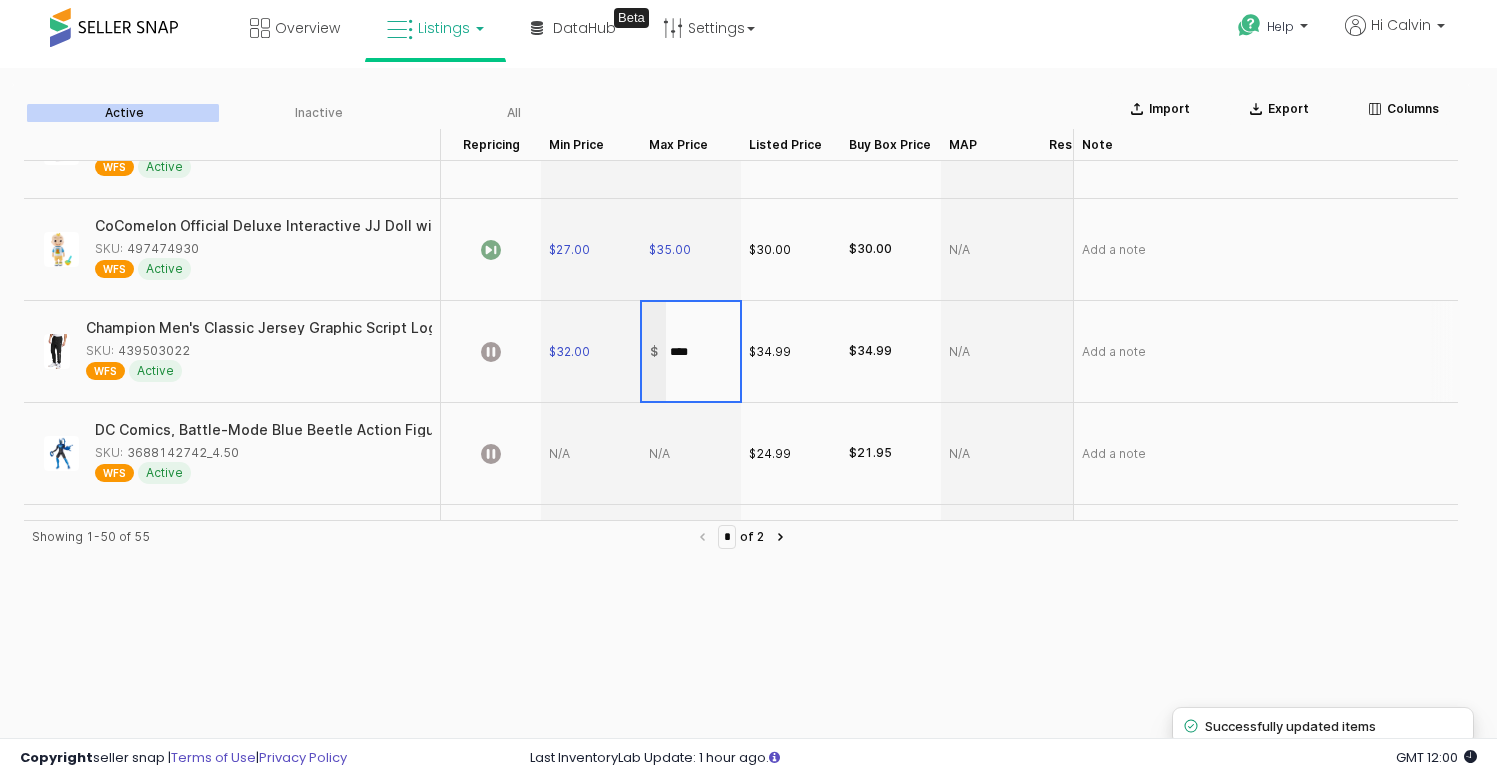 type on "*****" 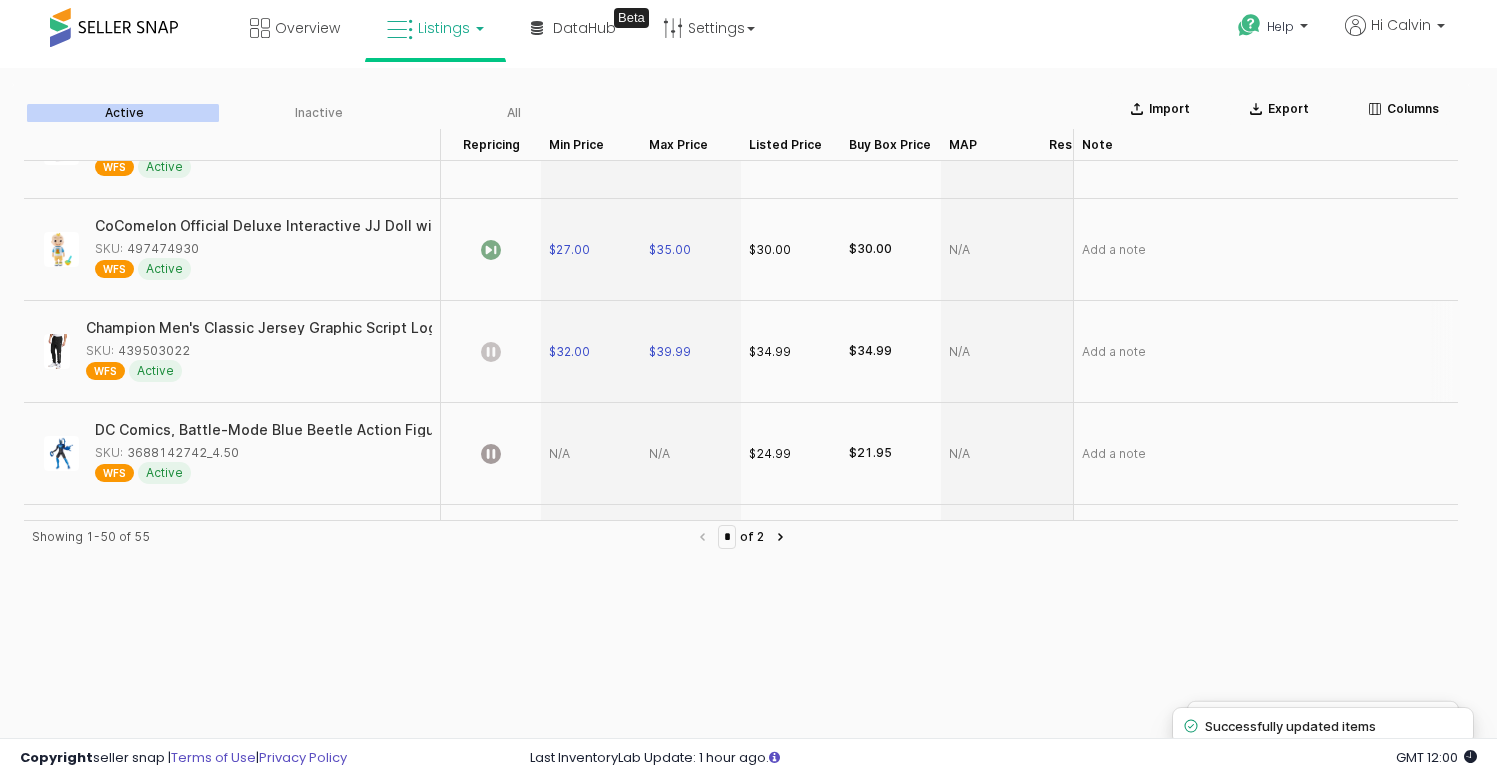 click 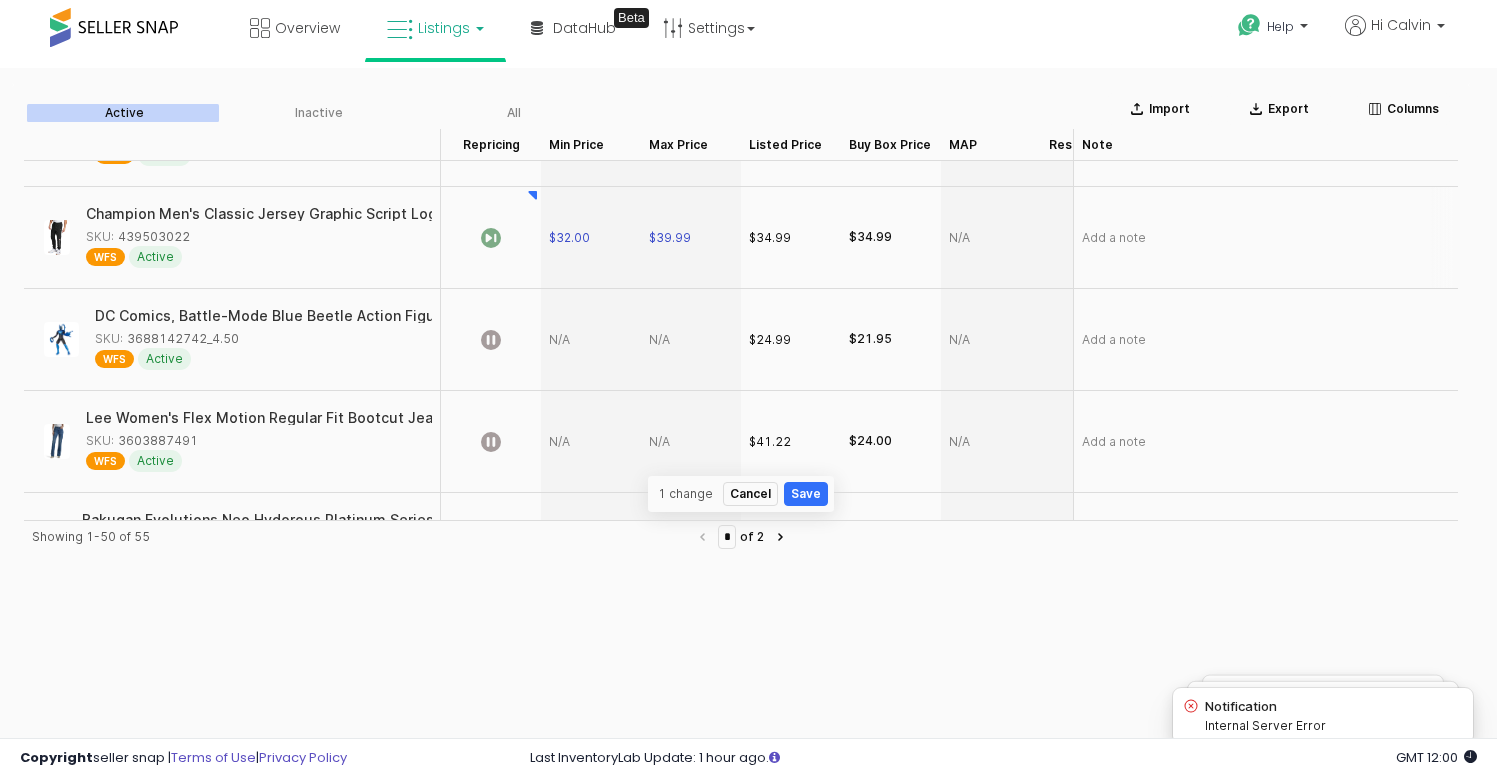 scroll, scrollTop: 2229, scrollLeft: 0, axis: vertical 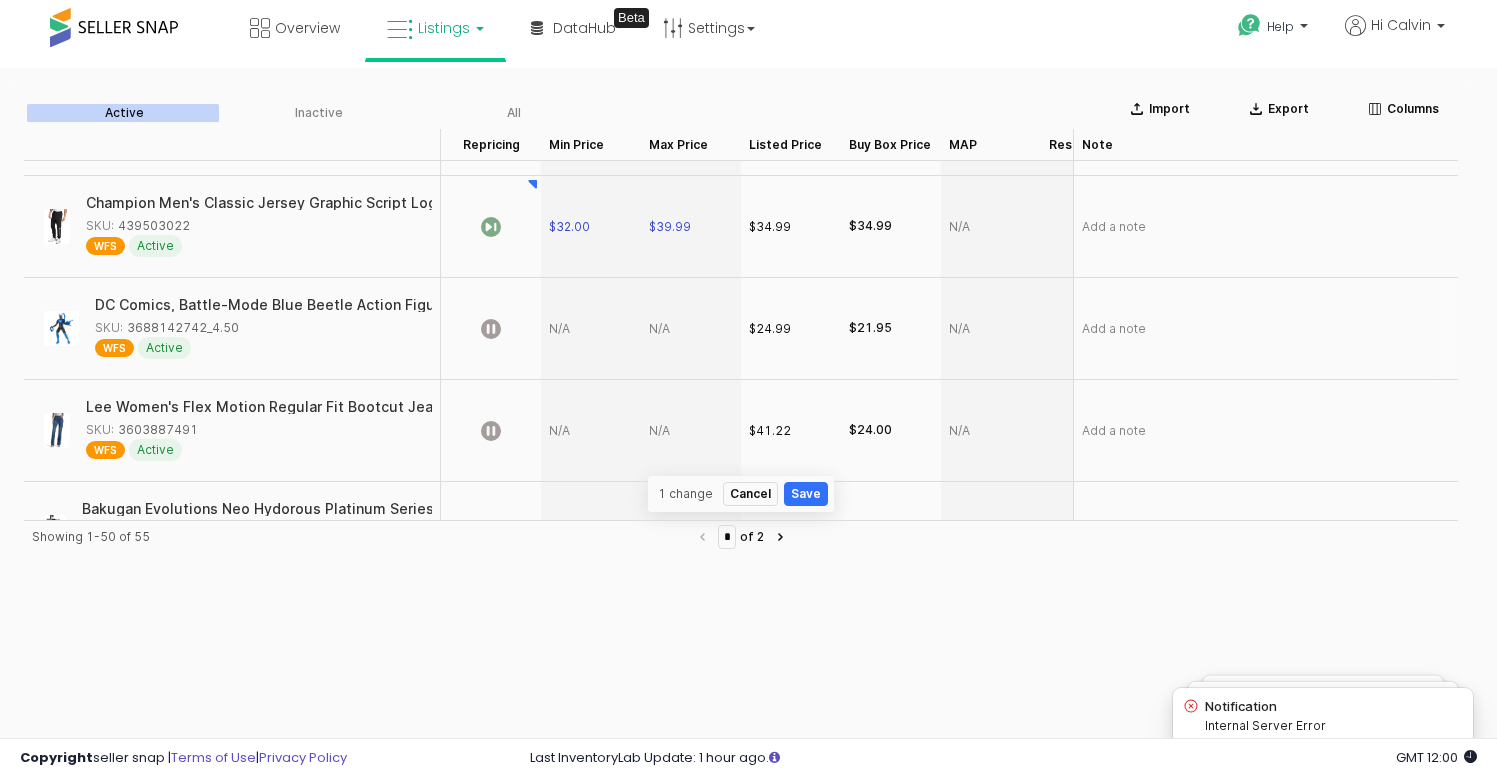 click at bounding box center (591, 329) 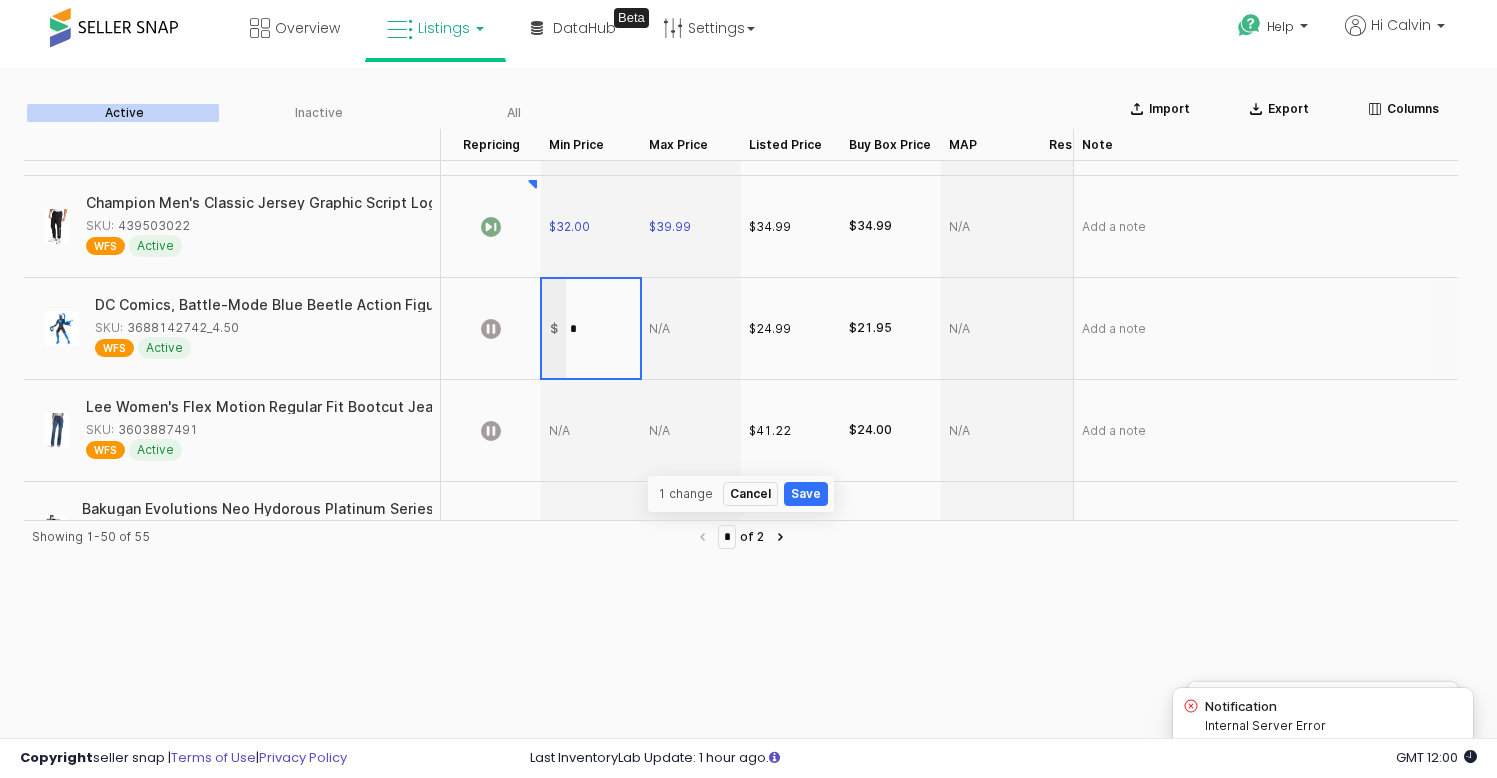 type on "**" 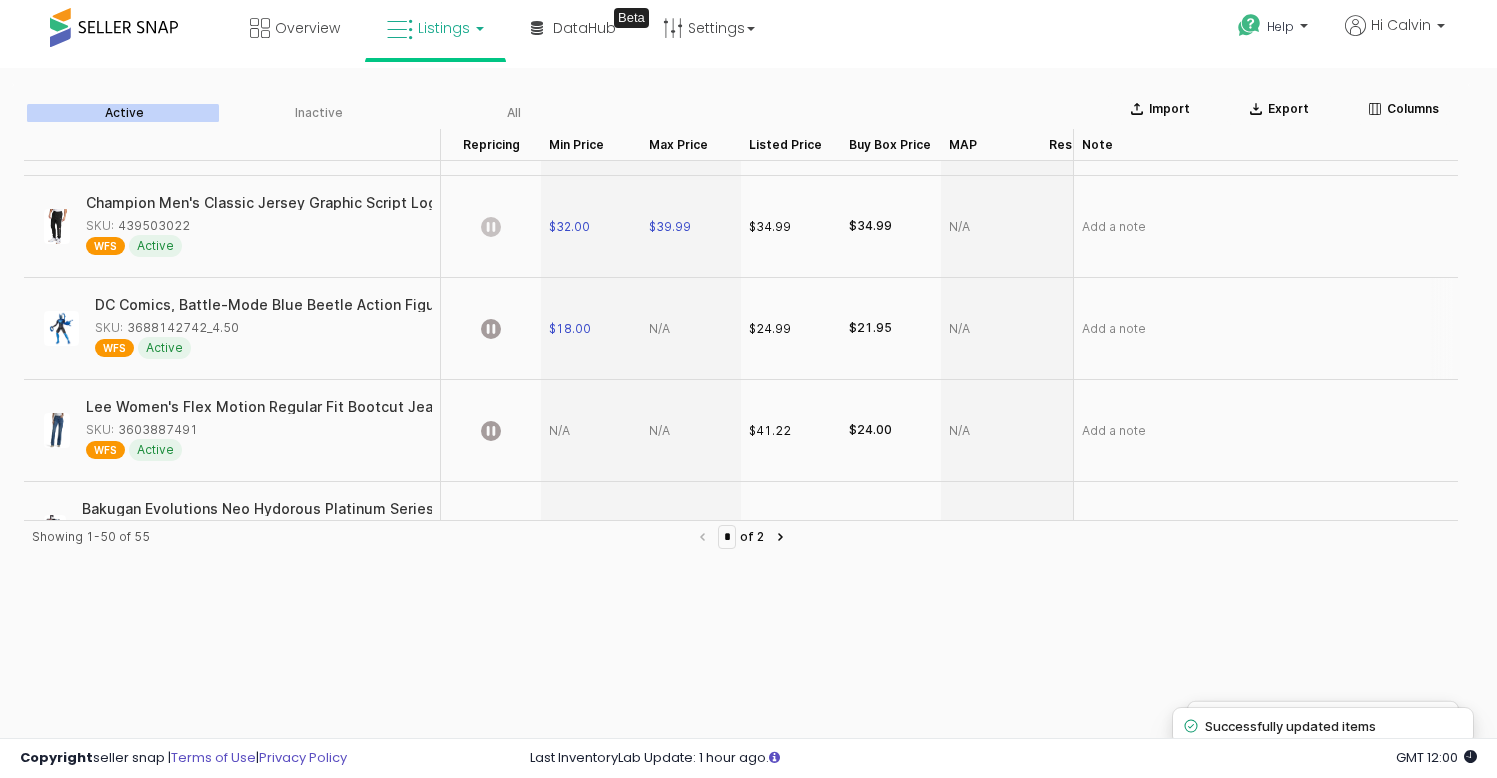 click at bounding box center (691, 329) 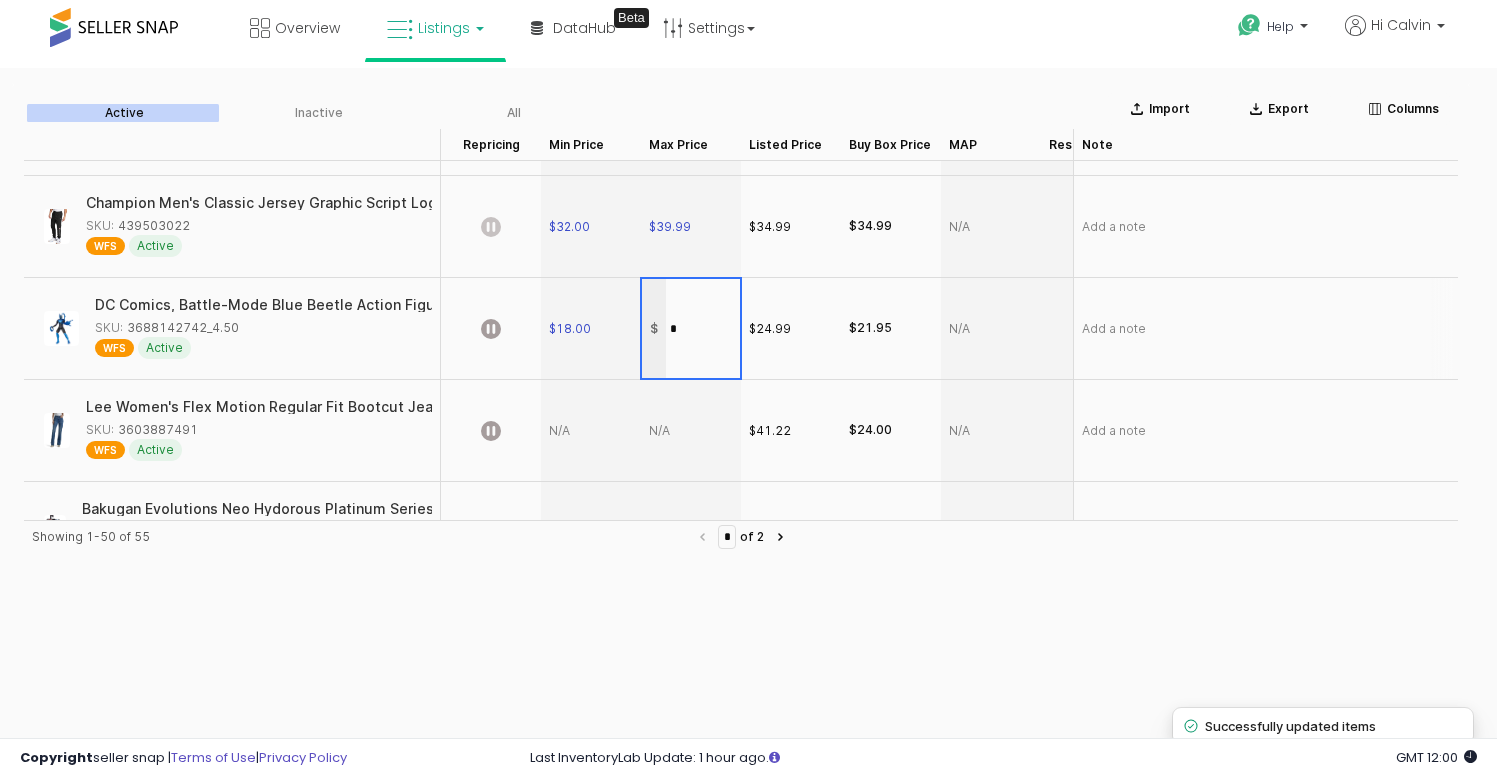 type on "**" 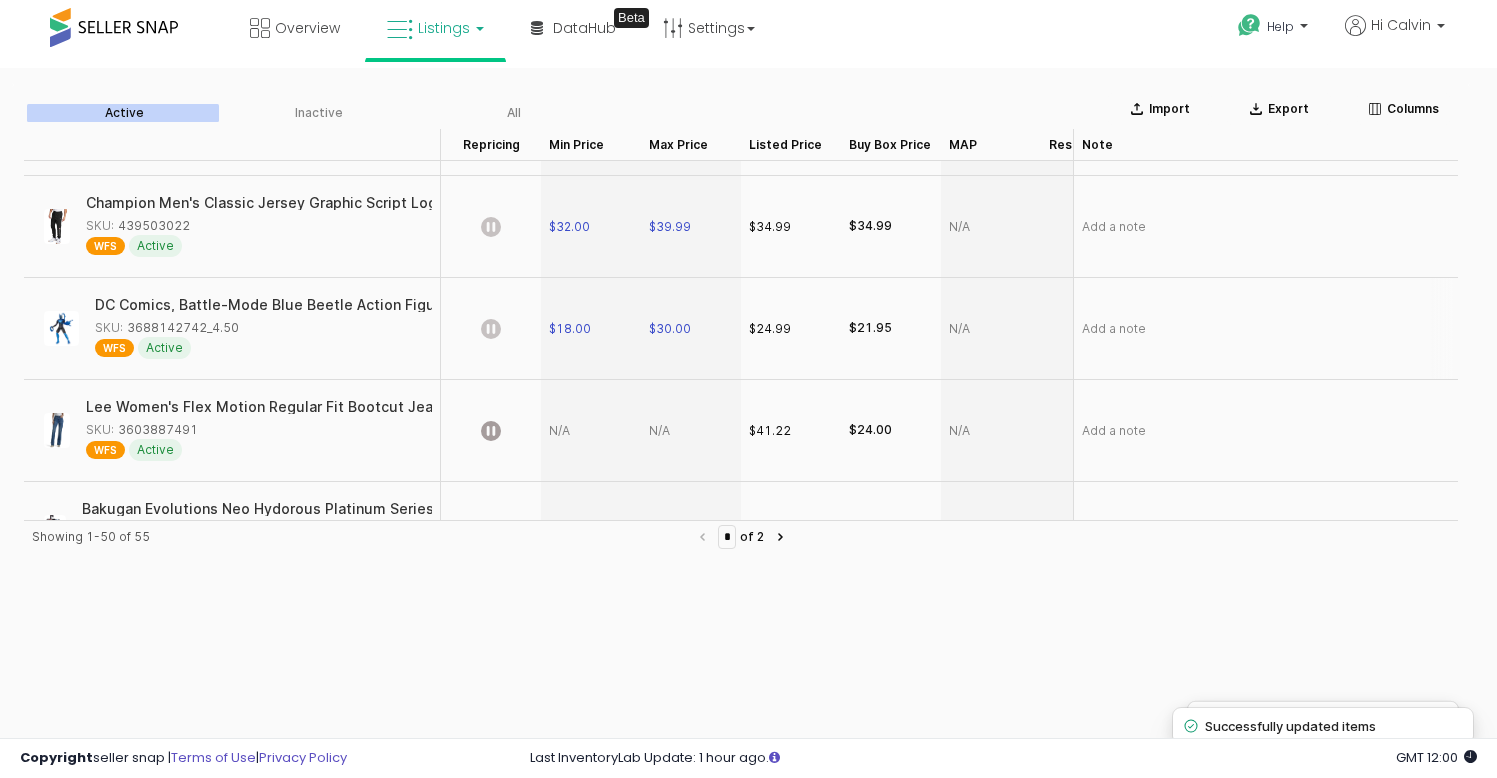click 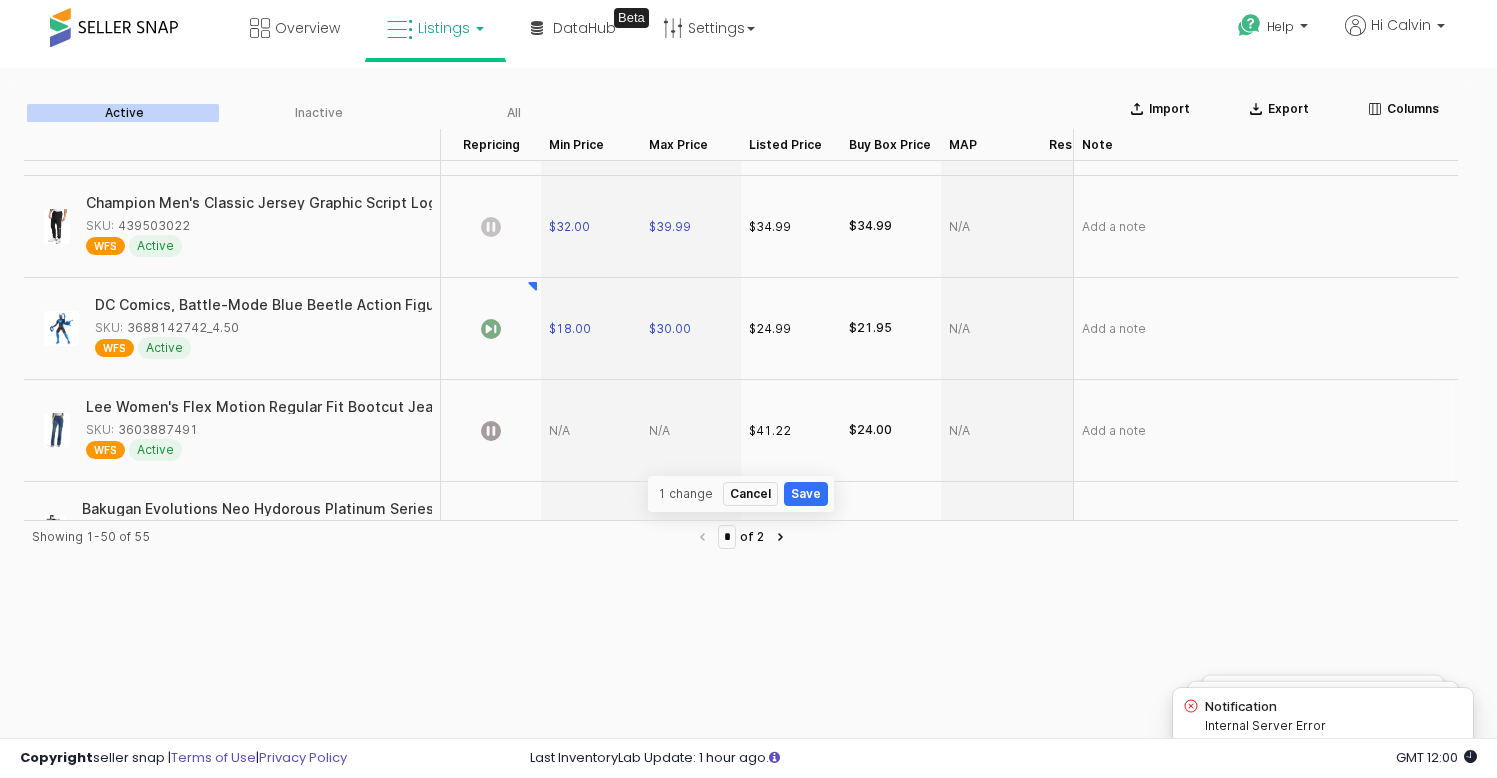 scroll, scrollTop: 2247, scrollLeft: 0, axis: vertical 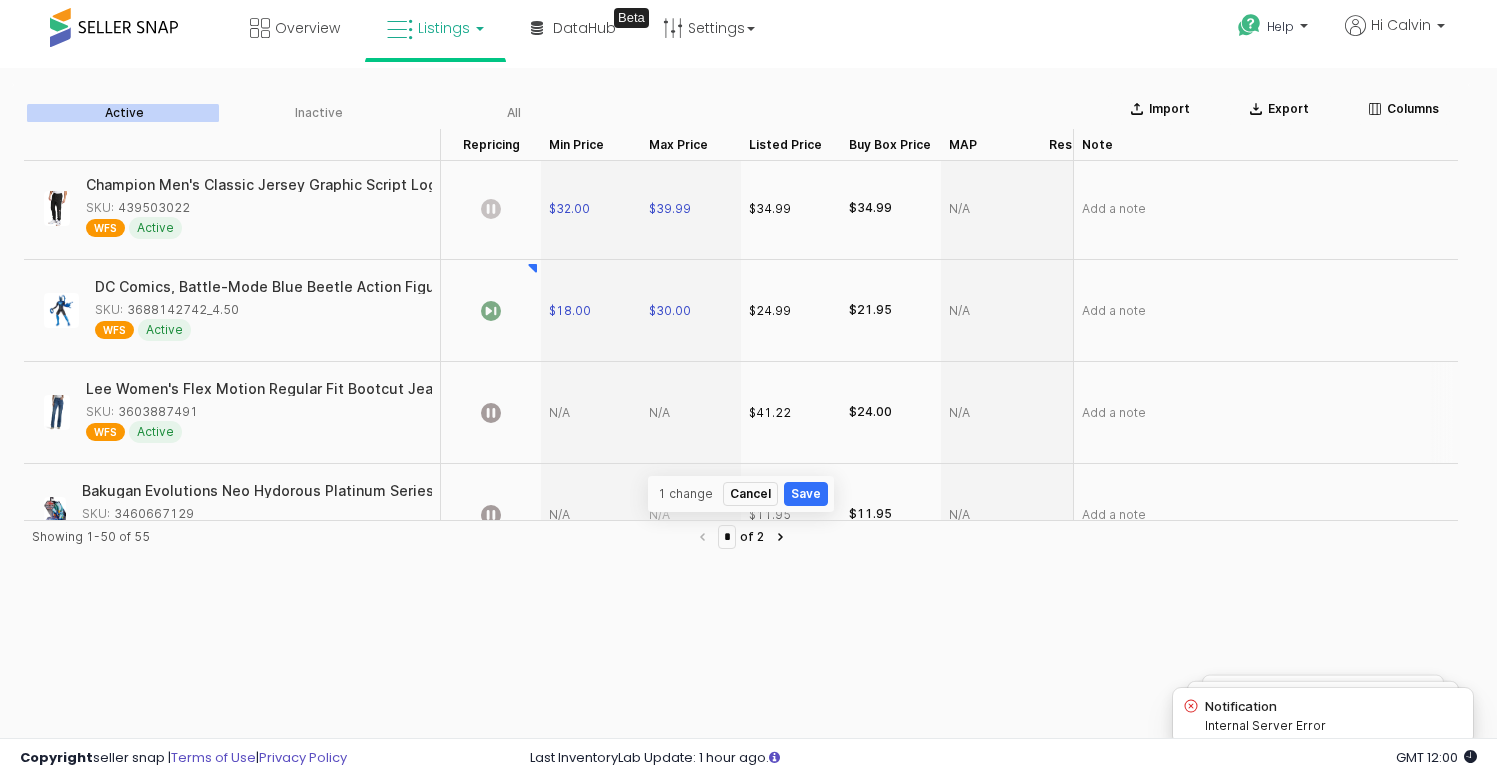 click at bounding box center [591, 413] 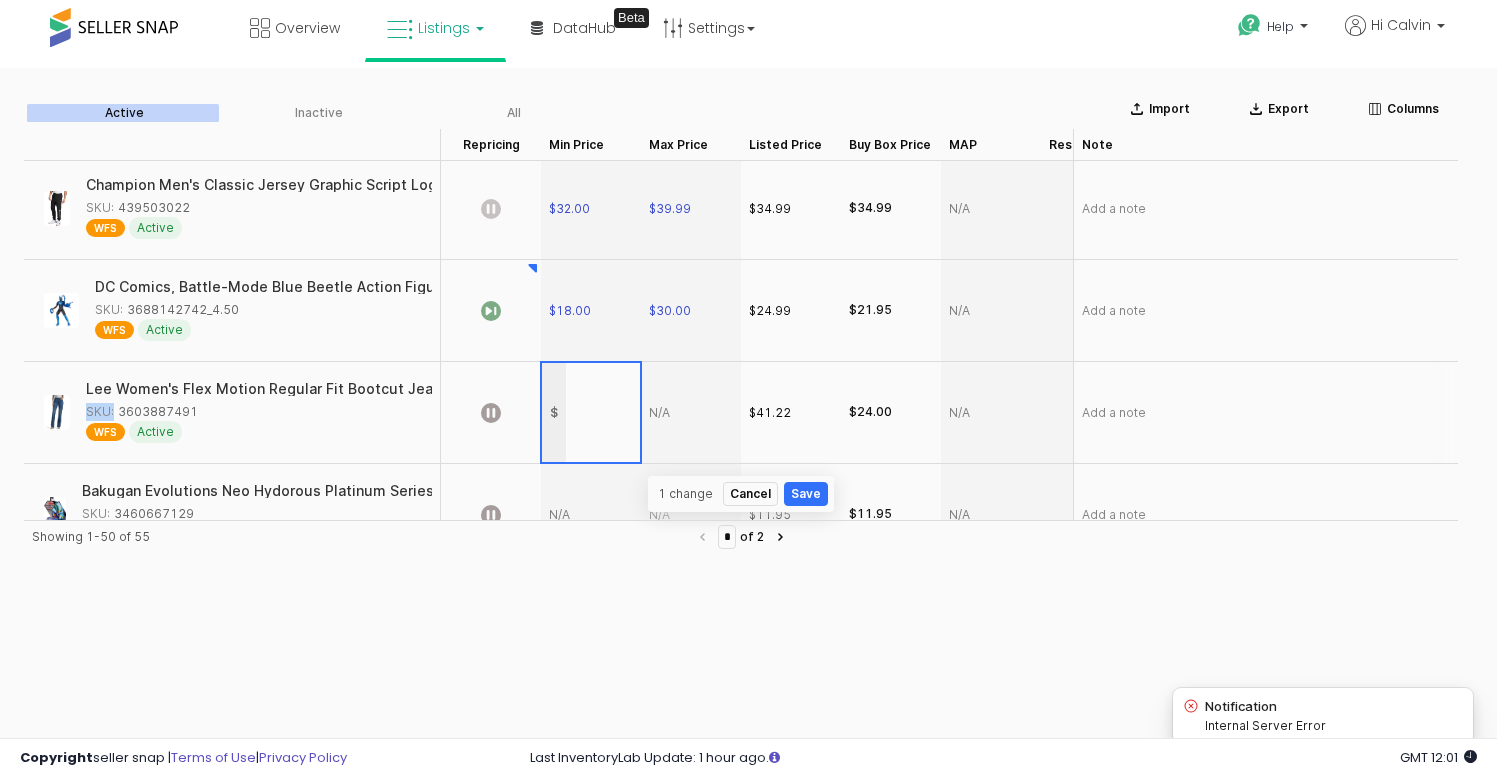 click on "Lee Women's Flex Motion Regular Fit Bootcut Jean
SKU:  3603887491
WFS
Active" at bounding box center [253, 412] 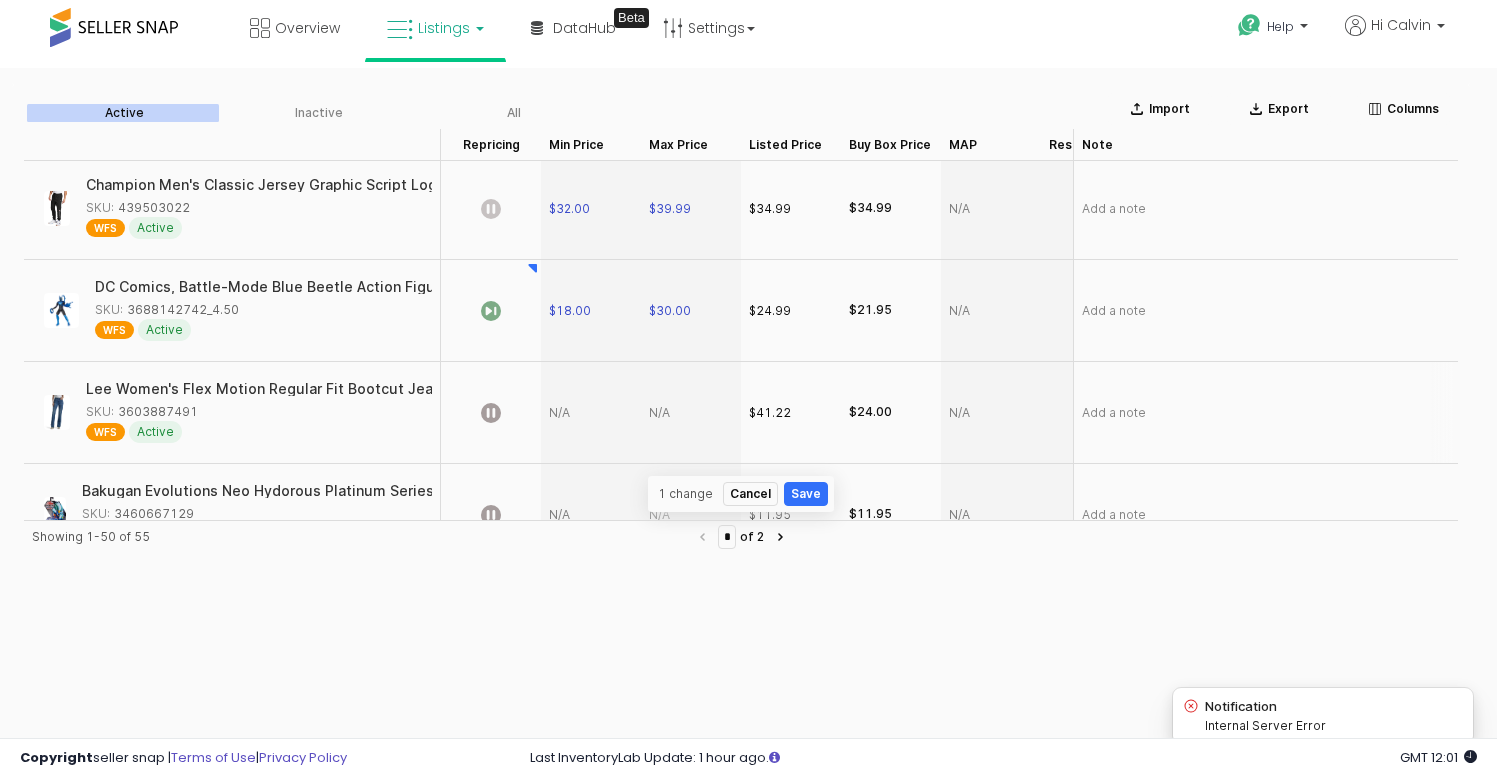 click on "Lee Women's Flex Motion Regular Fit Bootcut Jean" at bounding box center (257, 389) 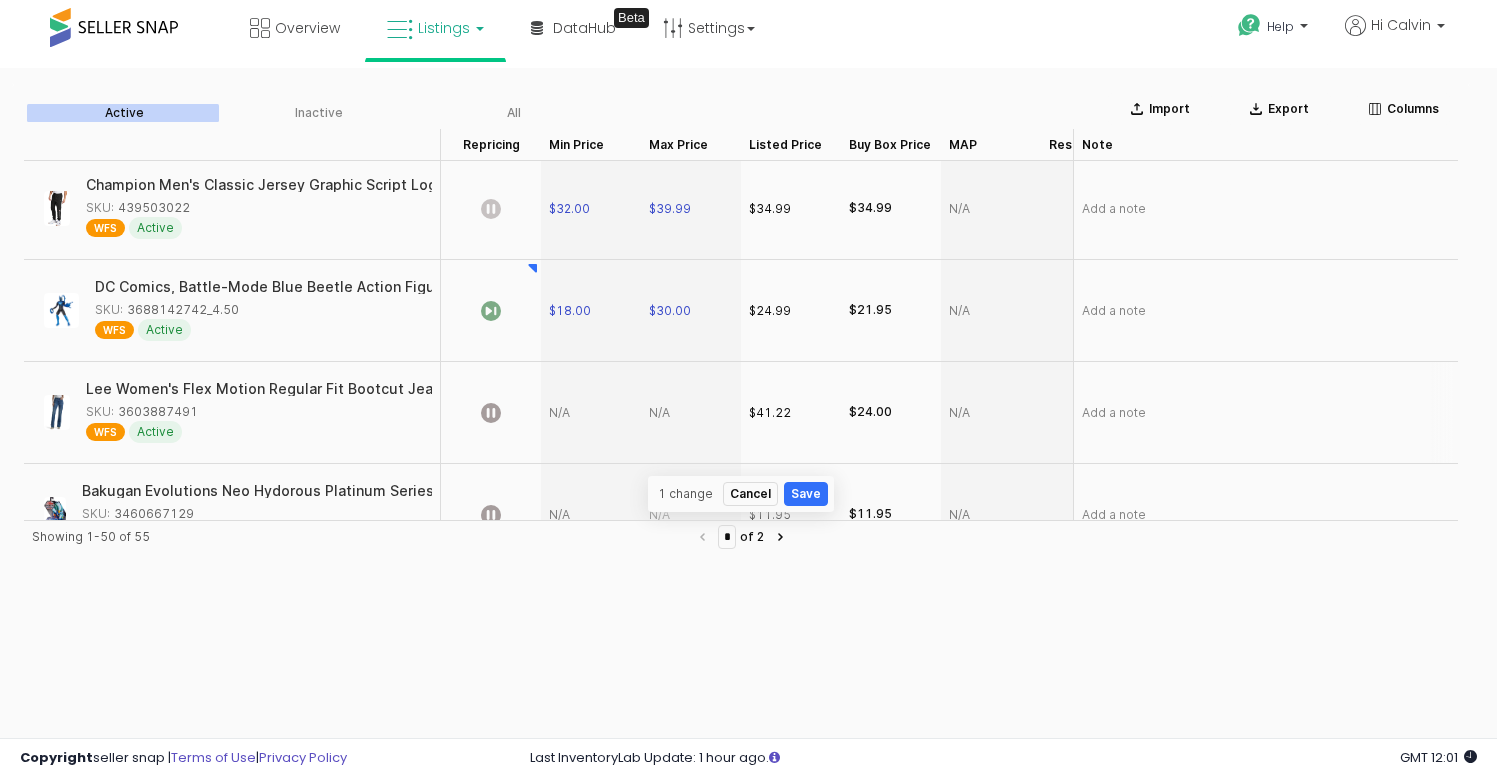 click on "WFS" at bounding box center [105, 432] 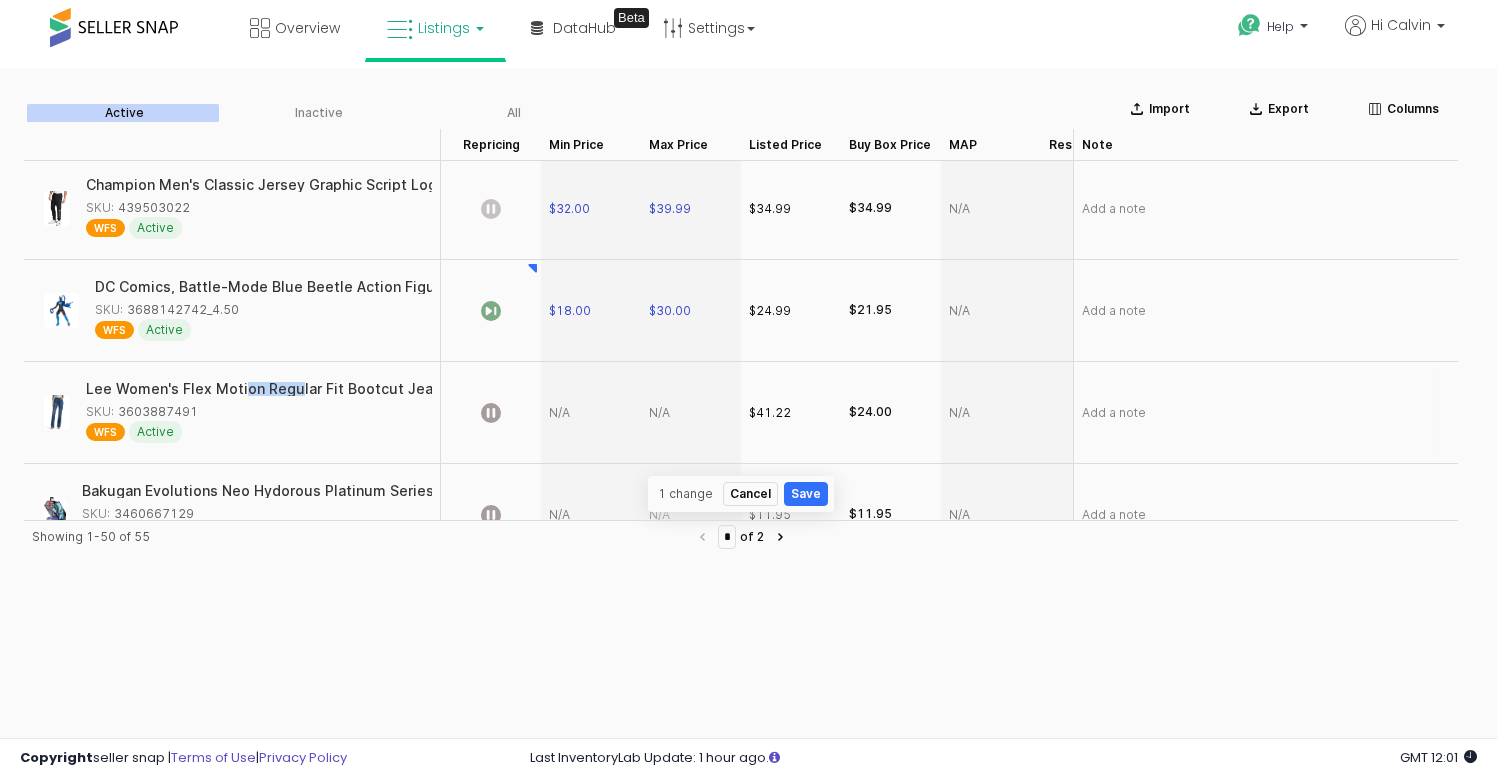 click on "Lee Women's Flex Motion Regular Fit Bootcut Jean" at bounding box center [254, 389] 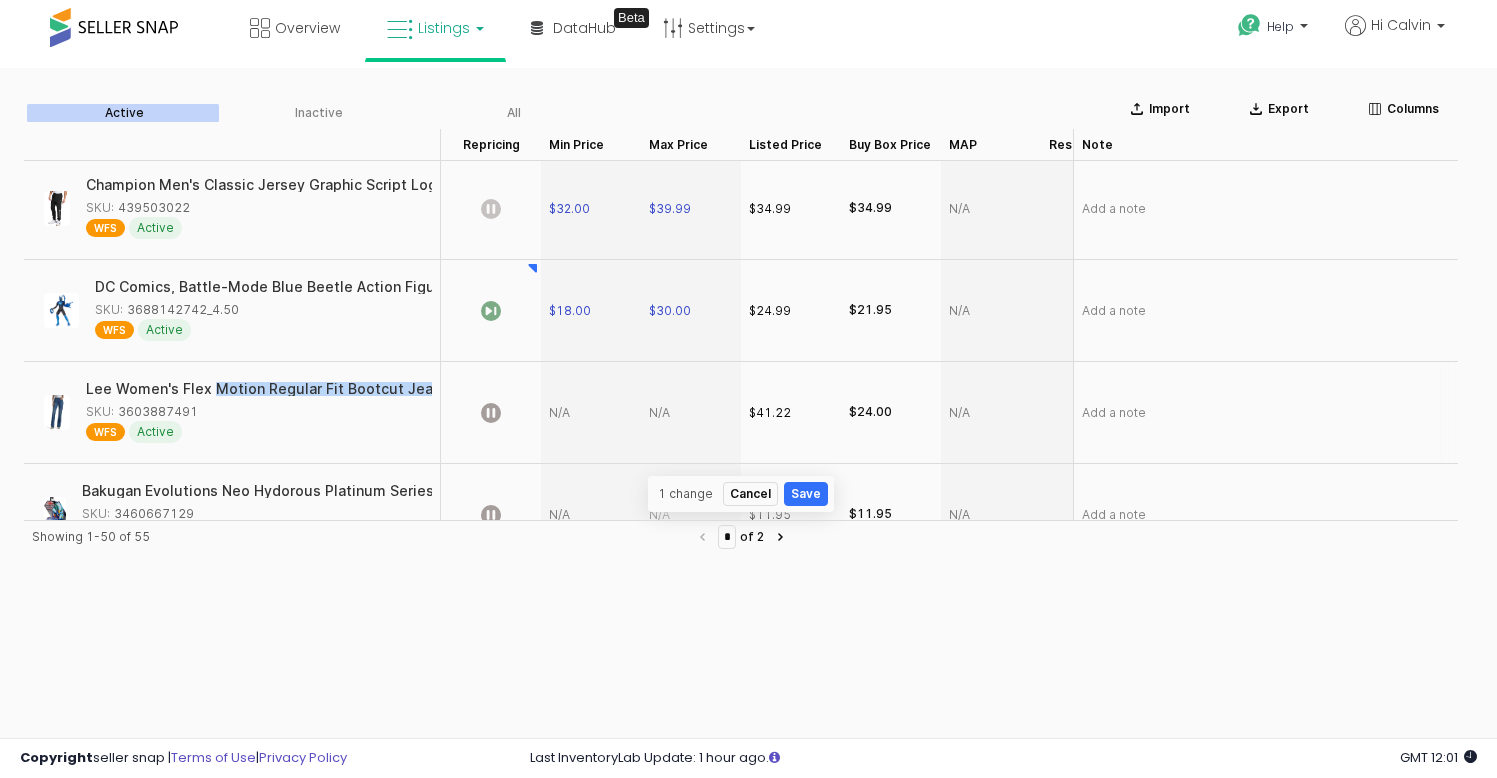 click on "Lee Women's Flex Motion Regular Fit Bootcut Jean" at bounding box center [136, 389] 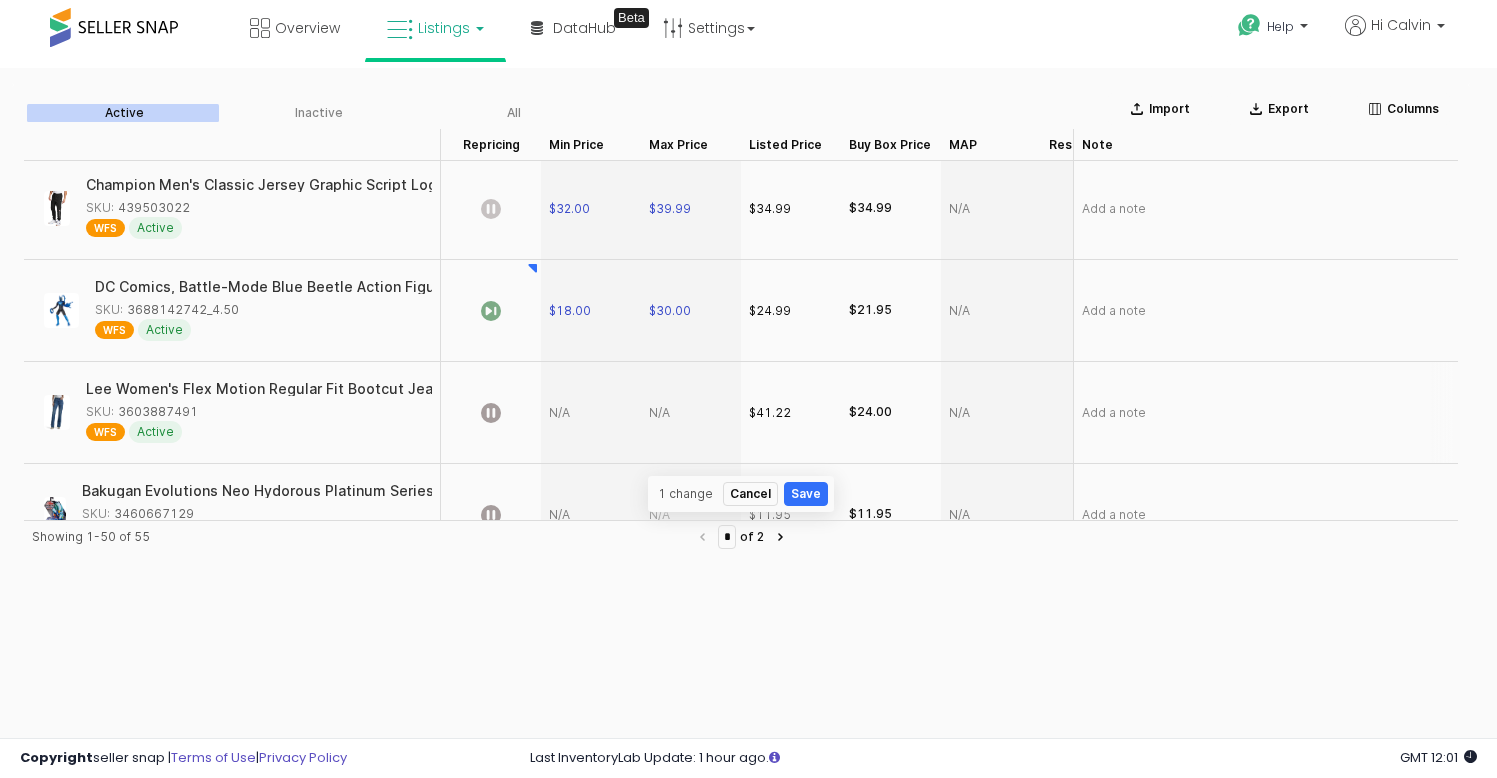 click on "Lee Women's Flex Motion Regular Fit Bootcut Jean" at bounding box center [263, 390] 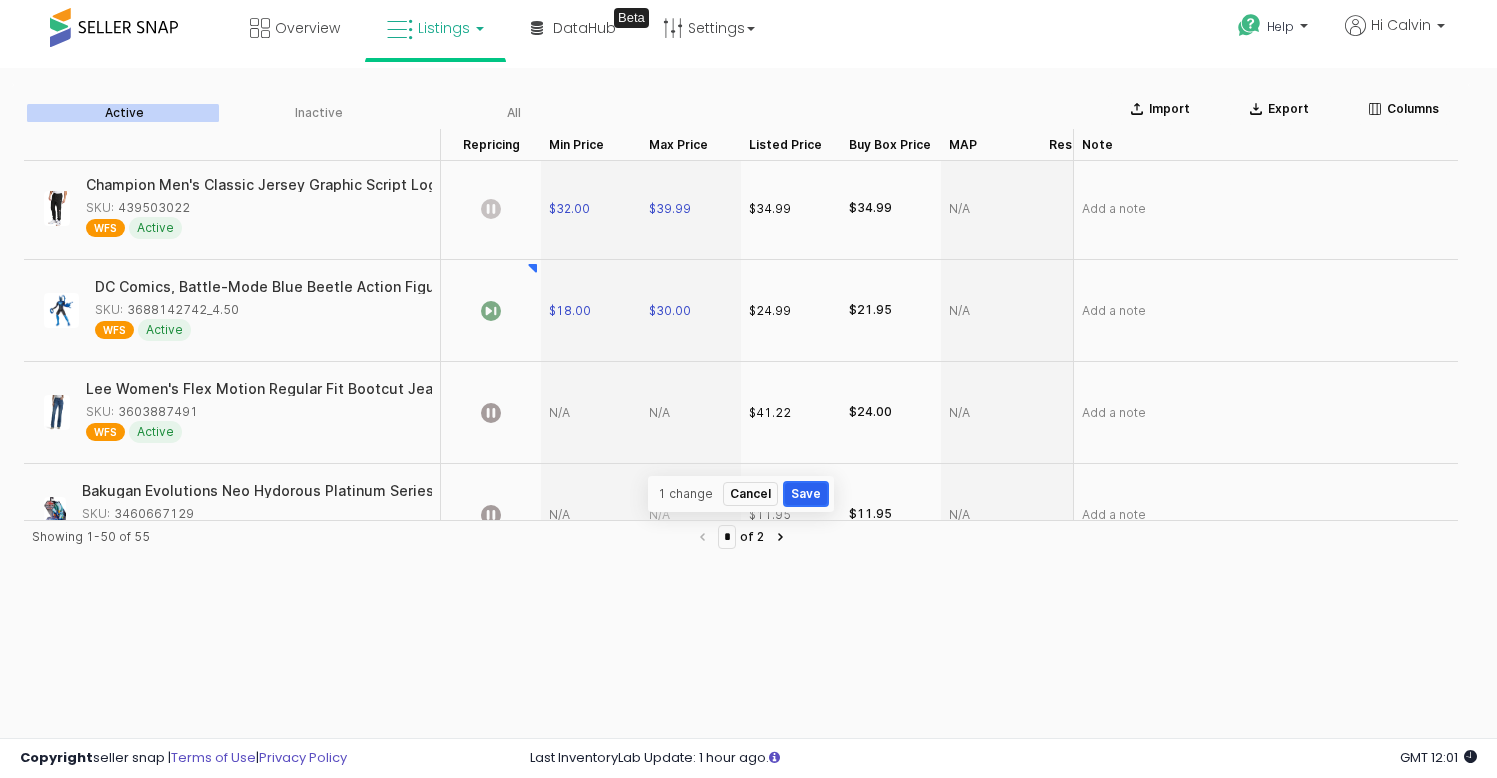 click on "Save" at bounding box center (806, 494) 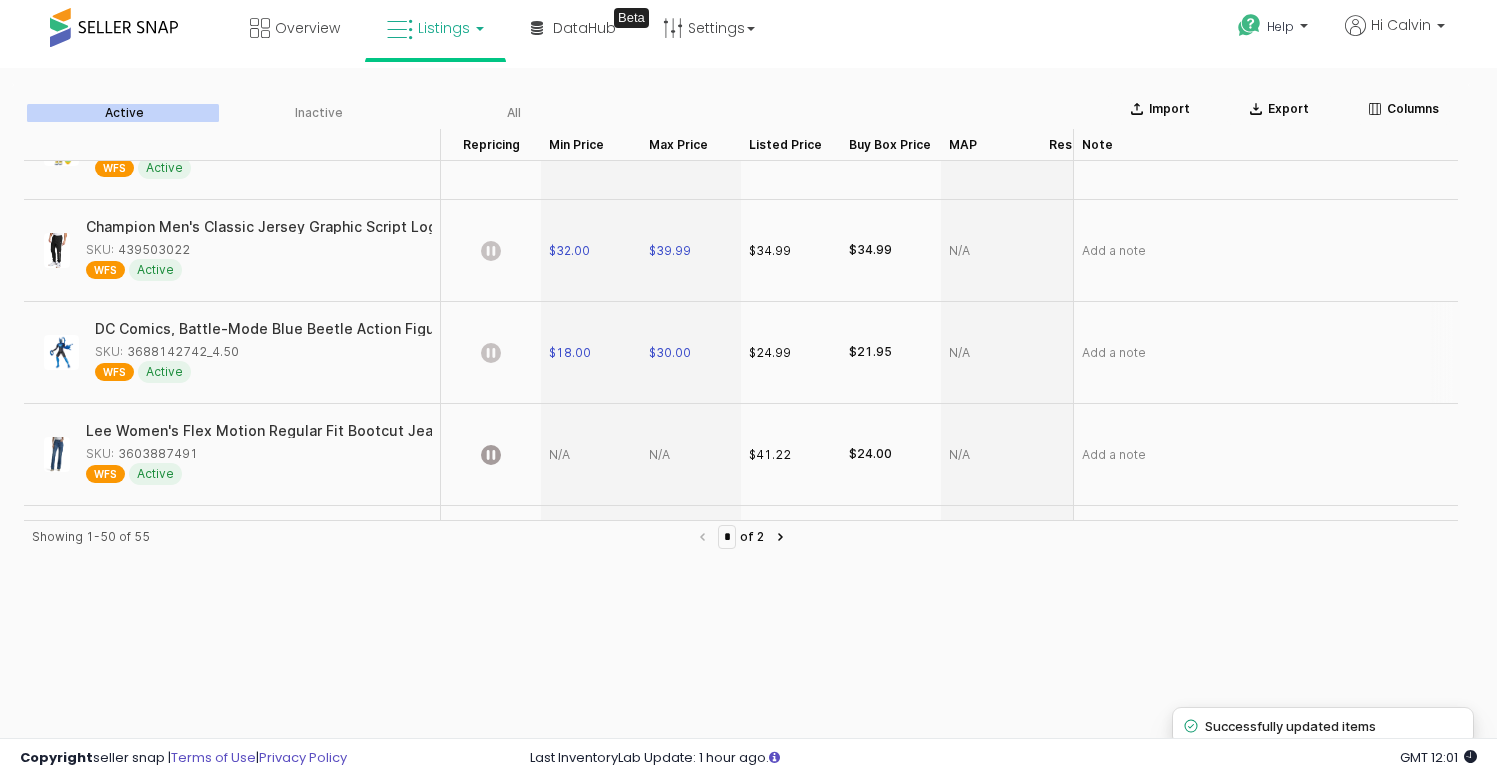 scroll, scrollTop: 2100, scrollLeft: 0, axis: vertical 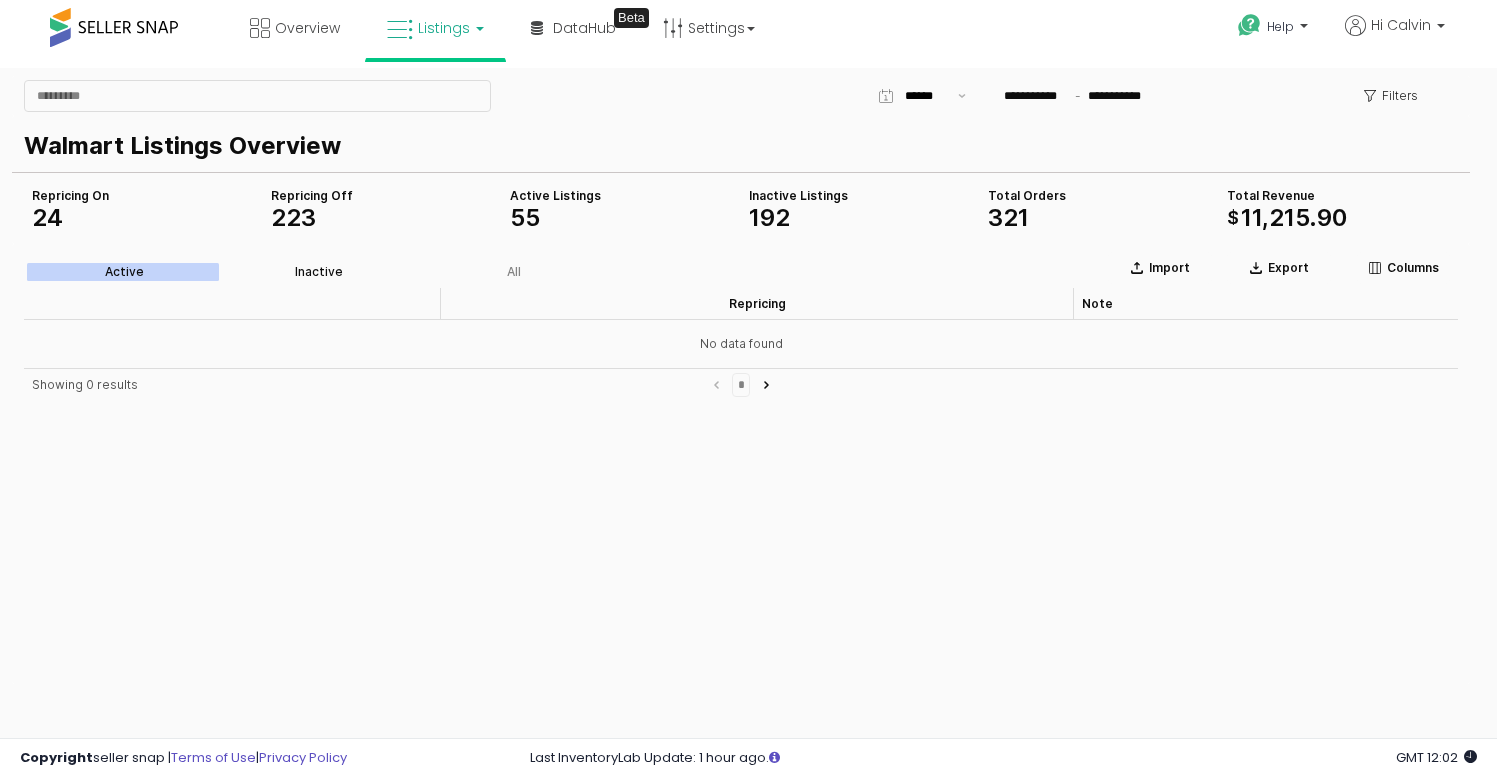 click on "Inactive" at bounding box center [319, 272] 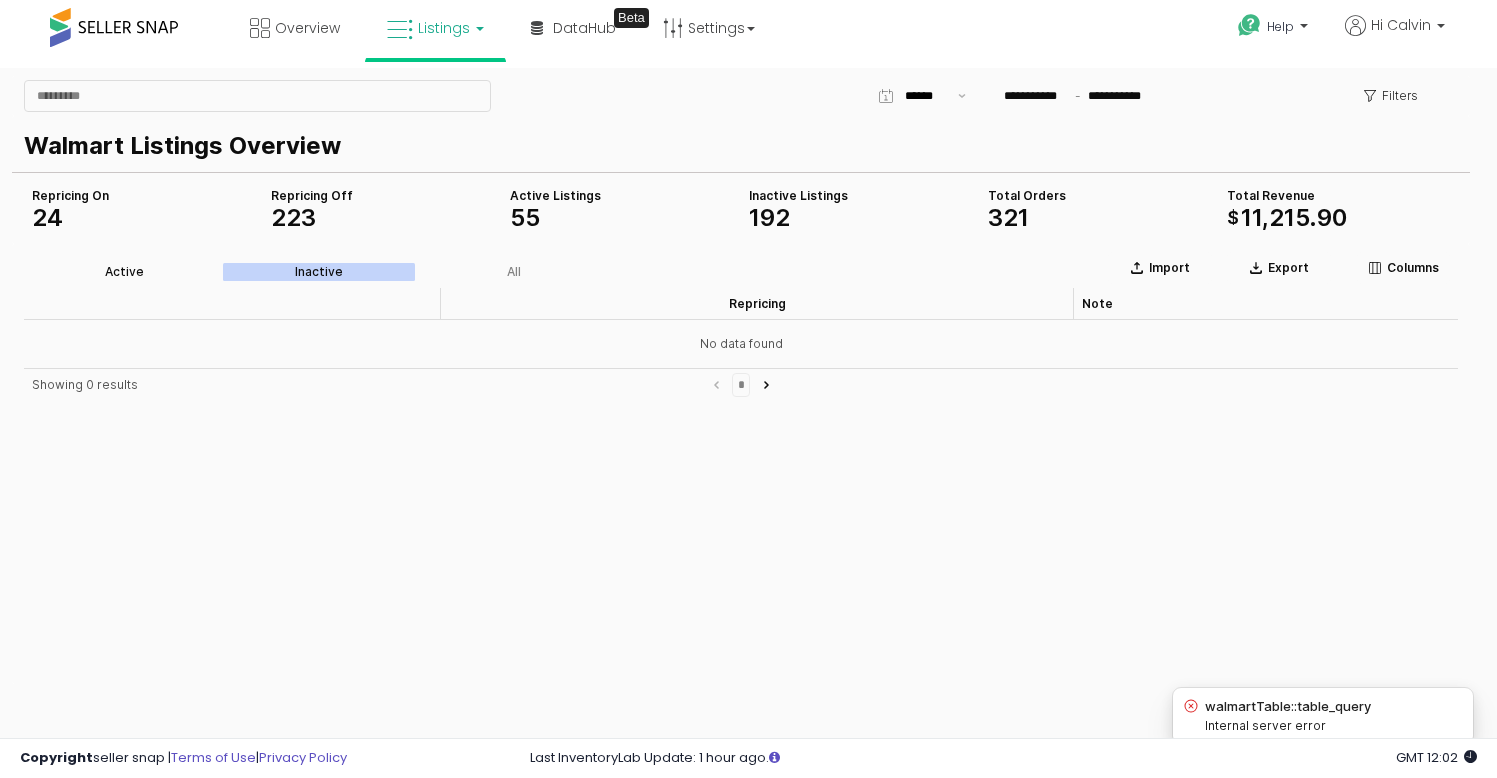 click on "Active" at bounding box center [124, 272] 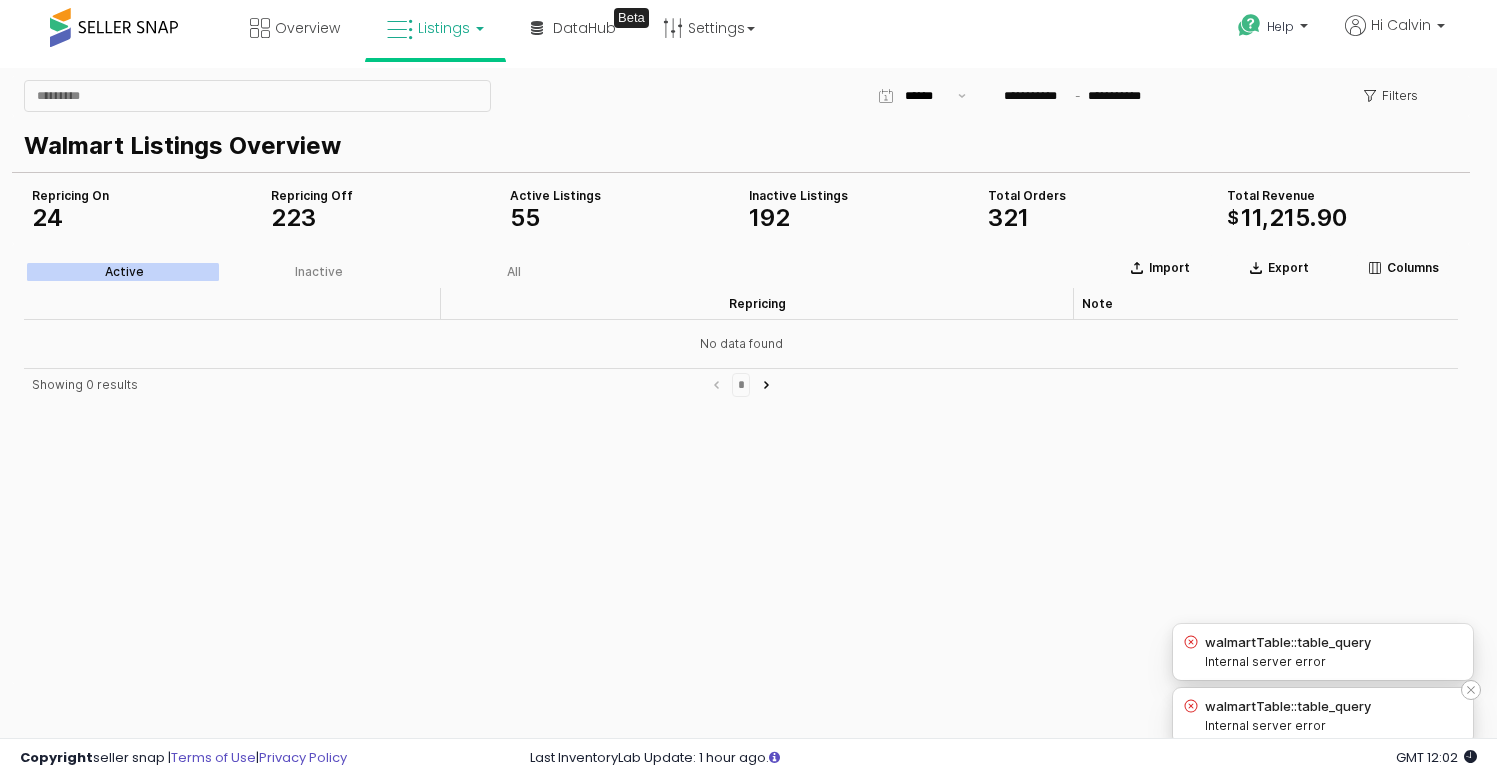 click 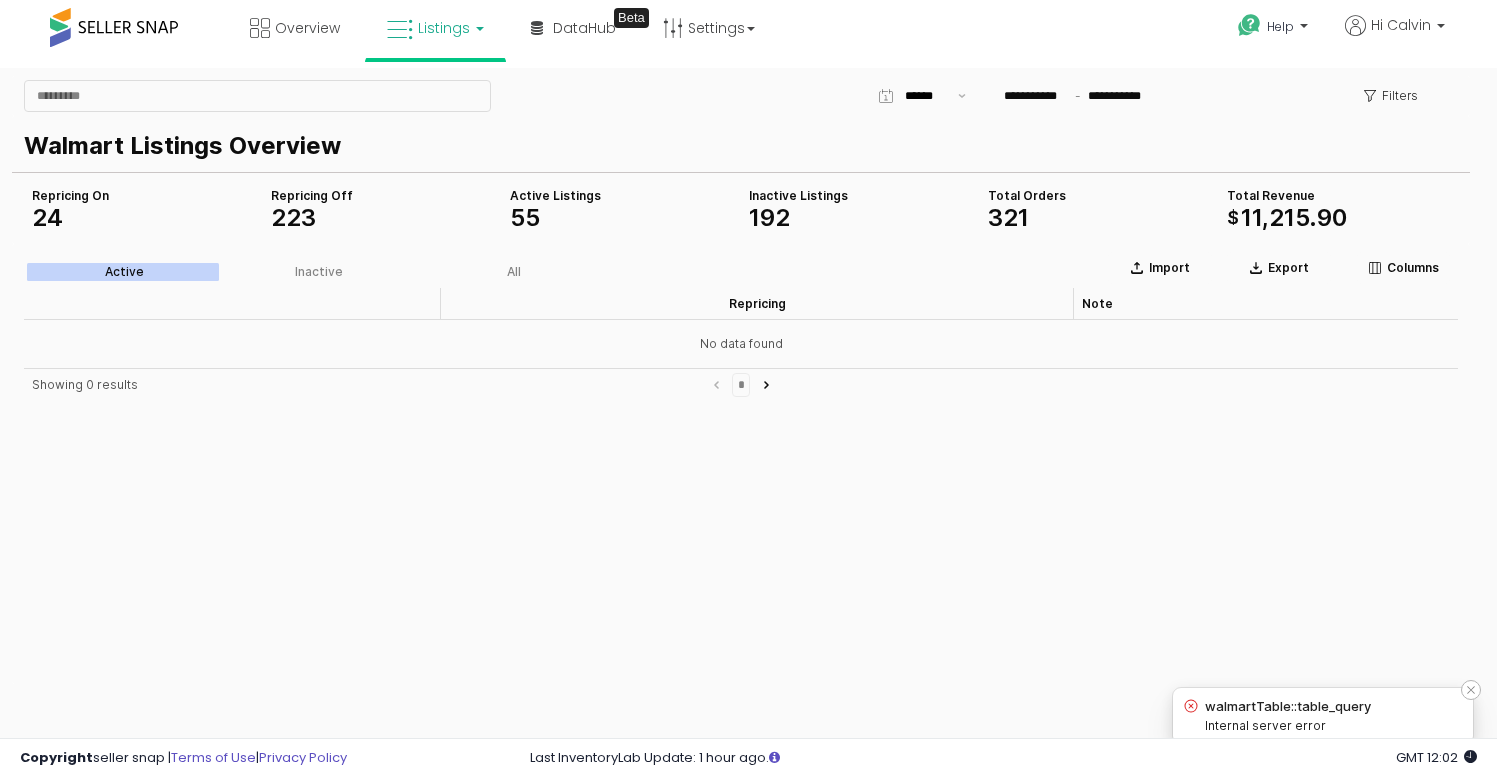 click 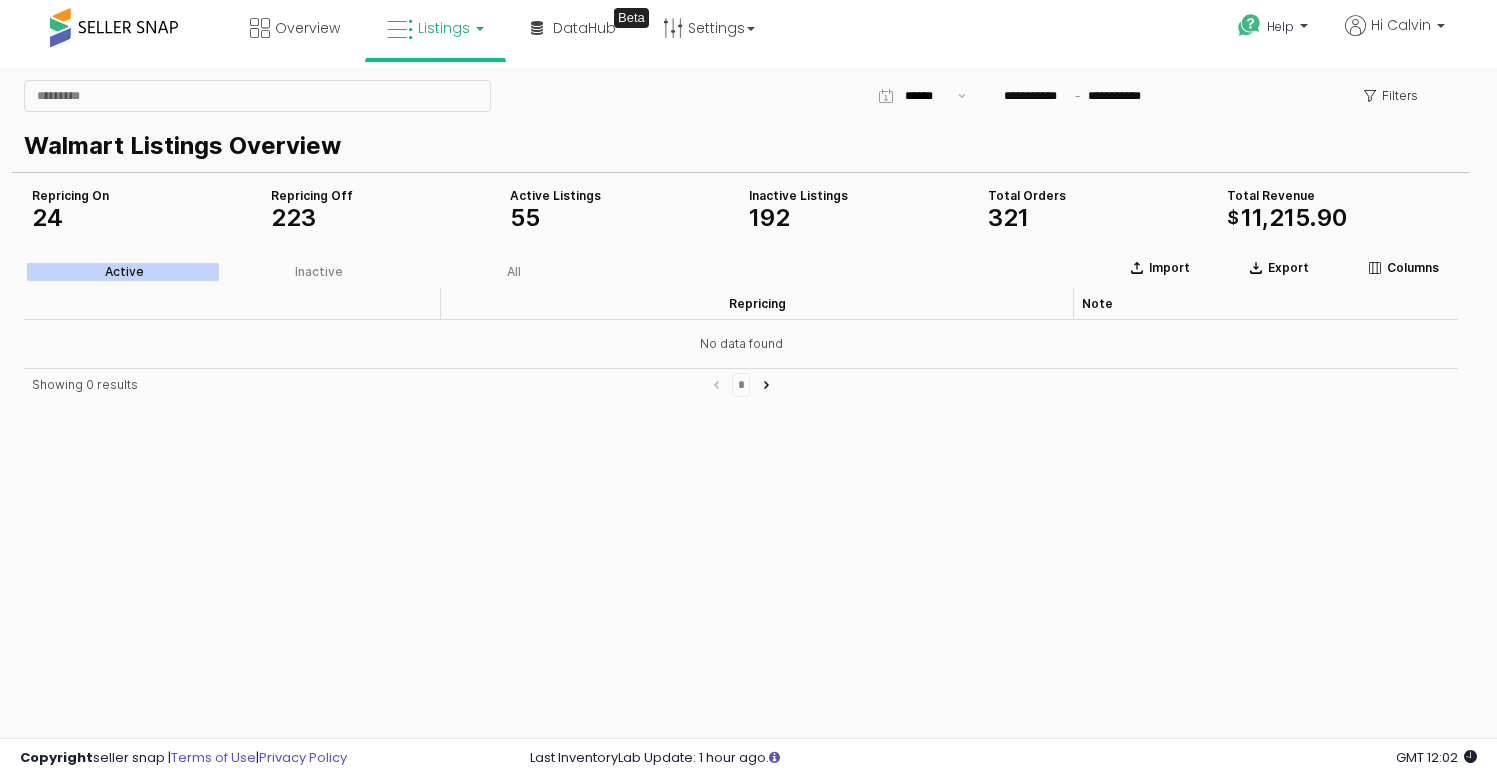 scroll, scrollTop: 0, scrollLeft: 0, axis: both 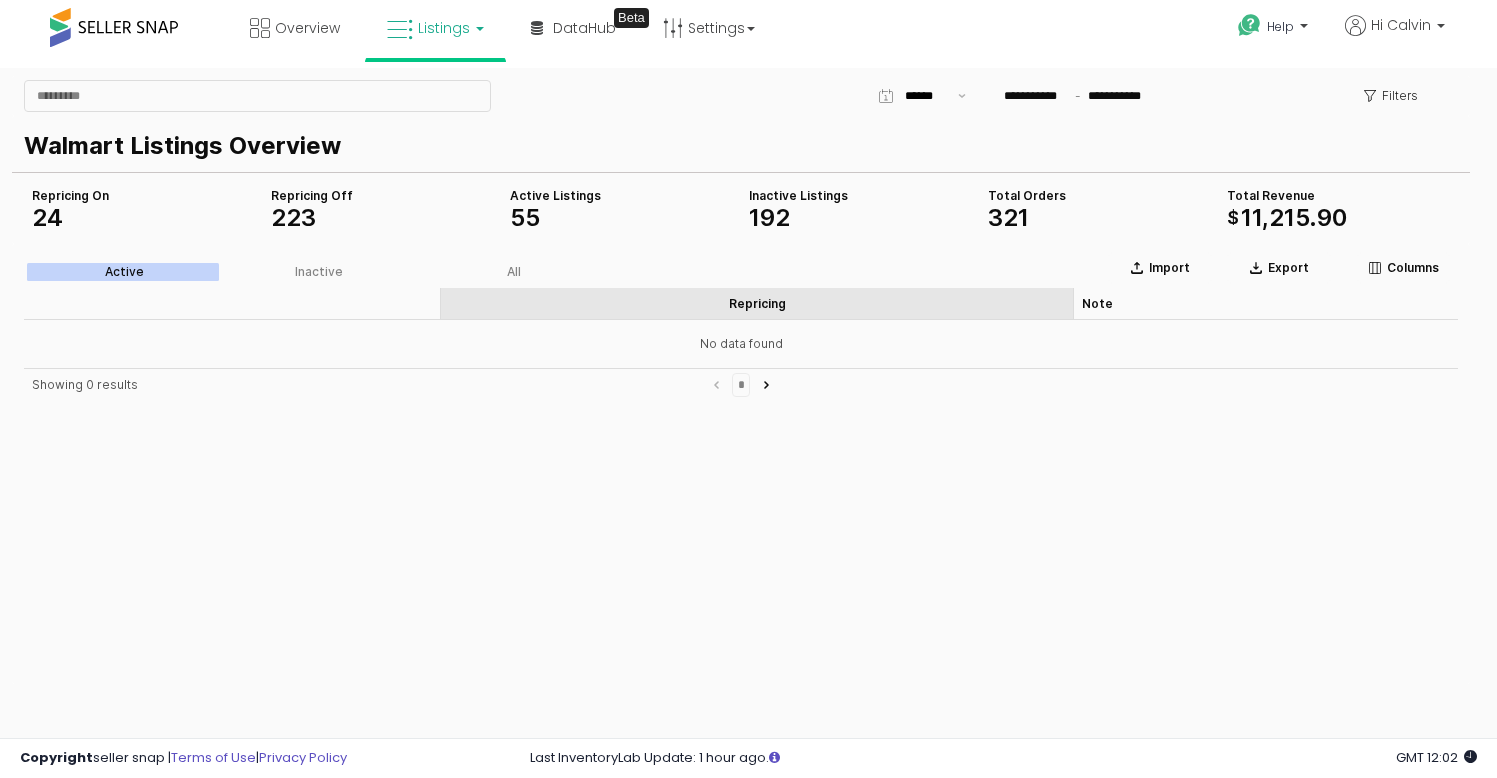 click on "Repricing Repricing" at bounding box center (757, 304) 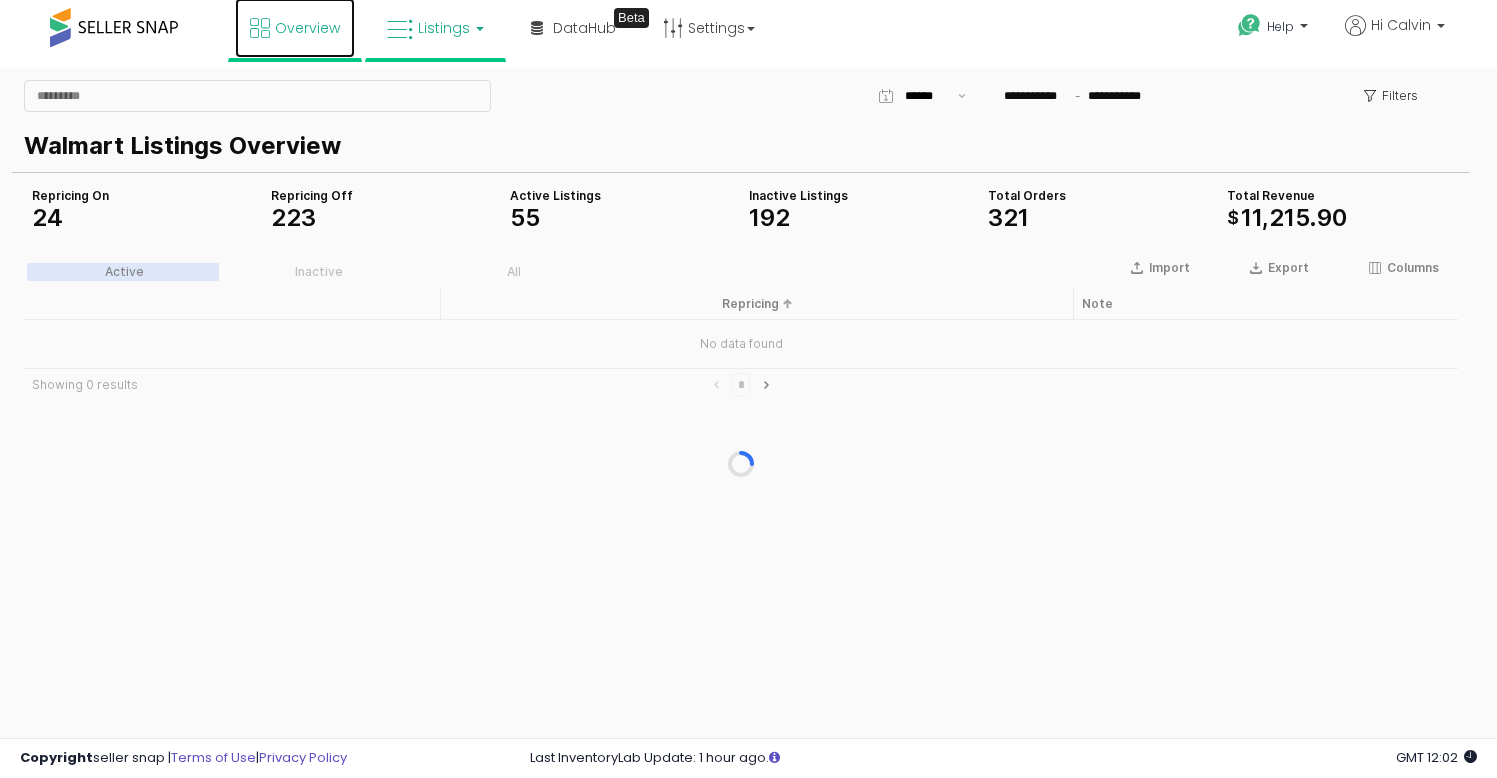 click on "Overview" at bounding box center (307, 28) 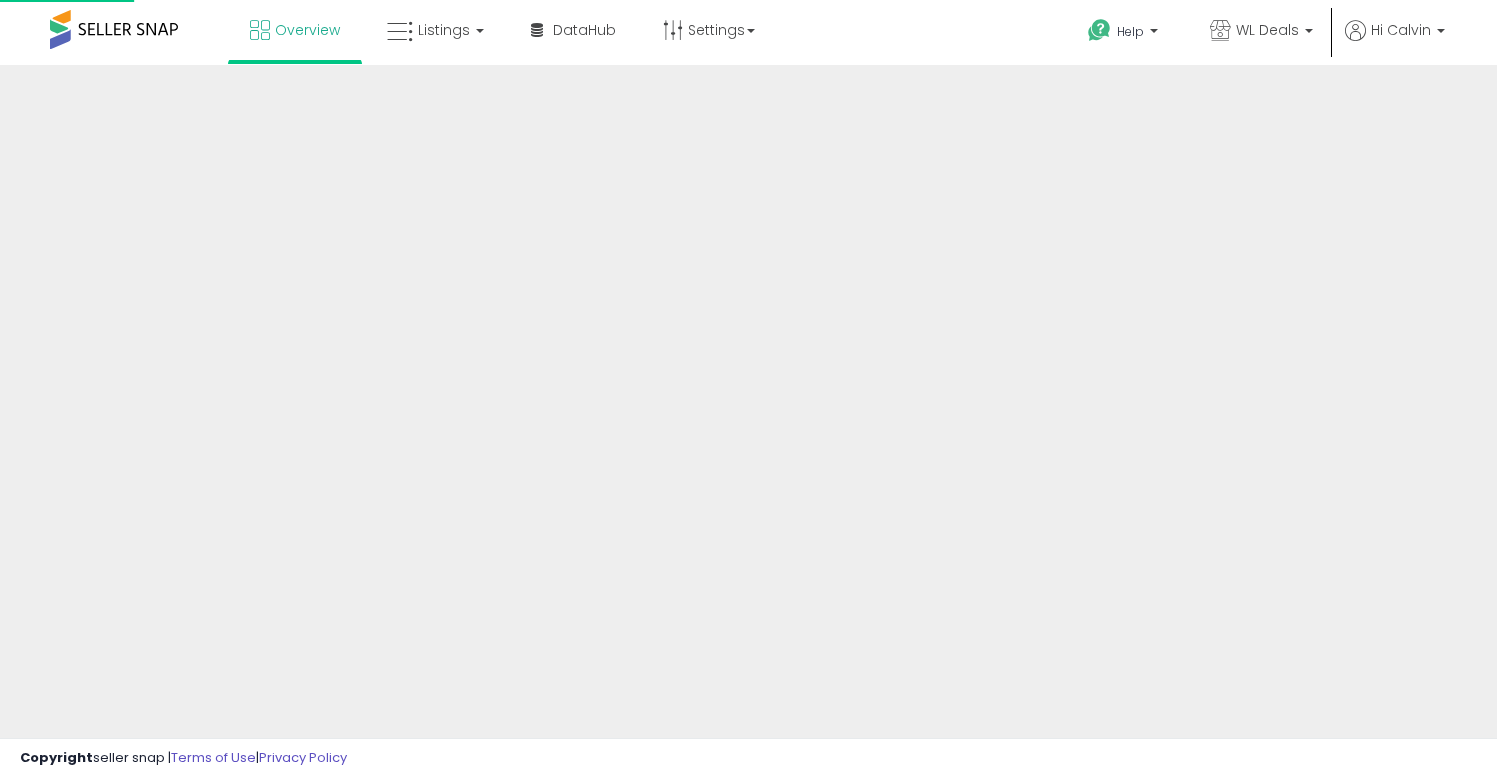 scroll, scrollTop: 0, scrollLeft: 0, axis: both 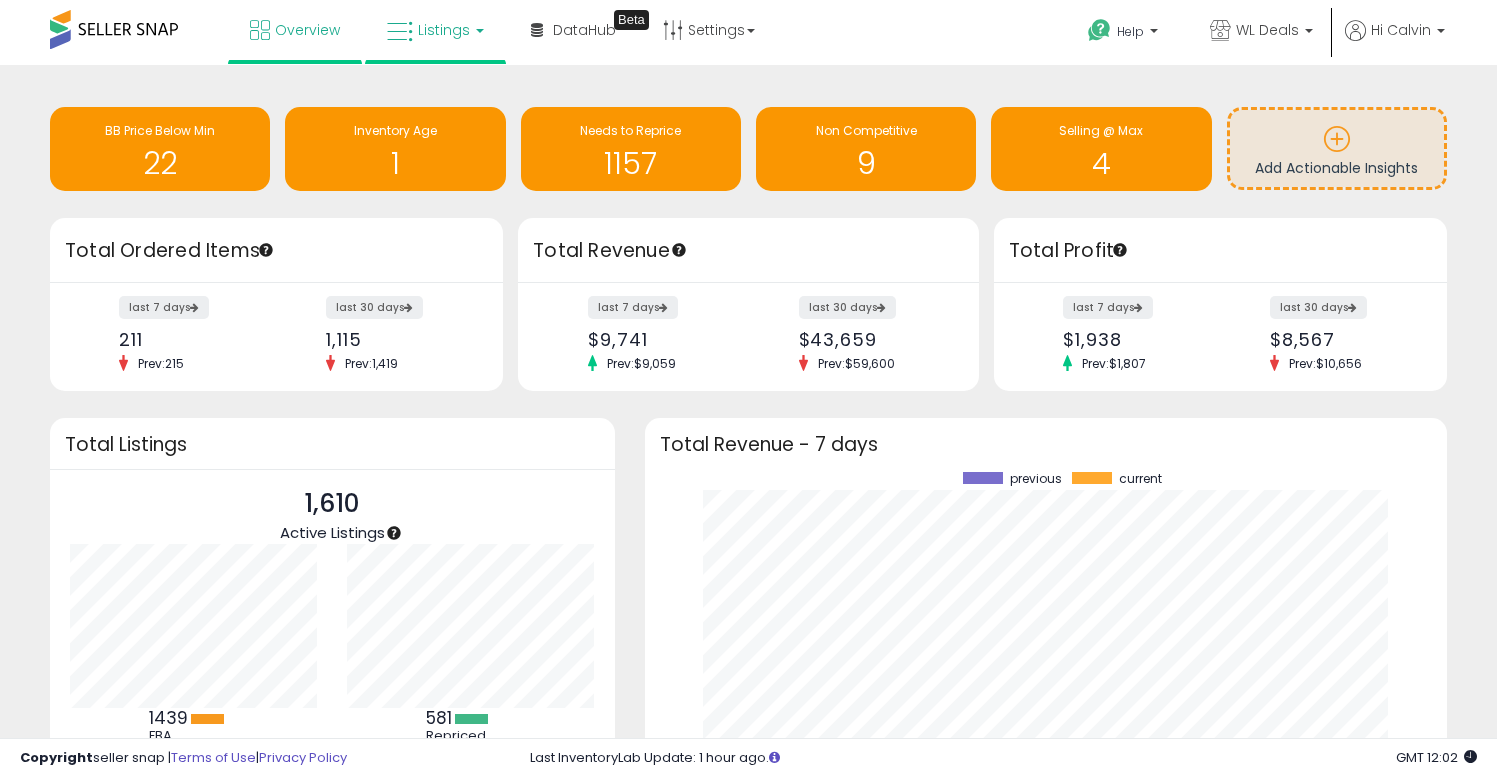 click at bounding box center [400, 32] 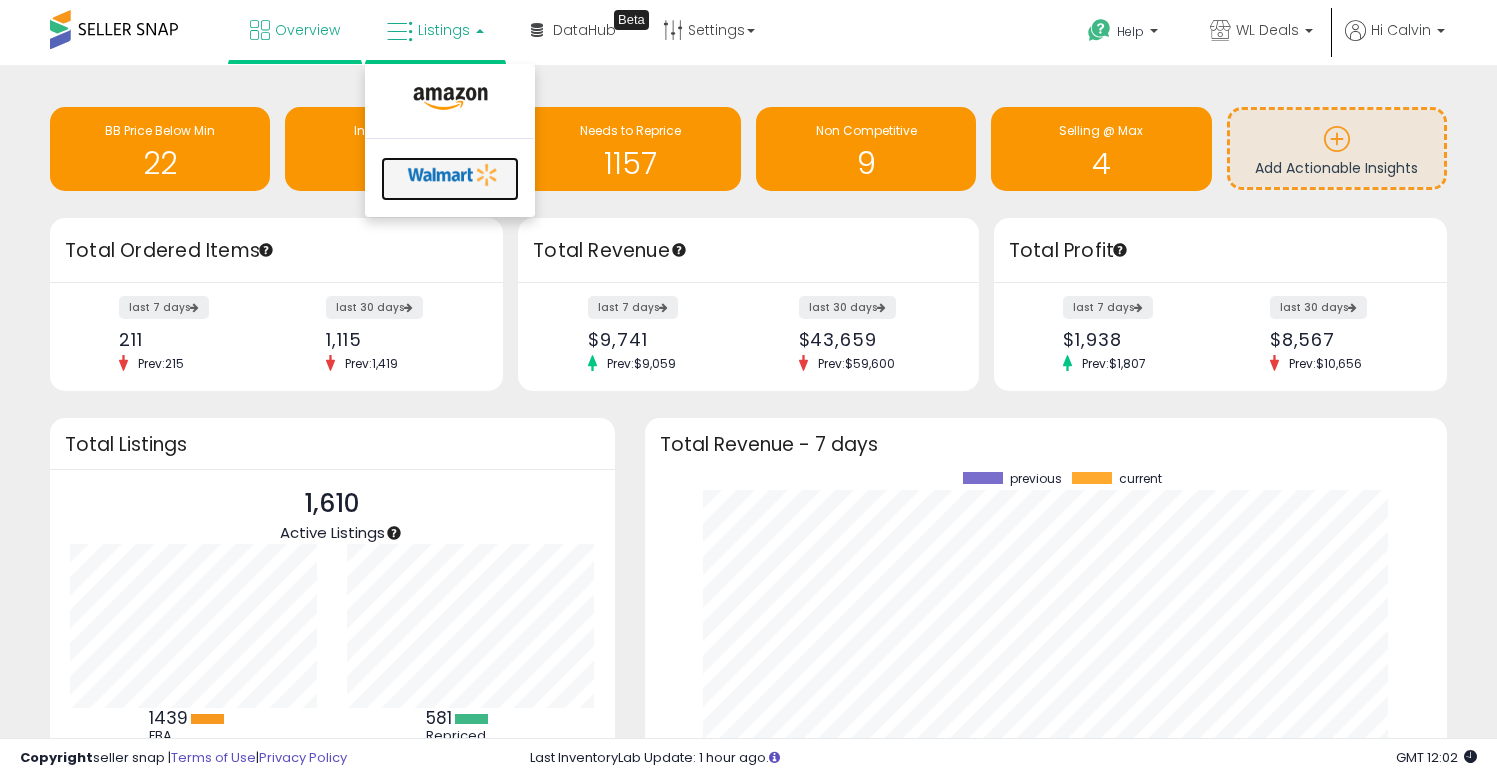 click at bounding box center [453, 175] 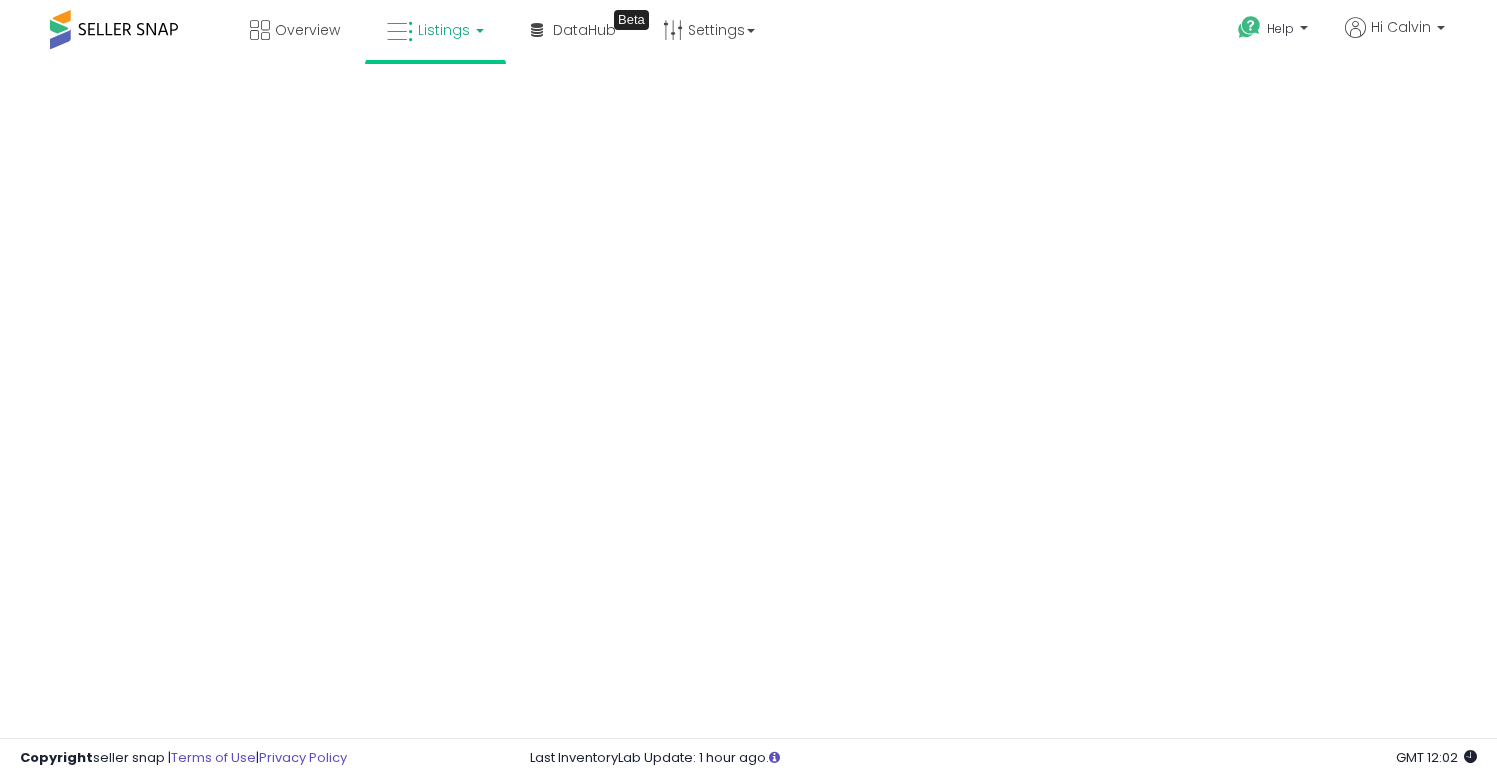 scroll, scrollTop: 0, scrollLeft: 0, axis: both 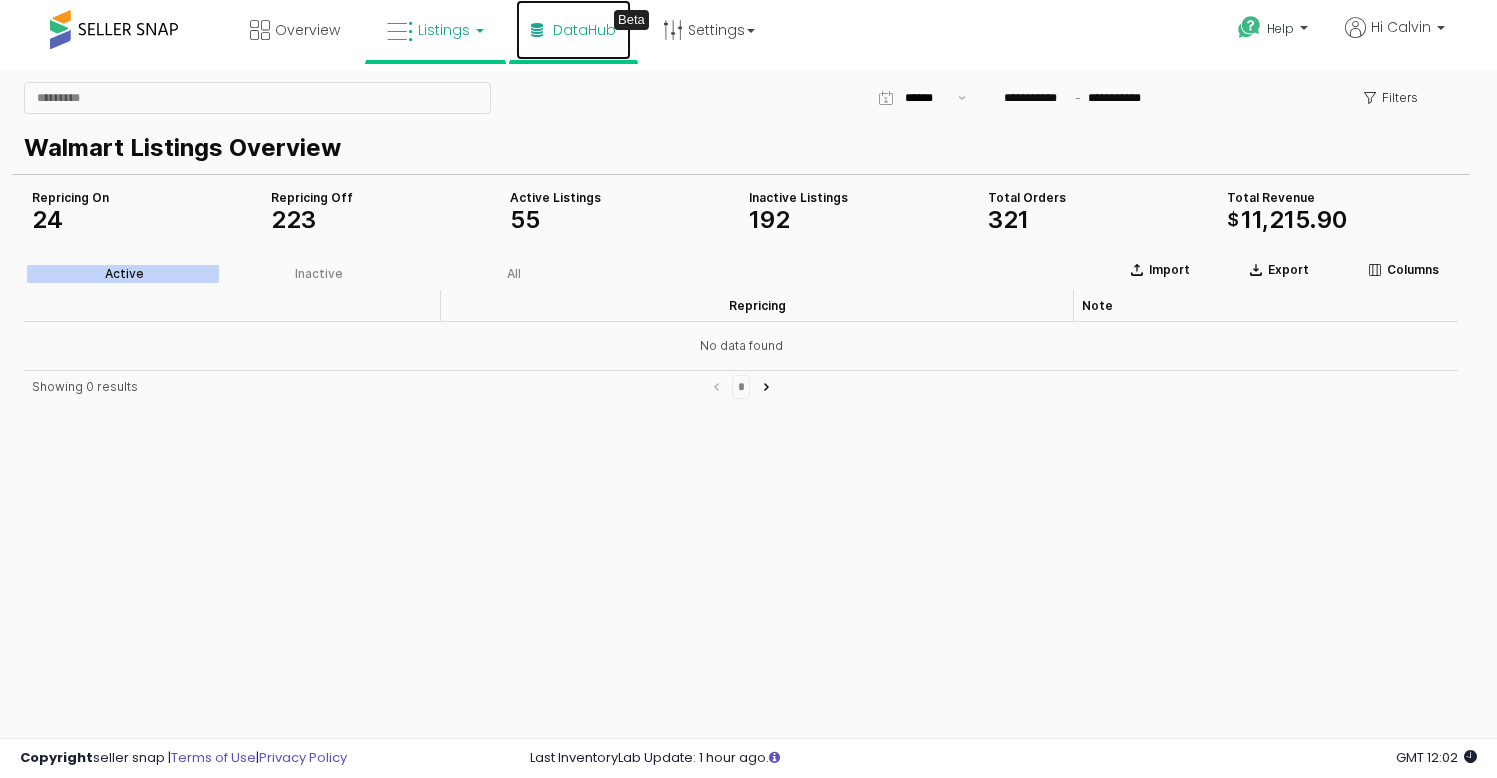 click on "DataHub" at bounding box center [584, 30] 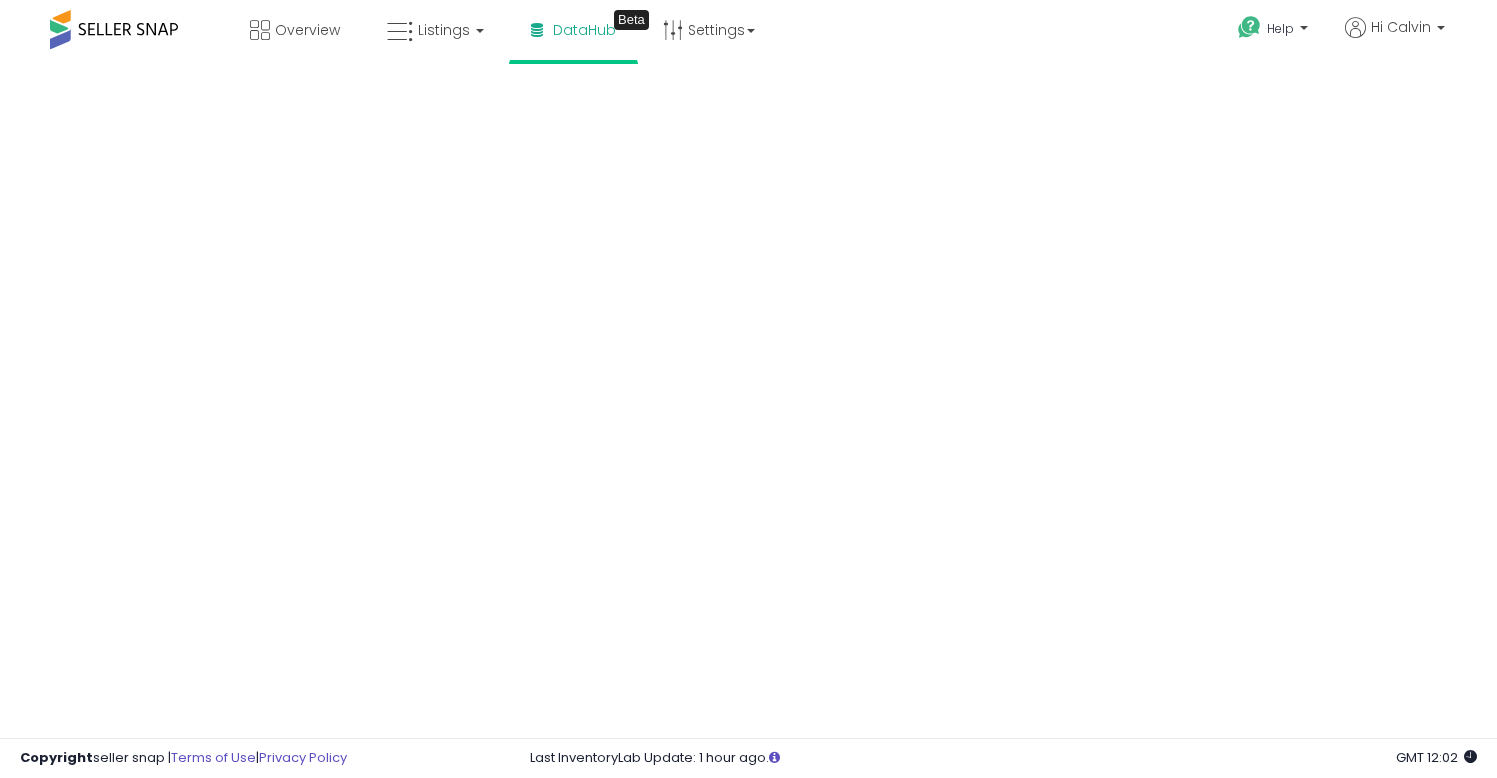 scroll, scrollTop: 0, scrollLeft: 0, axis: both 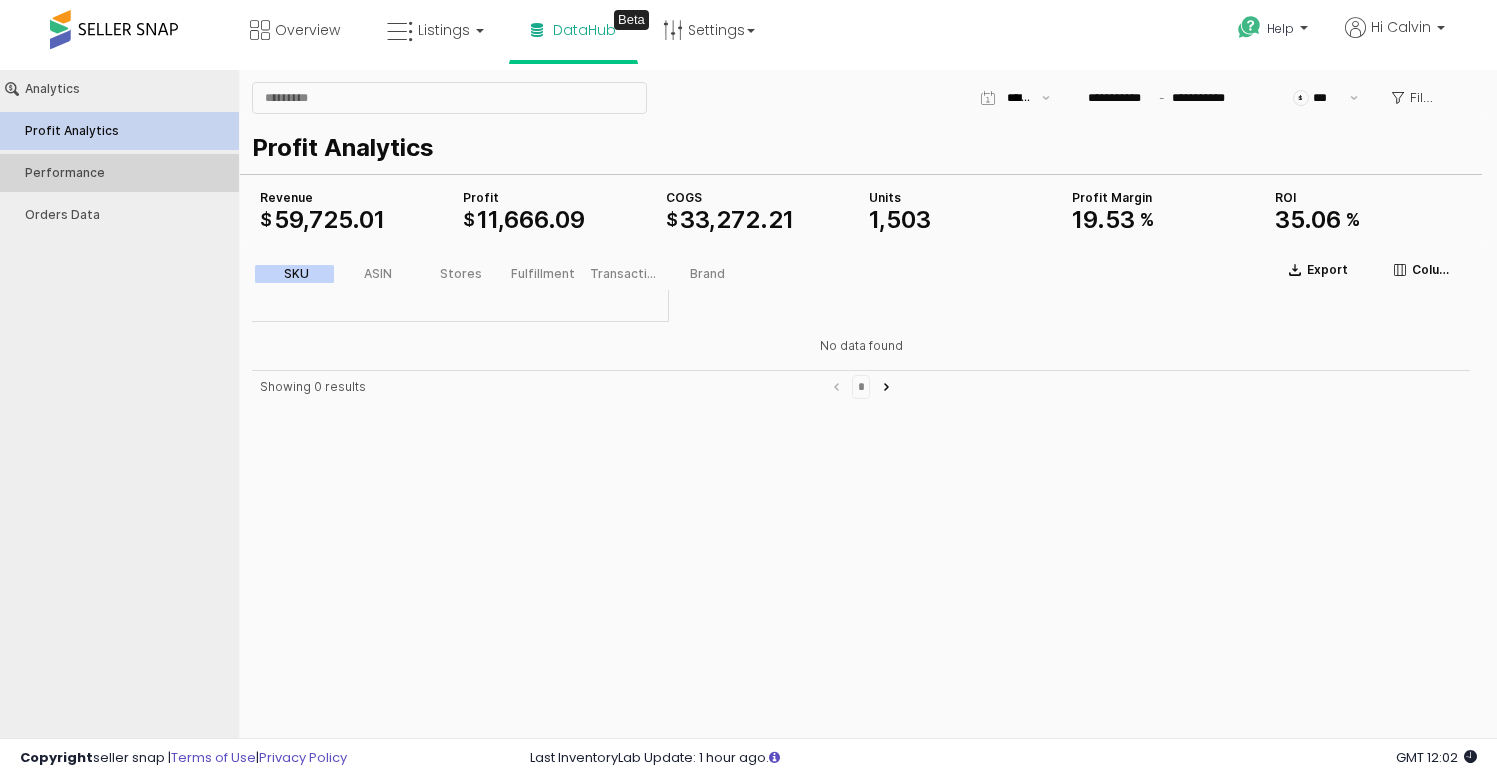 click on "Performance" at bounding box center (129, 173) 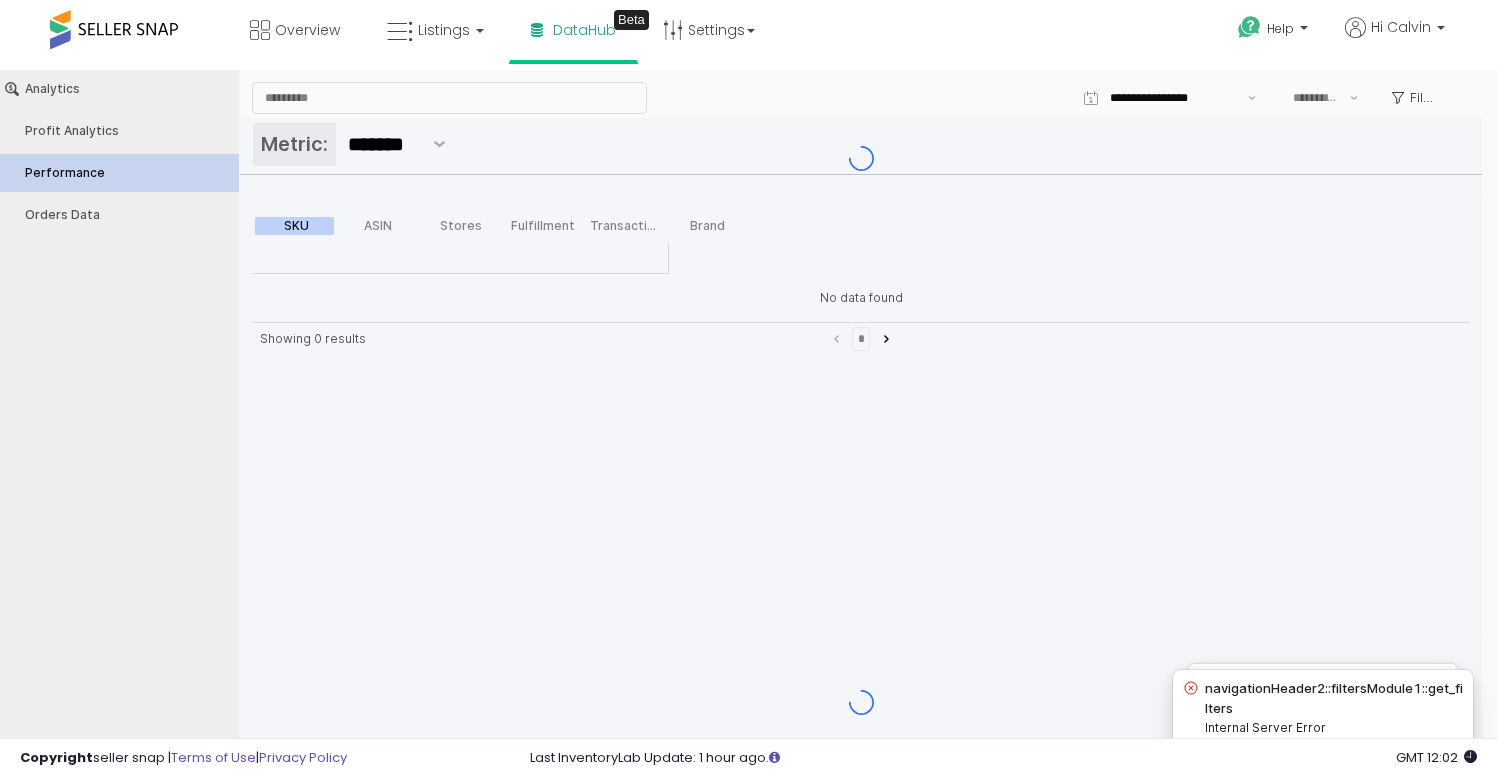 type on "***" 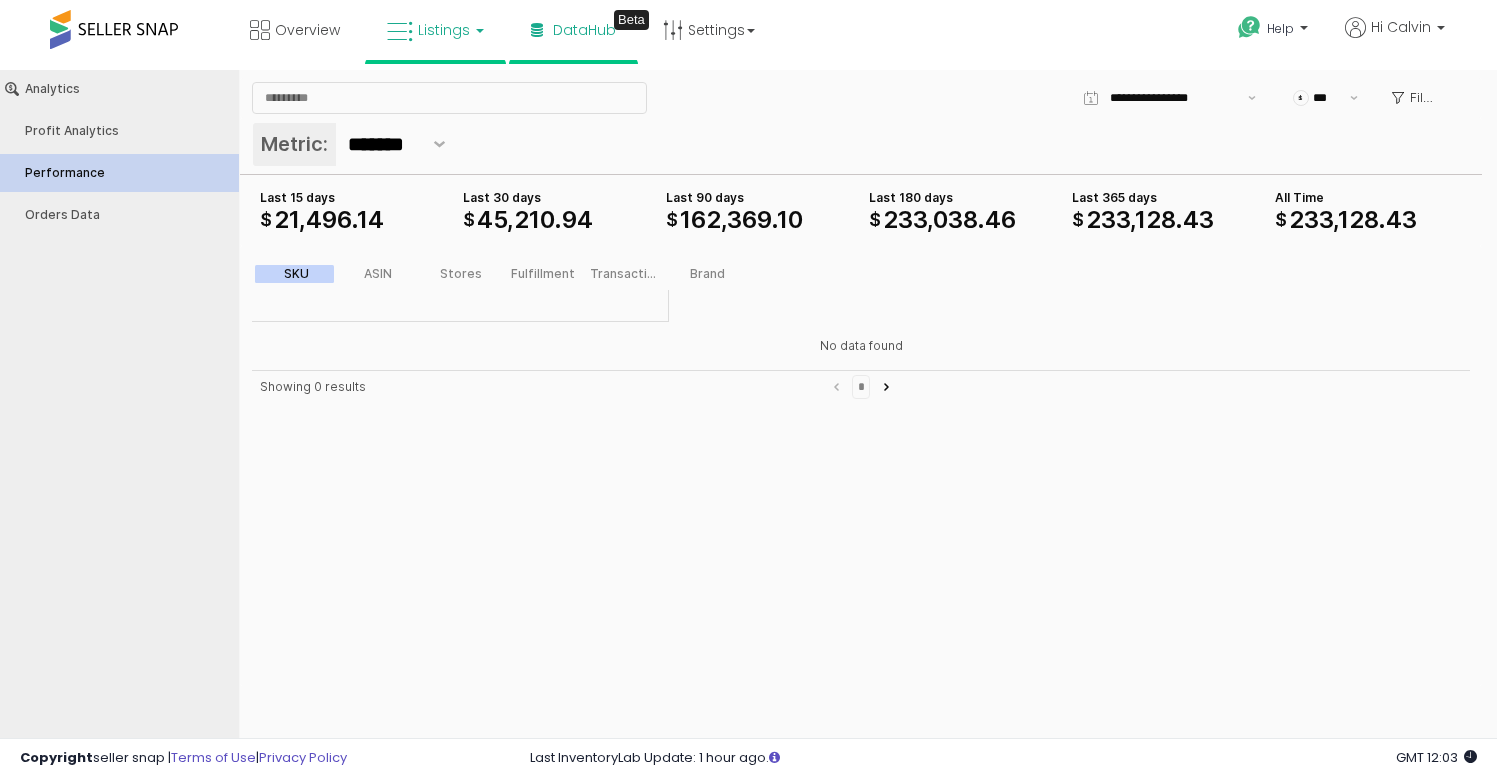 click at bounding box center [400, 32] 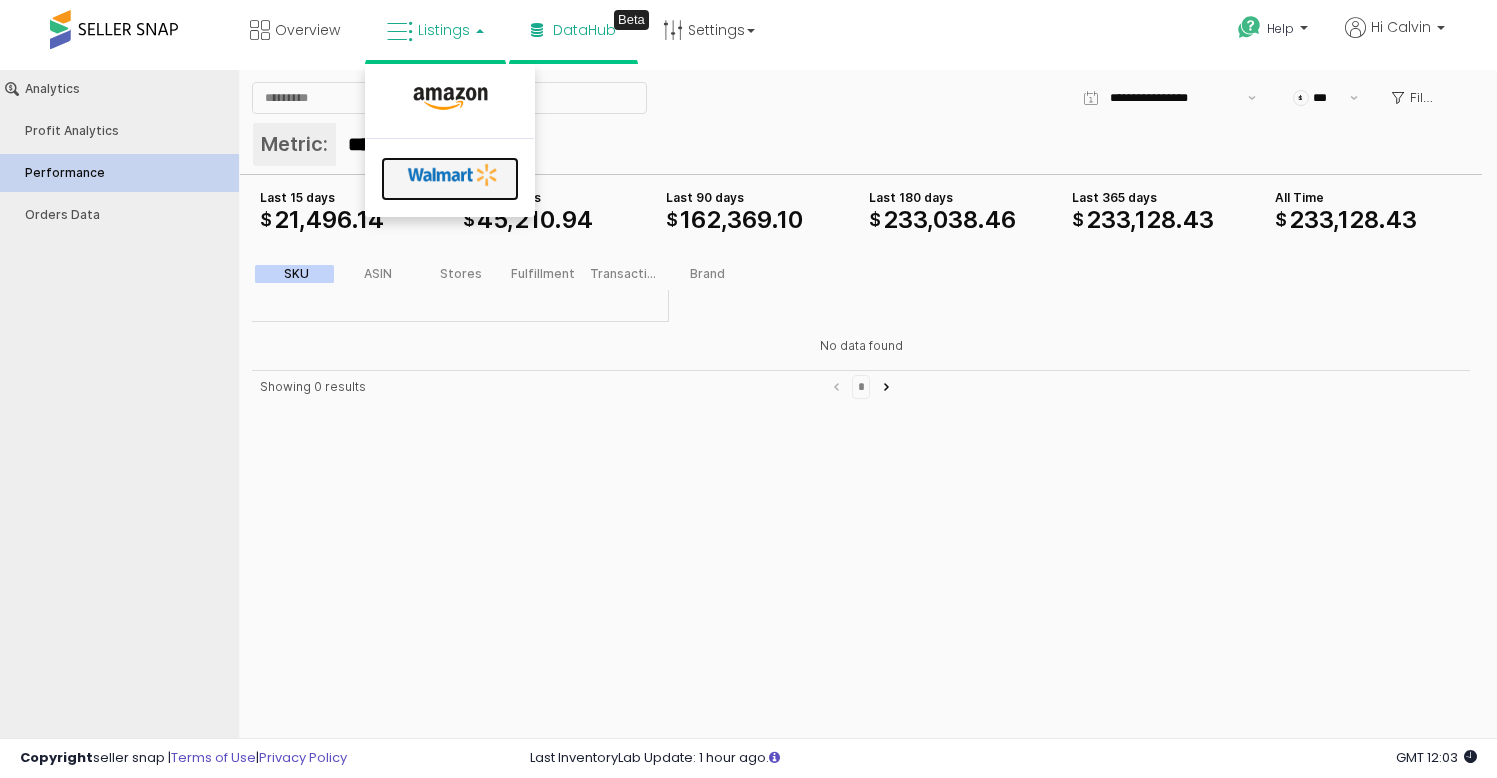 click at bounding box center (453, 175) 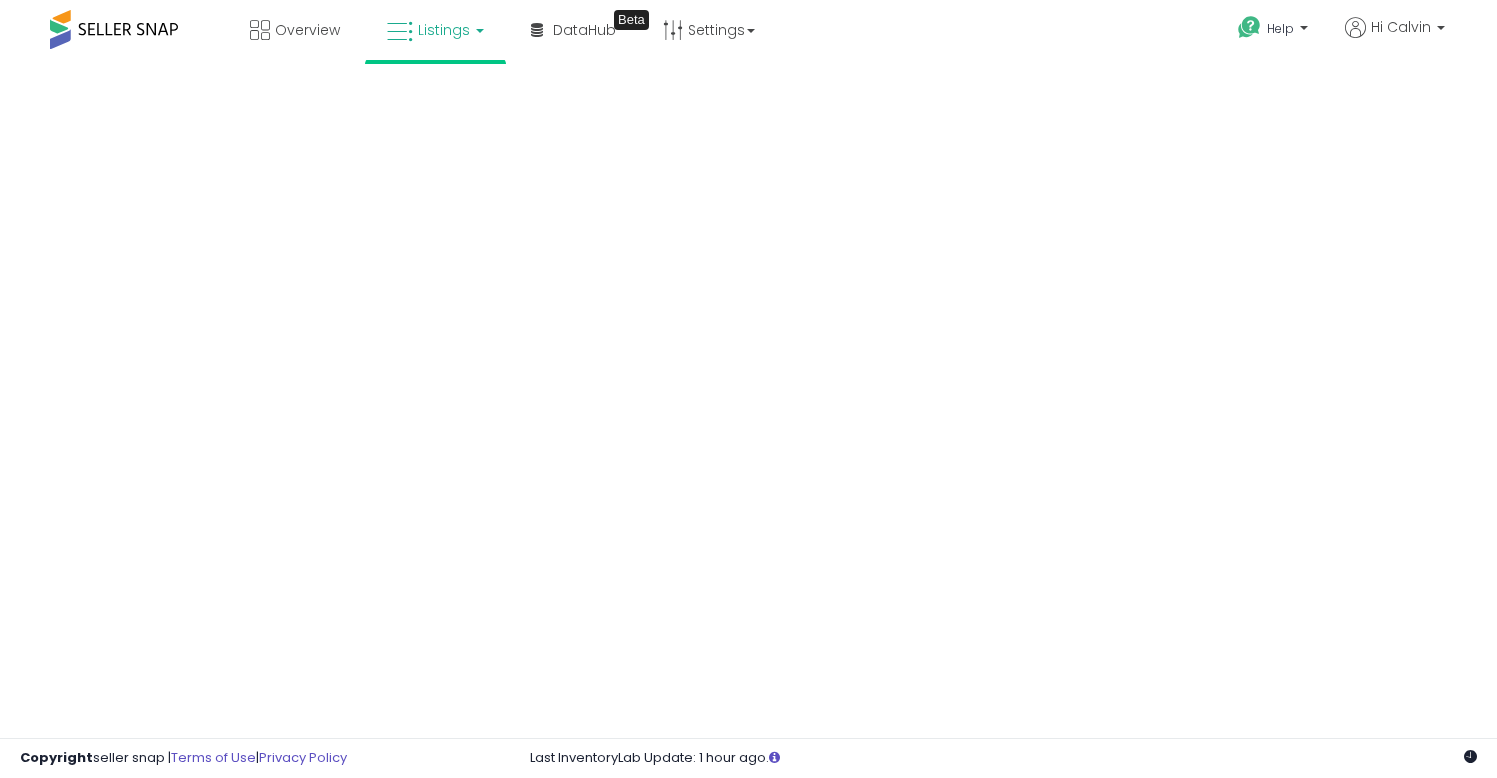 scroll, scrollTop: 0, scrollLeft: 0, axis: both 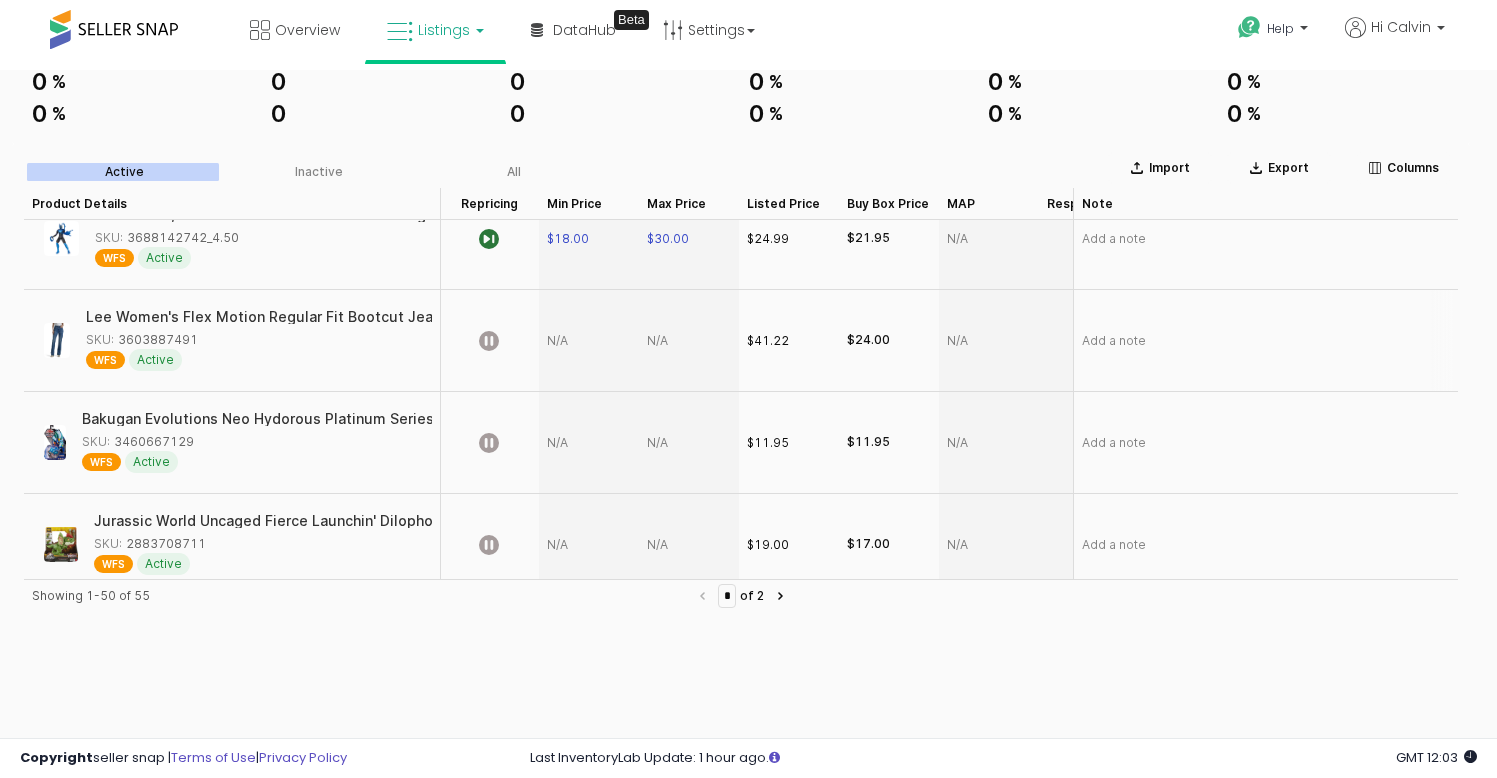 click on "Lee Women's Flex Motion Regular Fit Bootcut Jean" at bounding box center [262, 317] 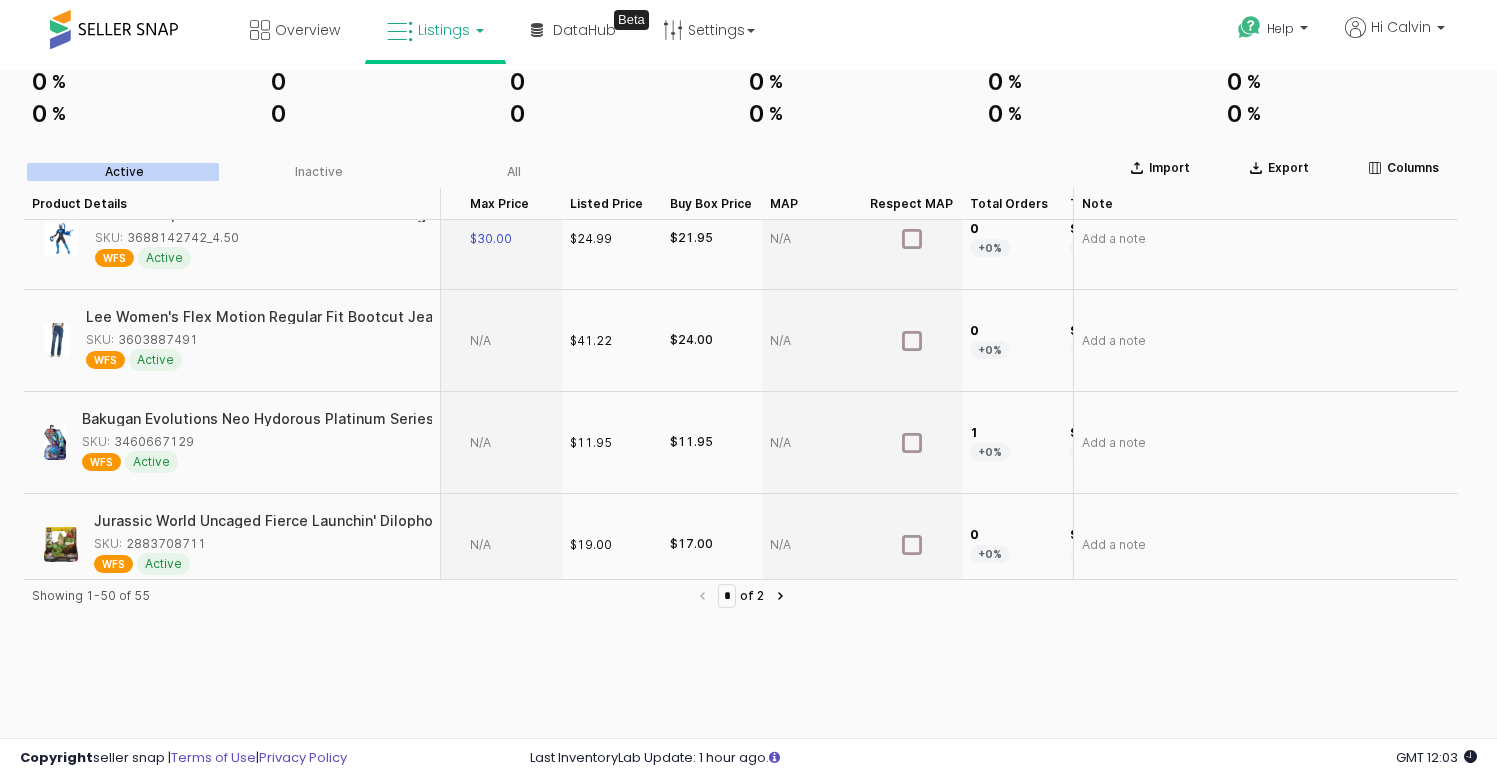 scroll, scrollTop: 2378, scrollLeft: 0, axis: vertical 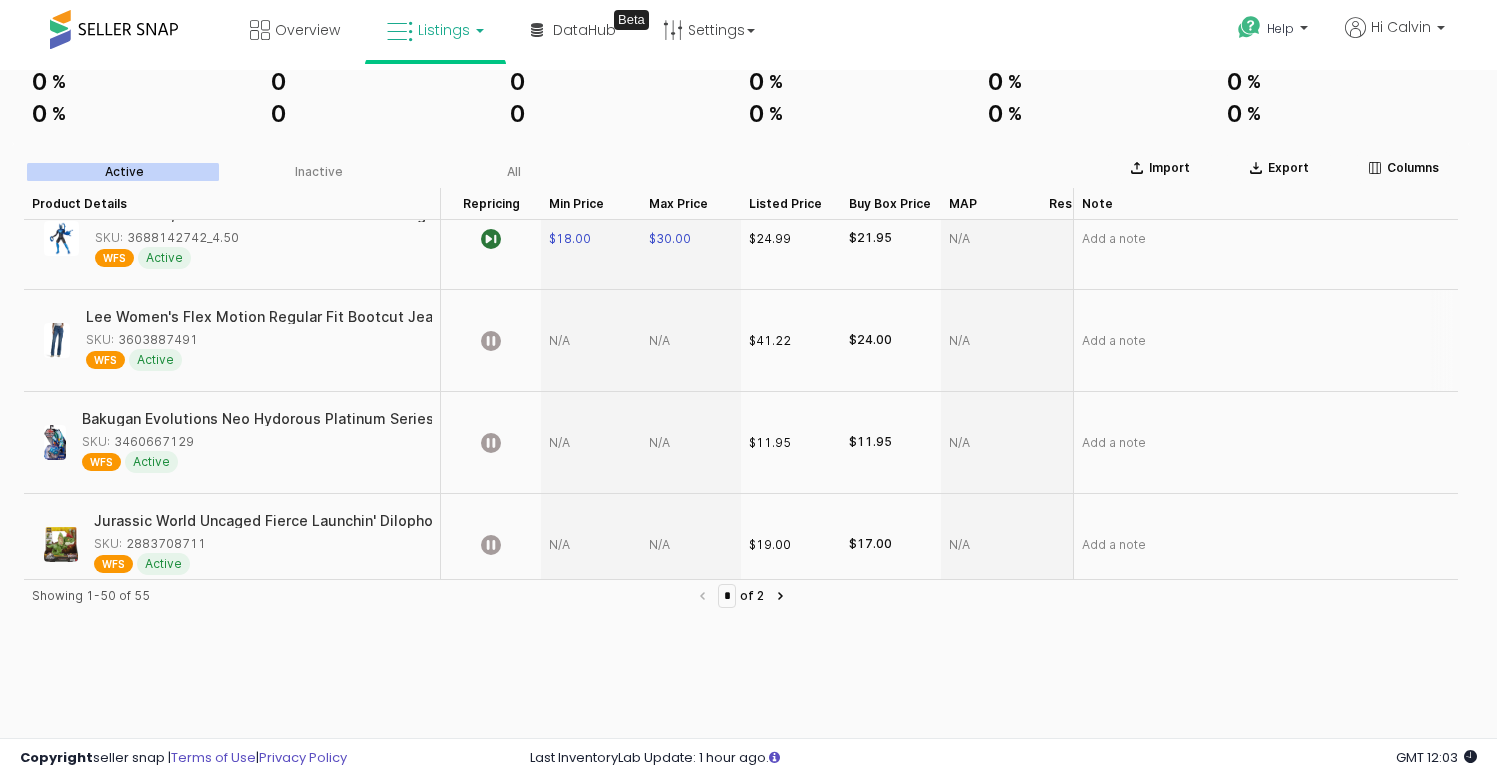 click on "Add a note" at bounding box center (1265, 341) 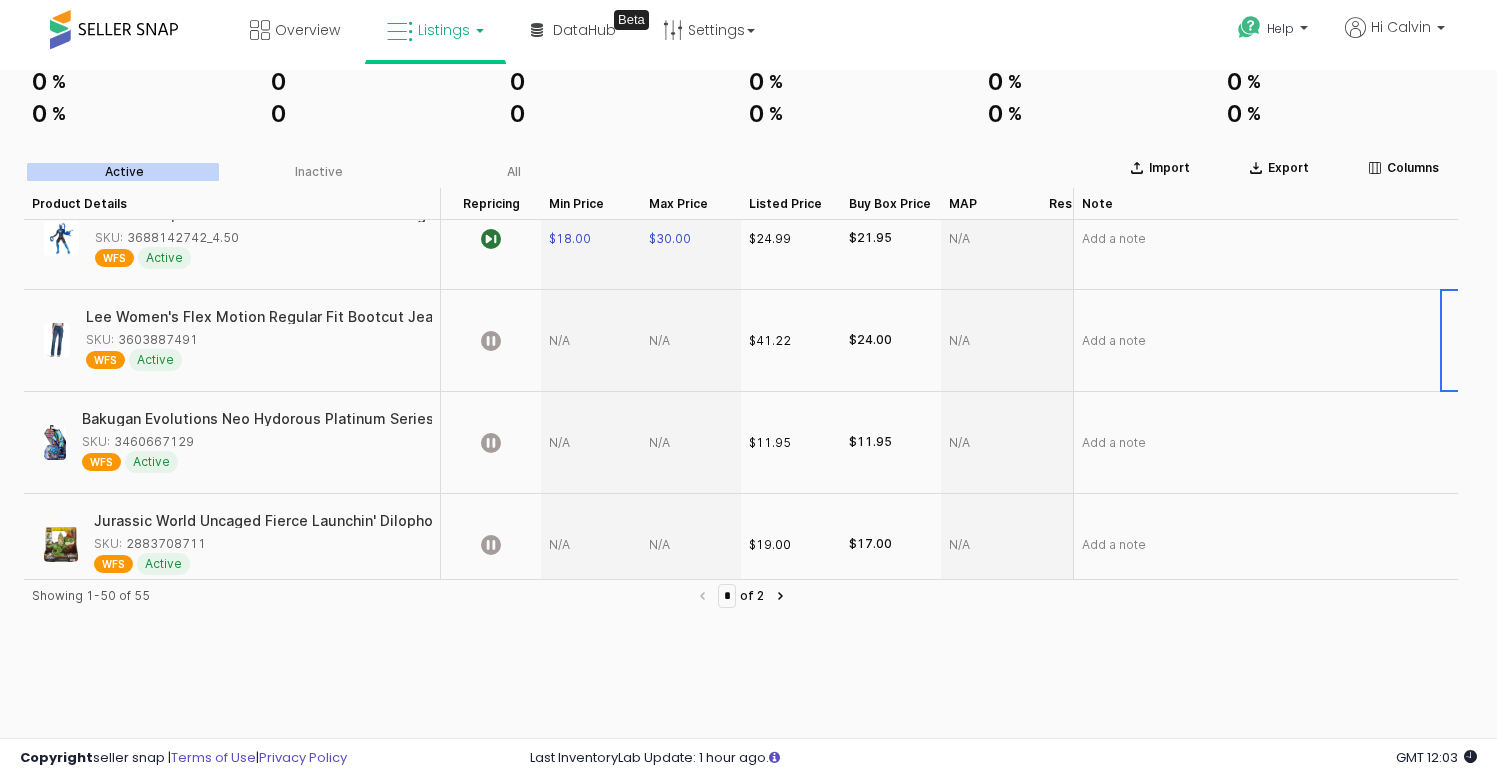 scroll, scrollTop: 2378, scrollLeft: 382, axis: both 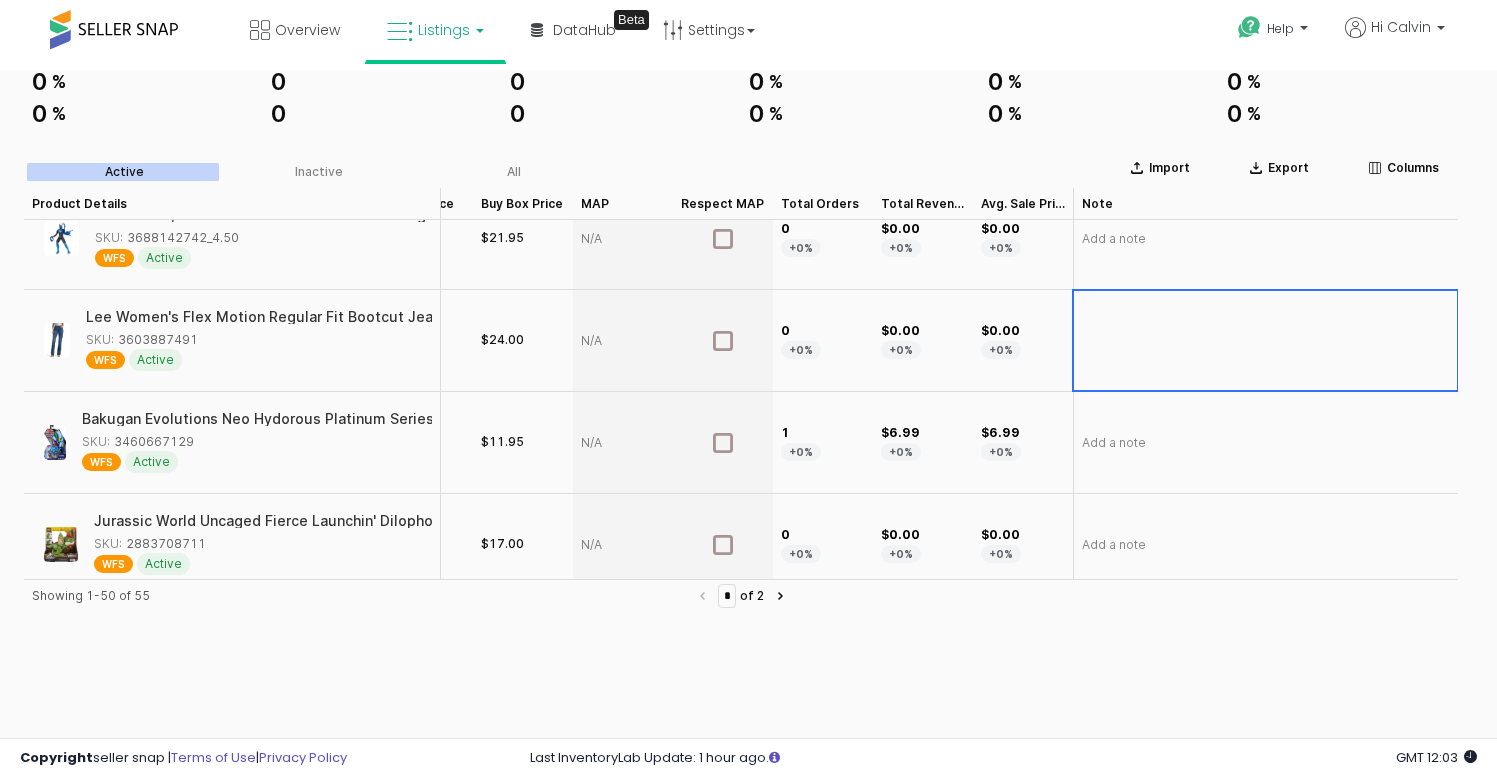 click at bounding box center [1265, 341] 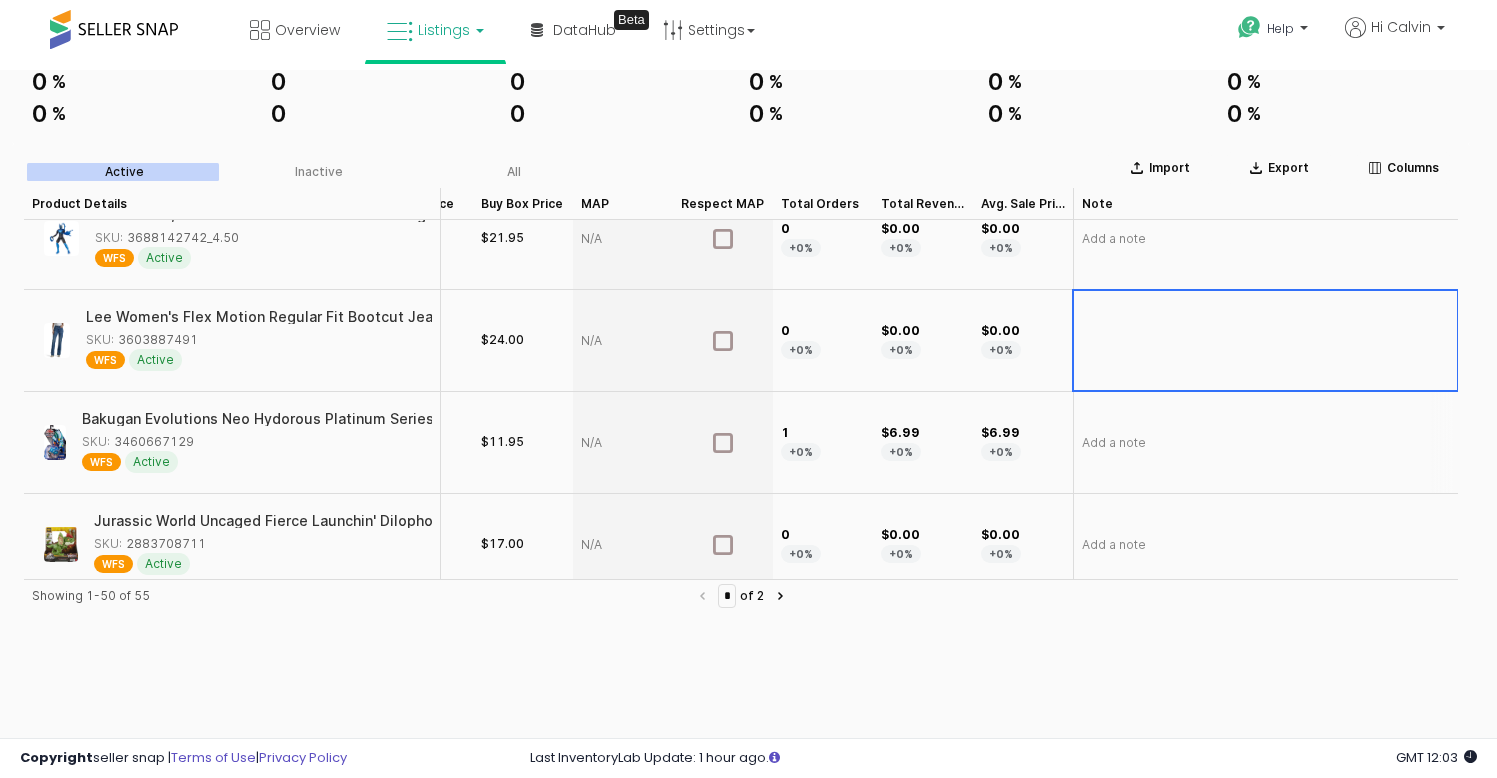 click on "Add a note" at bounding box center [1265, 443] 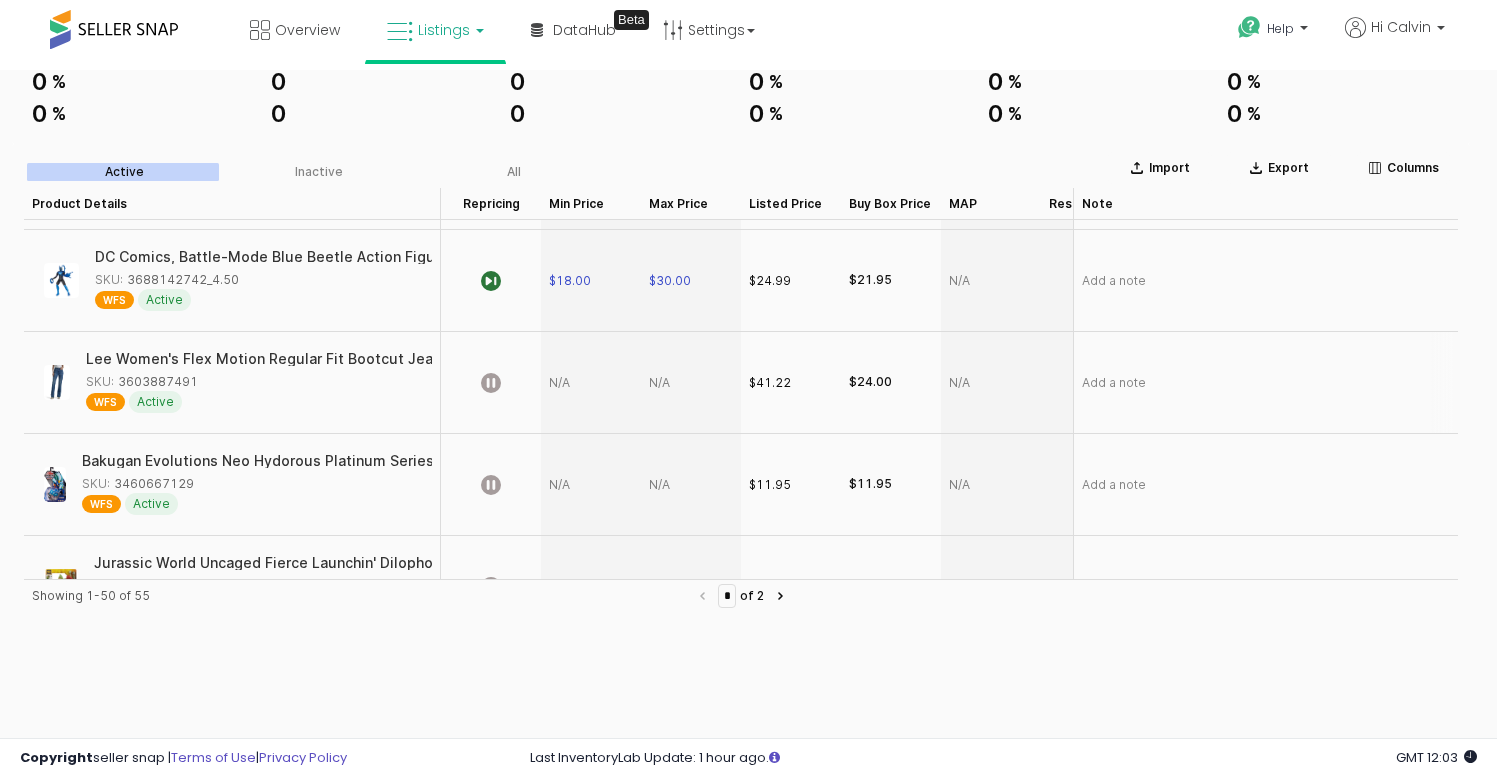 scroll, scrollTop: 2323, scrollLeft: 0, axis: vertical 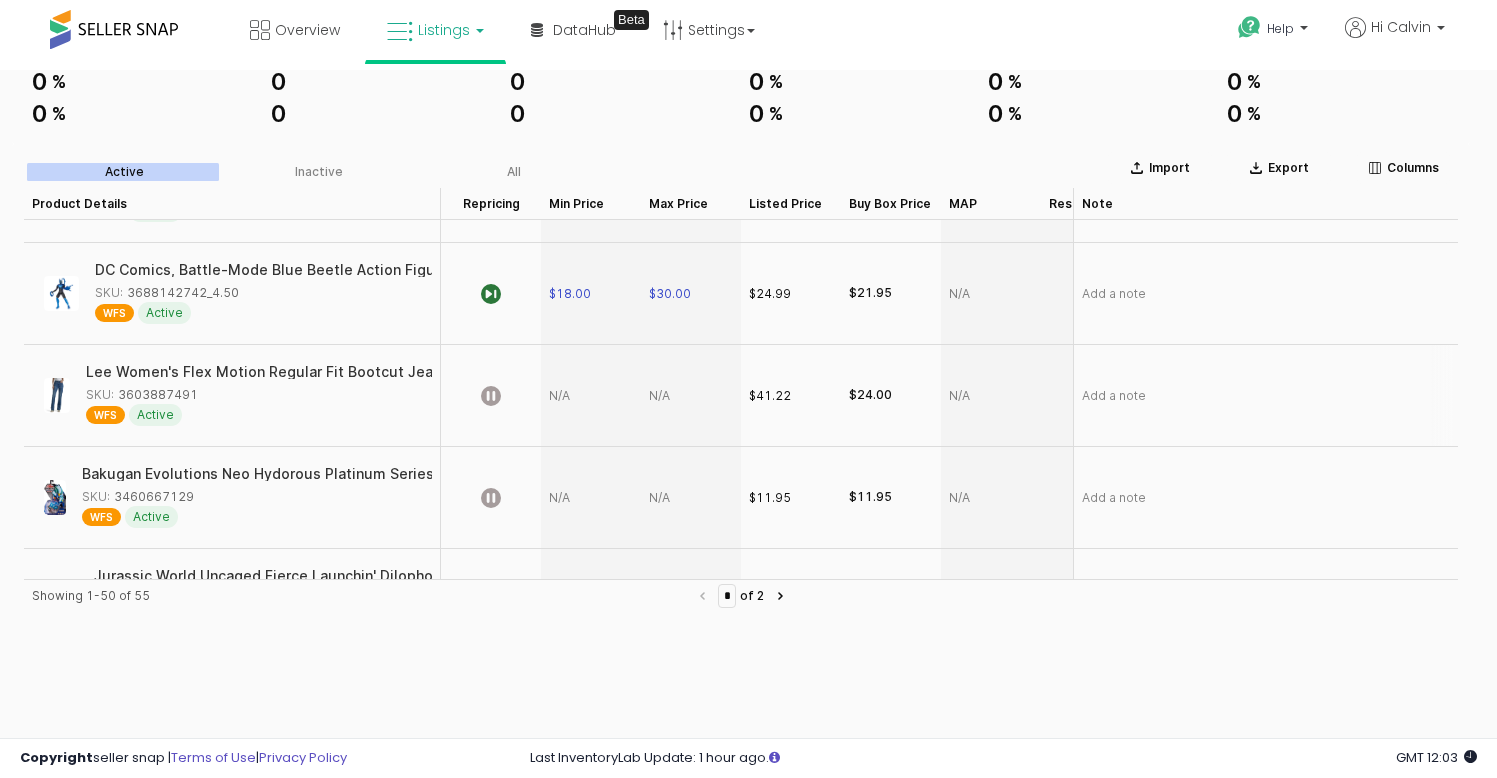 click on "SKU:  3603887491" at bounding box center (142, 395) 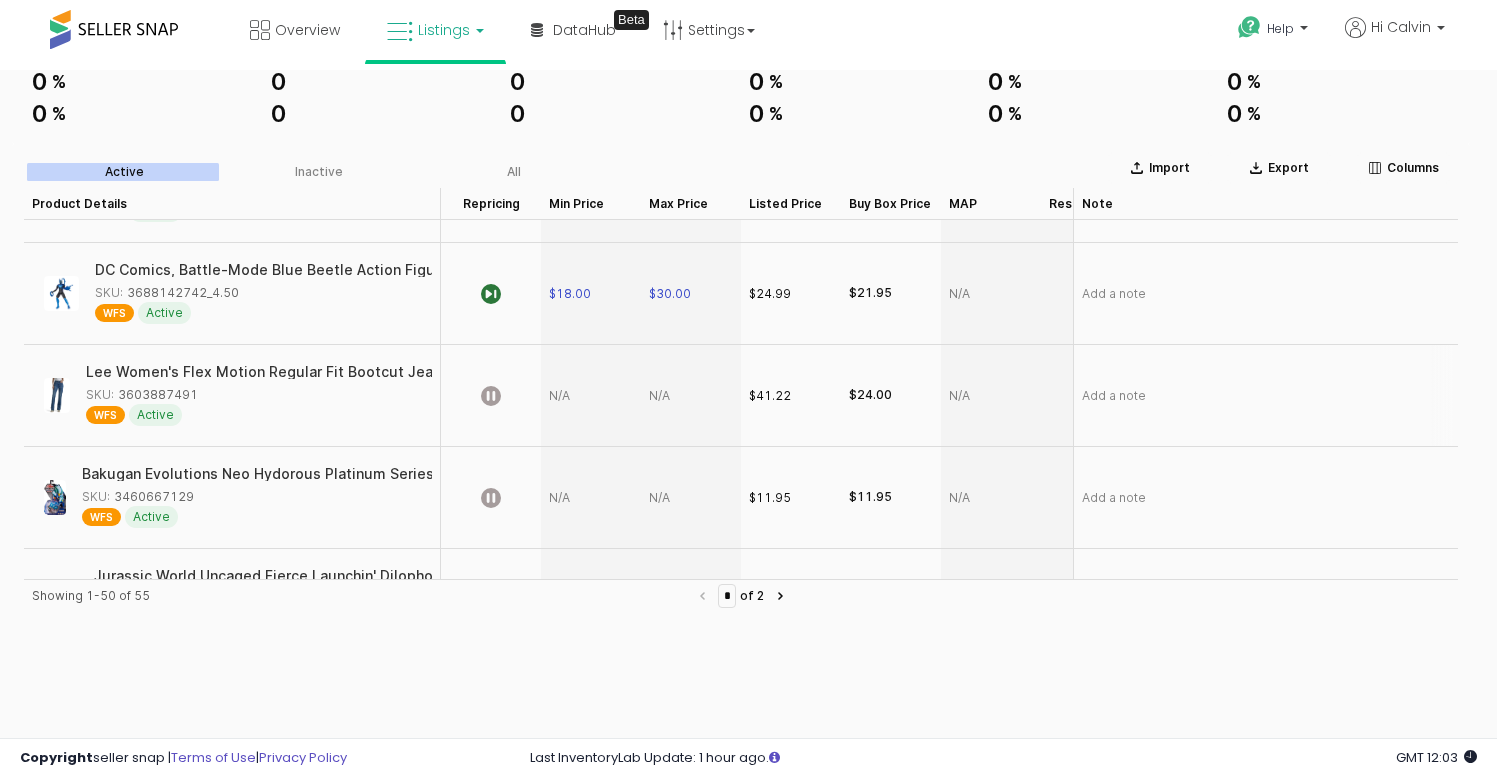 click at bounding box center [591, 396] 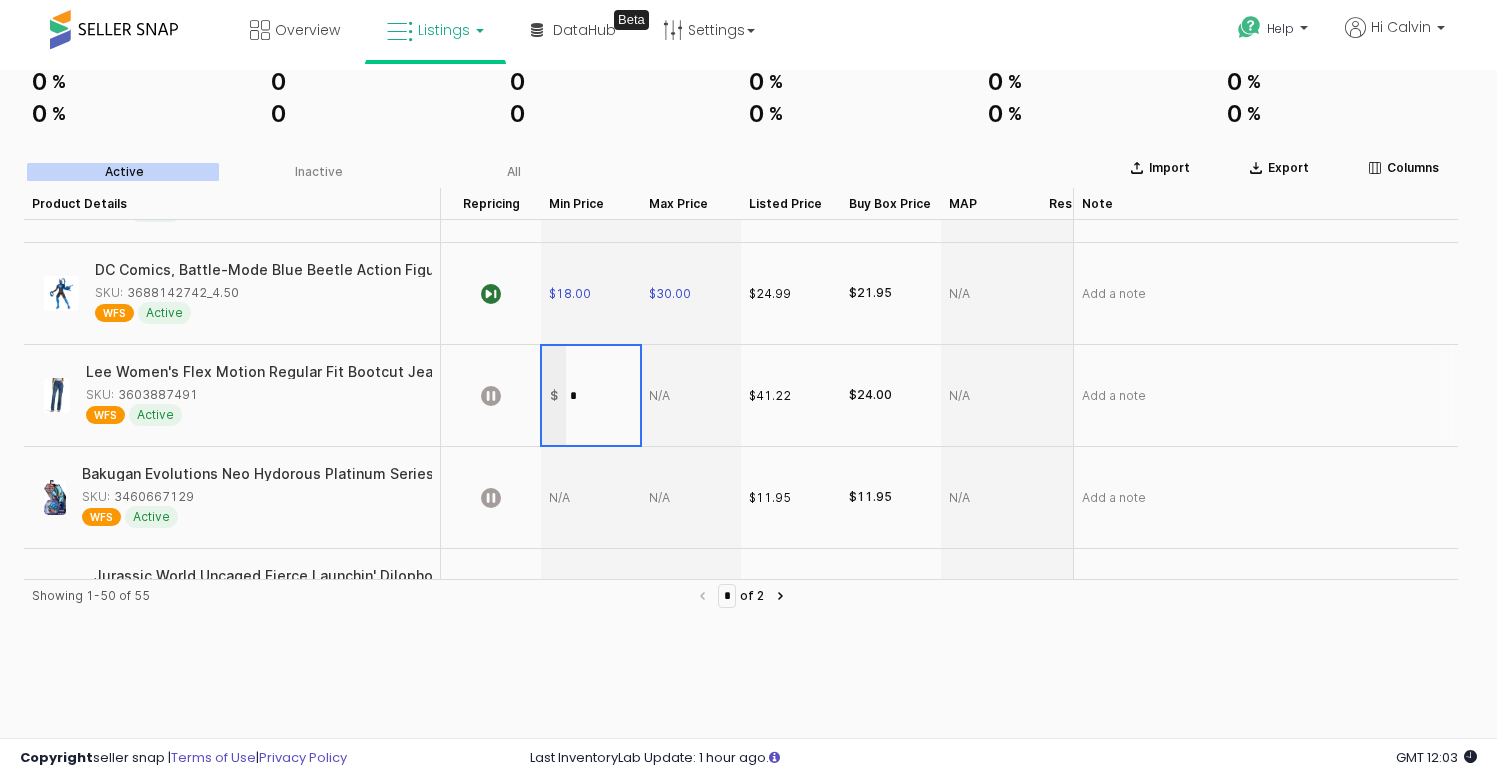 type on "**" 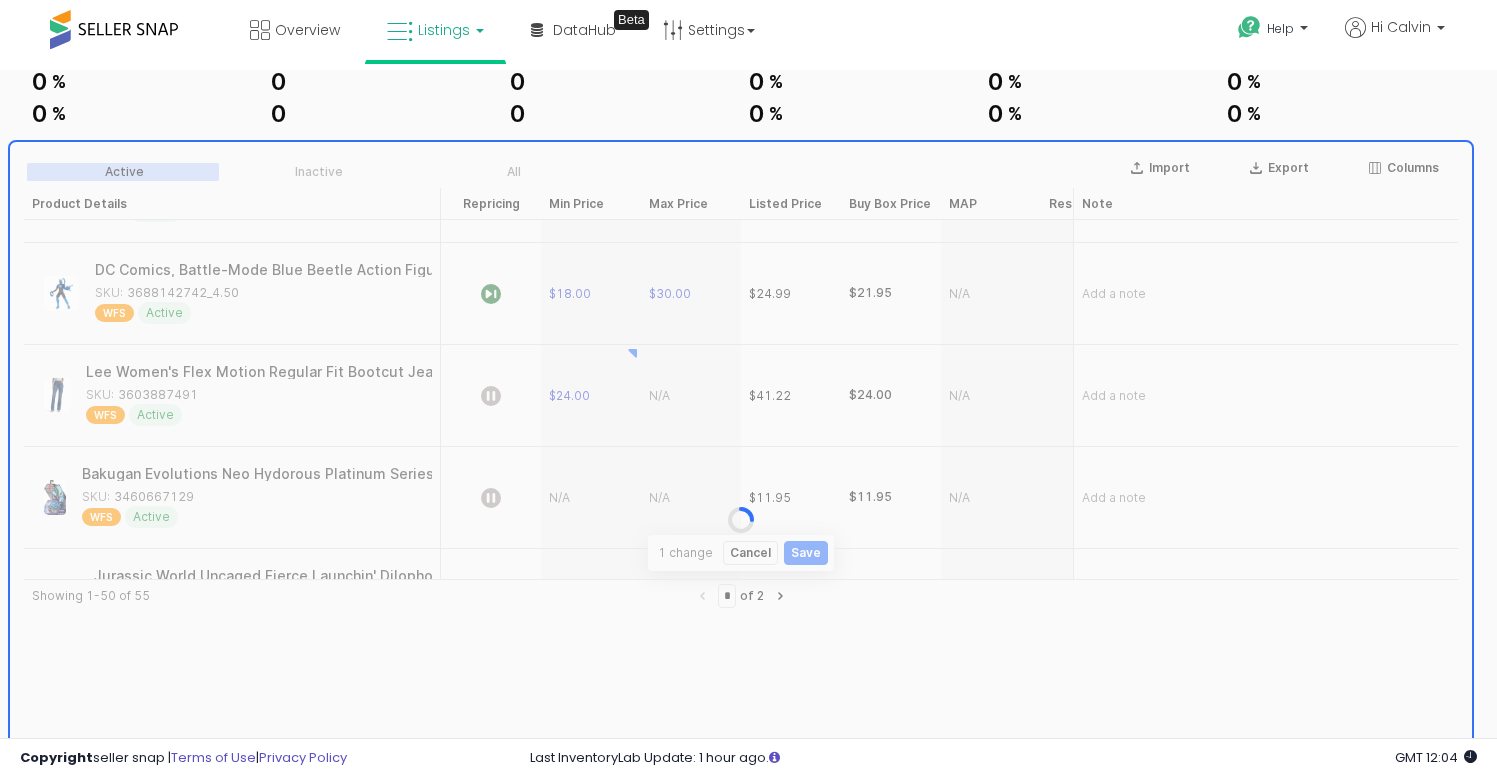 click at bounding box center (741, 520) 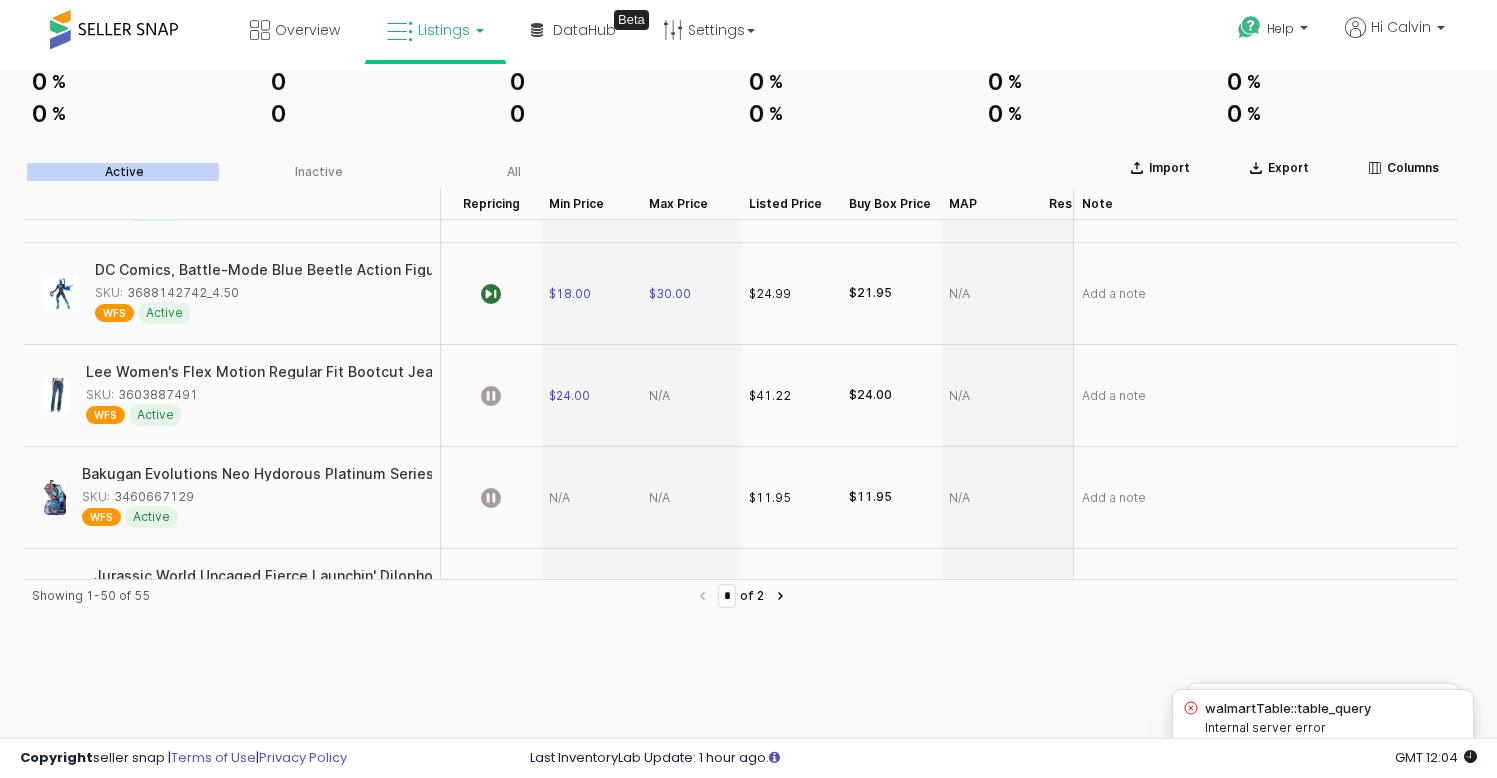 click at bounding box center [691, 396] 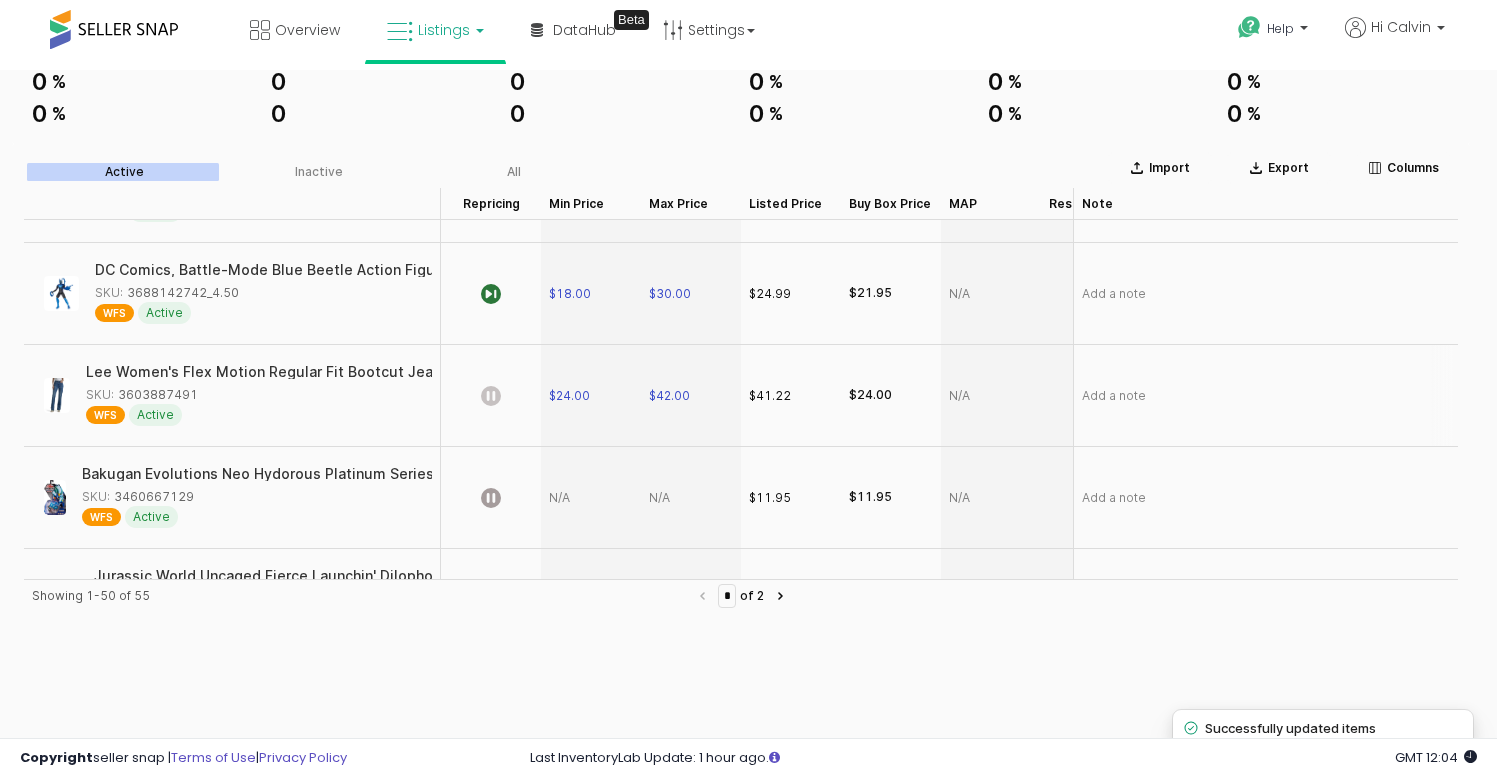 click 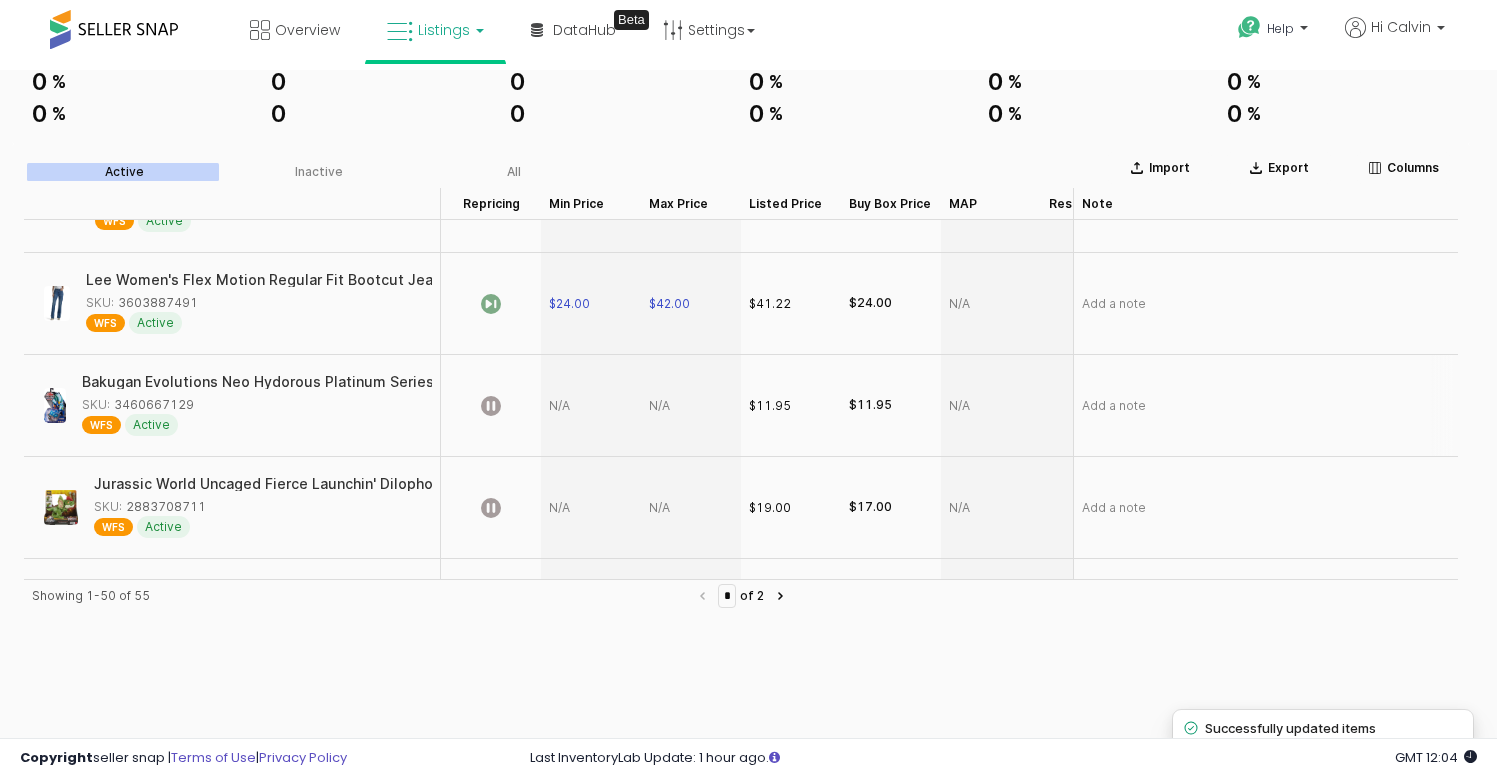 scroll, scrollTop: 2443, scrollLeft: 0, axis: vertical 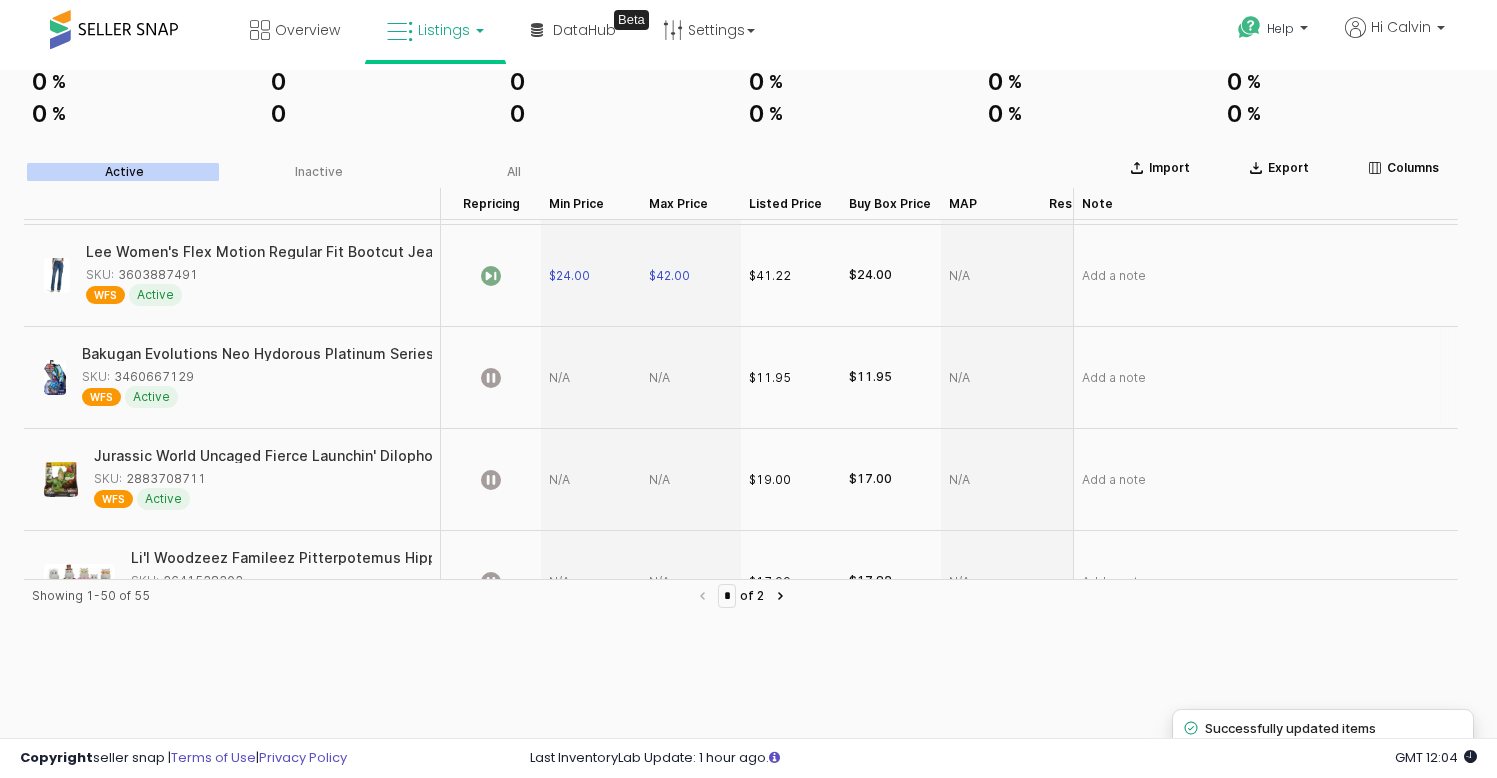 click at bounding box center [591, 378] 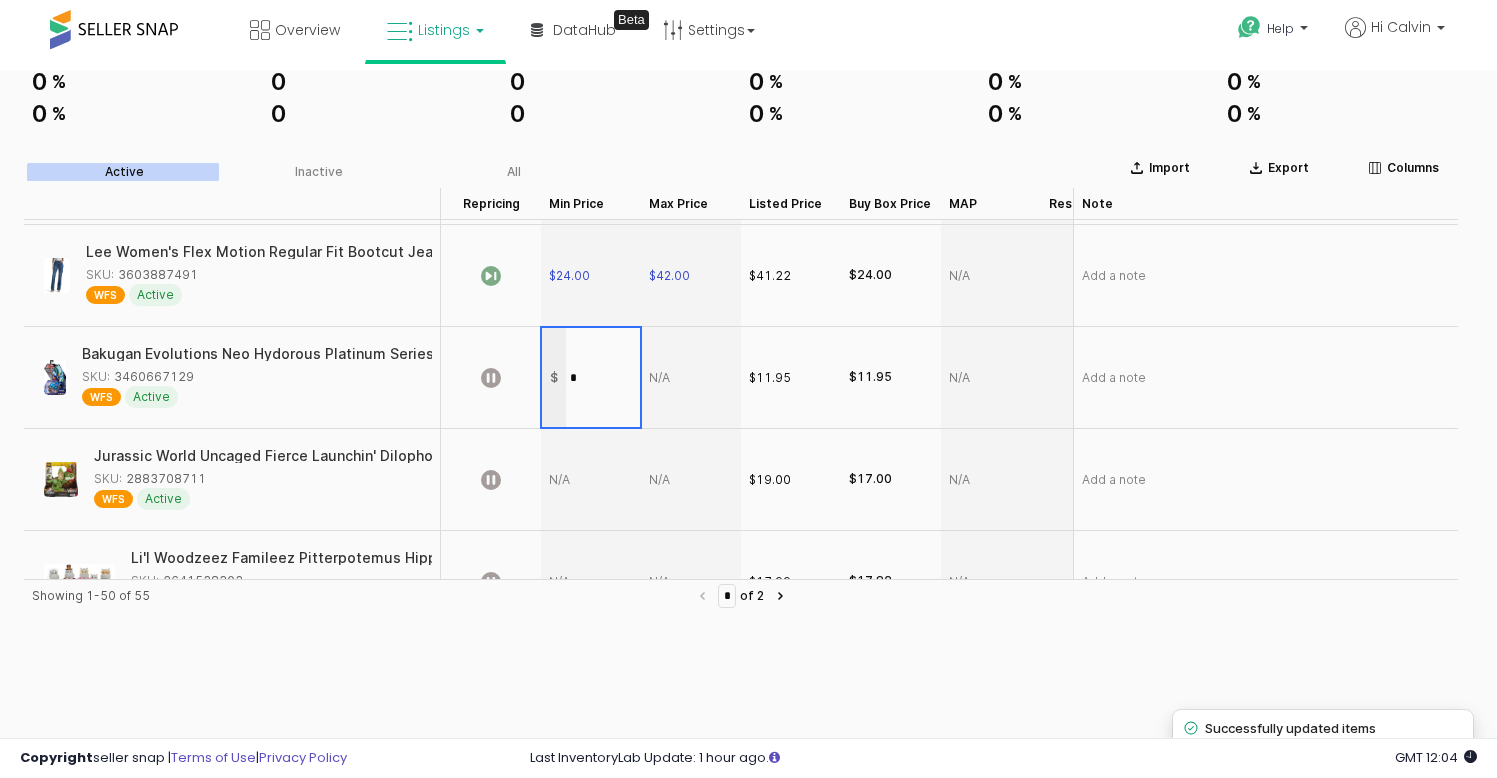 type on "**" 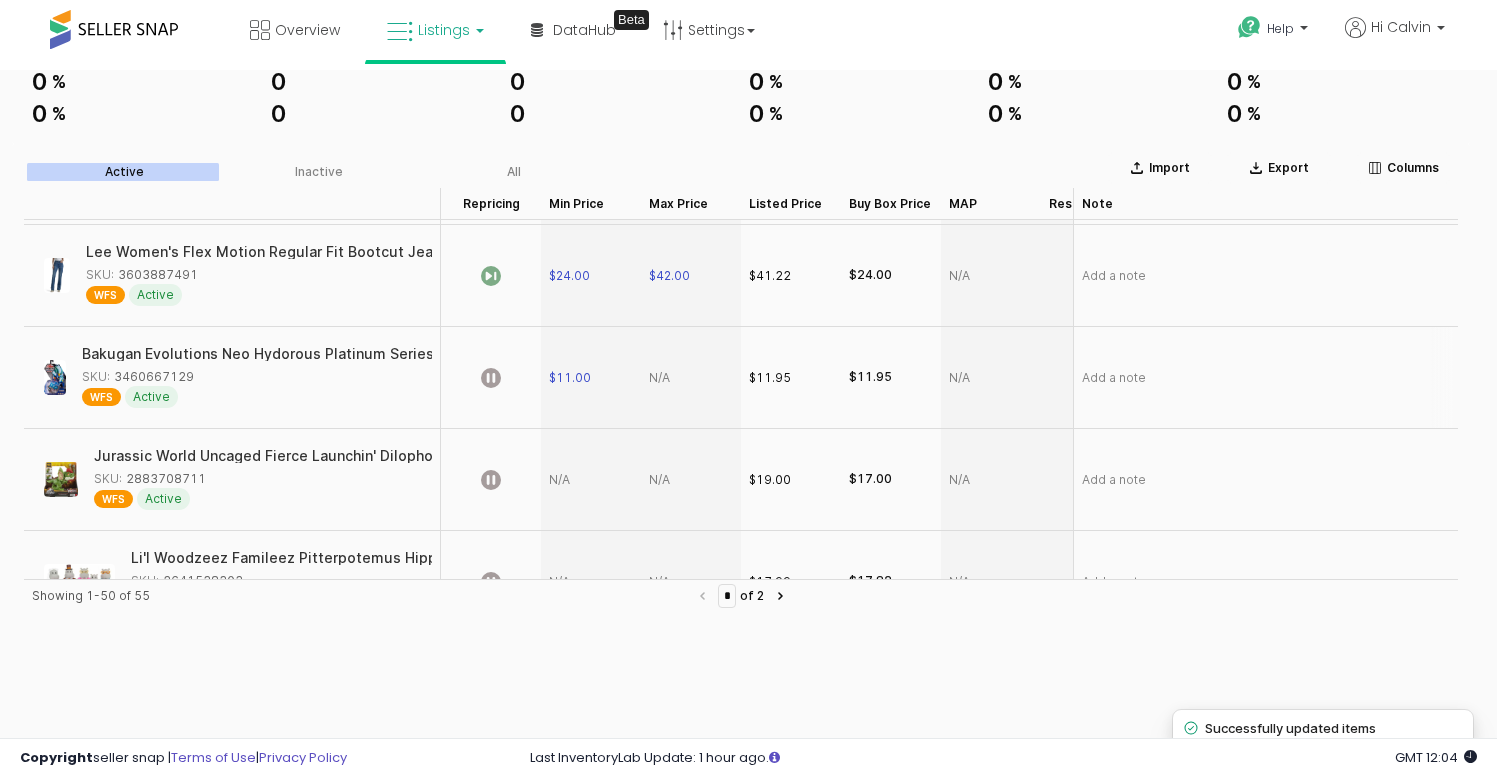 click at bounding box center [691, 378] 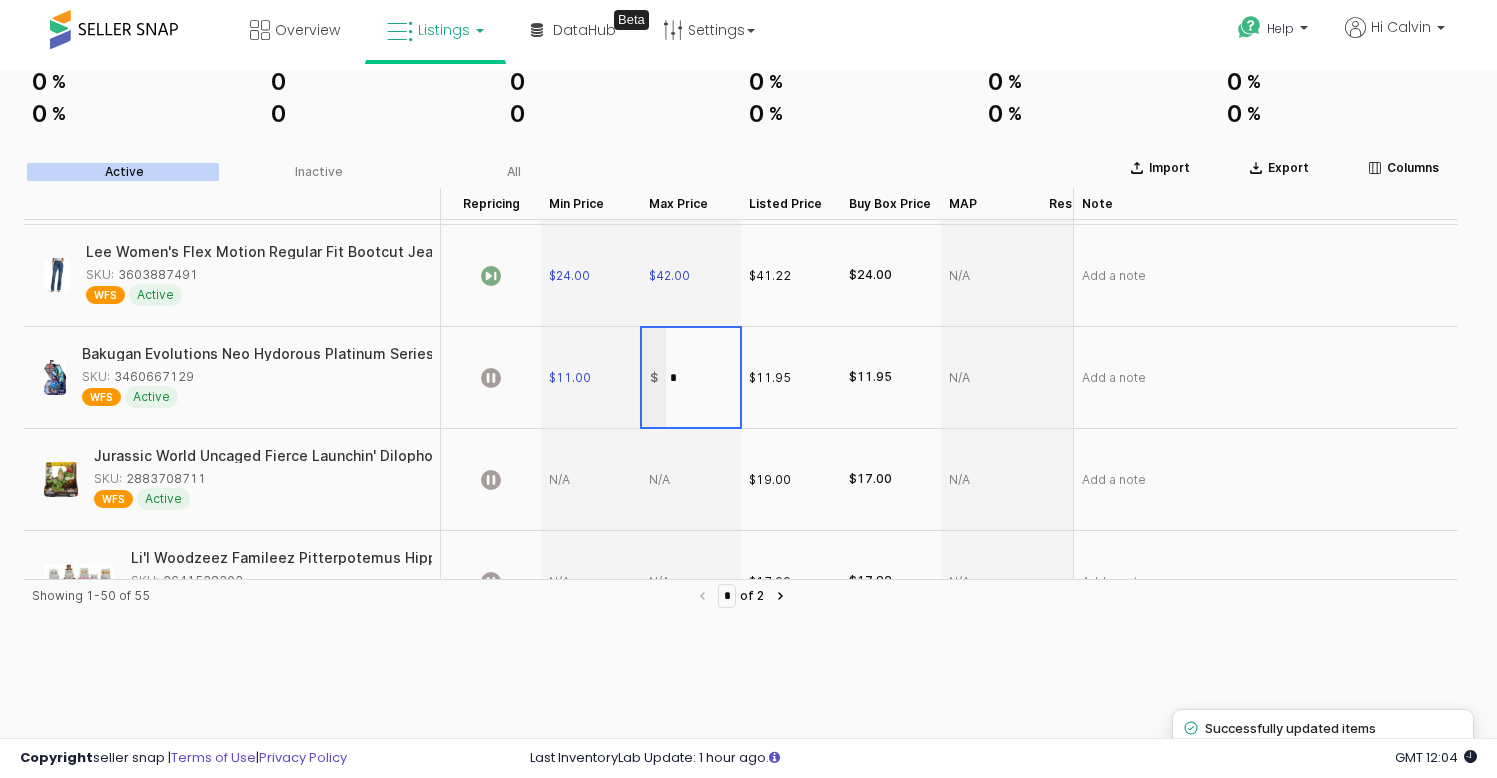 type on "**" 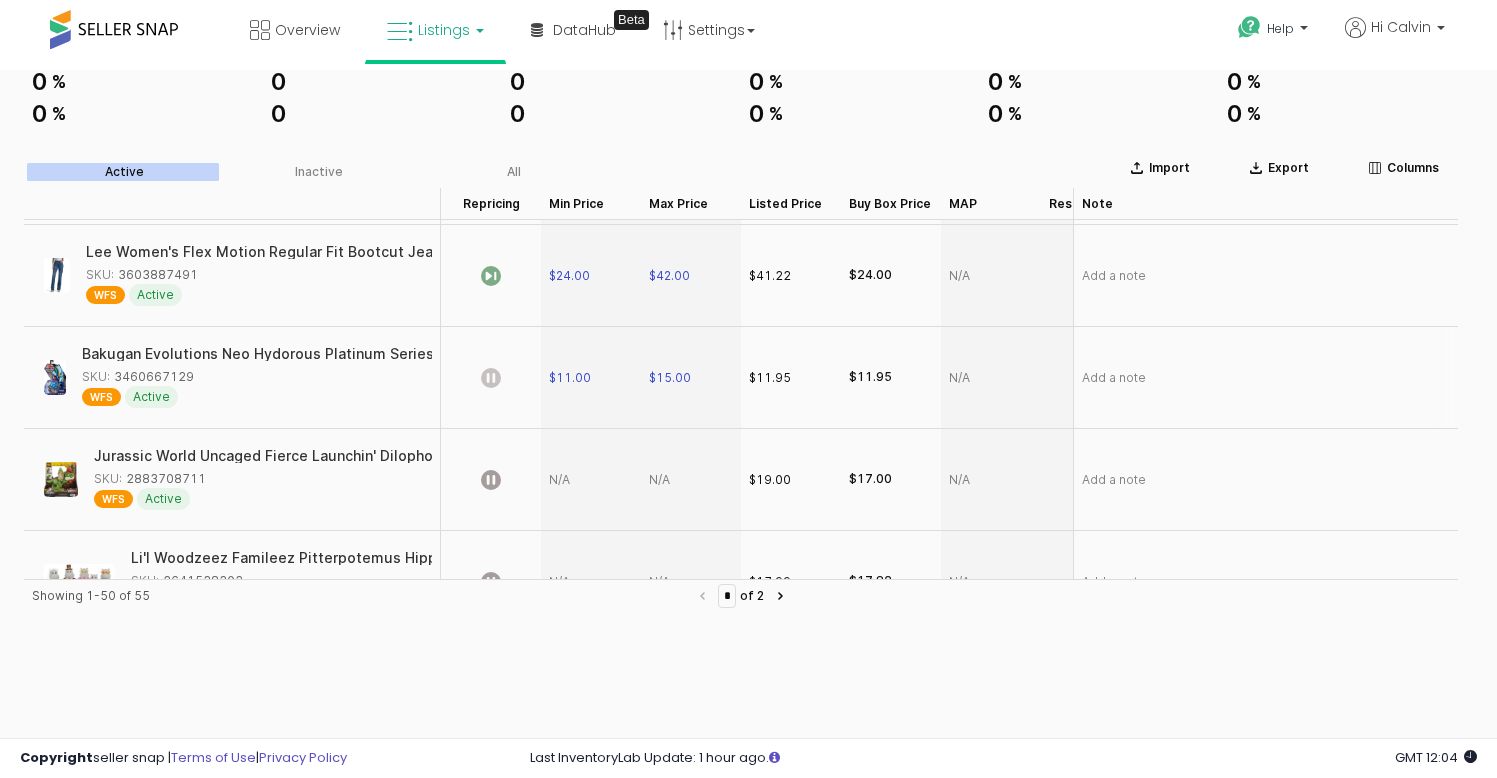 click 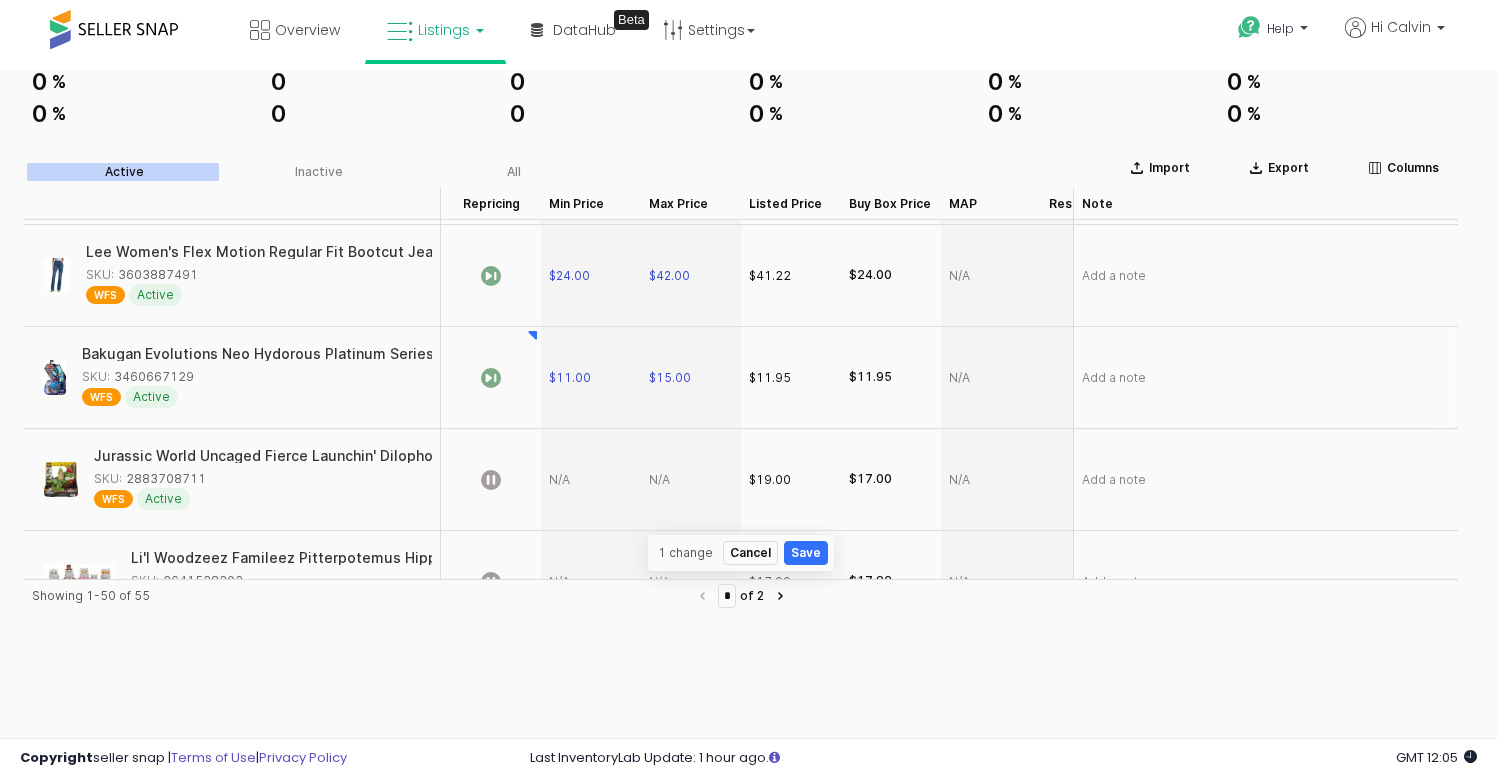 scroll, scrollTop: 2465, scrollLeft: 0, axis: vertical 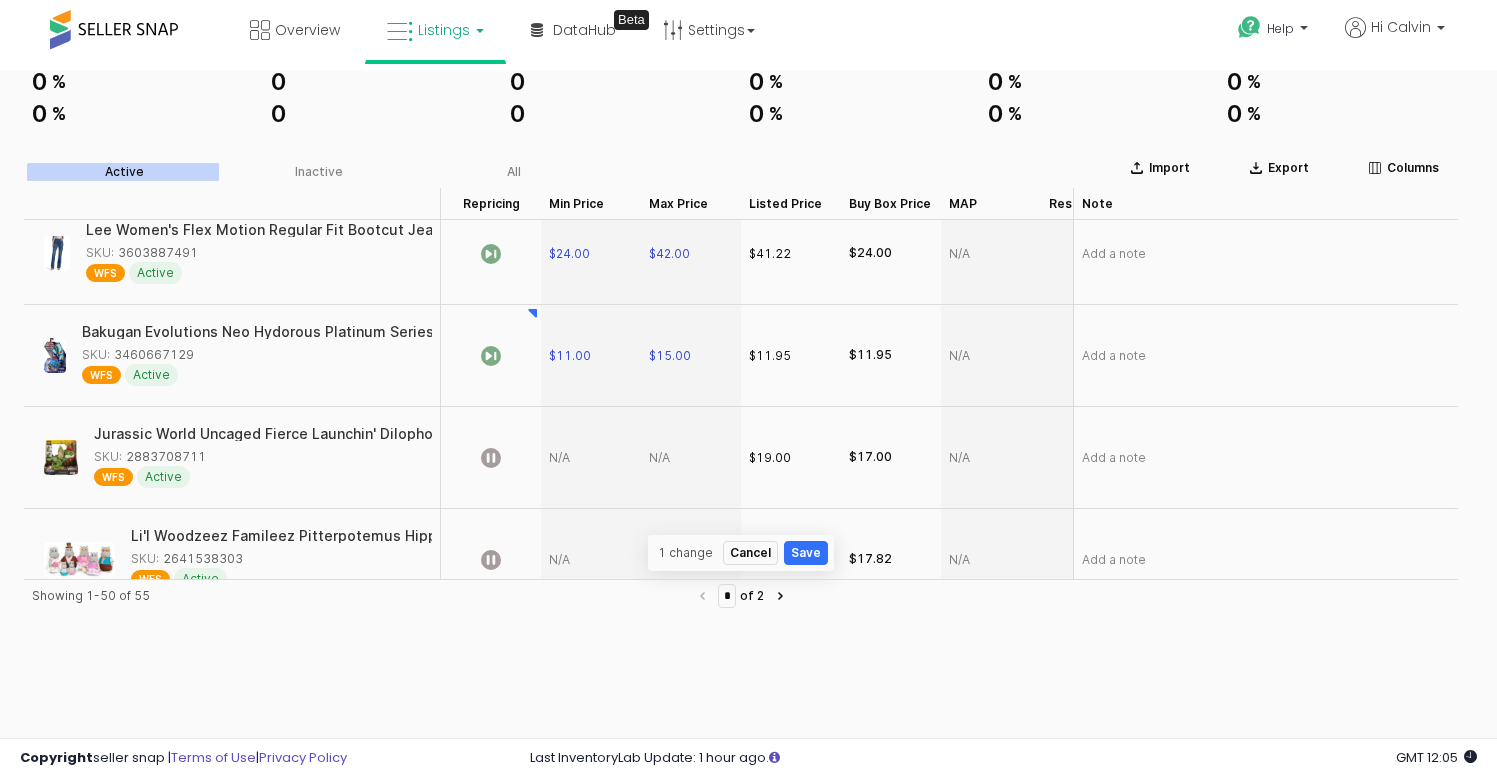 click at bounding box center [591, 458] 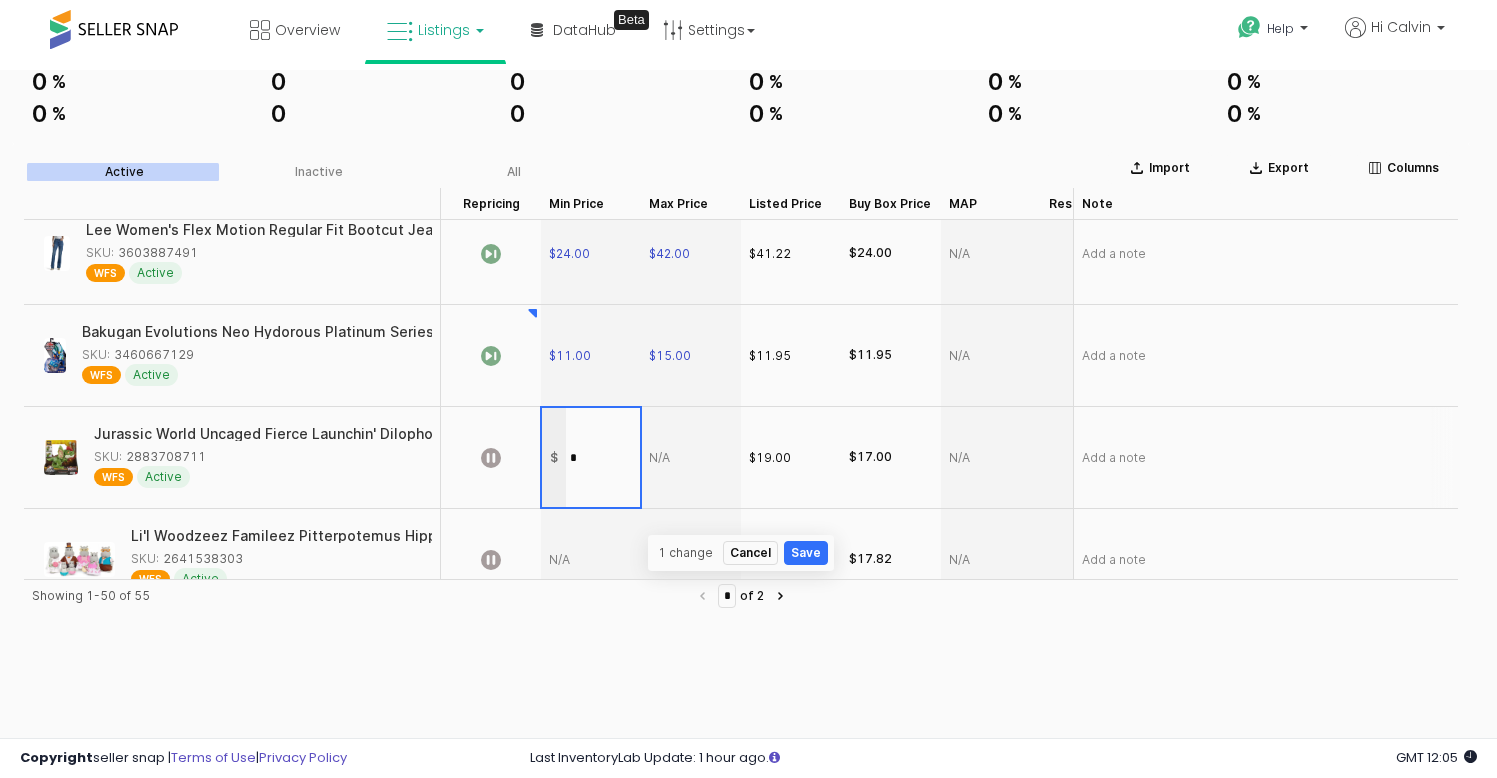 type on "**" 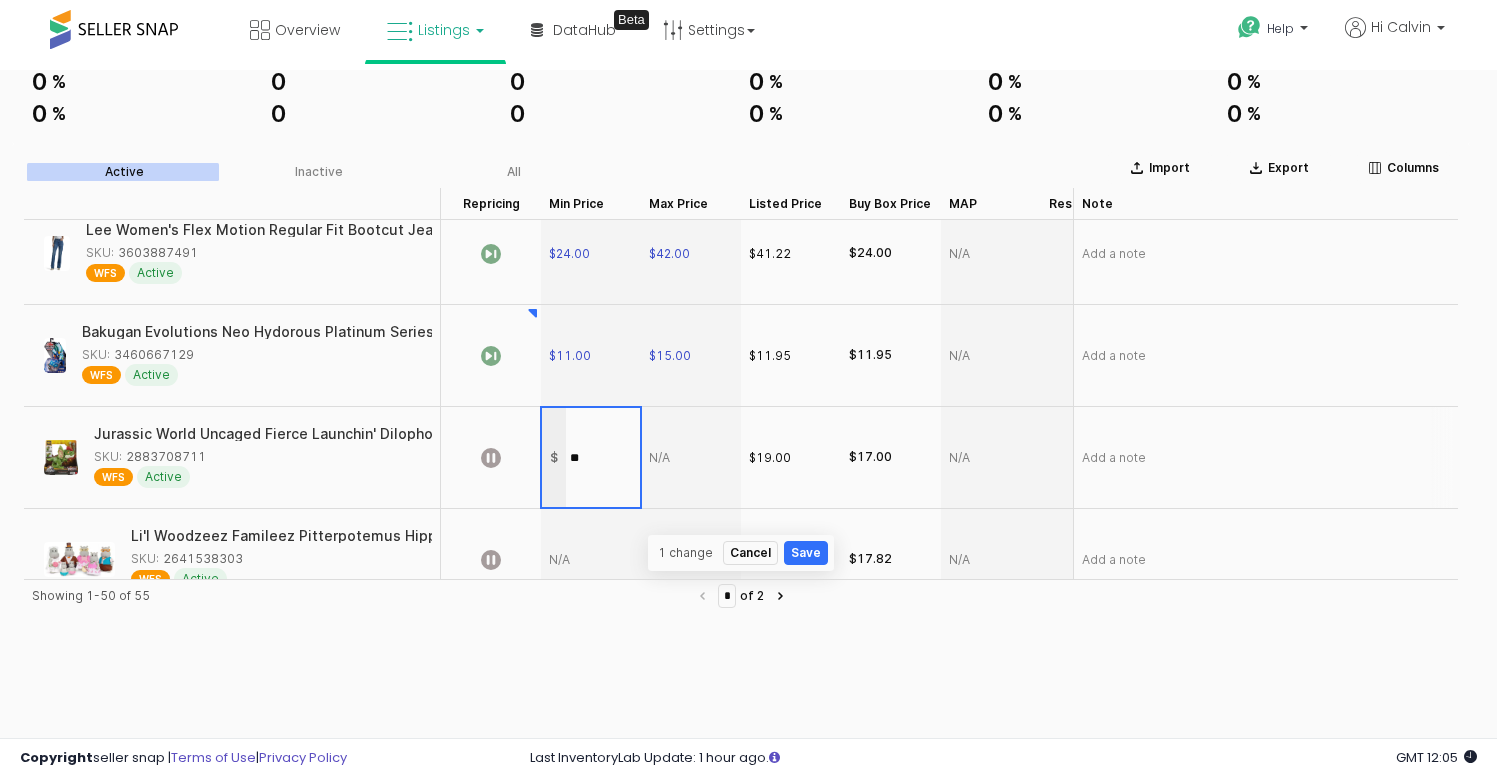 scroll, scrollTop: 2512, scrollLeft: 0, axis: vertical 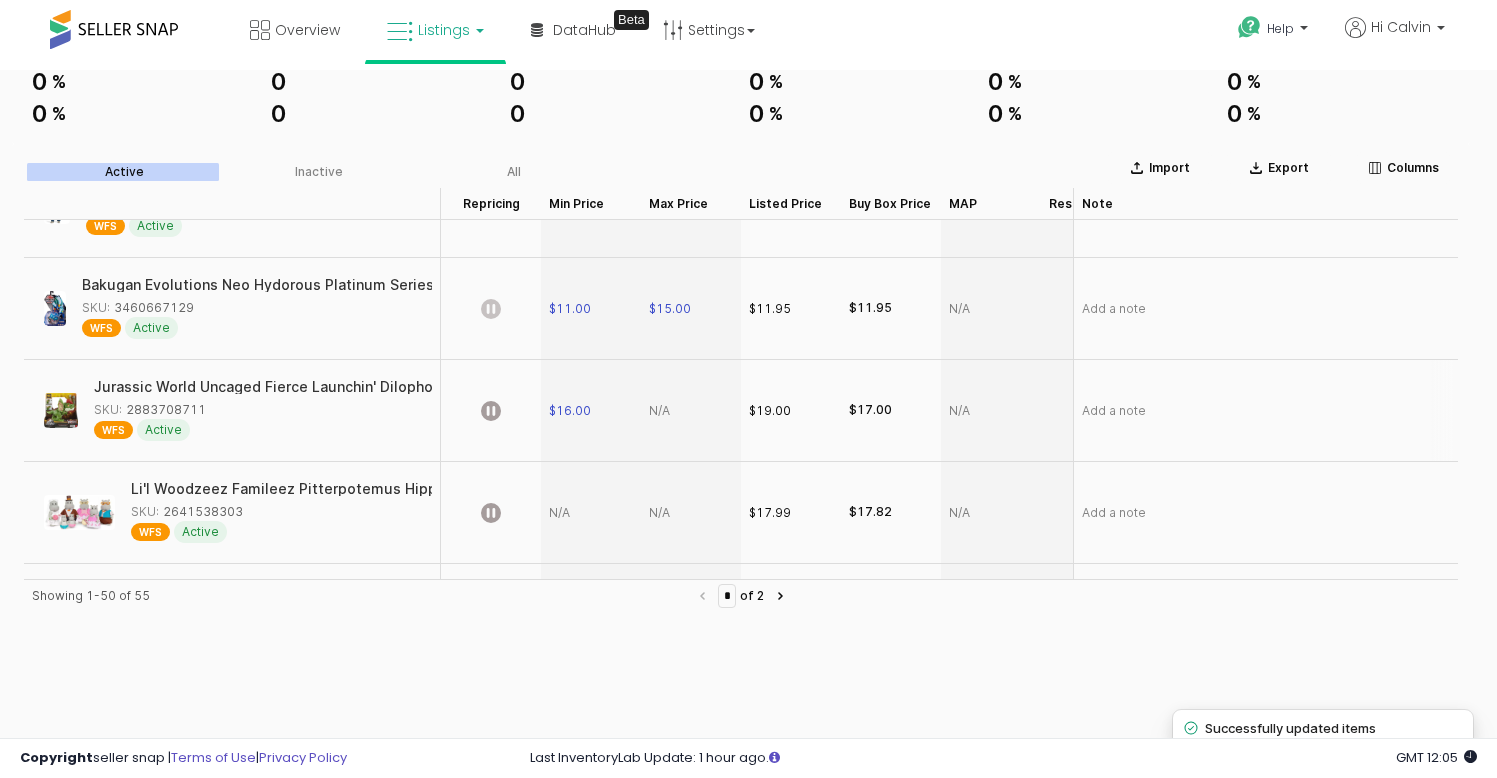 click at bounding box center (691, 411) 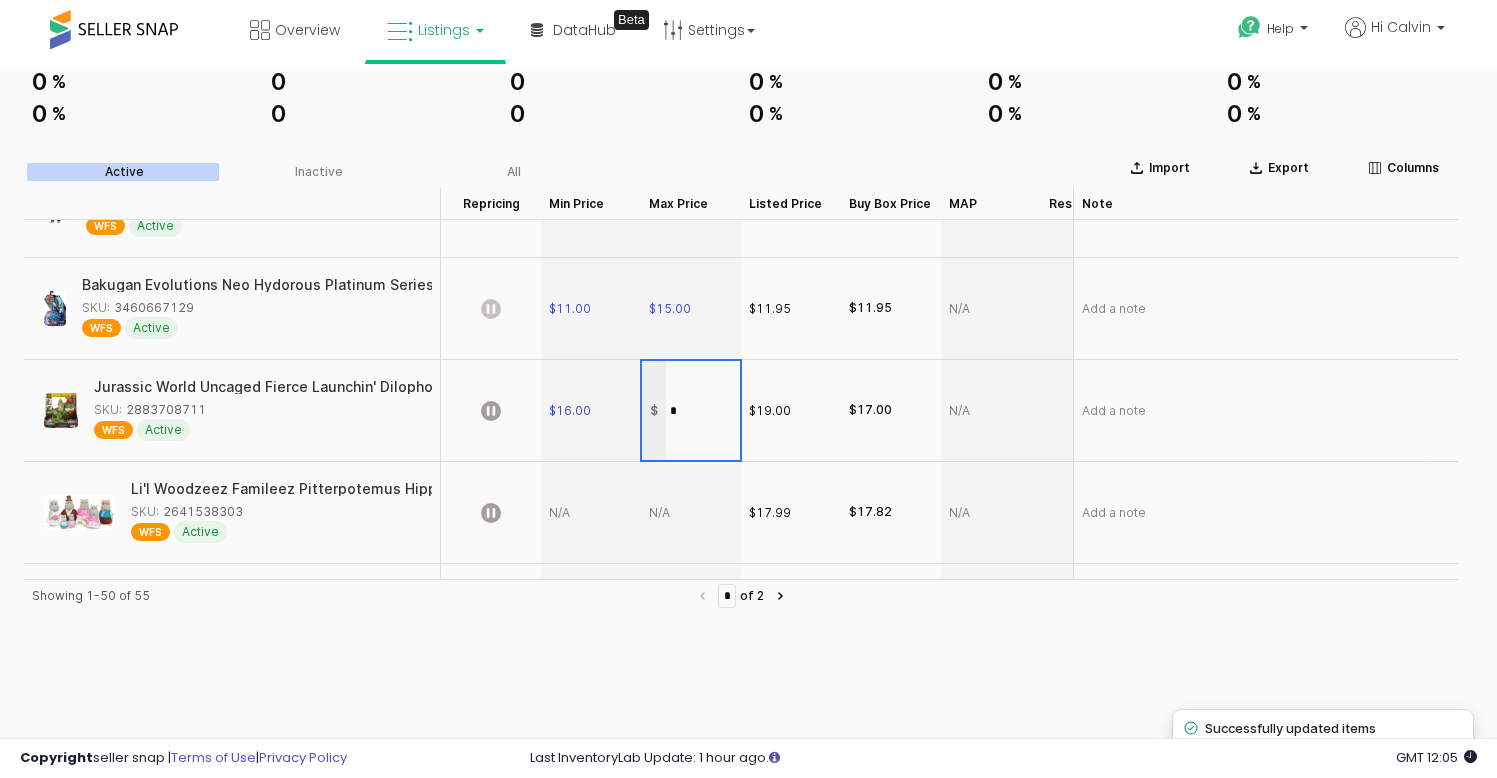 type on "**" 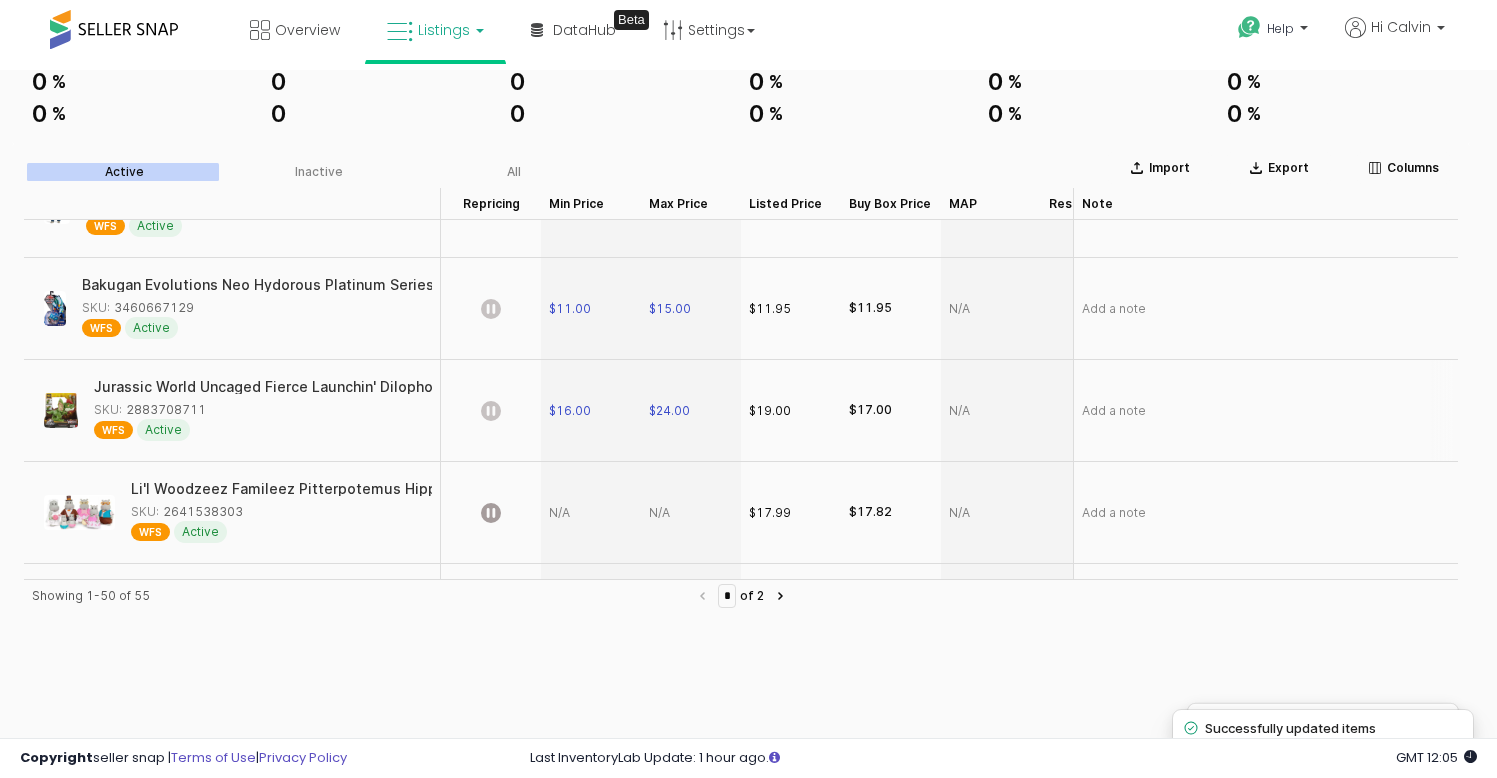 click 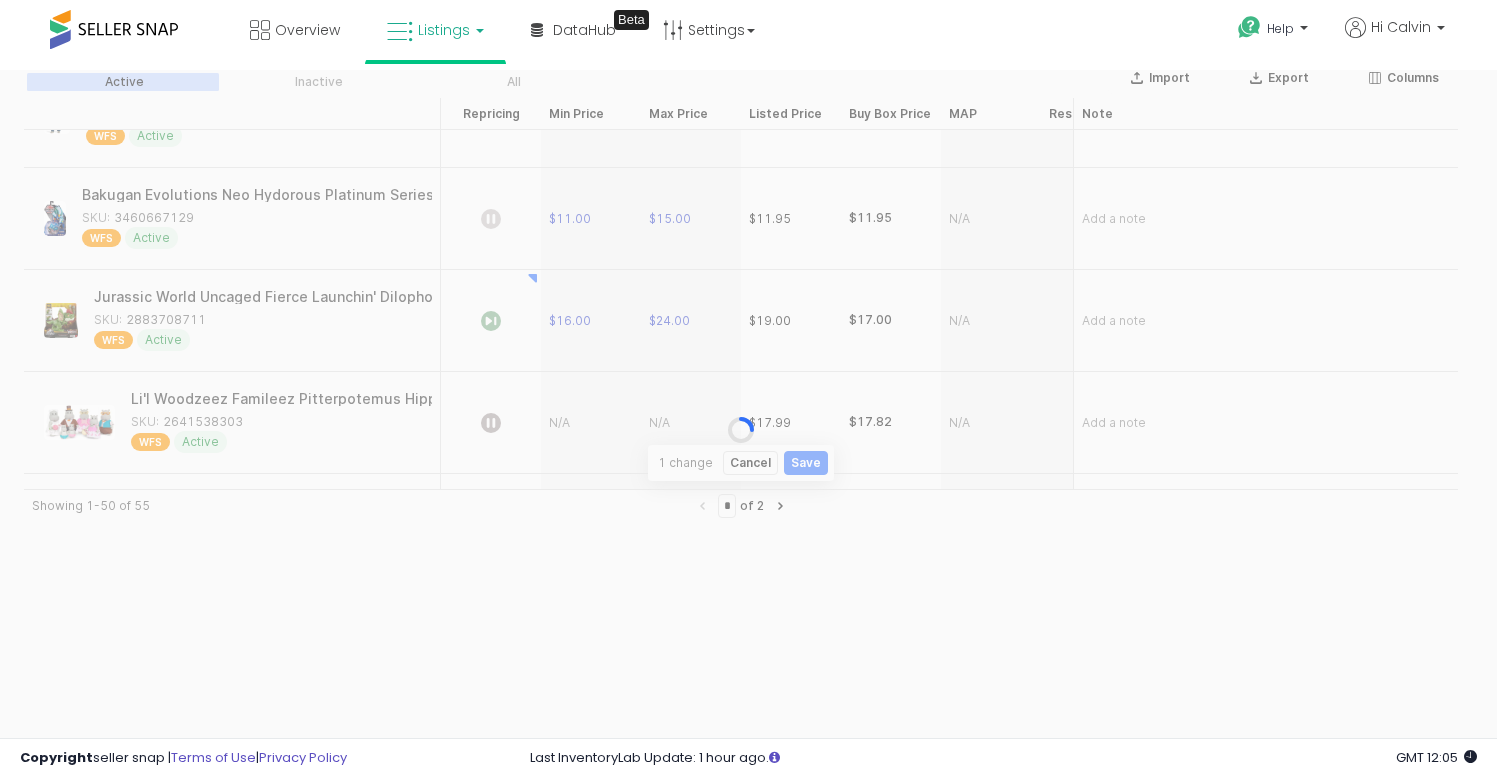 scroll, scrollTop: 249, scrollLeft: 0, axis: vertical 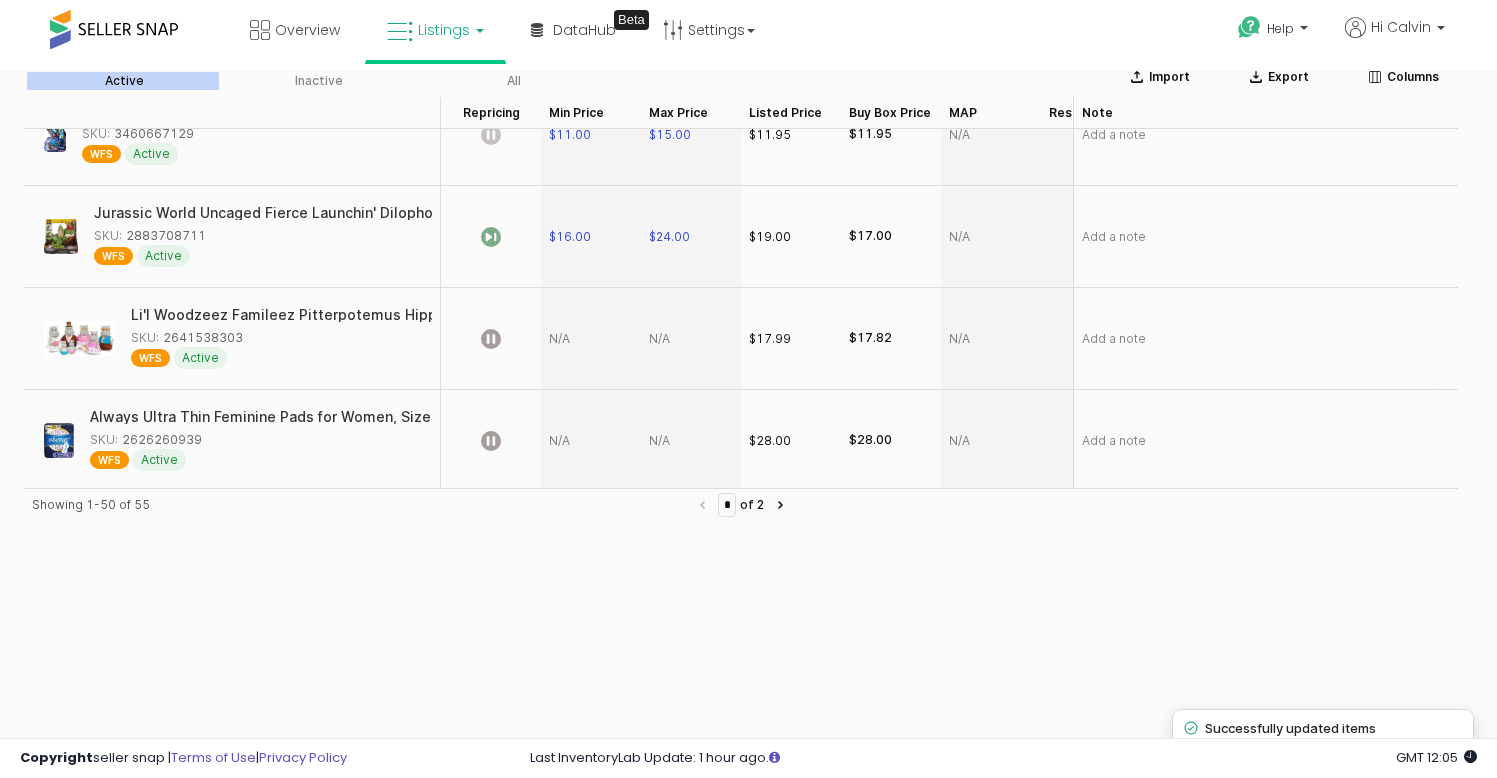 click at bounding box center [591, 339] 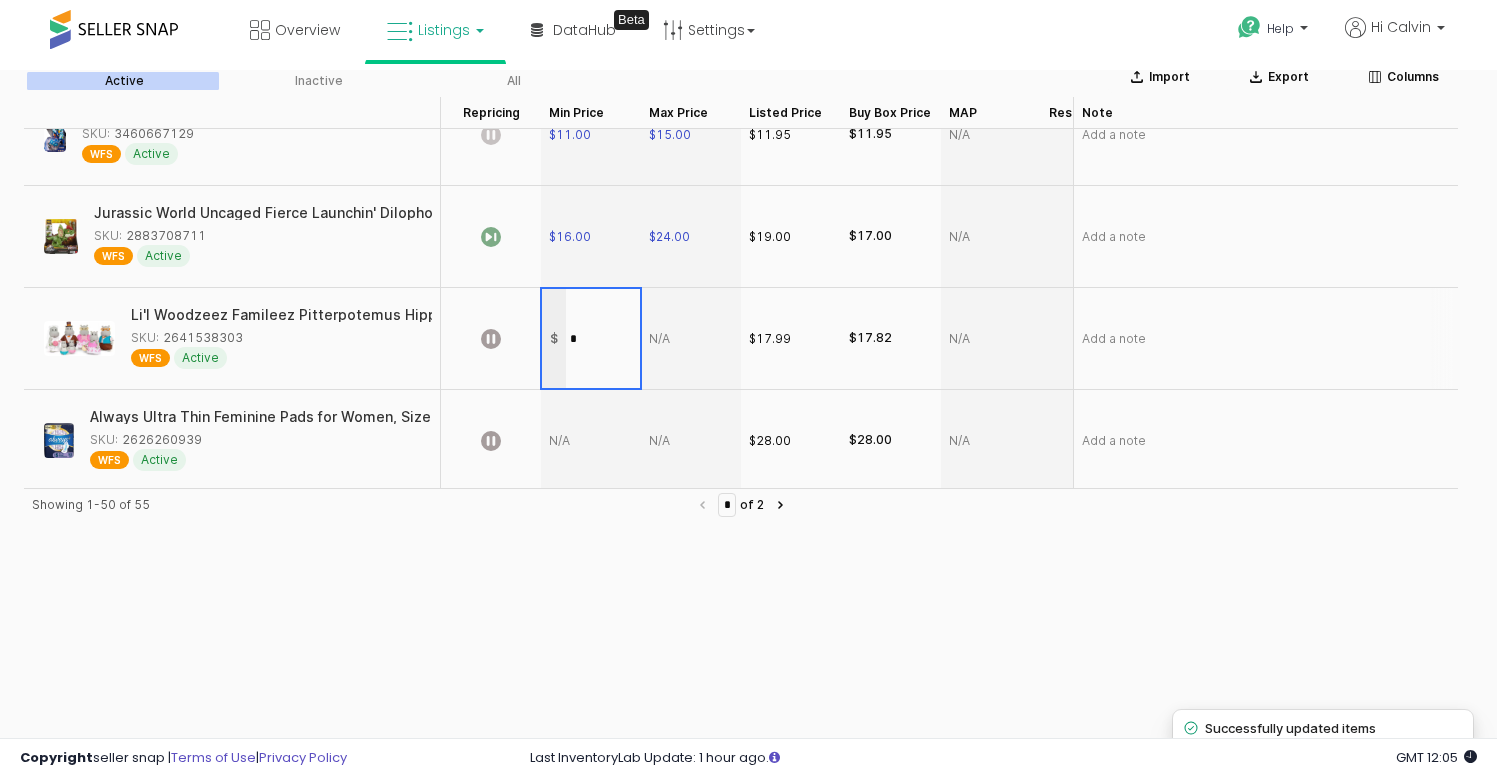 type on "**" 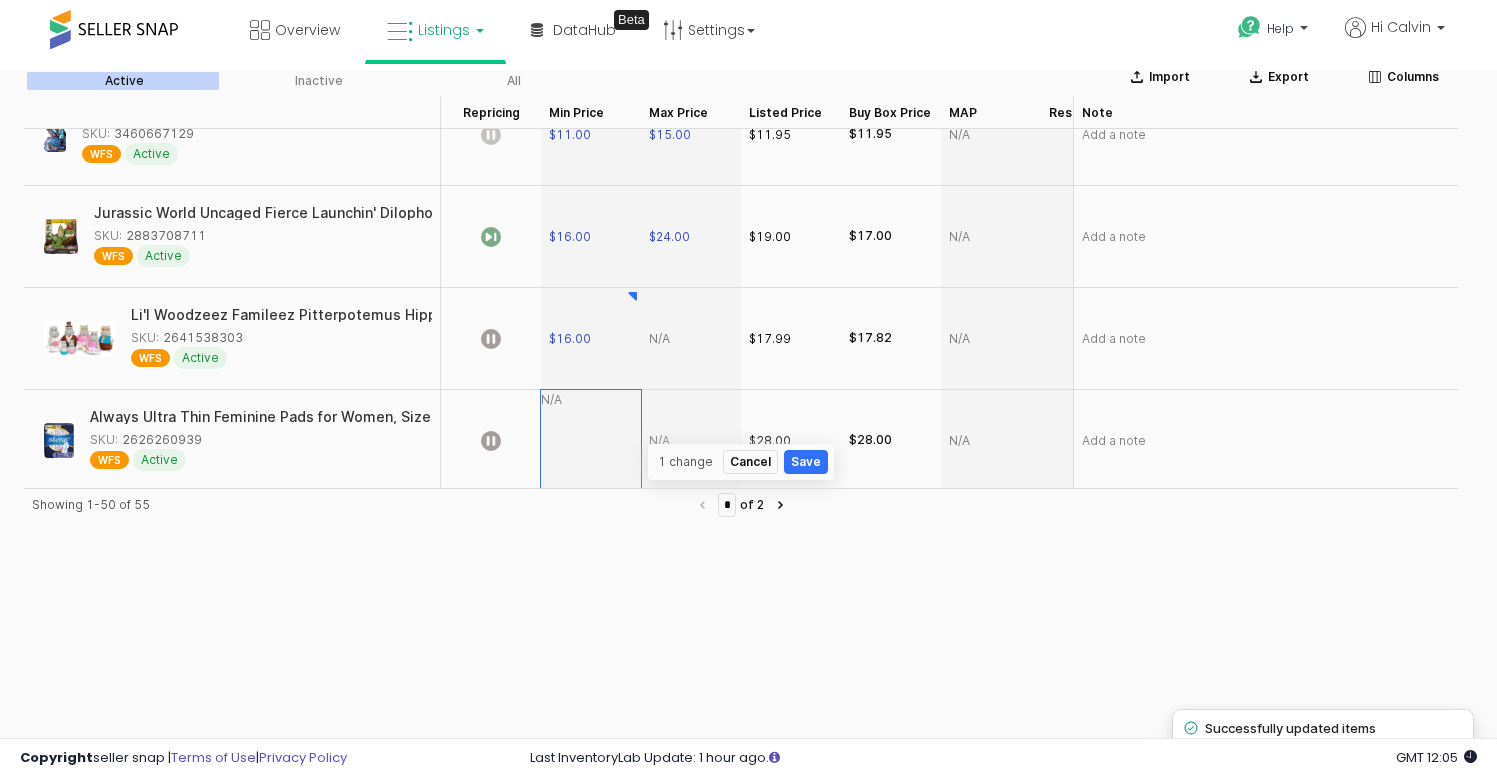 scroll, scrollTop: 2614, scrollLeft: 0, axis: vertical 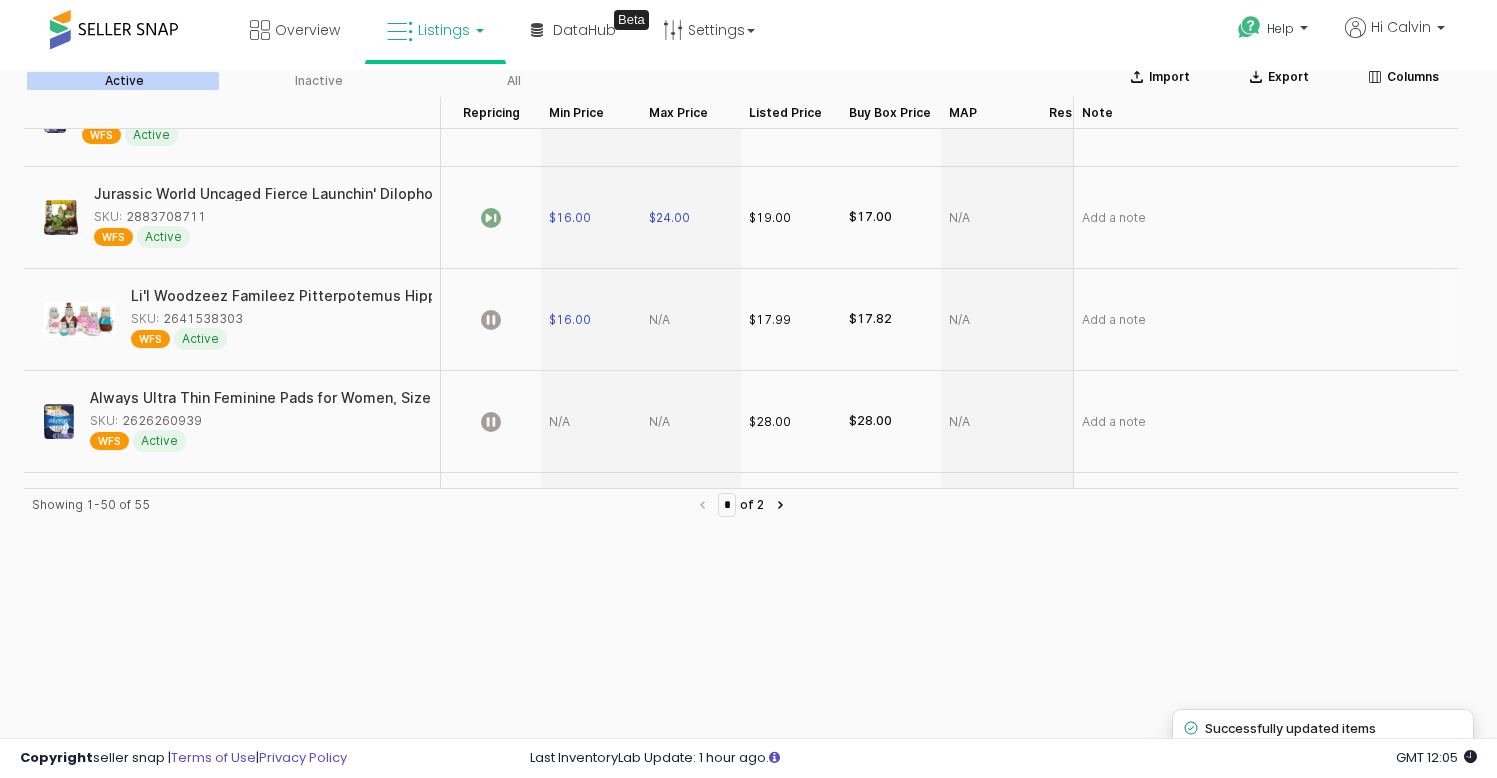 click at bounding box center [691, 320] 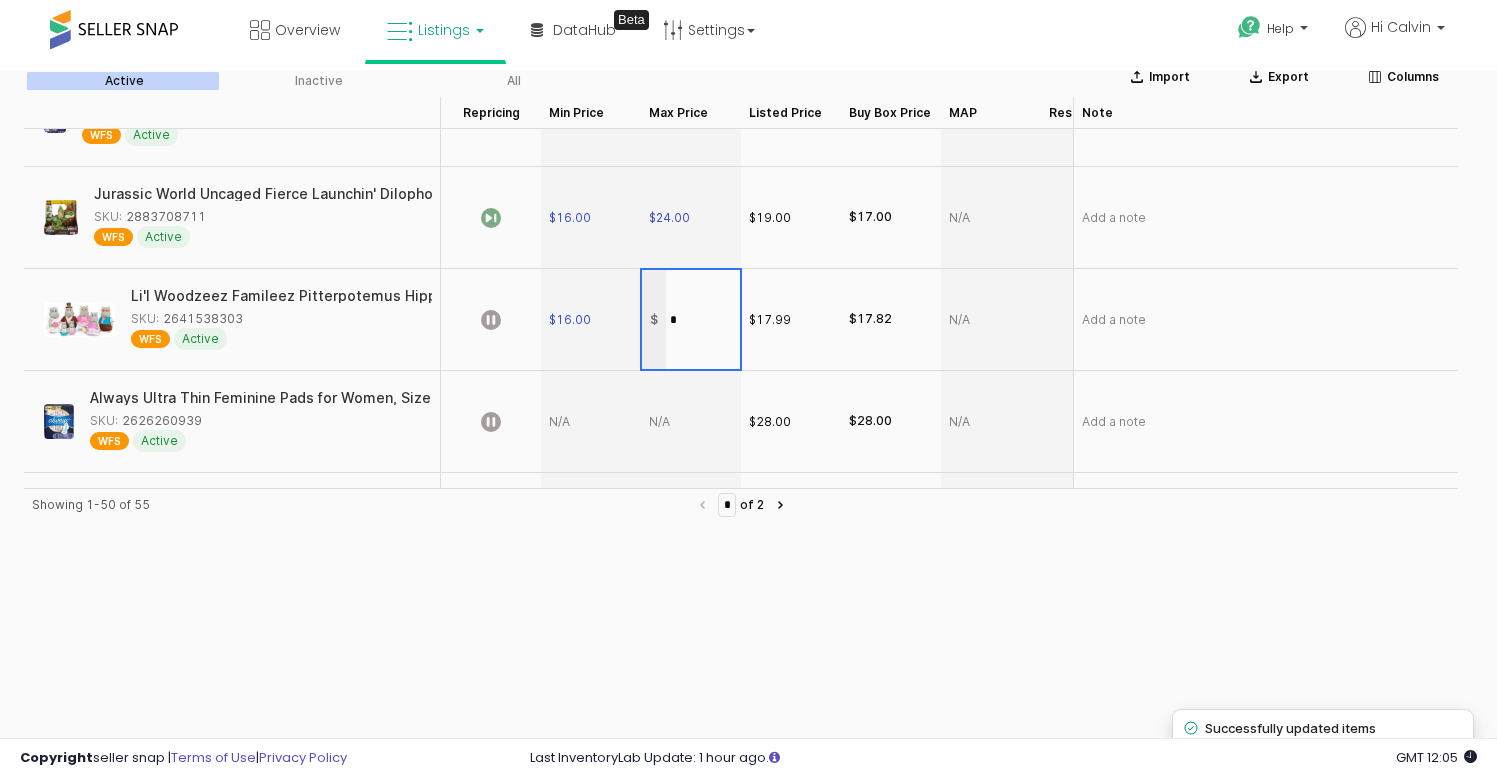 type on "**" 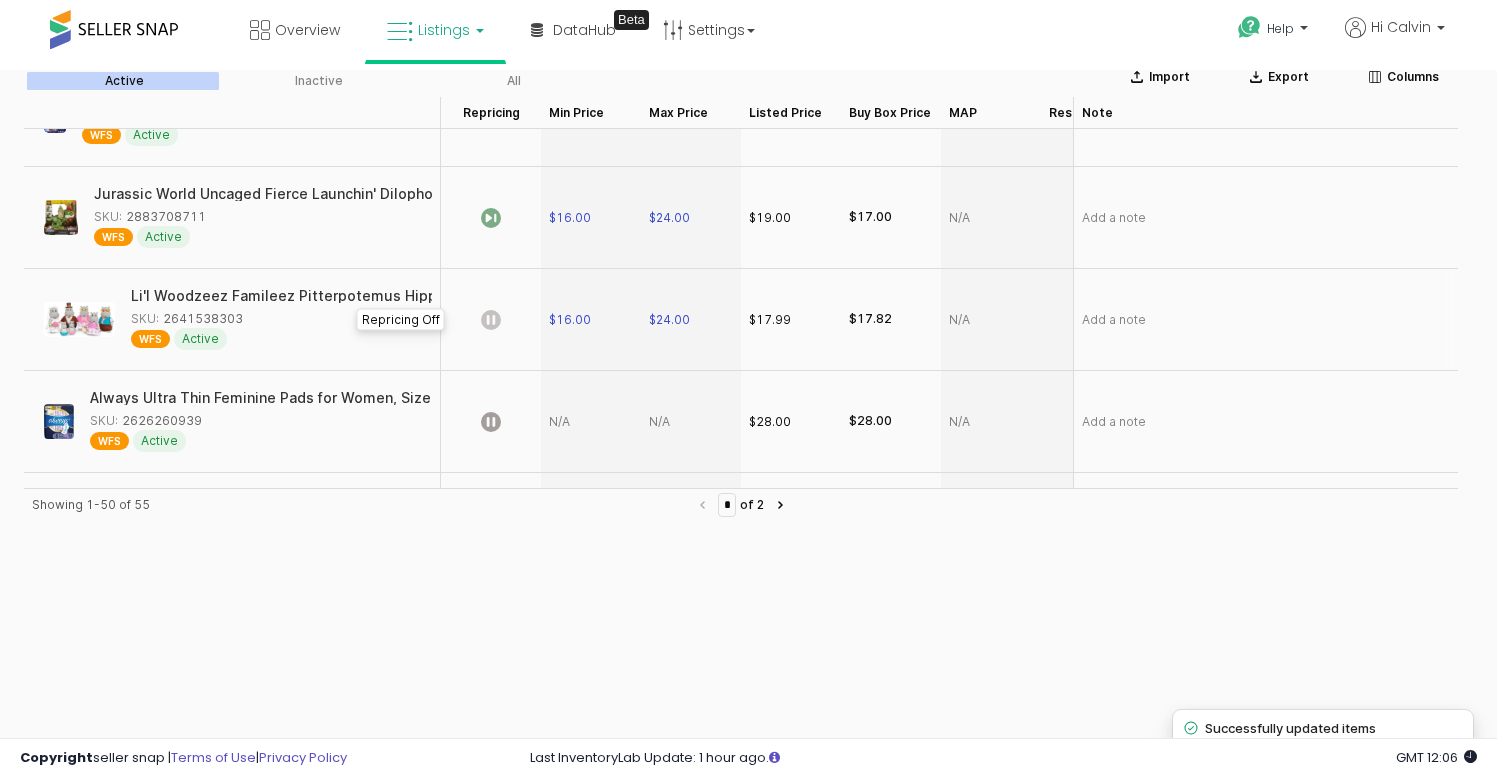 click 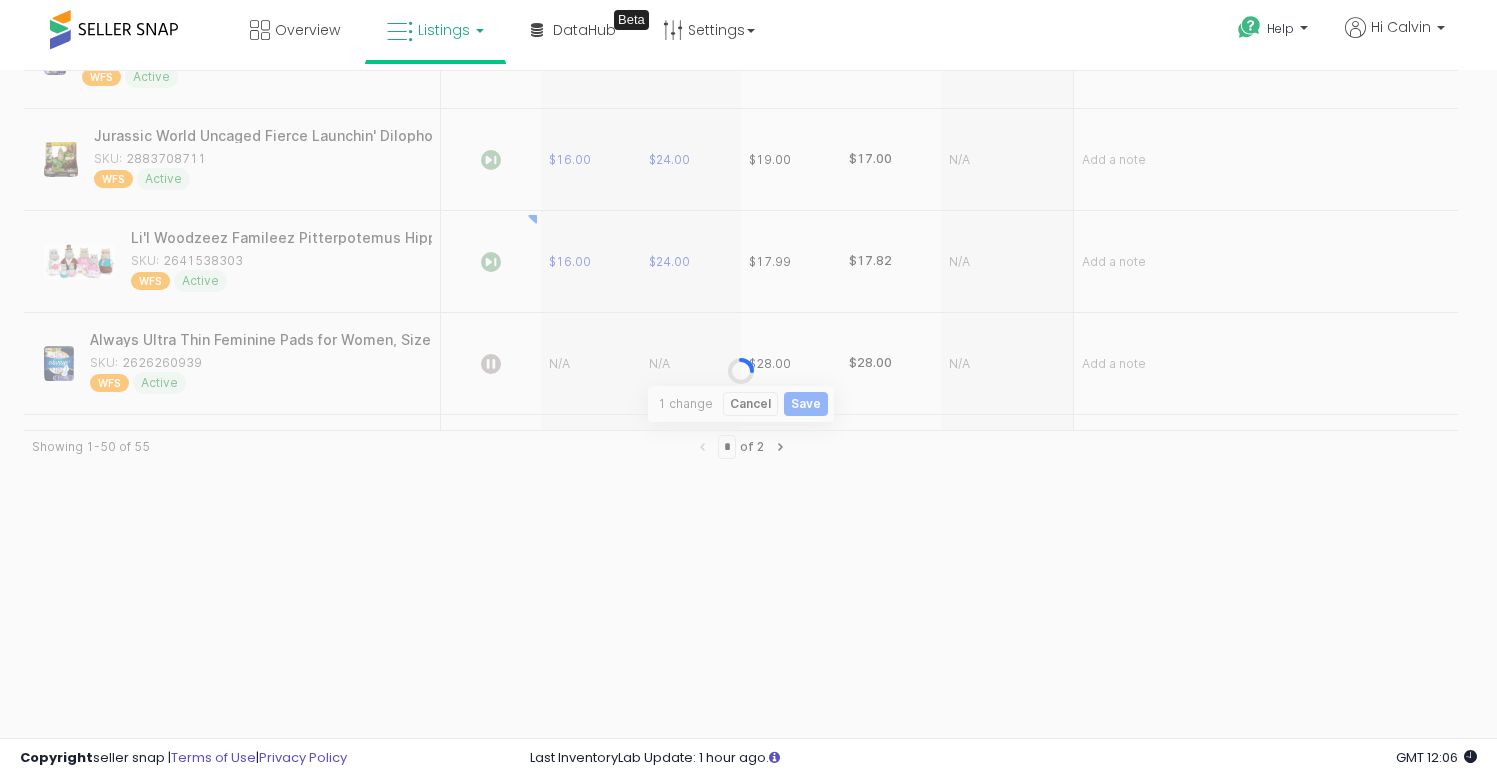 scroll, scrollTop: 298, scrollLeft: 0, axis: vertical 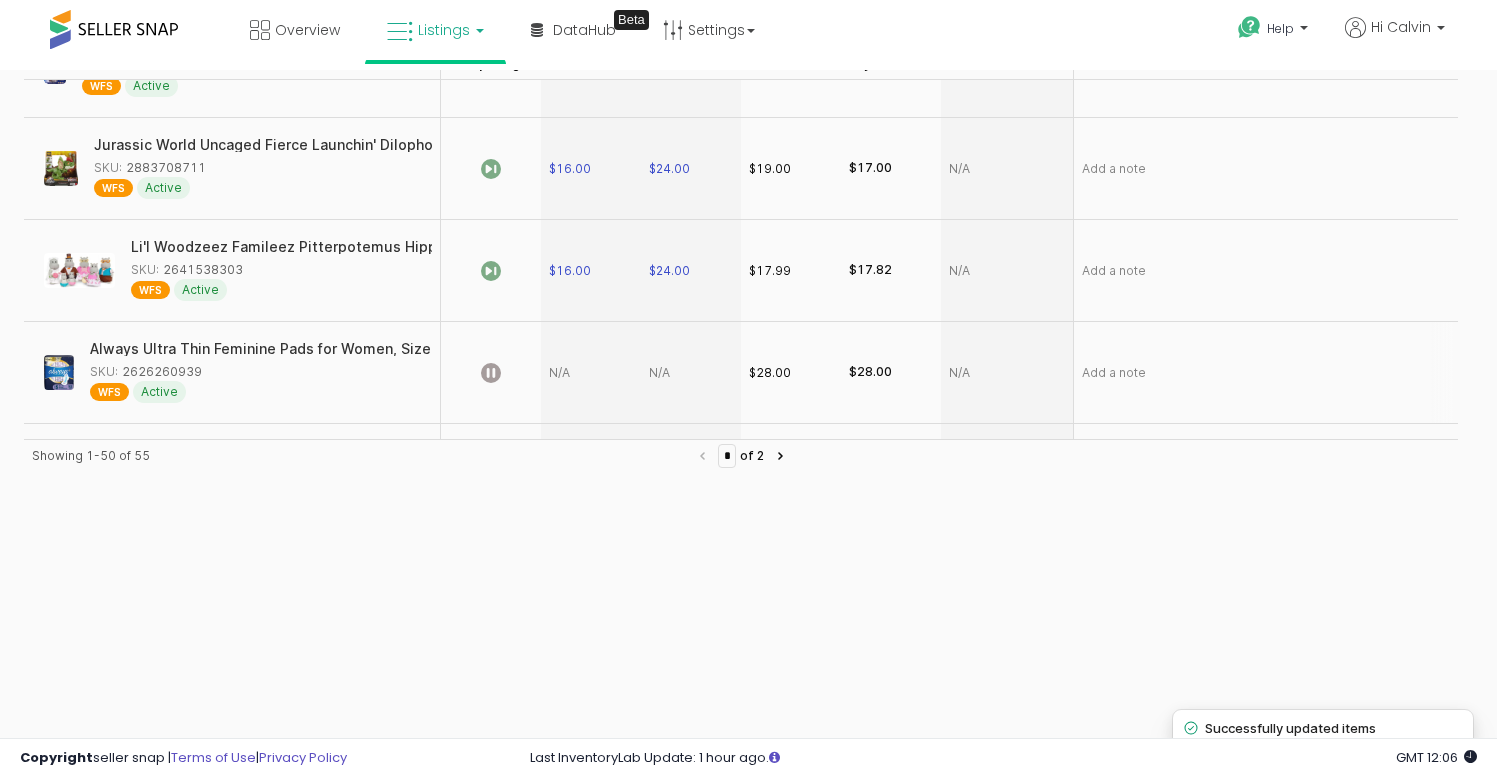 click at bounding box center [591, 373] 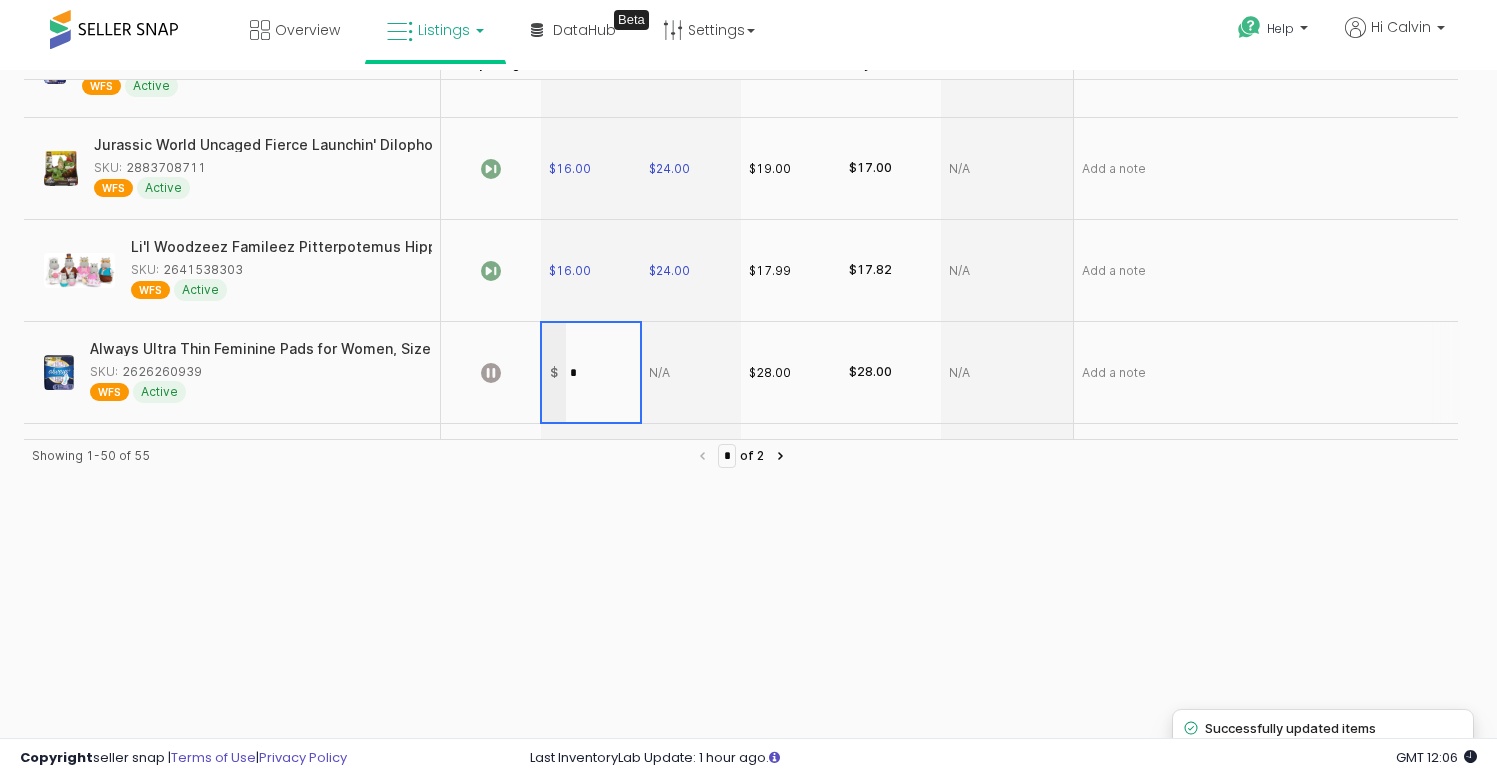 type on "**" 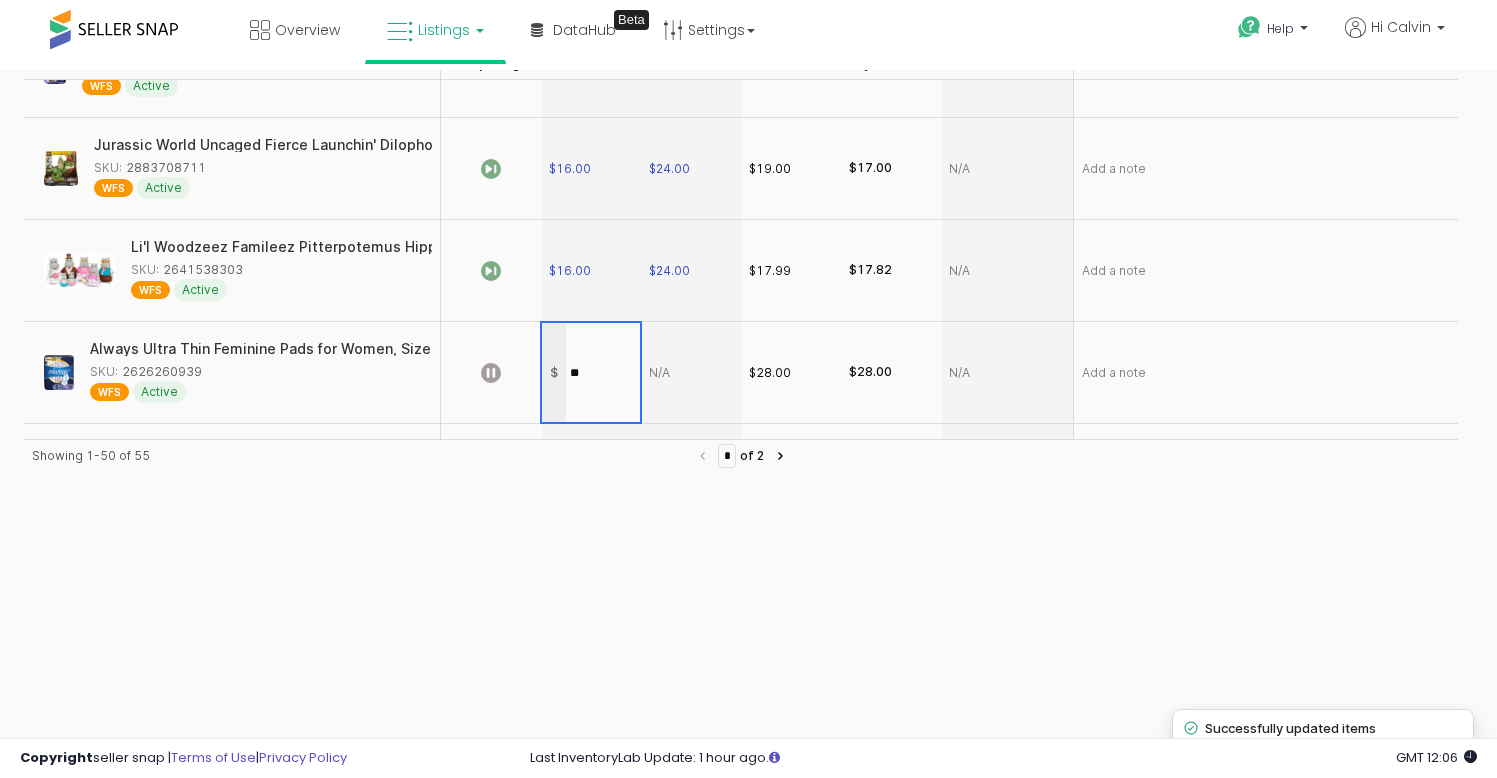 scroll, scrollTop: 2716, scrollLeft: 0, axis: vertical 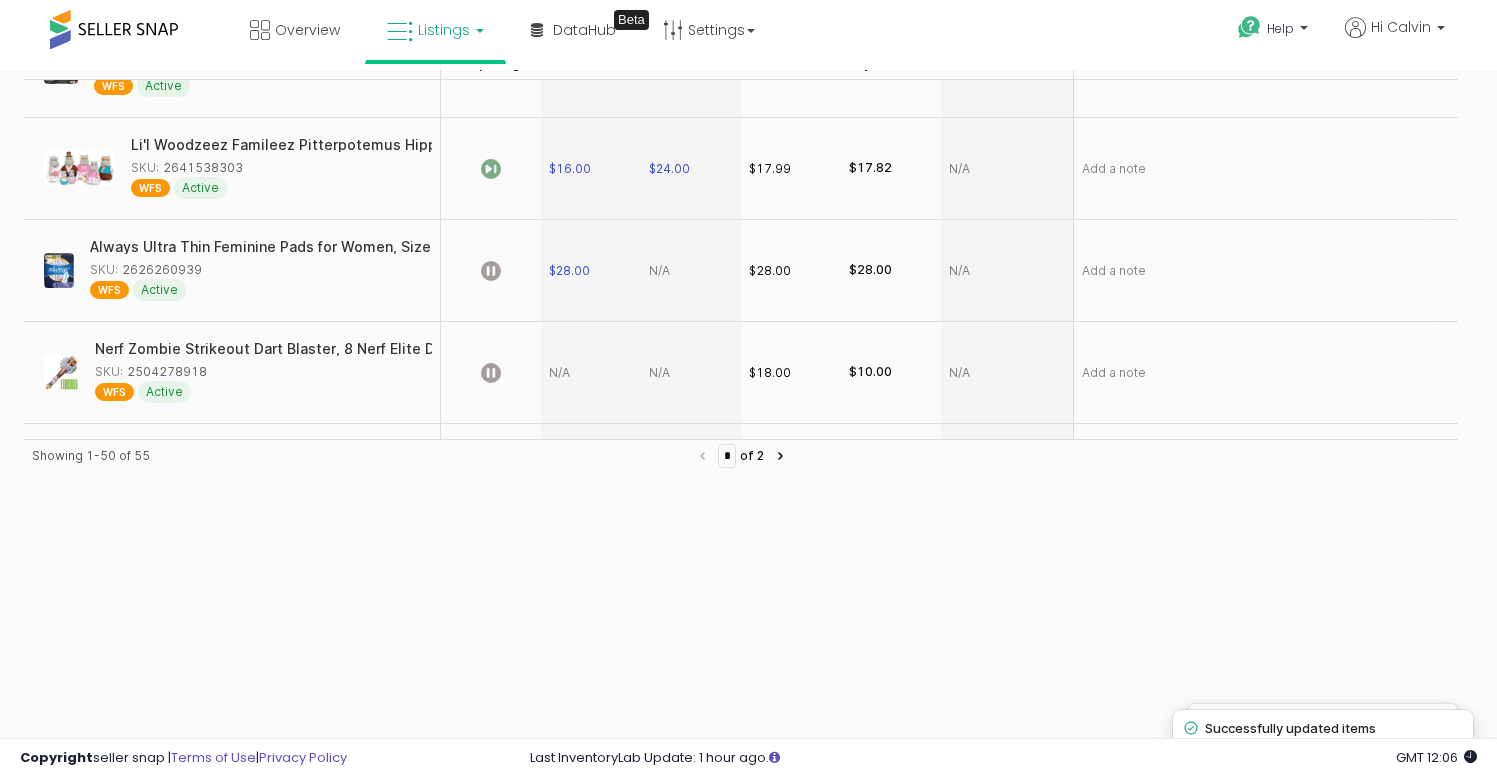 click at bounding box center (691, 271) 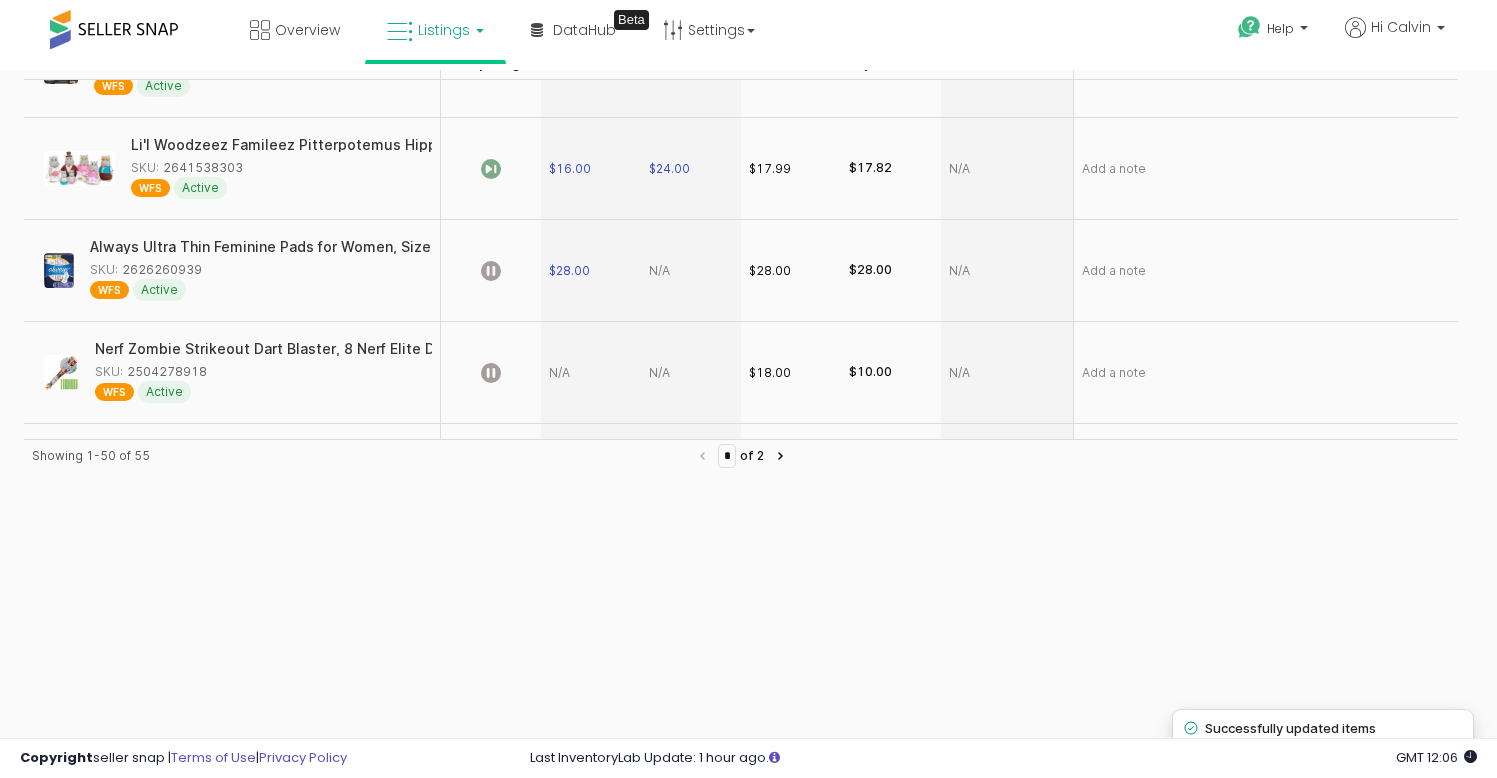 click at bounding box center (691, 271) 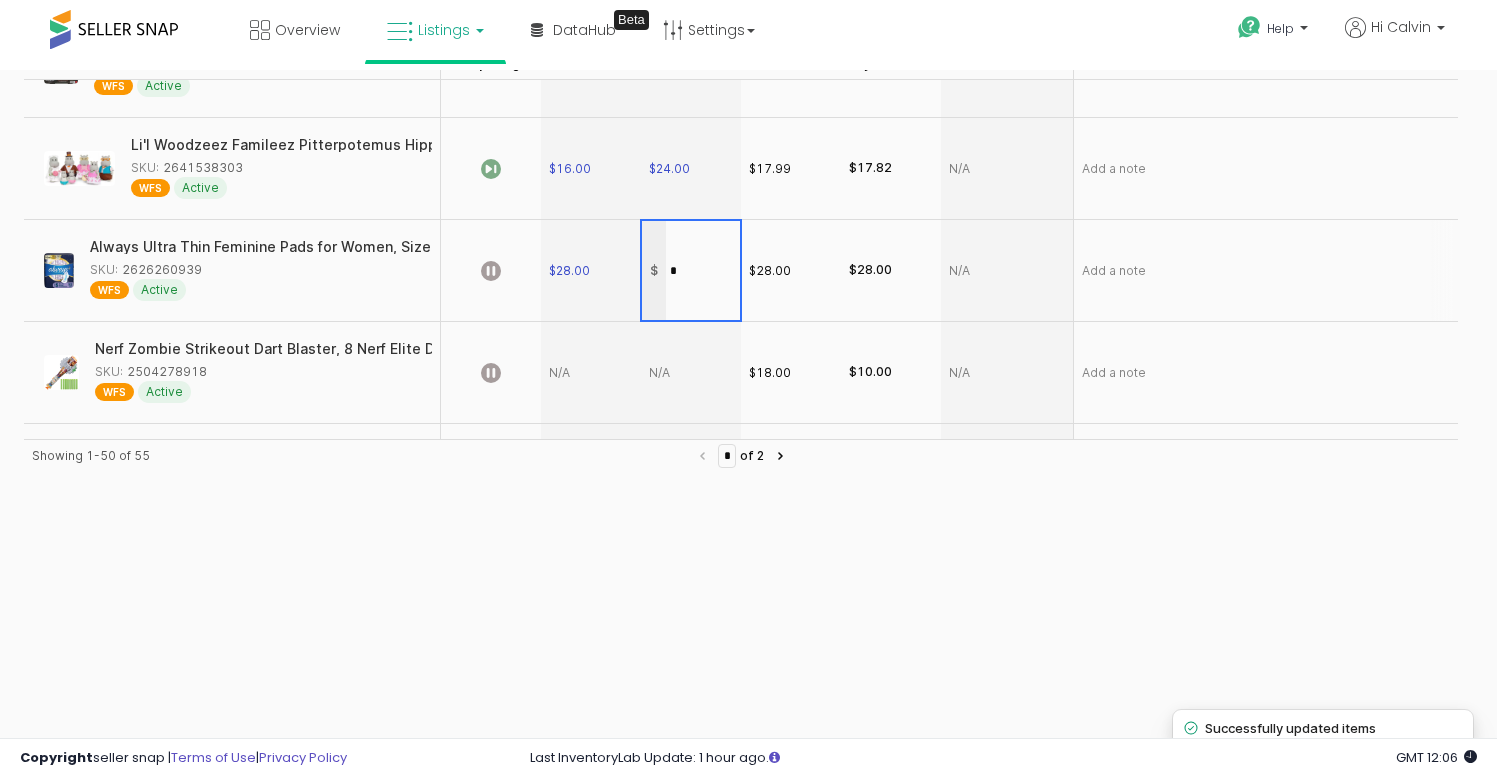 type on "**" 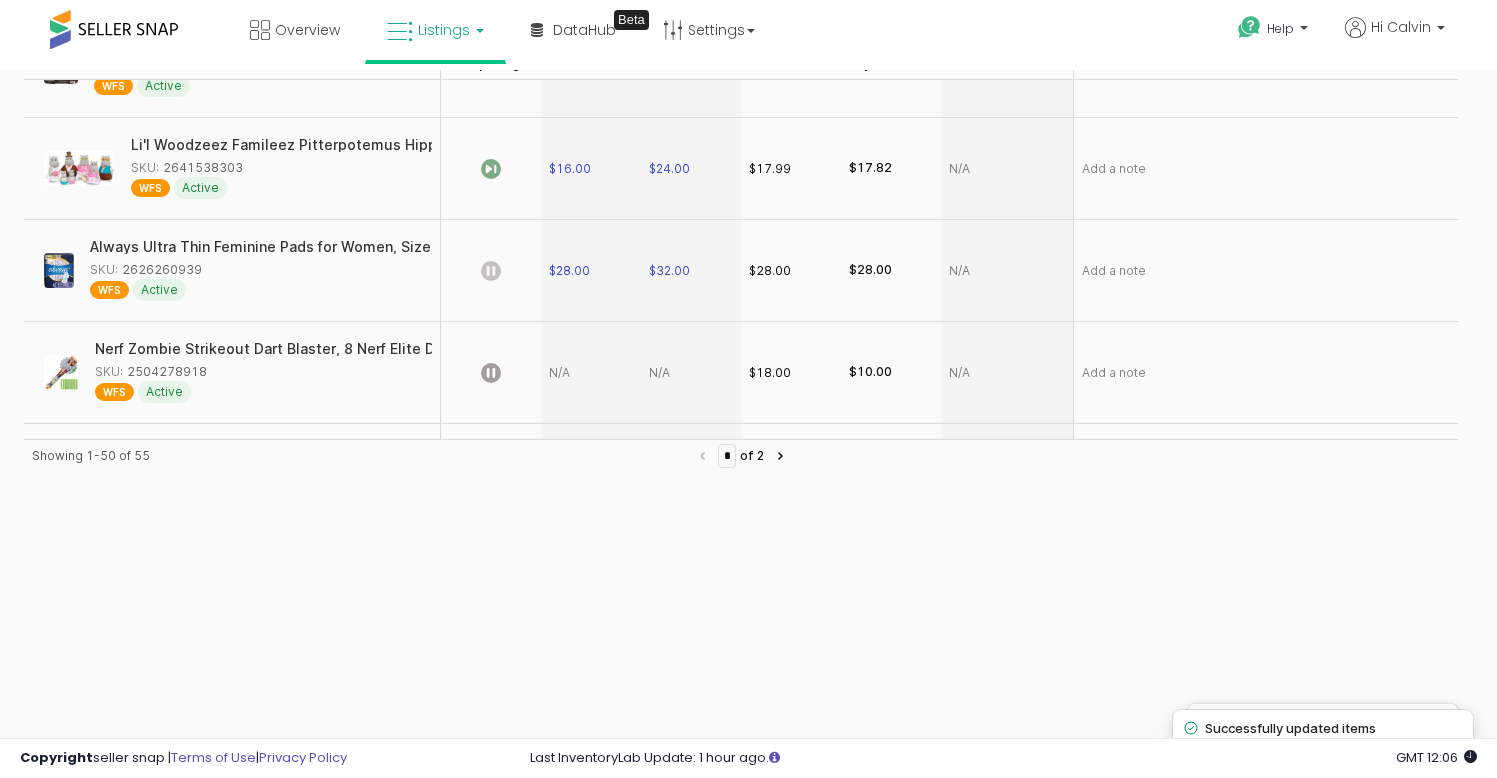 click 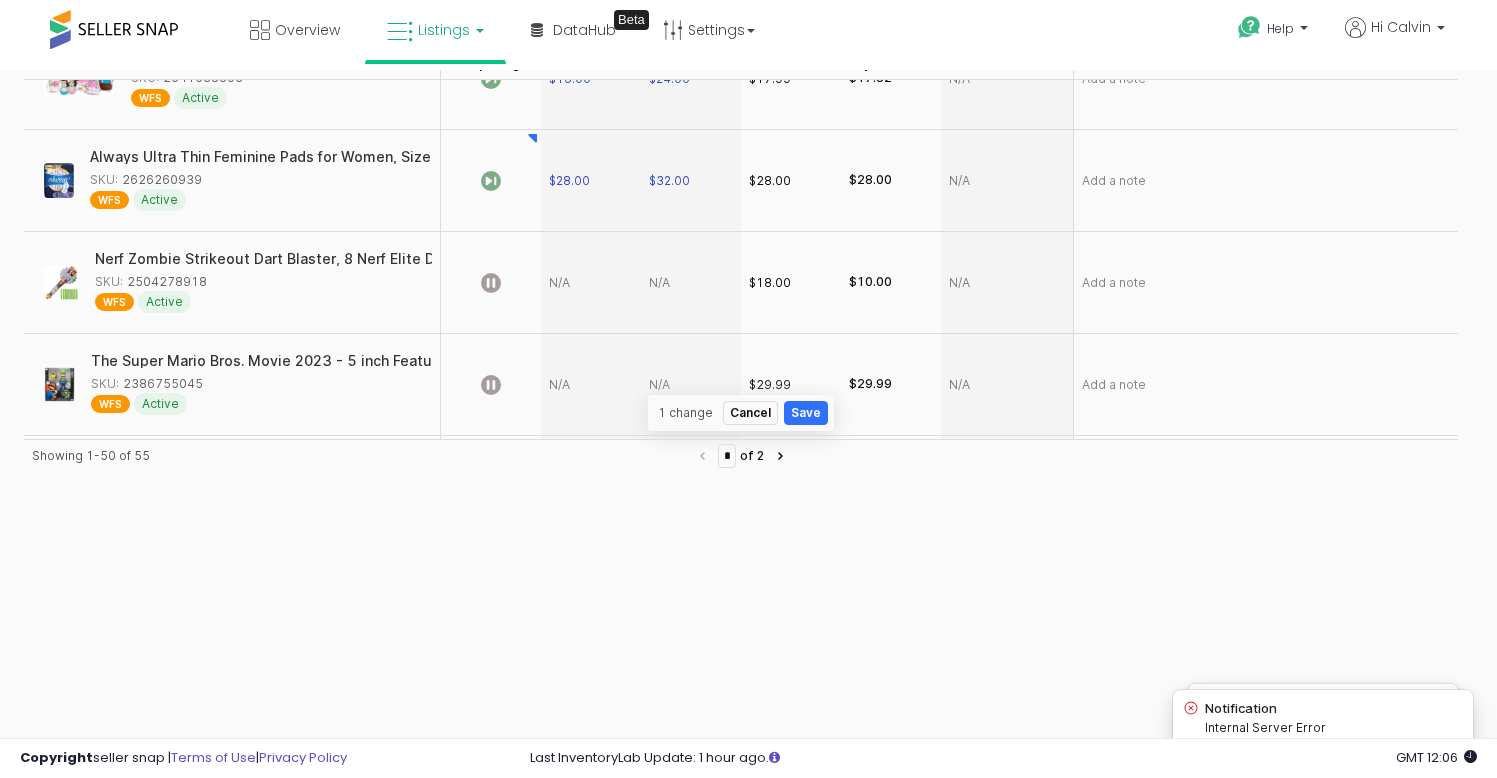 scroll, scrollTop: 2820, scrollLeft: 0, axis: vertical 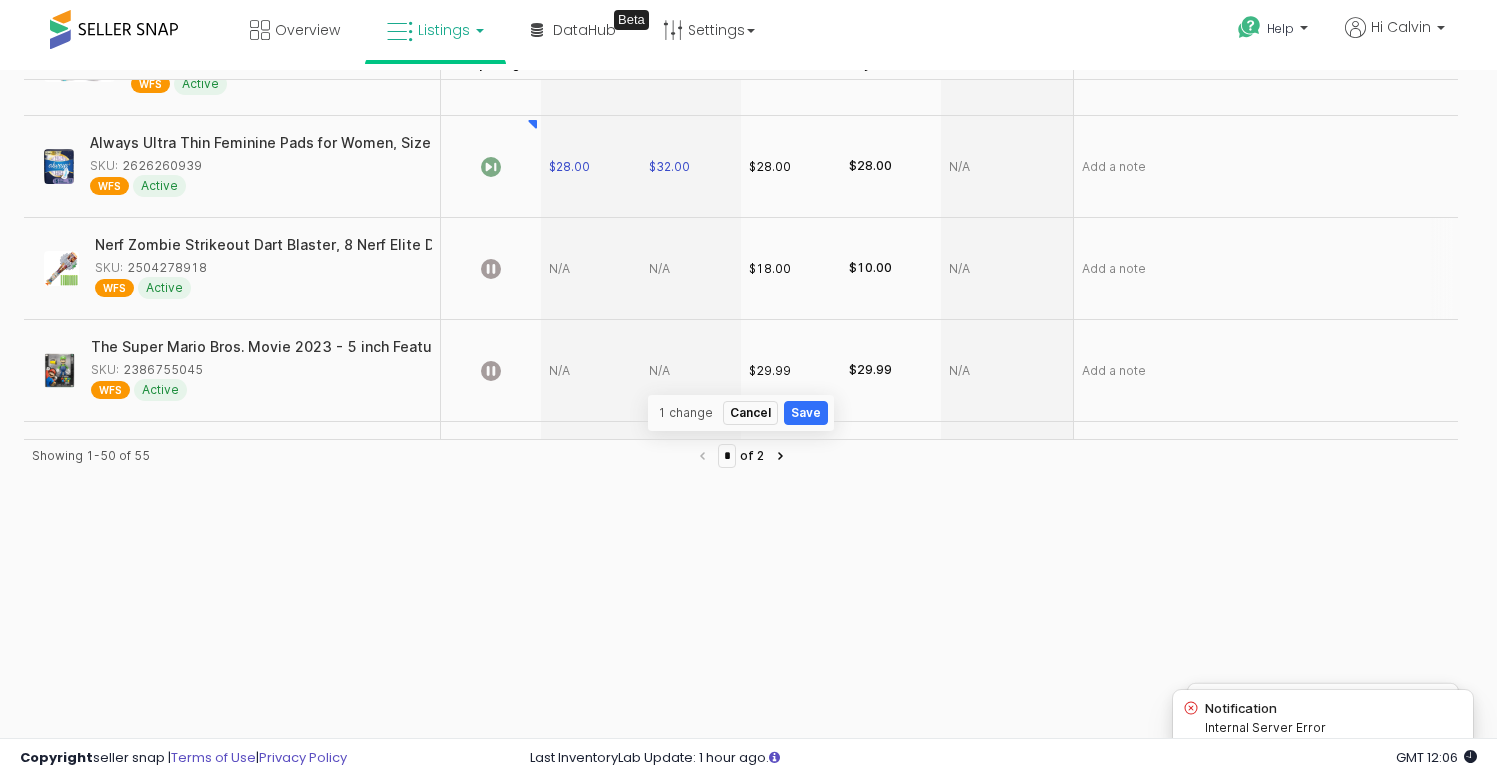 click at bounding box center (591, 269) 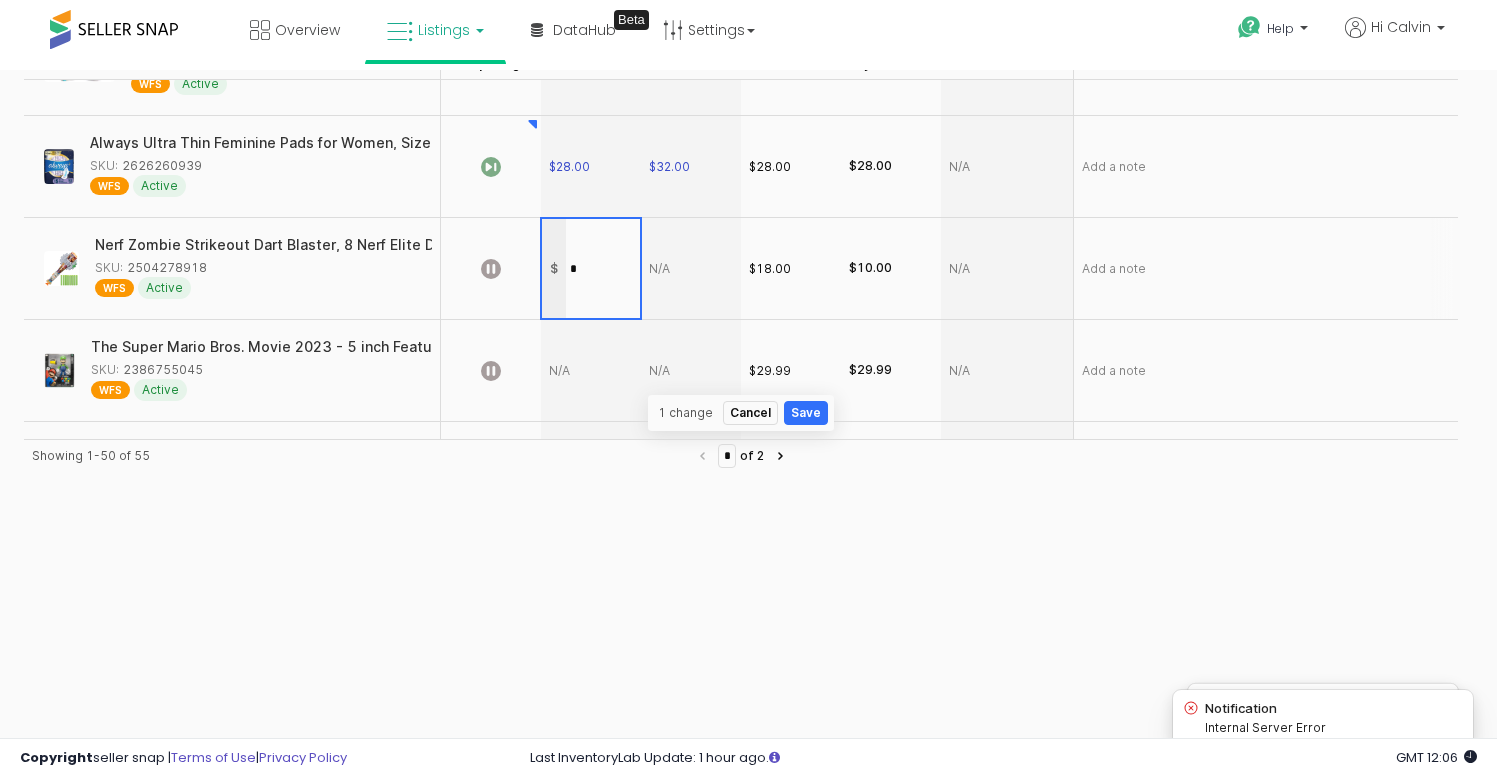 type on "**" 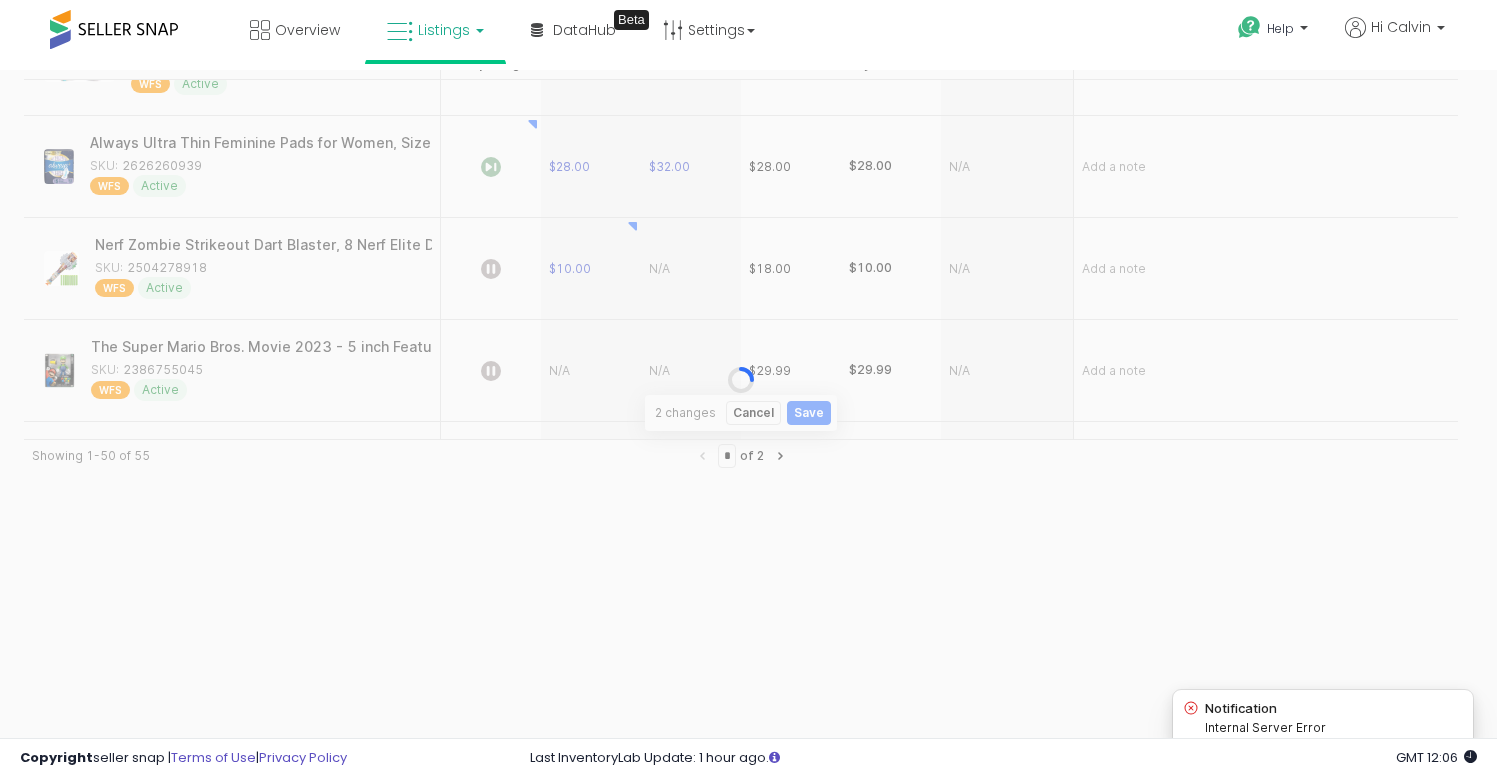 click at bounding box center [741, 380] 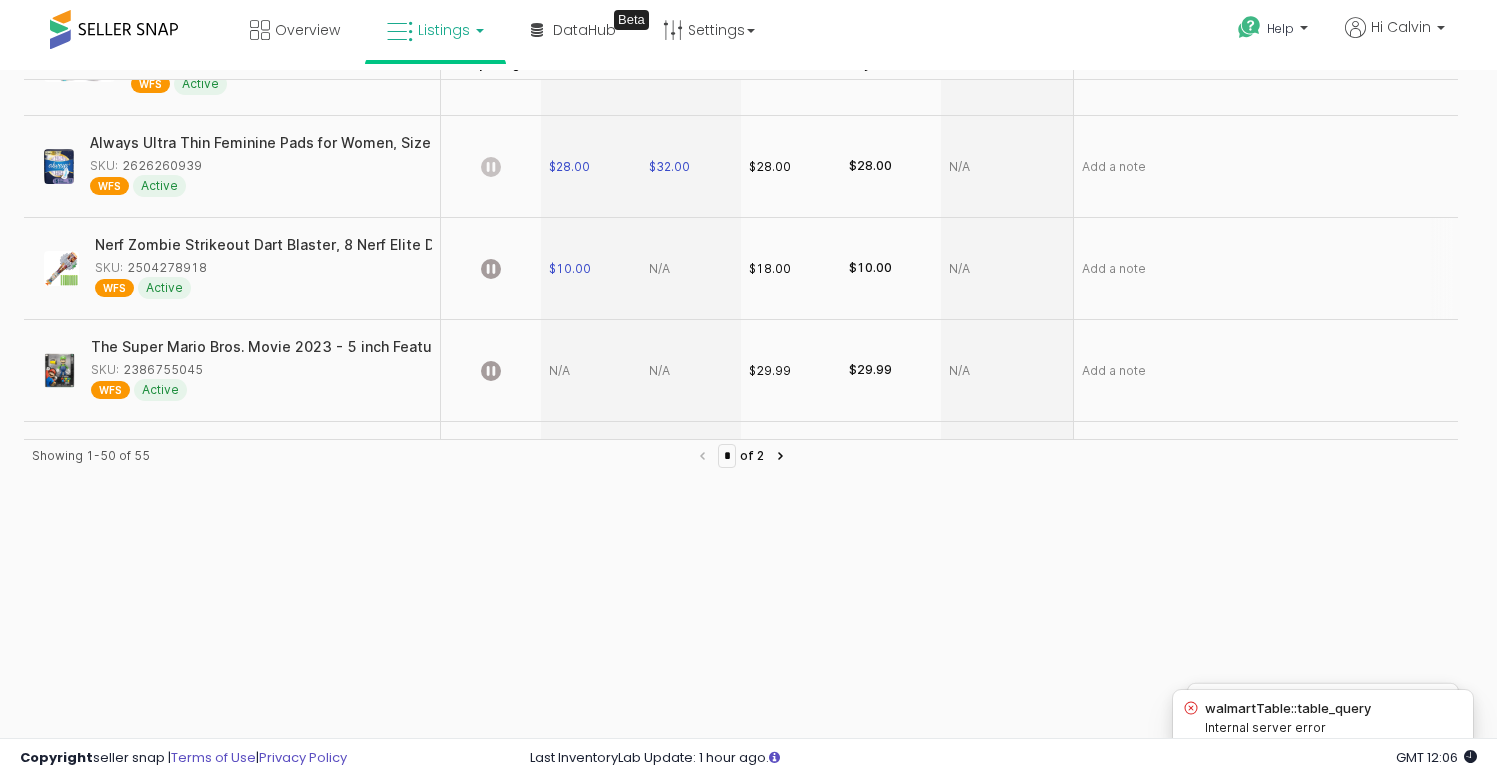click at bounding box center (691, 269) 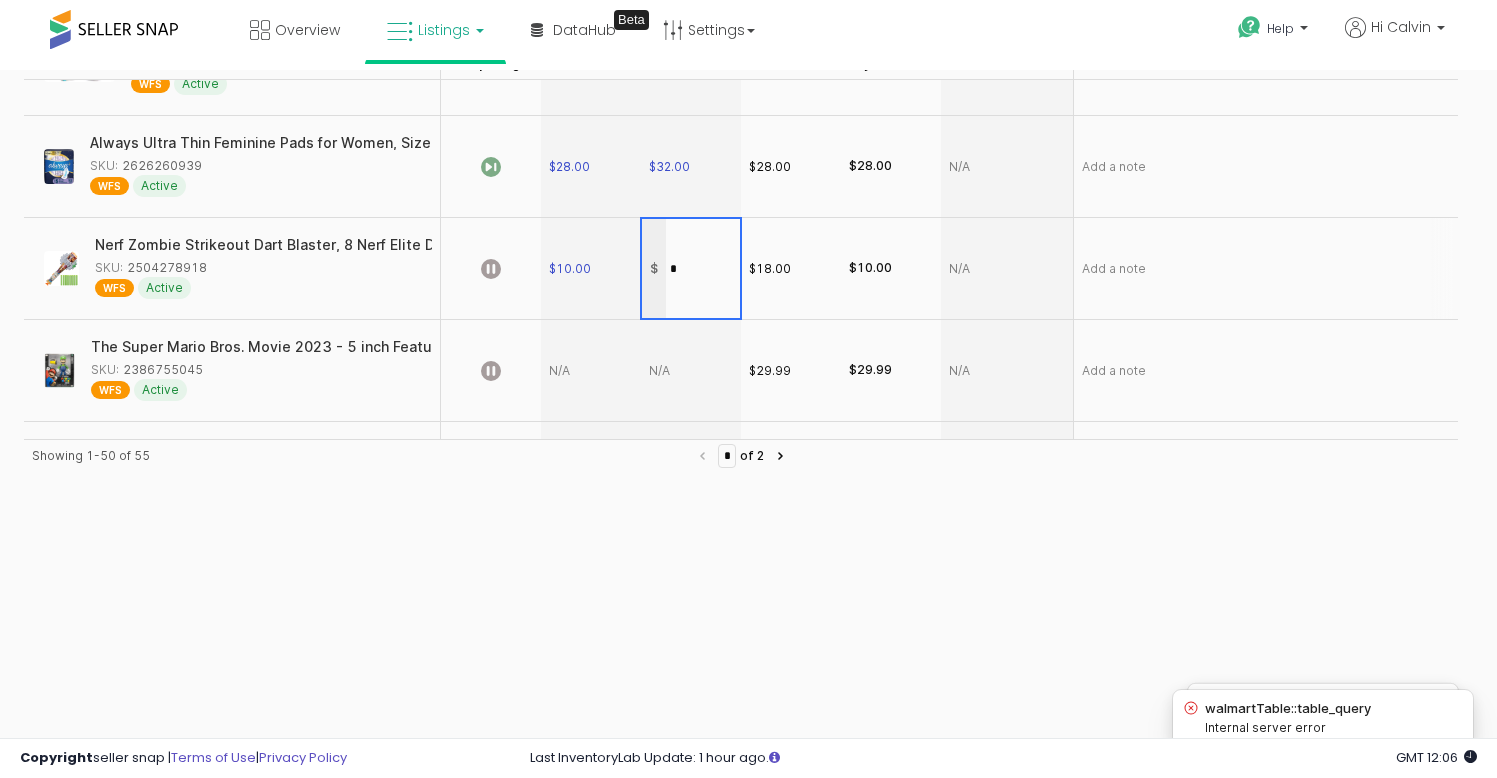 type on "**" 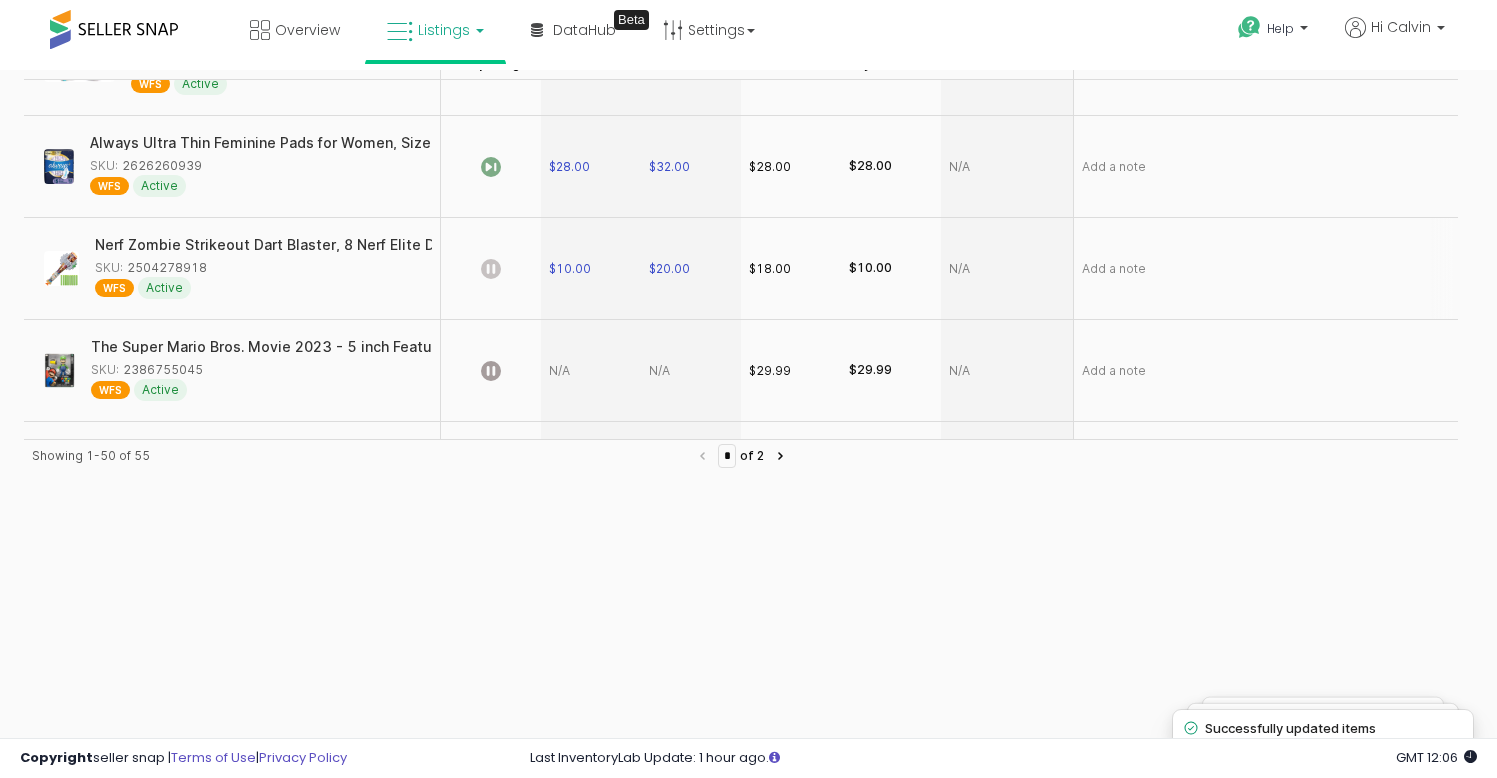 click 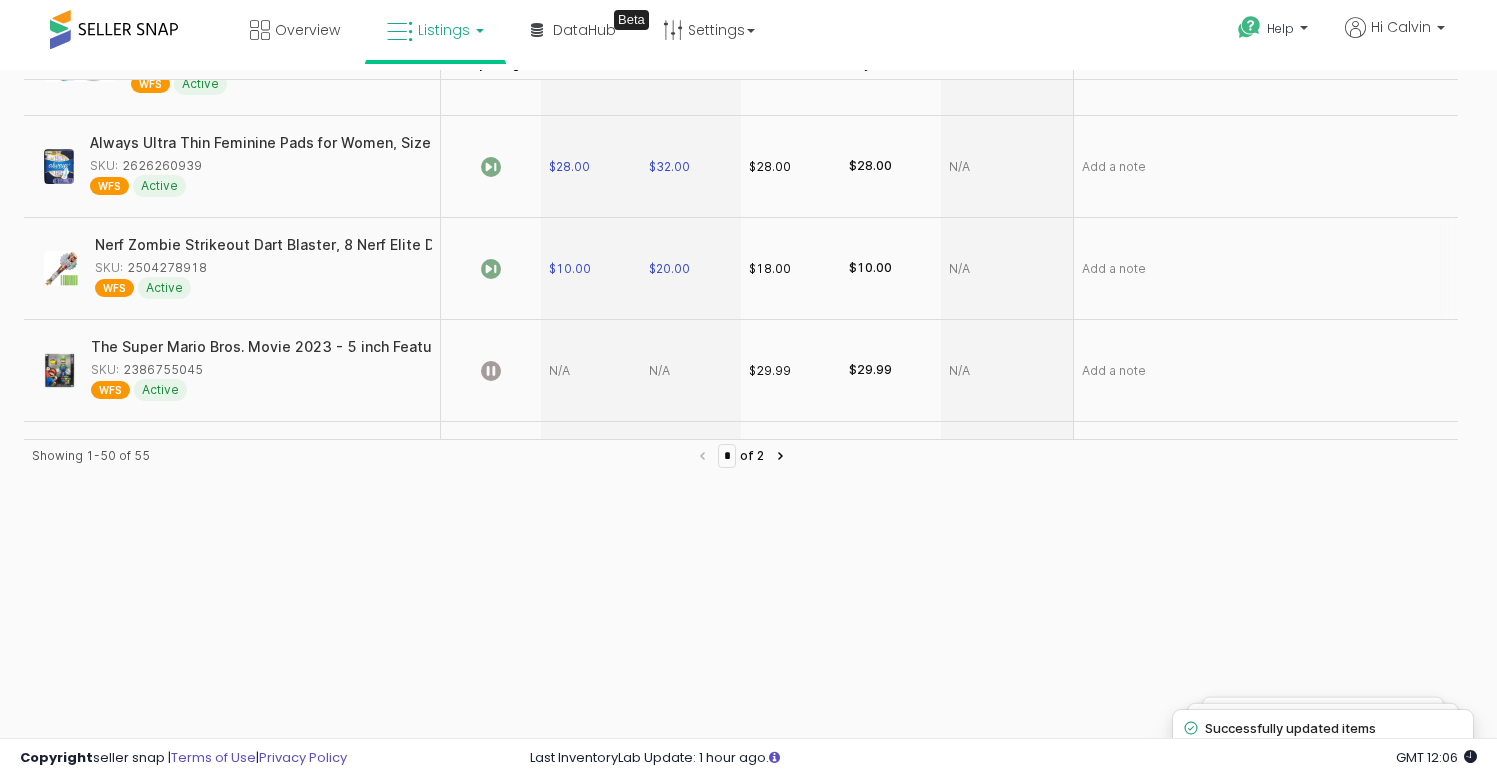 scroll, scrollTop: 2896, scrollLeft: 0, axis: vertical 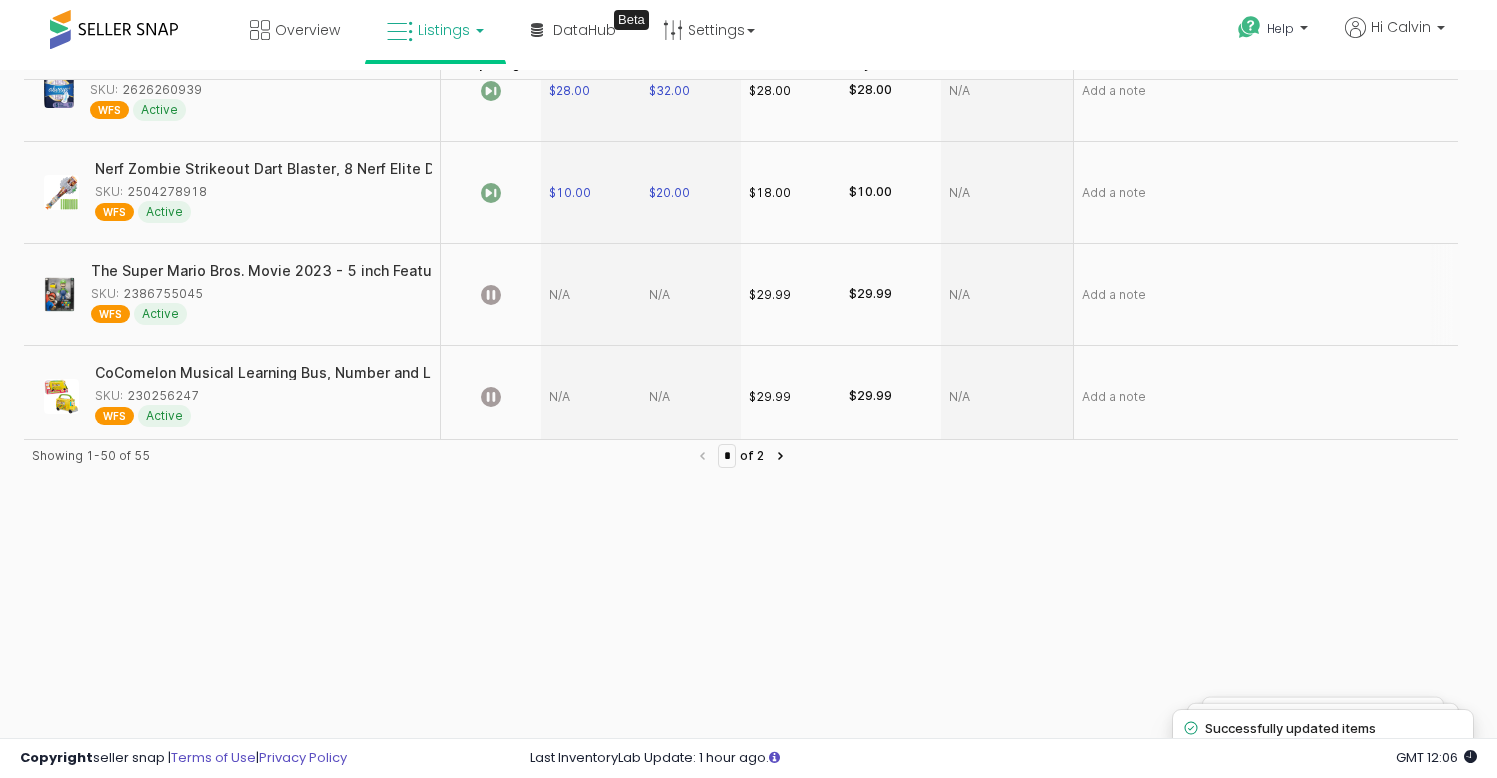 click at bounding box center [591, 295] 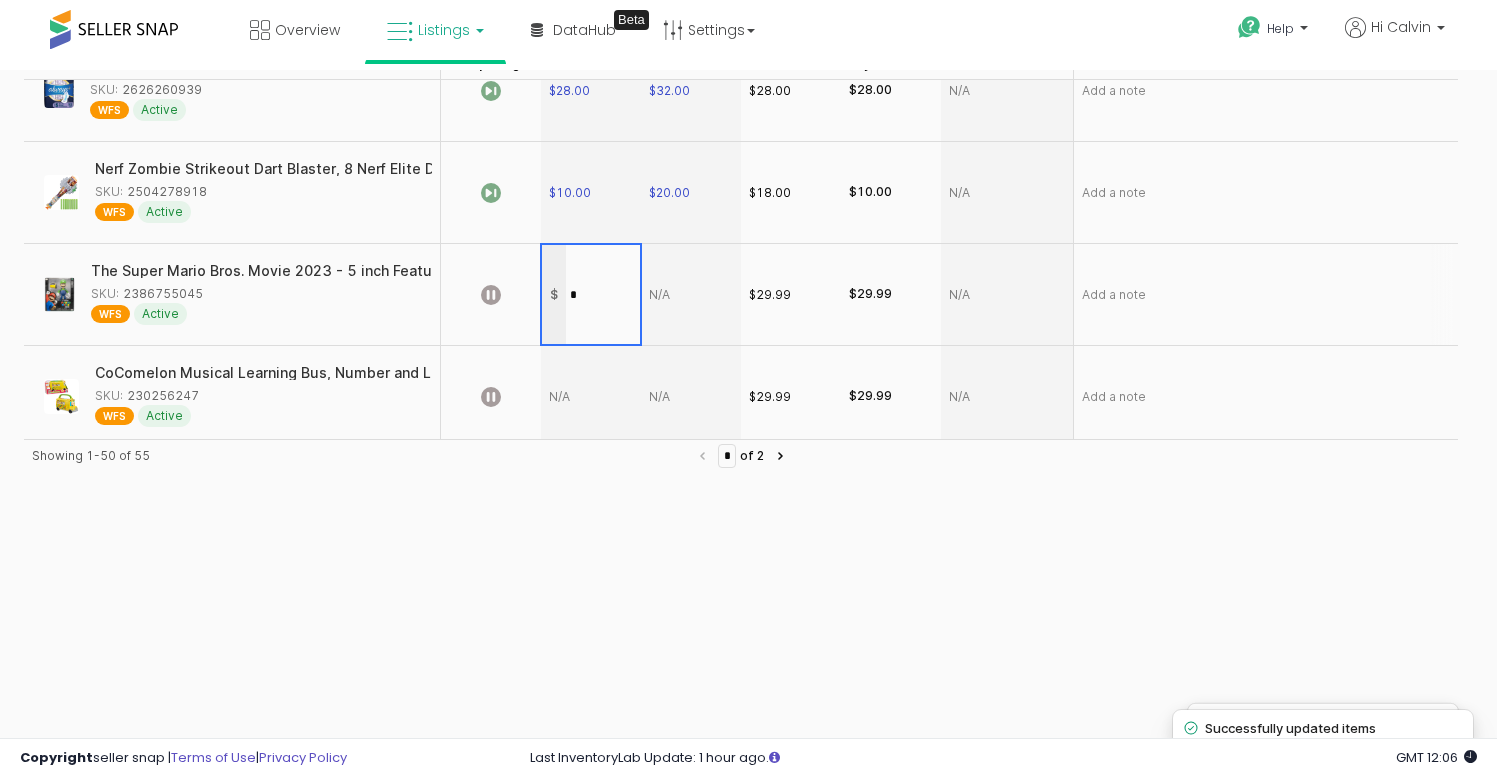 type on "**" 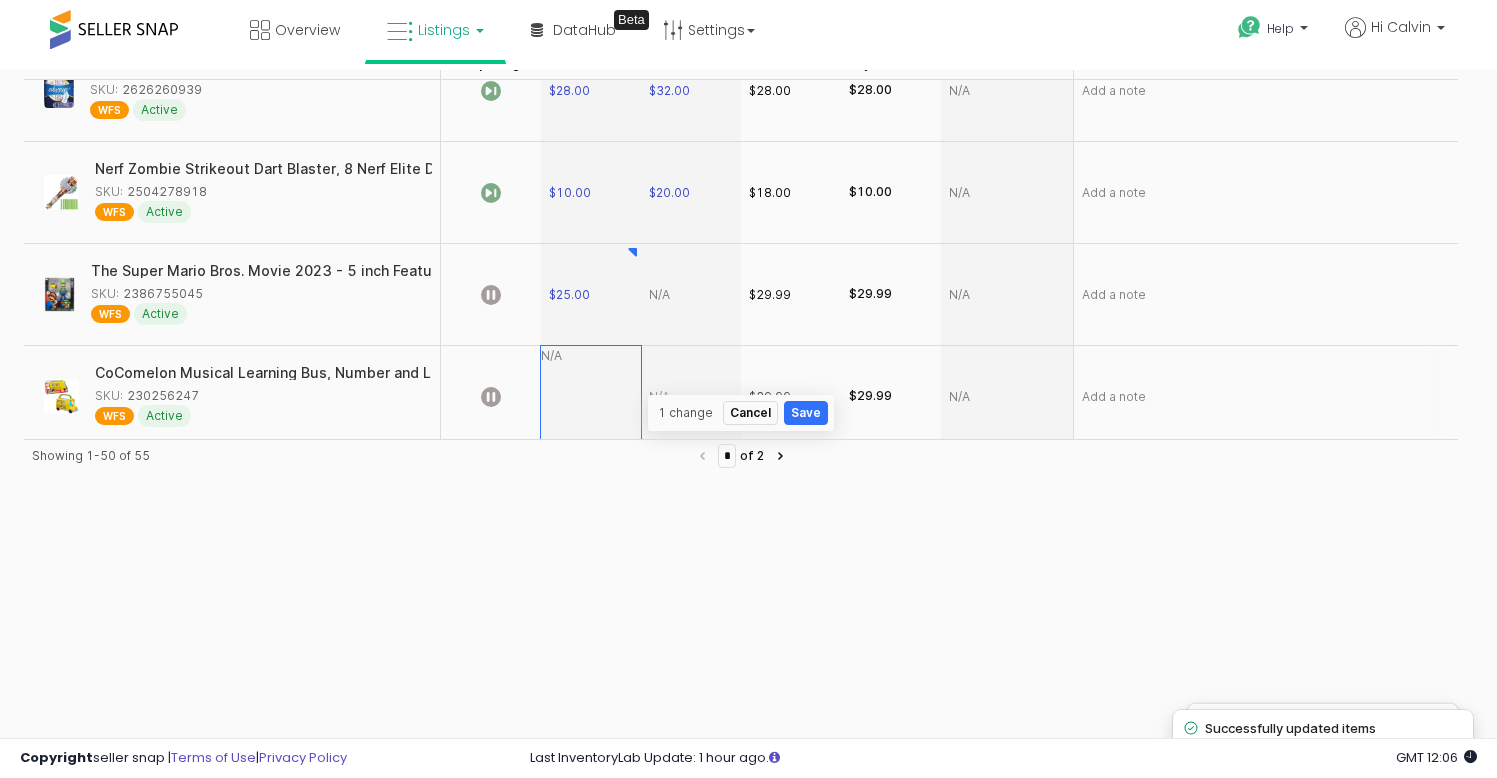scroll, scrollTop: 2920, scrollLeft: 0, axis: vertical 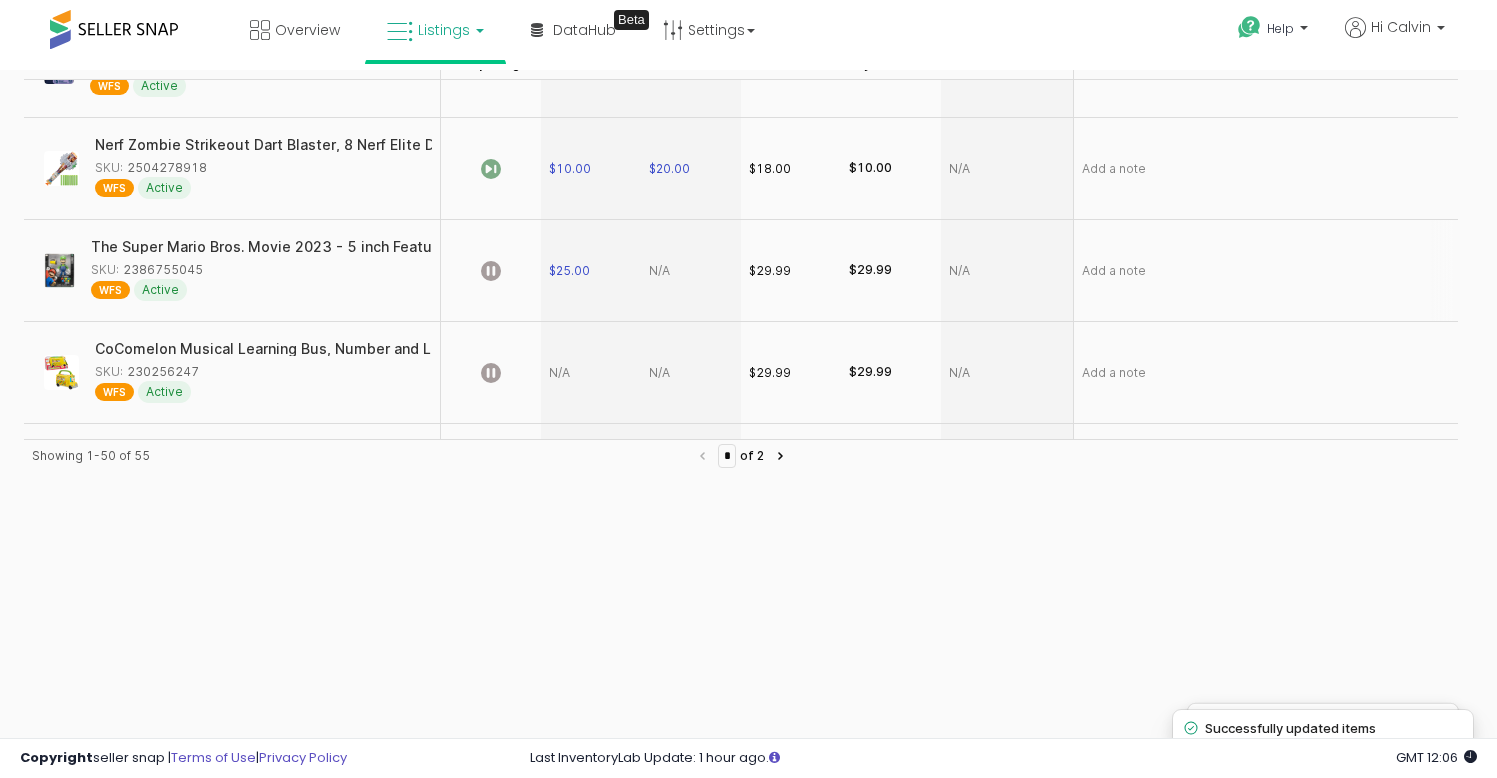 click at bounding box center (691, 271) 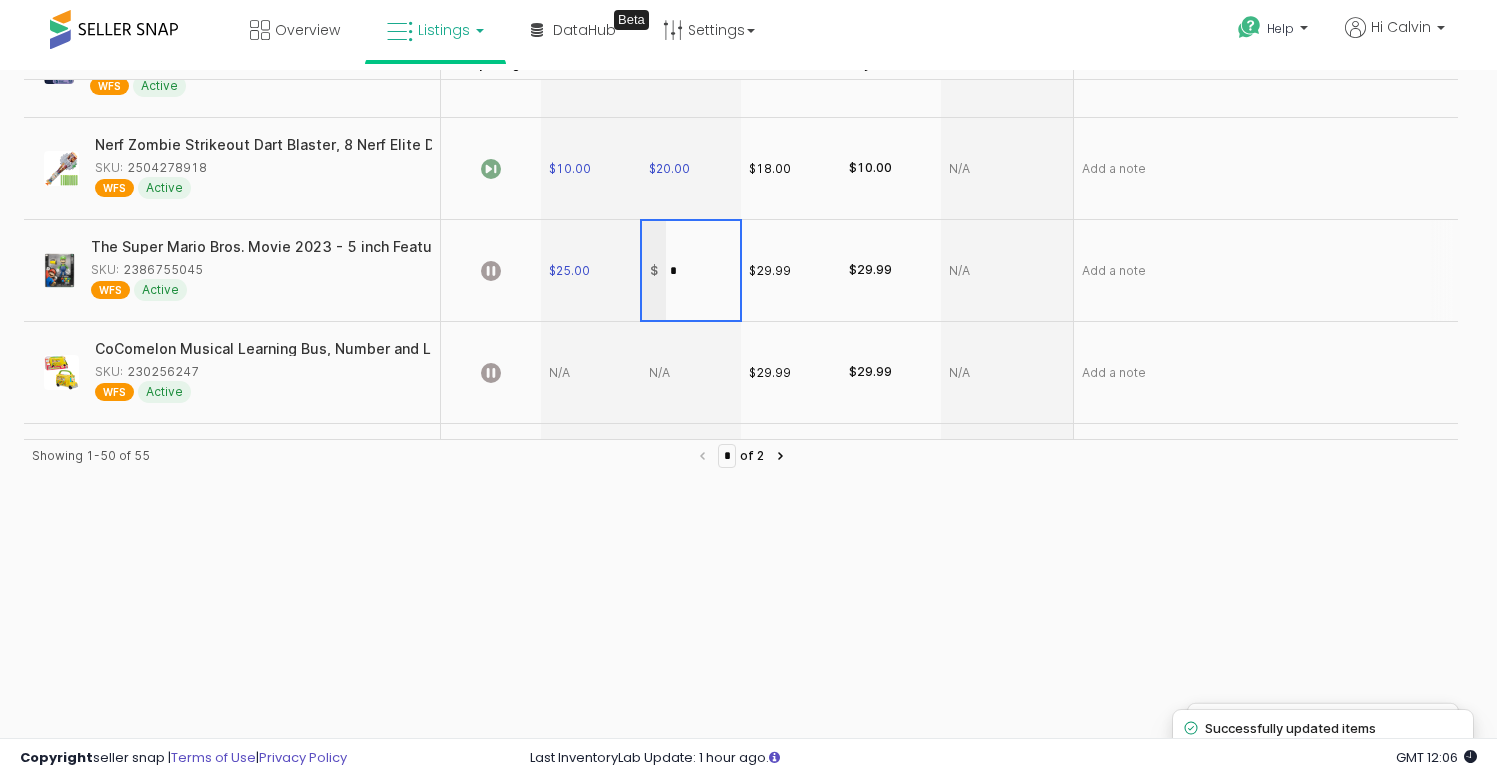 type on "**" 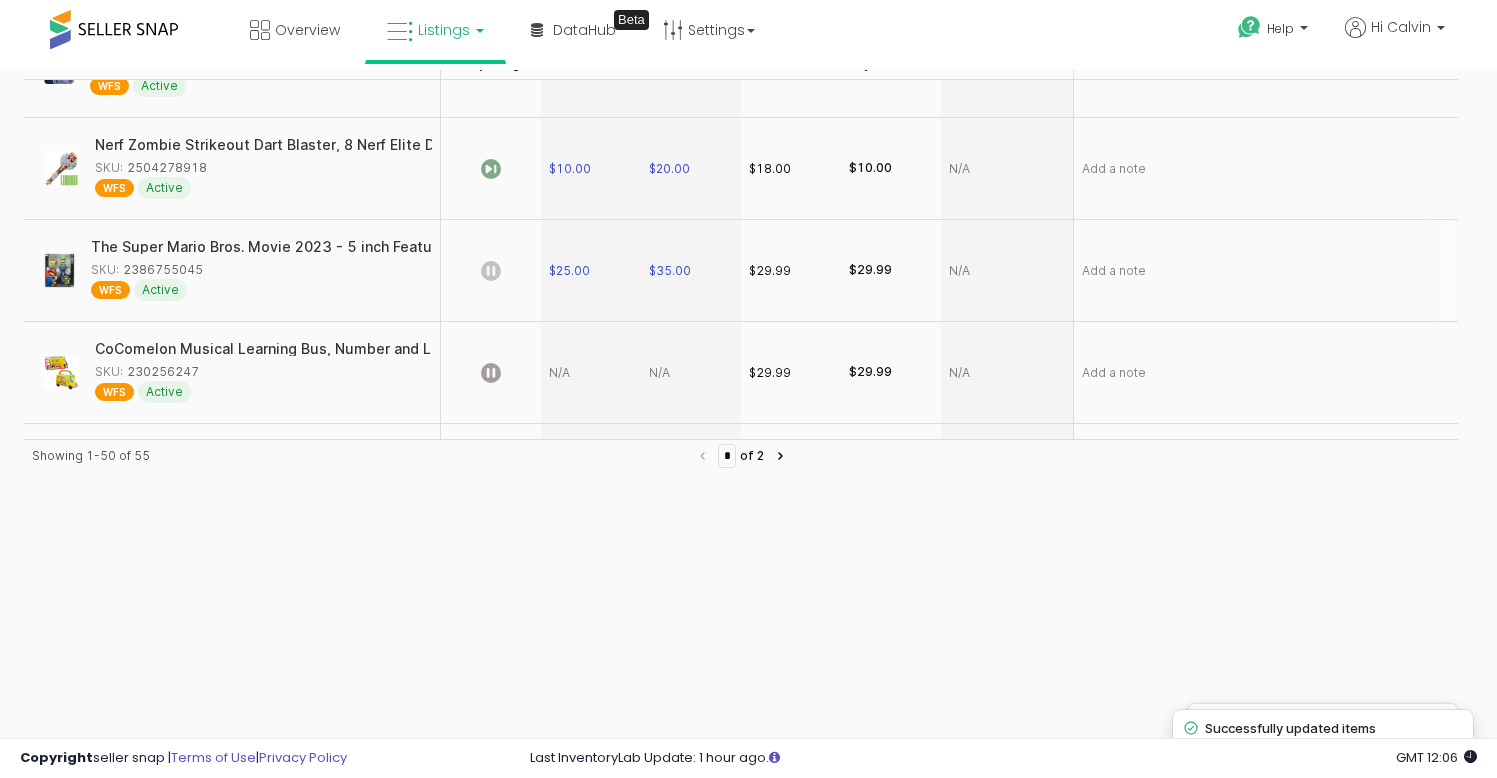 click 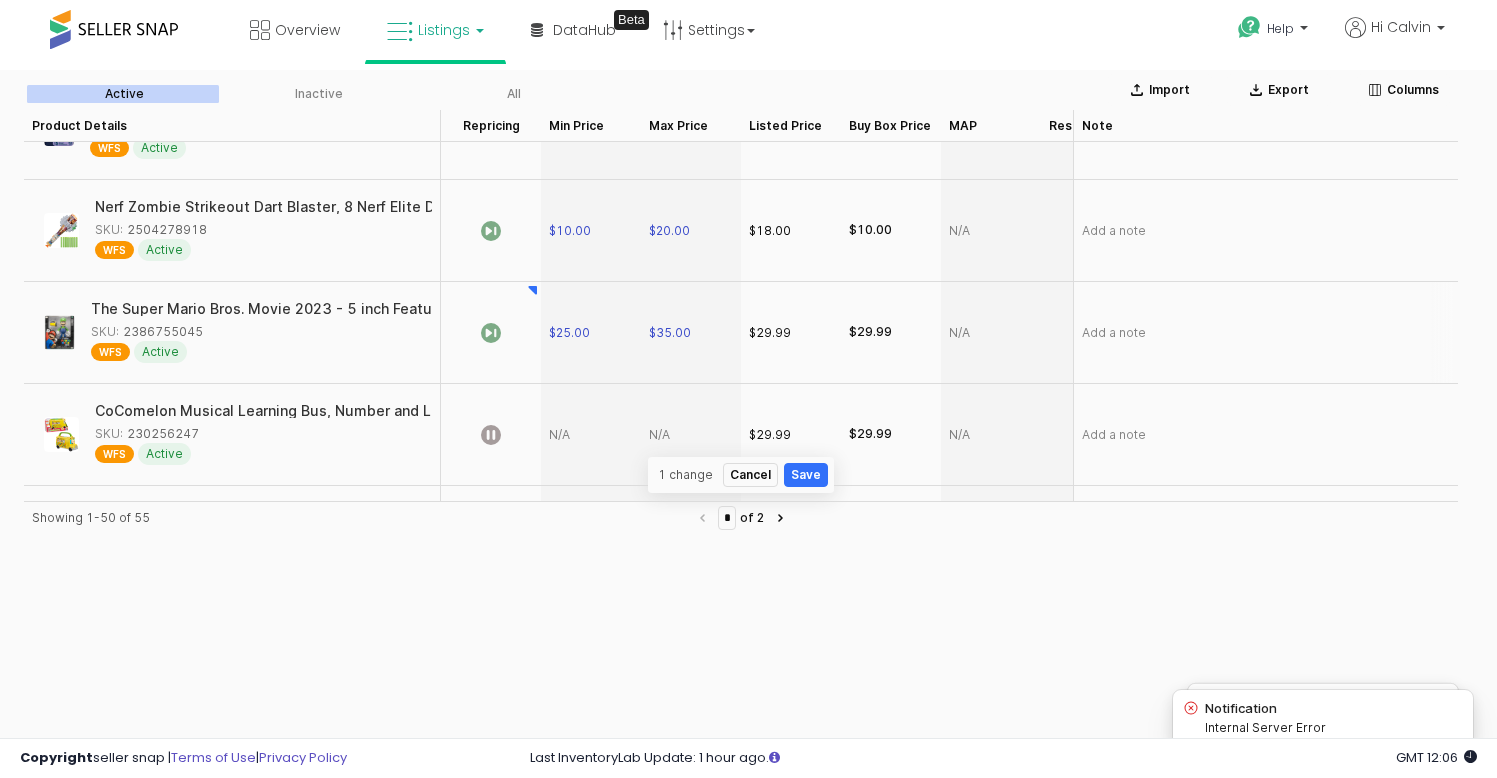 scroll, scrollTop: 179, scrollLeft: 0, axis: vertical 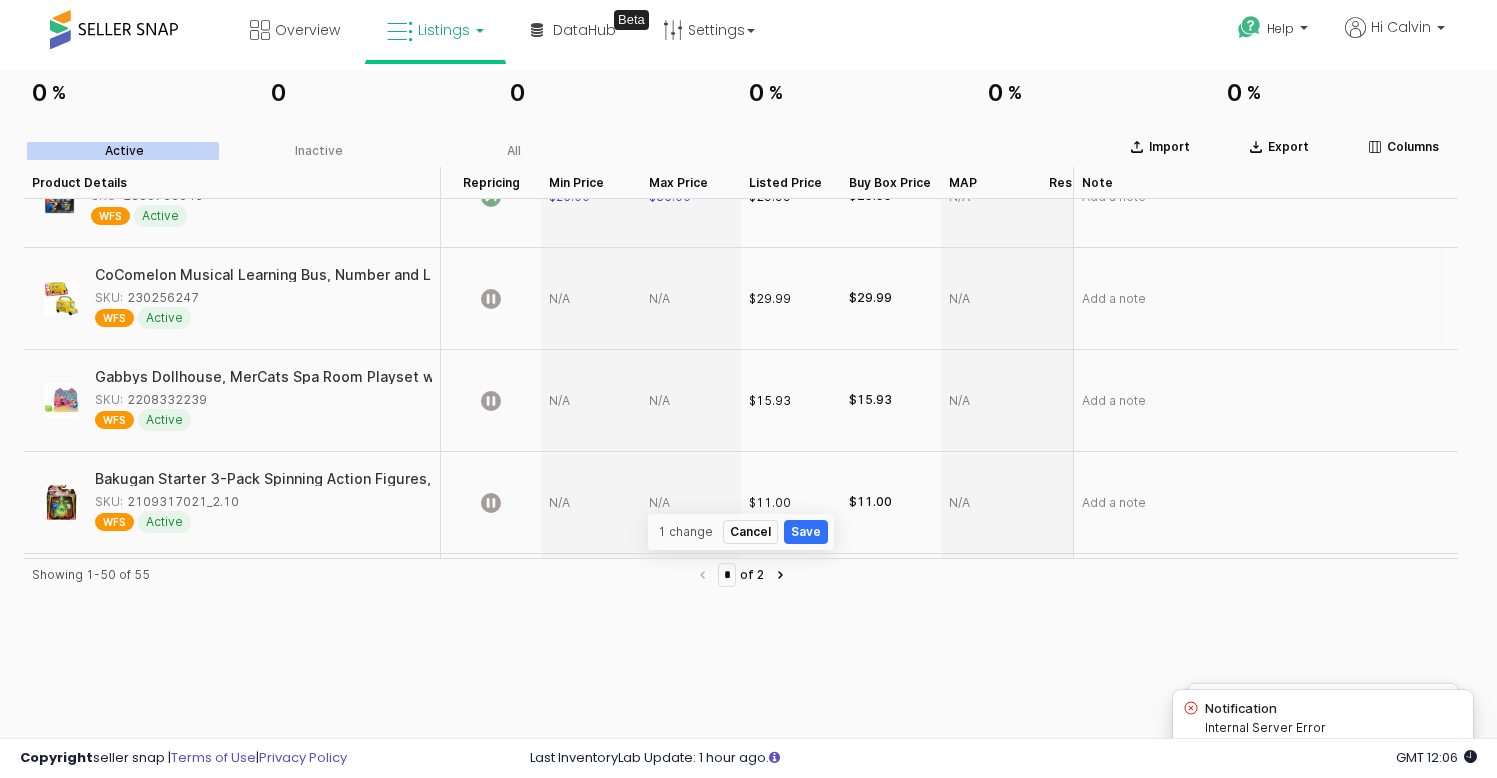click at bounding box center (591, 299) 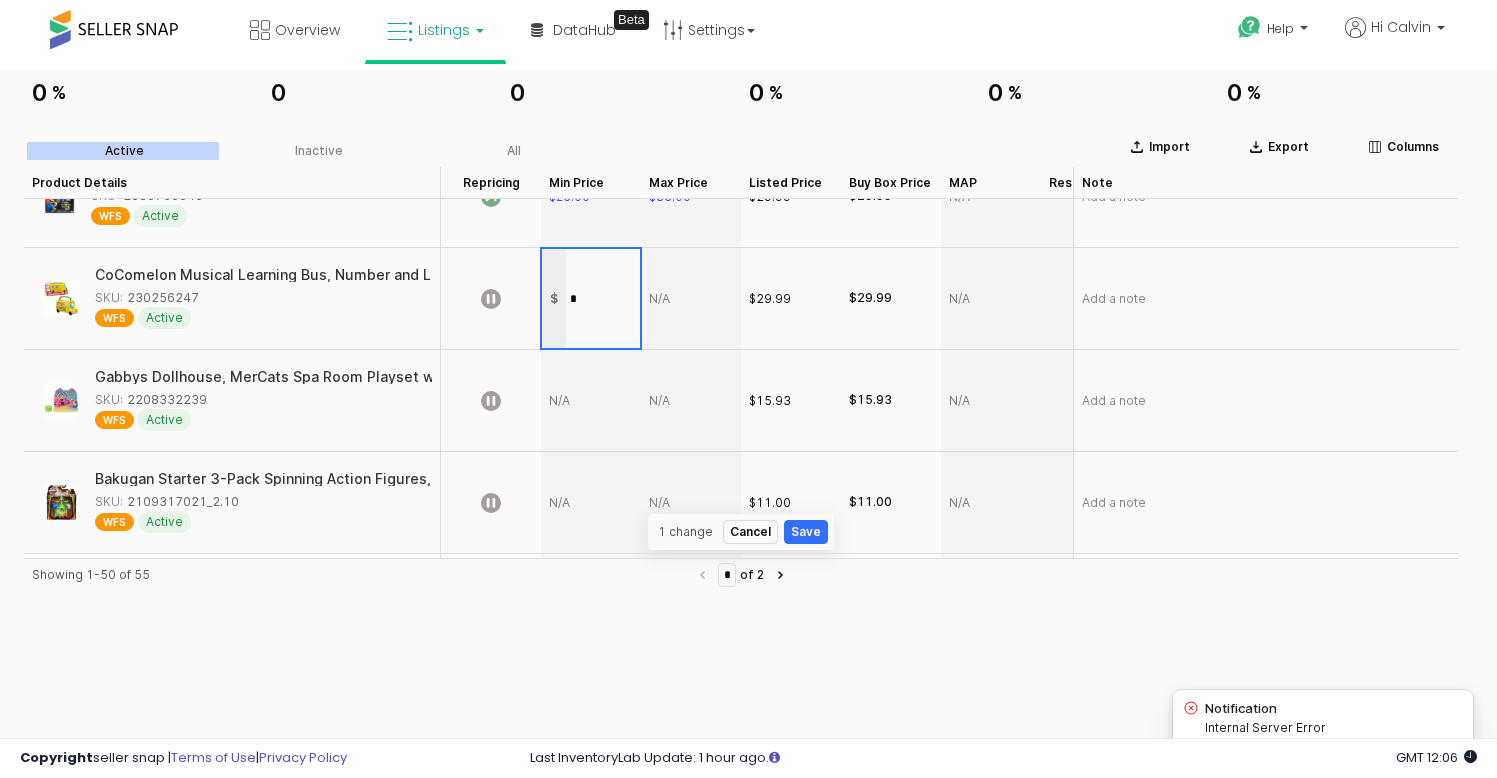 type on "**" 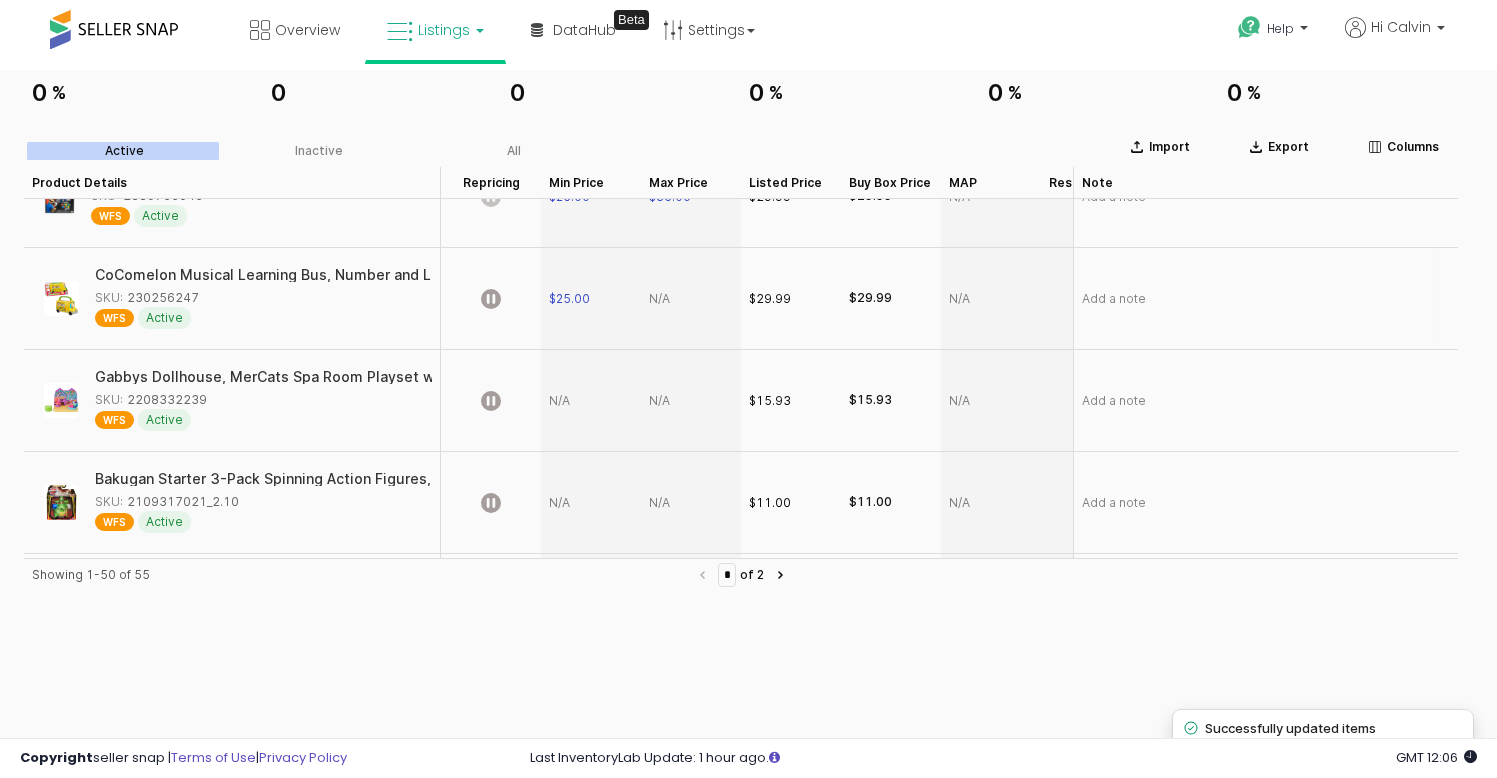 click at bounding box center (691, 299) 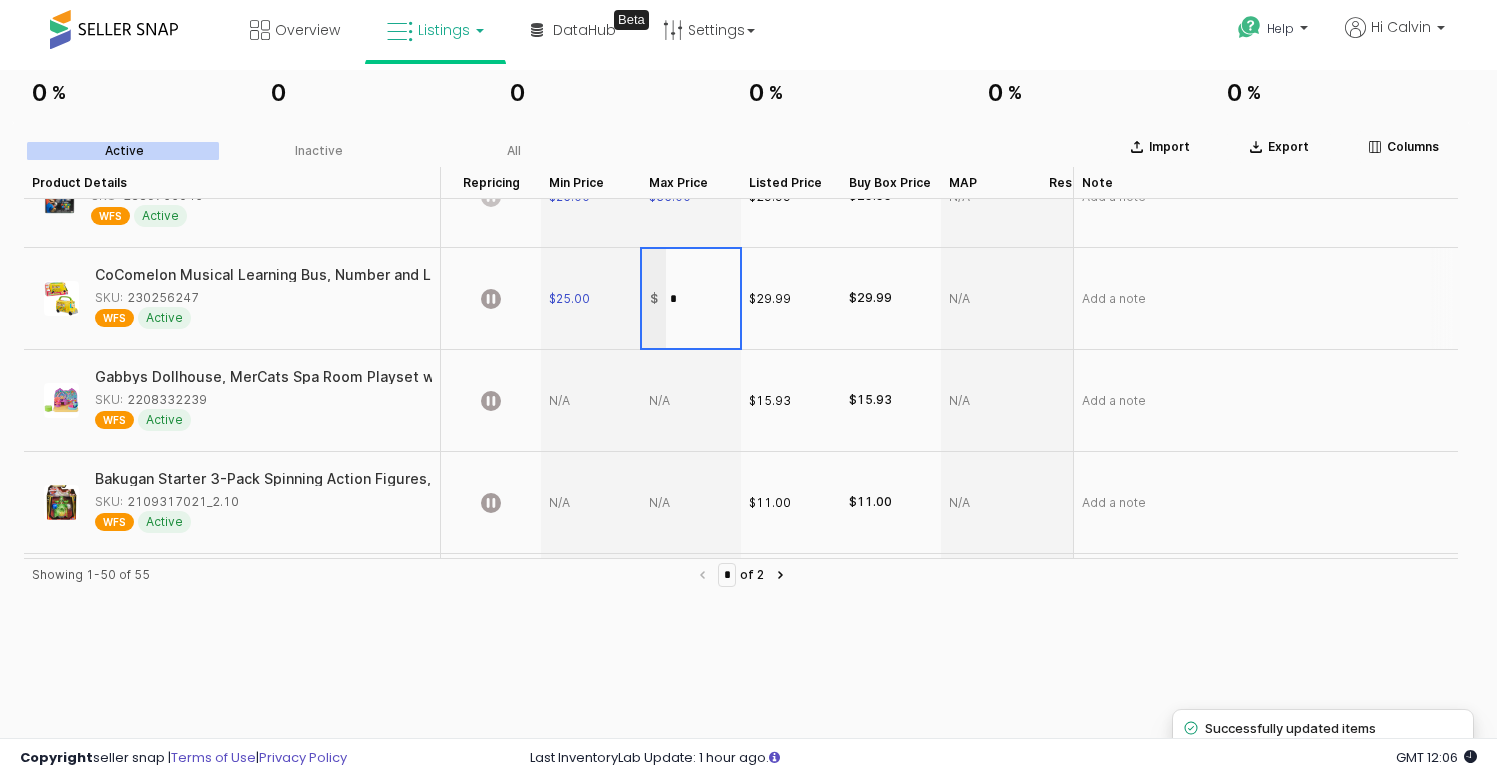 type on "**" 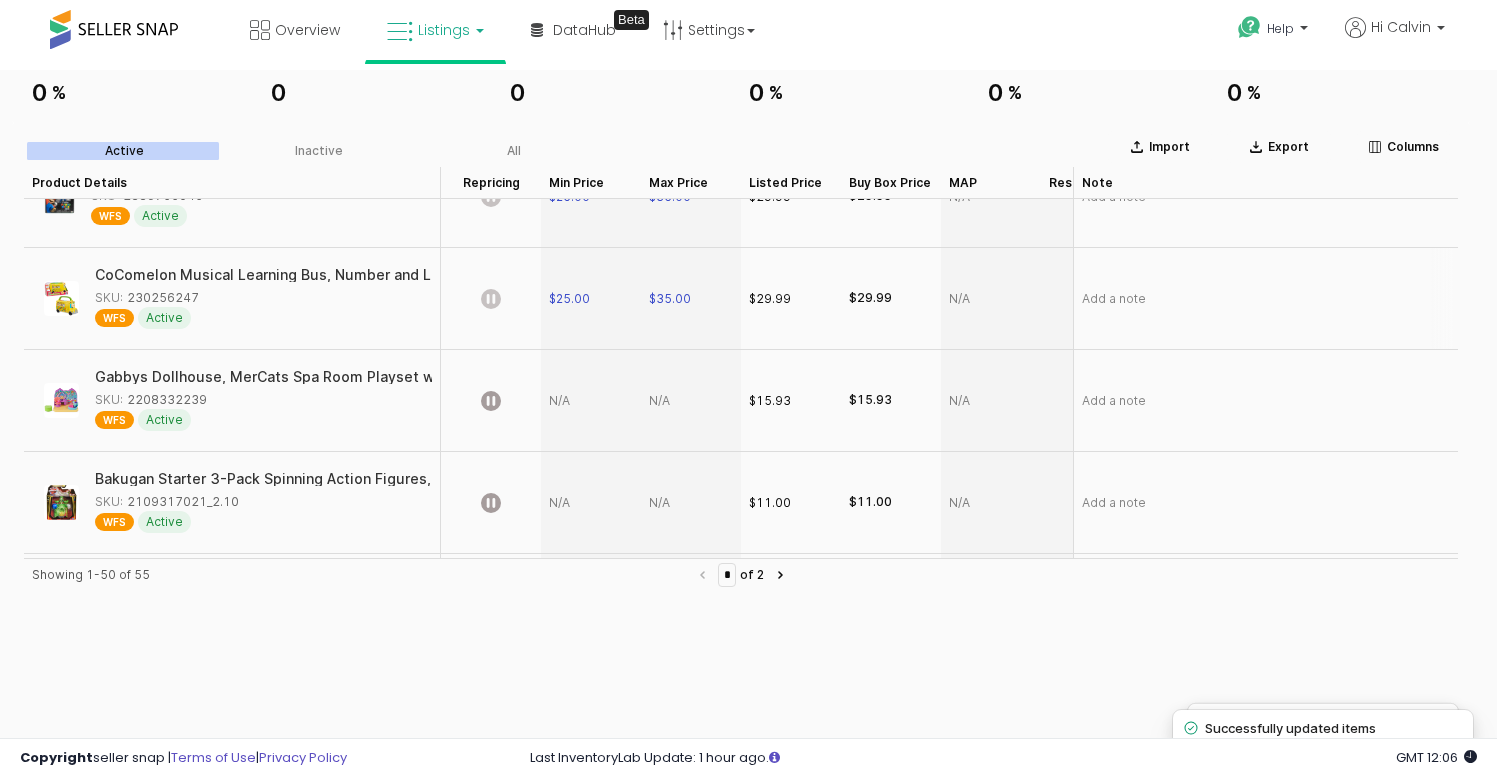 click 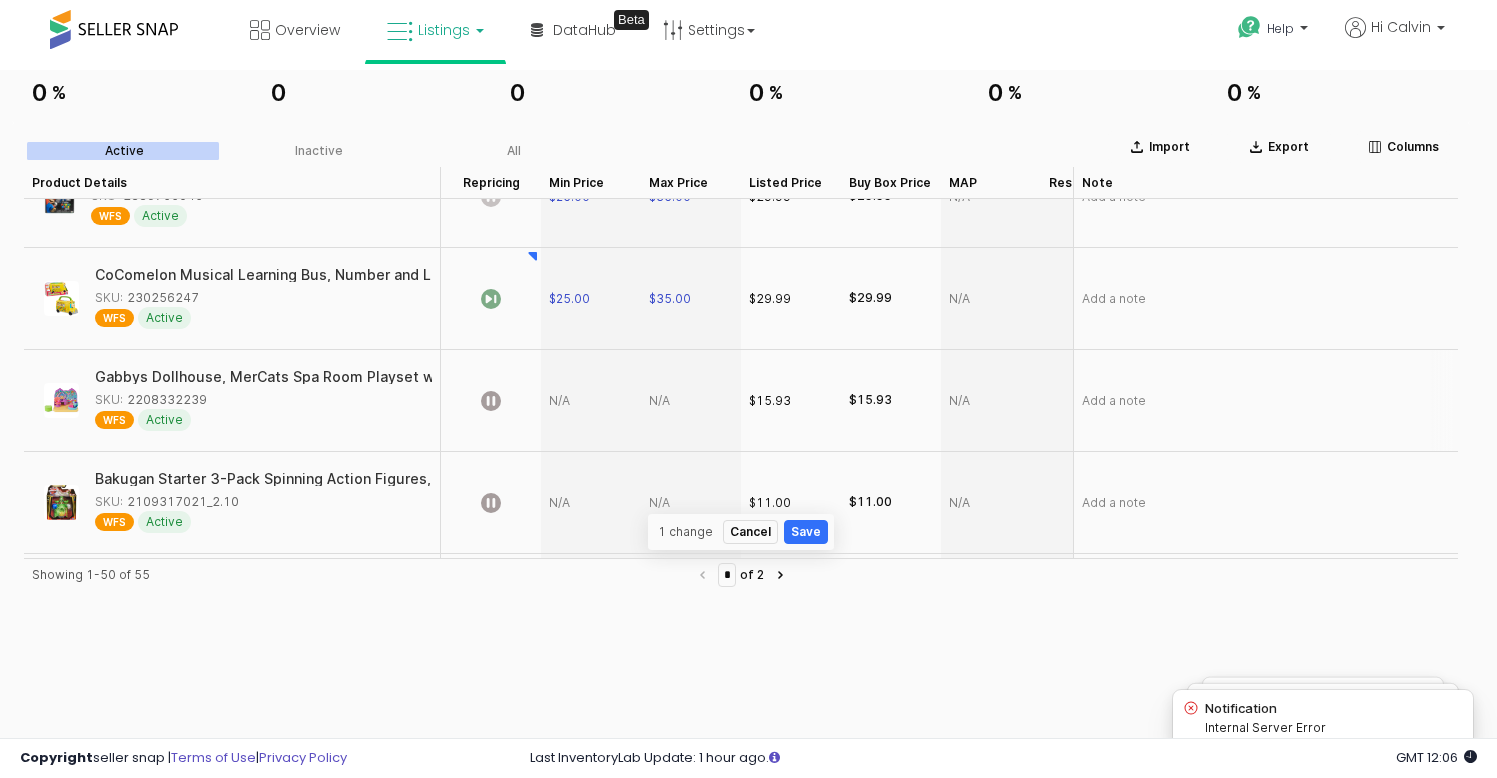 click at bounding box center (591, 401) 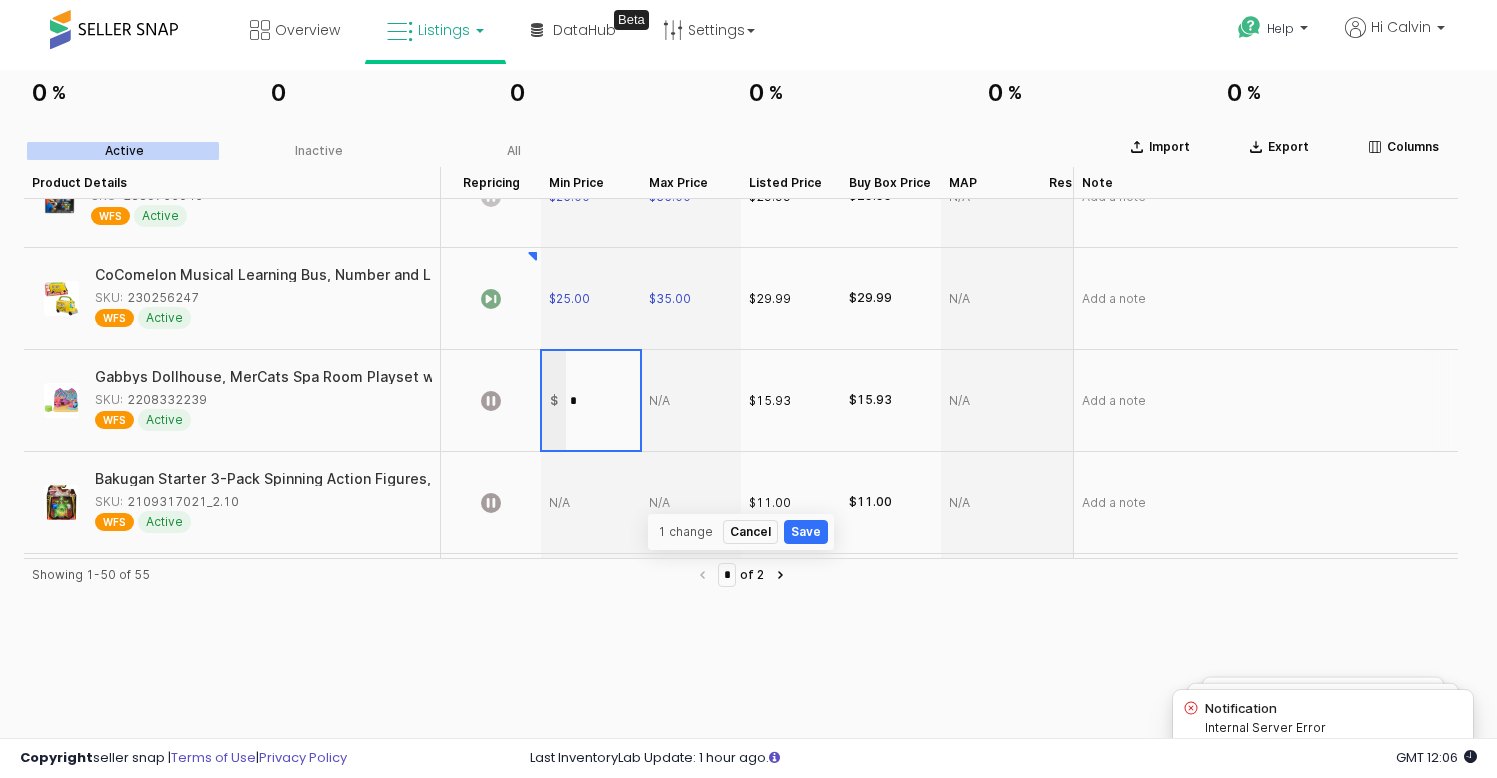 type on "**" 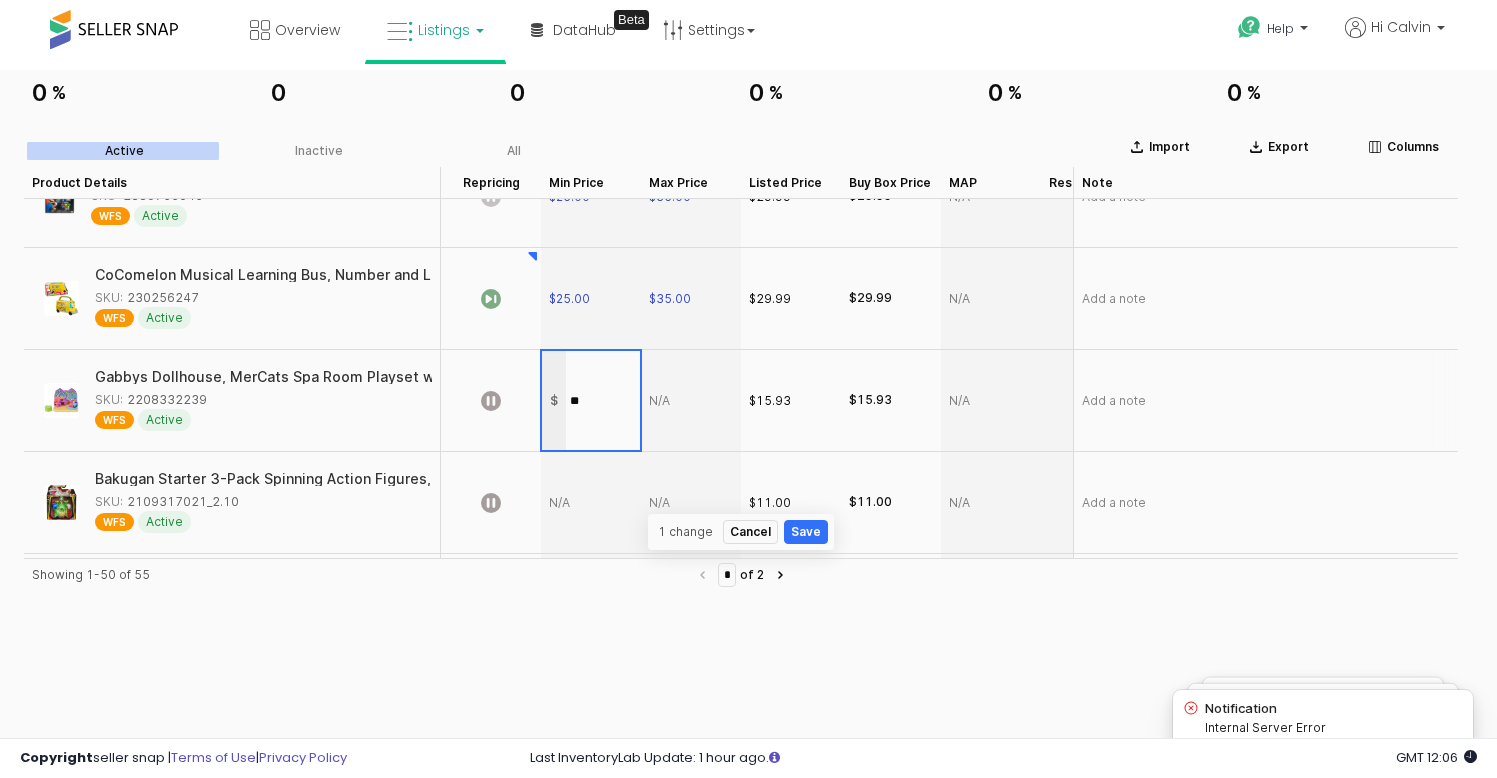 scroll, scrollTop: 3124, scrollLeft: 0, axis: vertical 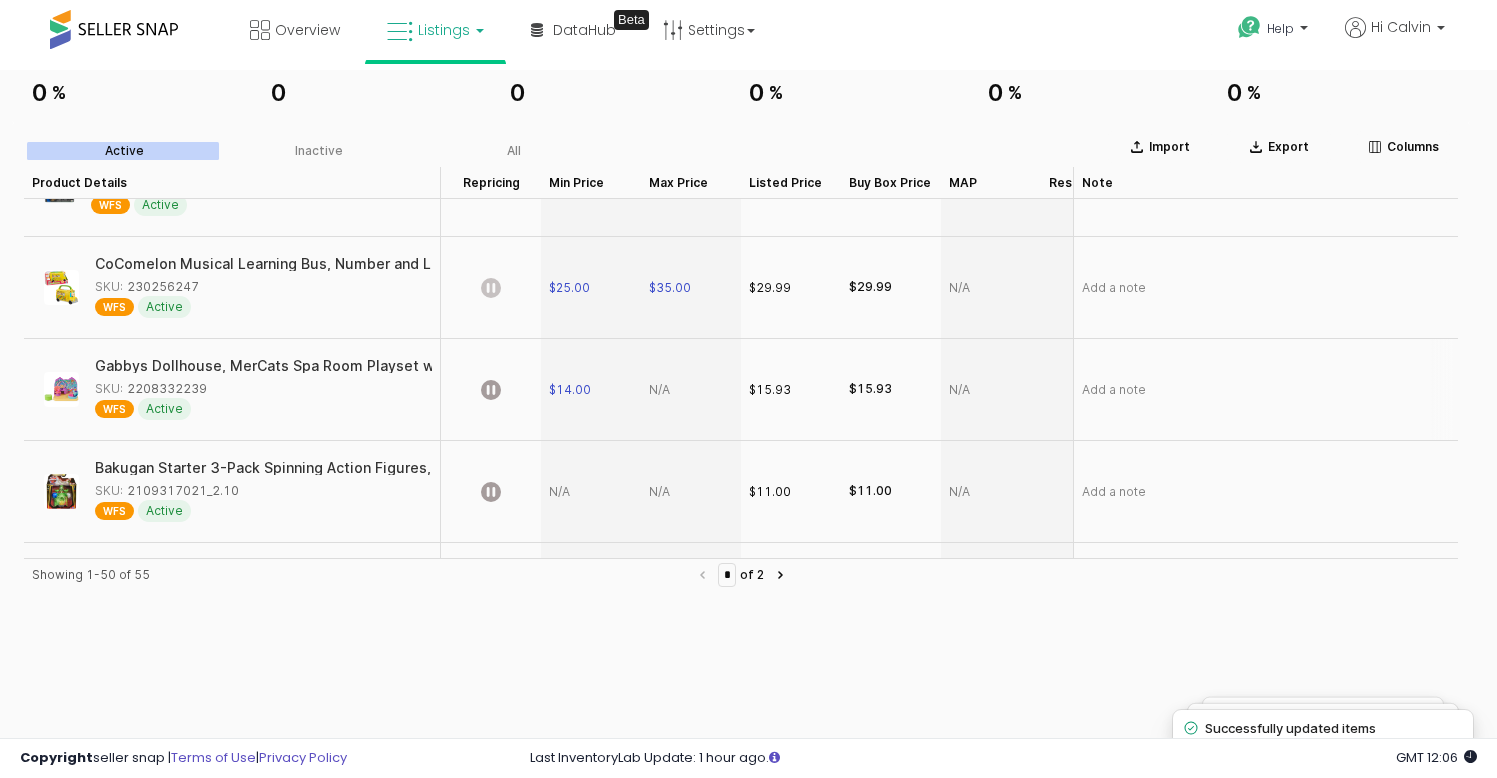 click on "$14.00" at bounding box center [591, 390] 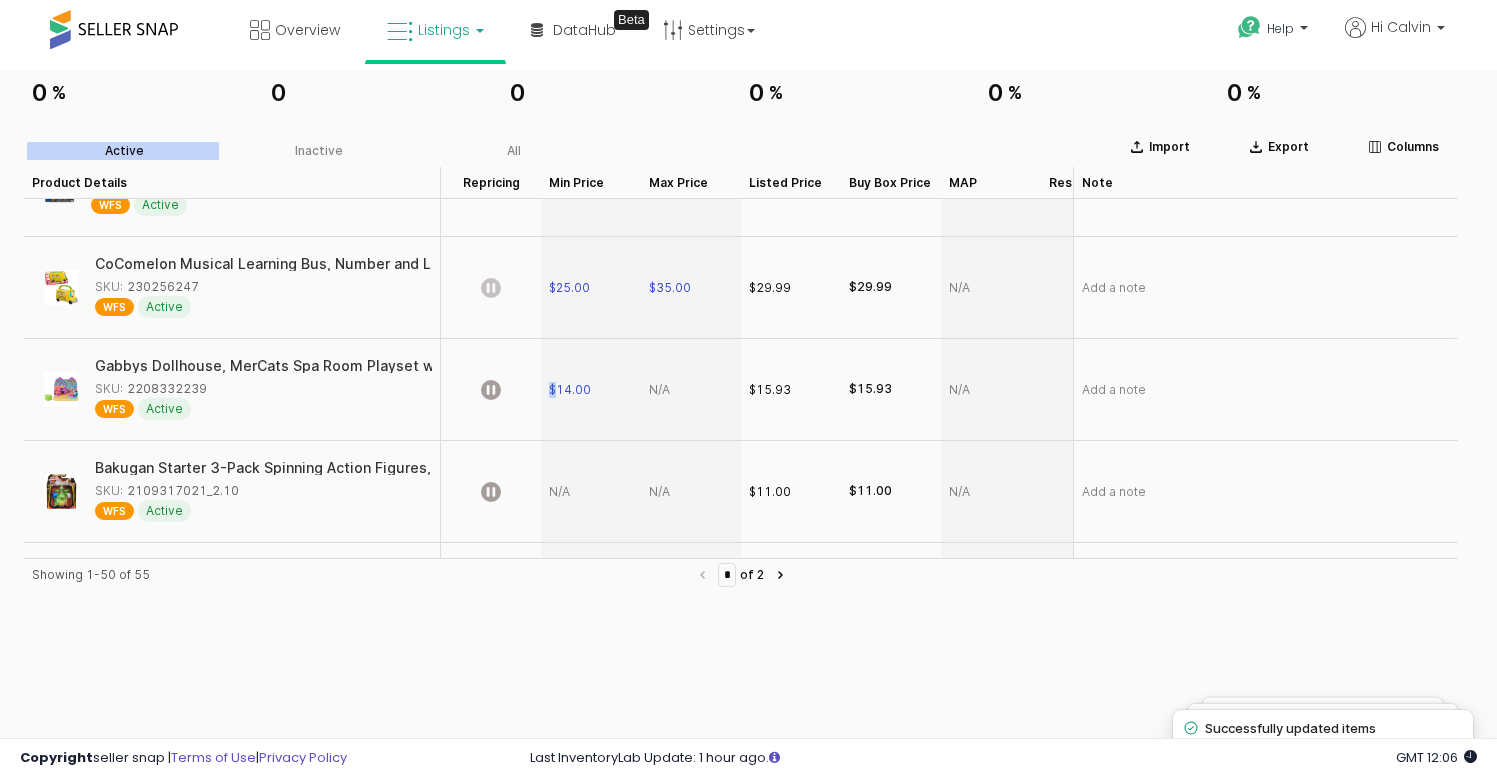 click on "$14.00" at bounding box center (591, 390) 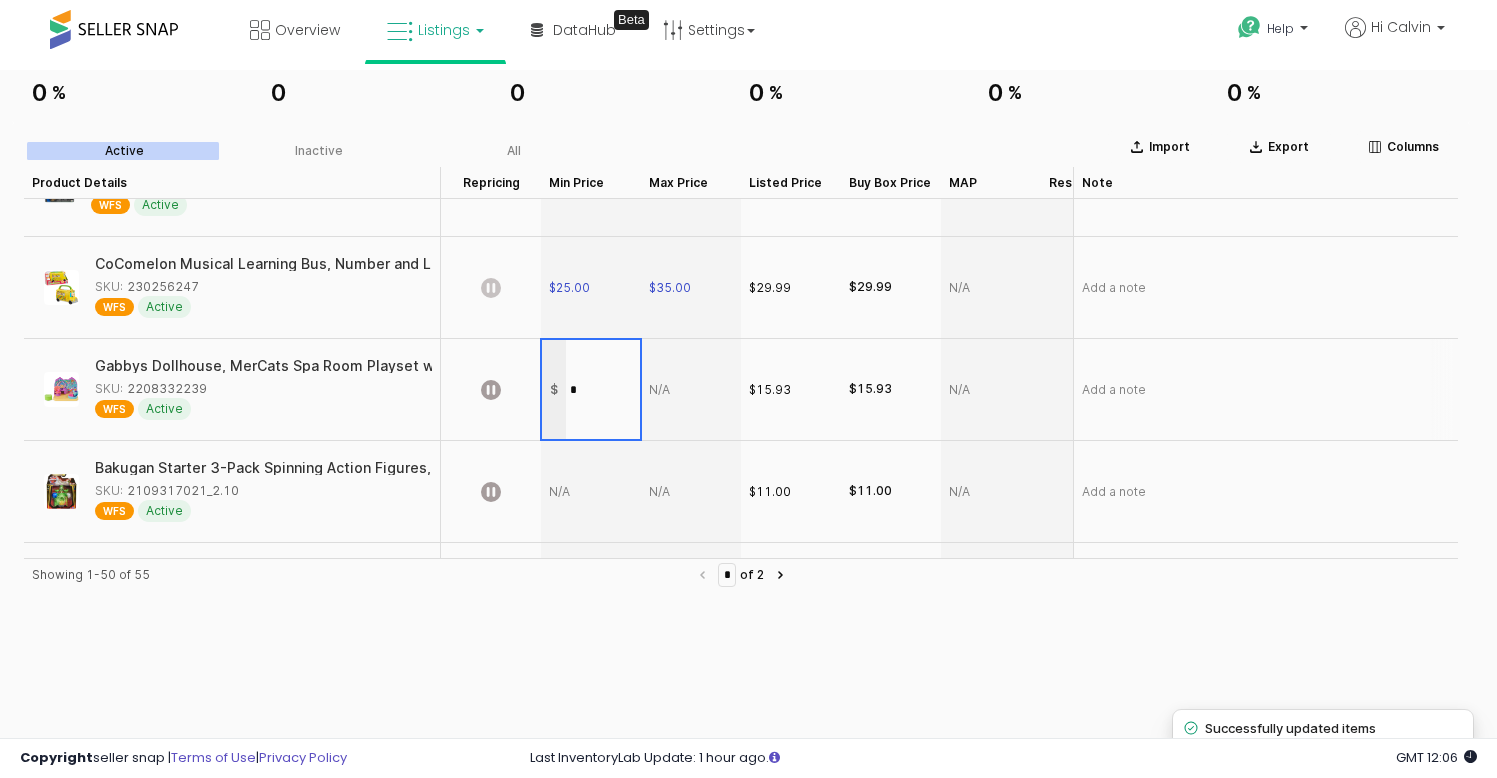 type on "**" 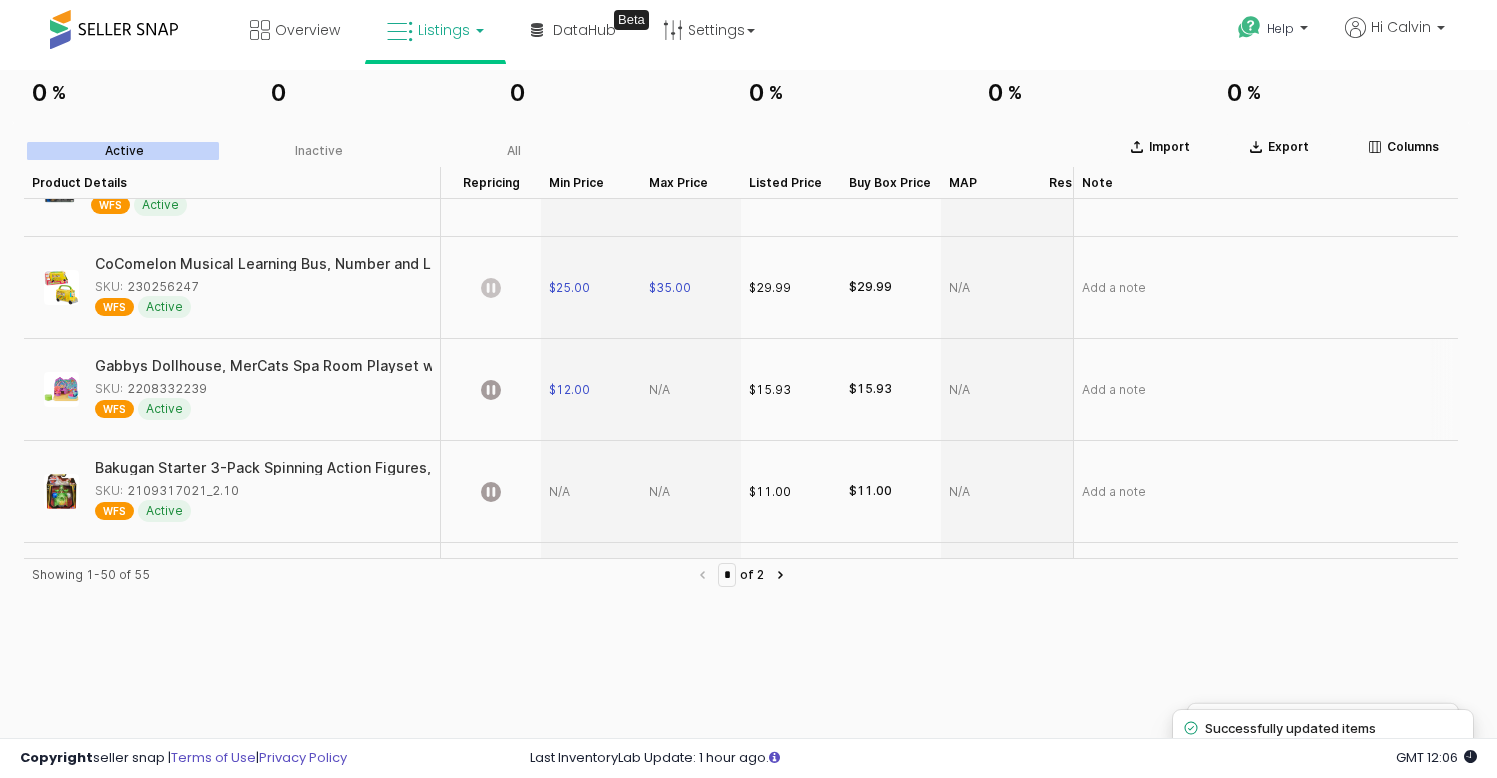 click at bounding box center [691, 390] 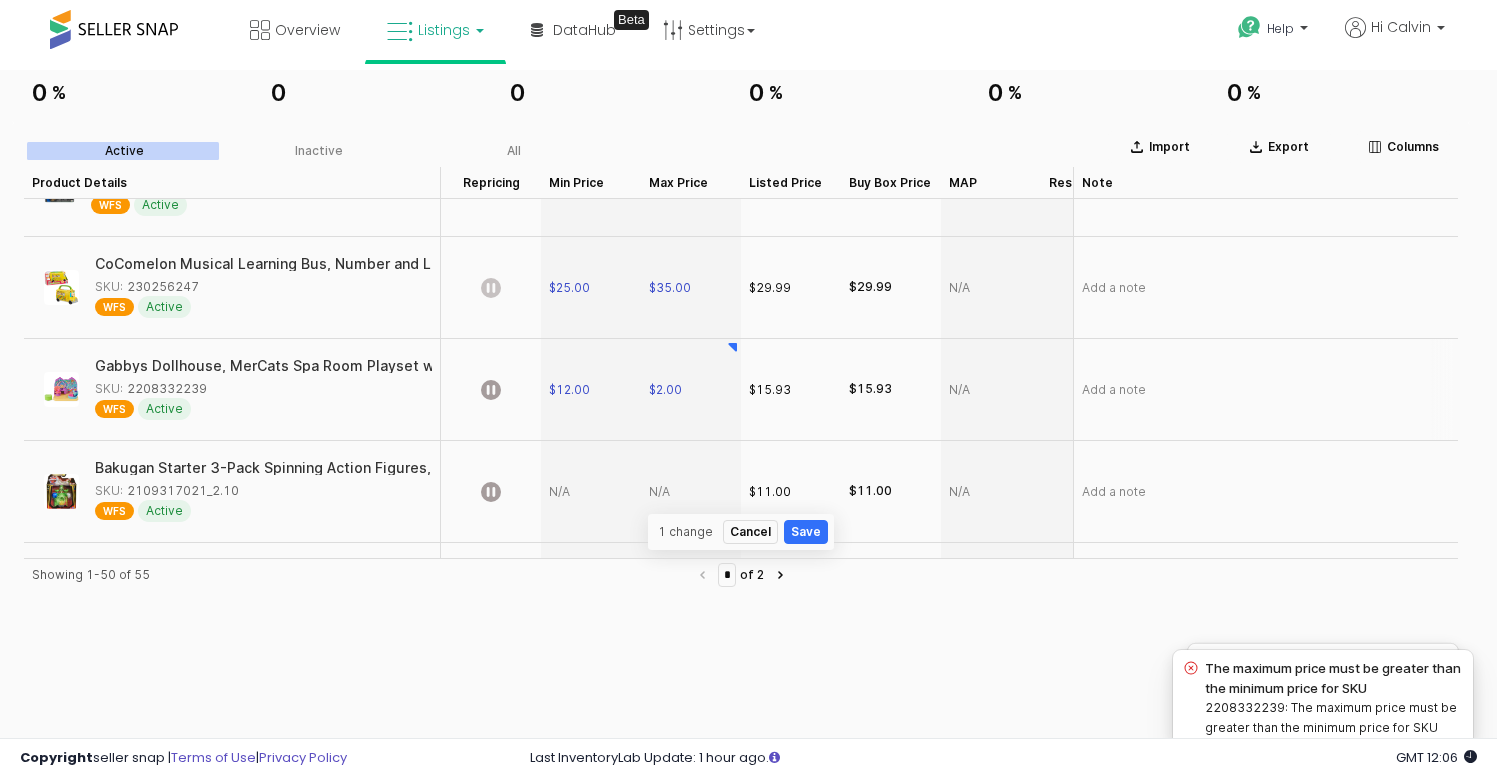 click on "$2.00" at bounding box center (691, 390) 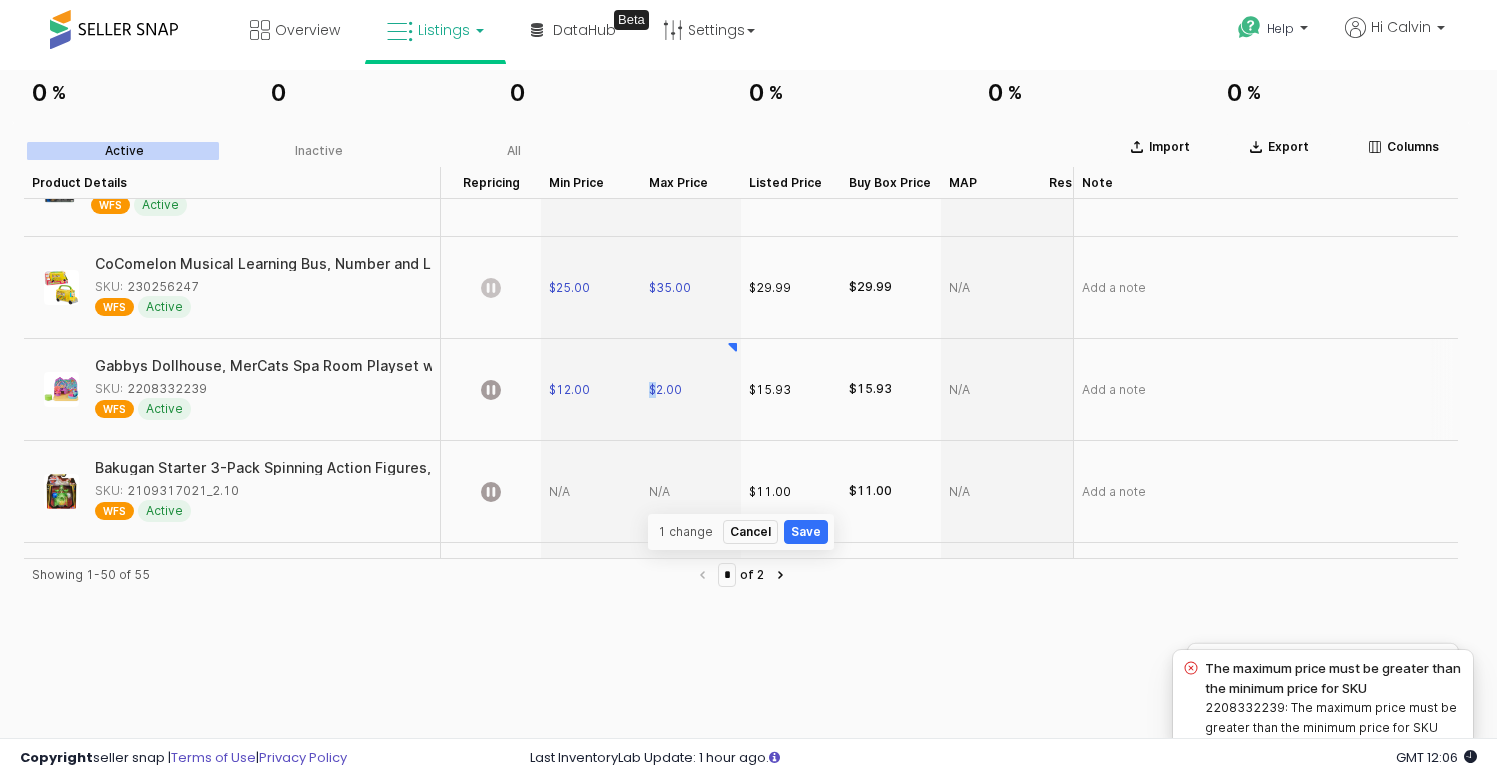 click on "$2.00" at bounding box center (691, 390) 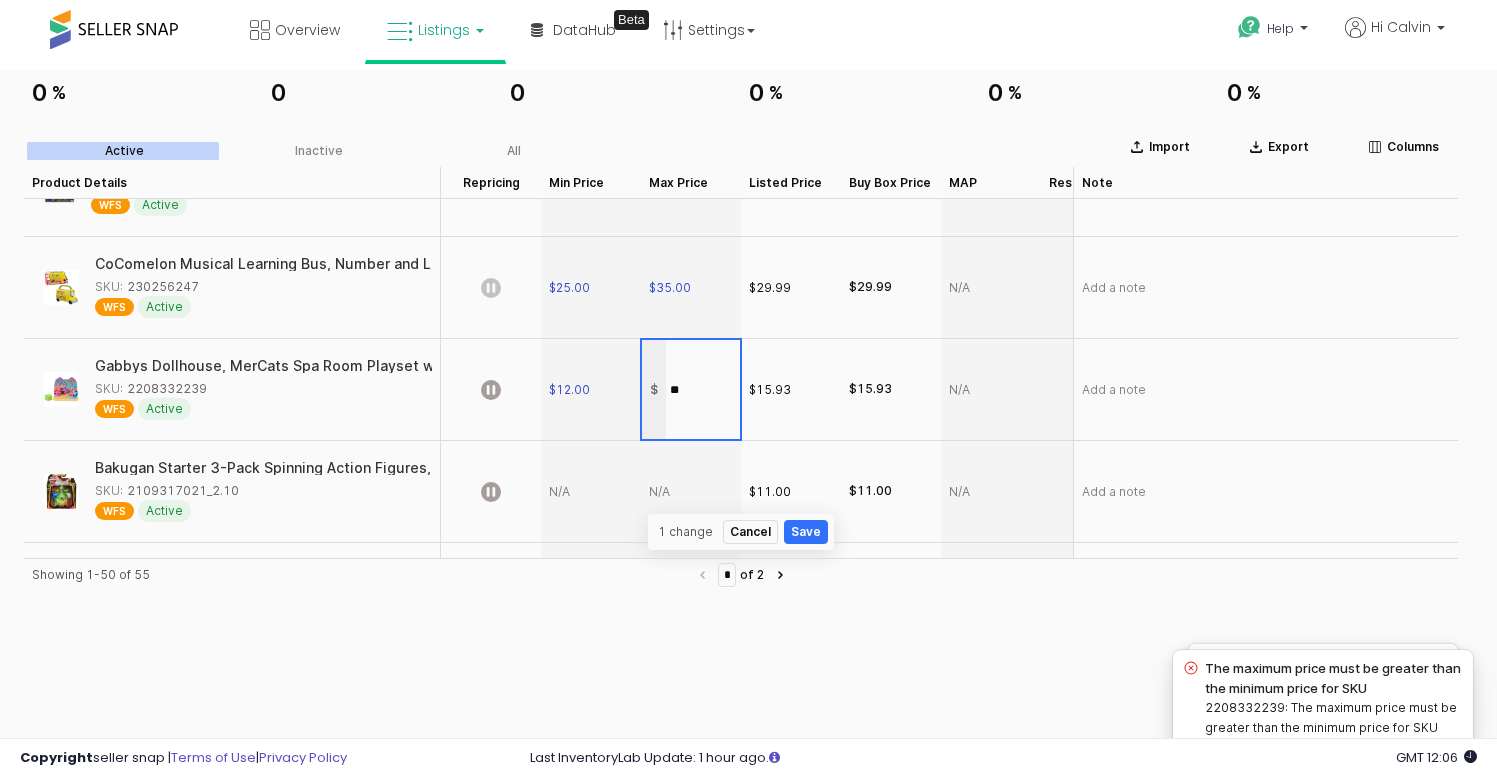 type on "*" 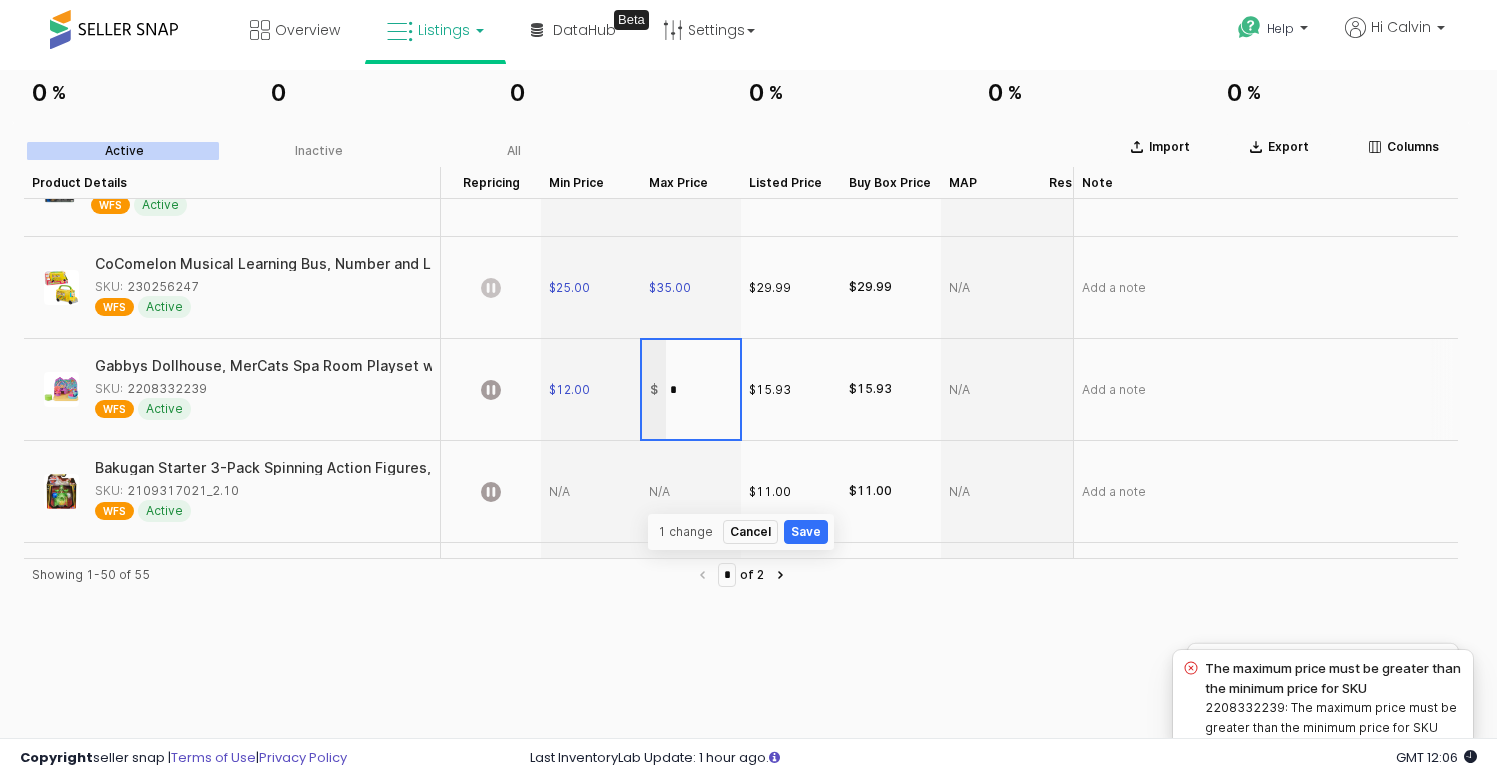 type on "**" 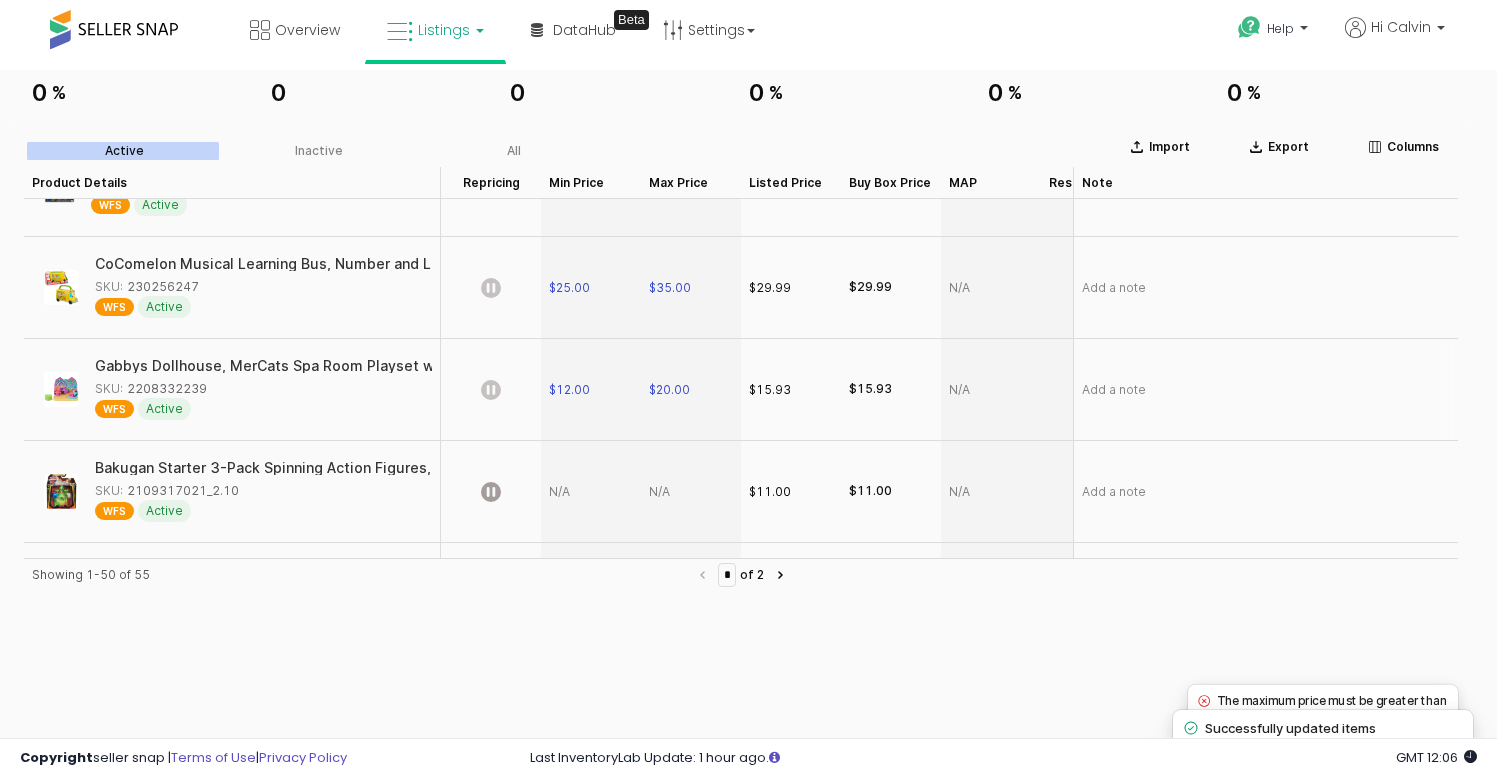 click 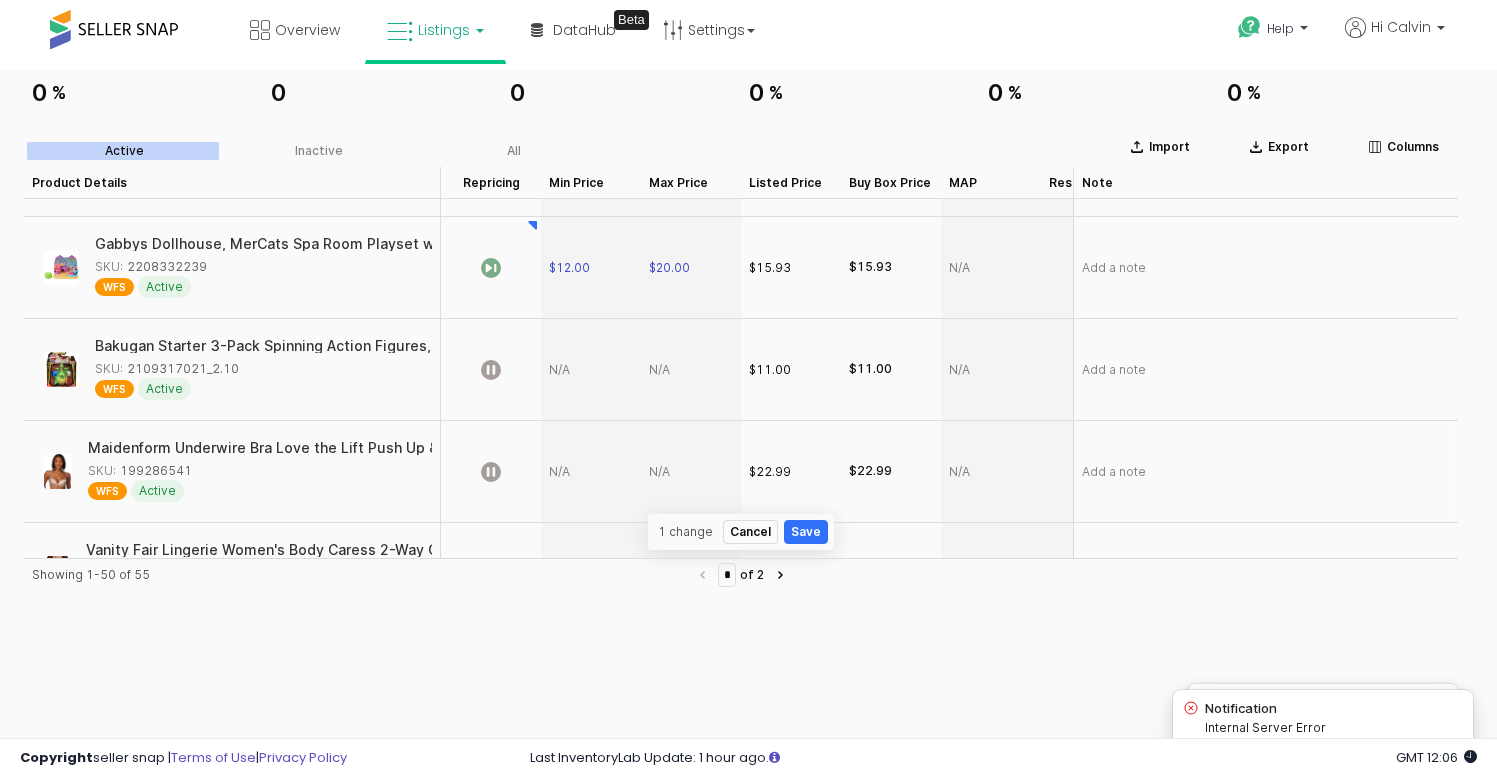 scroll, scrollTop: 3255, scrollLeft: 0, axis: vertical 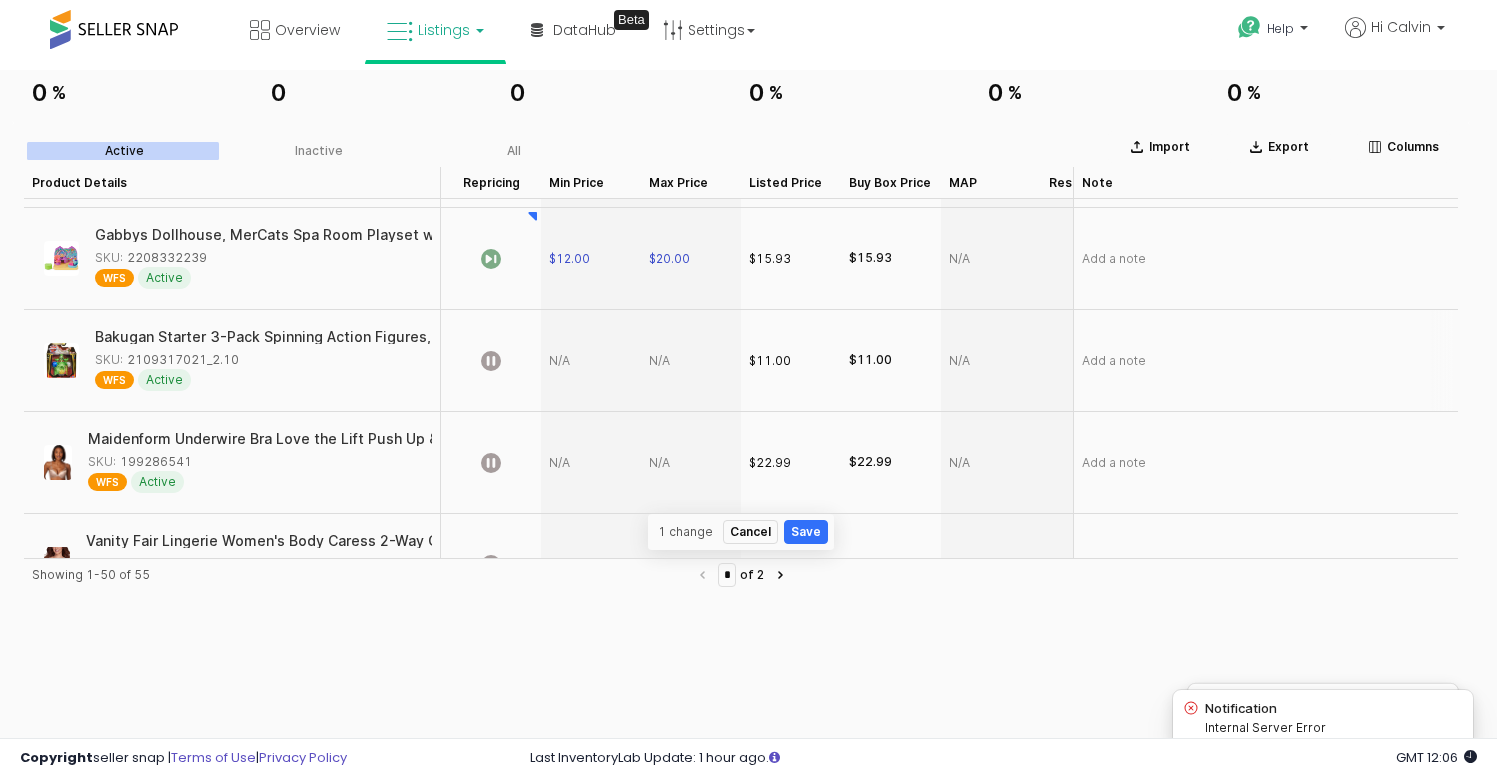 click at bounding box center (591, 361) 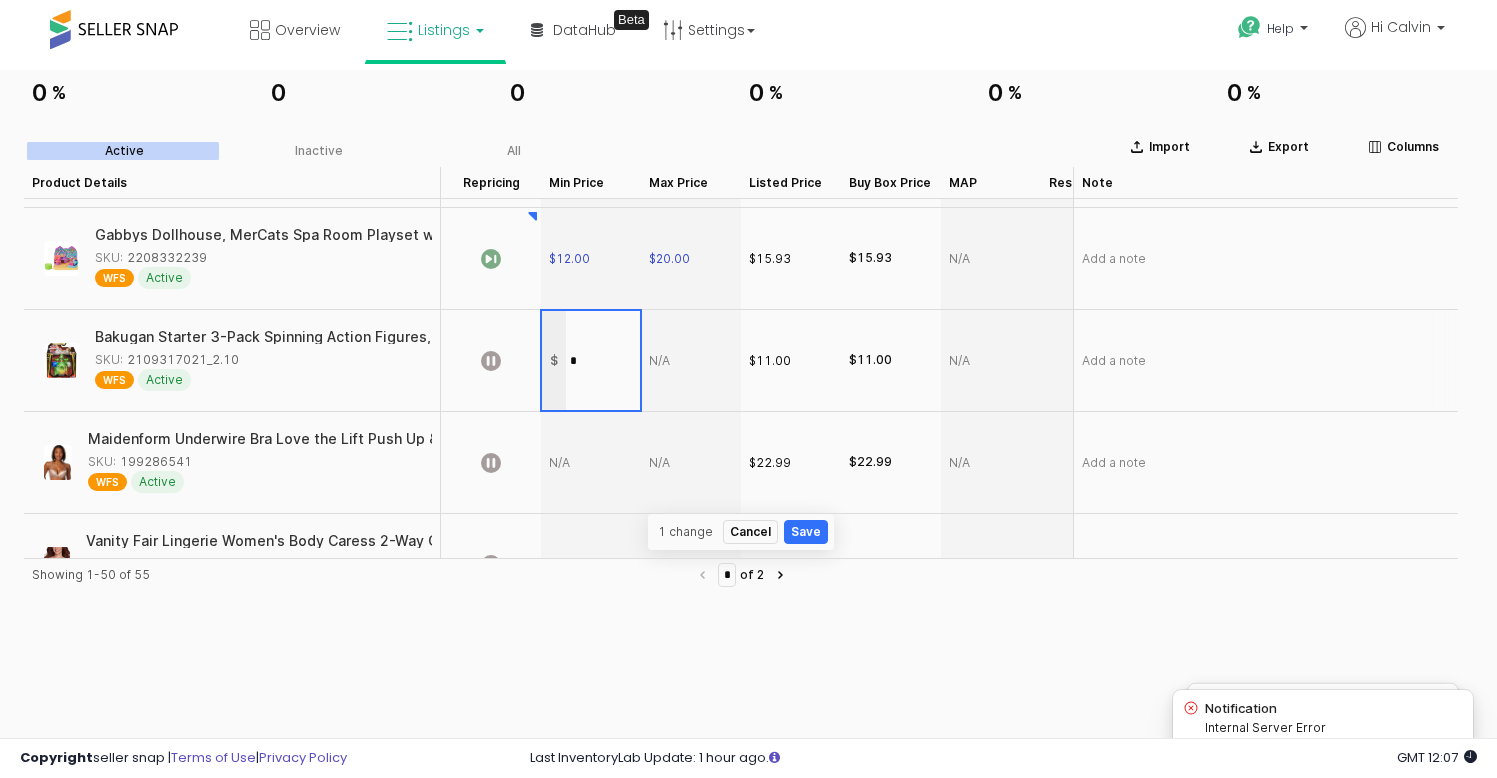 type on "**" 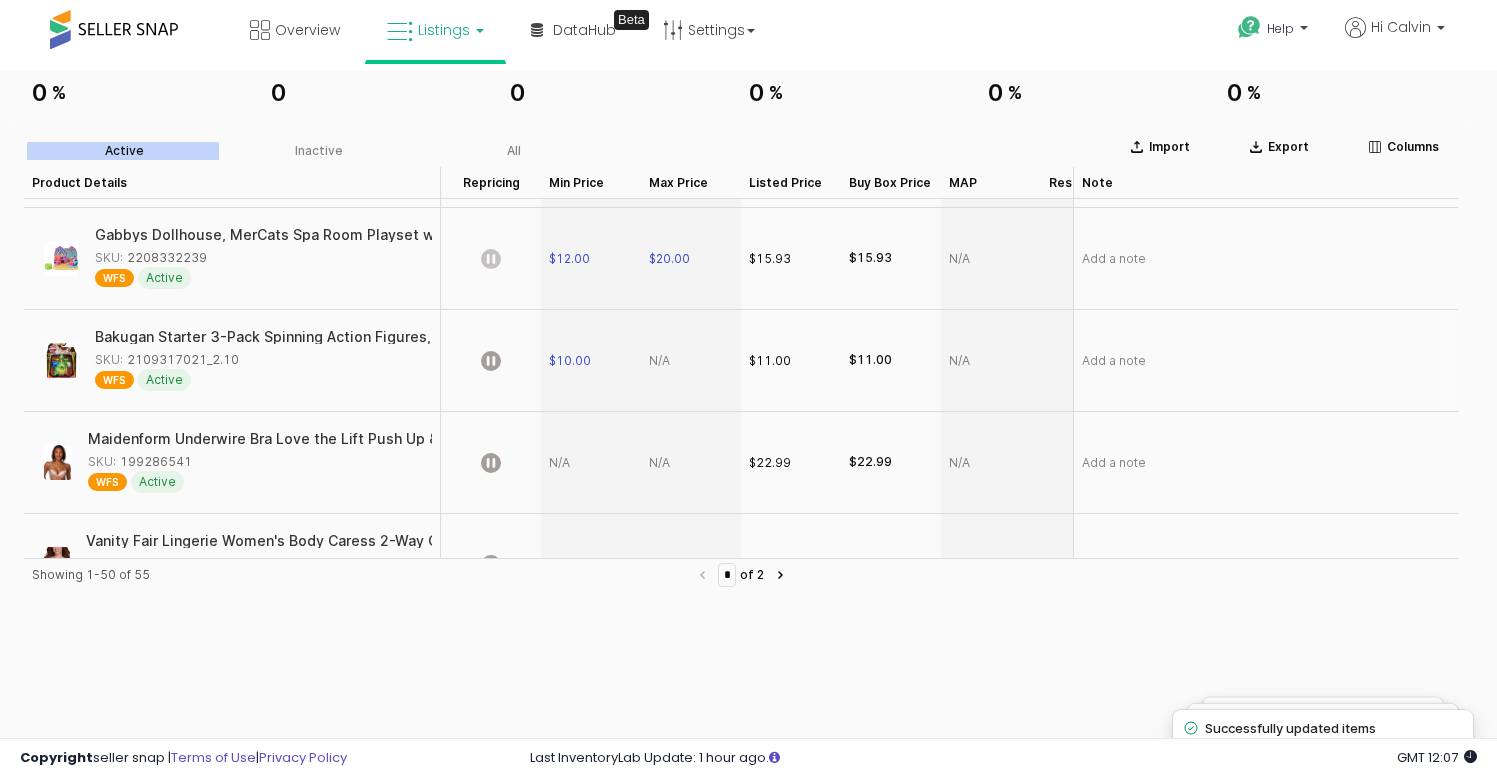 click at bounding box center [691, 361] 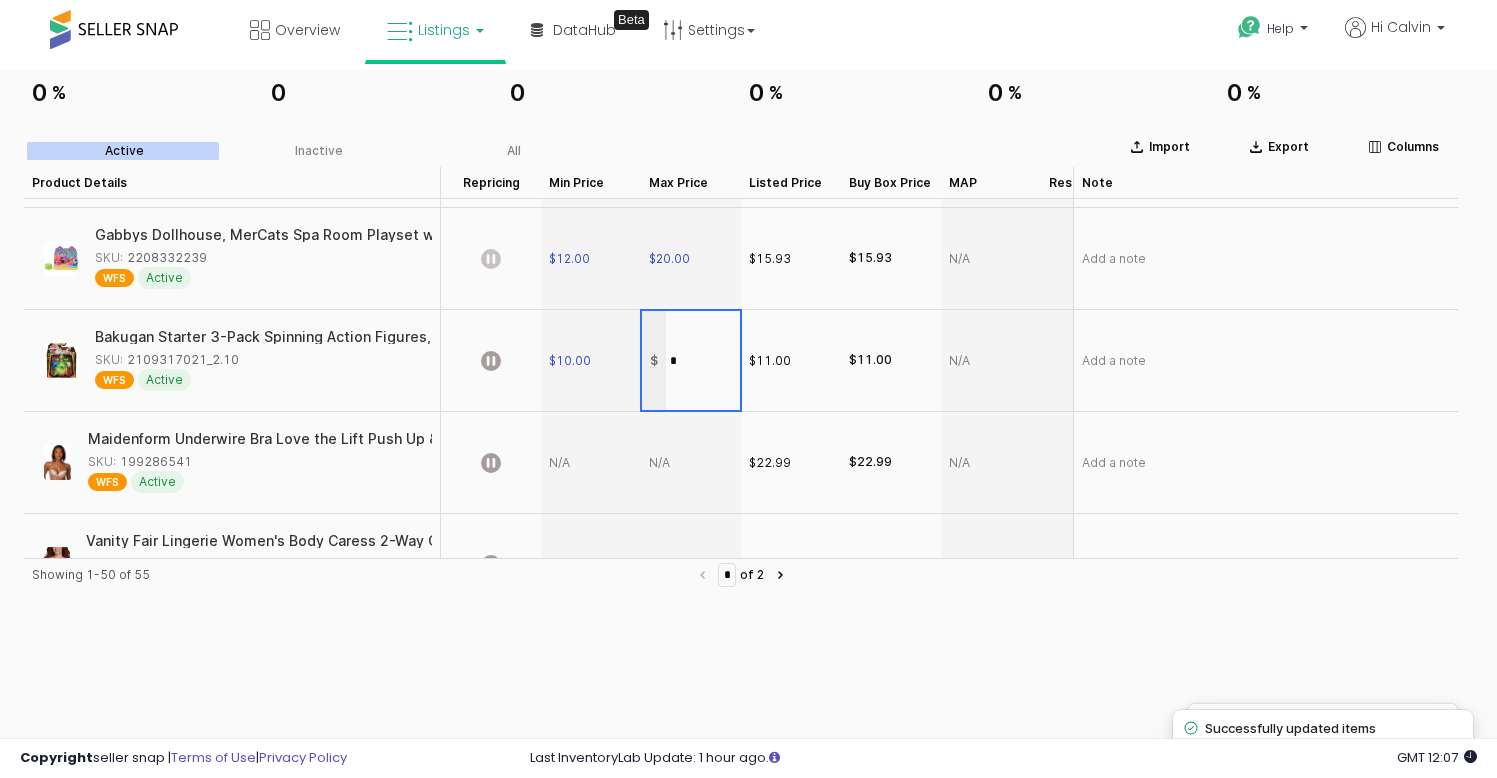 type on "**" 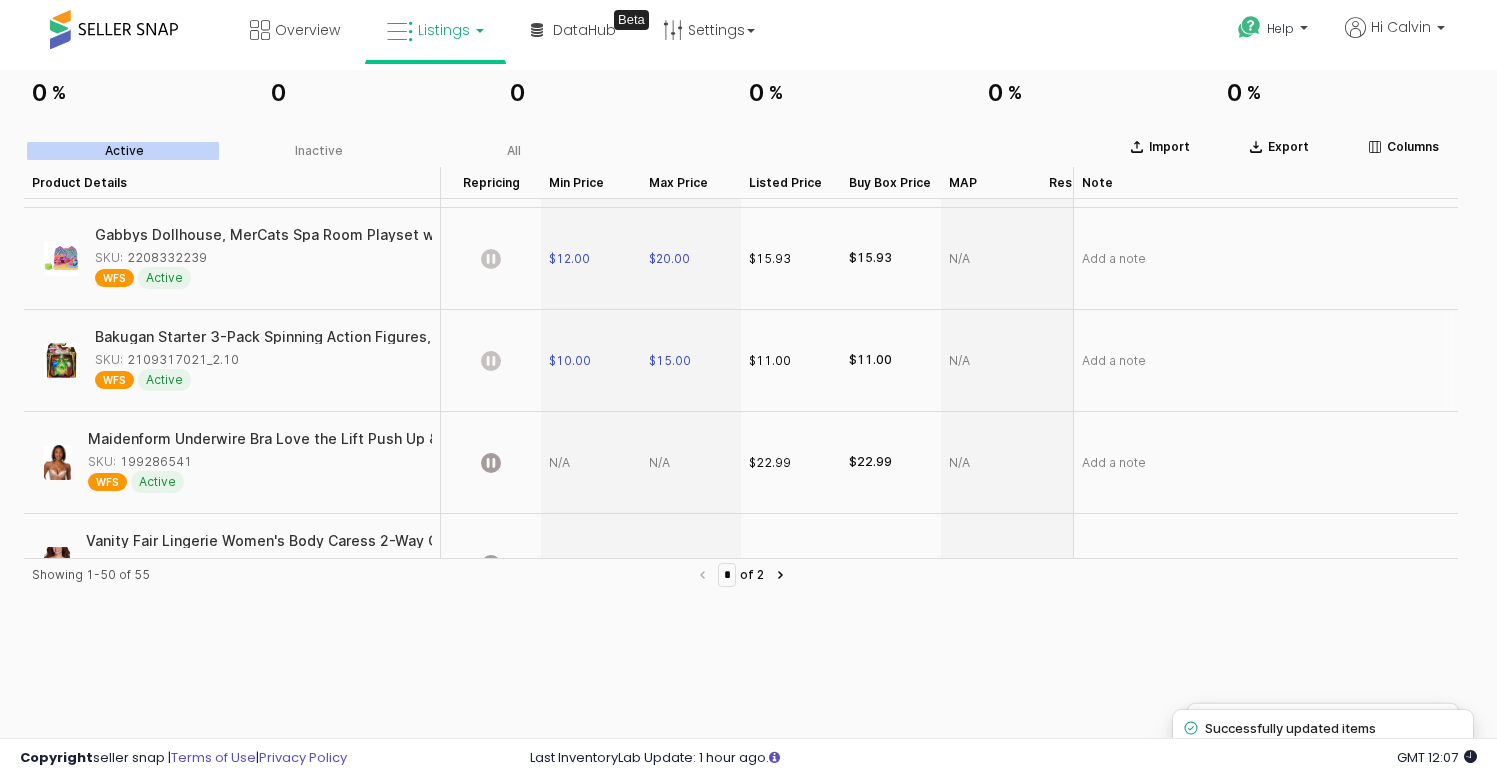 click 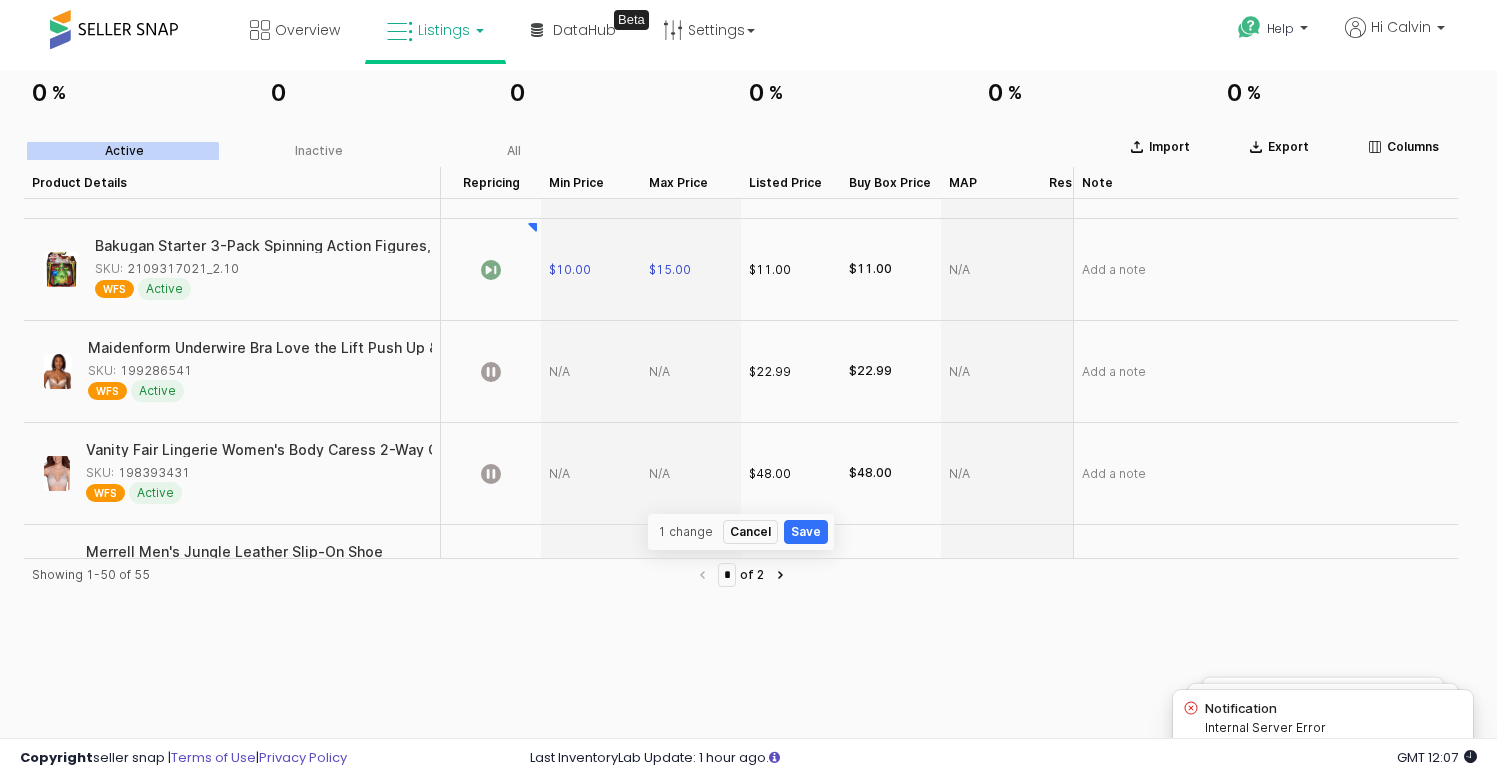 scroll, scrollTop: 3350, scrollLeft: 0, axis: vertical 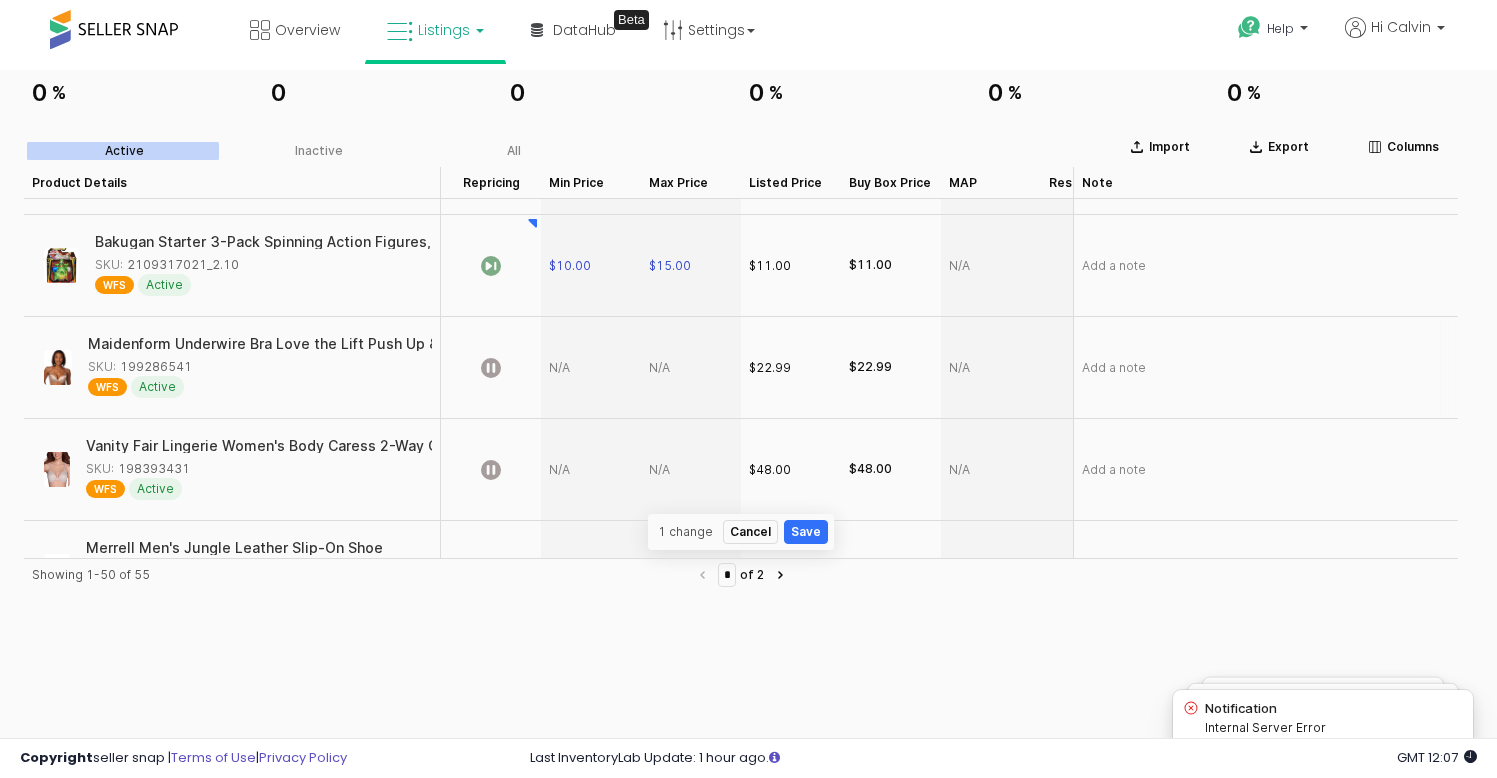 click at bounding box center [591, 368] 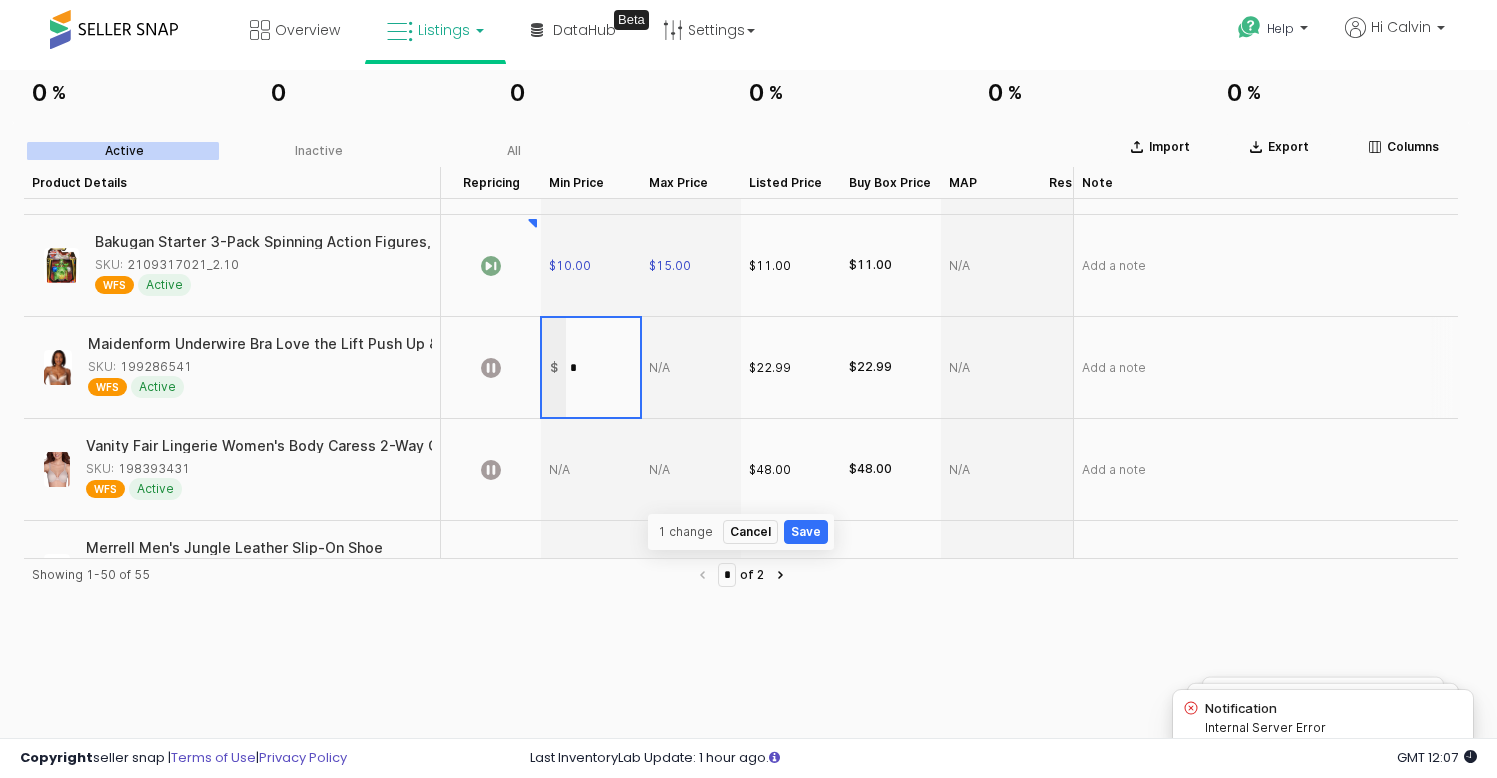 type on "**" 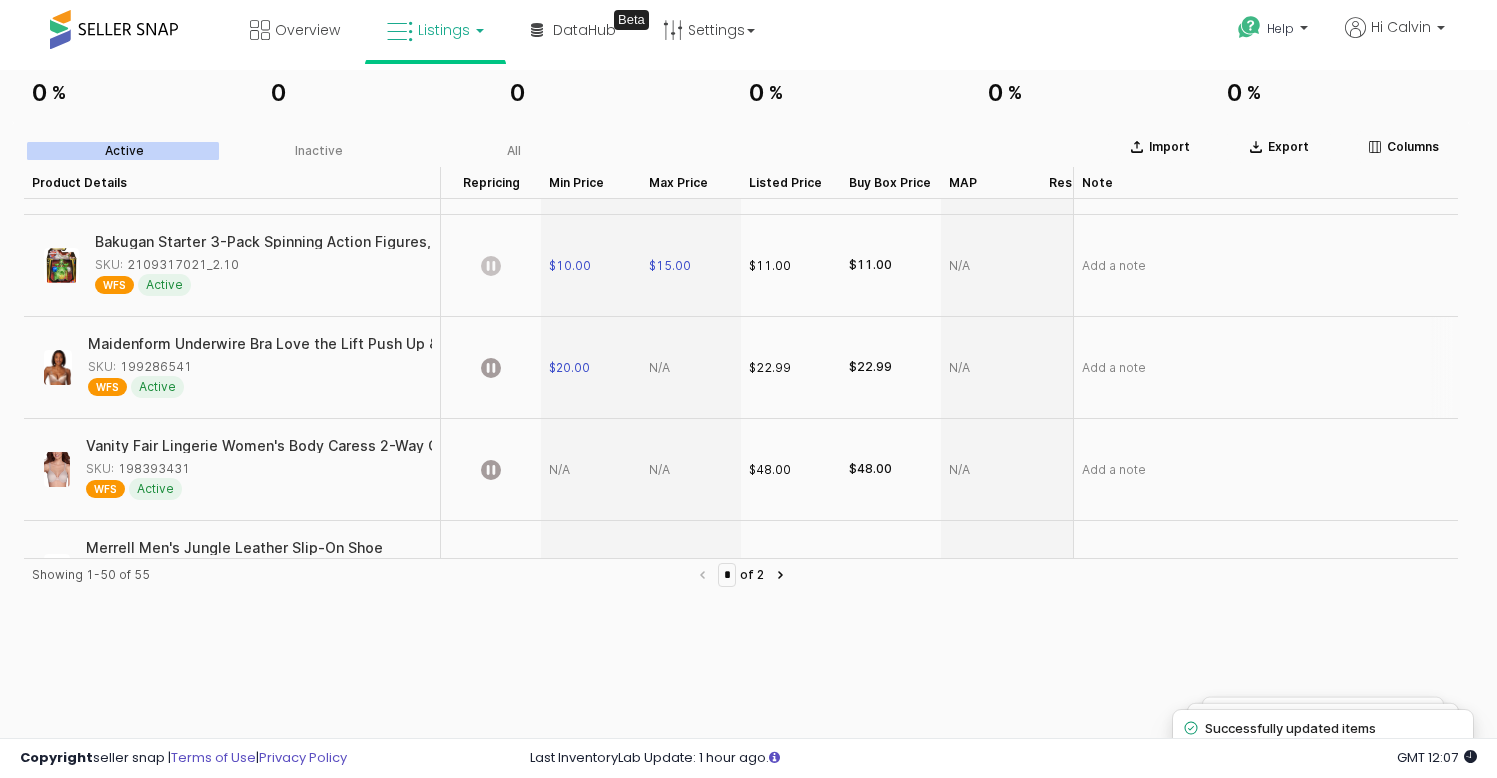 click at bounding box center (691, 368) 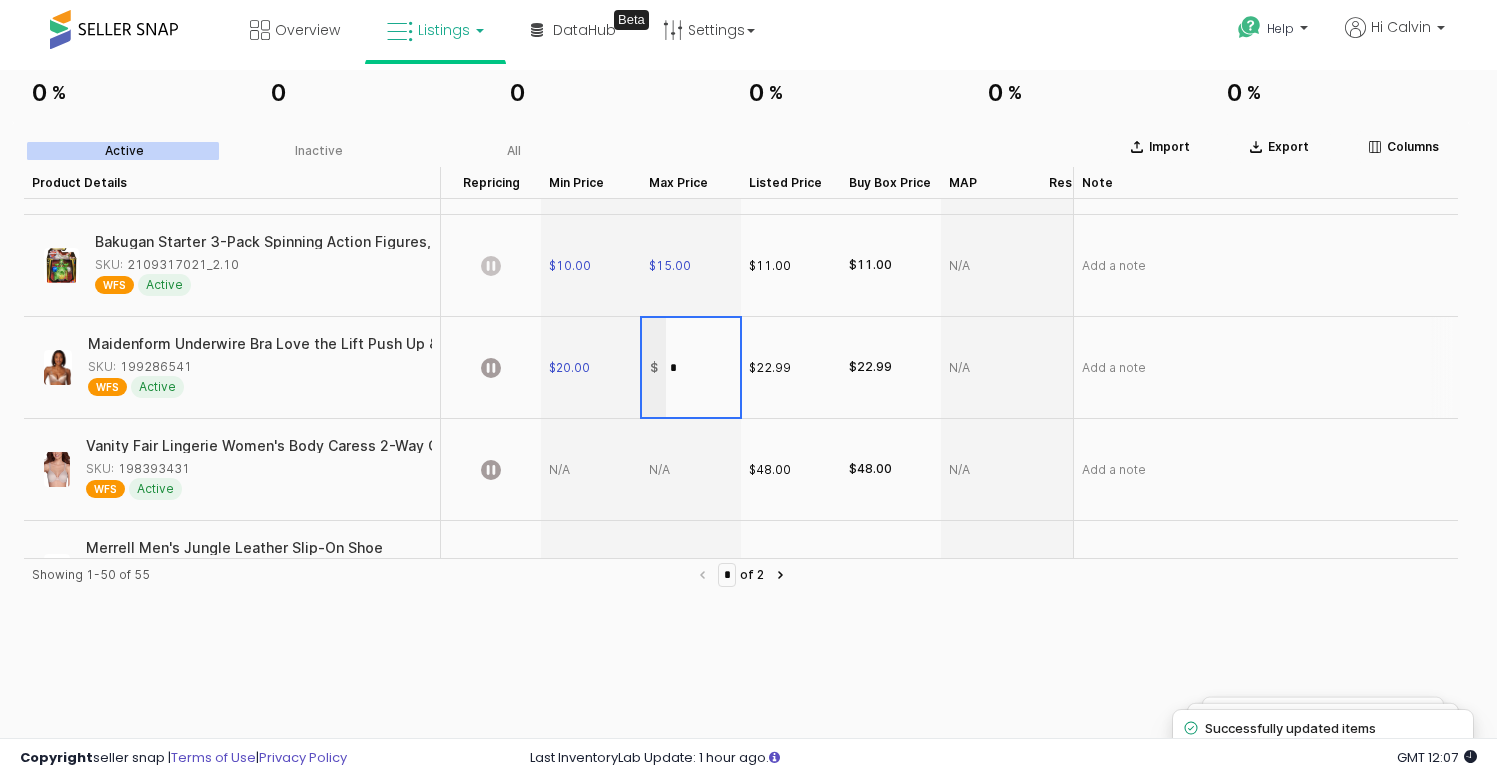 type on "**" 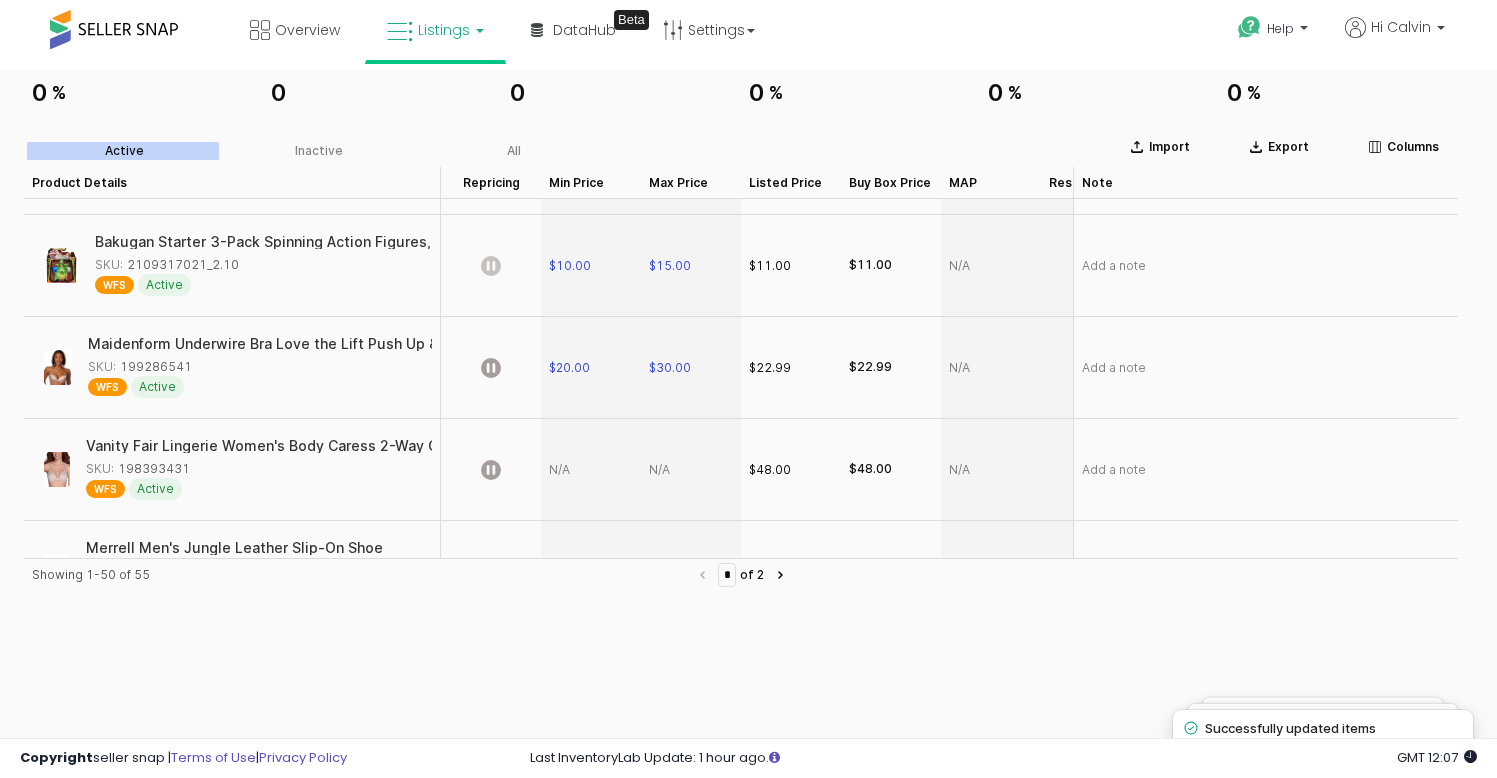 click at bounding box center [491, 368] 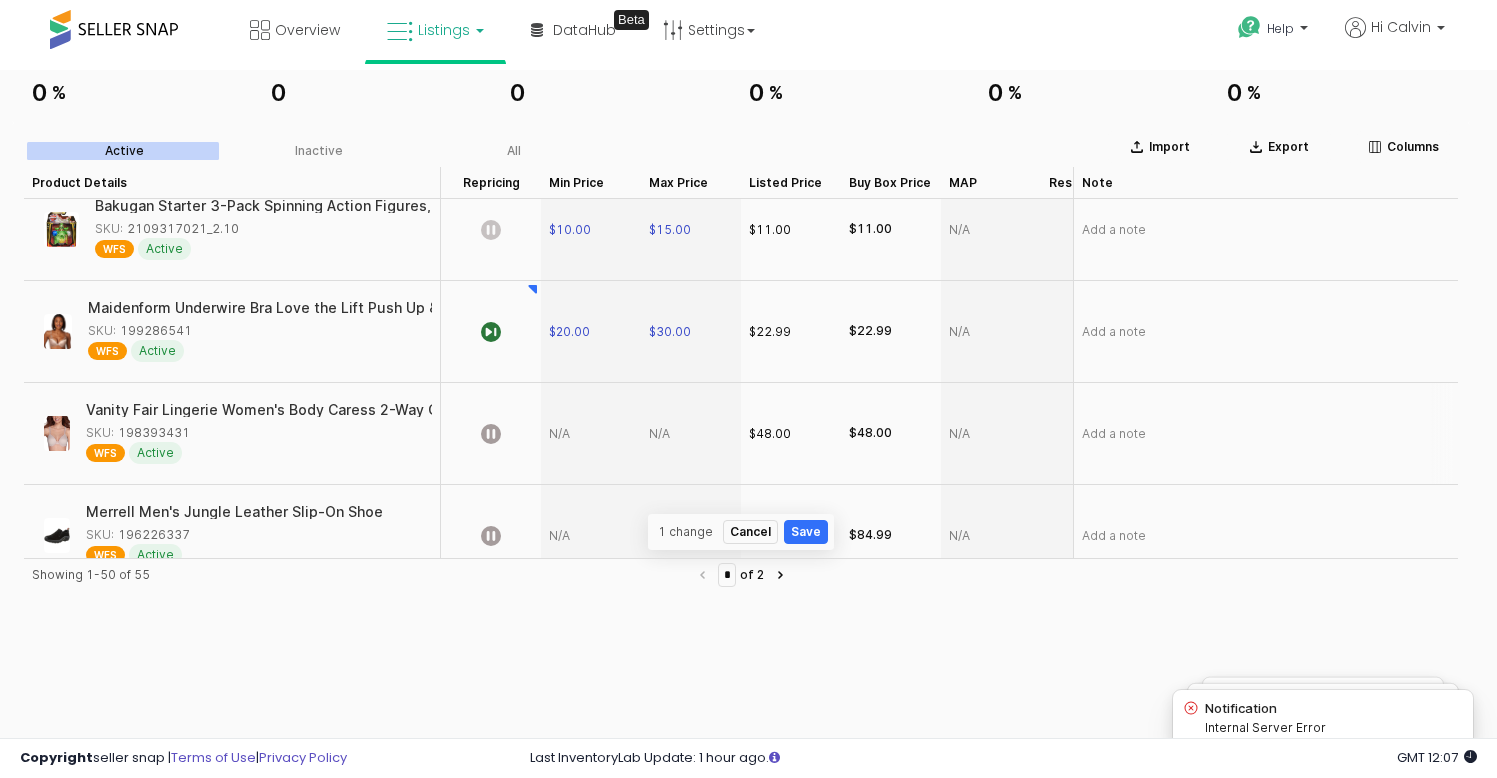 scroll, scrollTop: 3412, scrollLeft: 0, axis: vertical 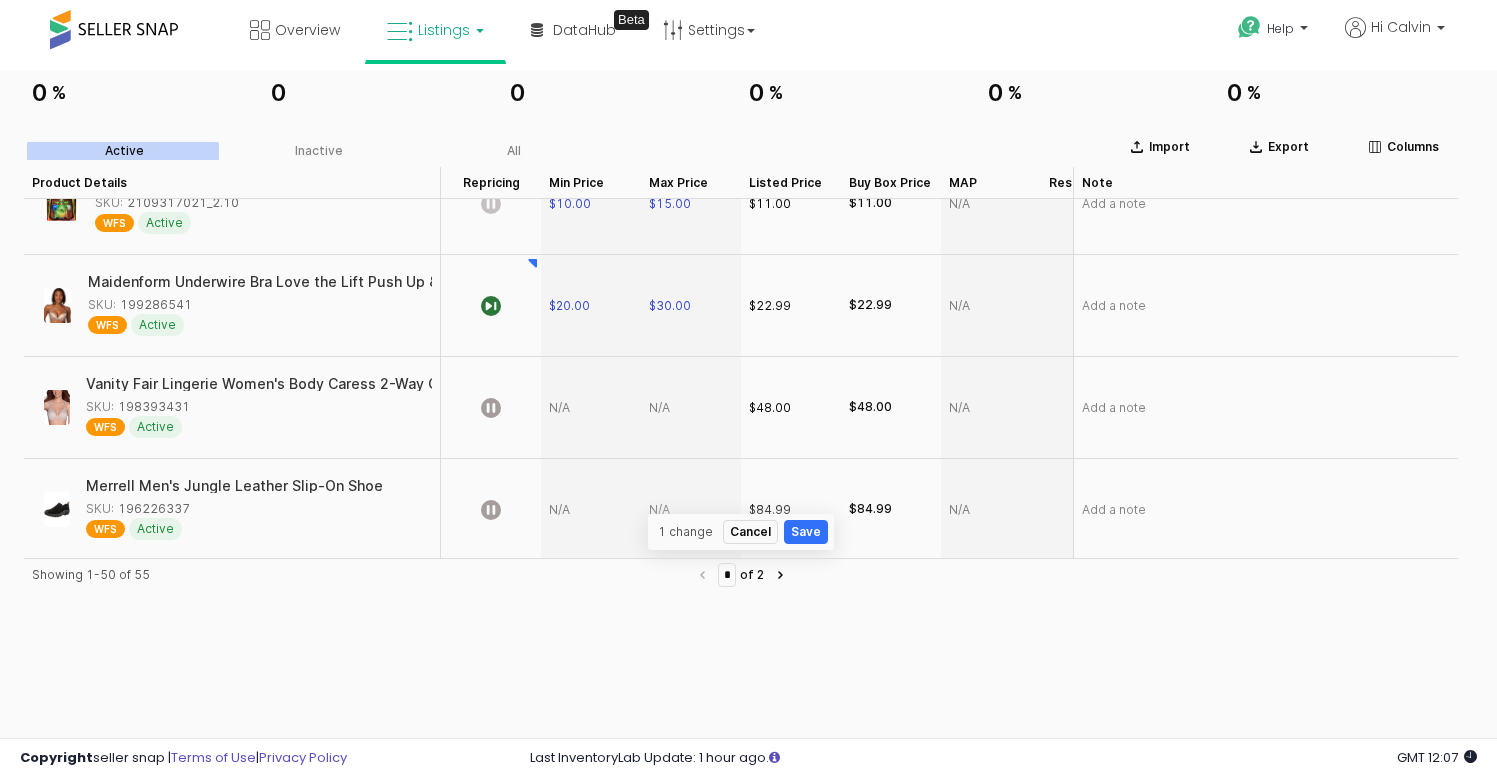 click at bounding box center [591, 408] 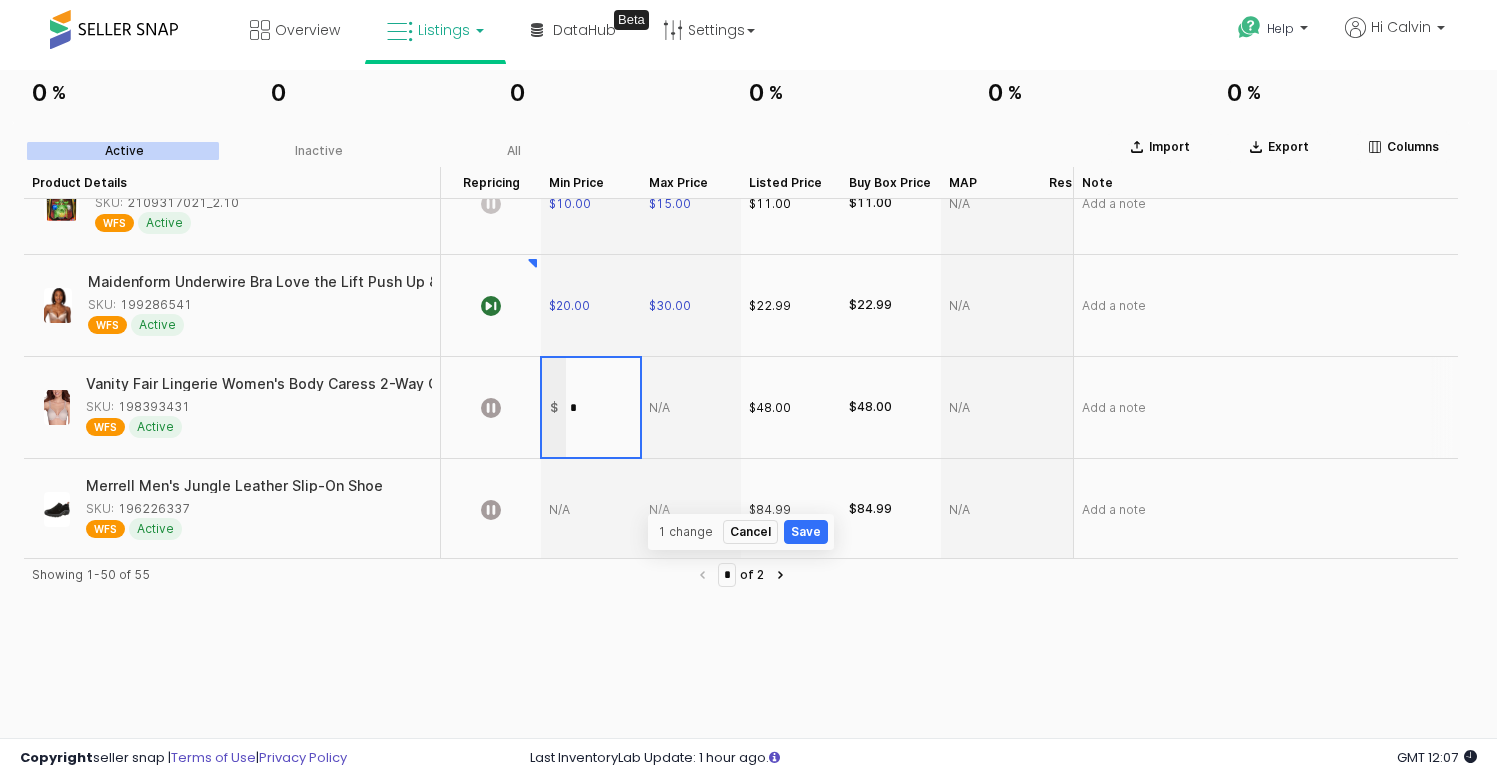 type on "**" 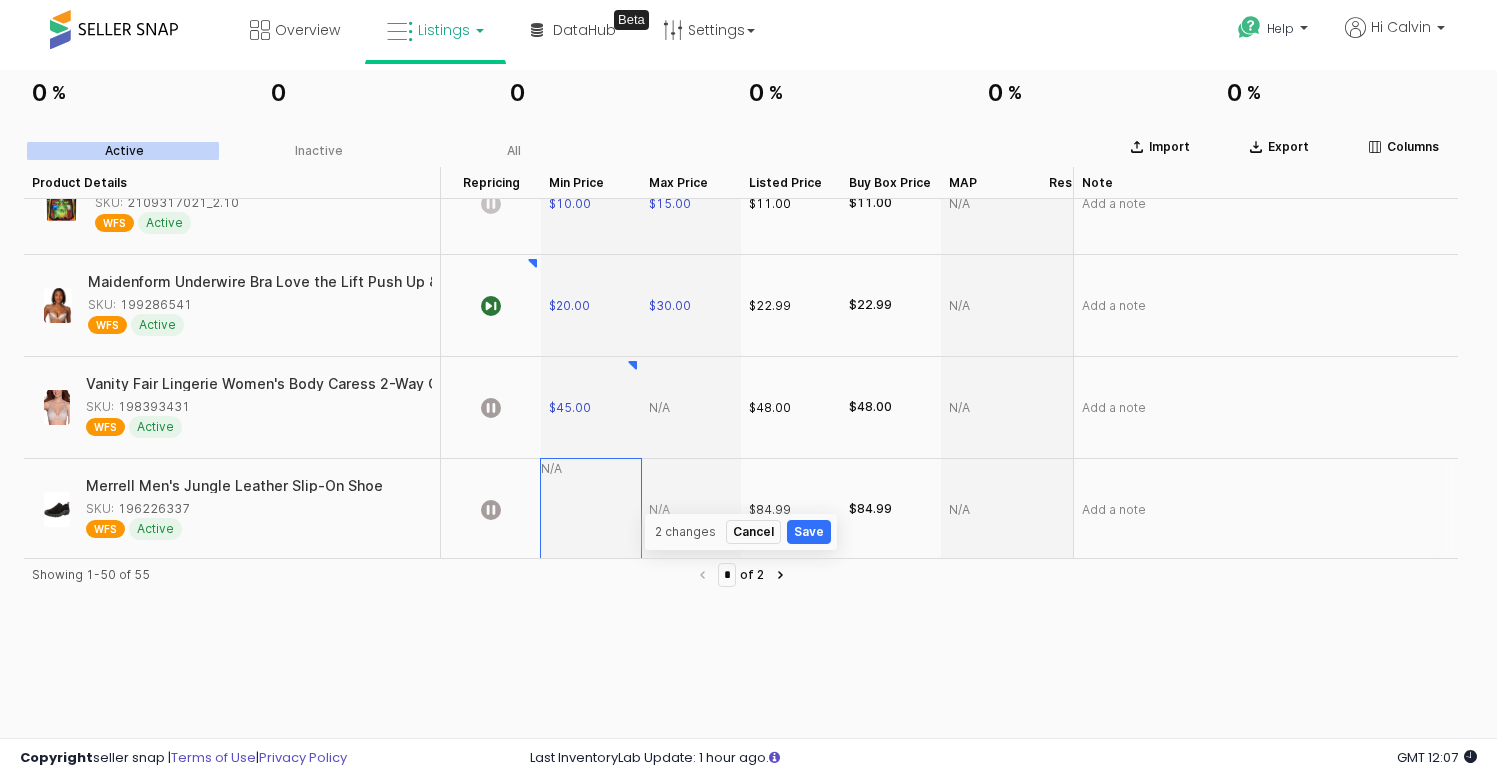scroll, scrollTop: 3430, scrollLeft: 0, axis: vertical 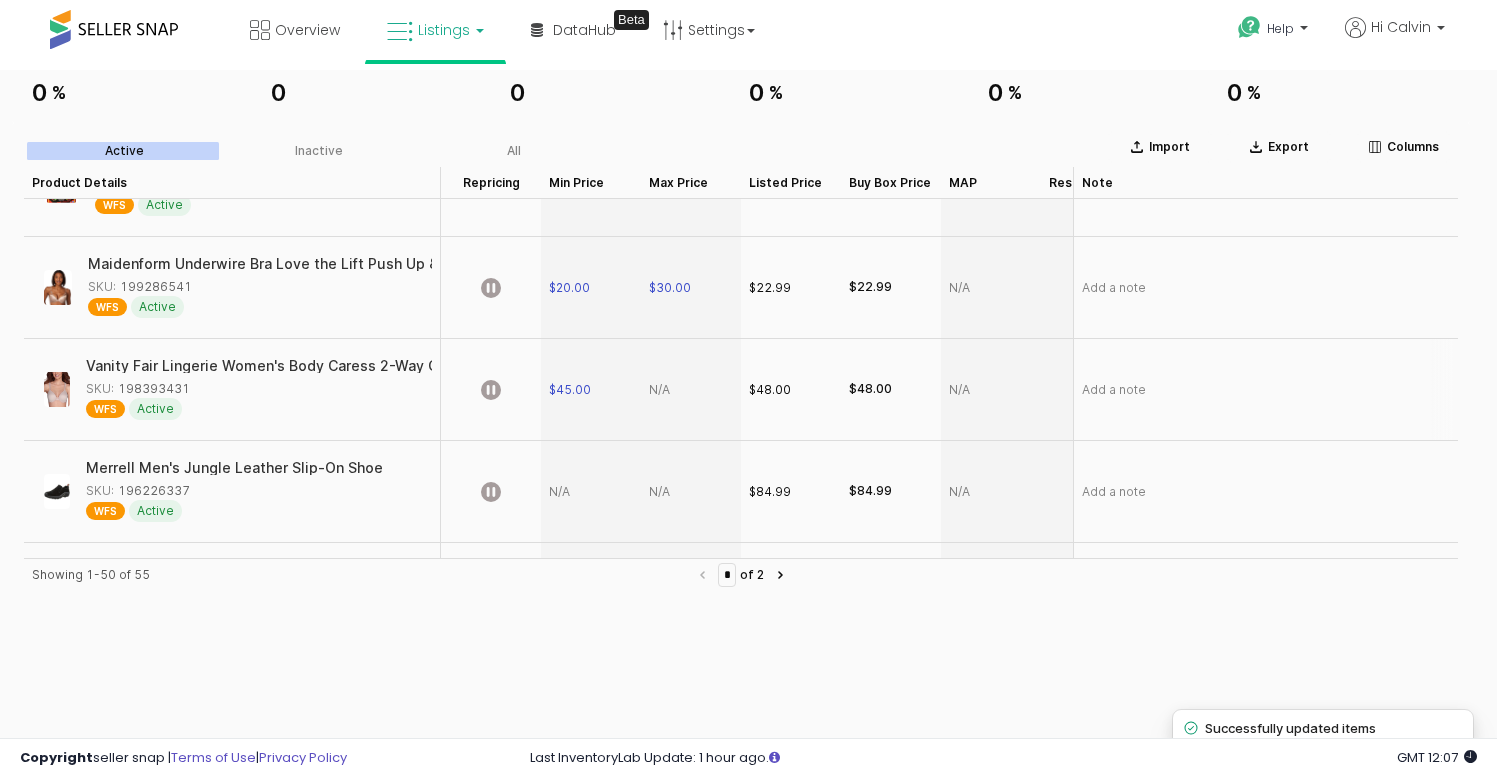 click at bounding box center [691, 390] 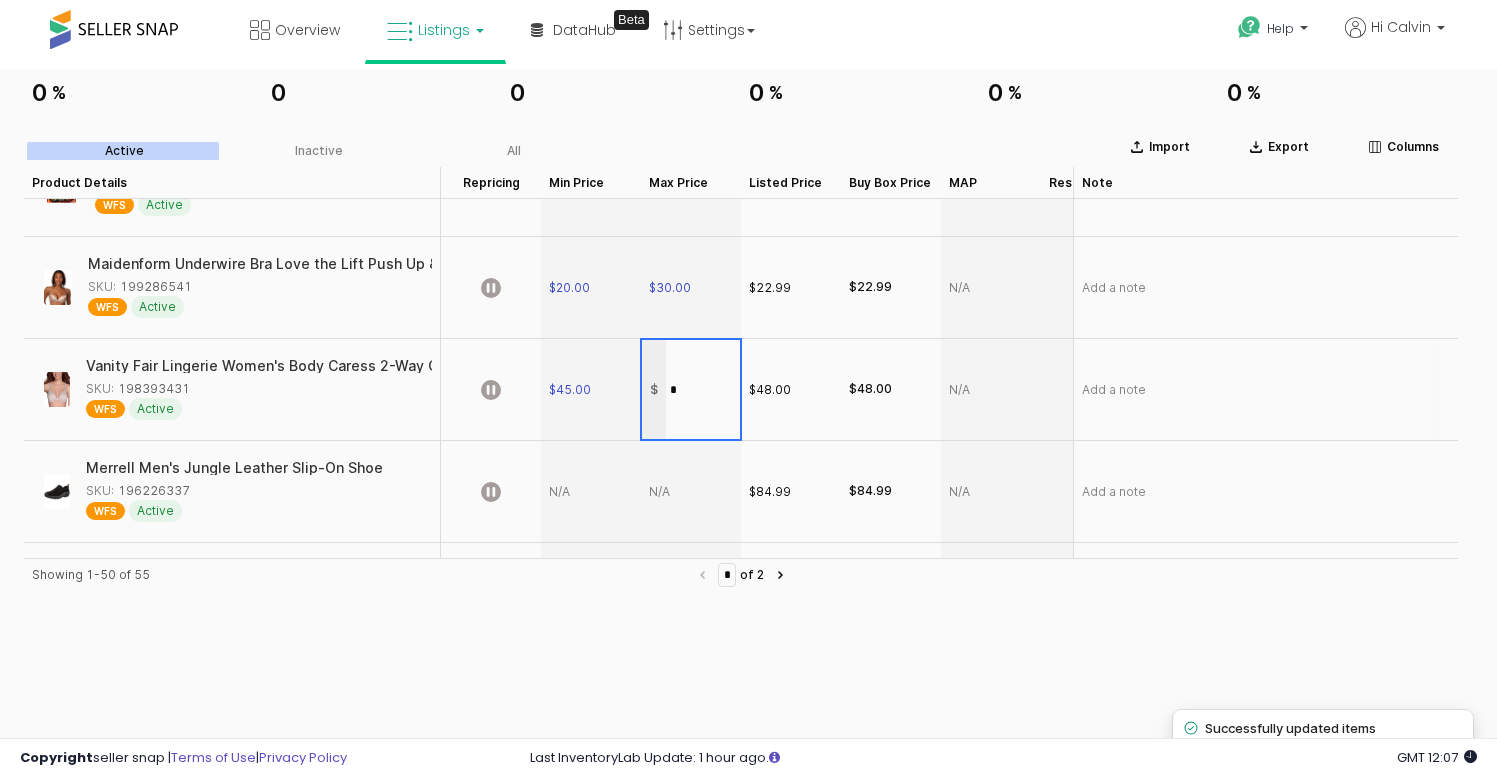 type on "**" 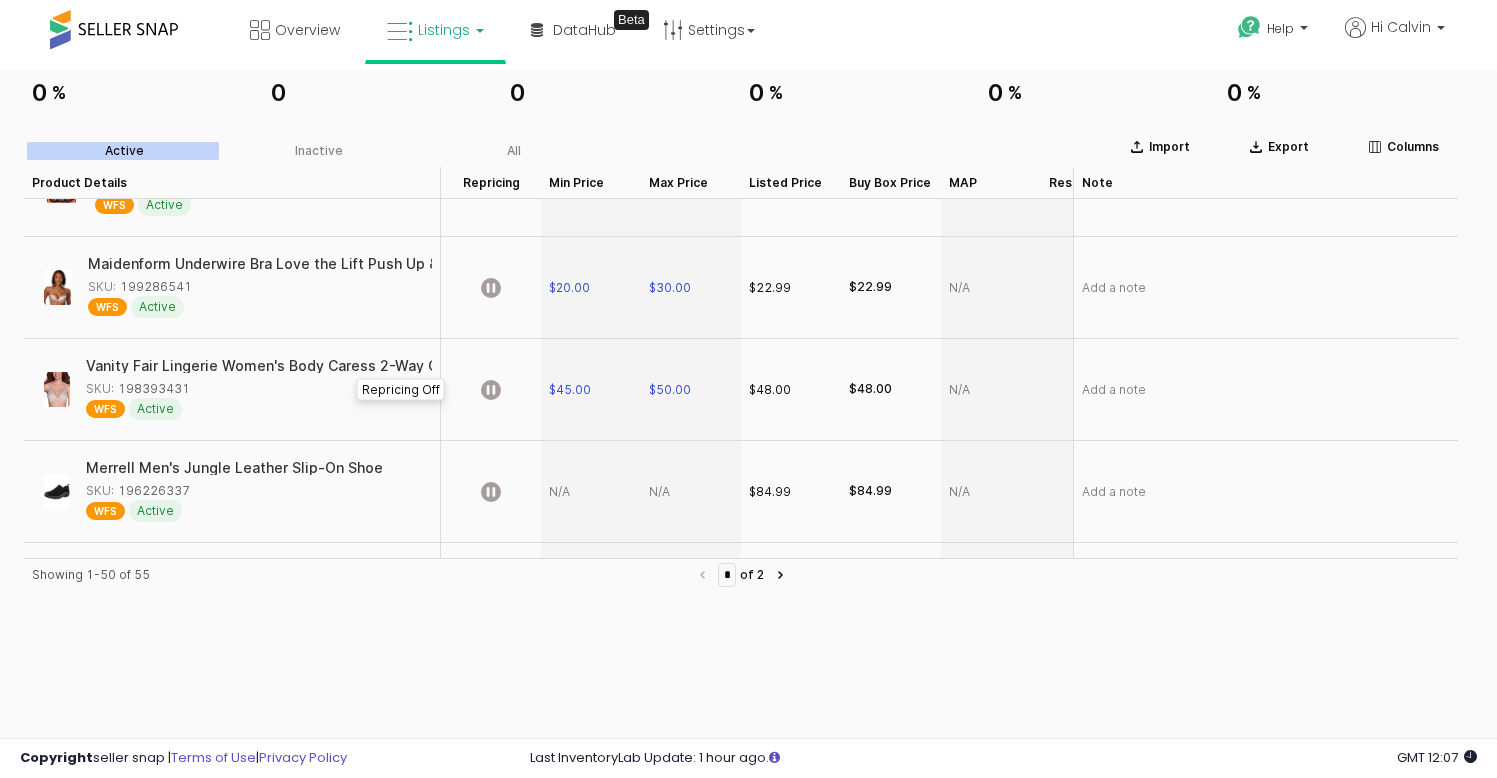 click 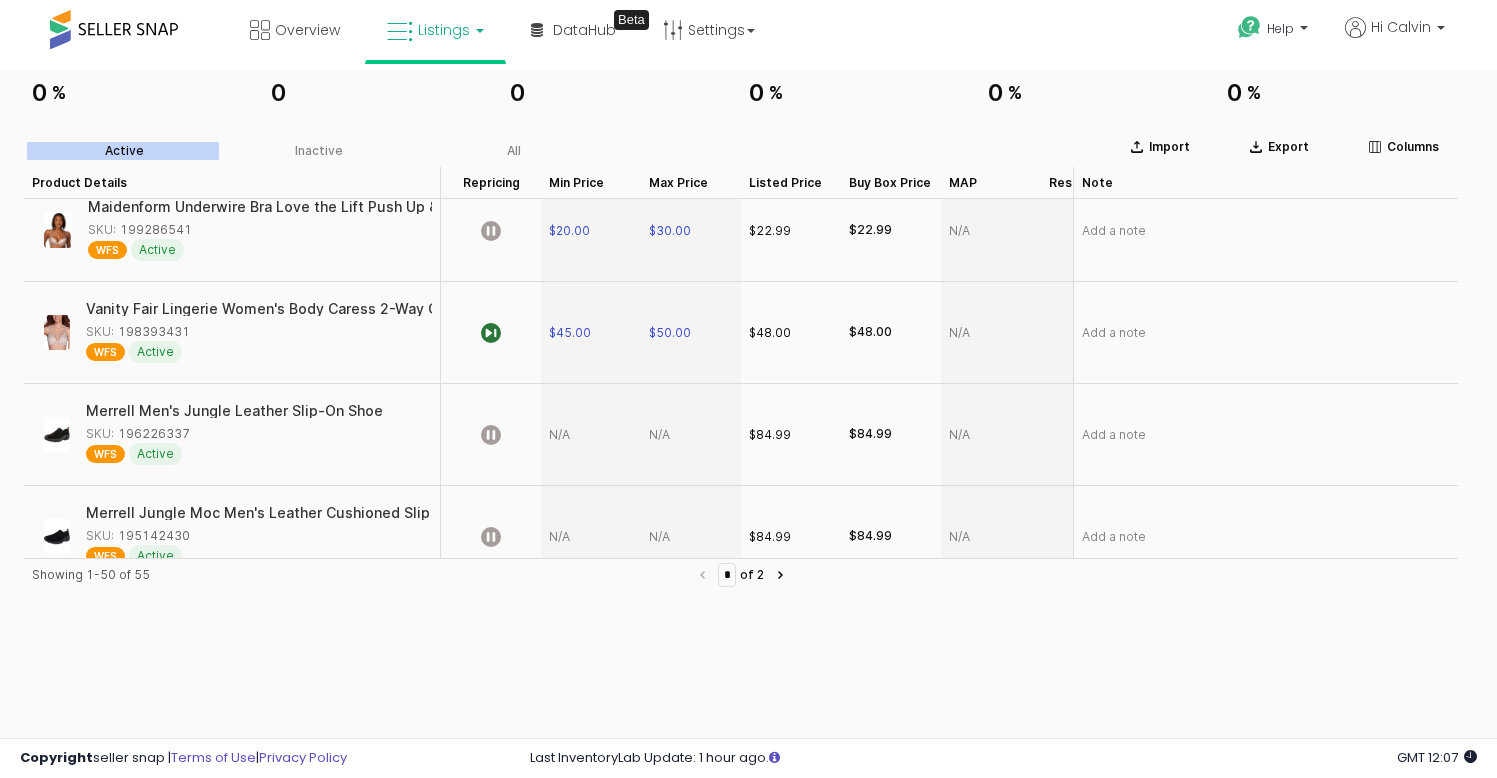 scroll, scrollTop: 3471, scrollLeft: 0, axis: vertical 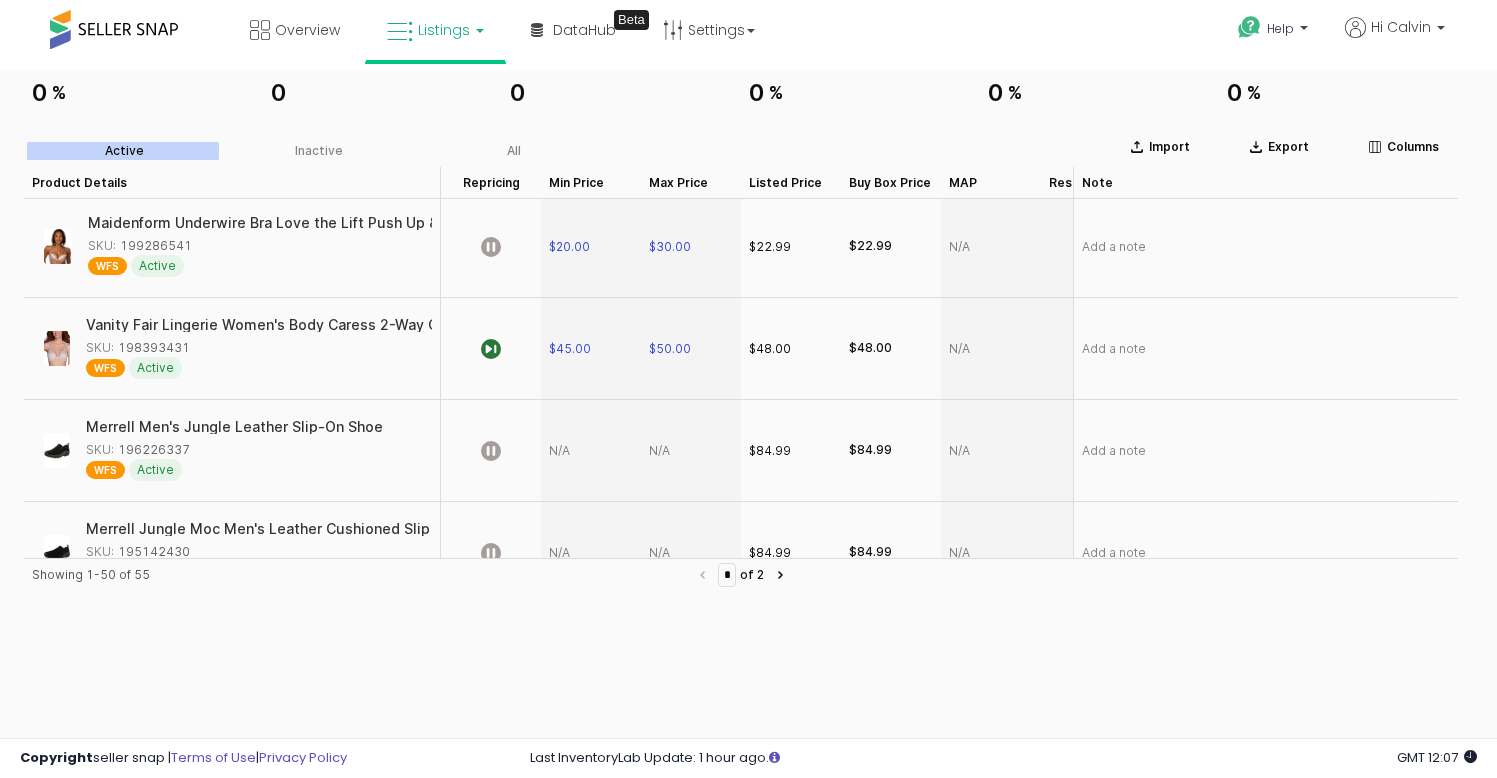 click at bounding box center [591, 451] 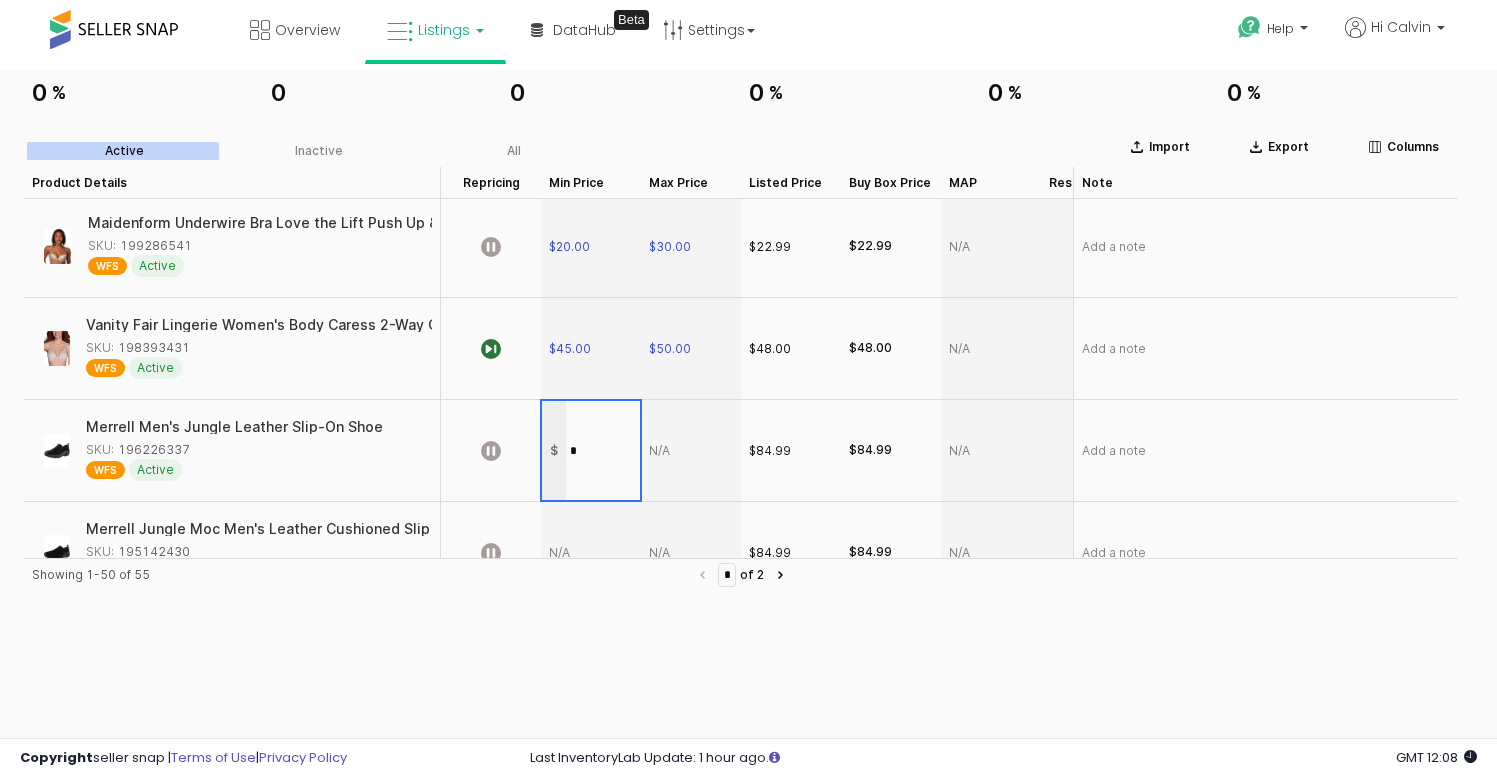 type on "**" 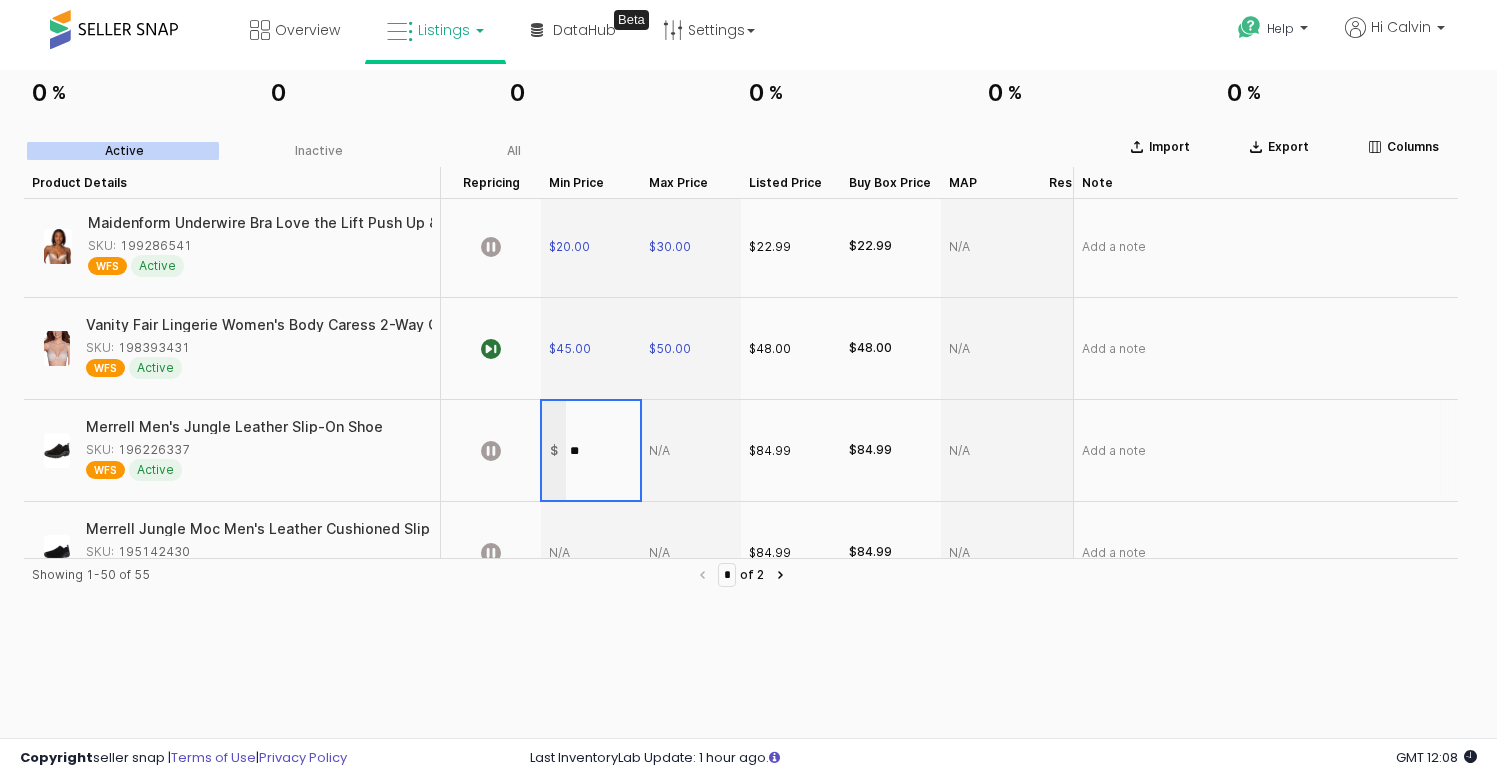 scroll, scrollTop: 3532, scrollLeft: 0, axis: vertical 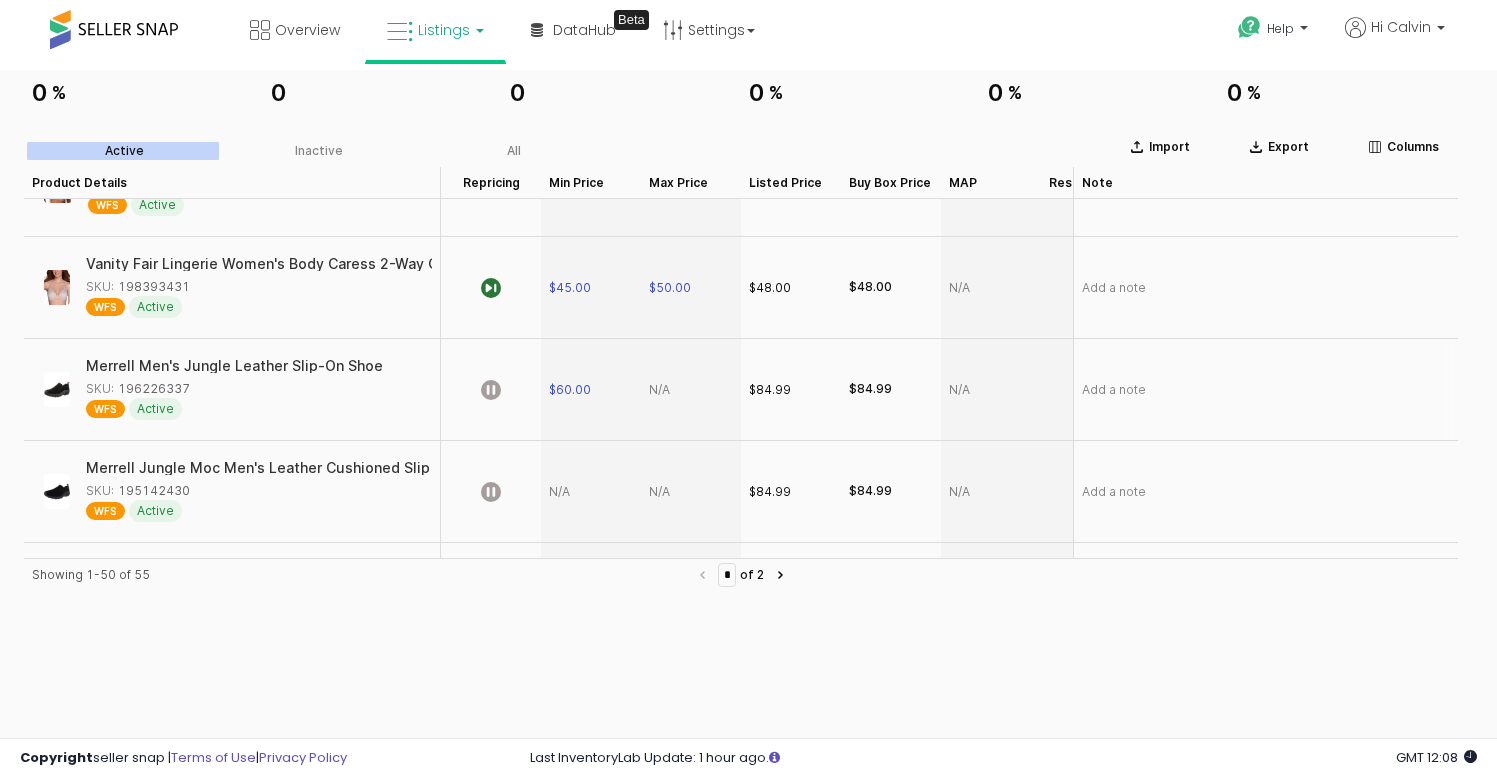 click at bounding box center [691, 390] 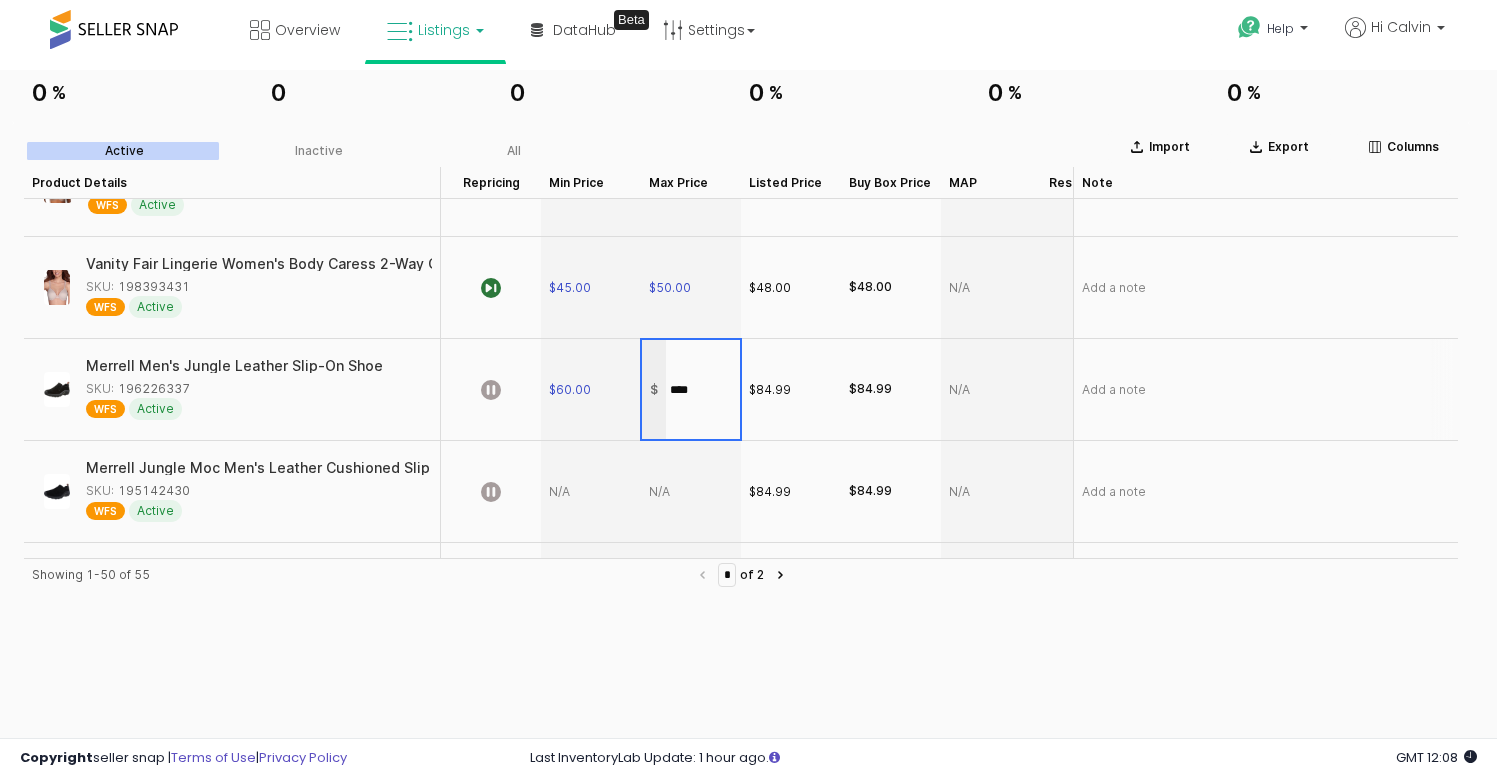 type on "*****" 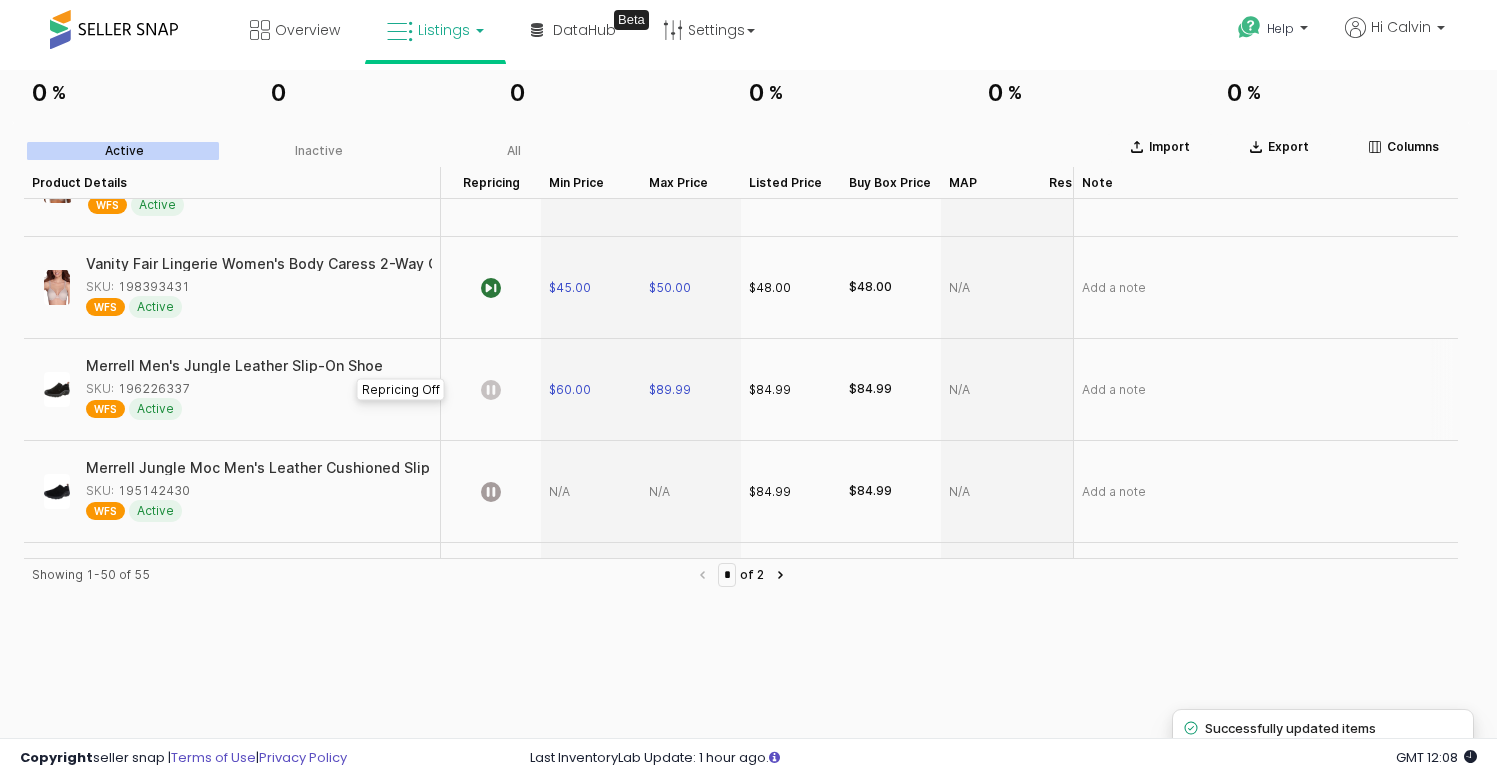 click 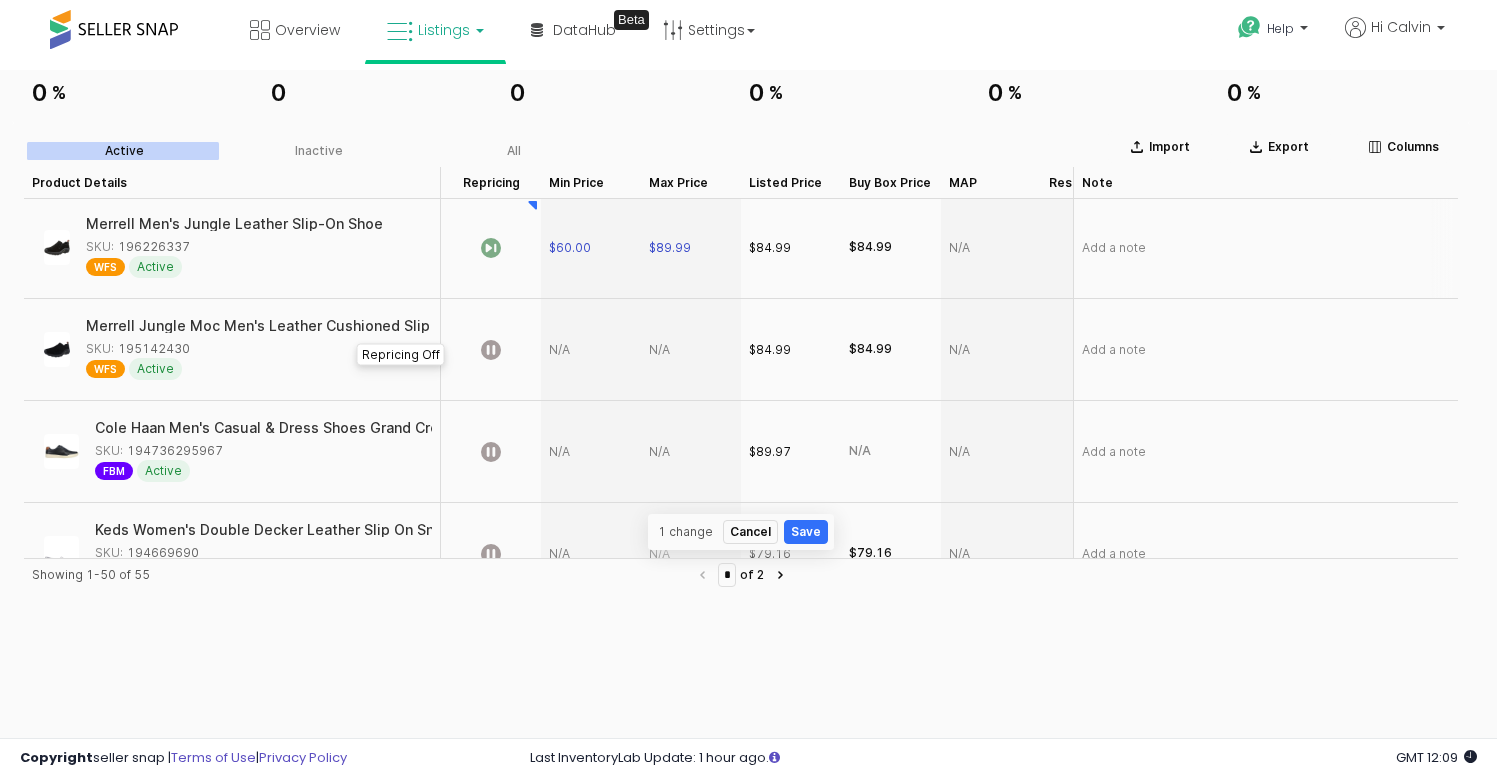 scroll, scrollTop: 3687, scrollLeft: 0, axis: vertical 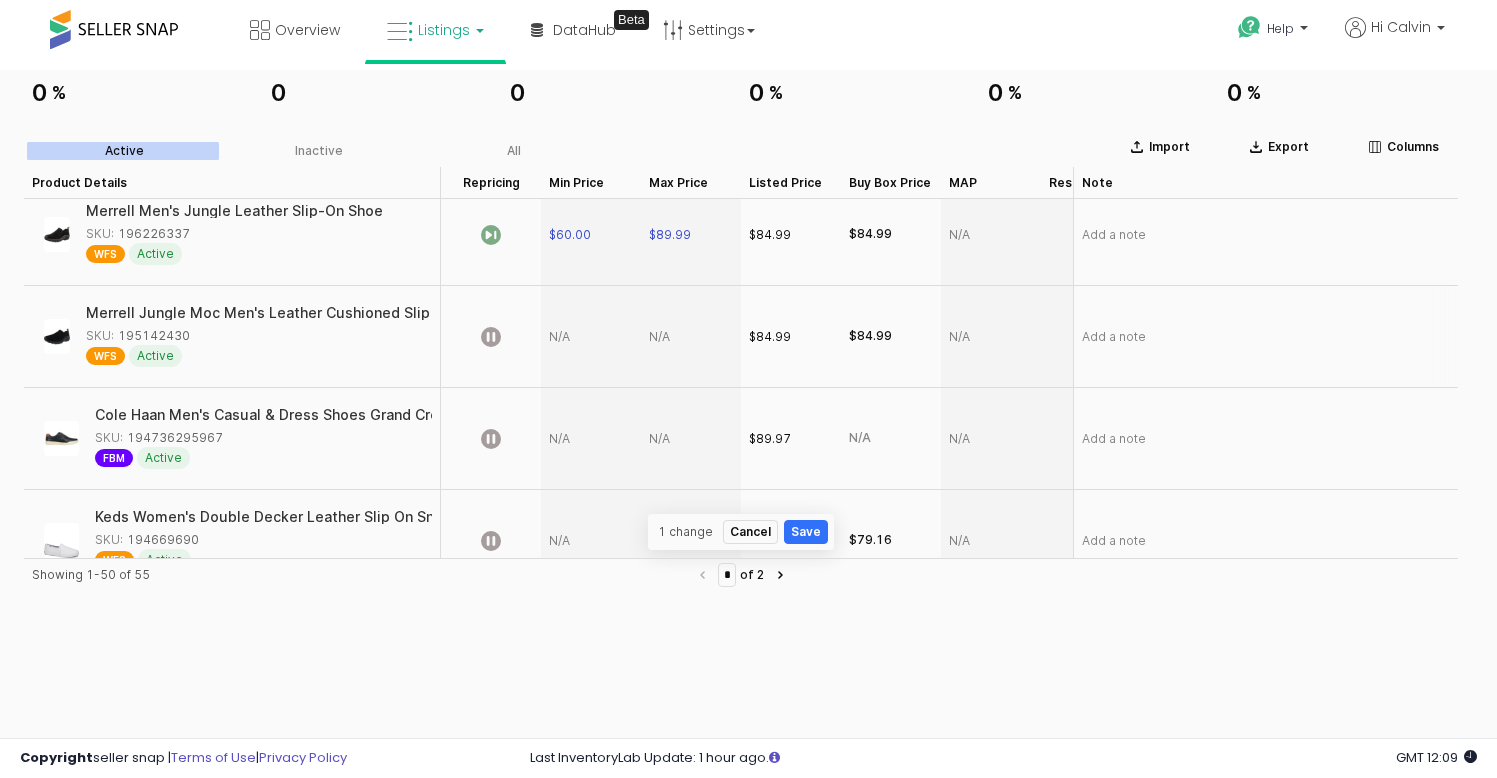 click at bounding box center (591, 337) 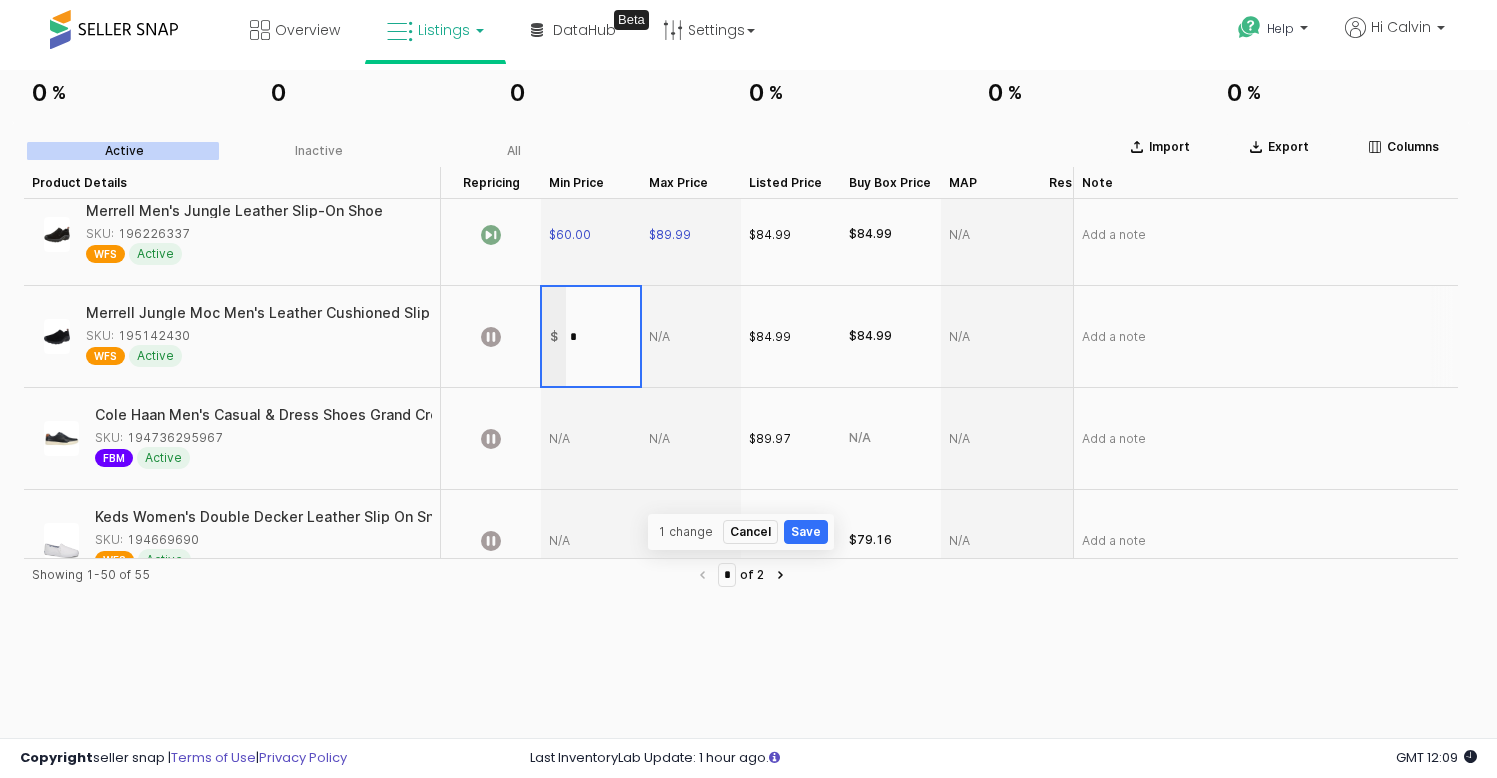 type on "**" 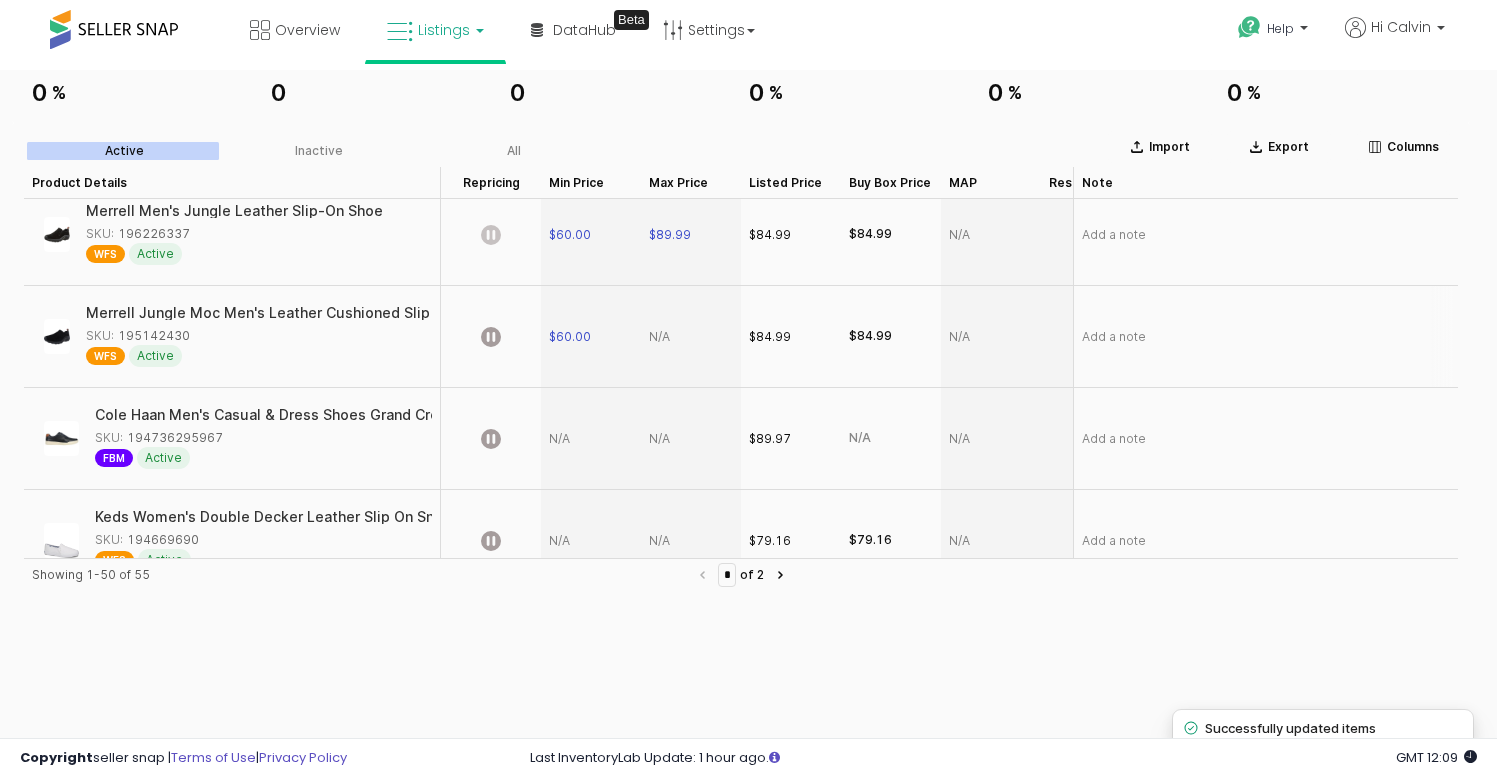 click at bounding box center (691, 337) 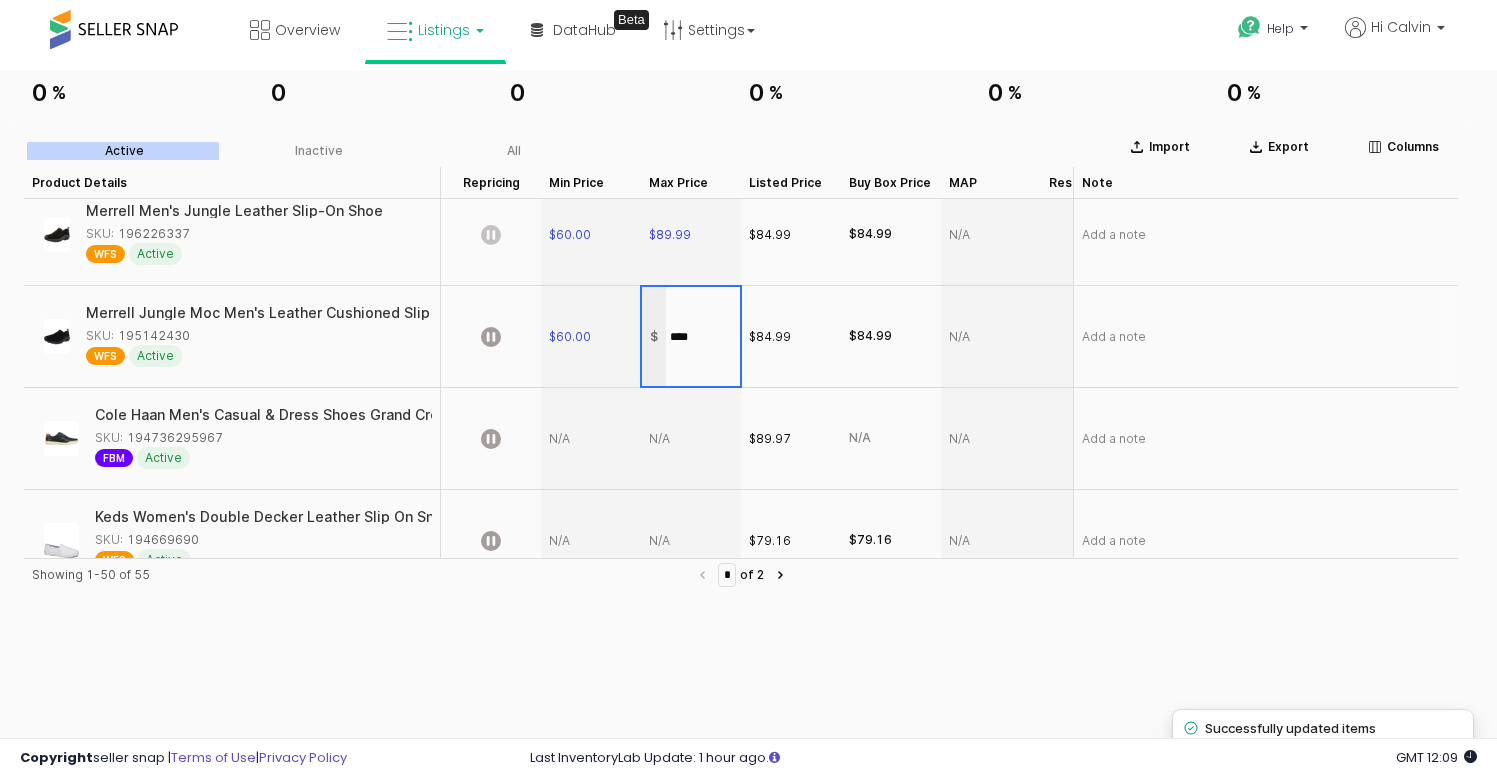 type on "*****" 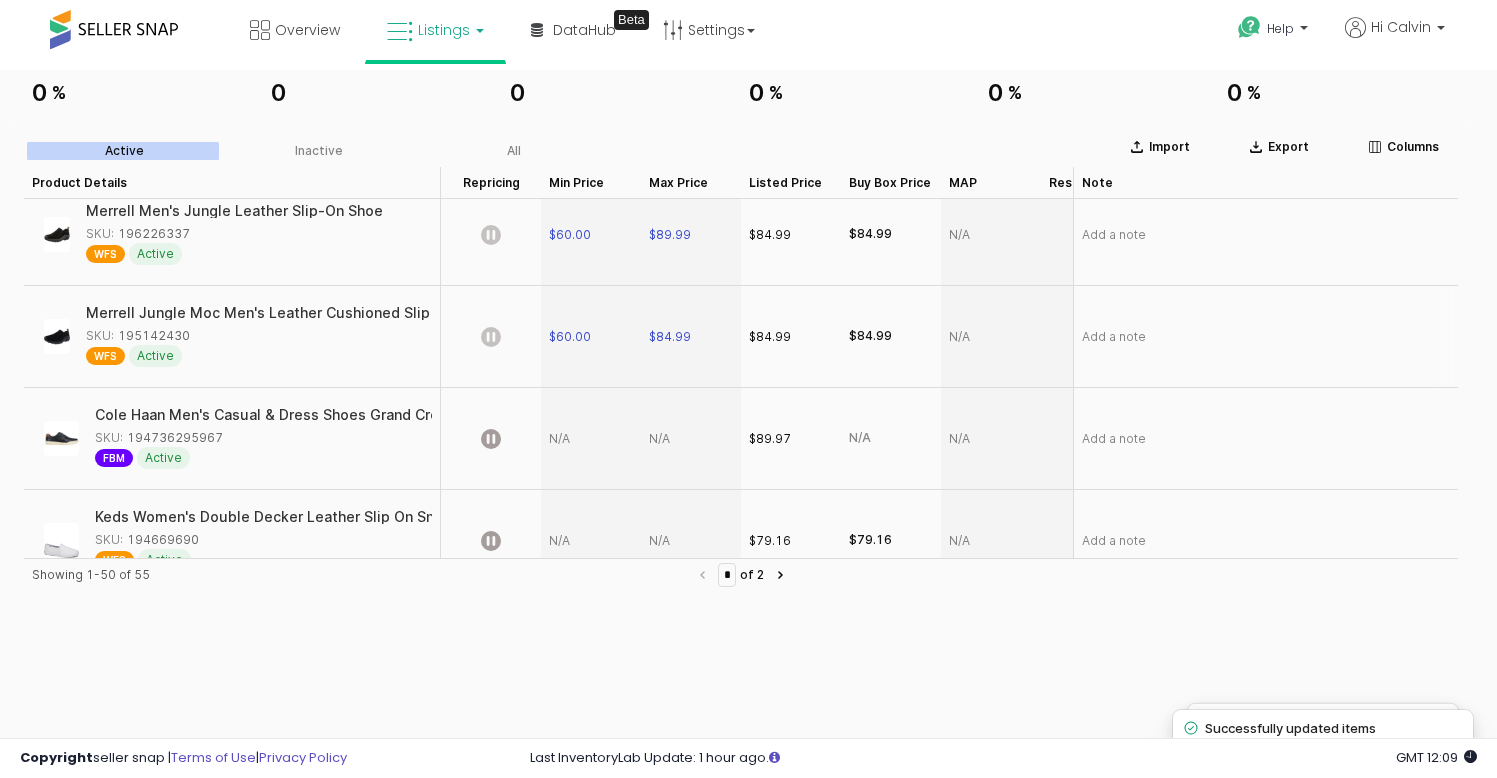 click 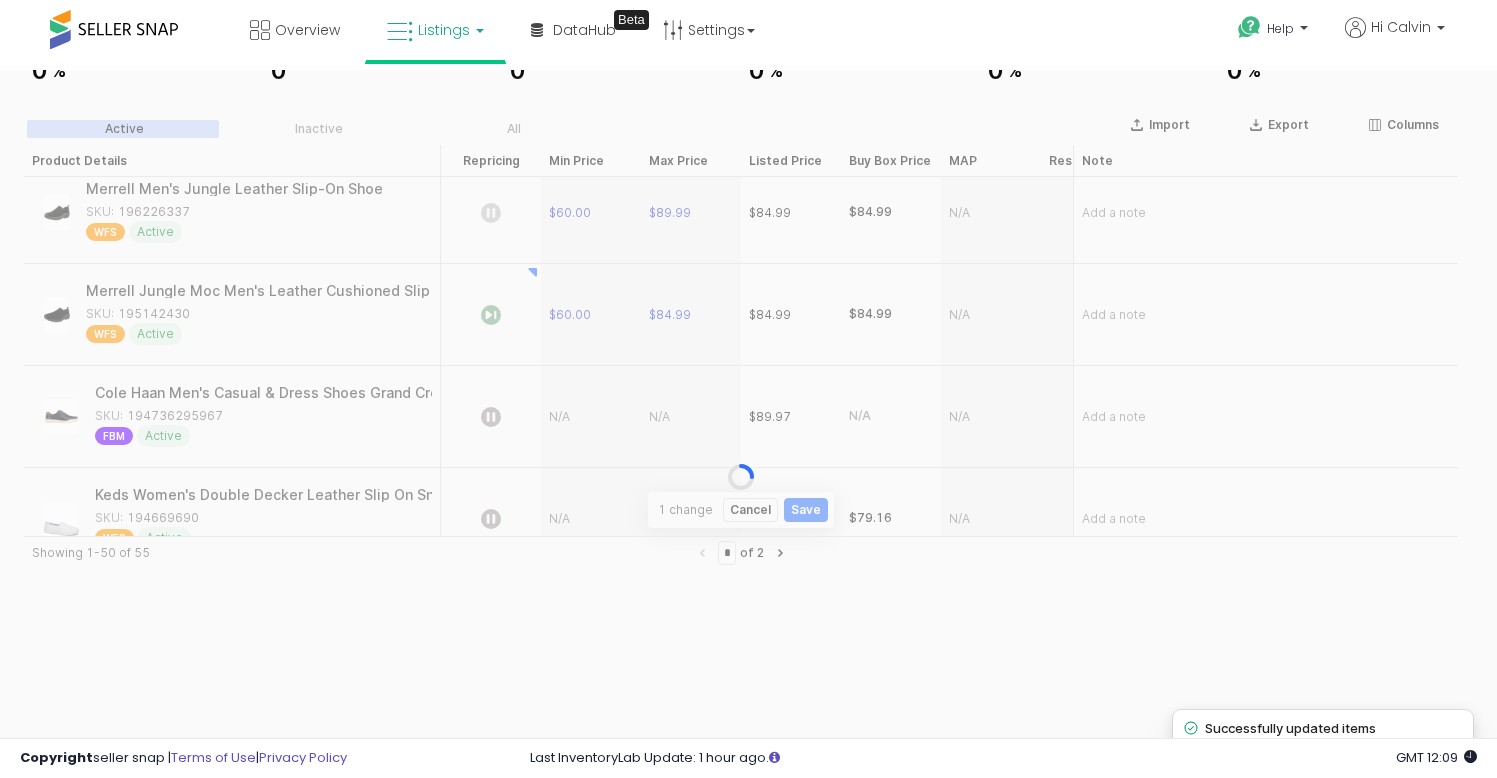 scroll, scrollTop: 205, scrollLeft: 0, axis: vertical 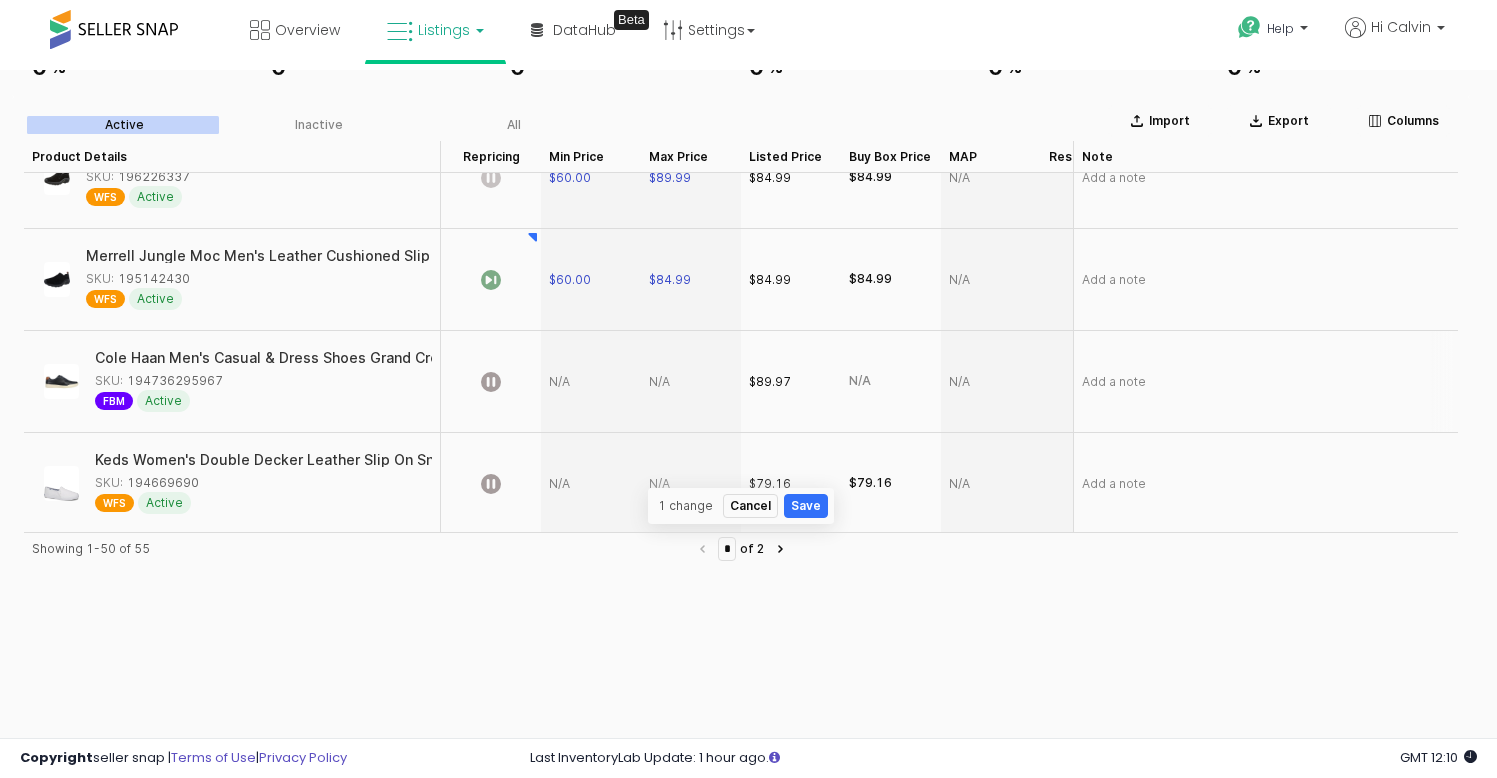 click at bounding box center (591, 382) 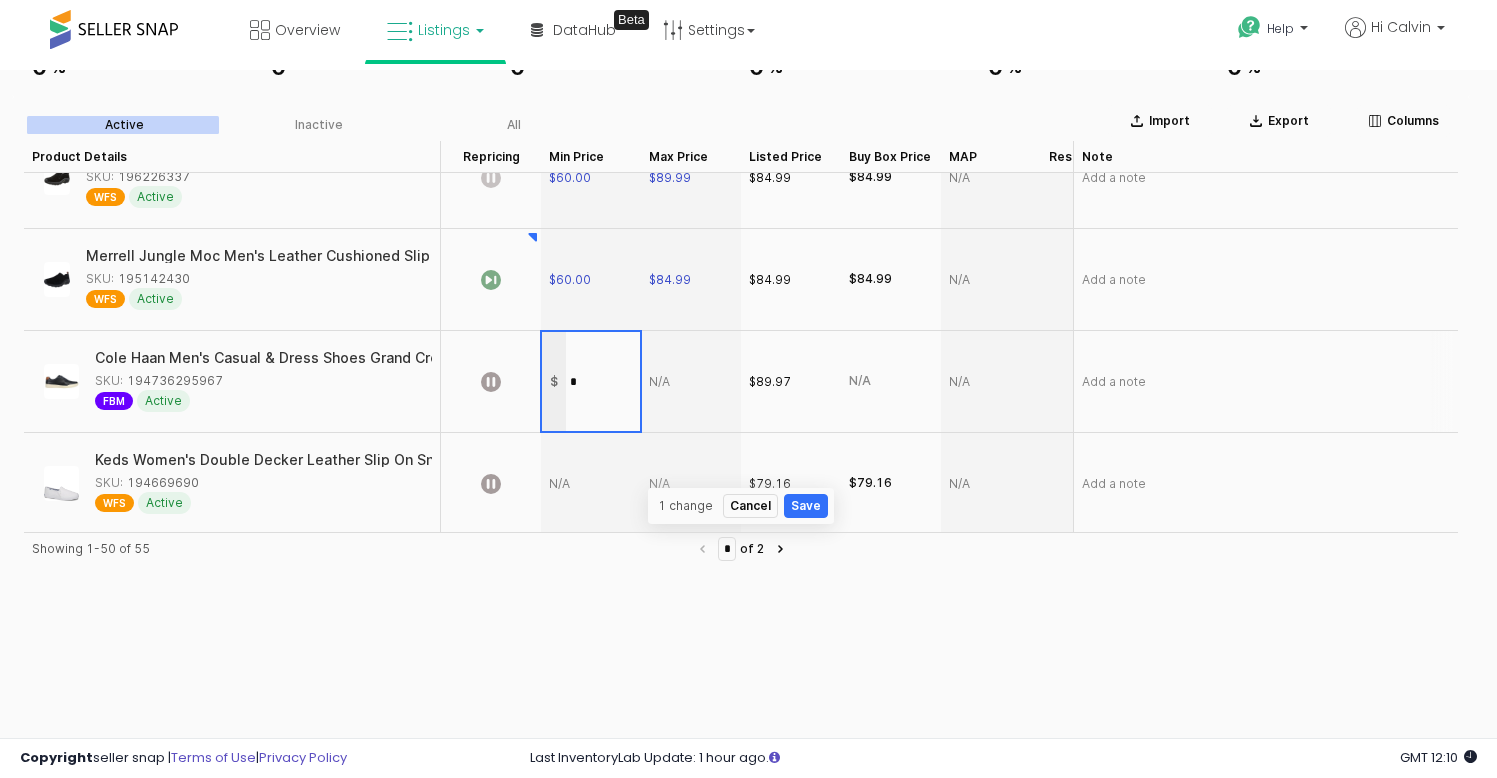 type on "**" 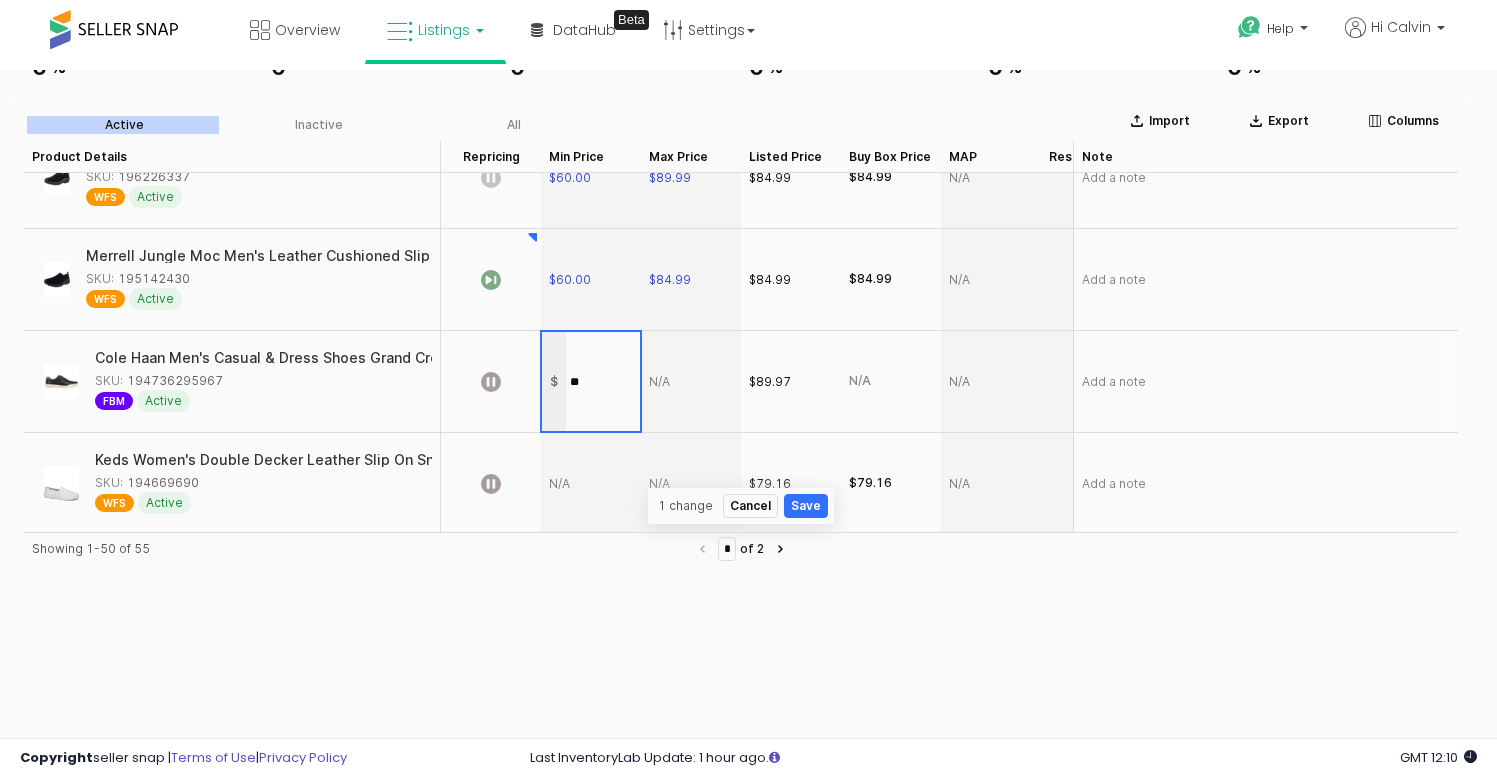 scroll, scrollTop: 3736, scrollLeft: 0, axis: vertical 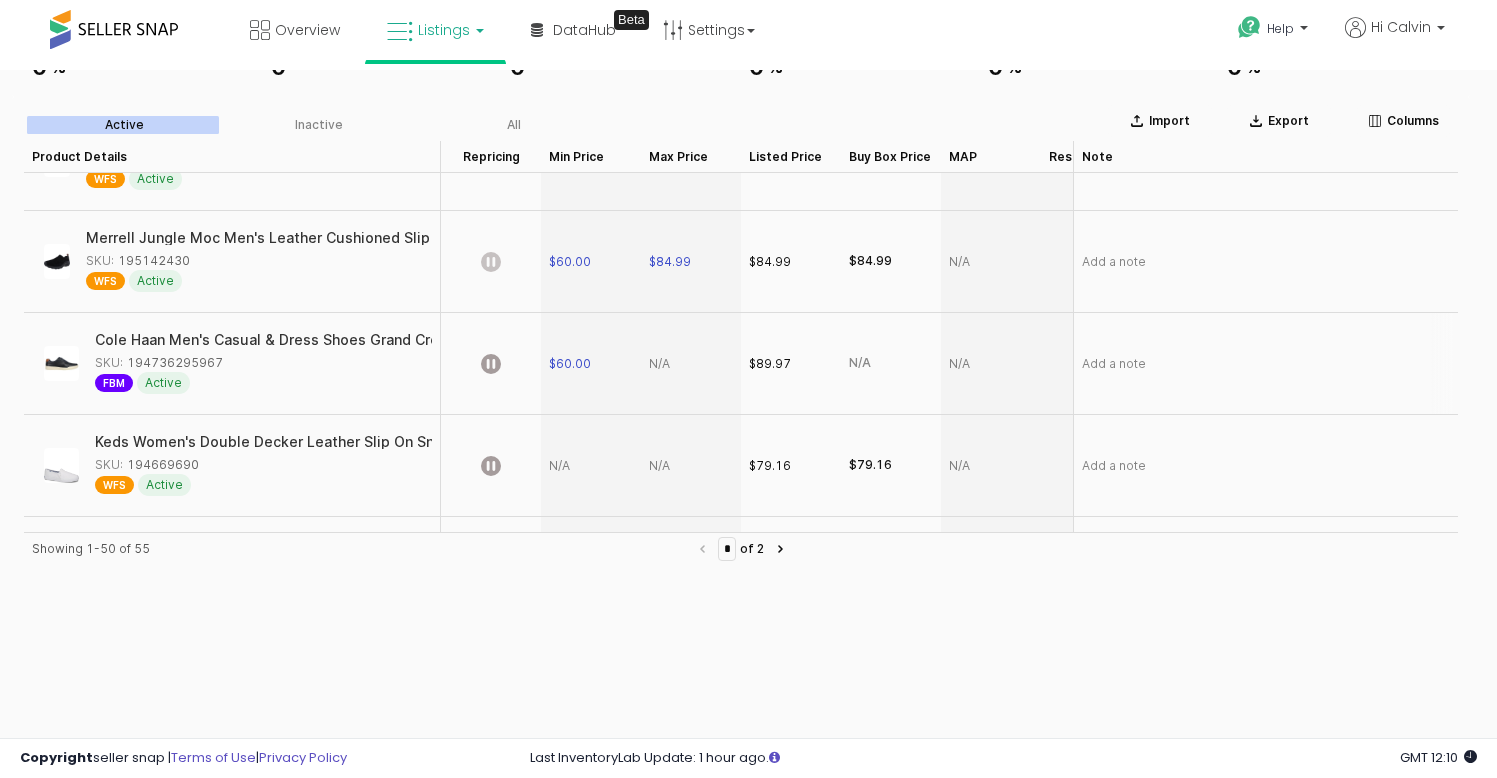 click at bounding box center (691, 364) 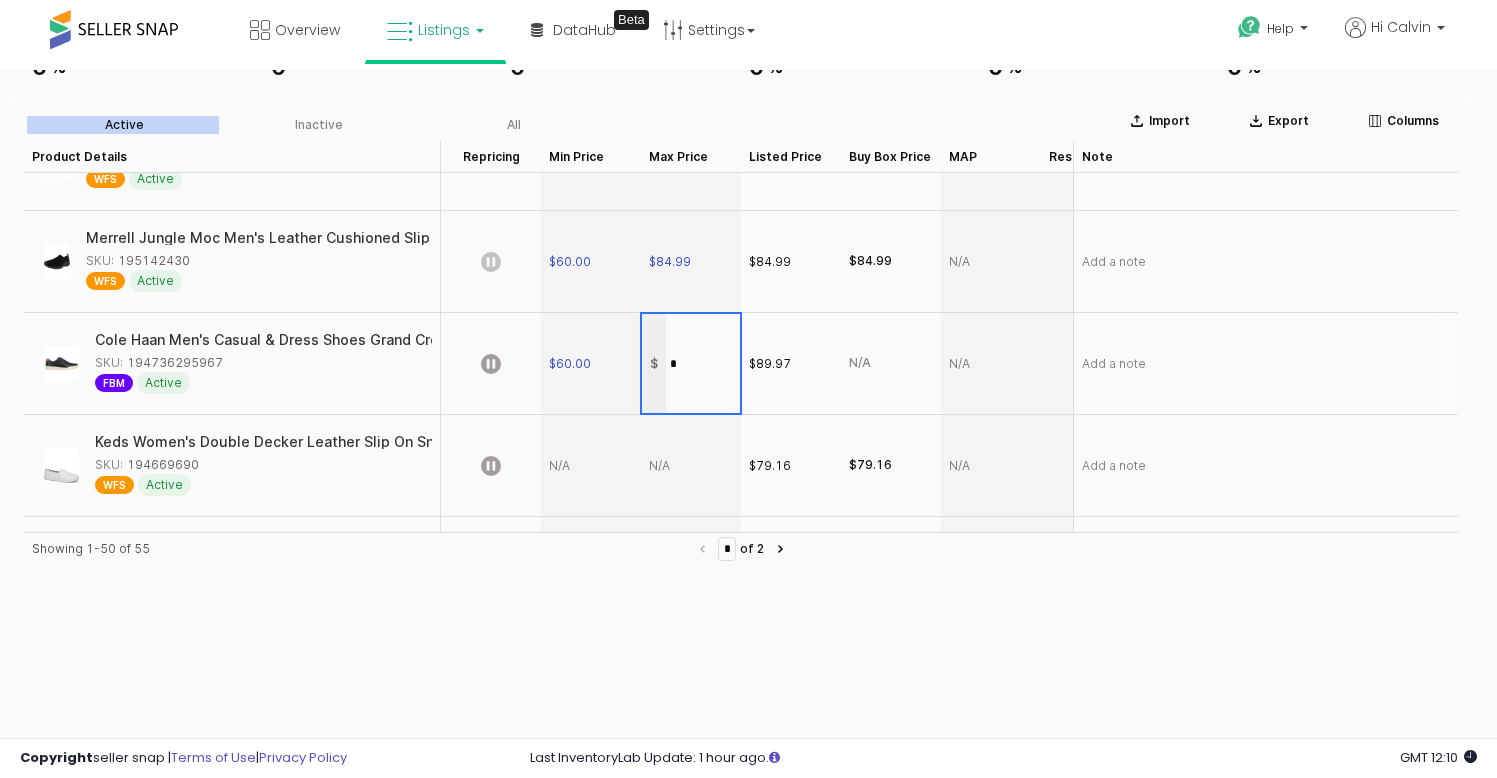 type on "**" 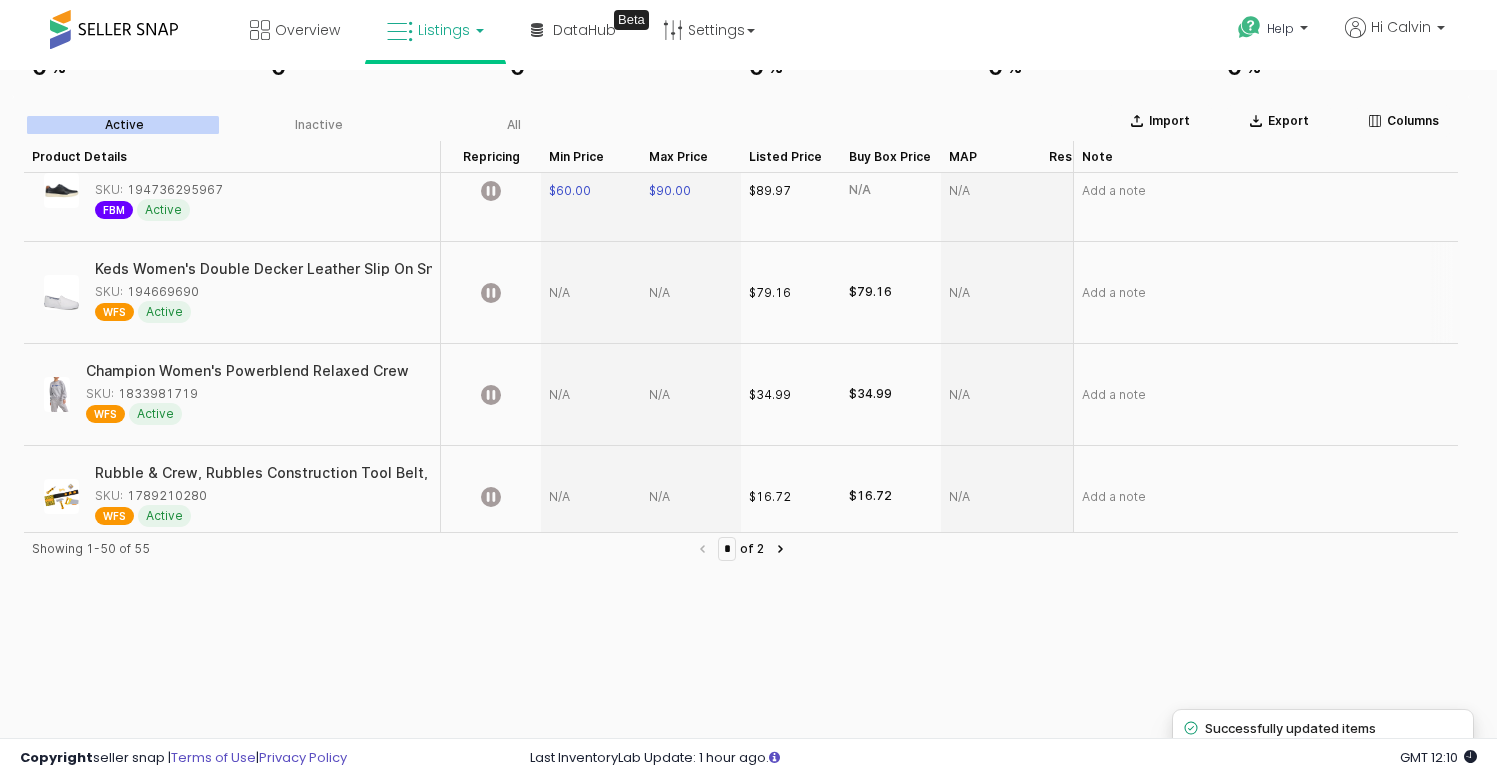 scroll, scrollTop: 3915, scrollLeft: 0, axis: vertical 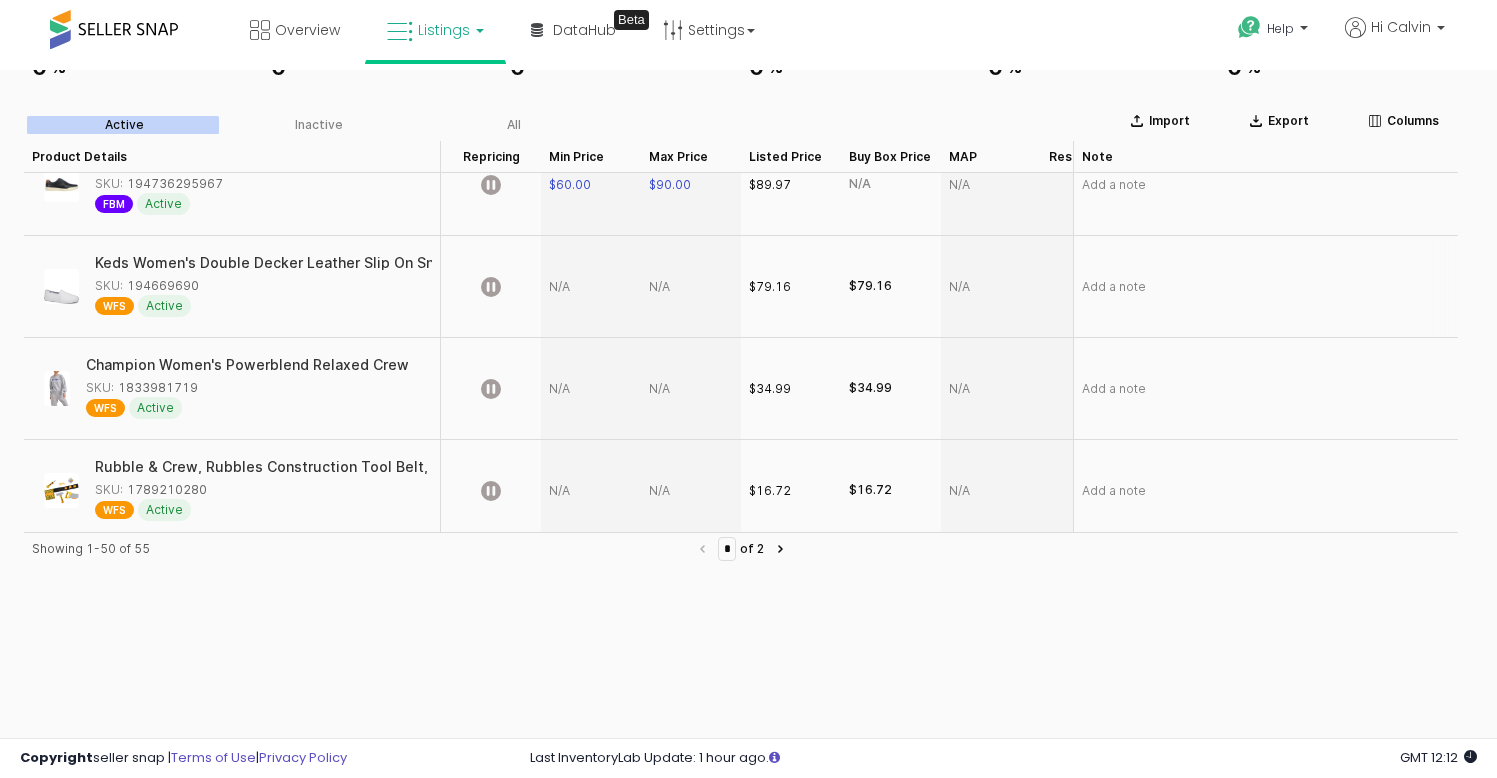 click at bounding box center (591, 287) 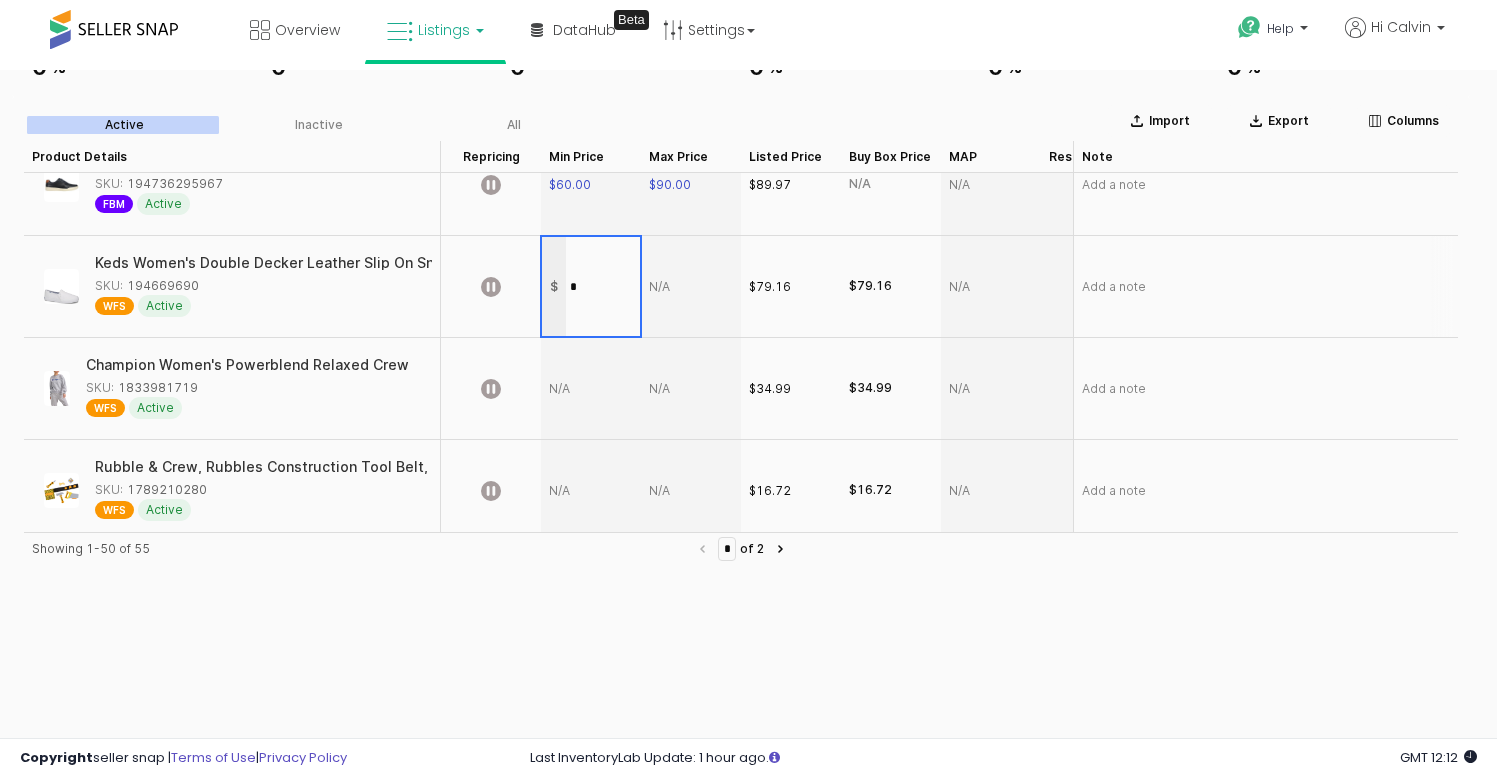 type on "**" 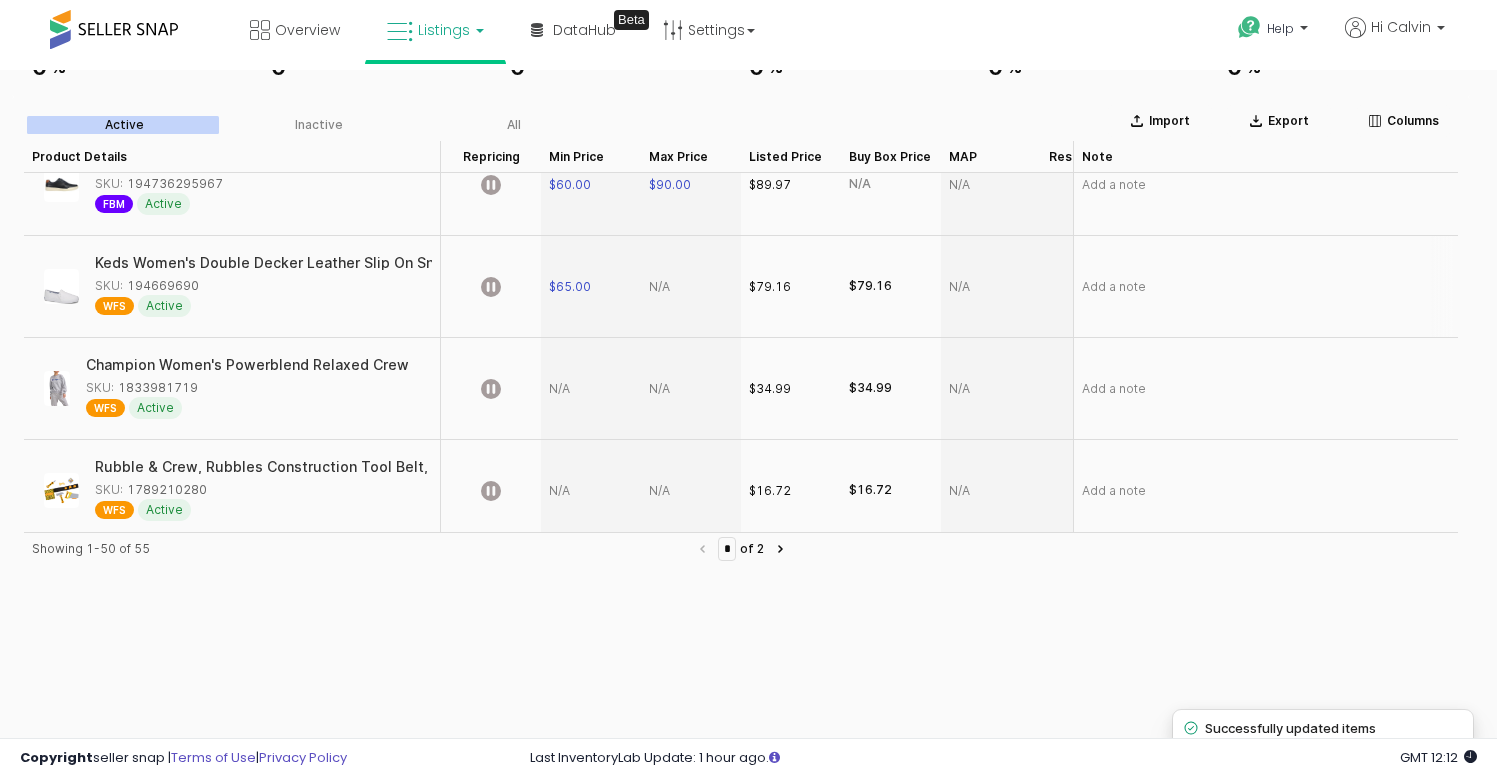 click at bounding box center (691, 287) 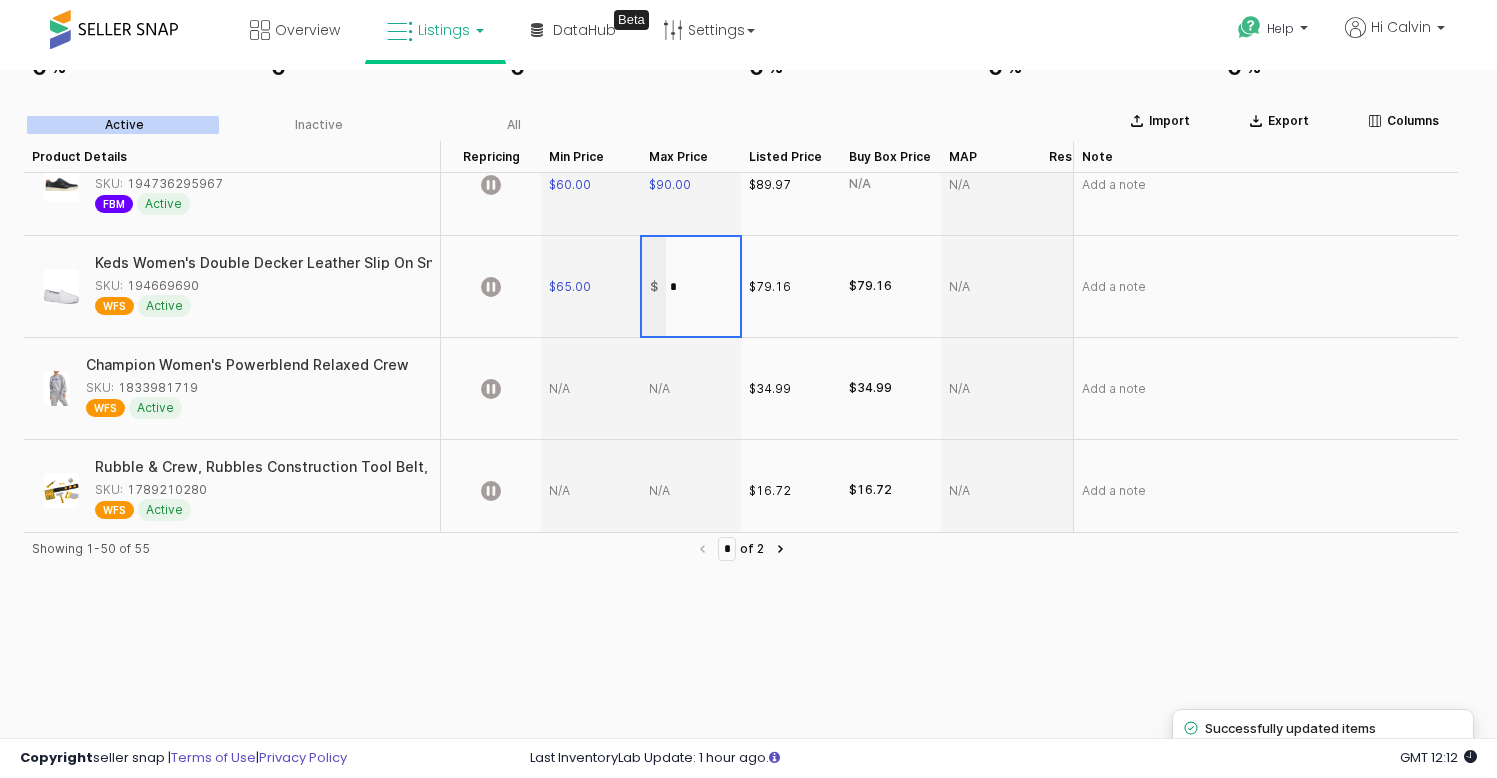type on "**" 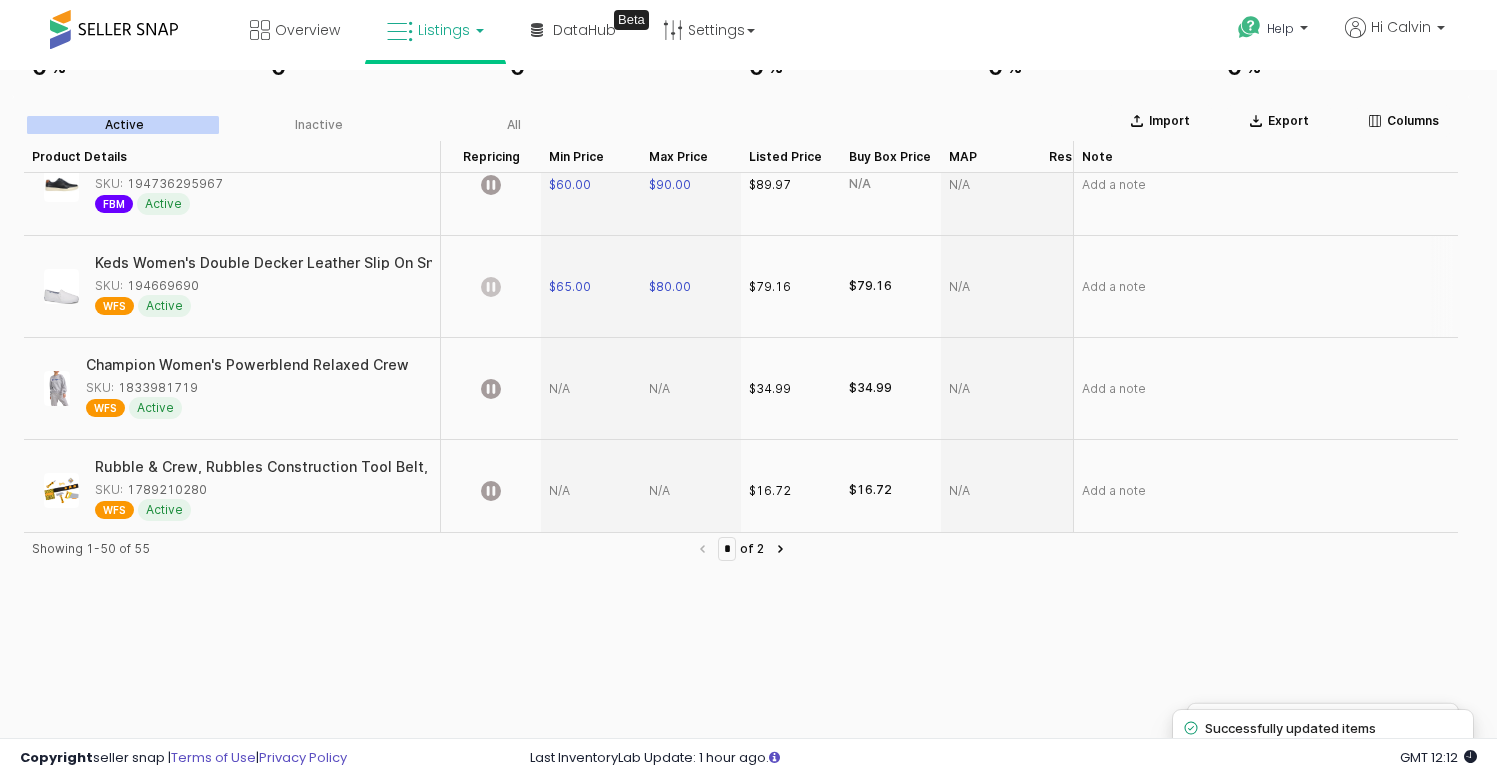 click 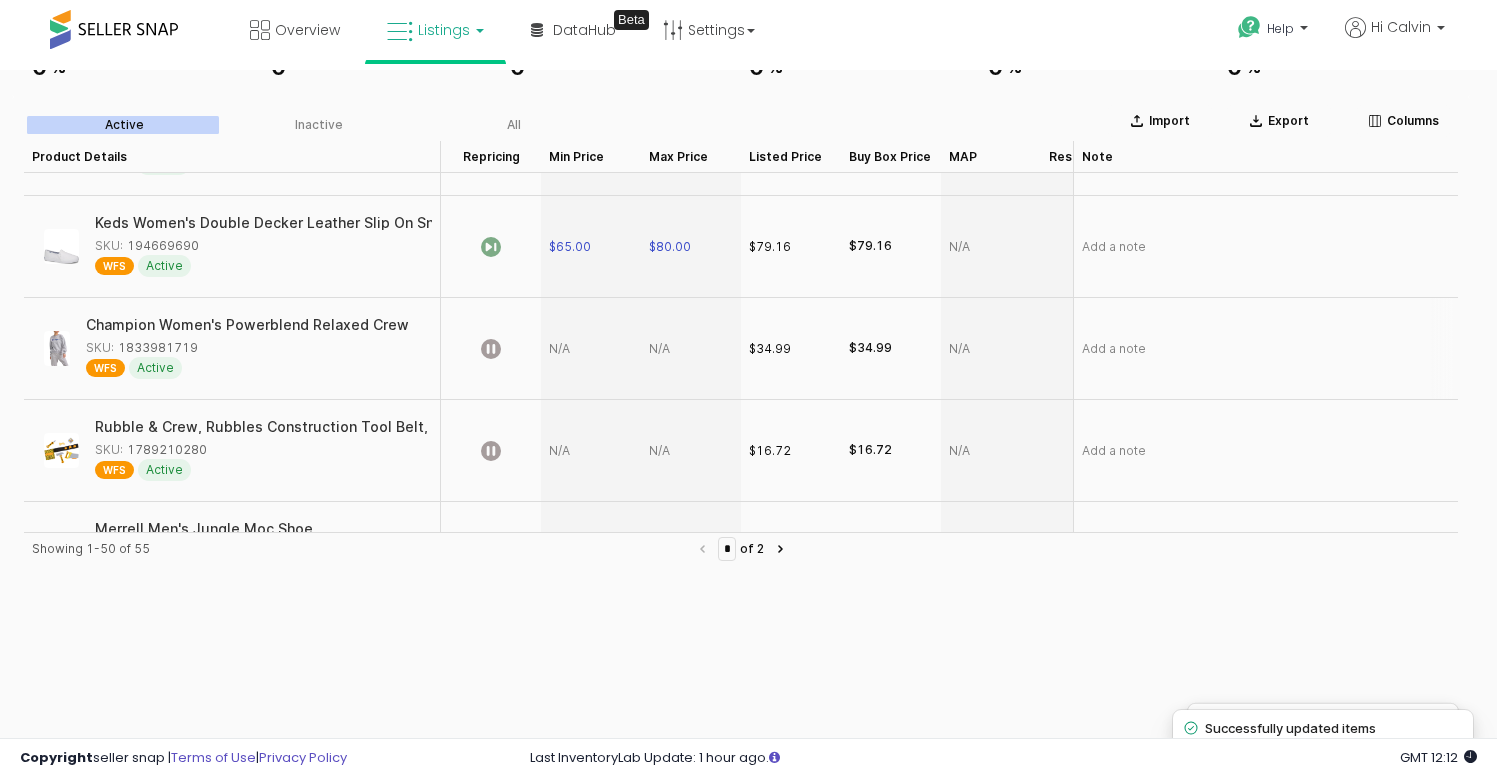 scroll, scrollTop: 3962, scrollLeft: 0, axis: vertical 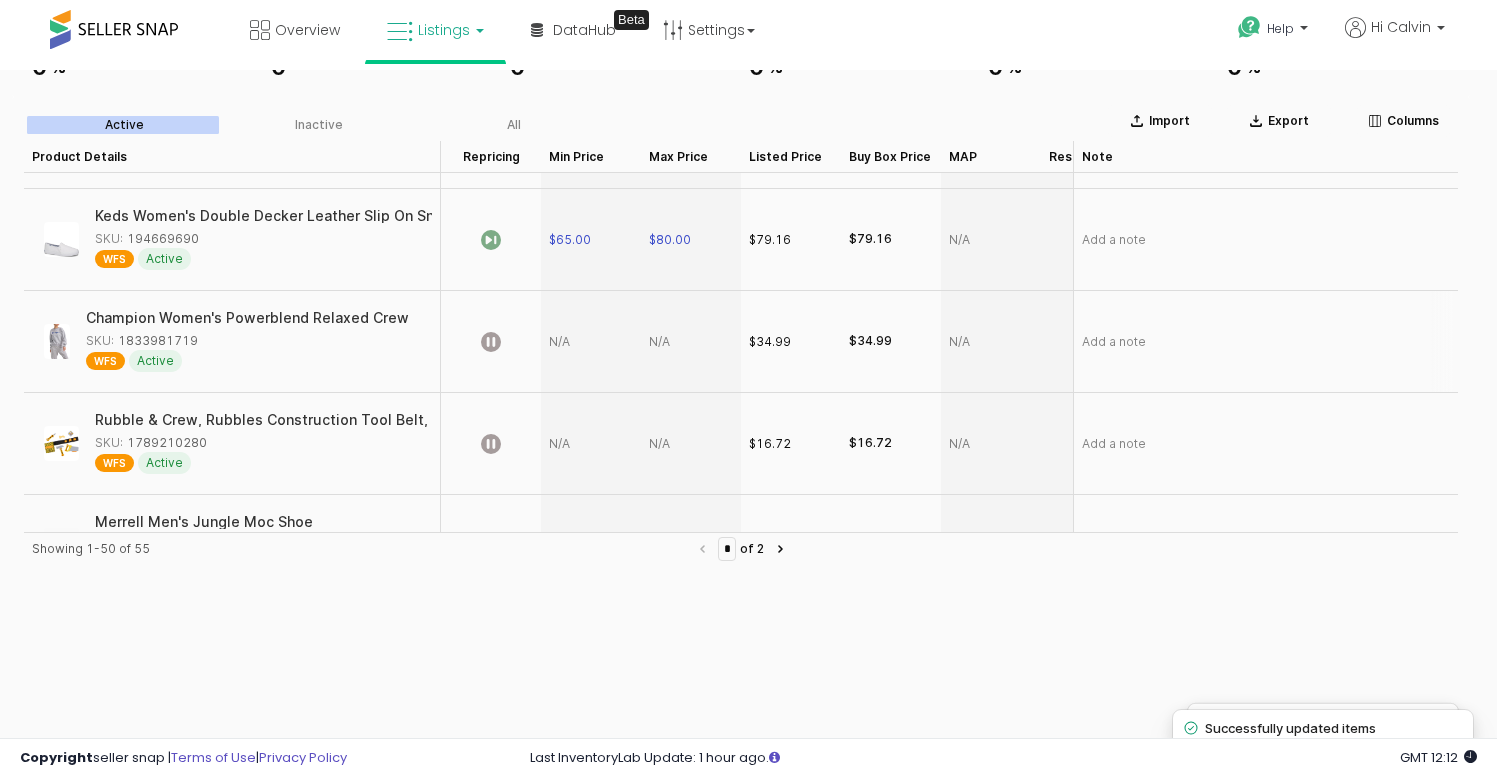 click at bounding box center [591, 342] 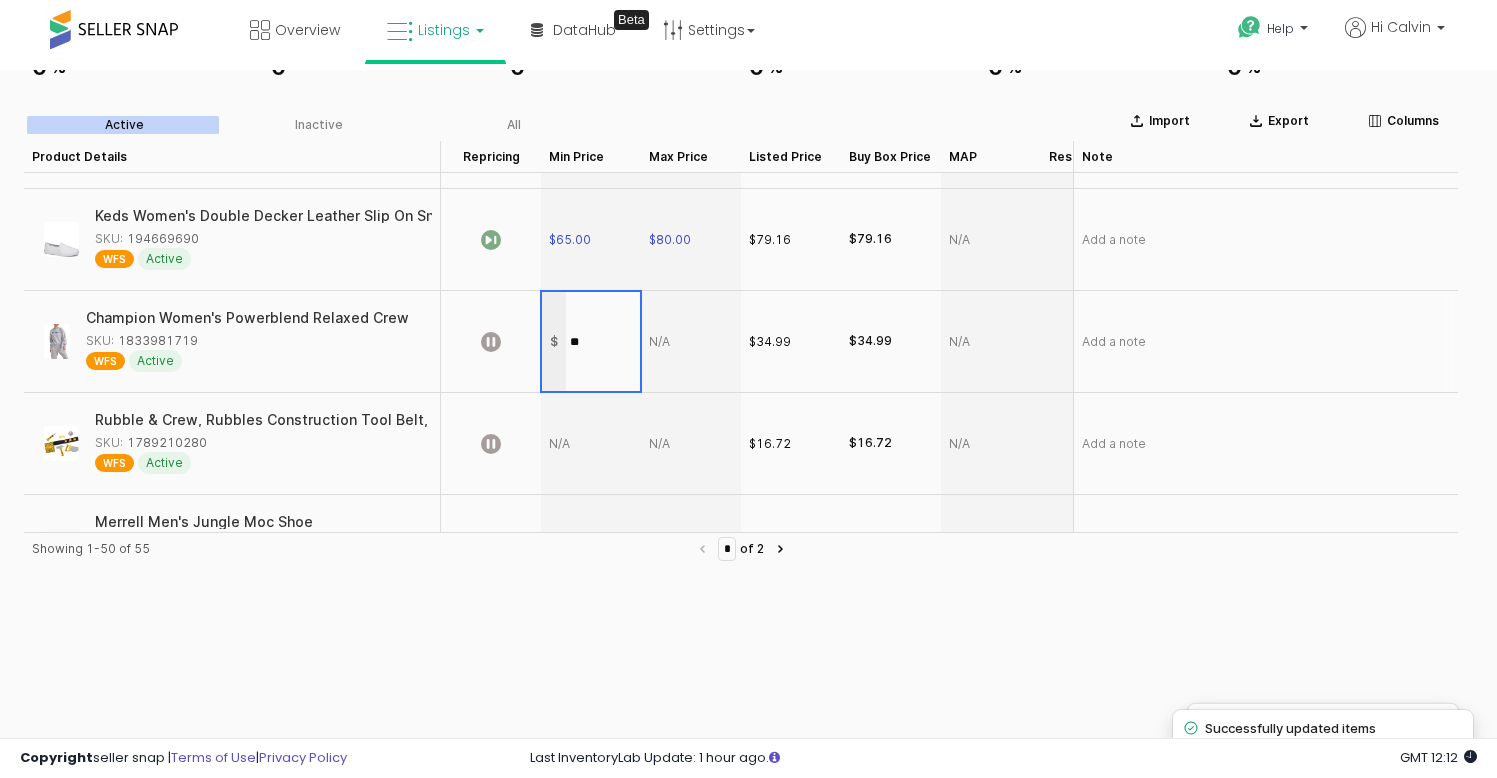 type on "*" 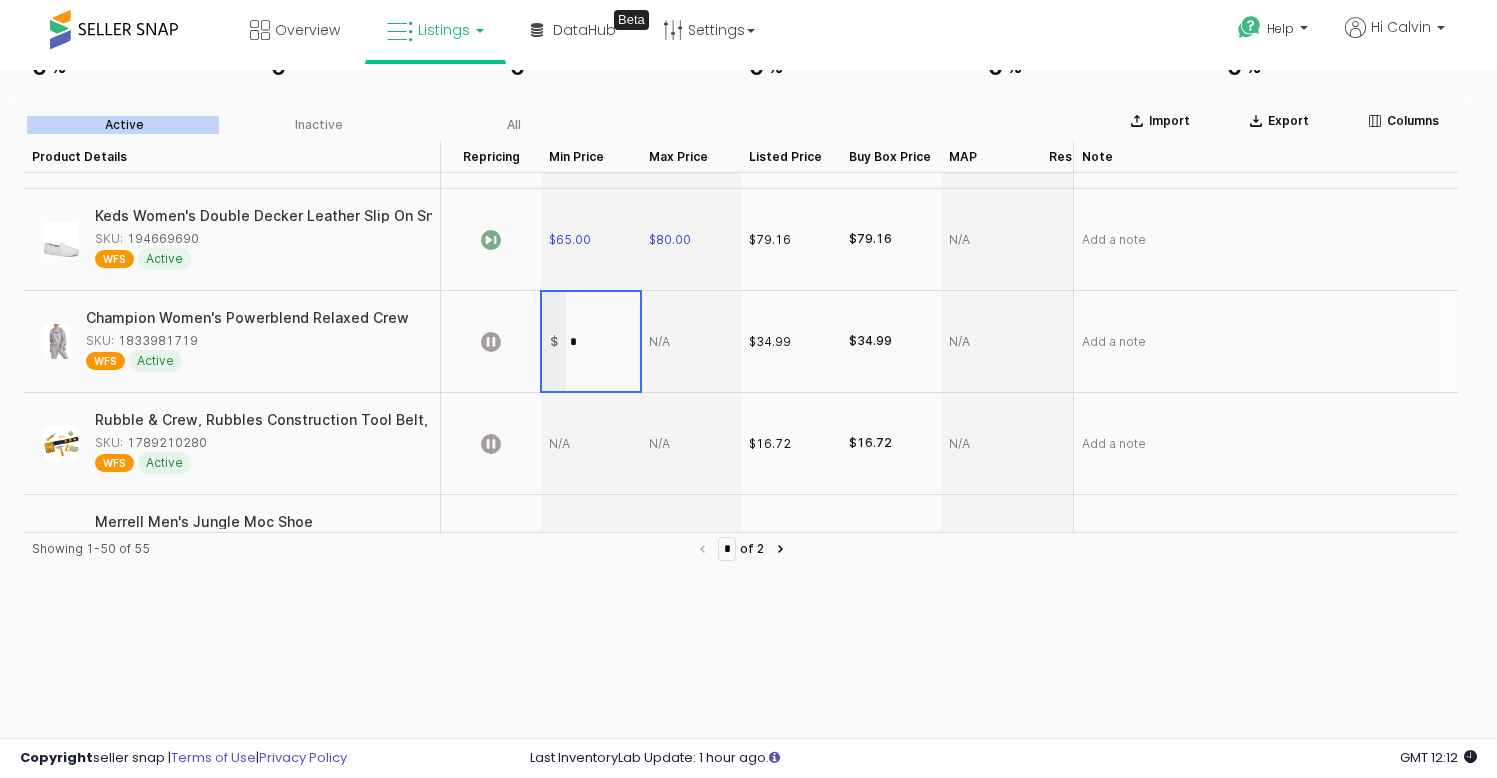 type on "**" 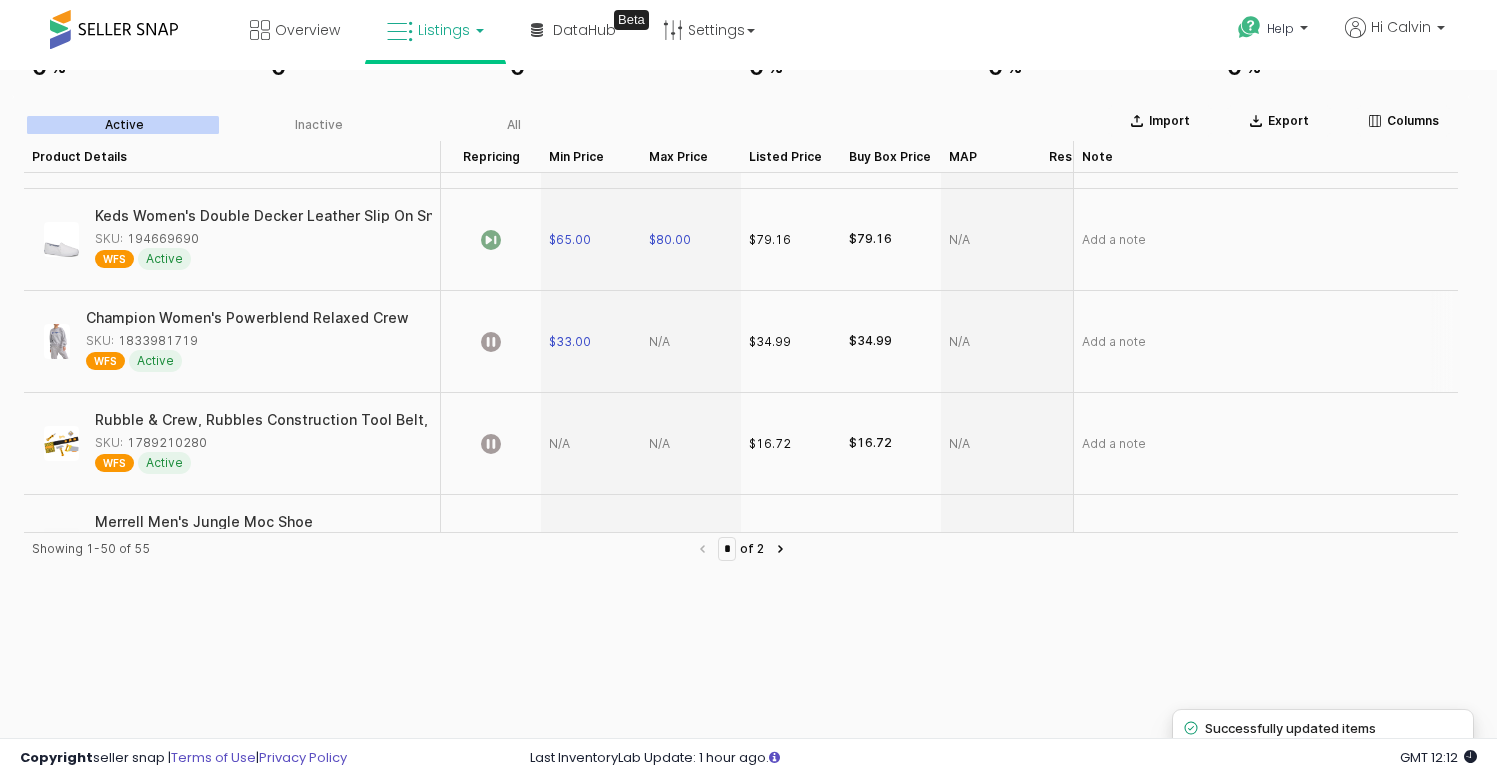 click at bounding box center [691, 342] 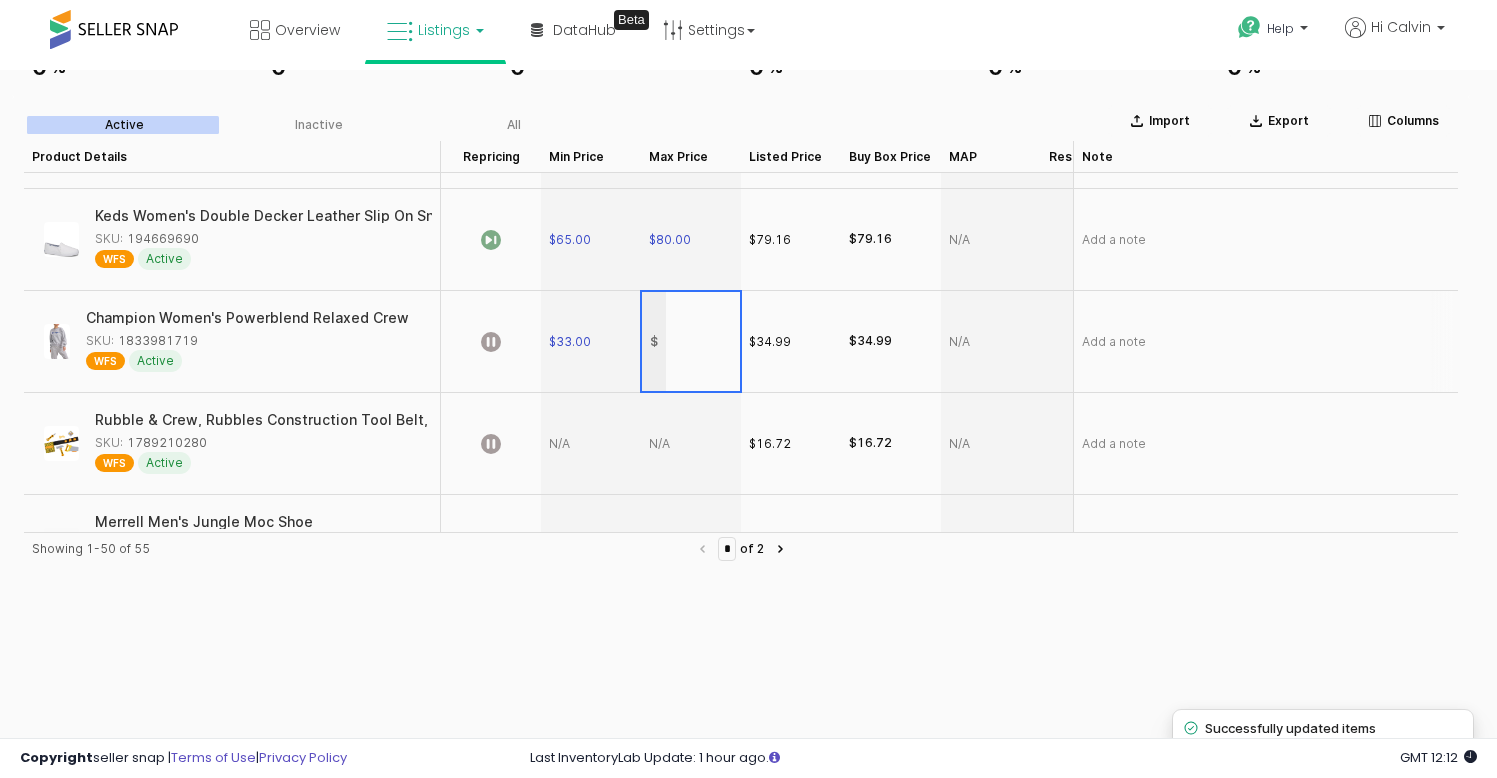 click at bounding box center (703, 342) 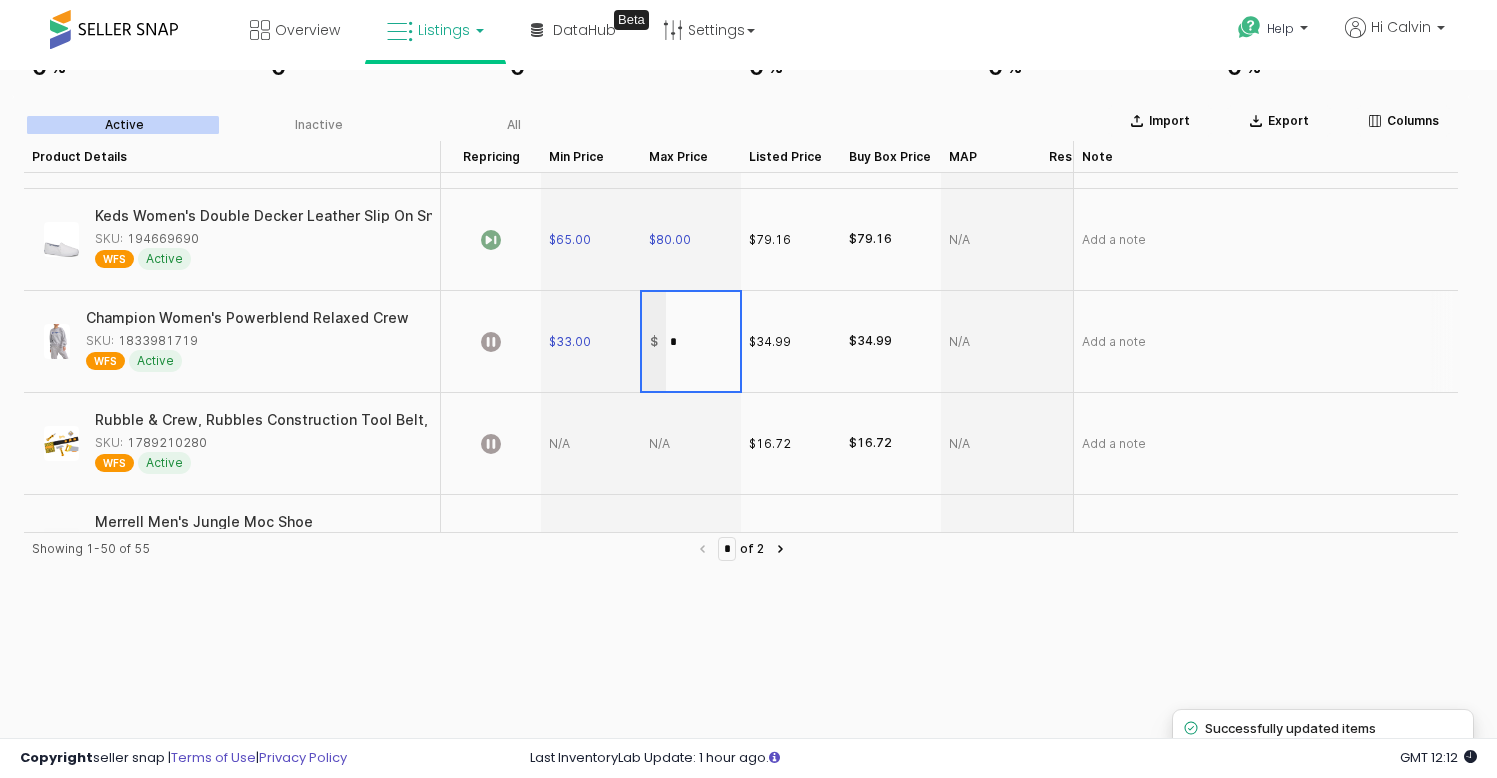 type on "**" 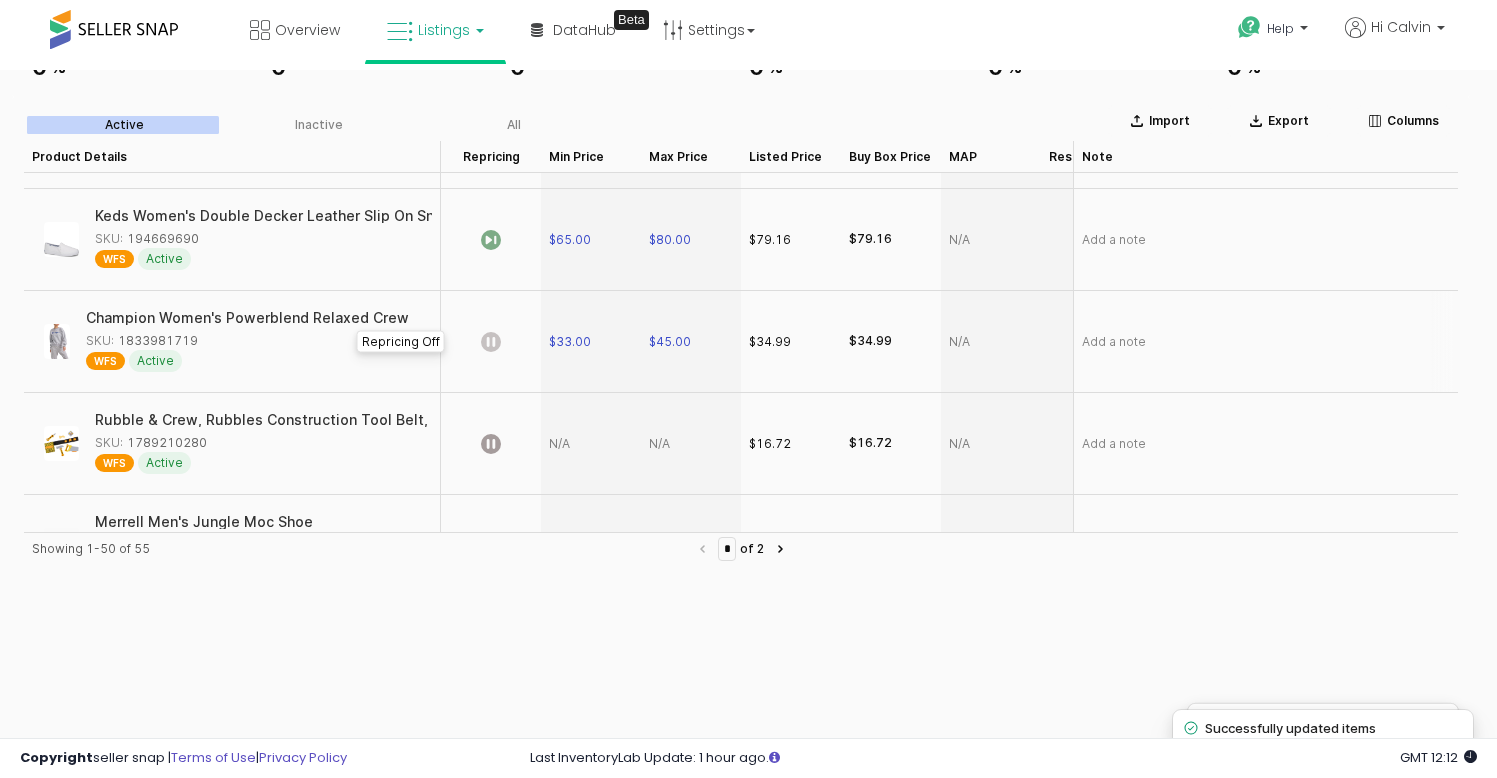 click 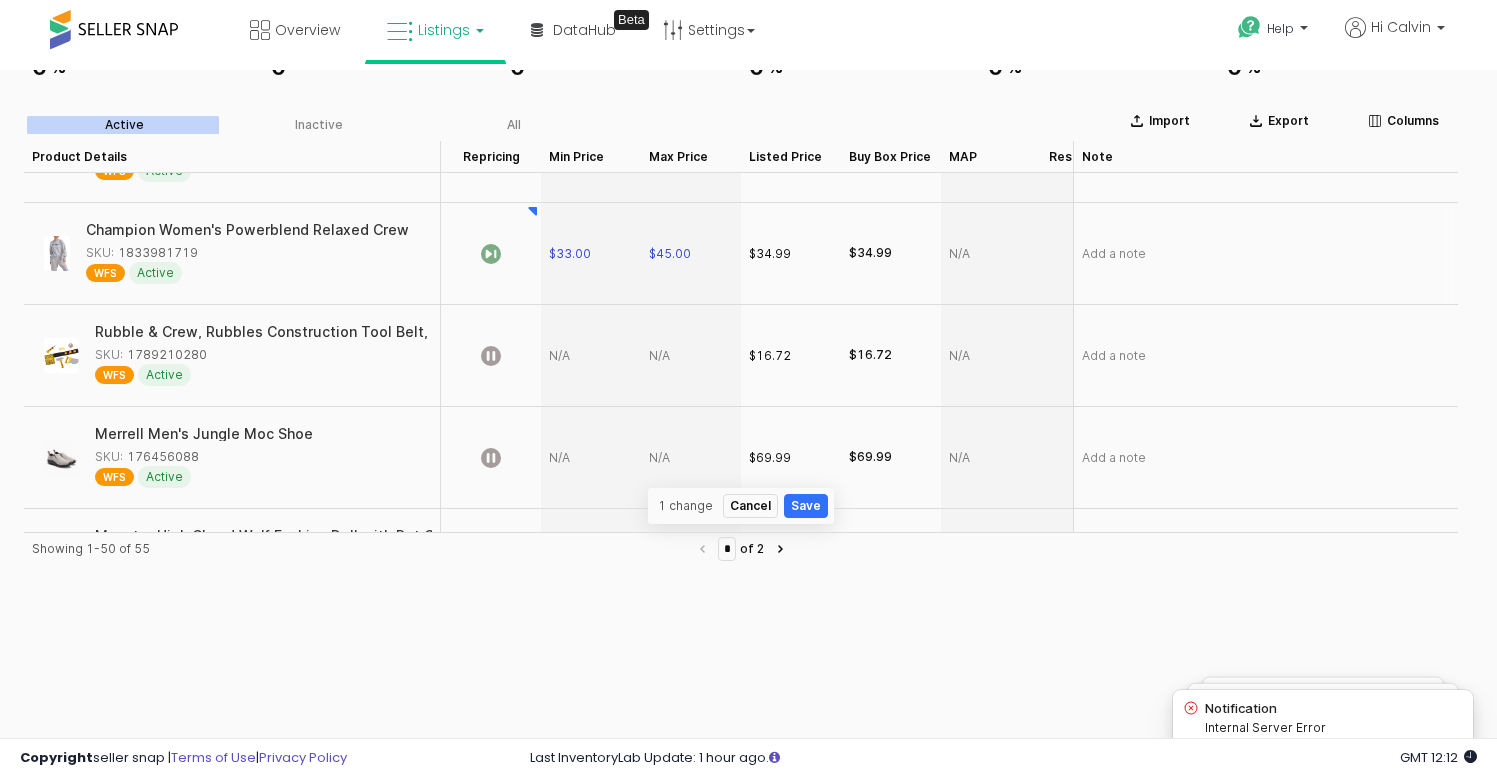 scroll, scrollTop: 4059, scrollLeft: 0, axis: vertical 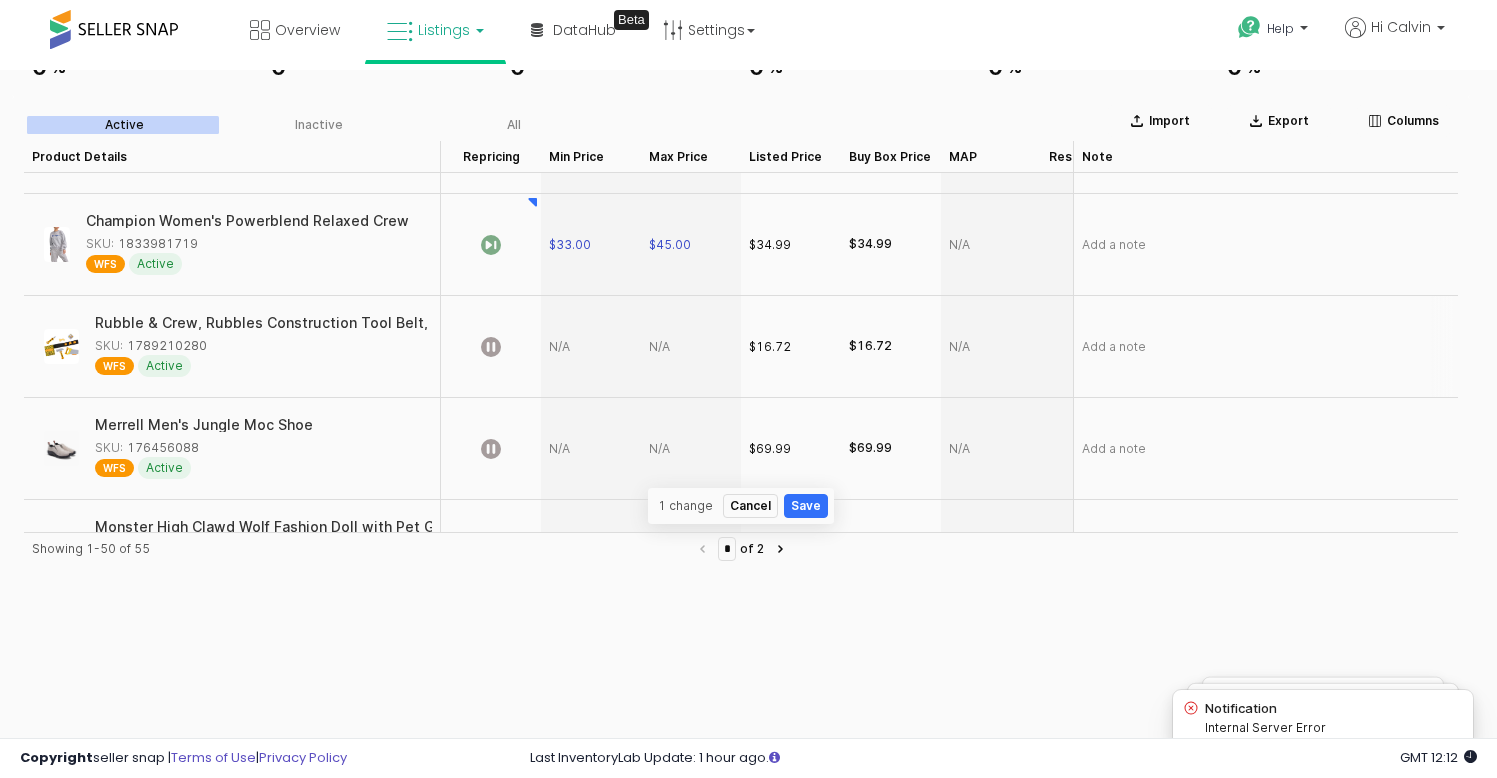 click at bounding box center [591, 347] 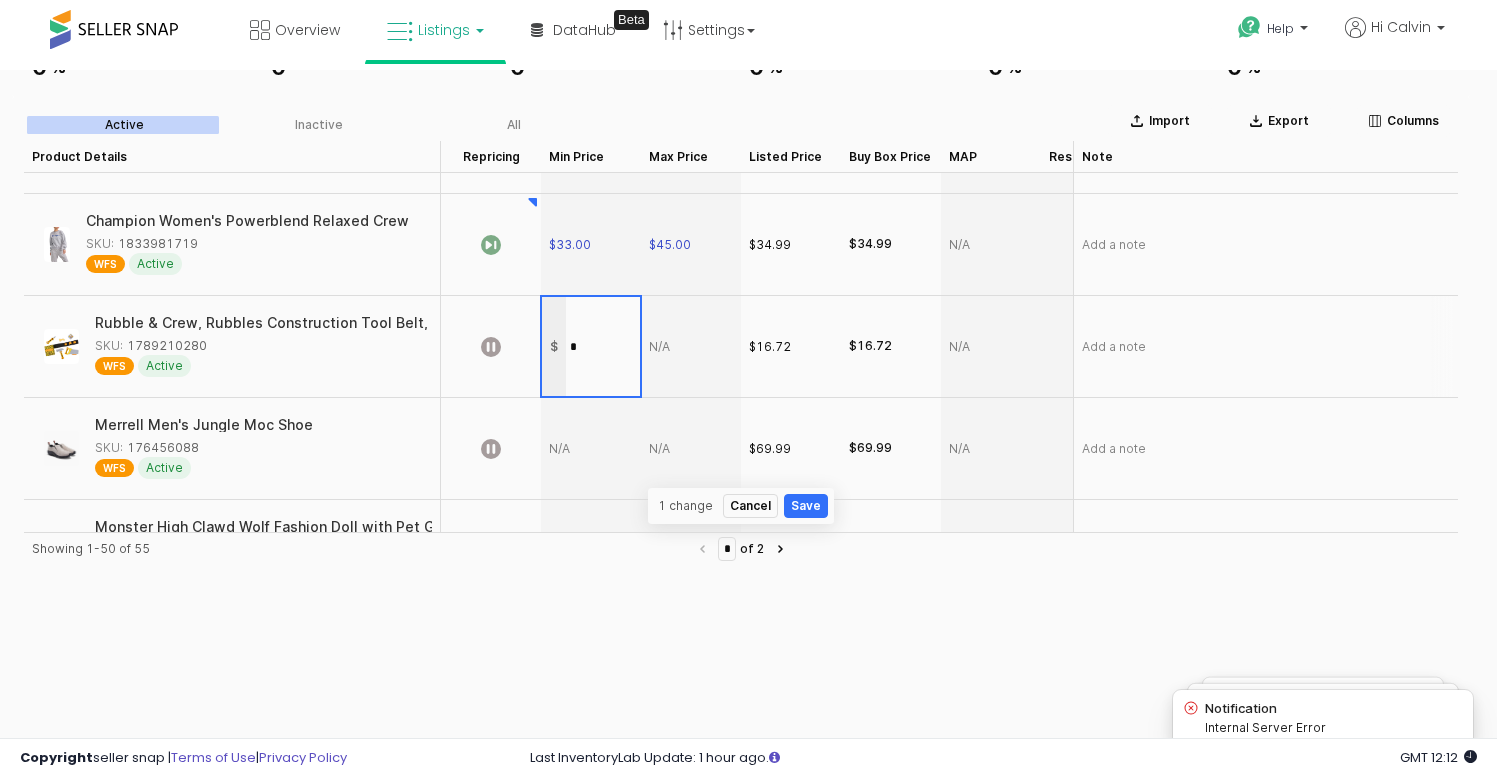 type on "**" 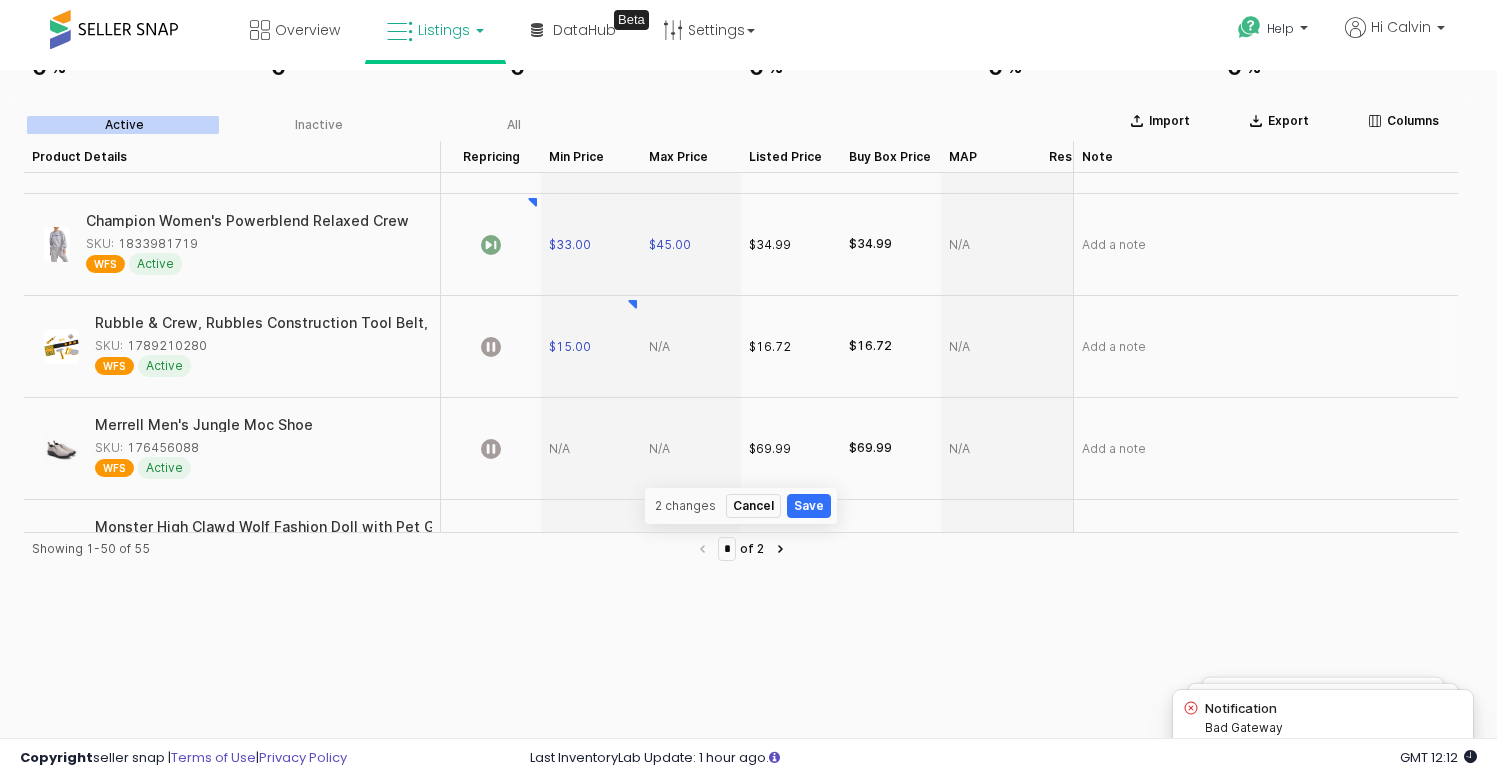 click at bounding box center (691, 347) 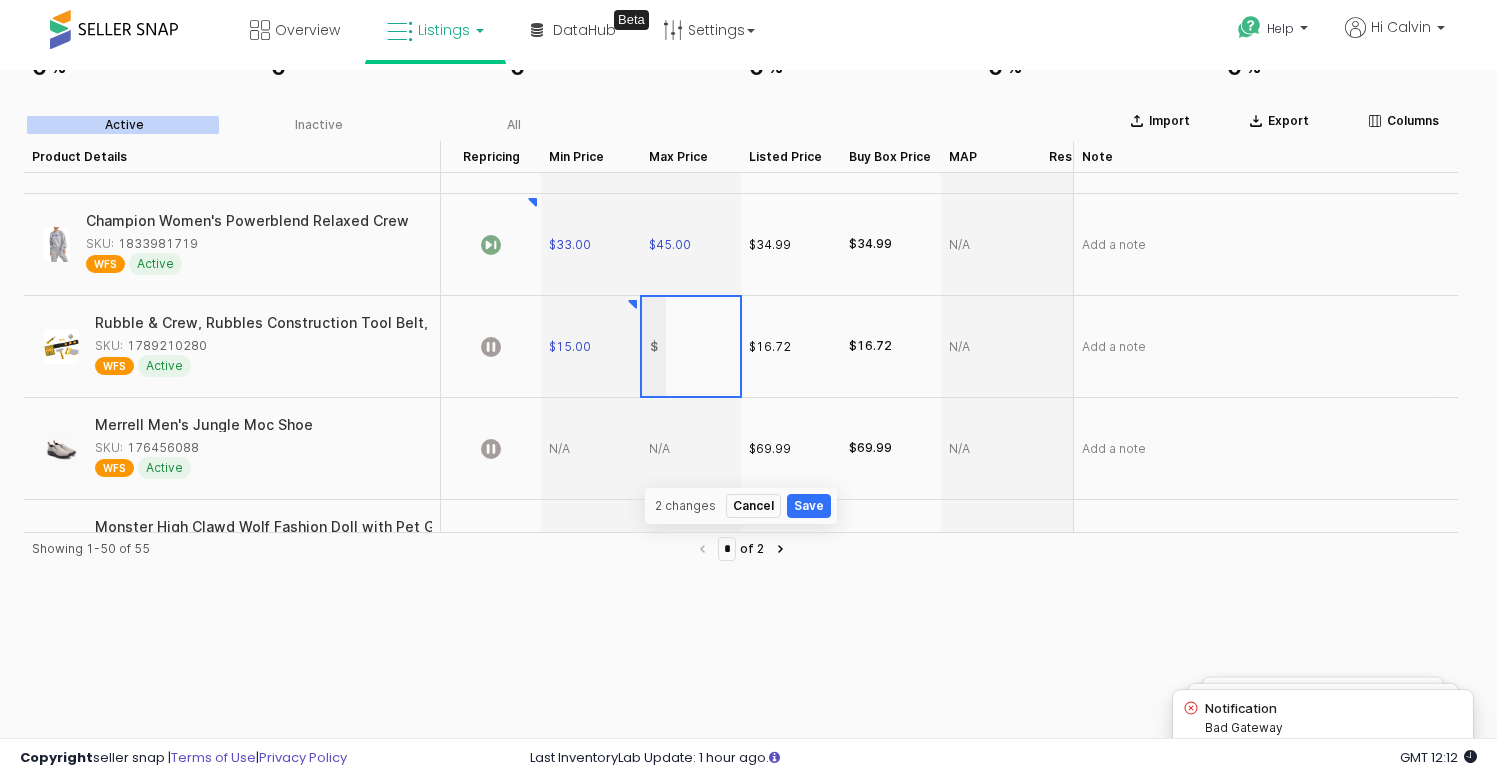type on "*" 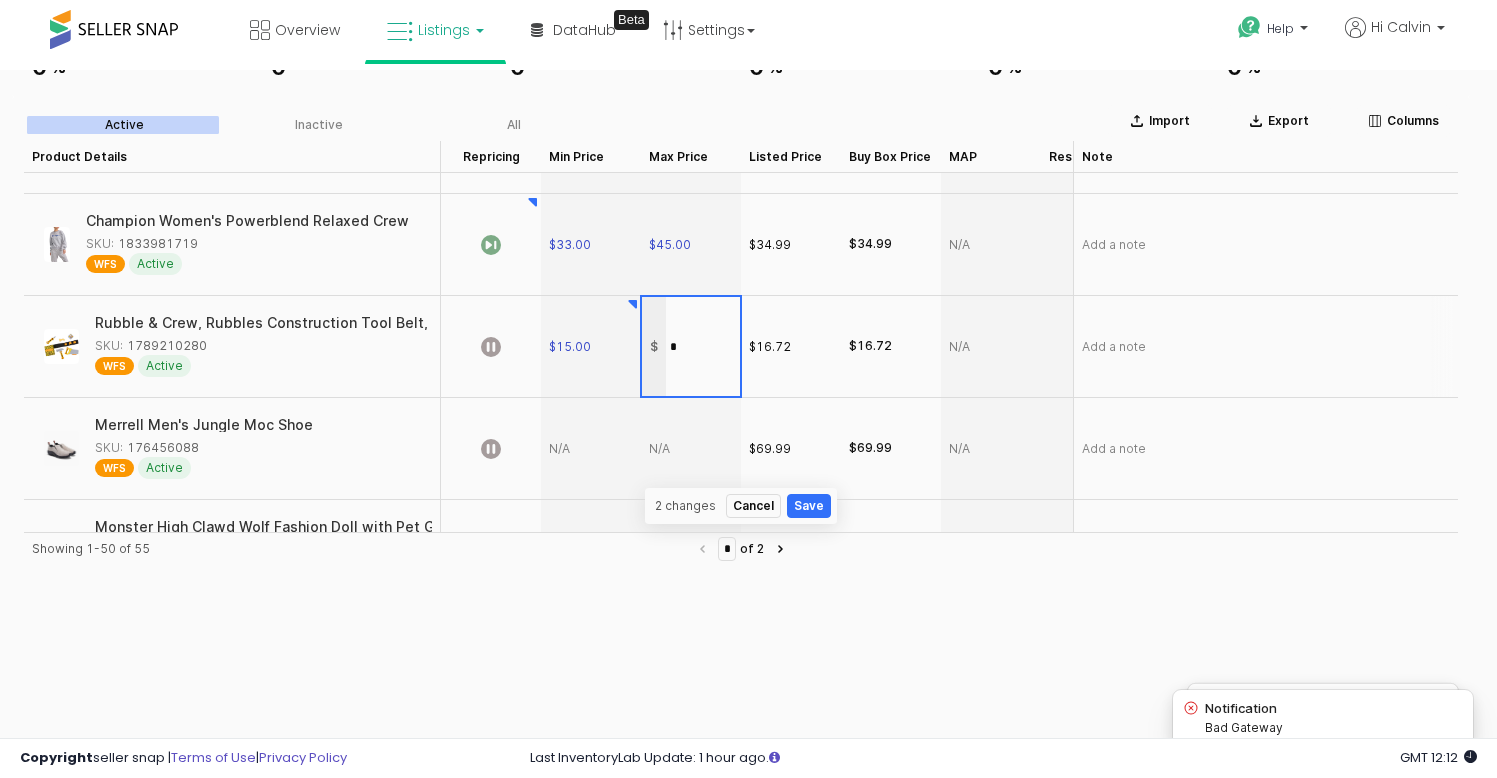 type on "**" 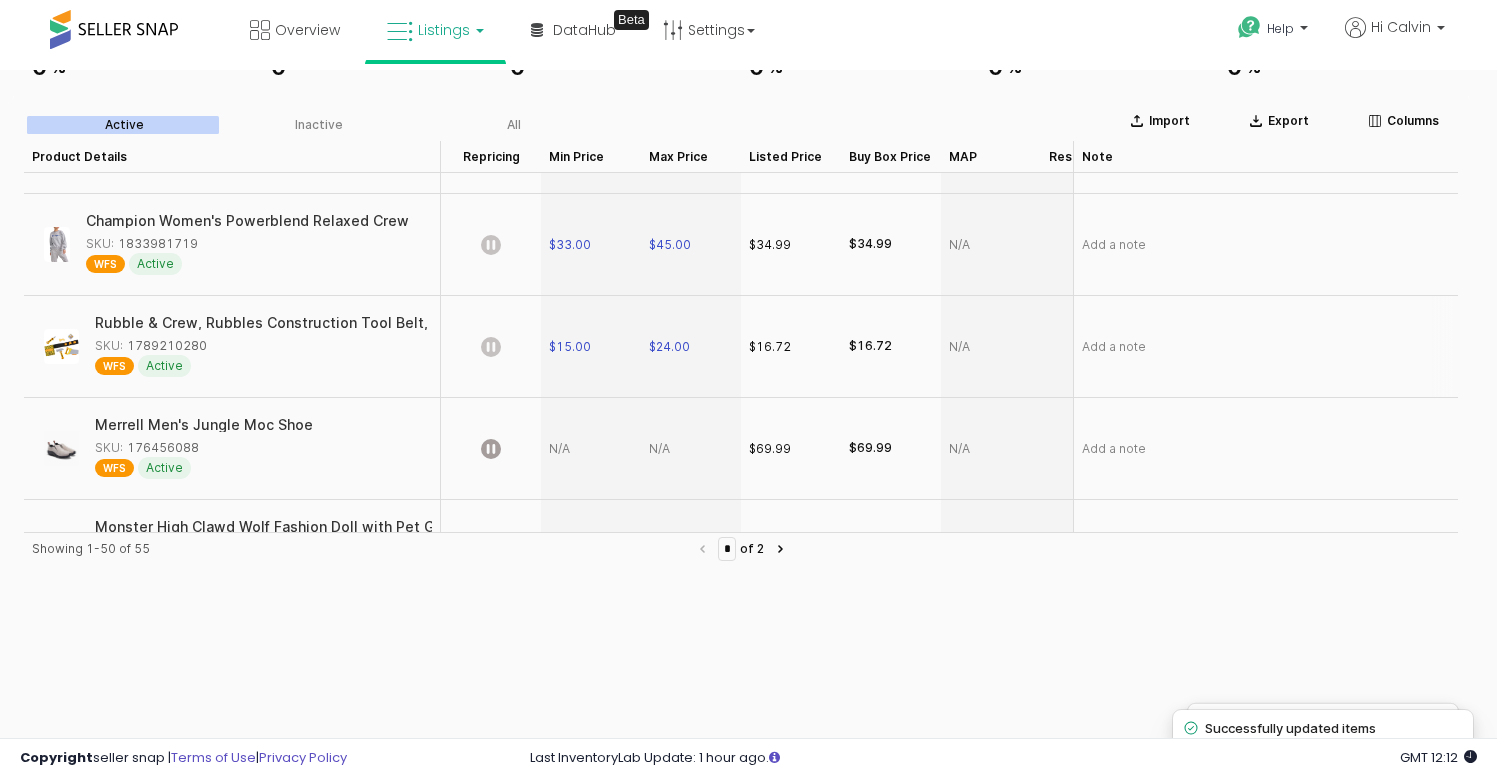 click 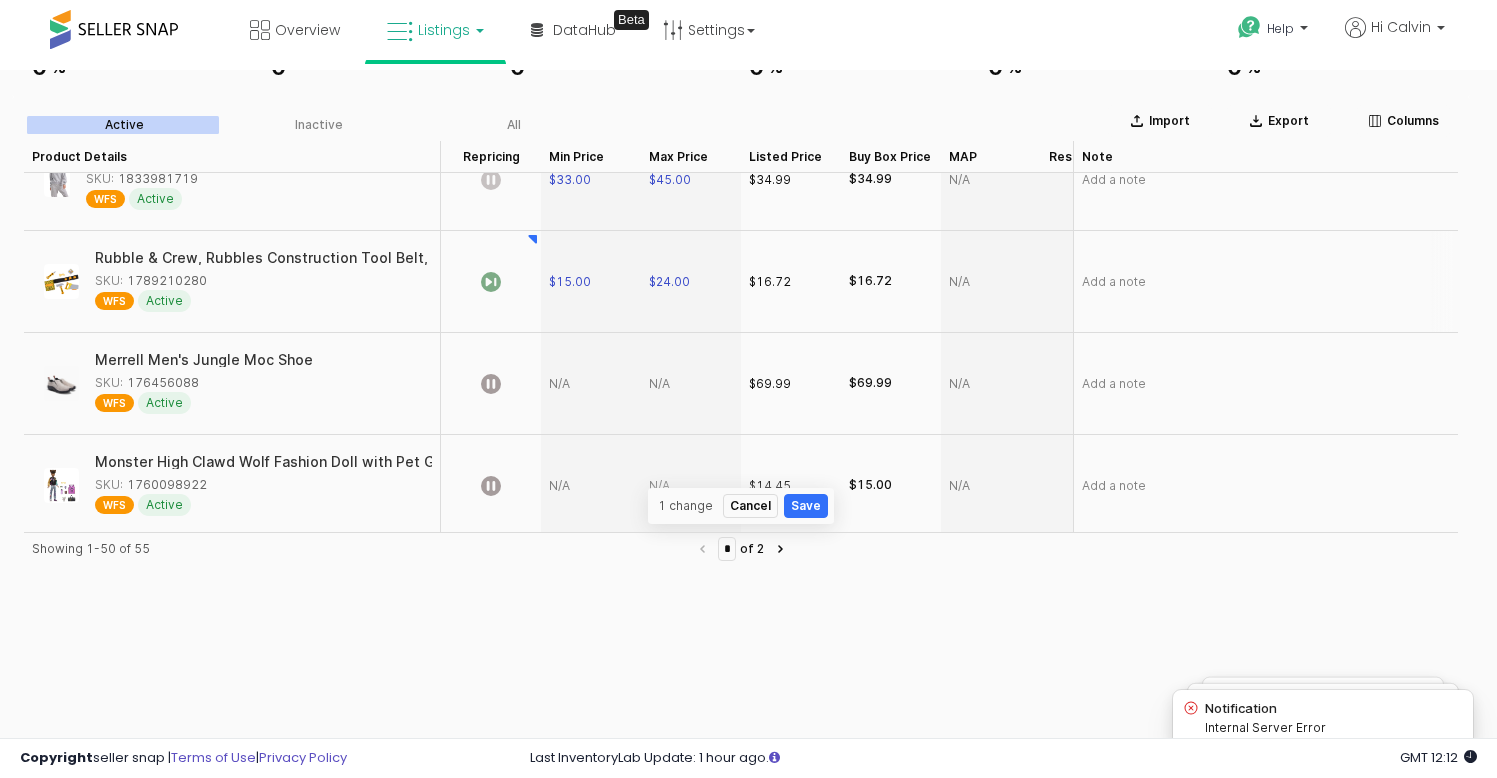 scroll, scrollTop: 4130, scrollLeft: 0, axis: vertical 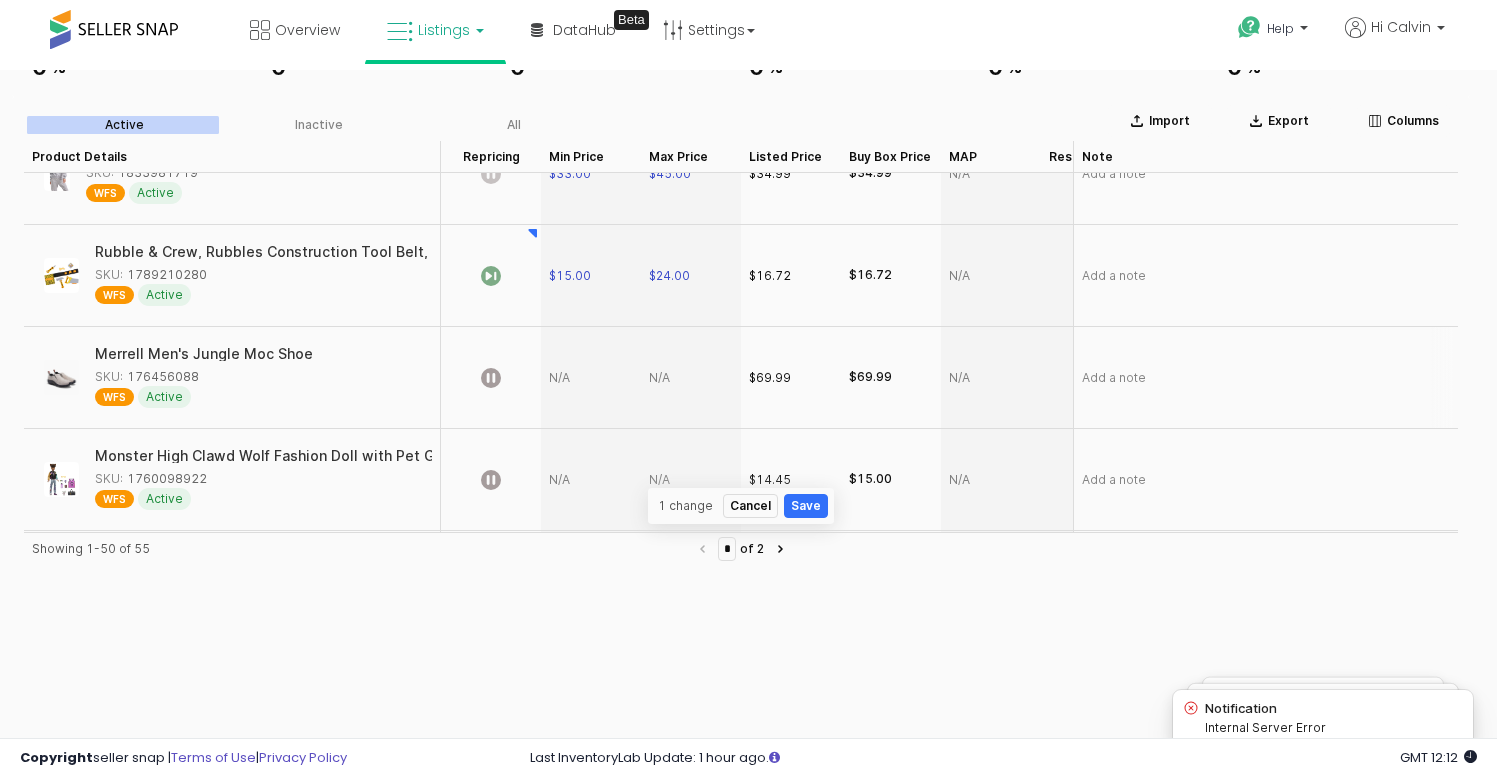 click at bounding box center (591, 378) 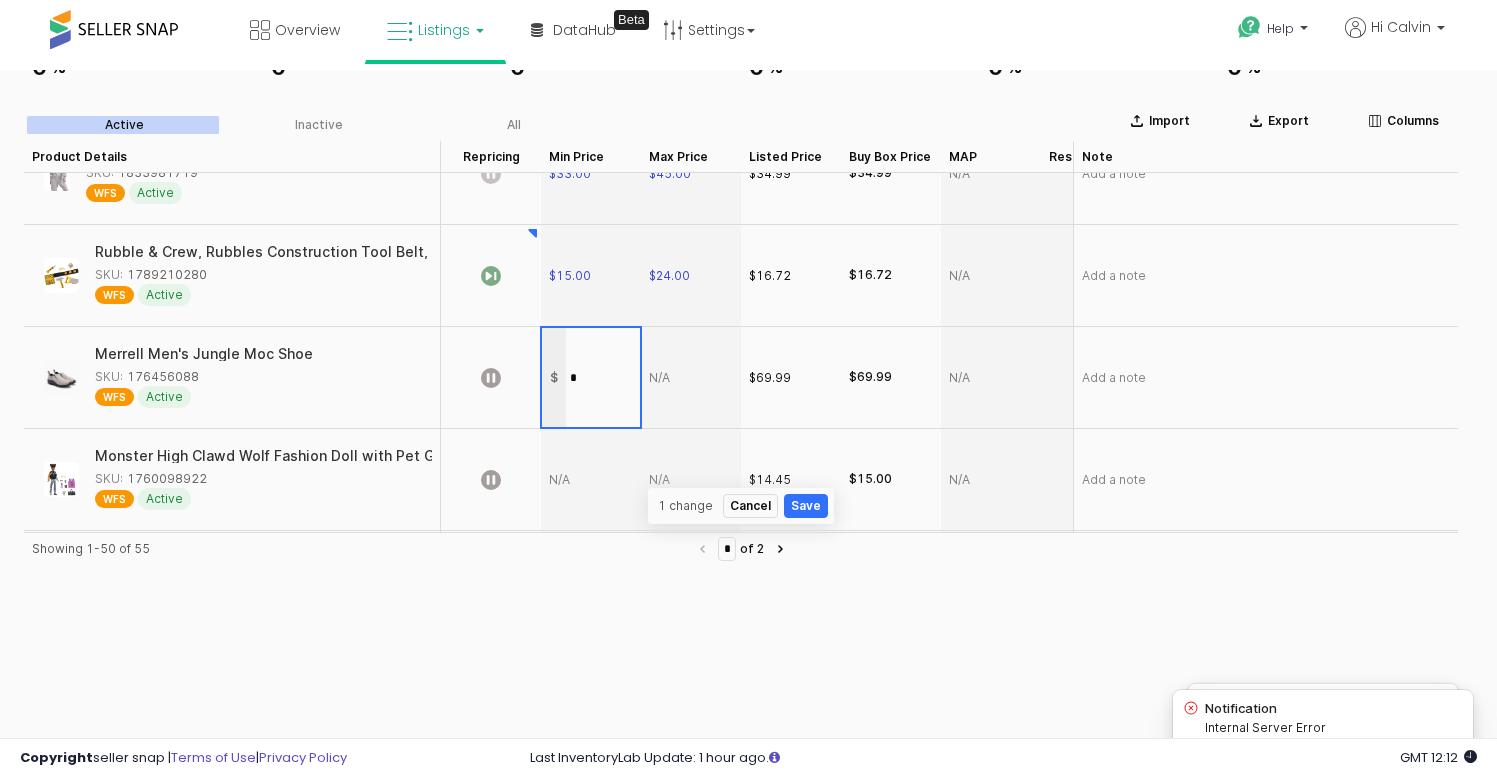 type on "**" 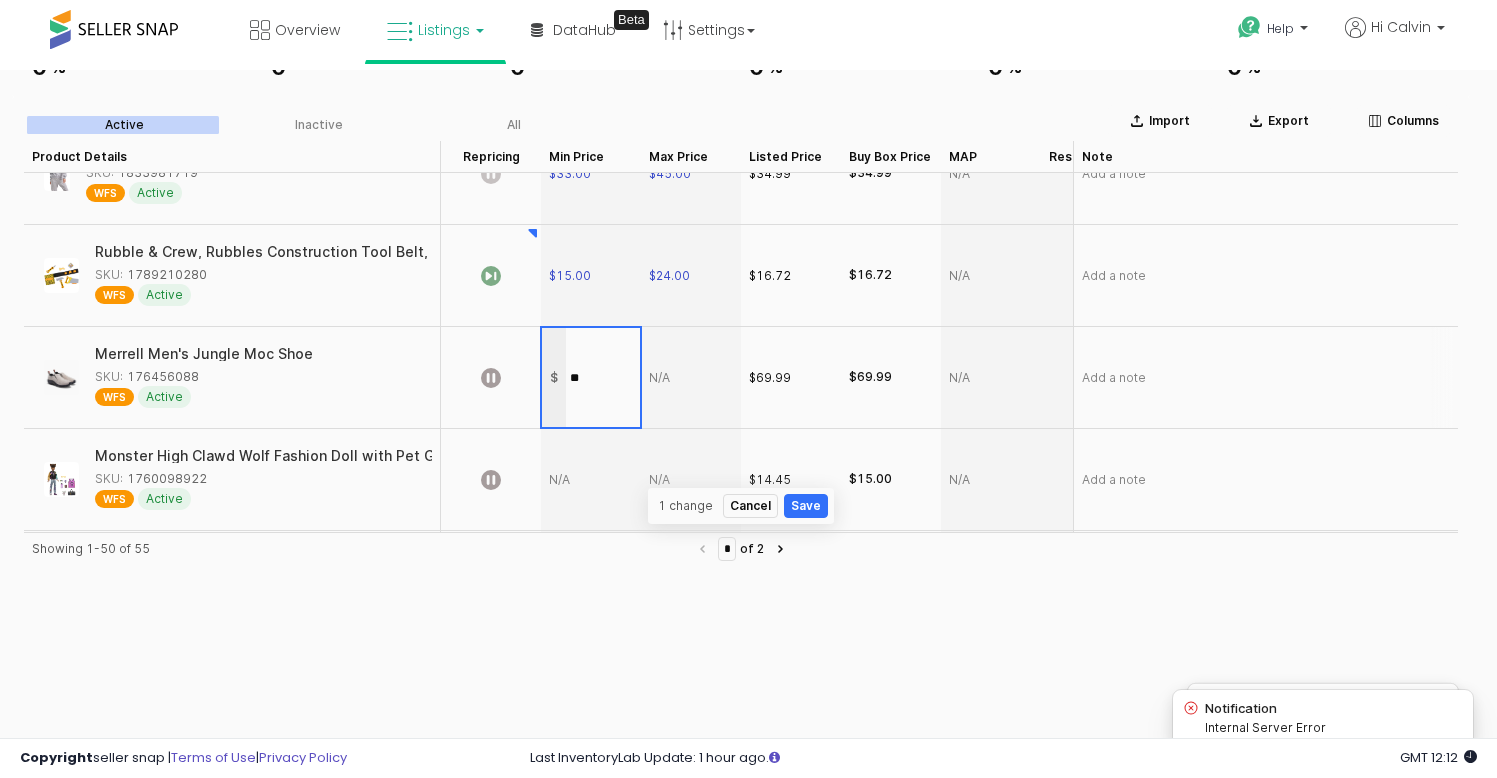 scroll, scrollTop: 4144, scrollLeft: 0, axis: vertical 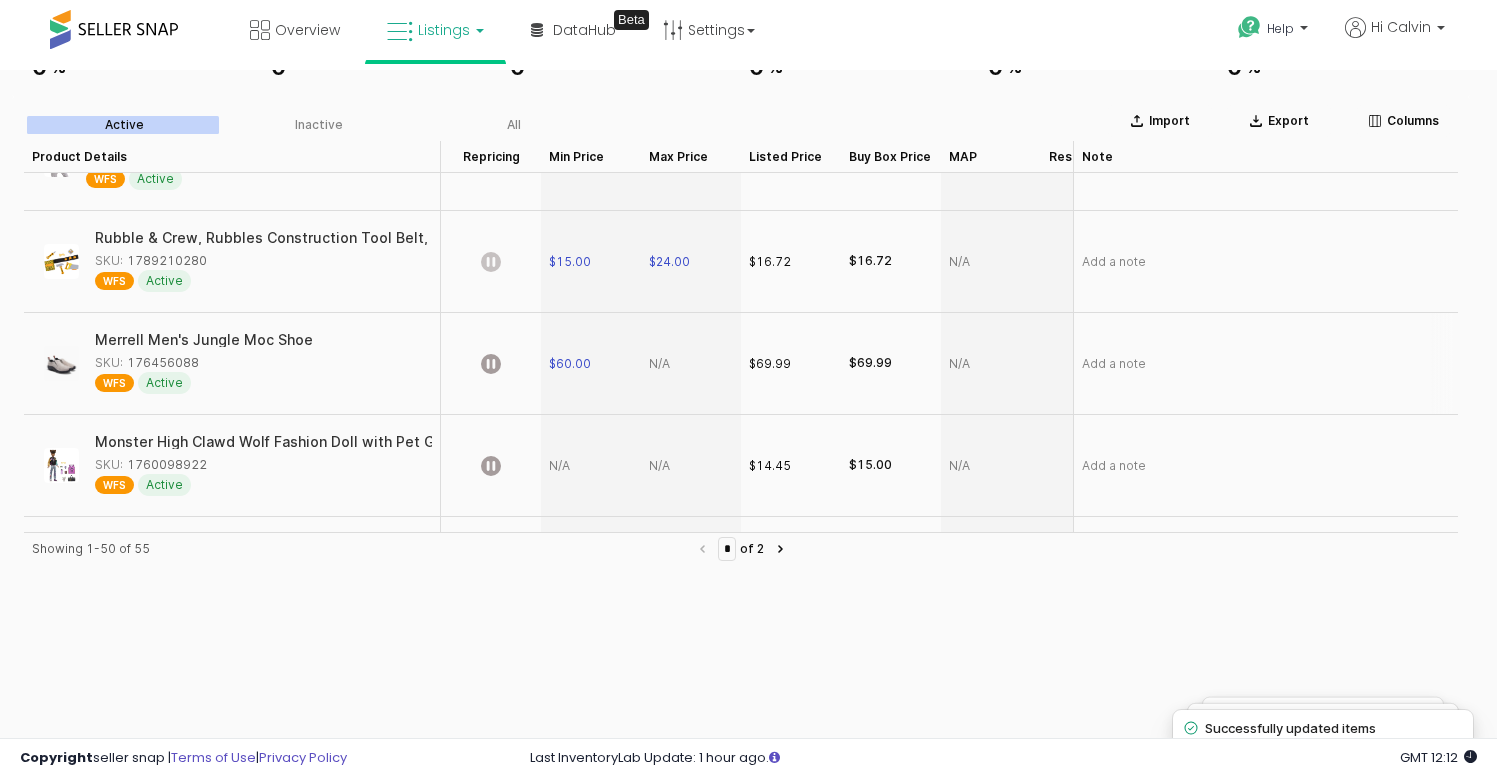 click at bounding box center (691, 364) 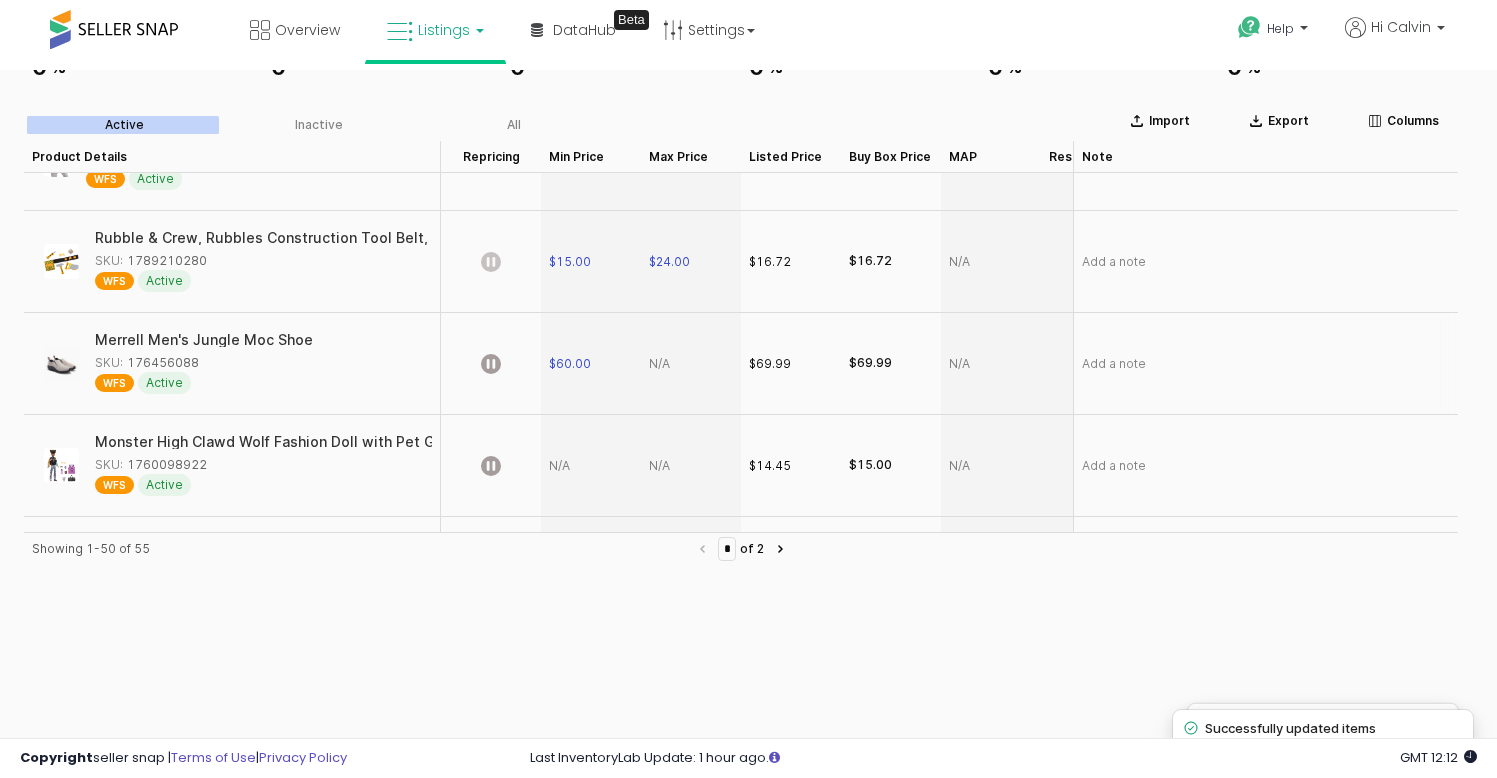 click at bounding box center [691, 364] 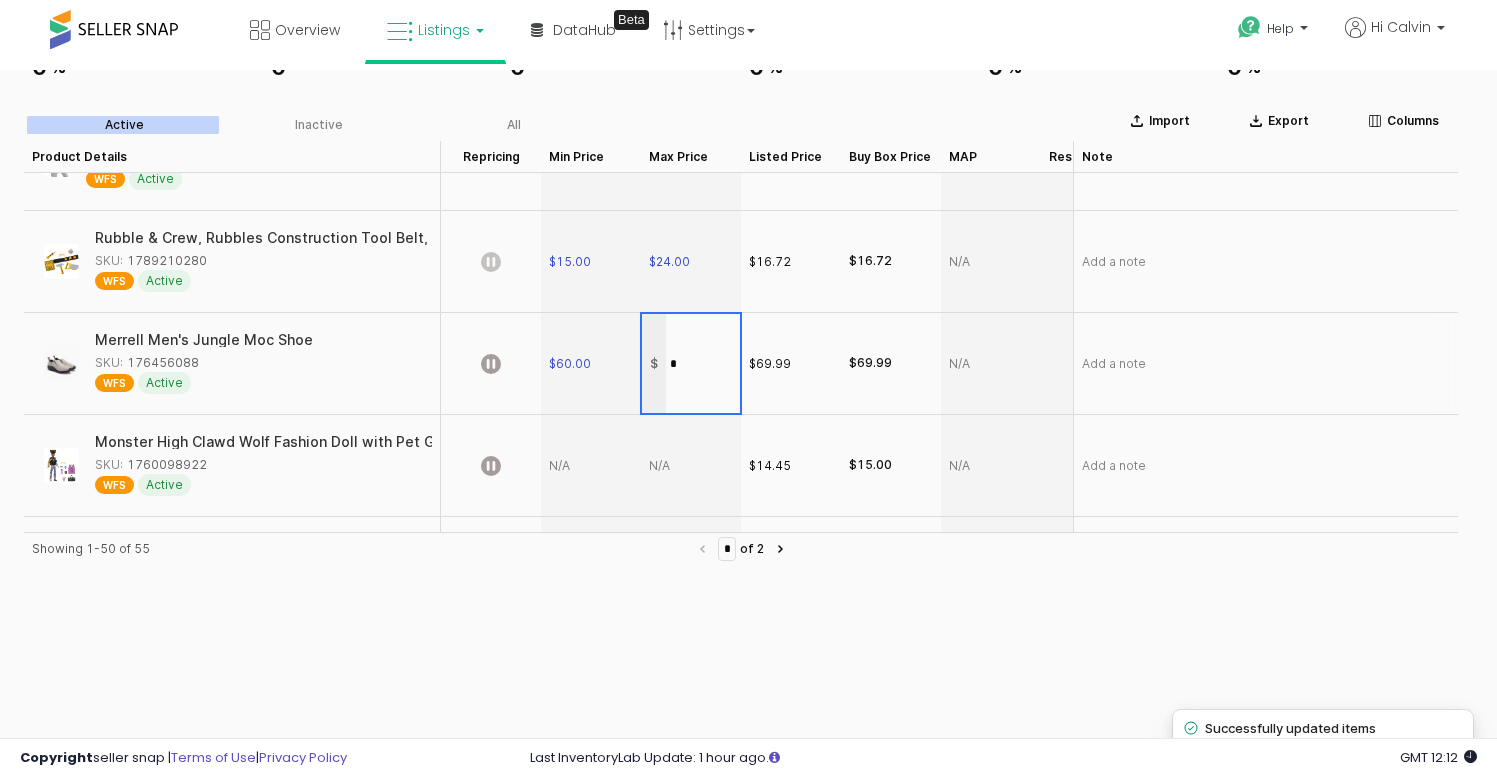 type on "**" 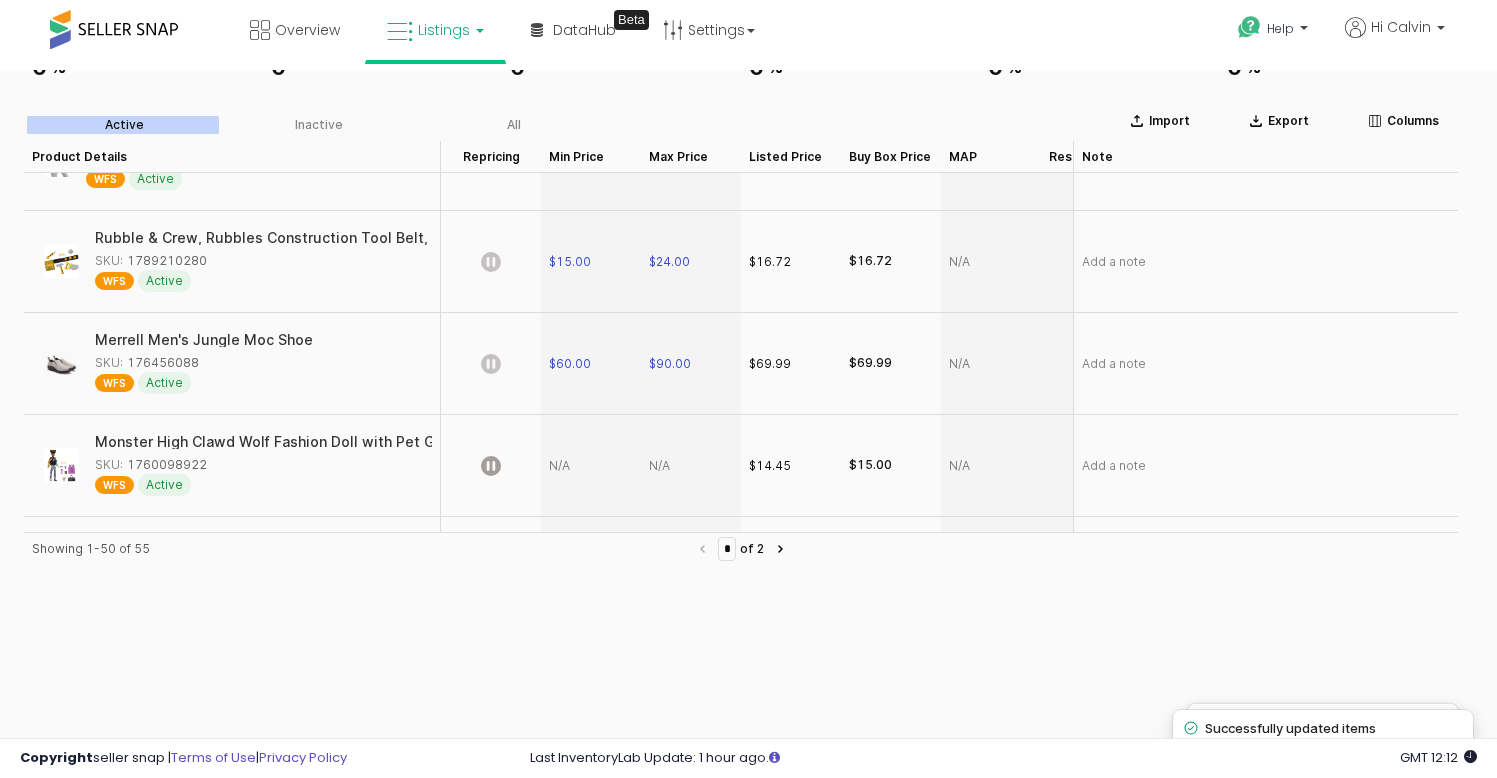 click 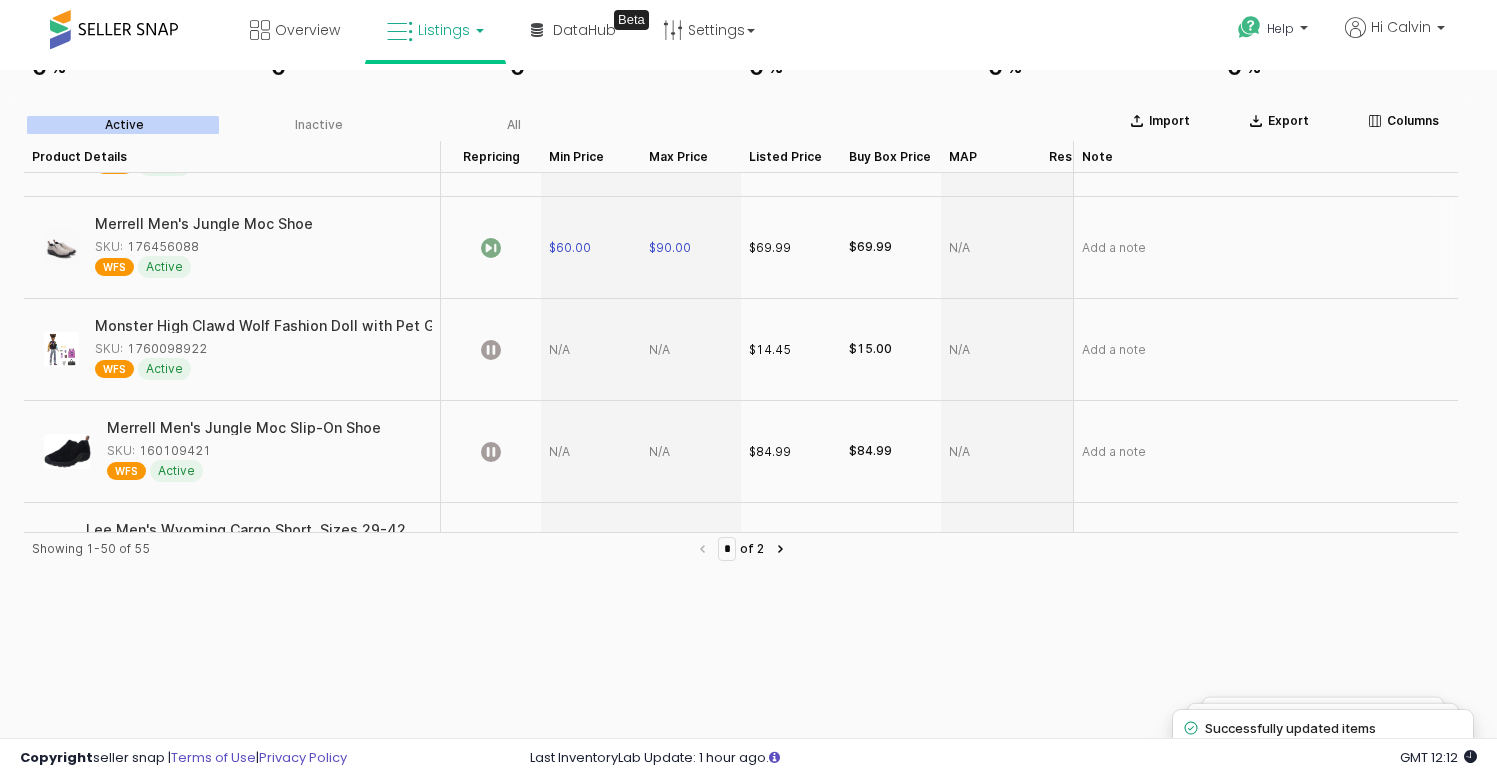 scroll, scrollTop: 4291, scrollLeft: 0, axis: vertical 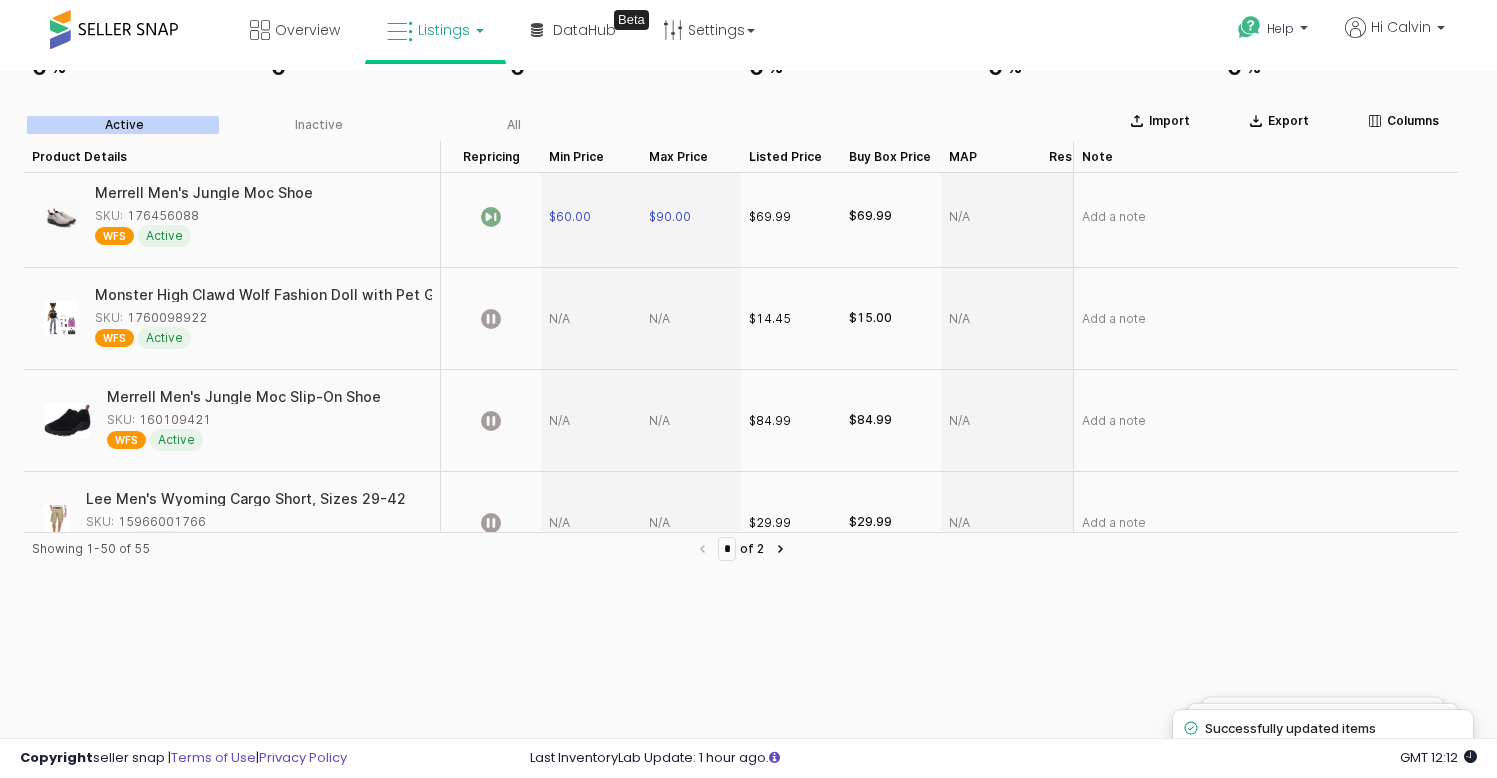 click at bounding box center [591, 319] 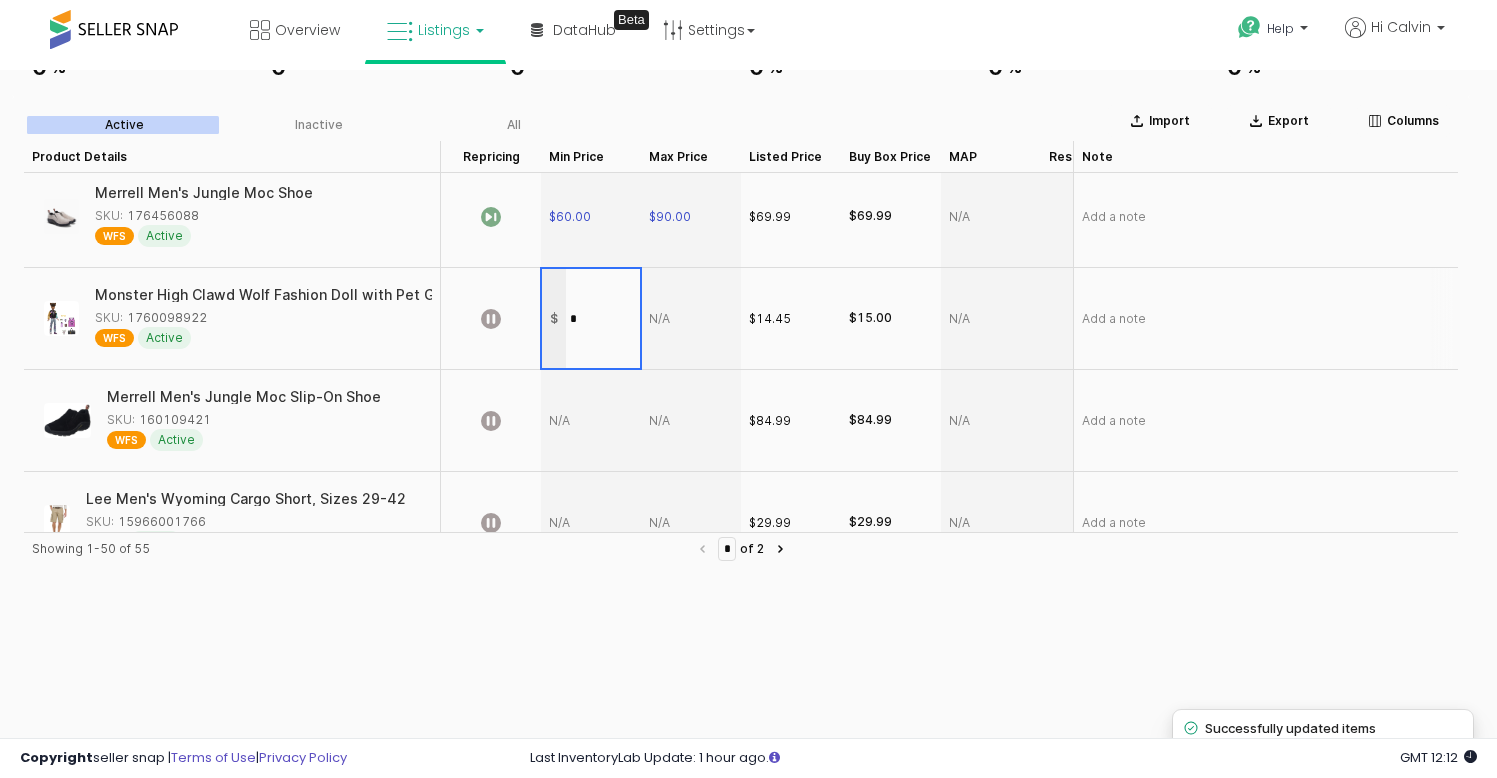 type on "**" 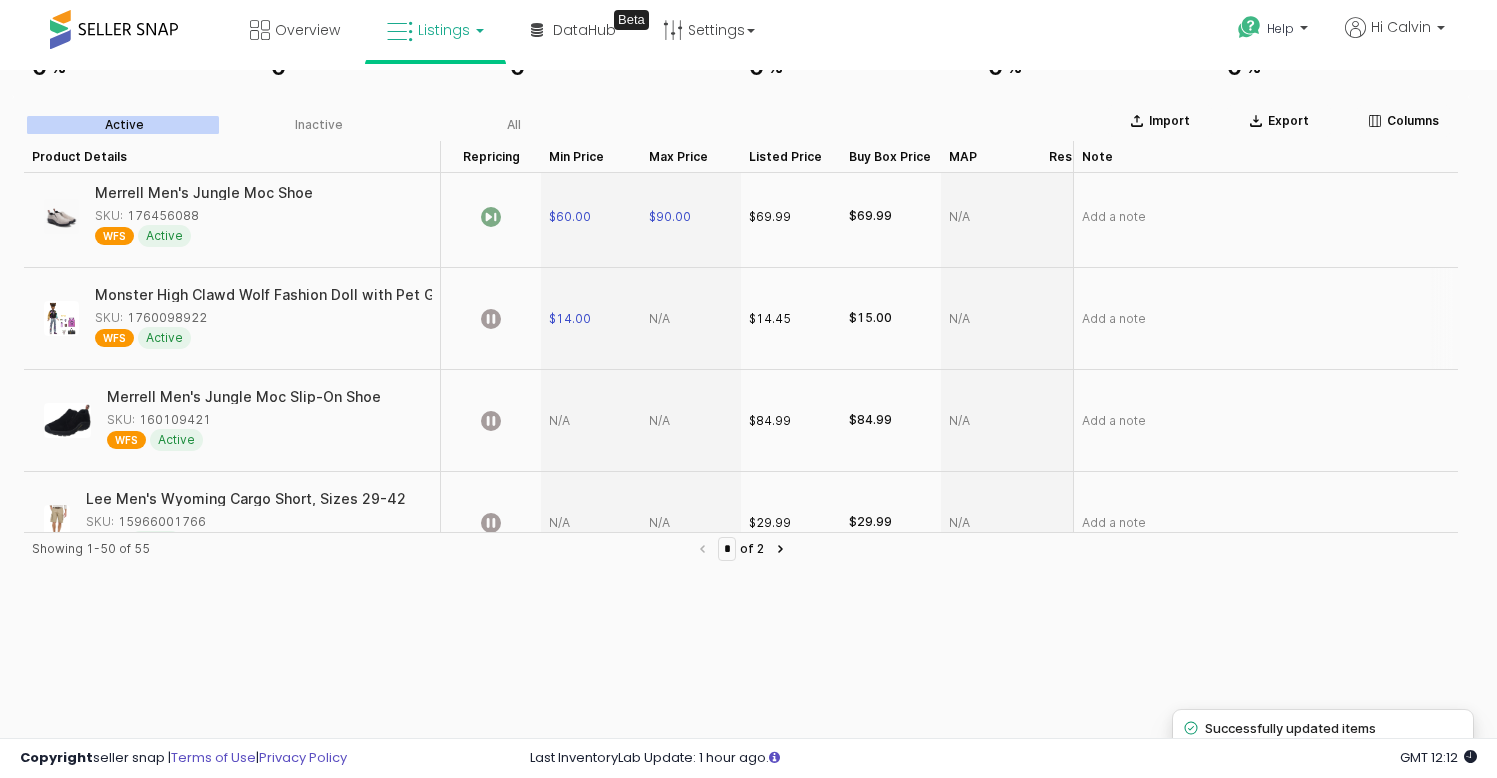 click at bounding box center (691, 319) 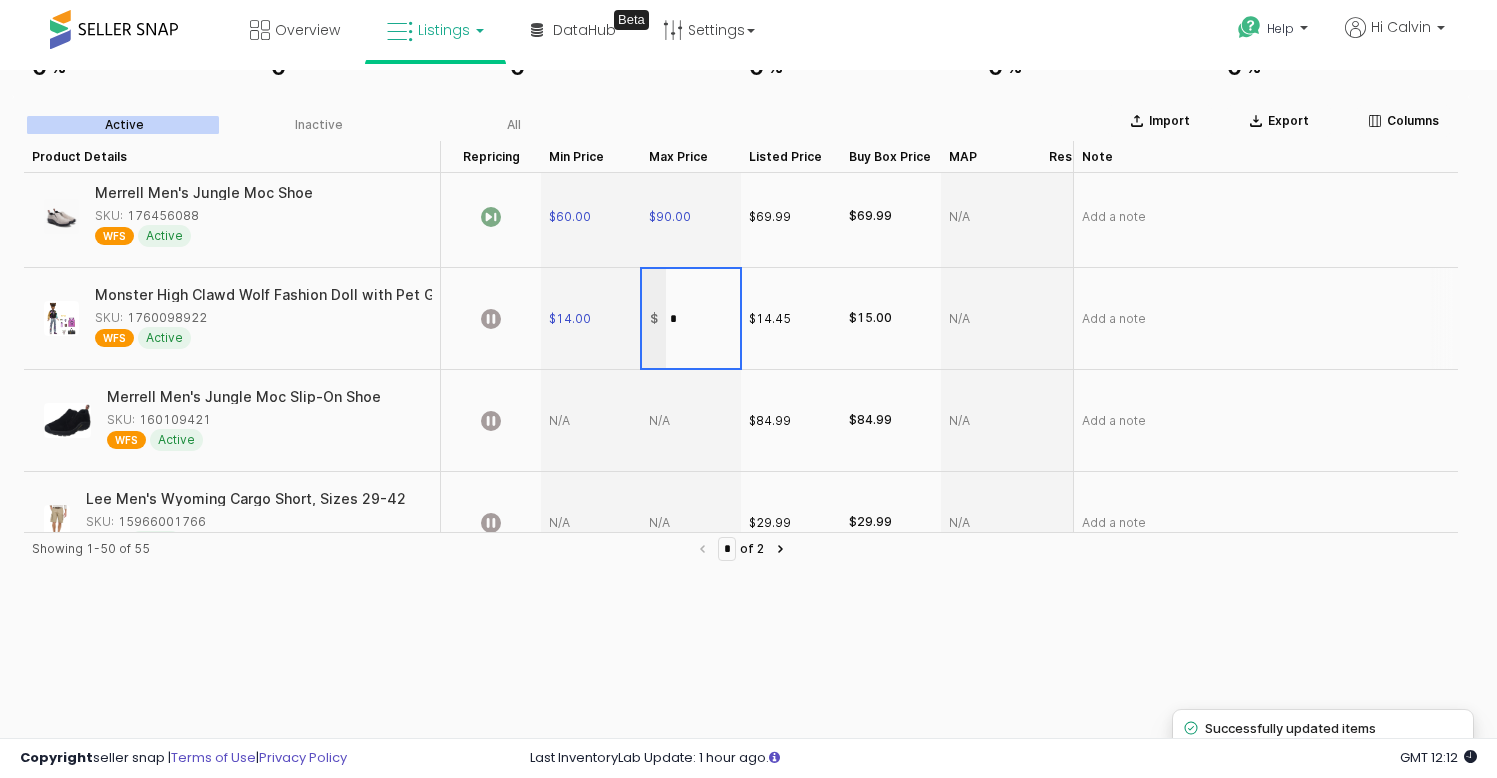 type on "**" 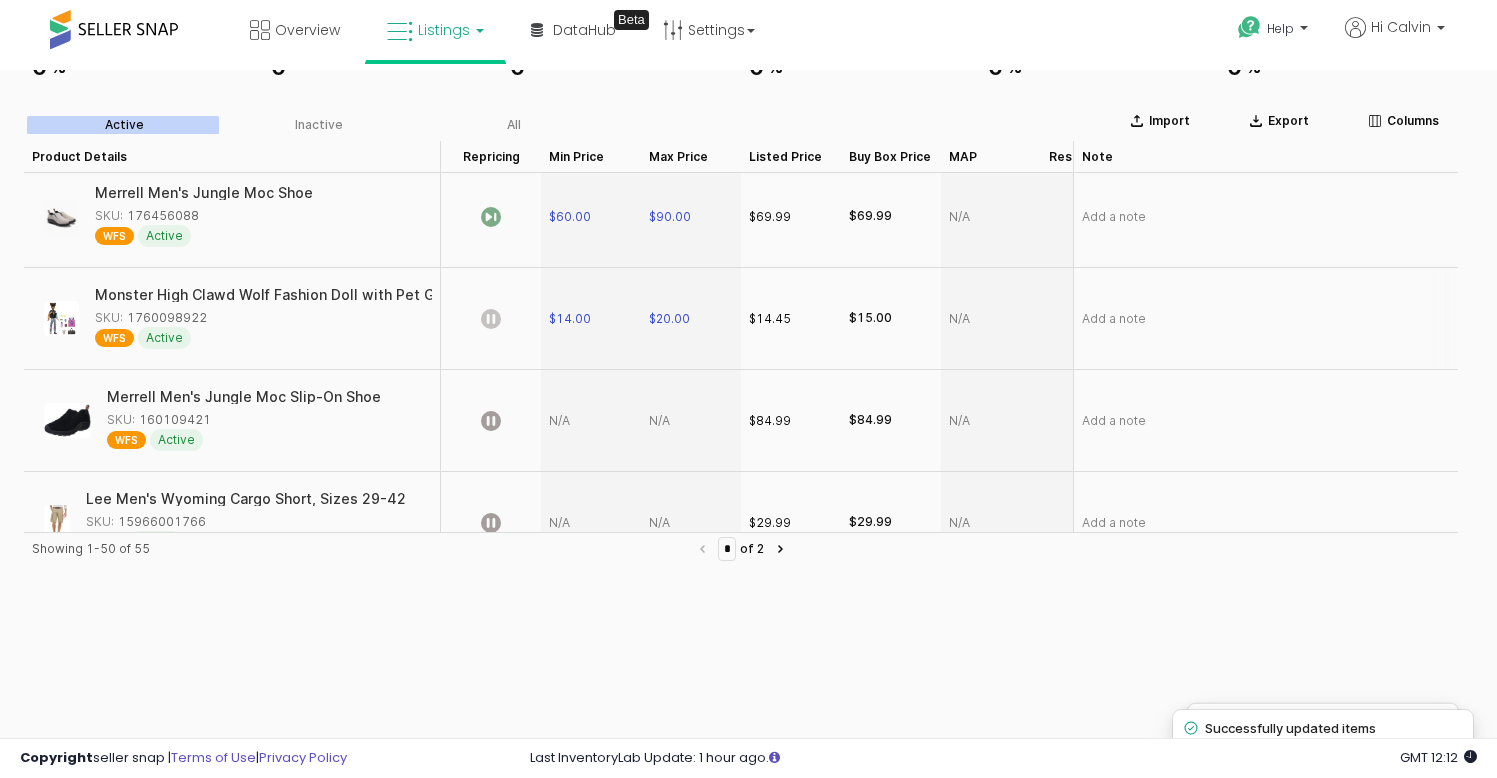 click 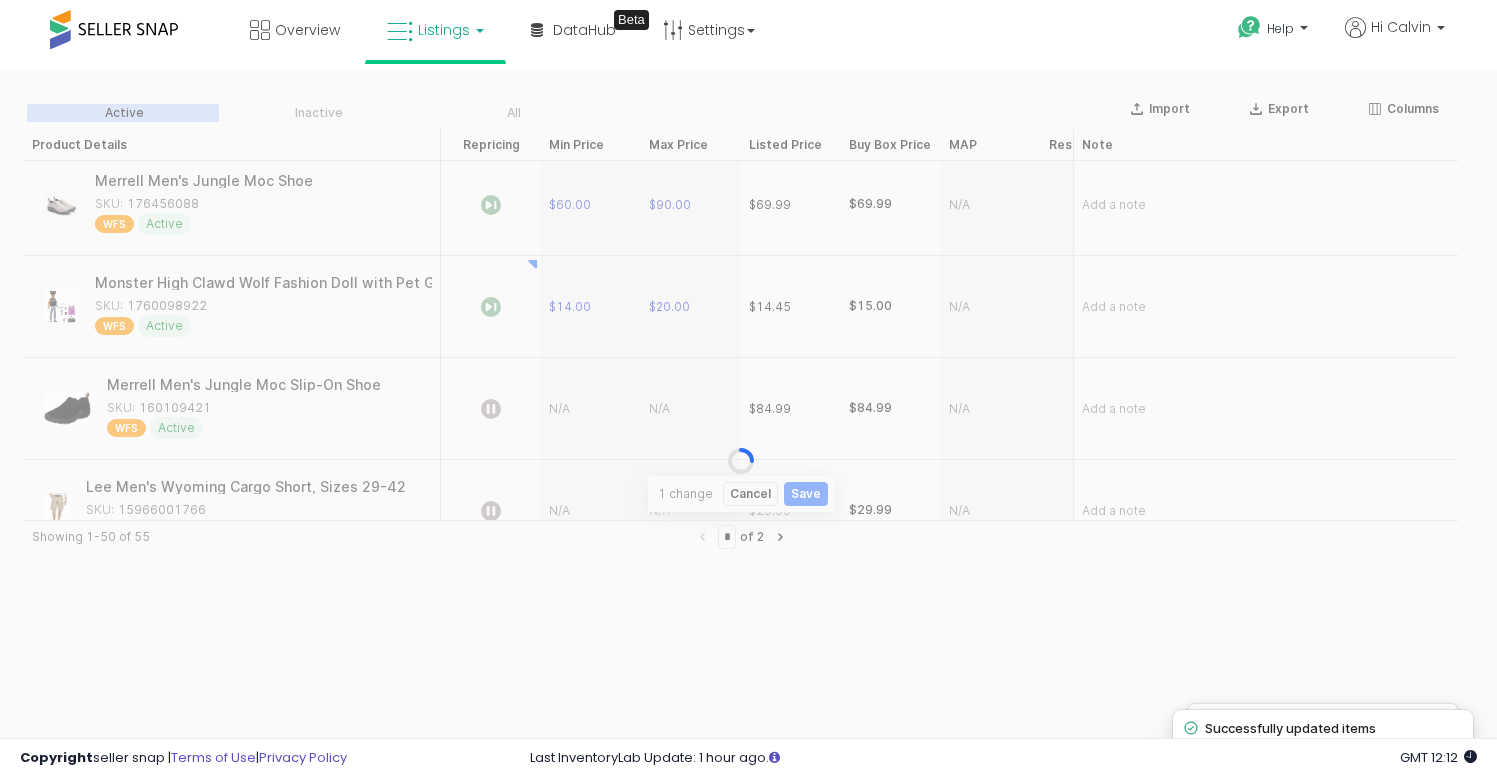 scroll, scrollTop: 219, scrollLeft: 0, axis: vertical 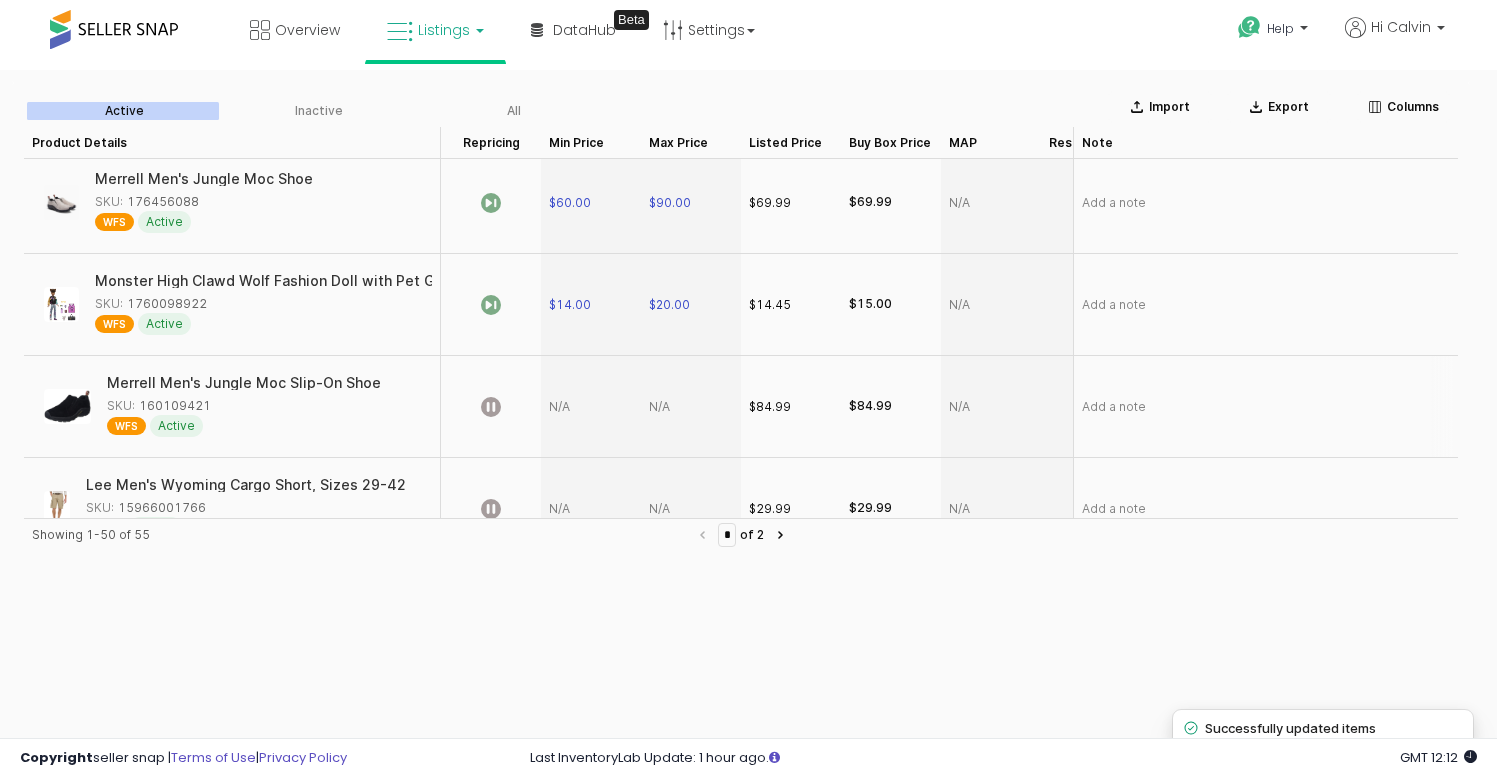 click at bounding box center (591, 407) 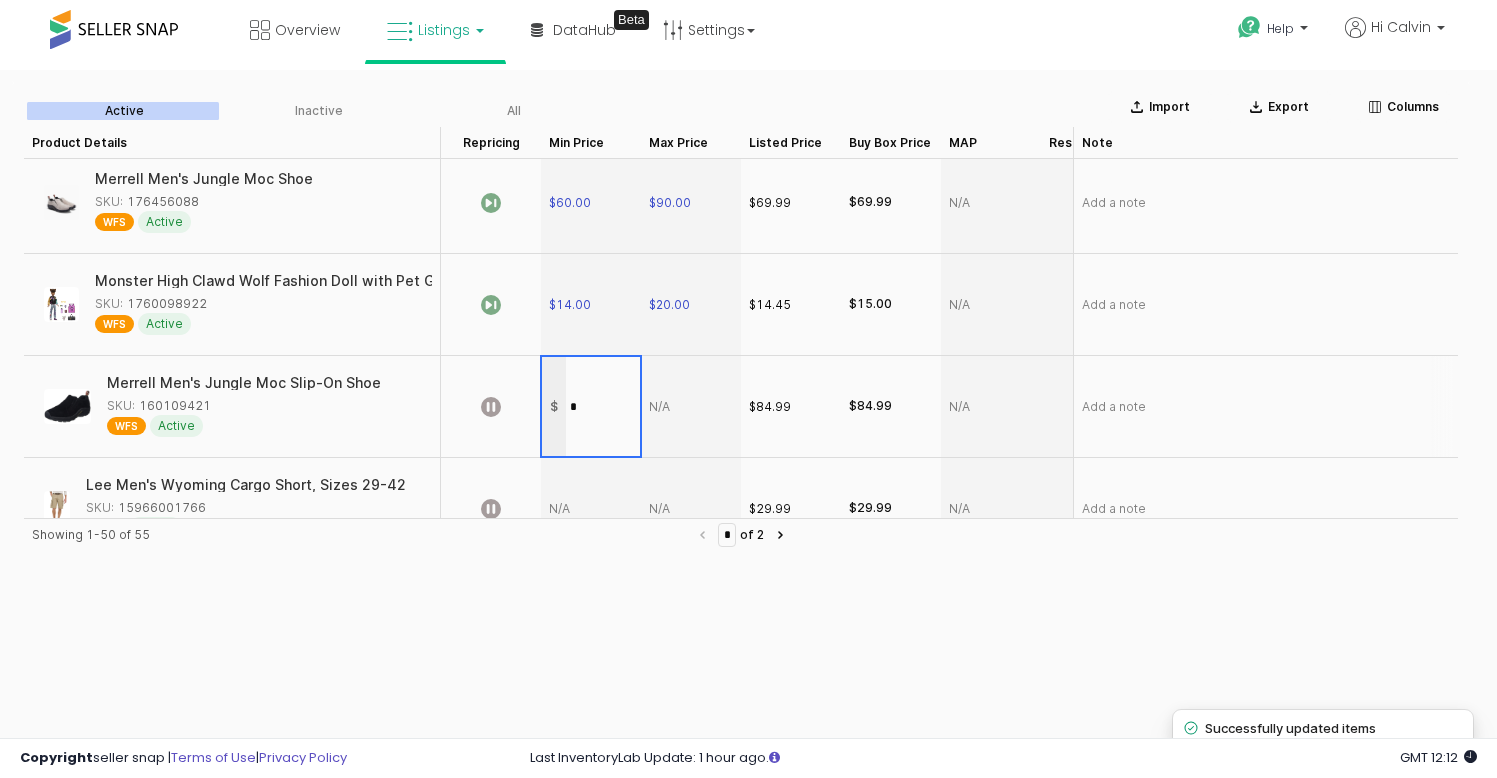 type on "**" 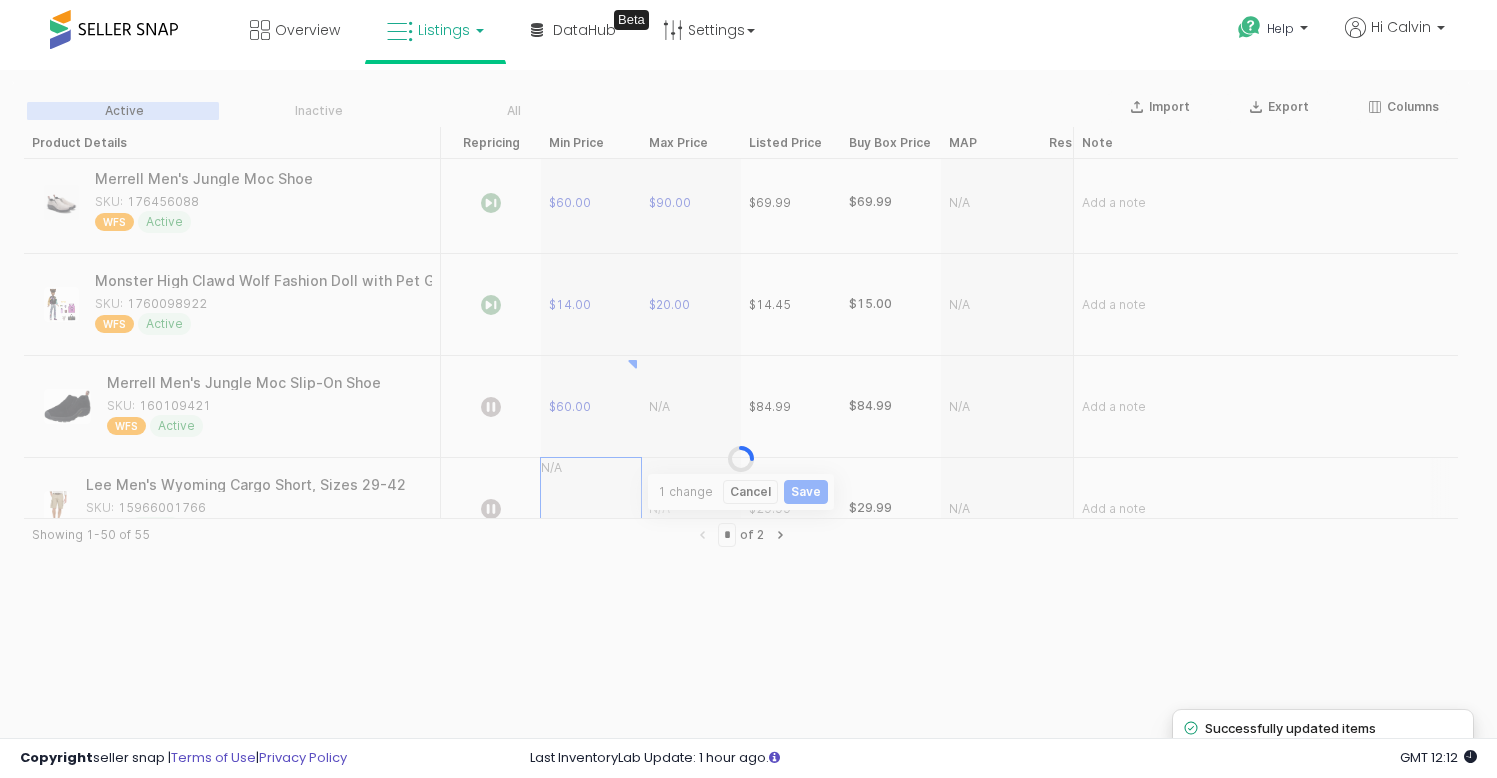 scroll, scrollTop: 4348, scrollLeft: 0, axis: vertical 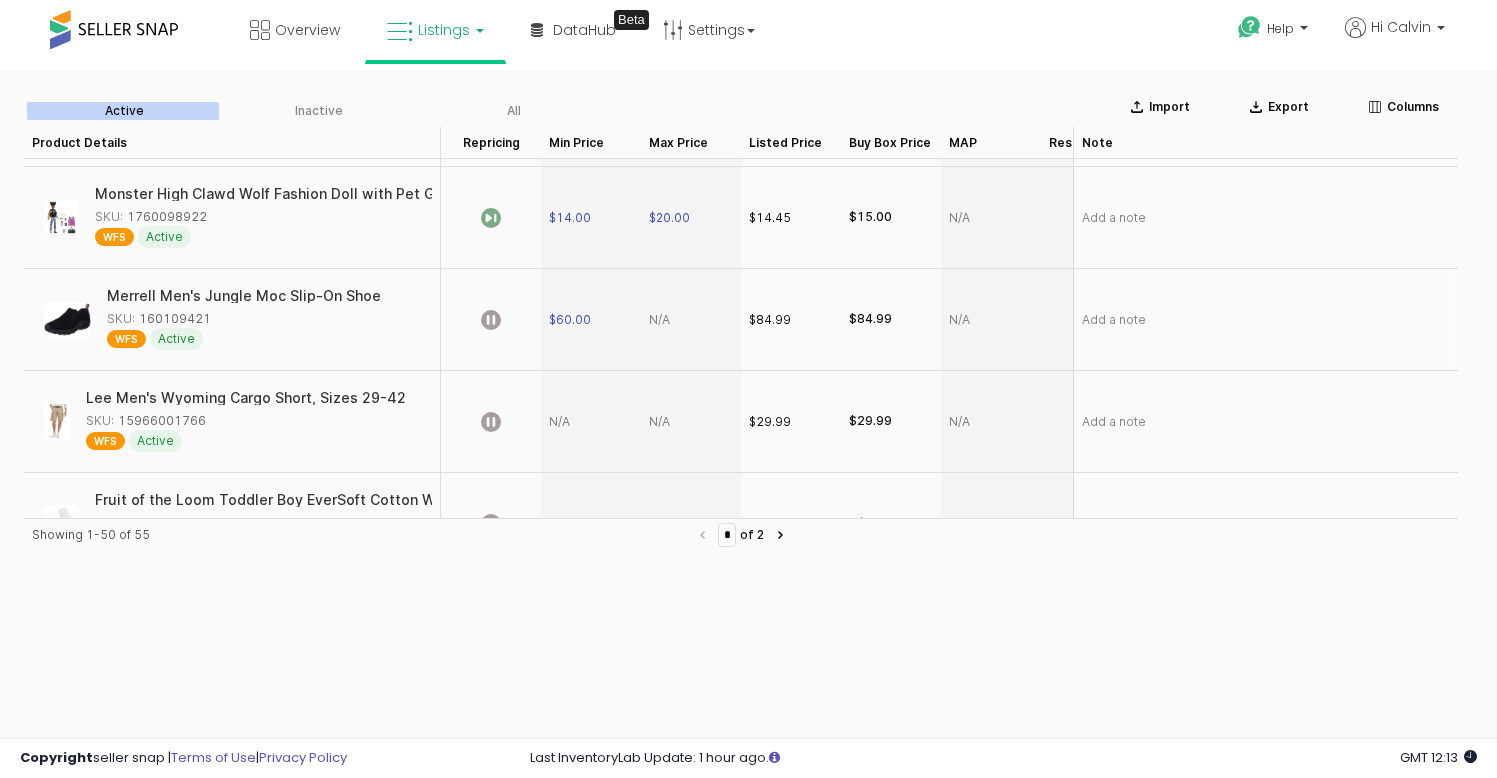 click at bounding box center [691, 320] 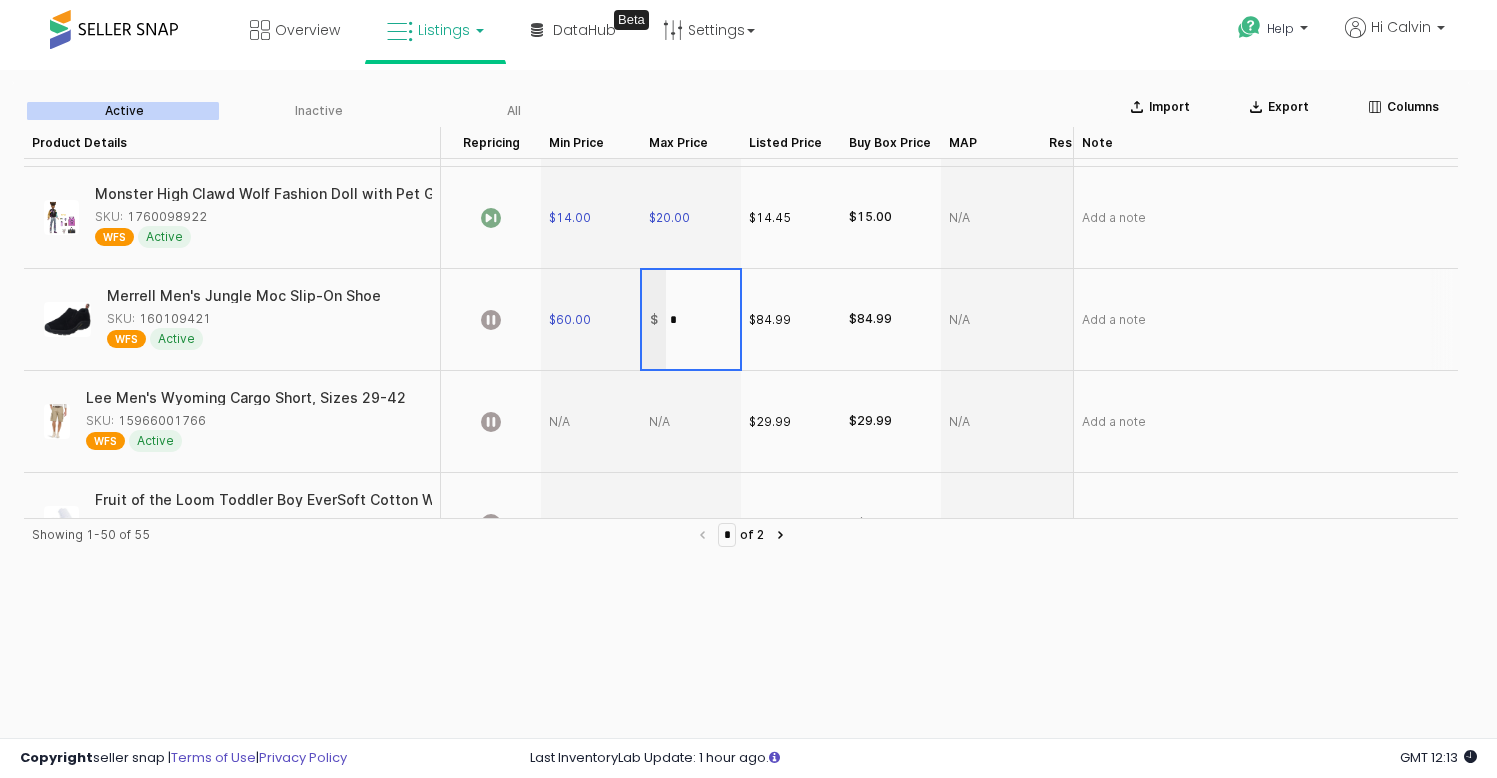 type on "**" 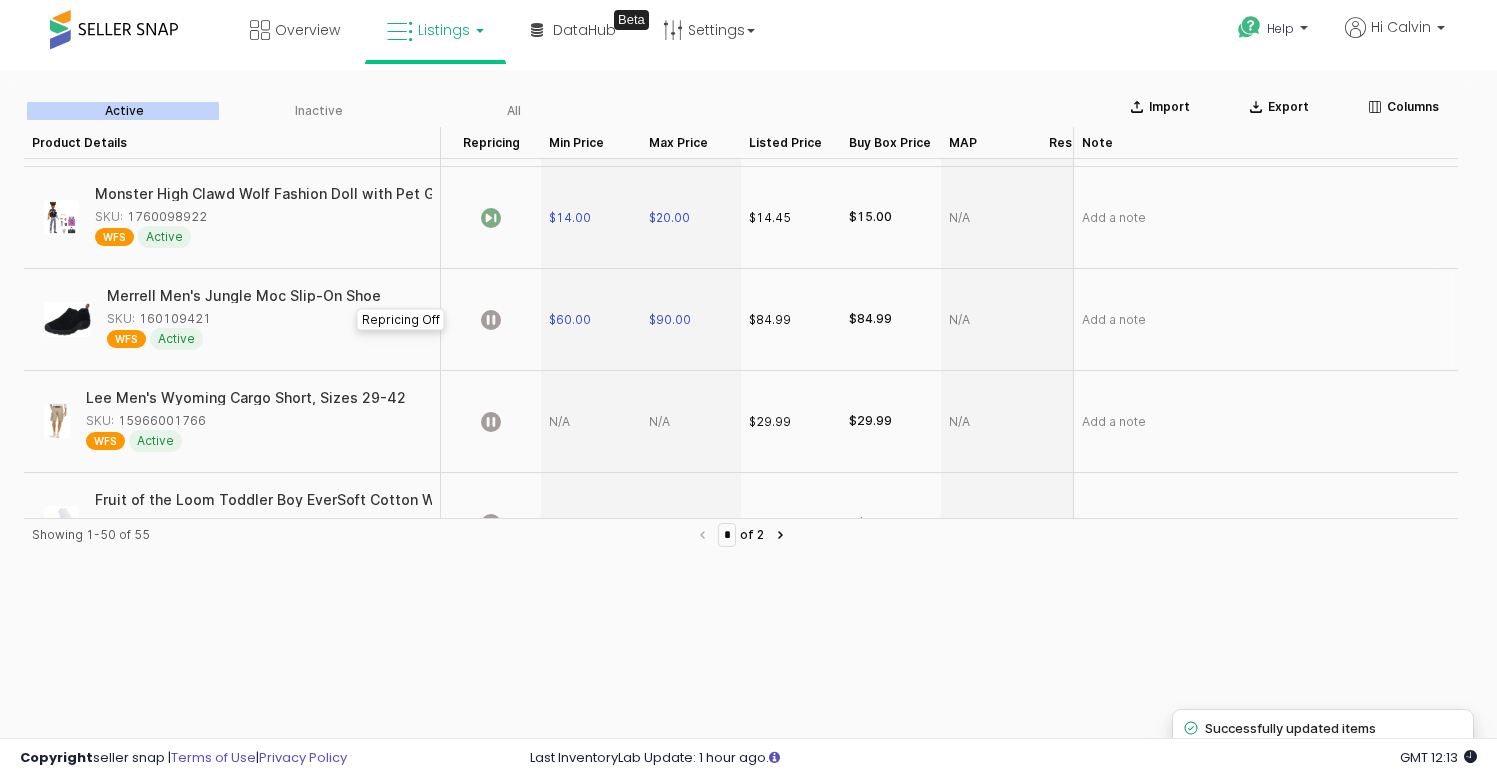 click 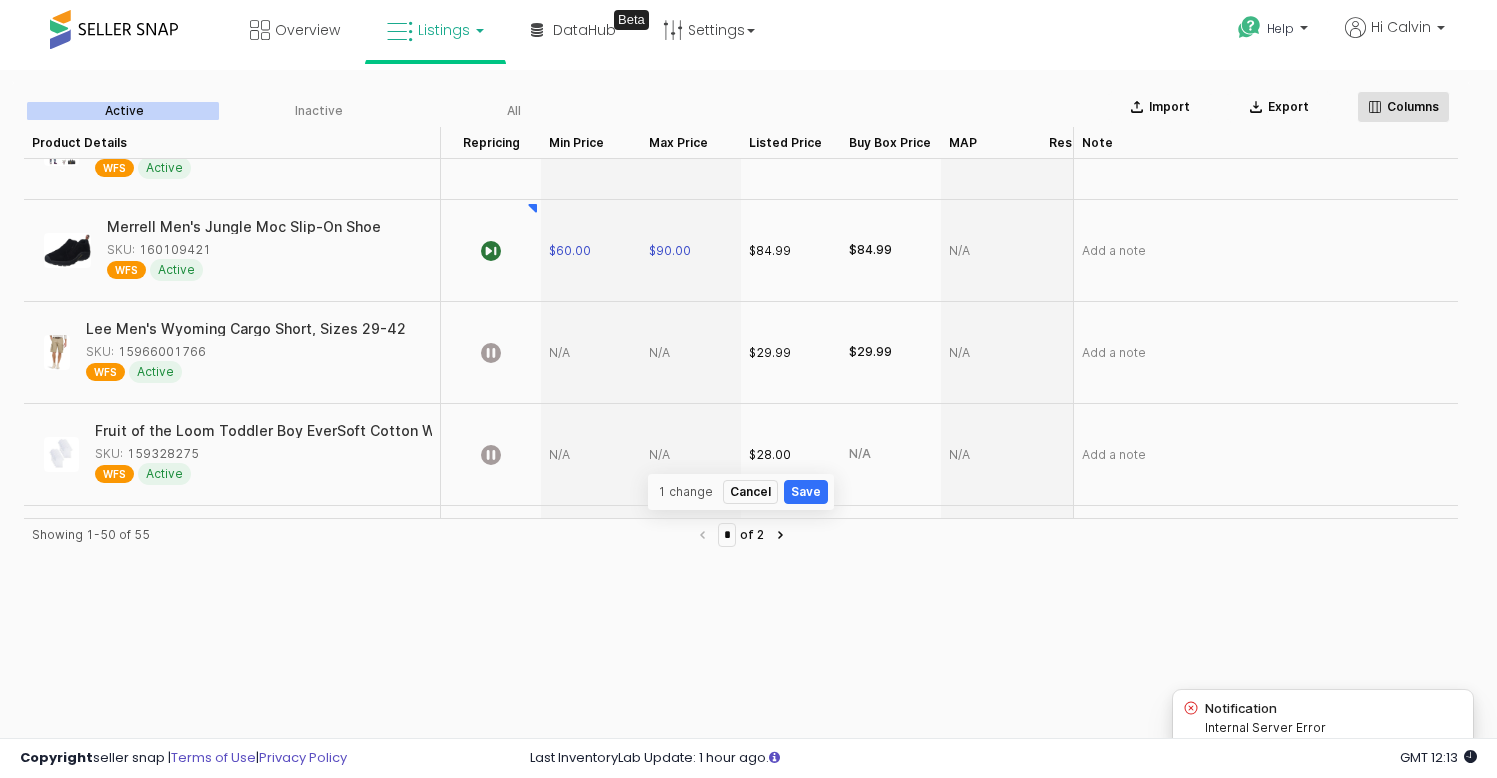 scroll, scrollTop: 4450, scrollLeft: 0, axis: vertical 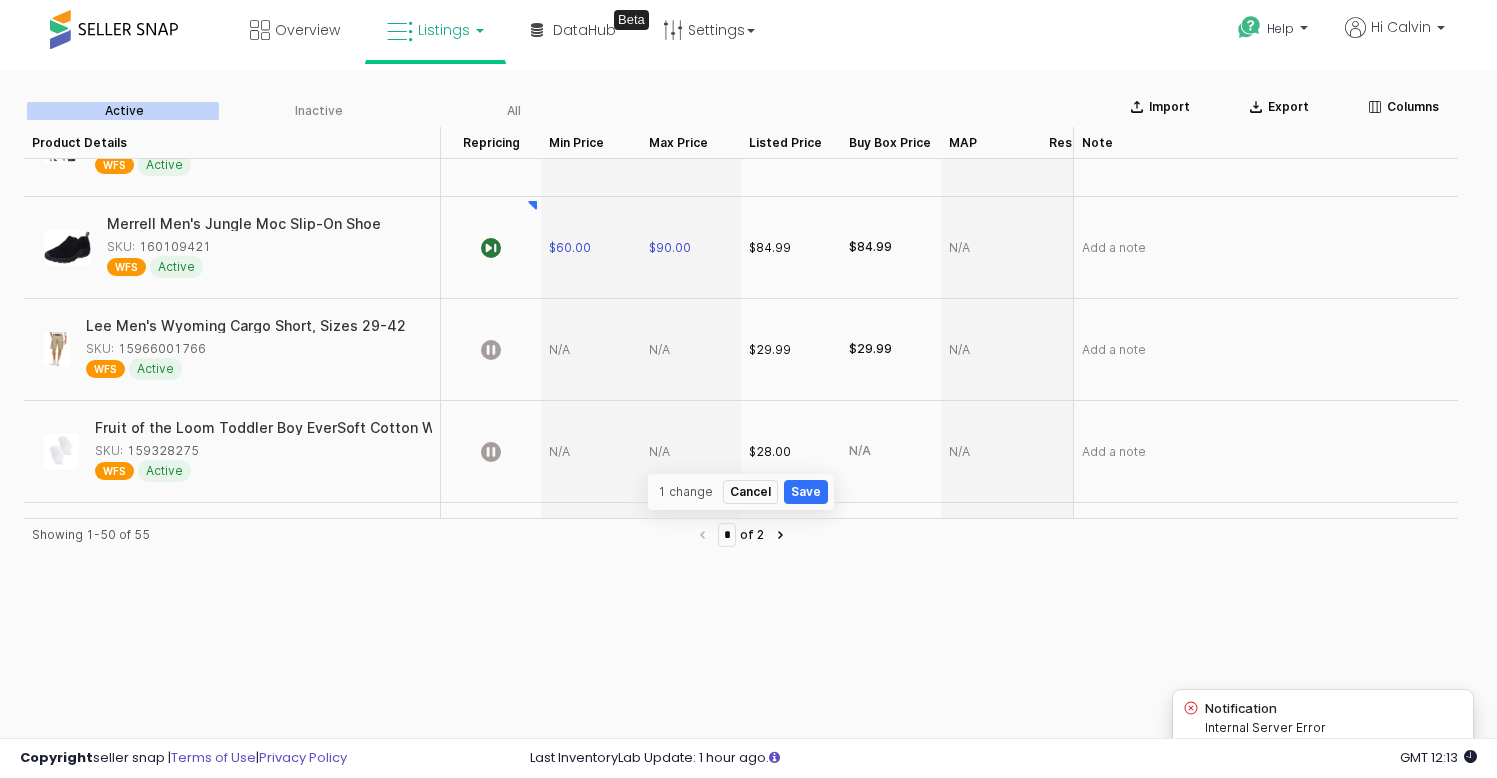 click at bounding box center (591, 350) 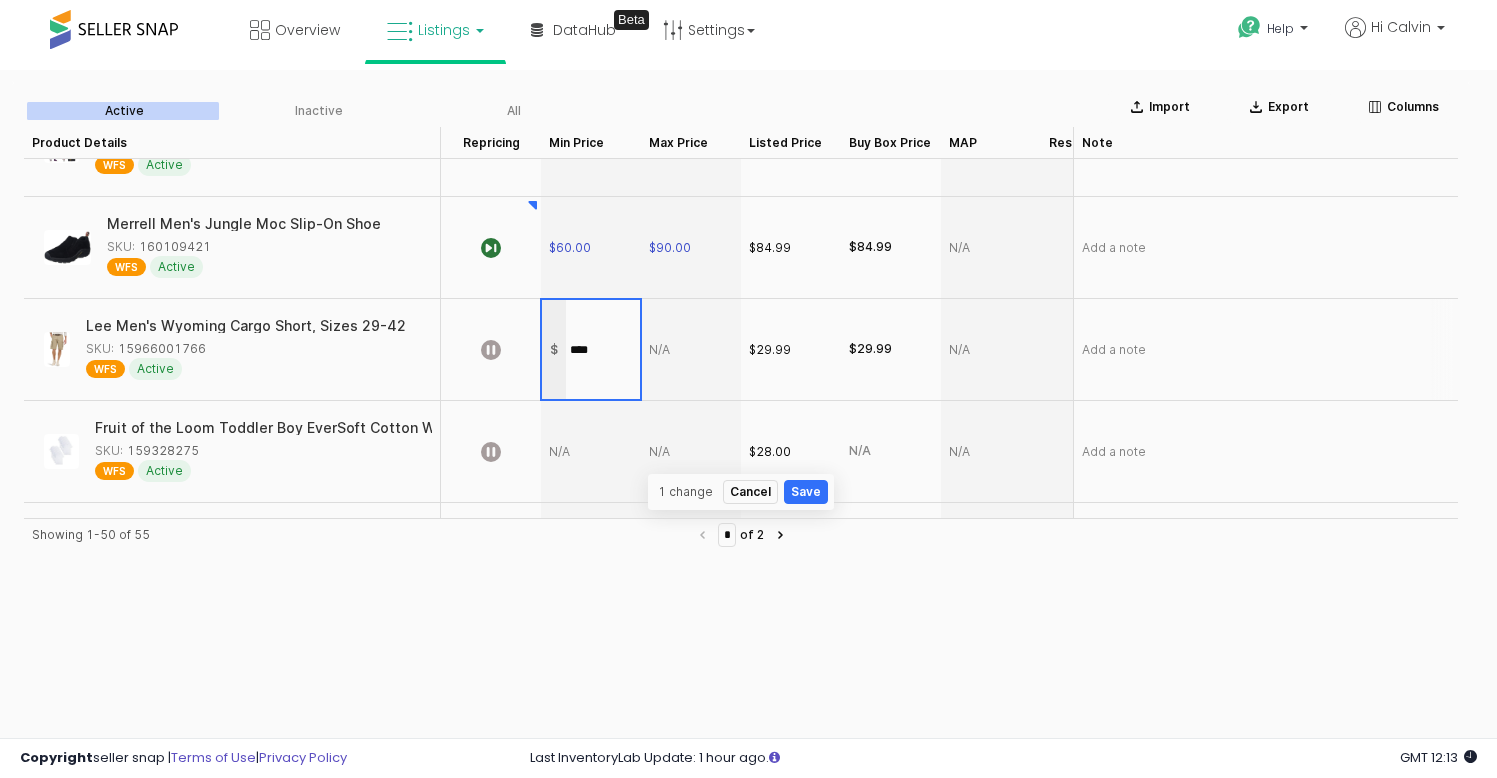 type on "*****" 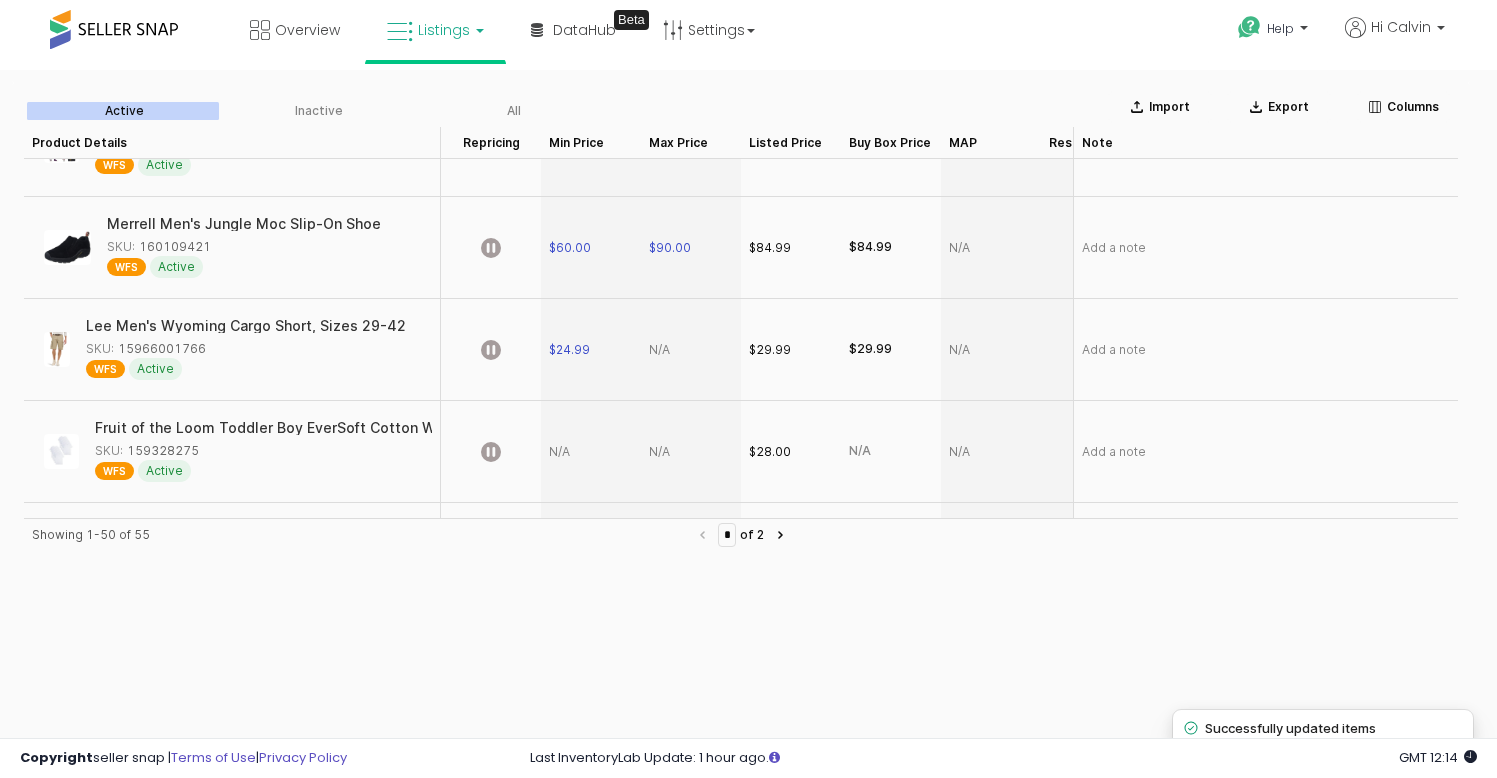 click at bounding box center [691, 350] 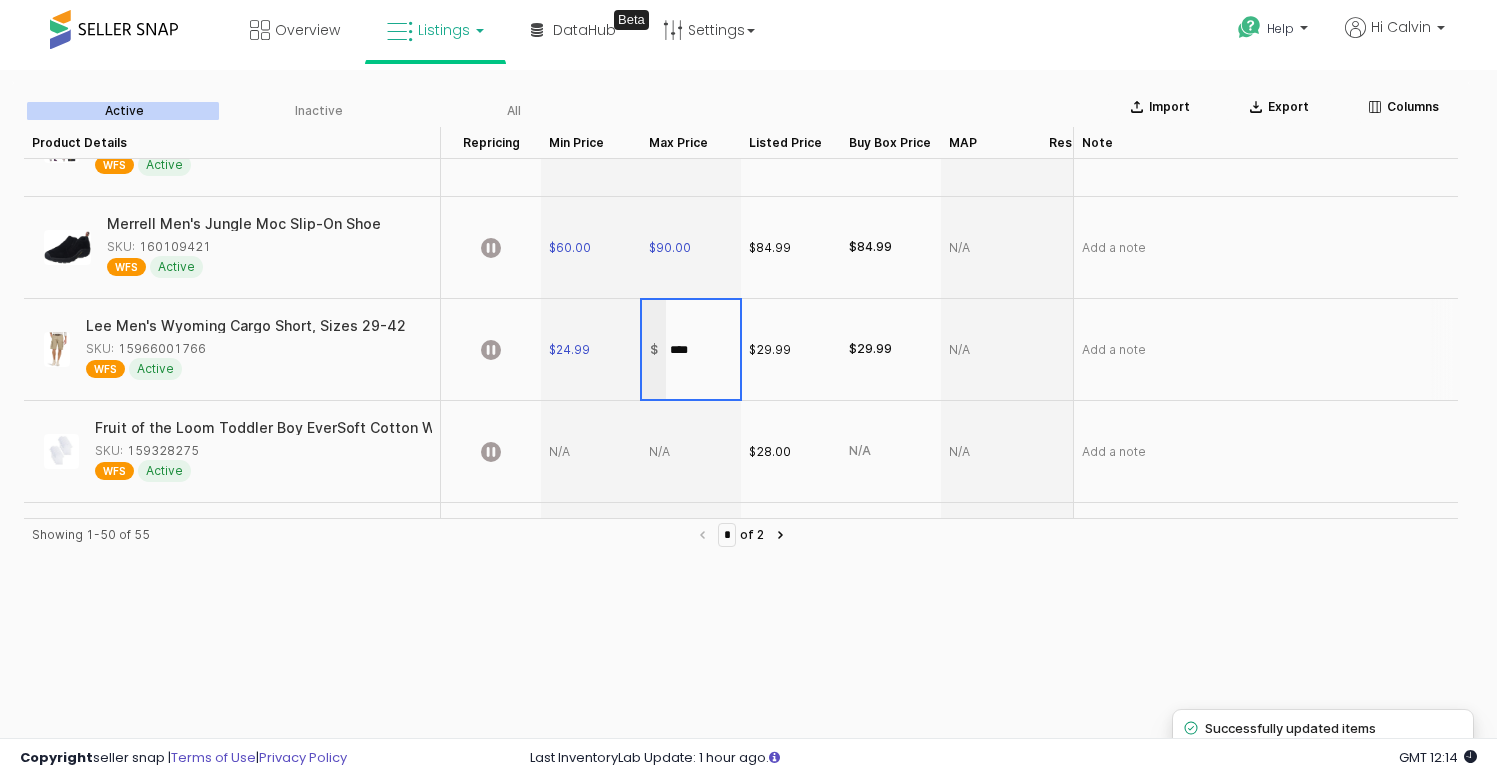 type on "*****" 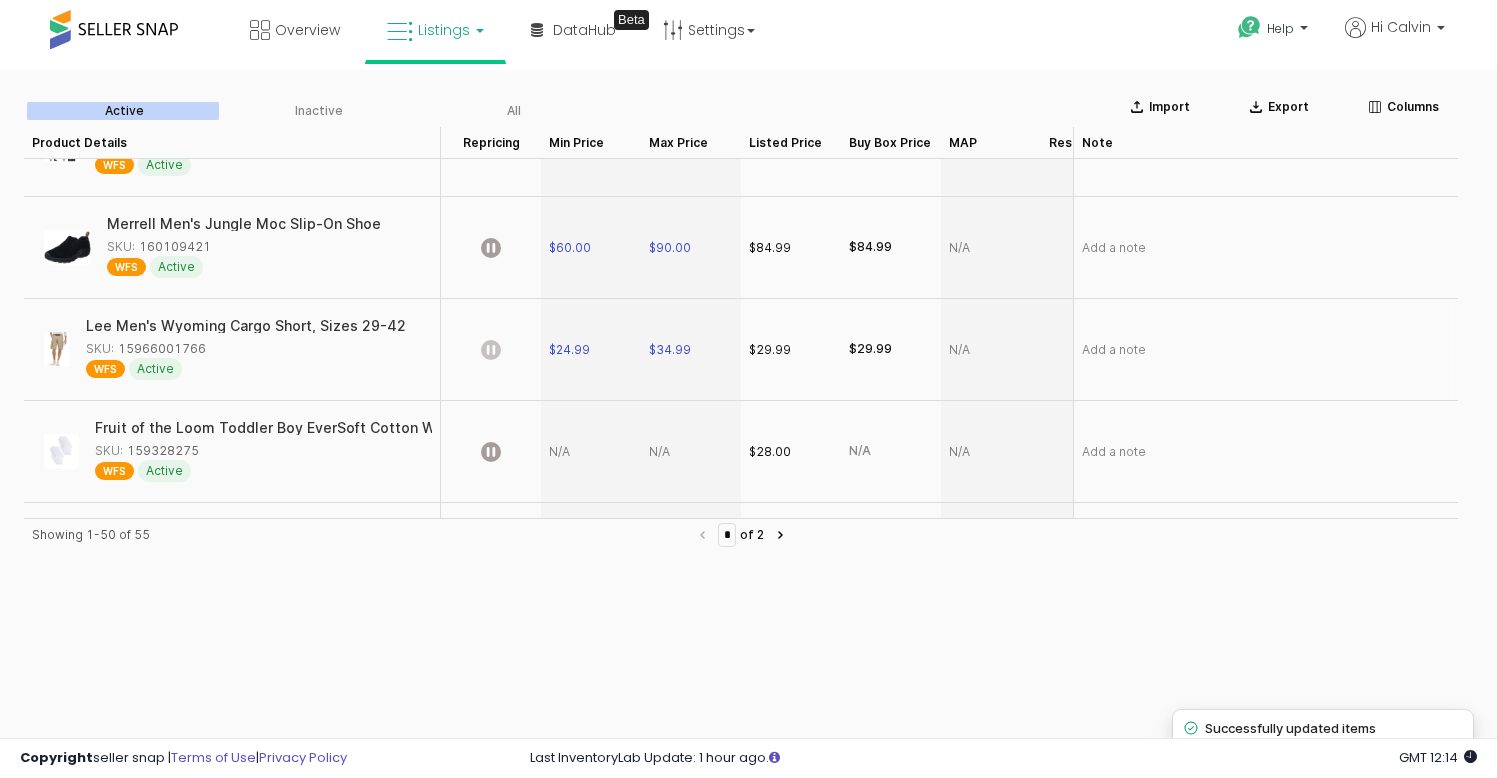 click 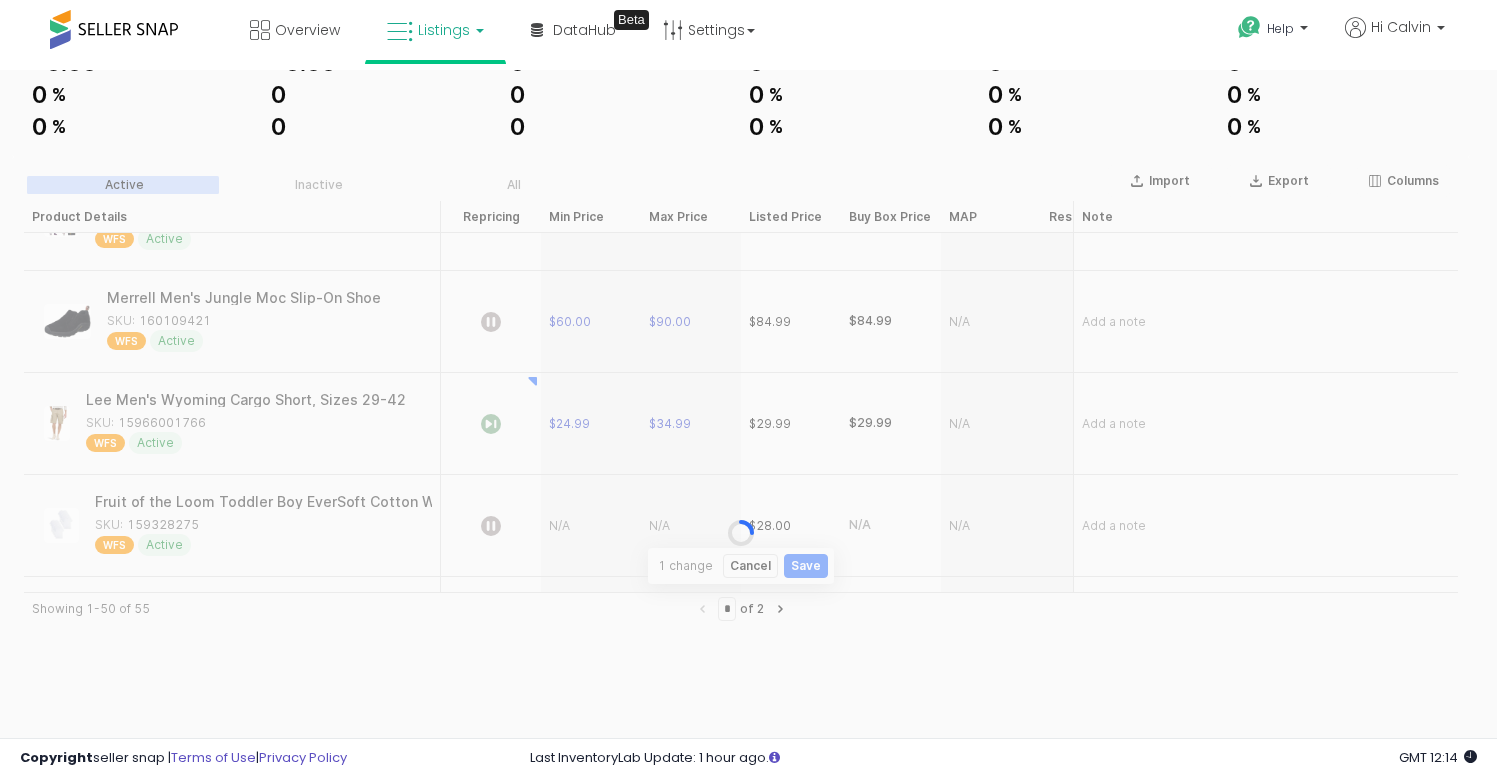 scroll, scrollTop: 149, scrollLeft: 0, axis: vertical 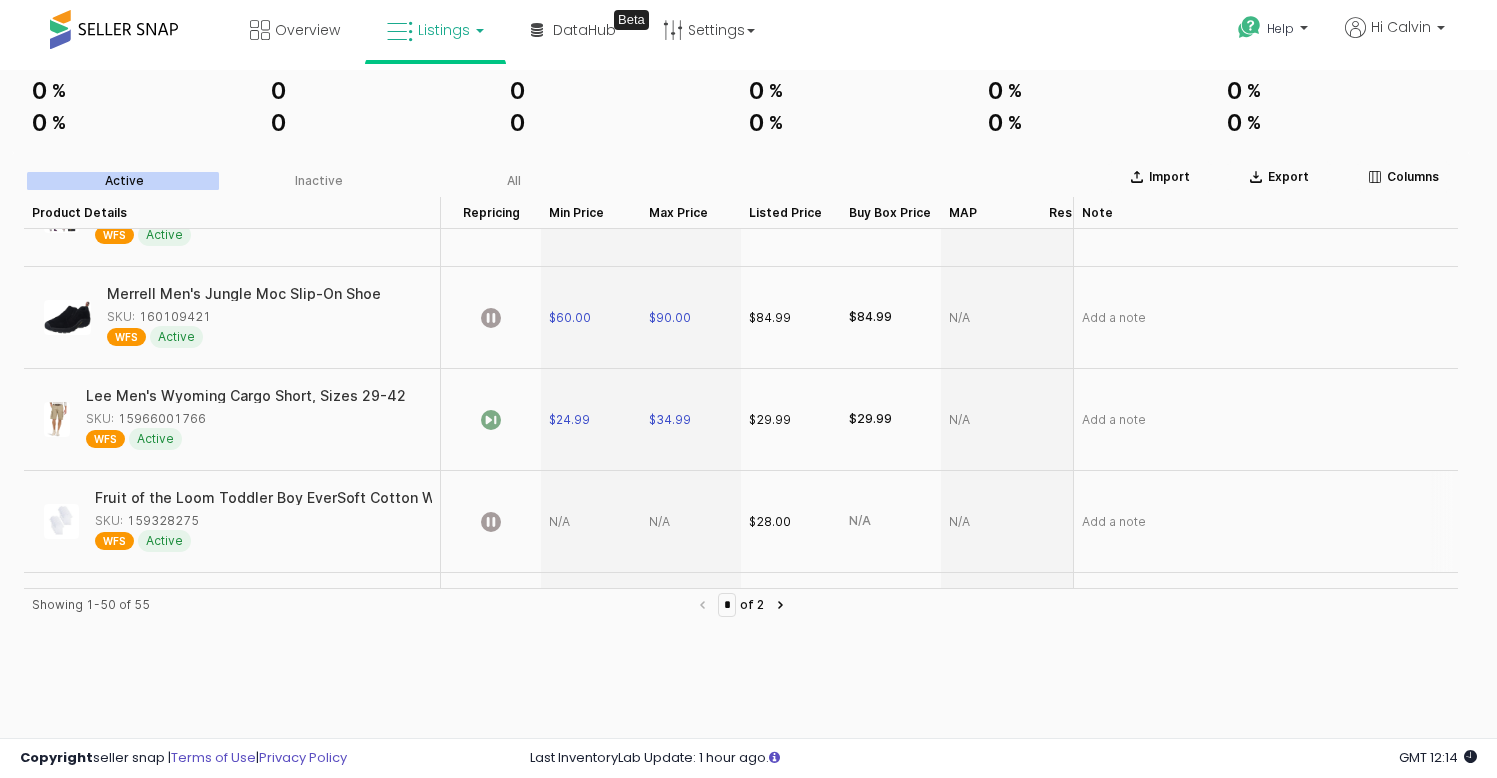 click at bounding box center [591, 522] 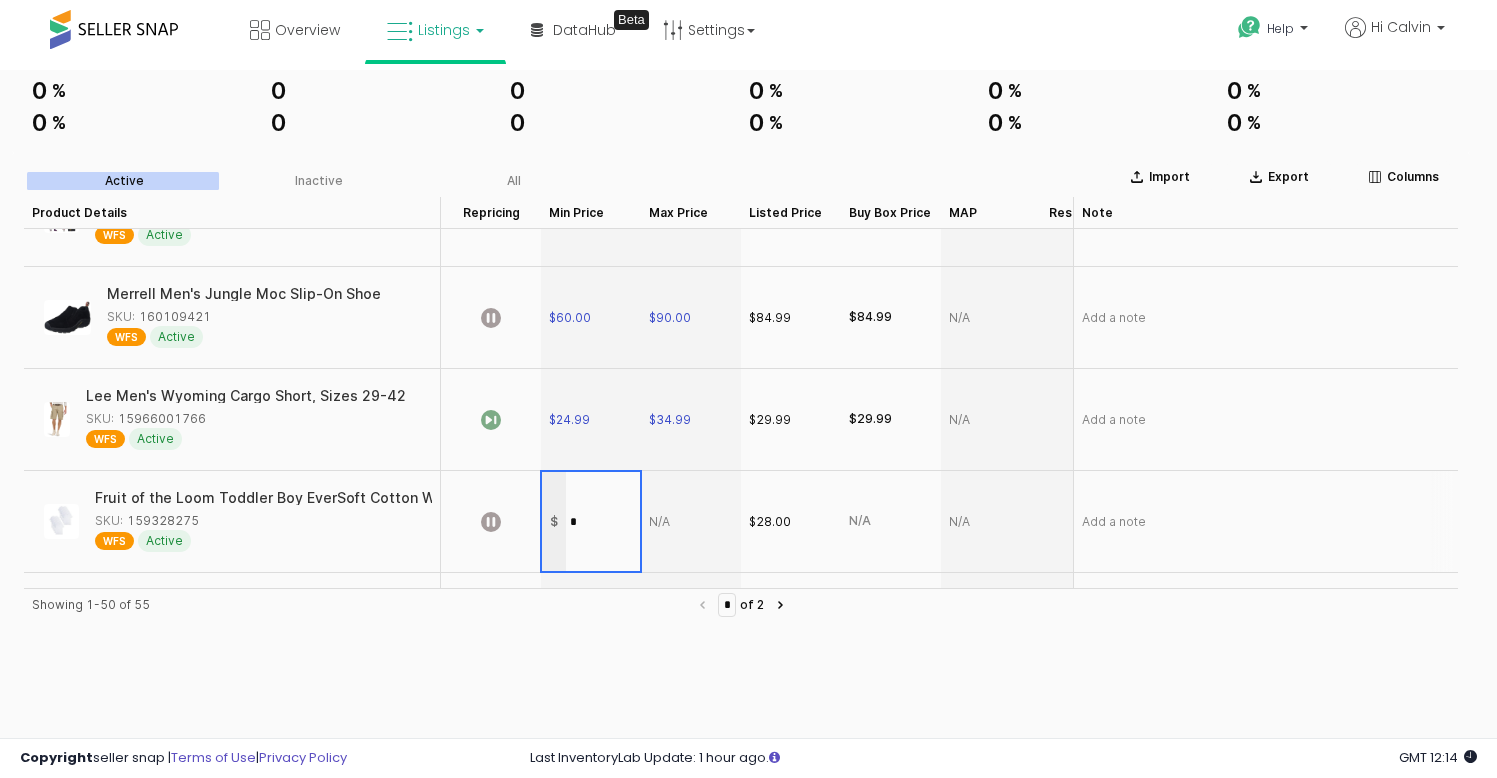 type on "**" 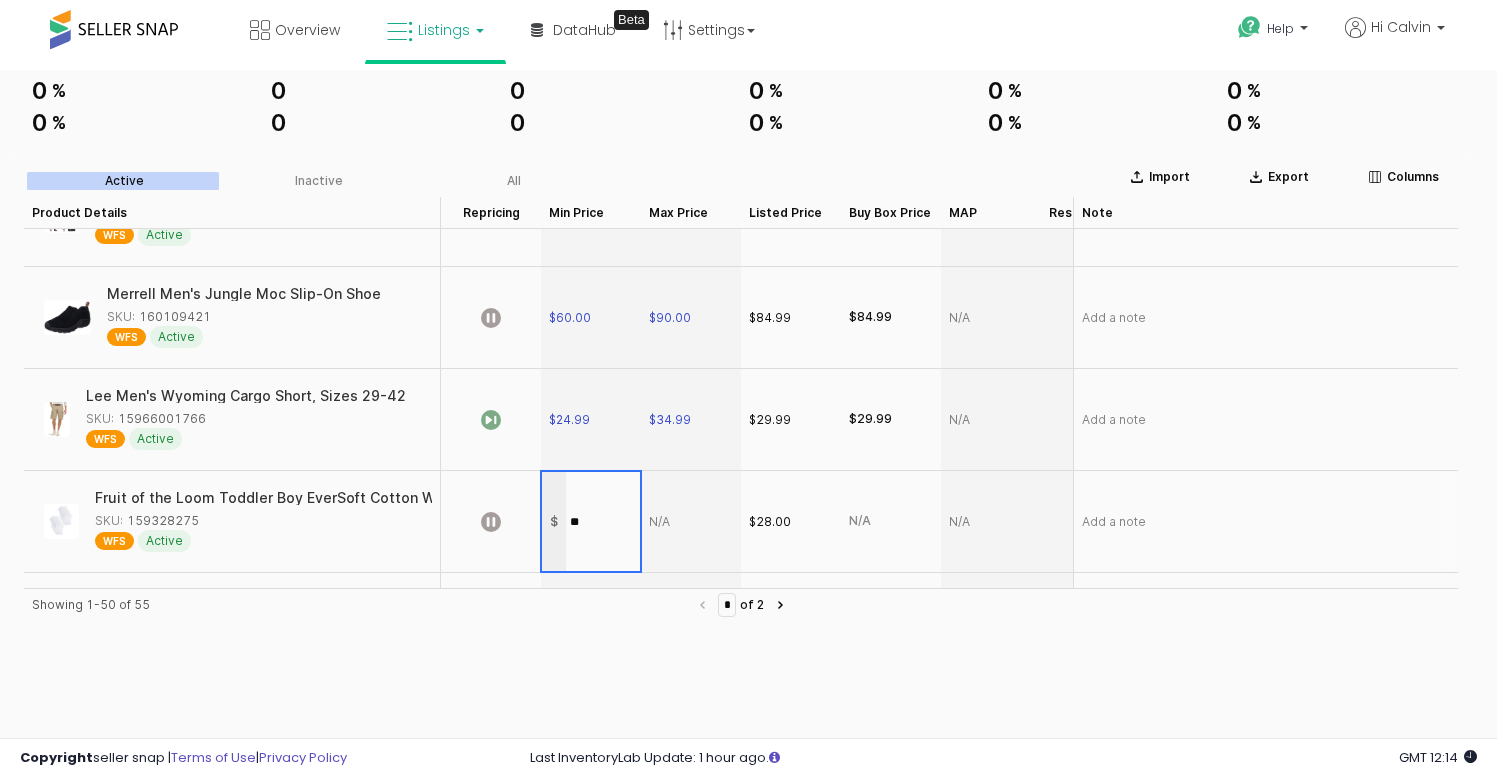 scroll, scrollTop: 4552, scrollLeft: 0, axis: vertical 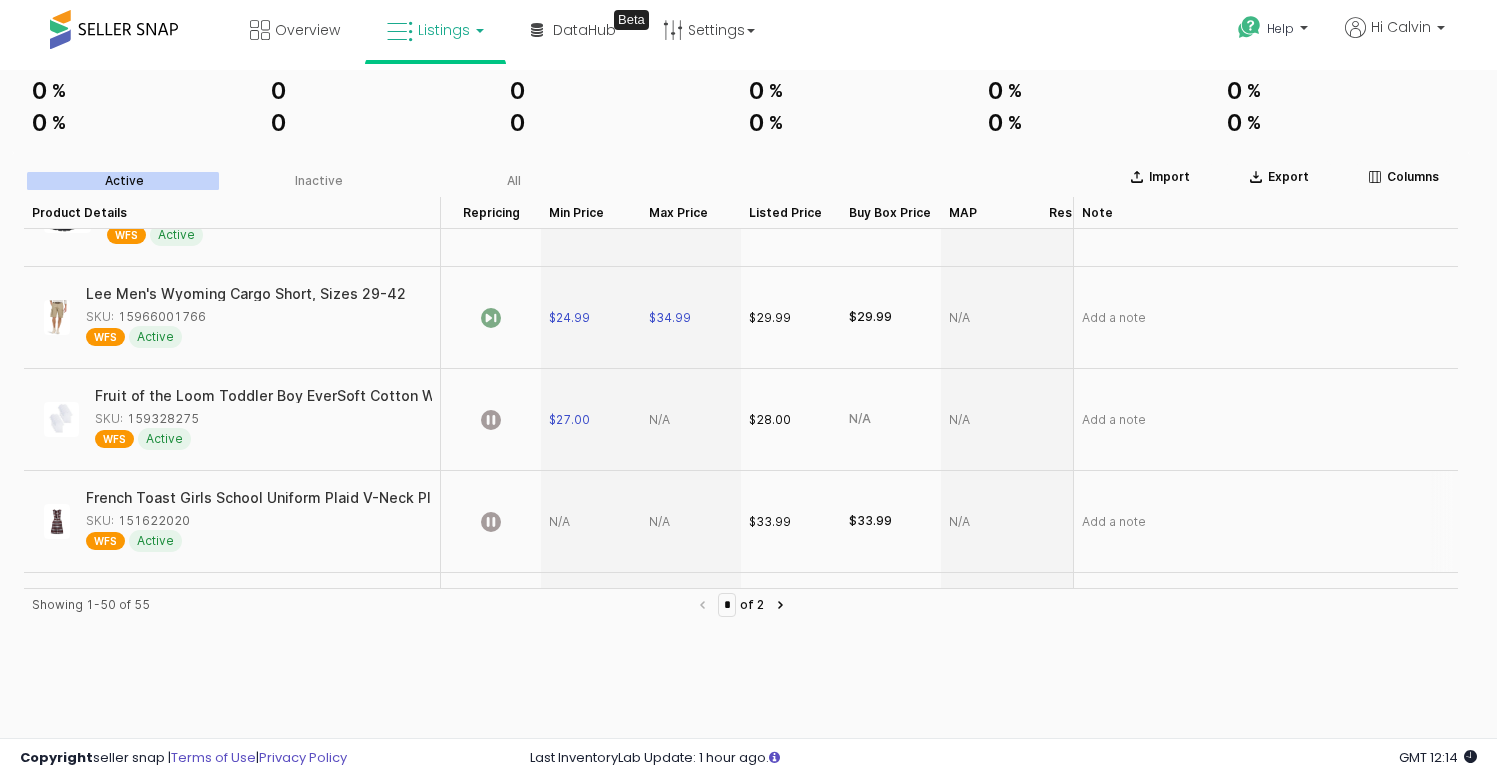 click at bounding box center (691, 522) 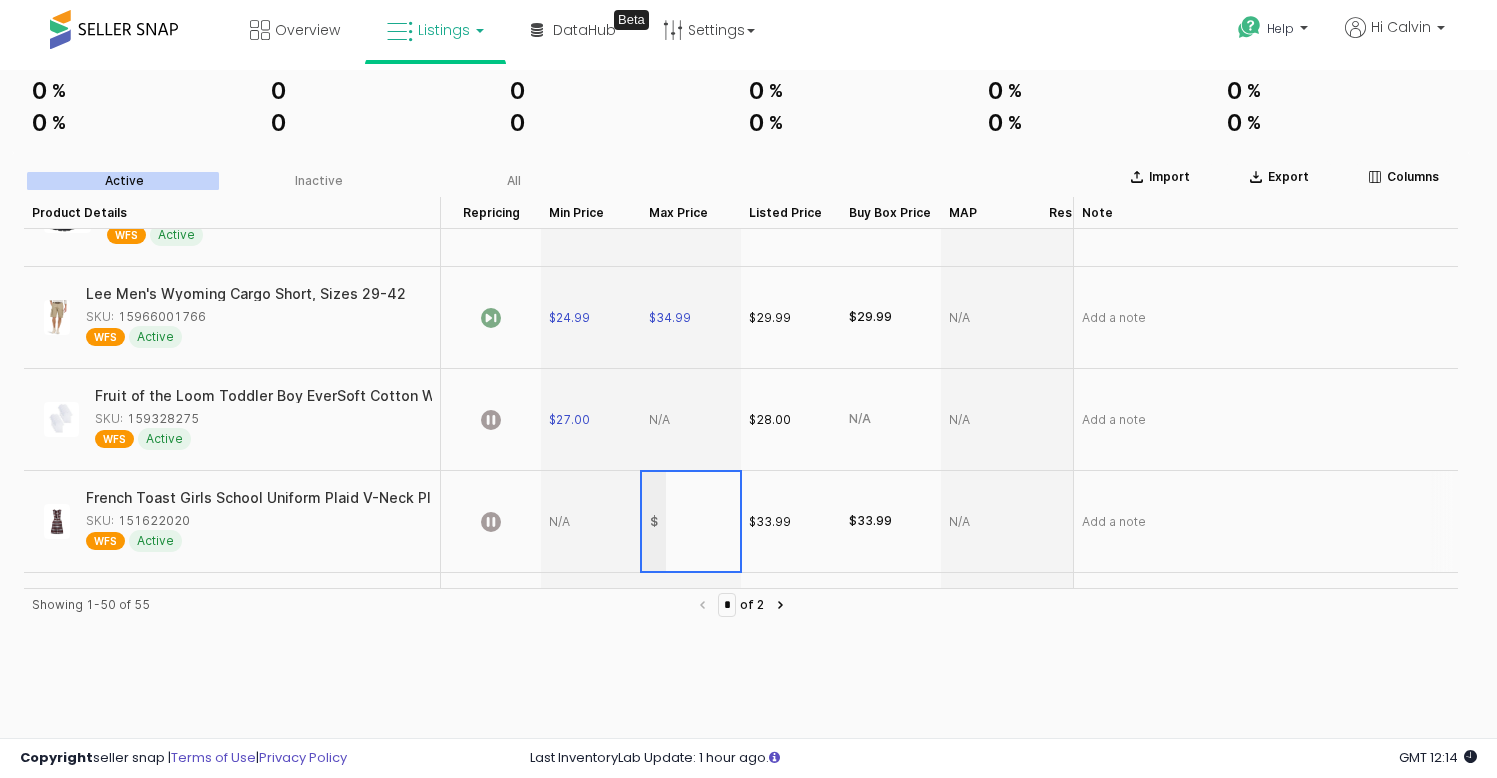 click at bounding box center (691, 420) 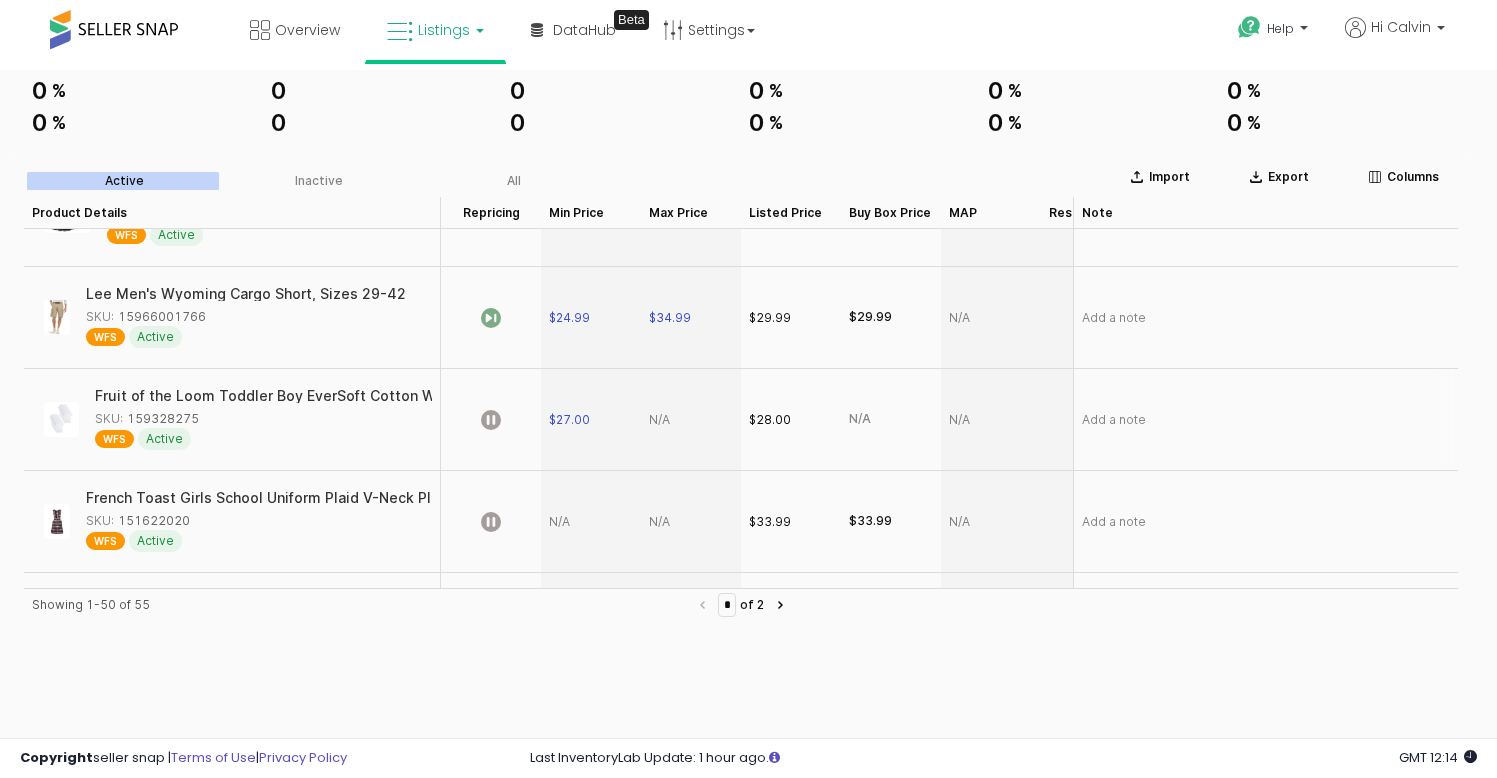 click at bounding box center (691, 420) 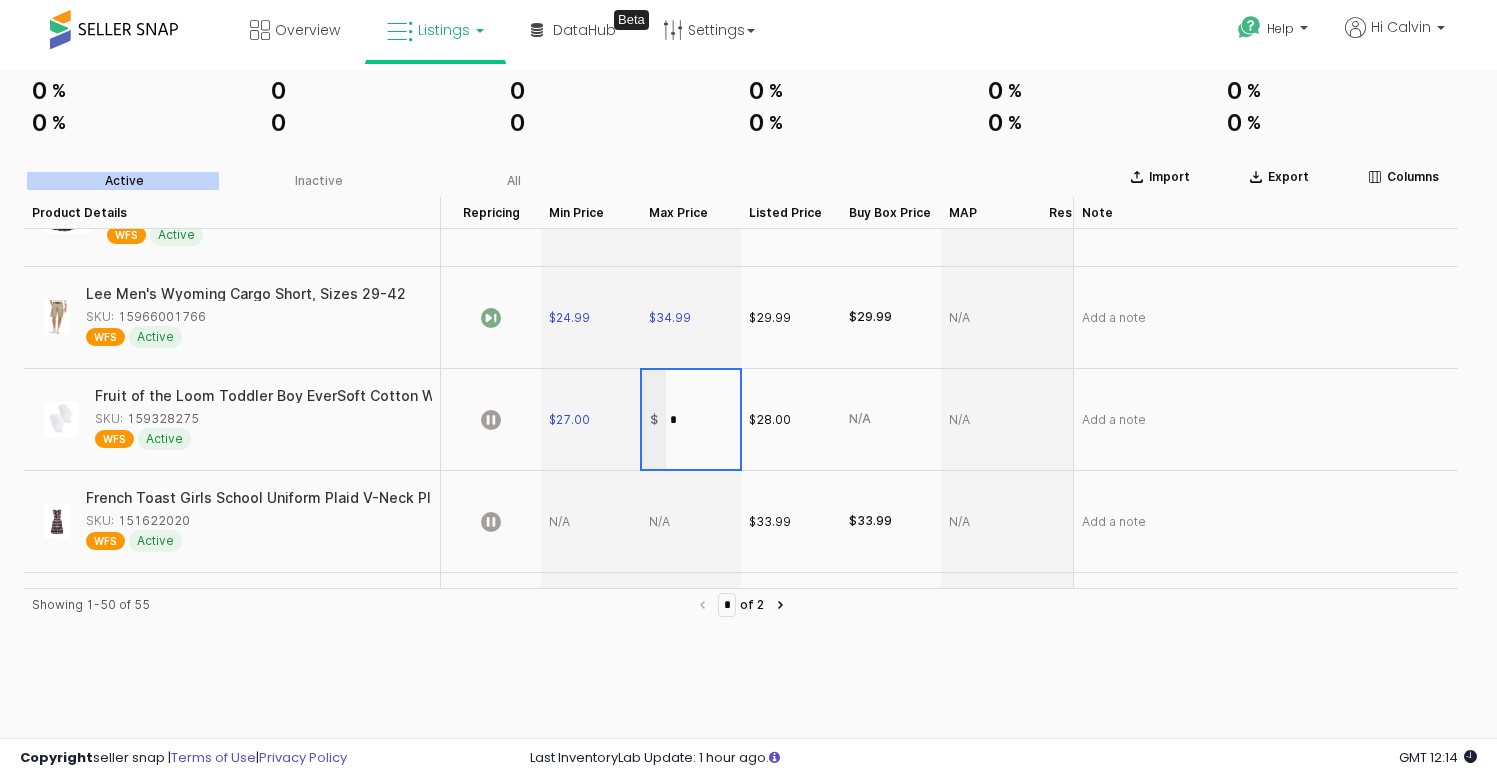 type on "**" 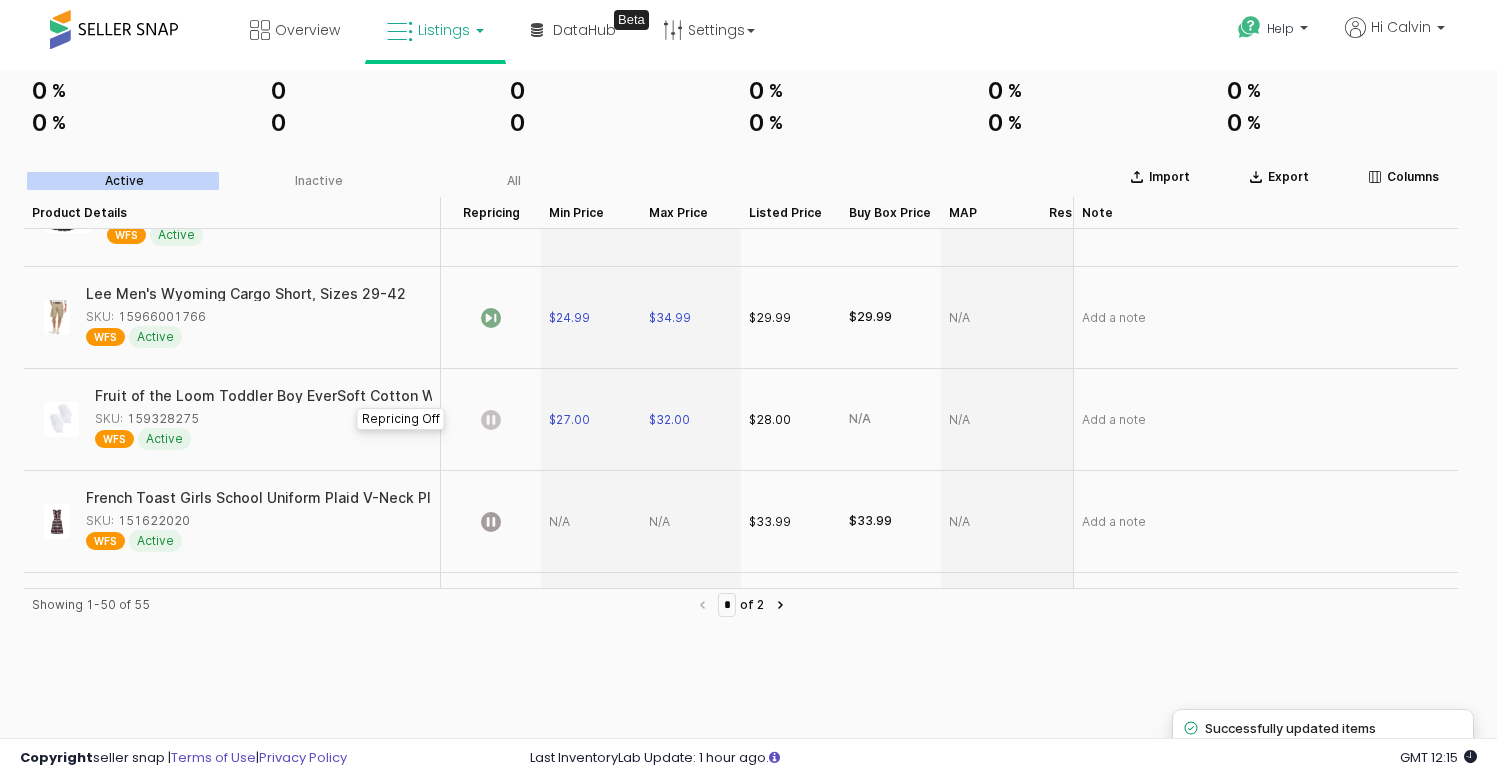 click 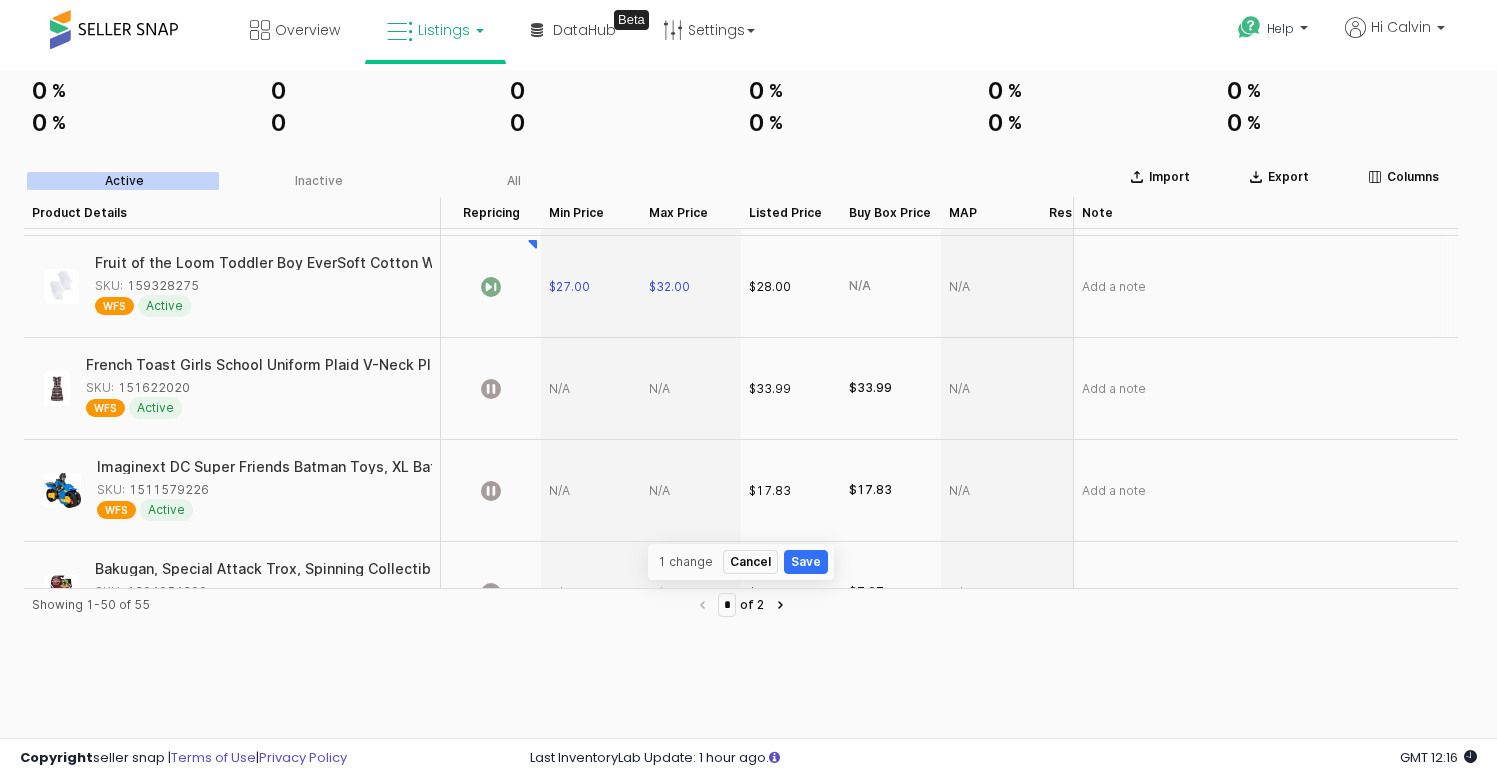 scroll, scrollTop: 4694, scrollLeft: 0, axis: vertical 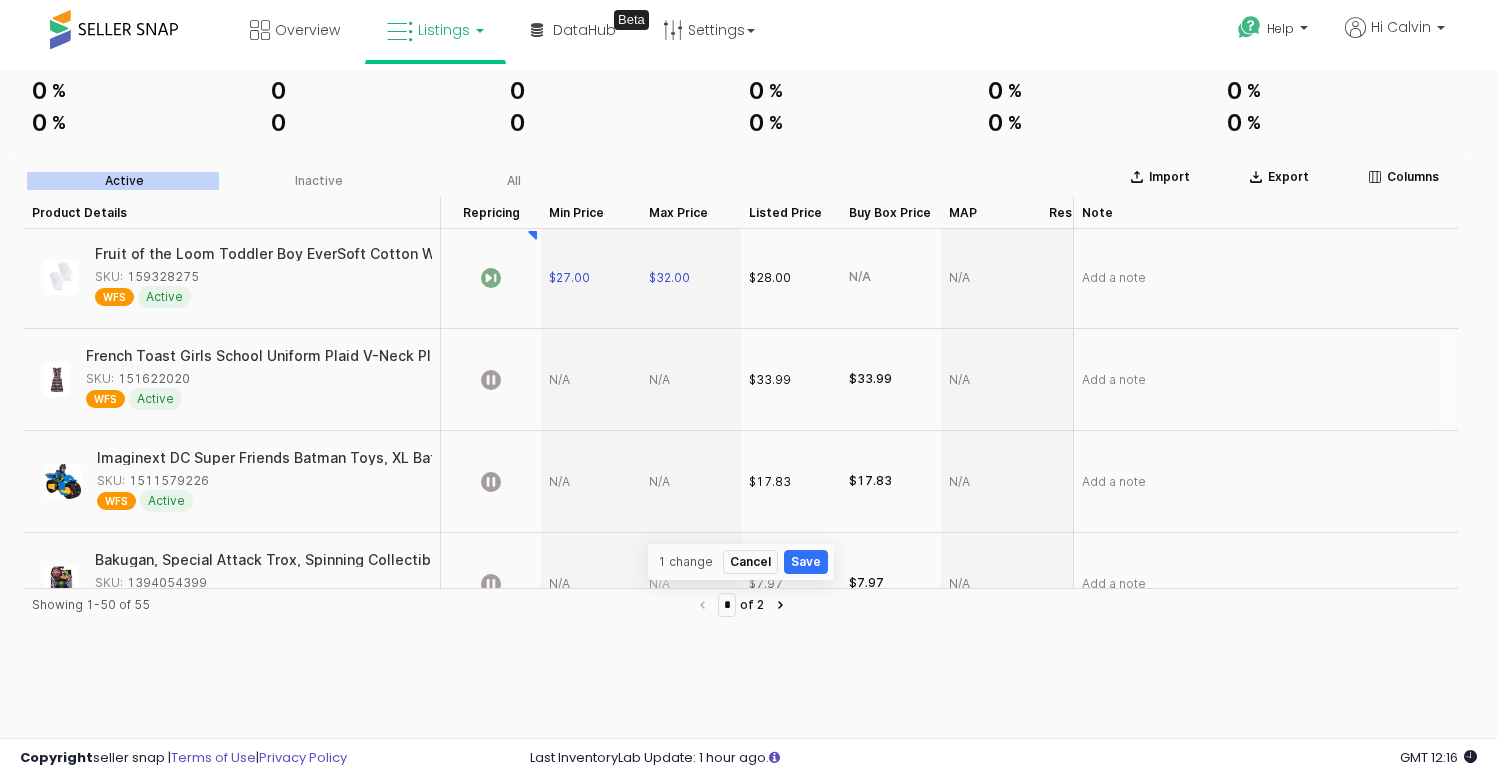 click at bounding box center (591, 380) 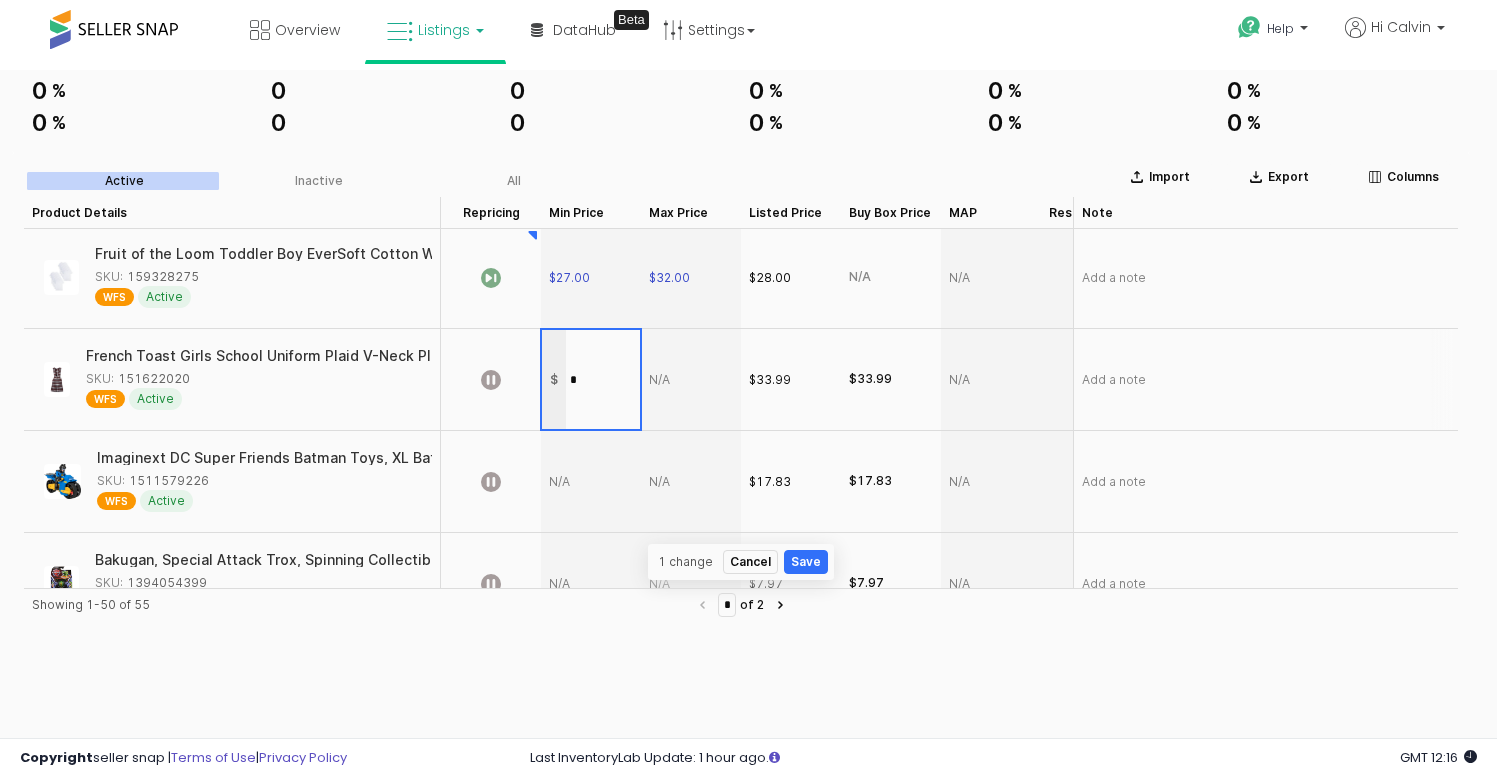 type on "**" 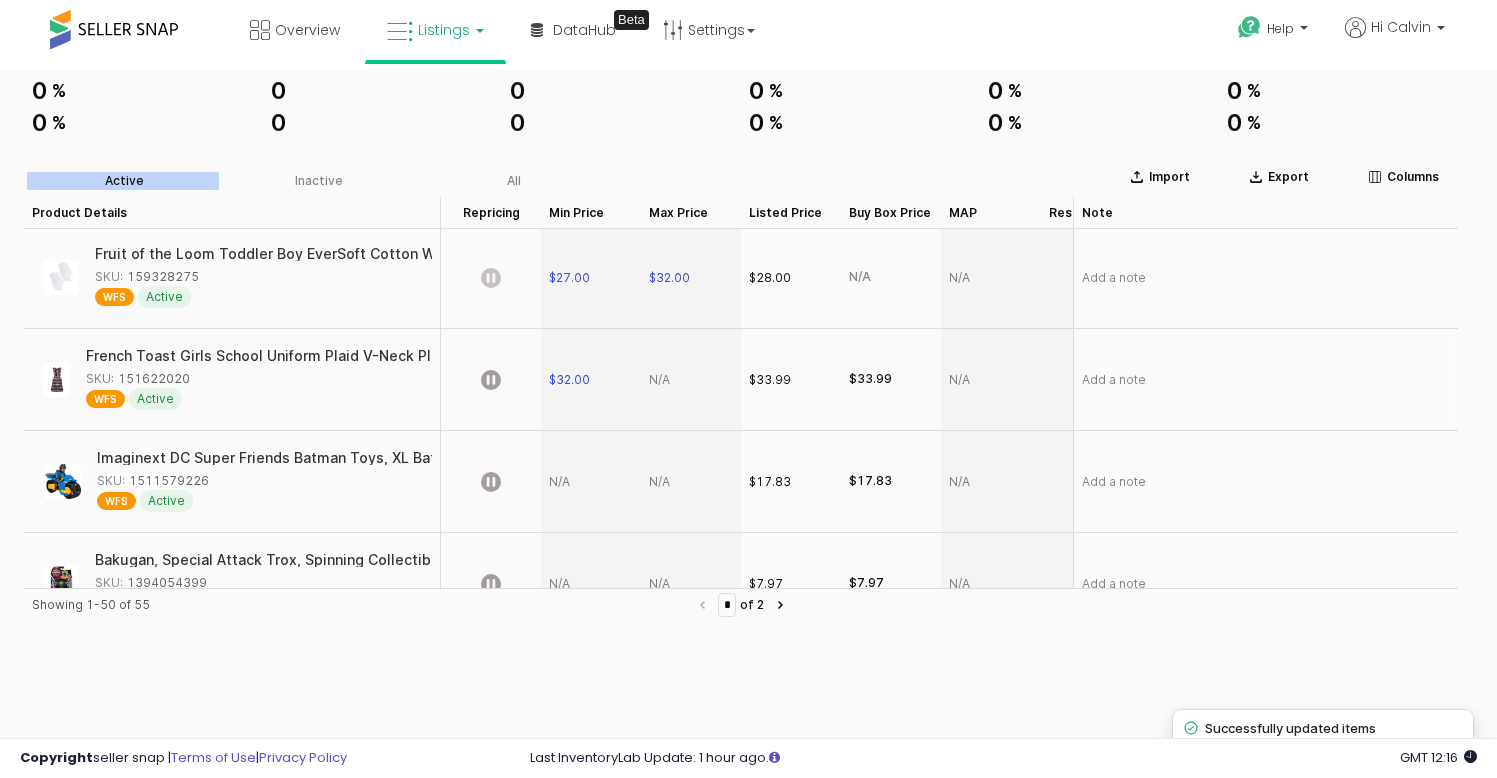click at bounding box center (691, 380) 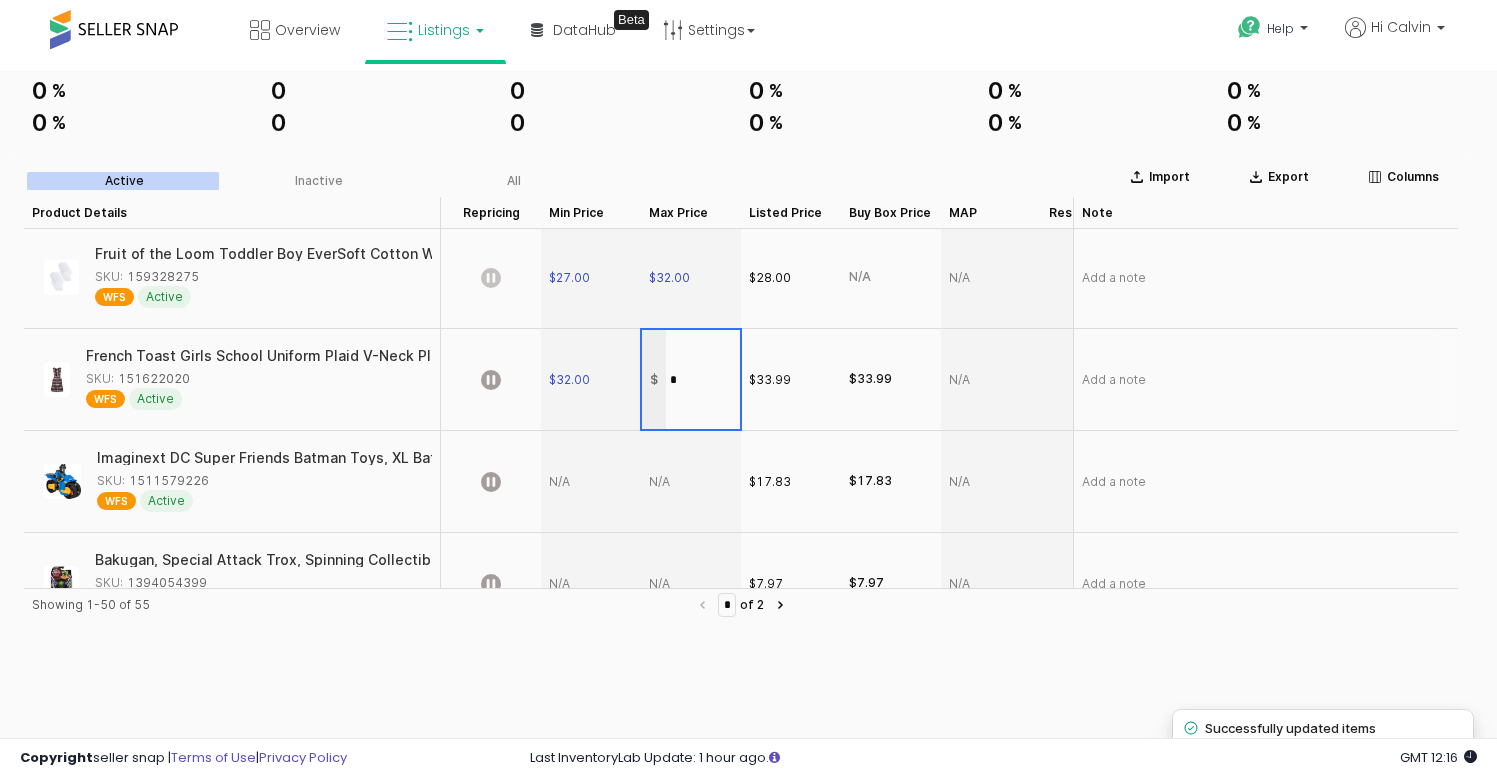 type on "**" 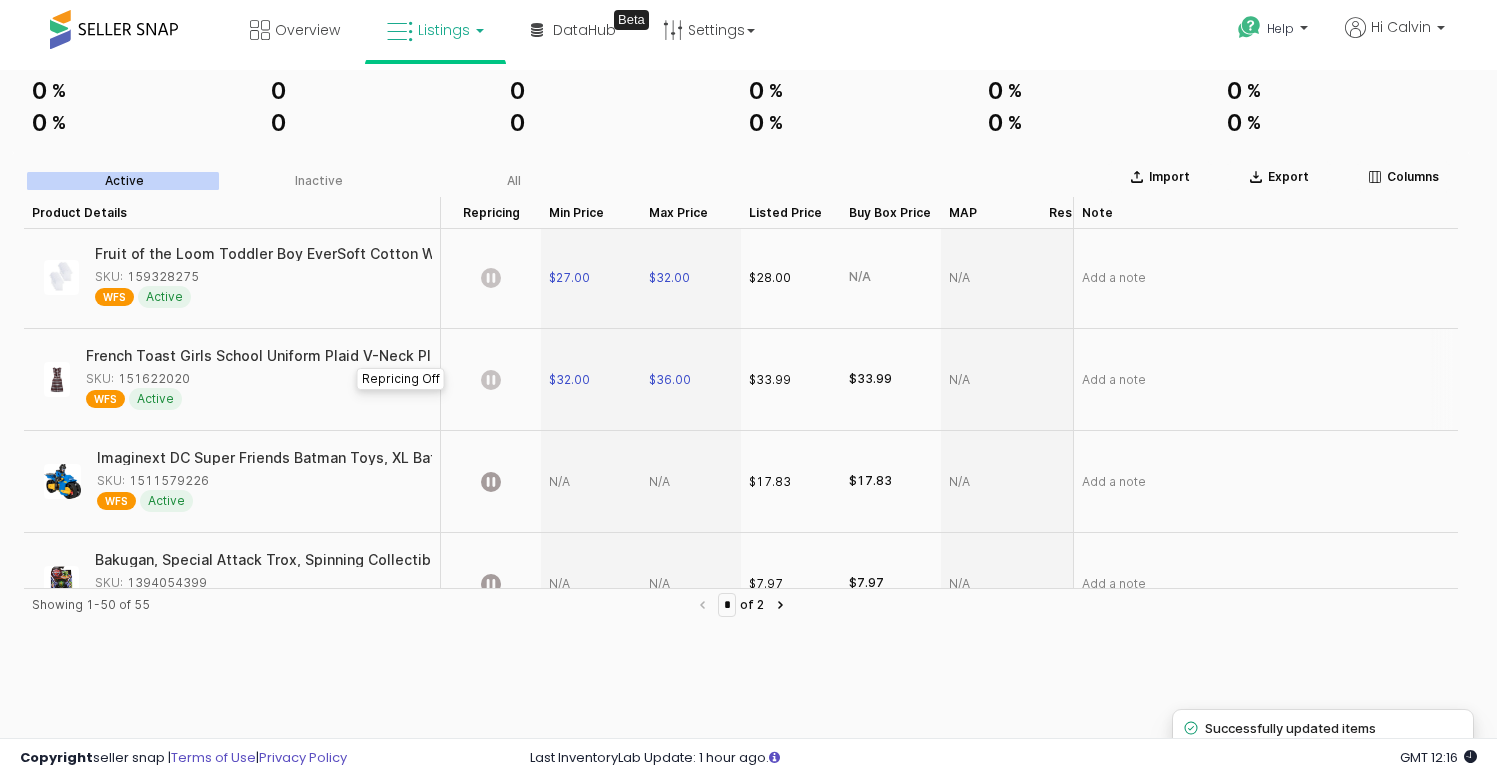 click 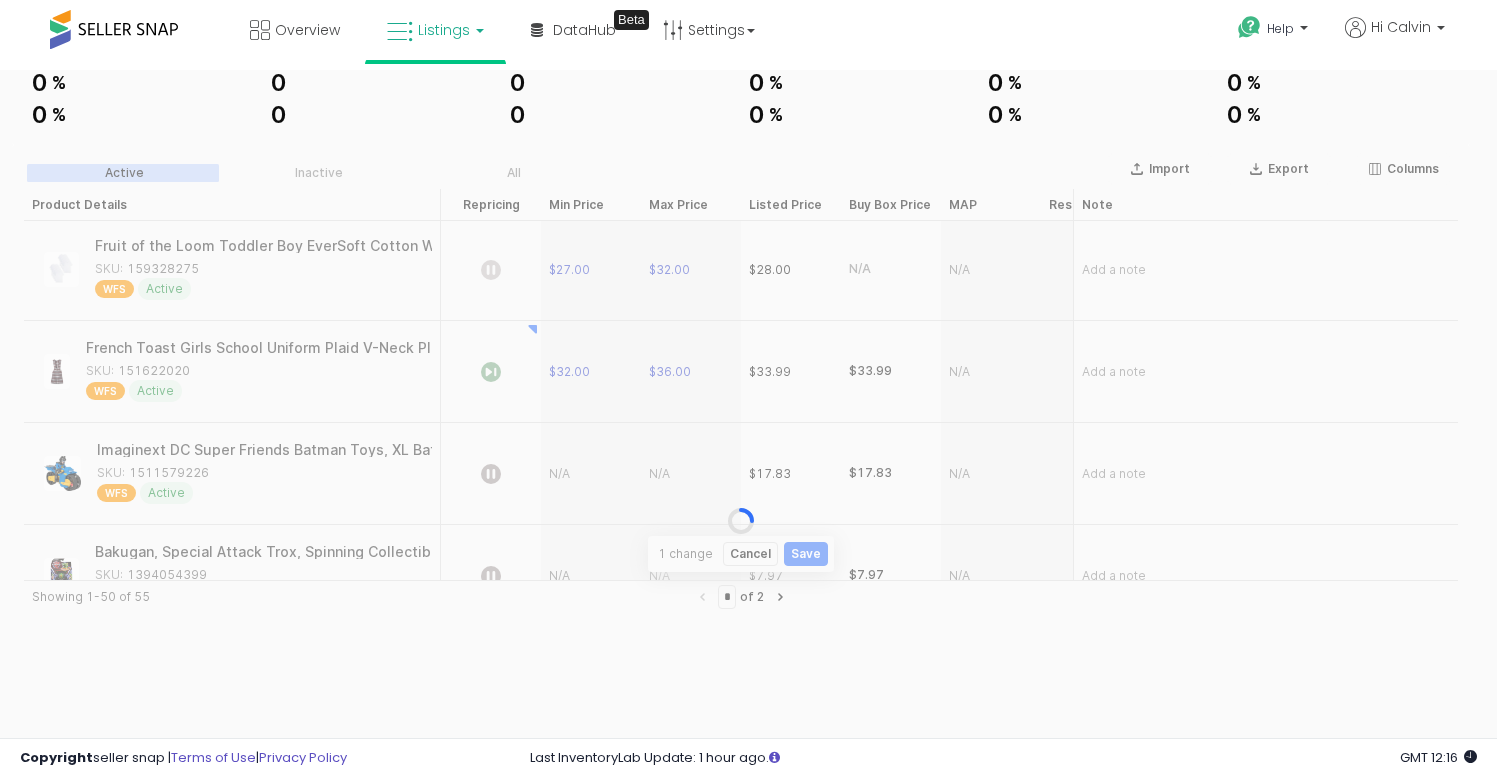 scroll, scrollTop: 161, scrollLeft: 0, axis: vertical 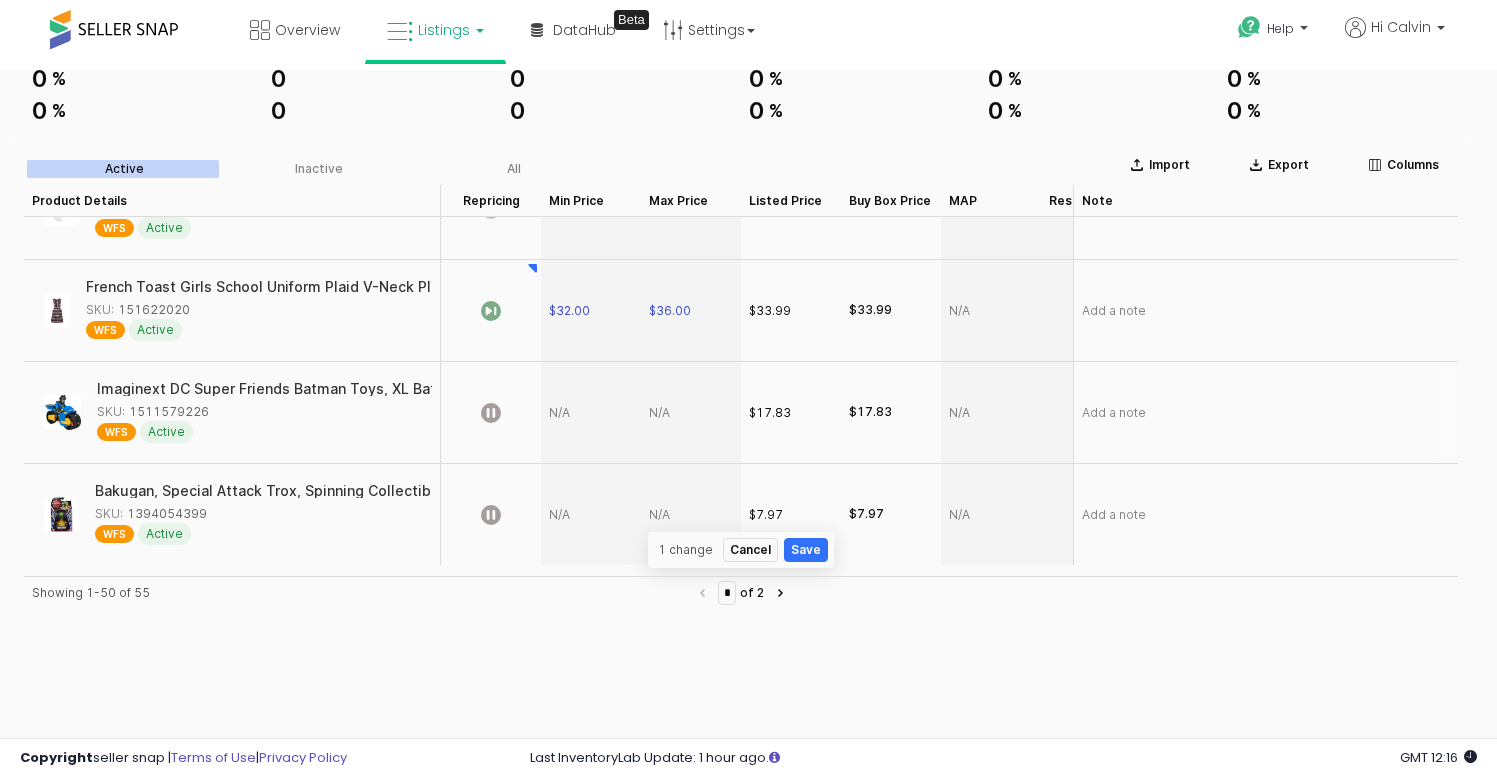 click at bounding box center [591, 413] 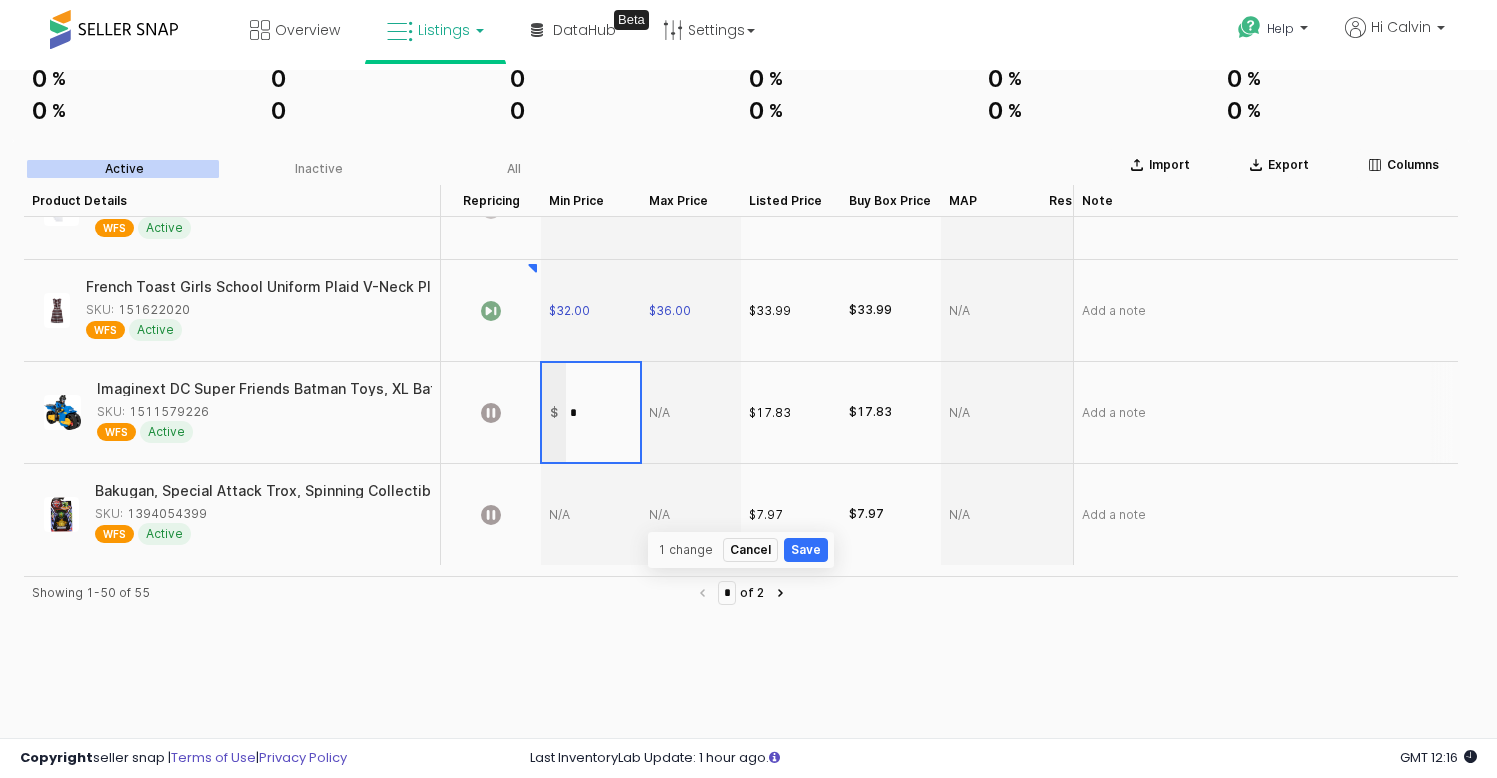 type on "**" 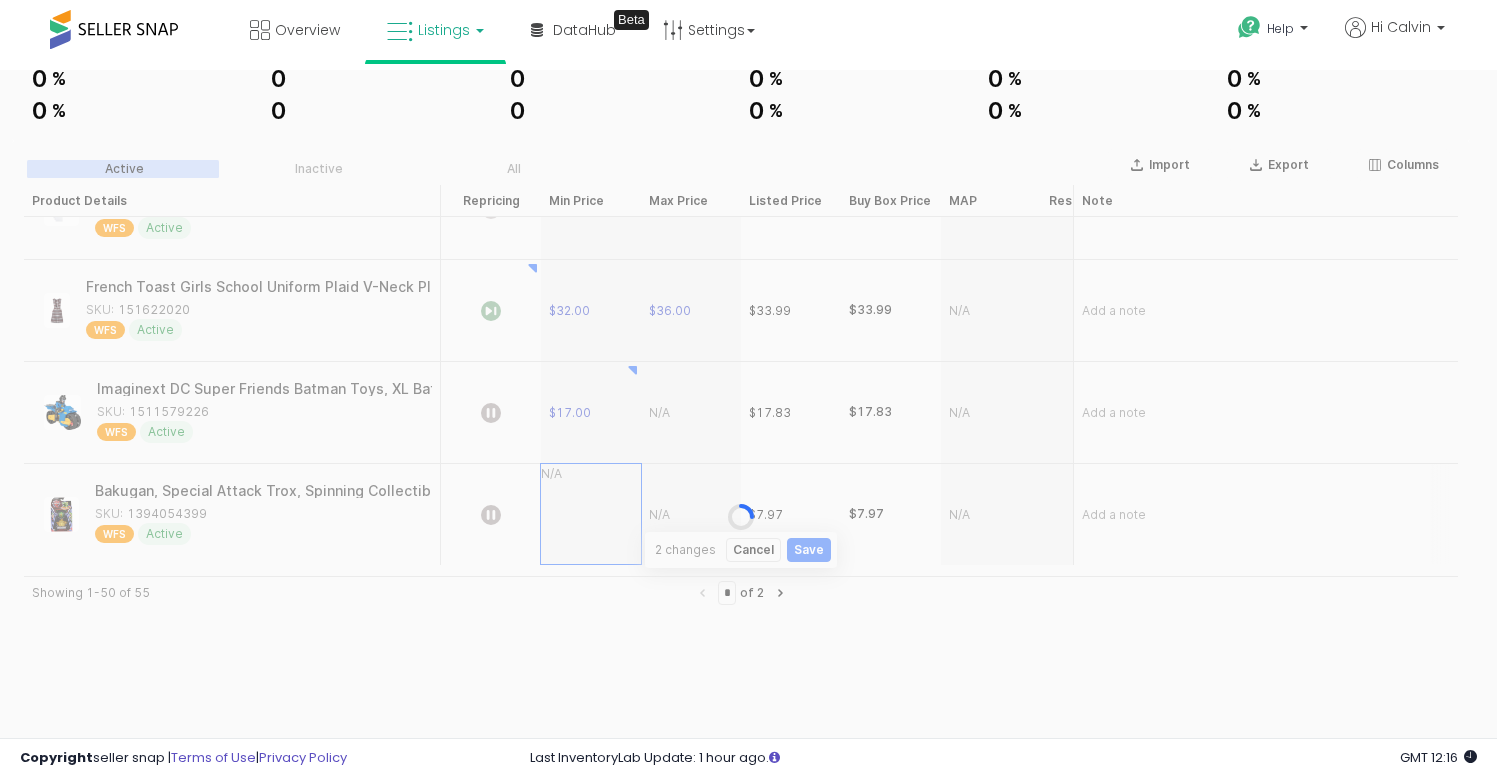 scroll, scrollTop: 4755, scrollLeft: 0, axis: vertical 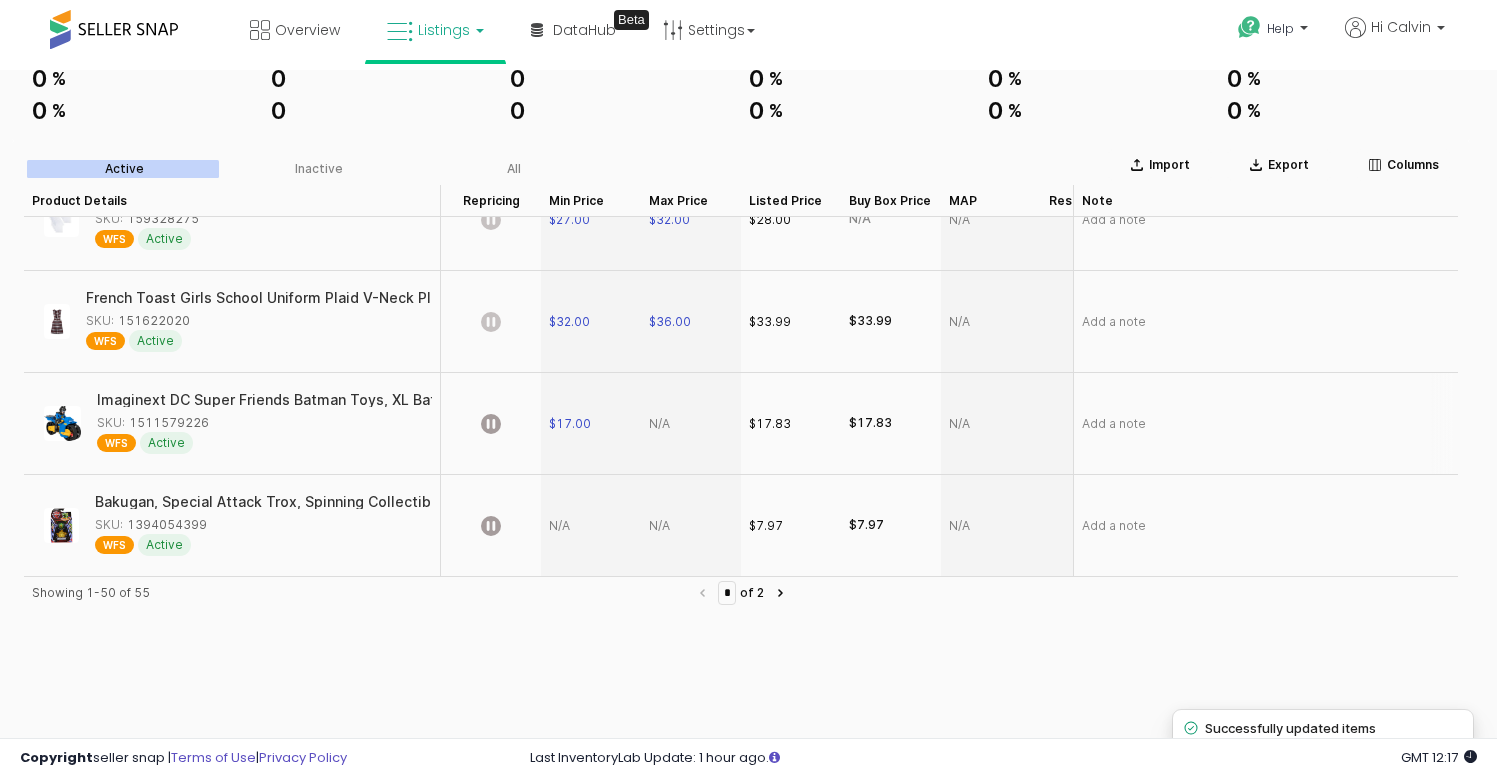 click at bounding box center [691, 424] 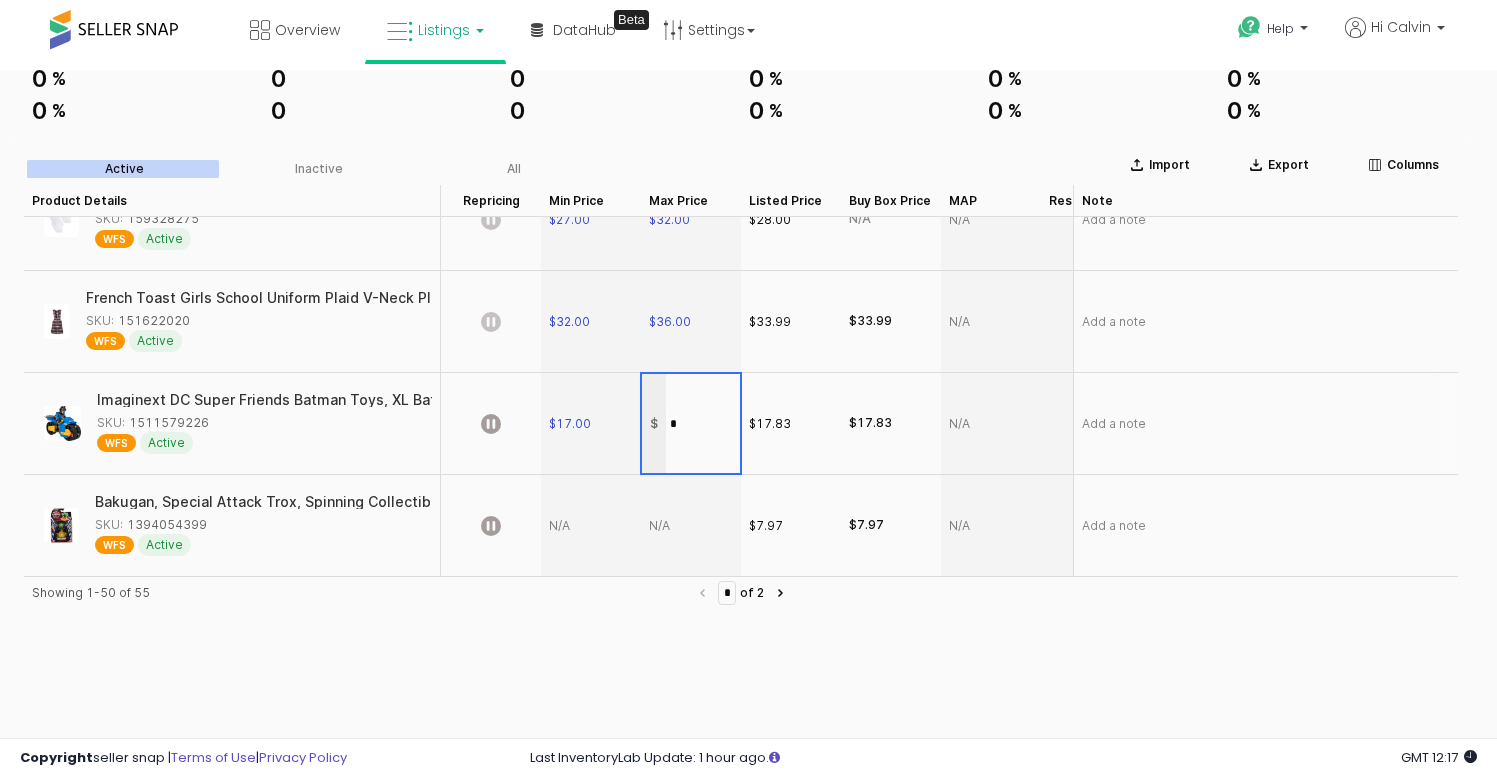 type on "**" 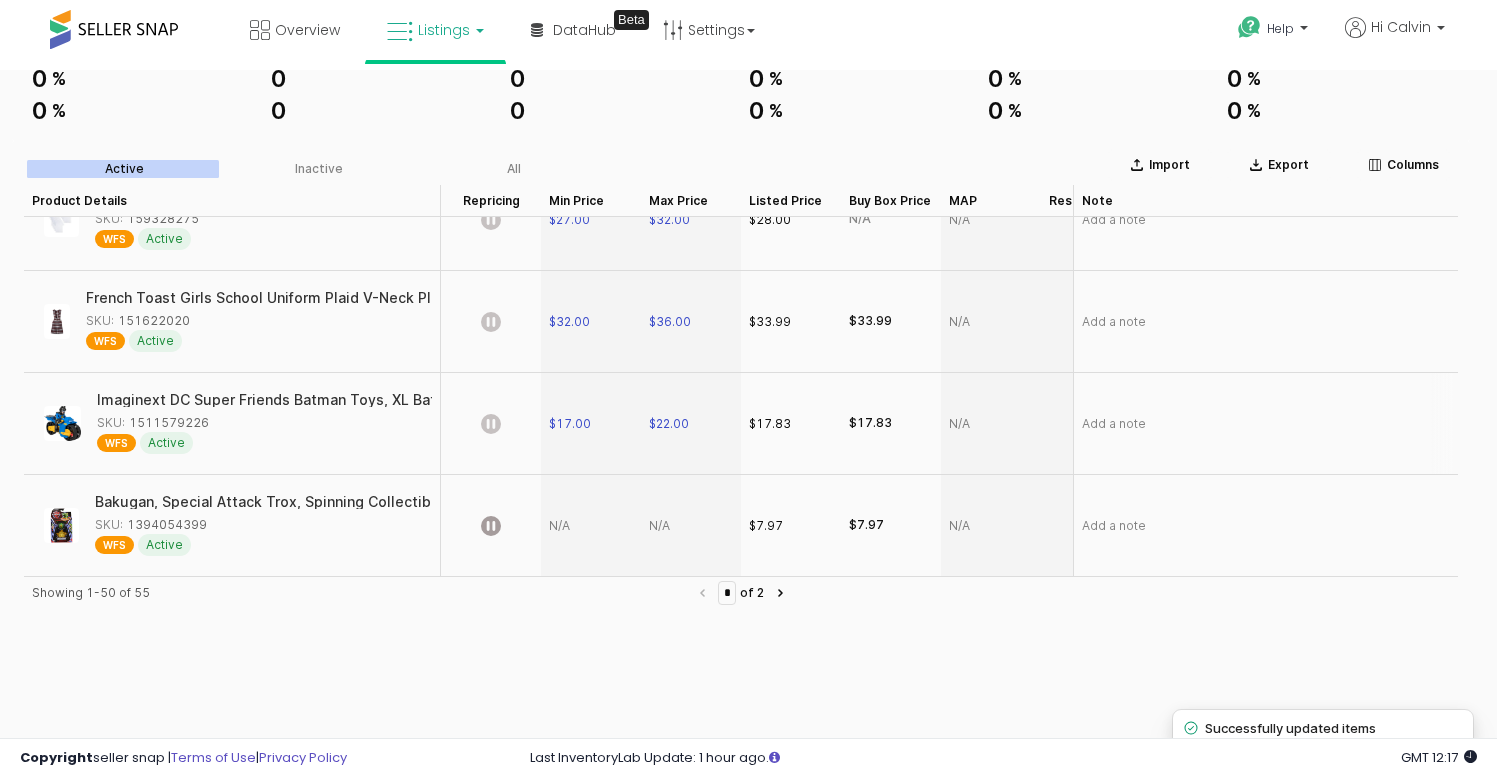 click 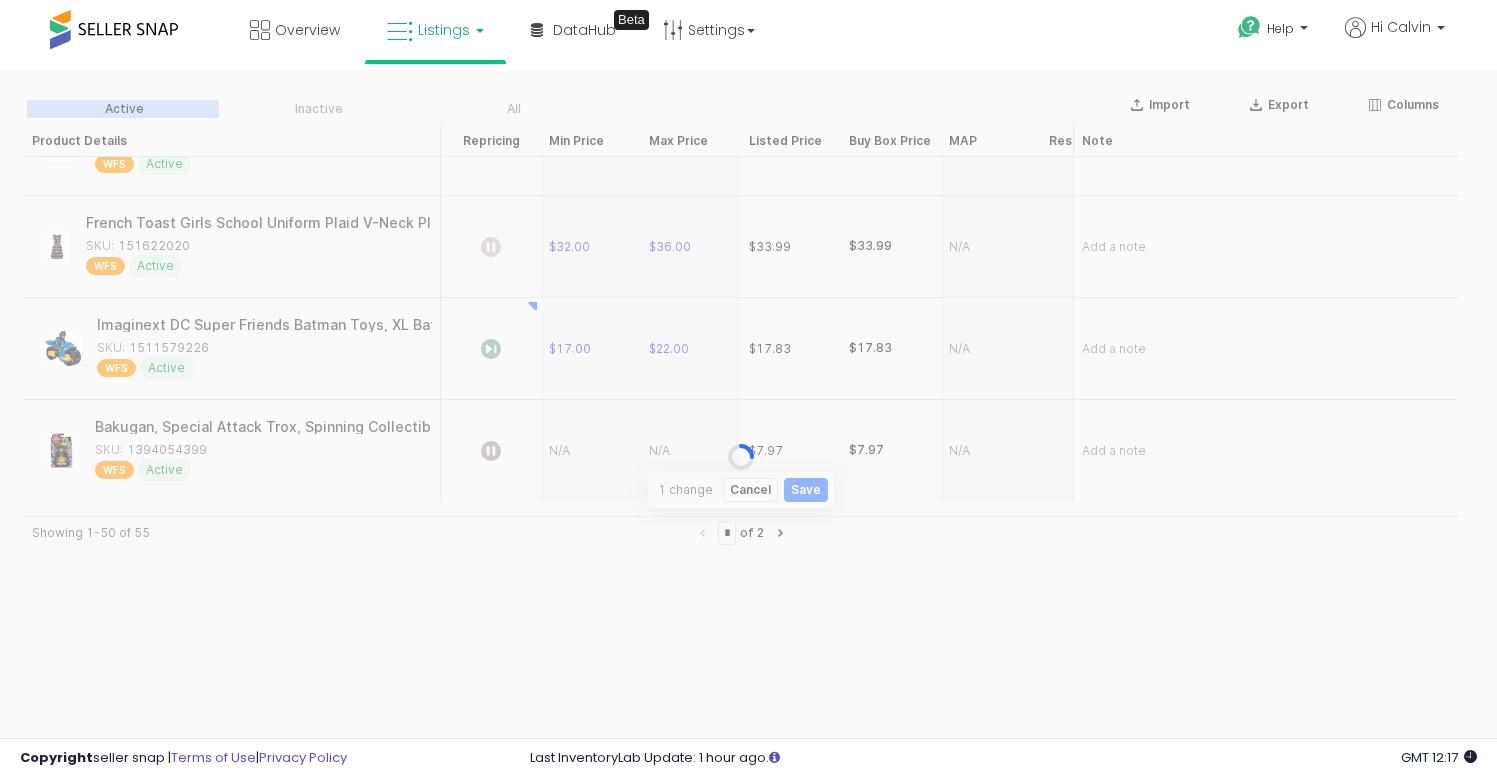 scroll, scrollTop: 227, scrollLeft: 0, axis: vertical 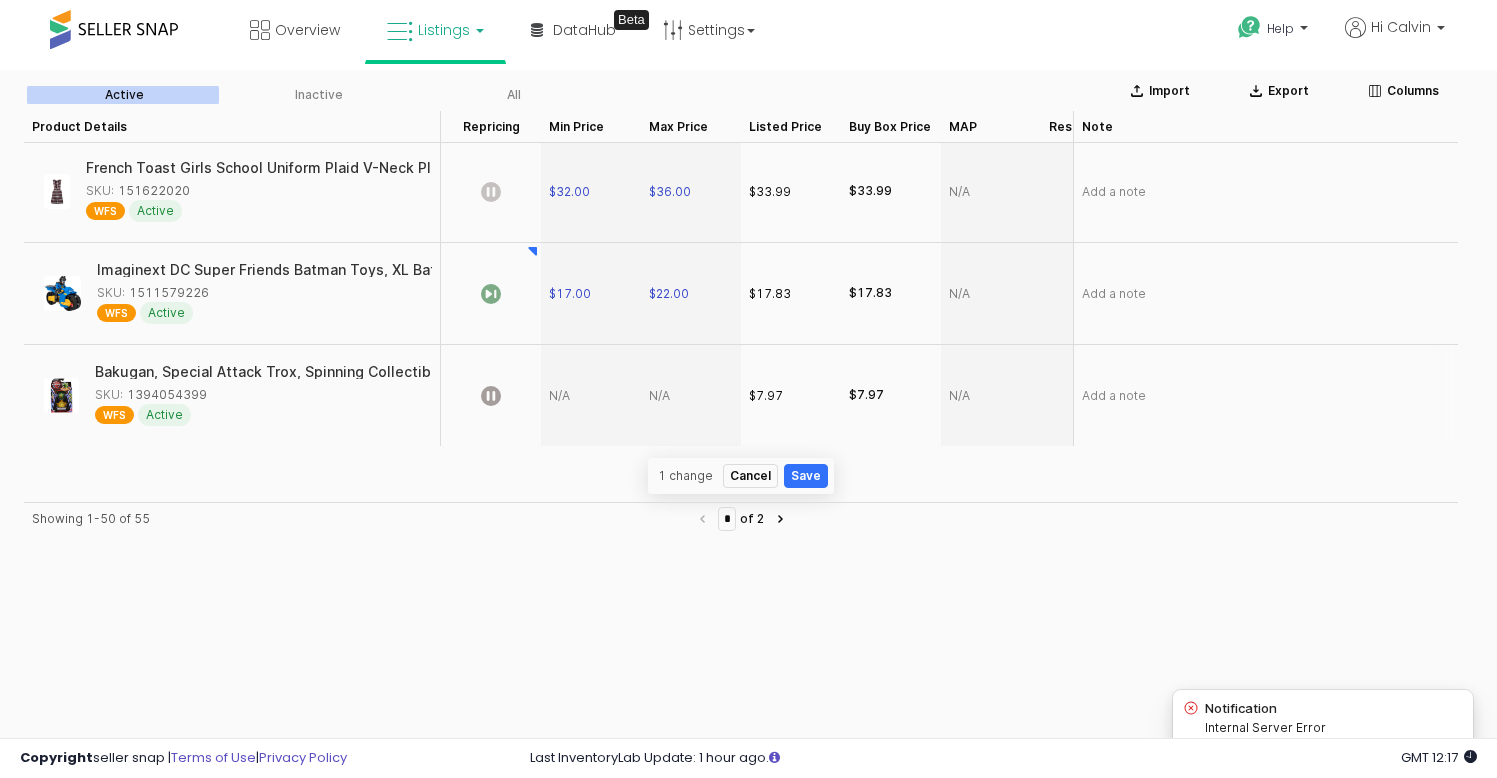 click at bounding box center (591, 395) 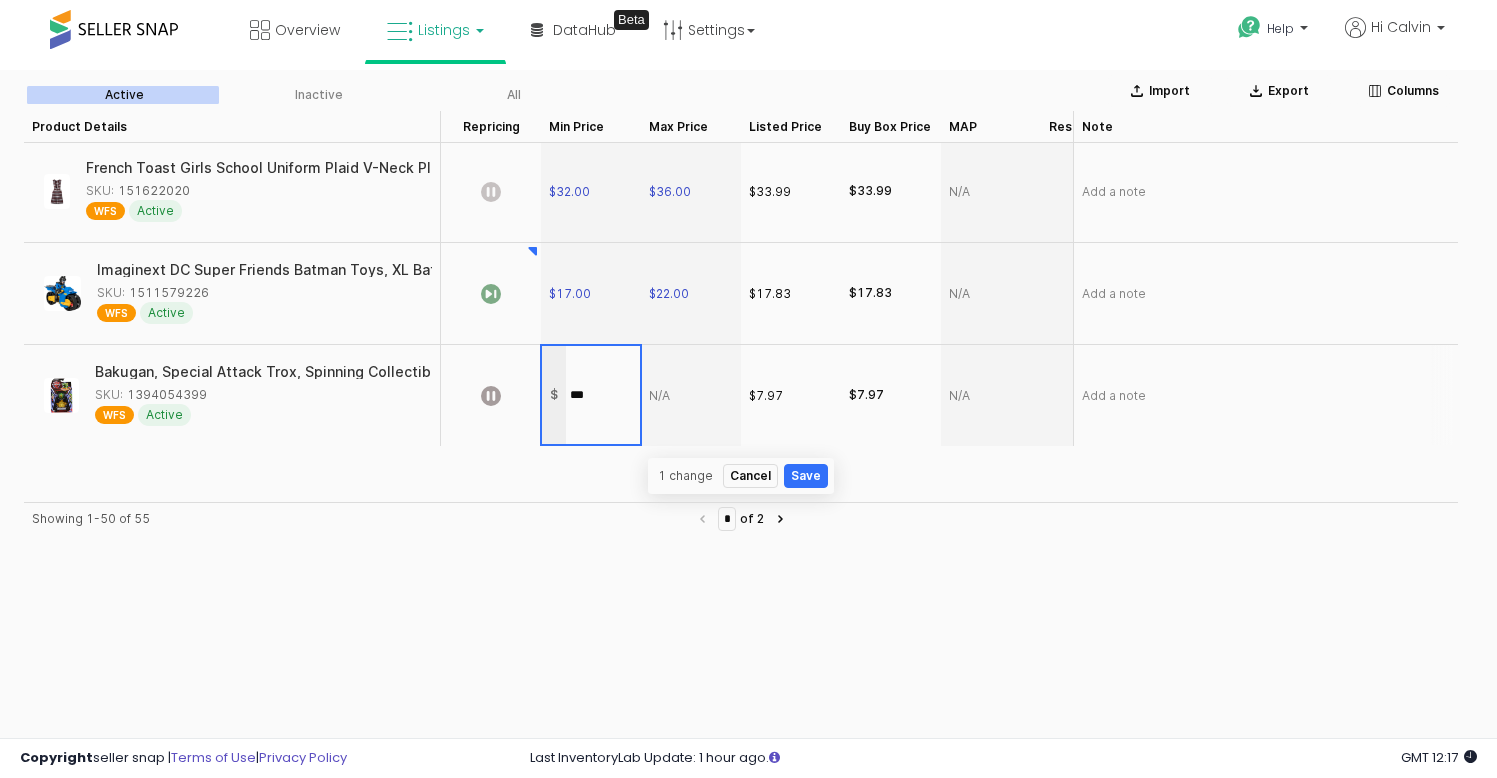 type on "****" 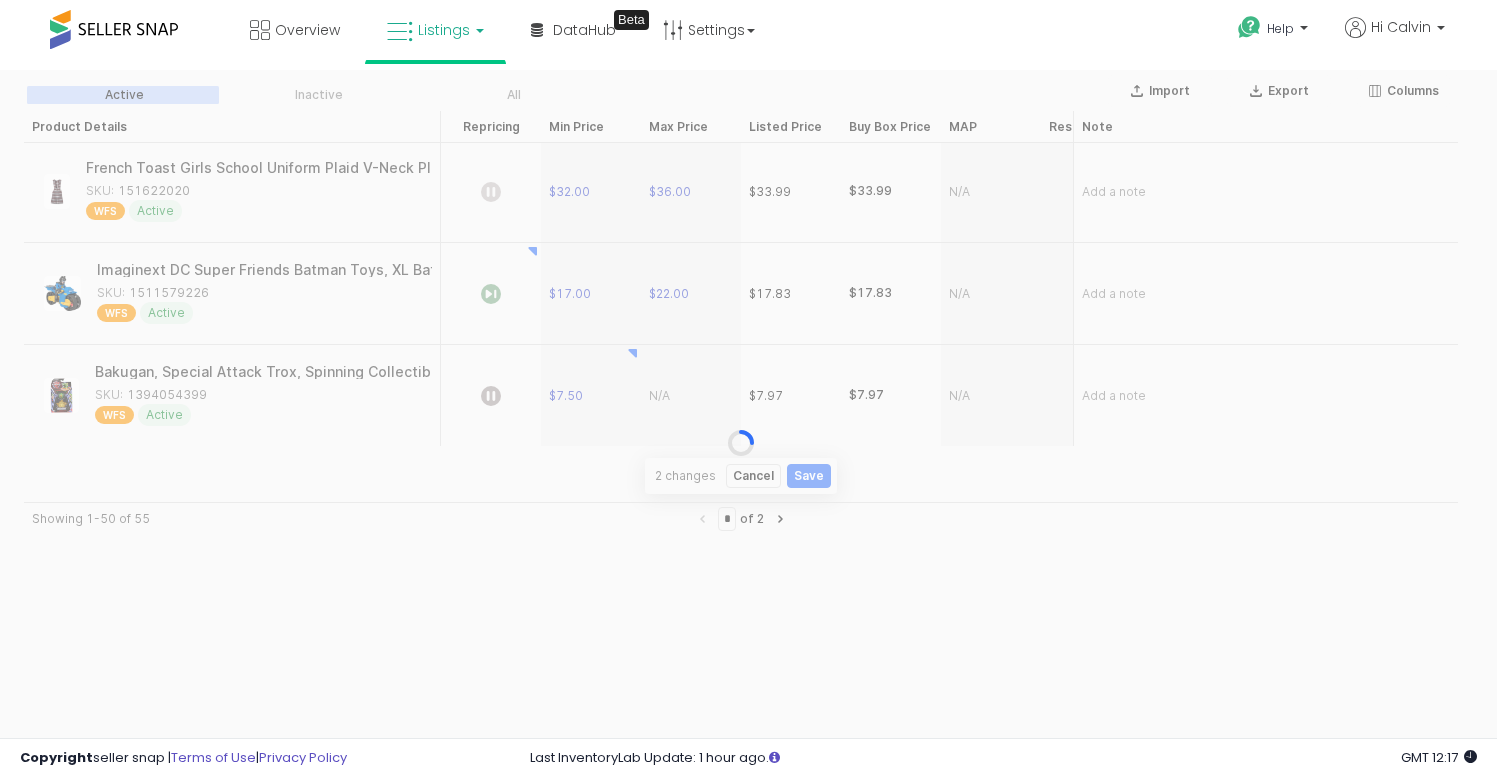click at bounding box center (691, 395) 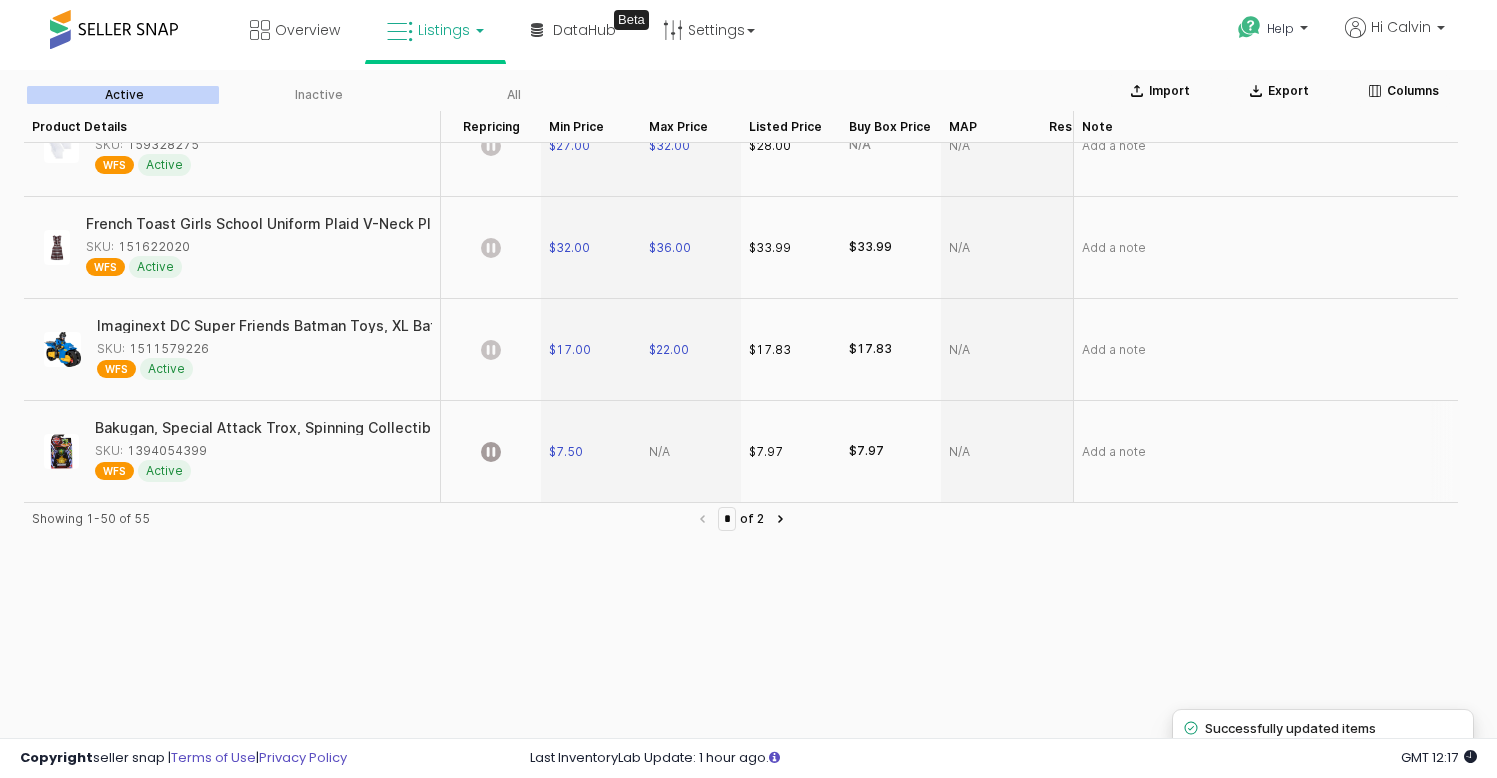 click at bounding box center (691, 451) 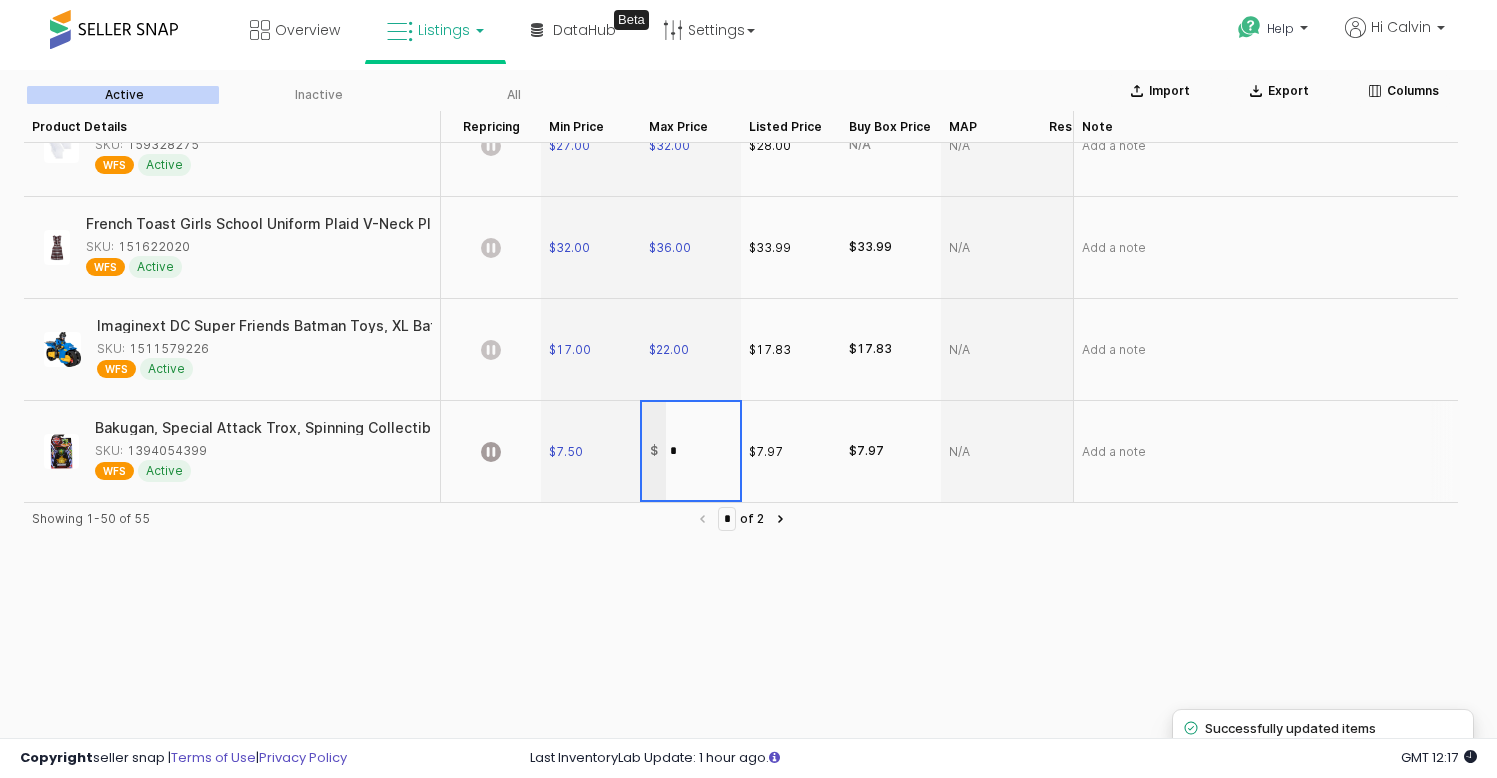 type on "**" 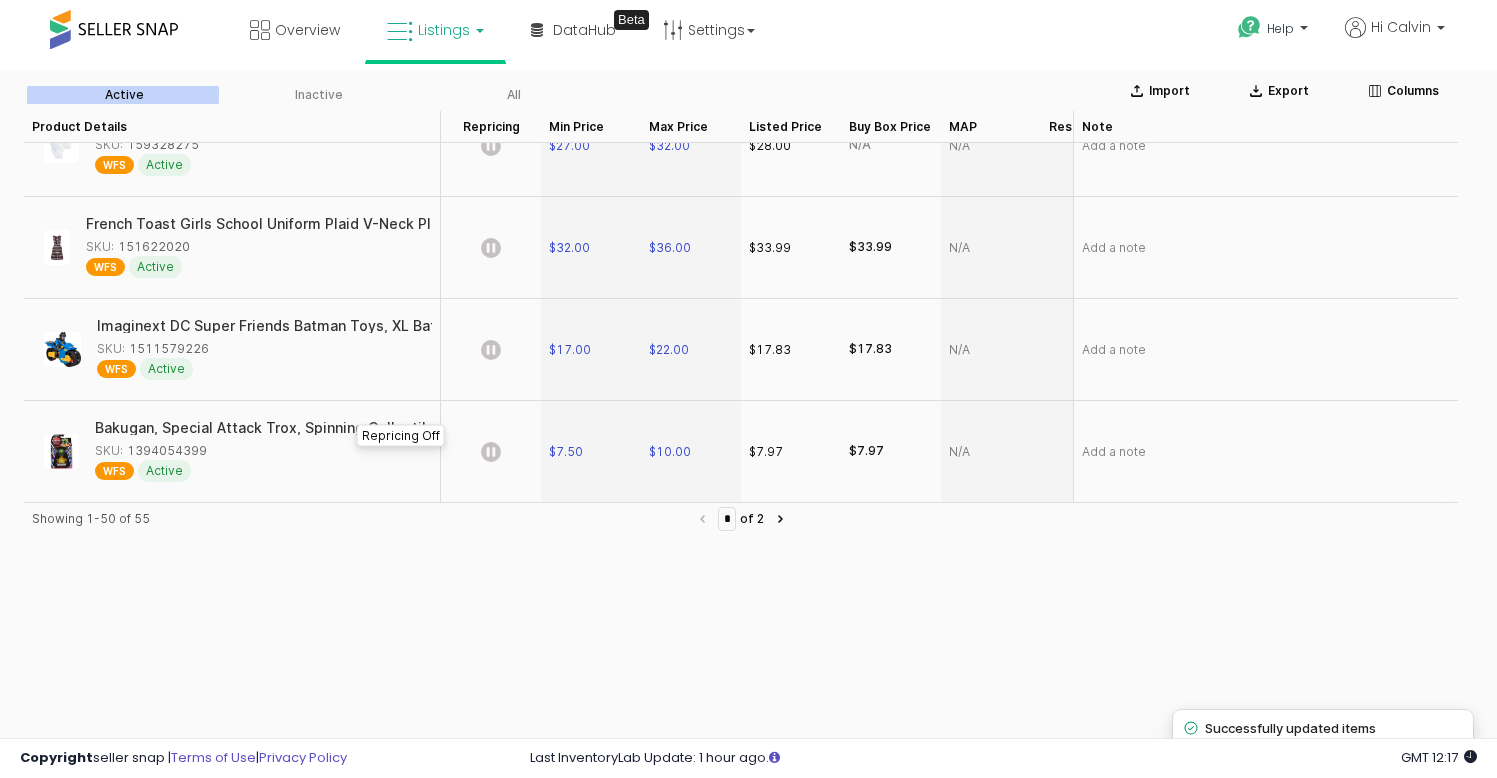 click 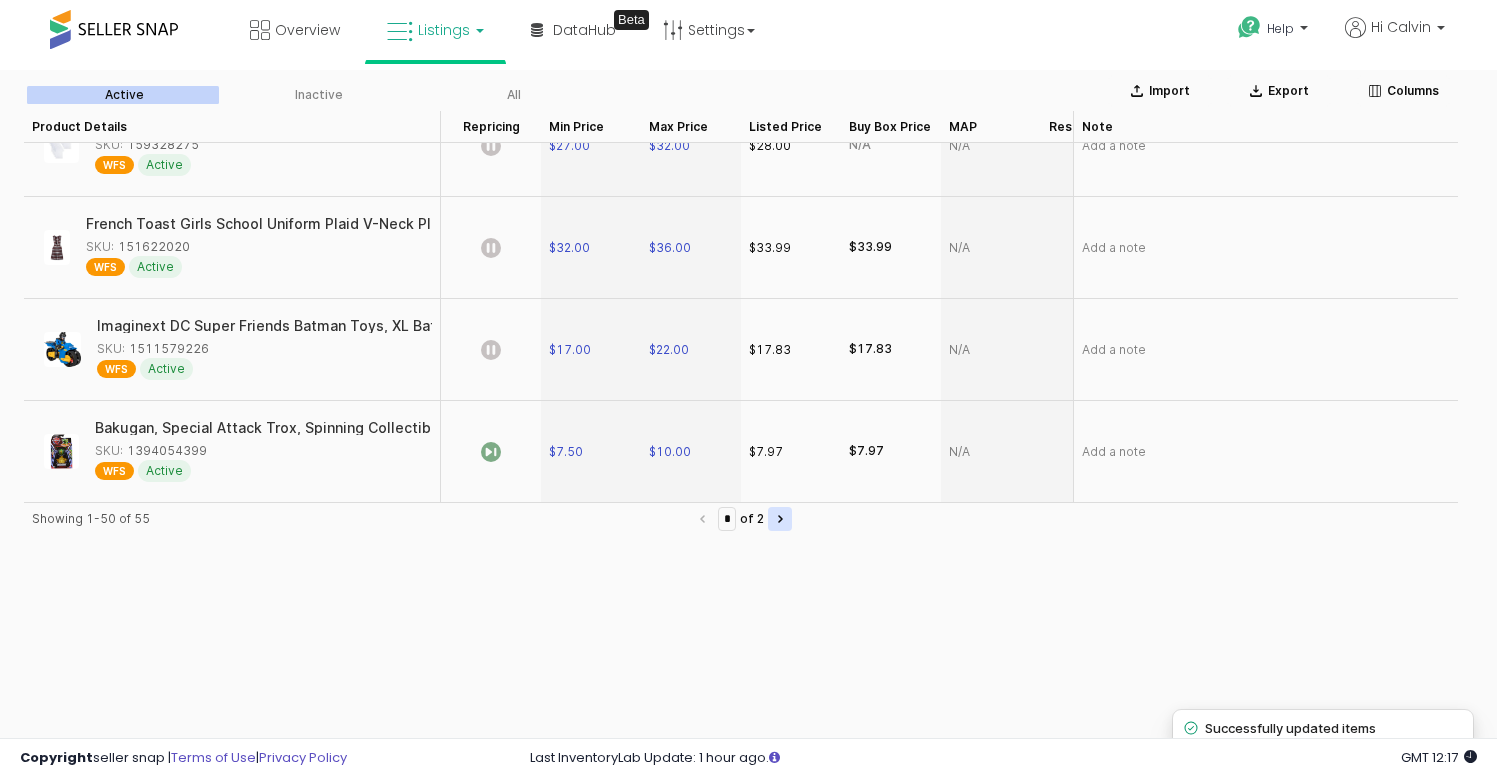 type on "*" 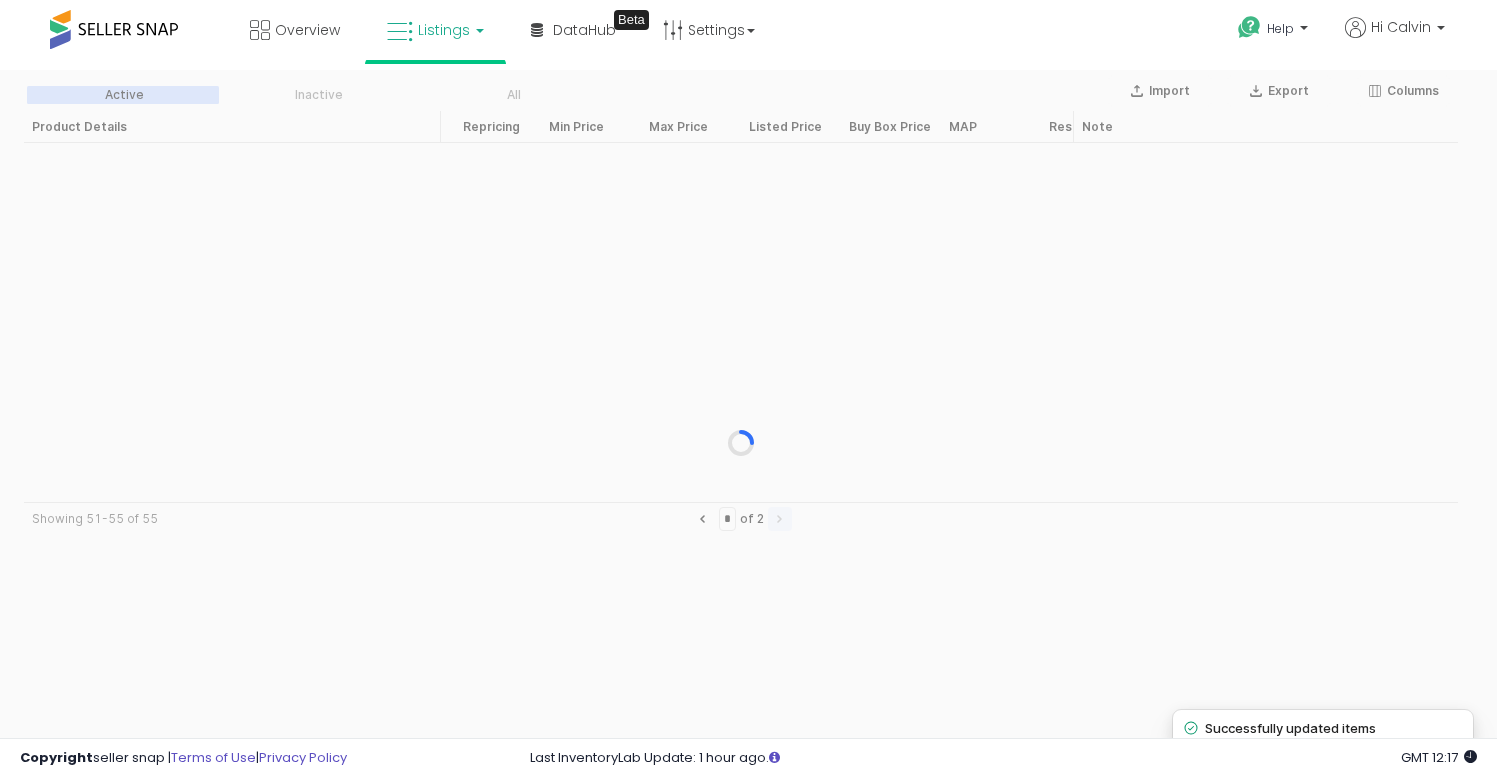 scroll, scrollTop: 0, scrollLeft: 0, axis: both 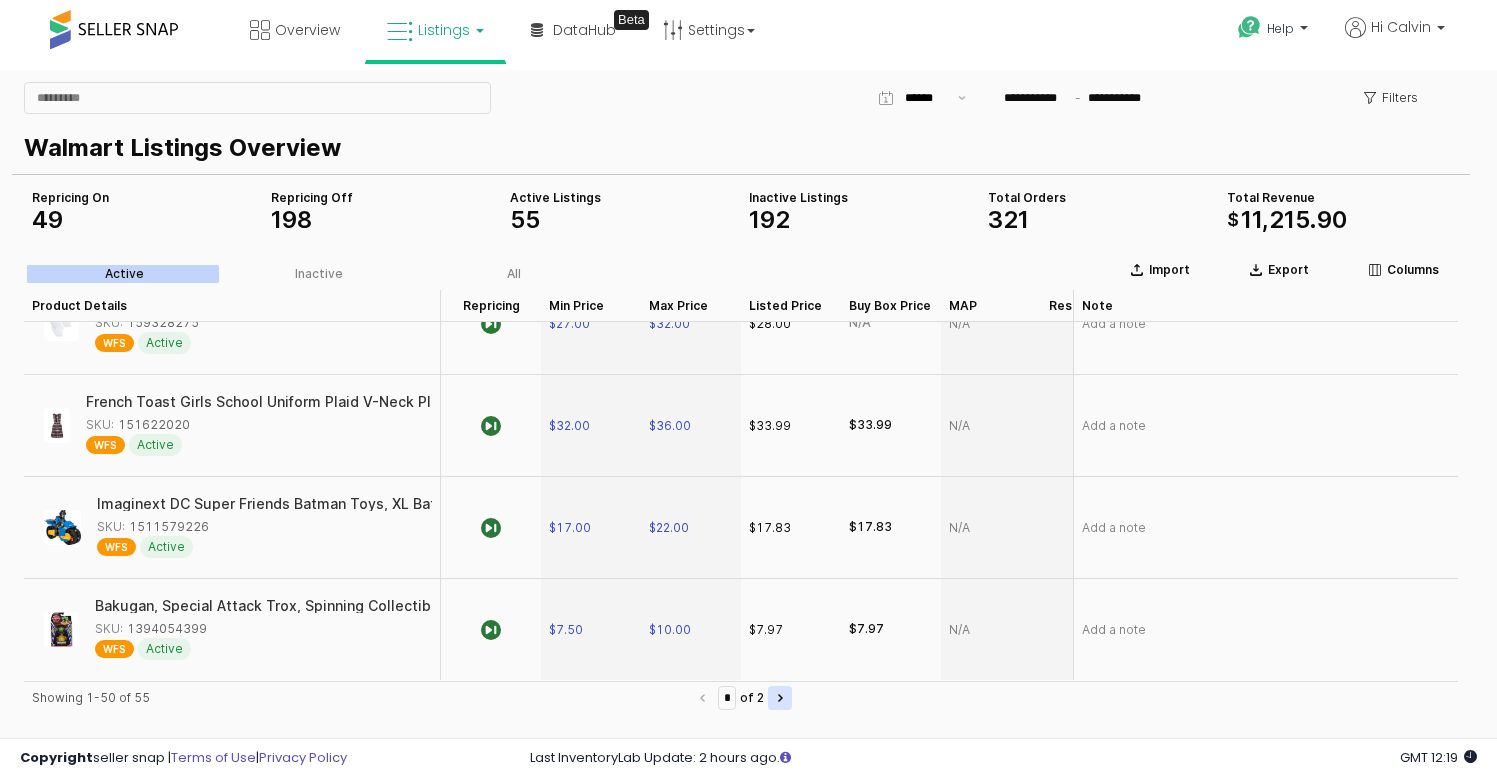 type on "*" 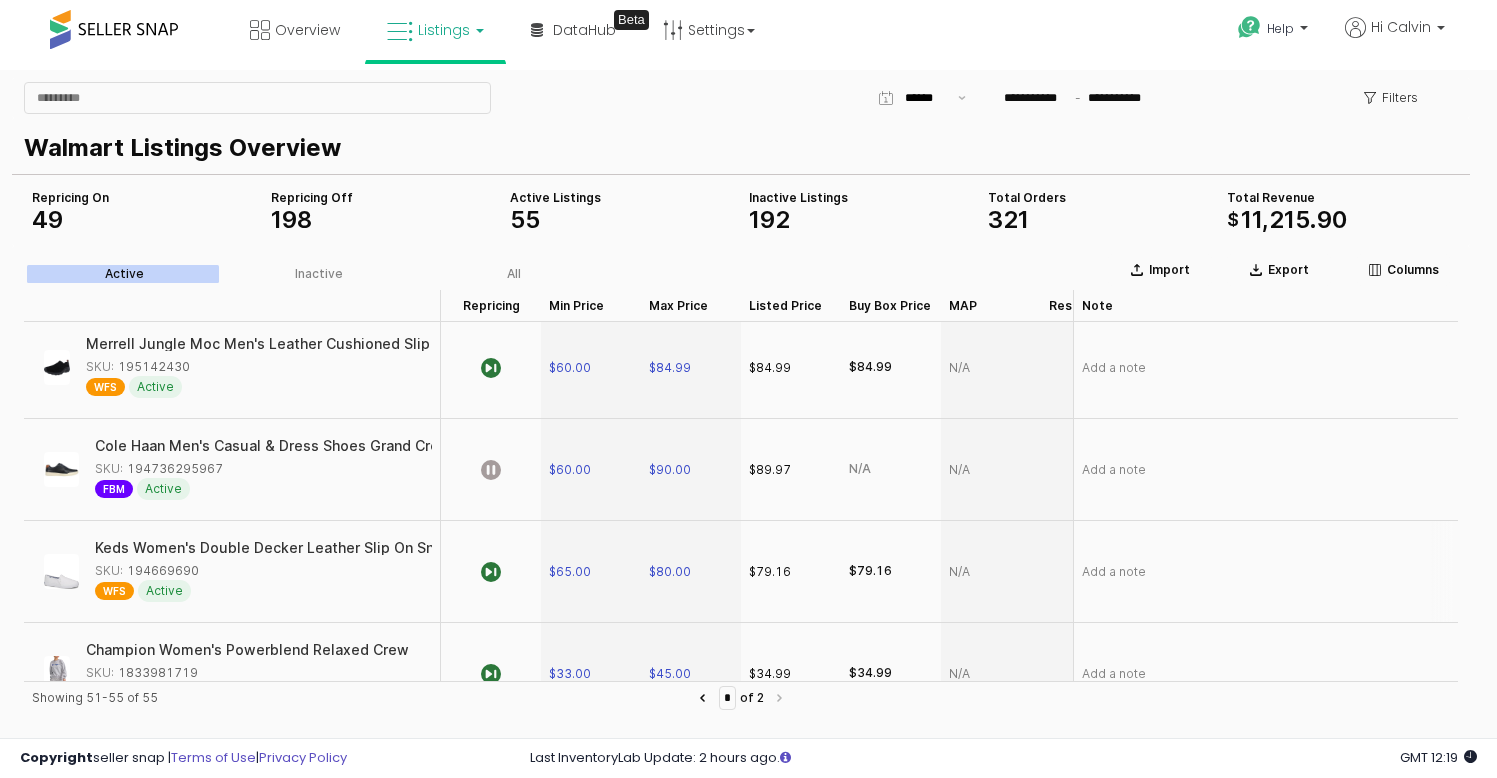scroll, scrollTop: 3778, scrollLeft: 0, axis: vertical 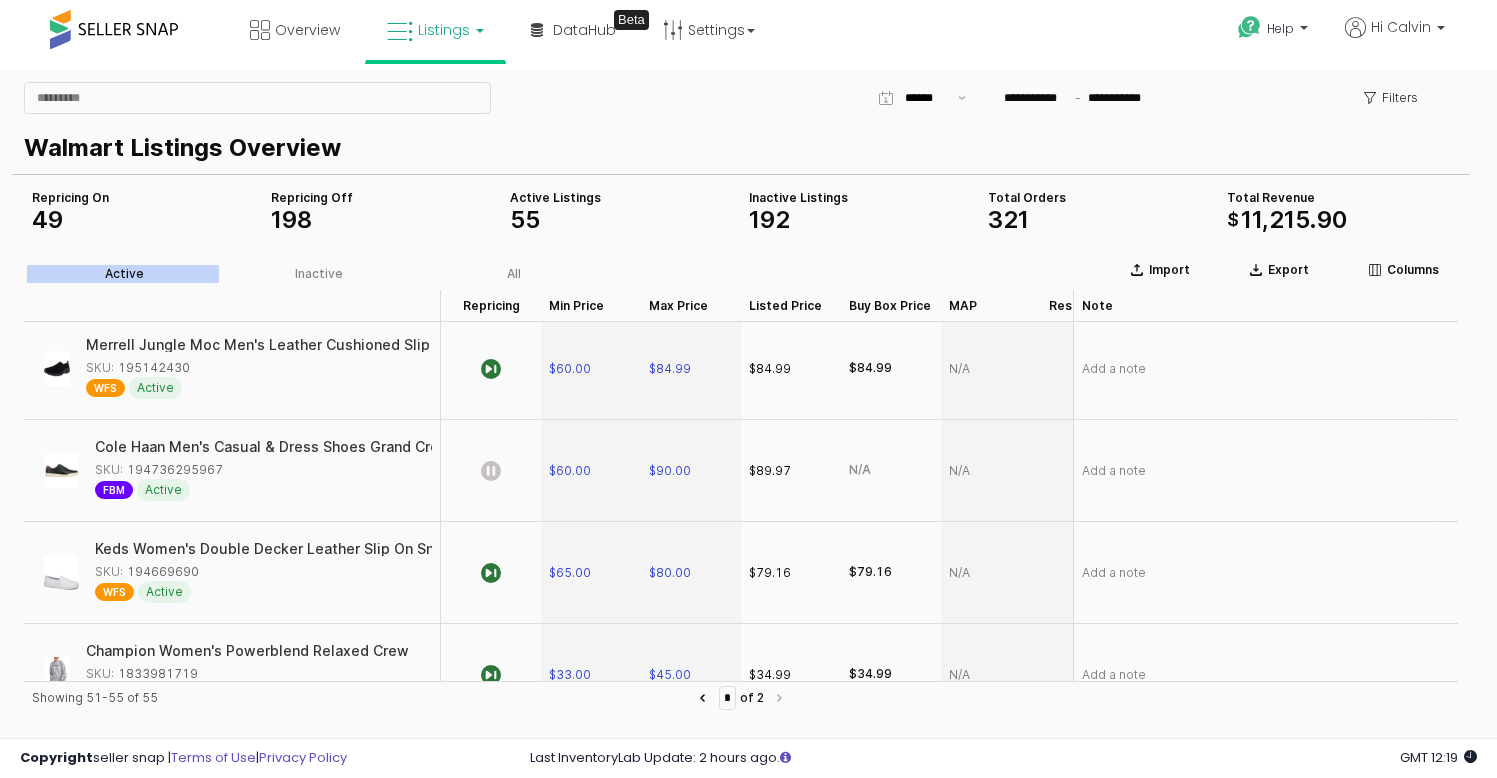 click 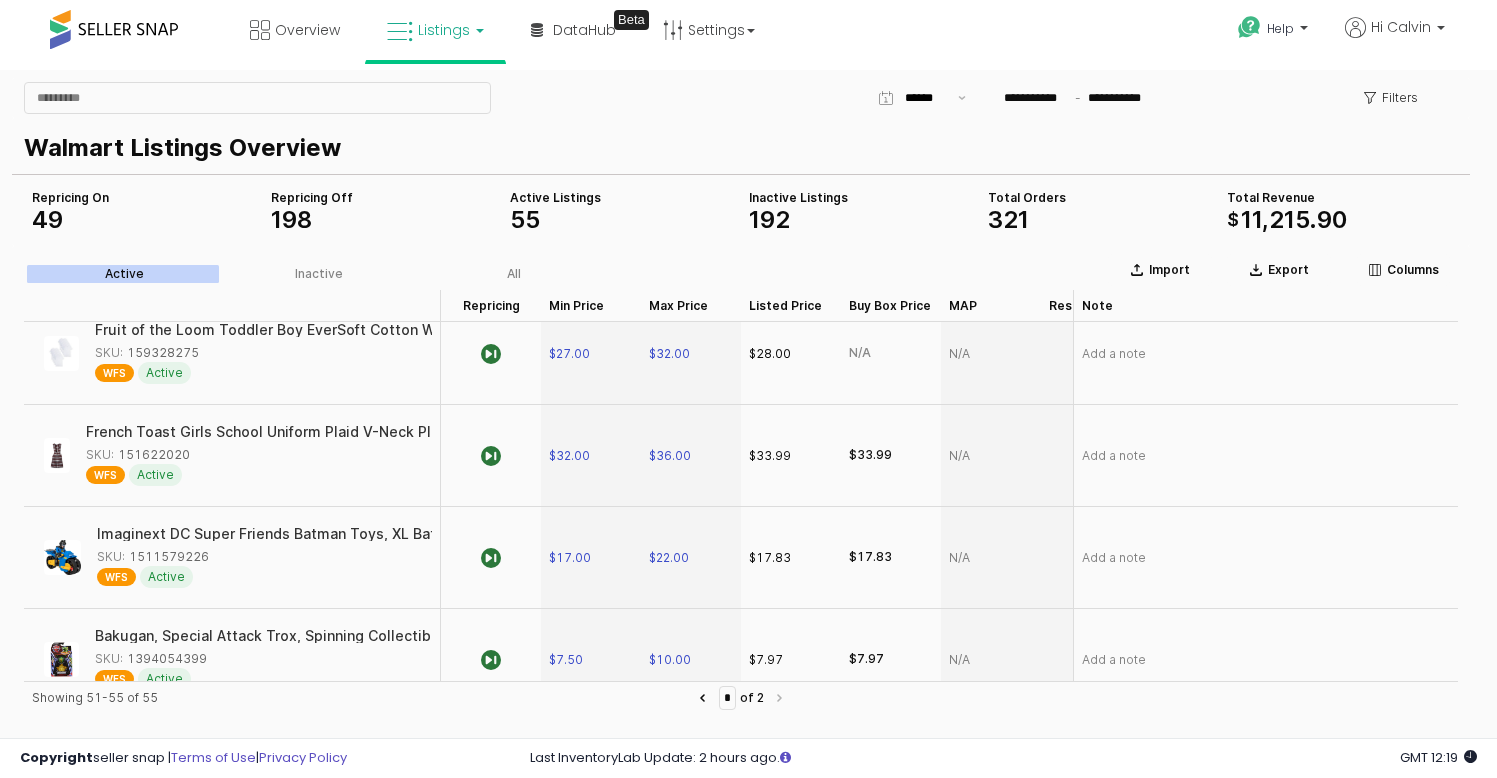 scroll, scrollTop: 4756, scrollLeft: 0, axis: vertical 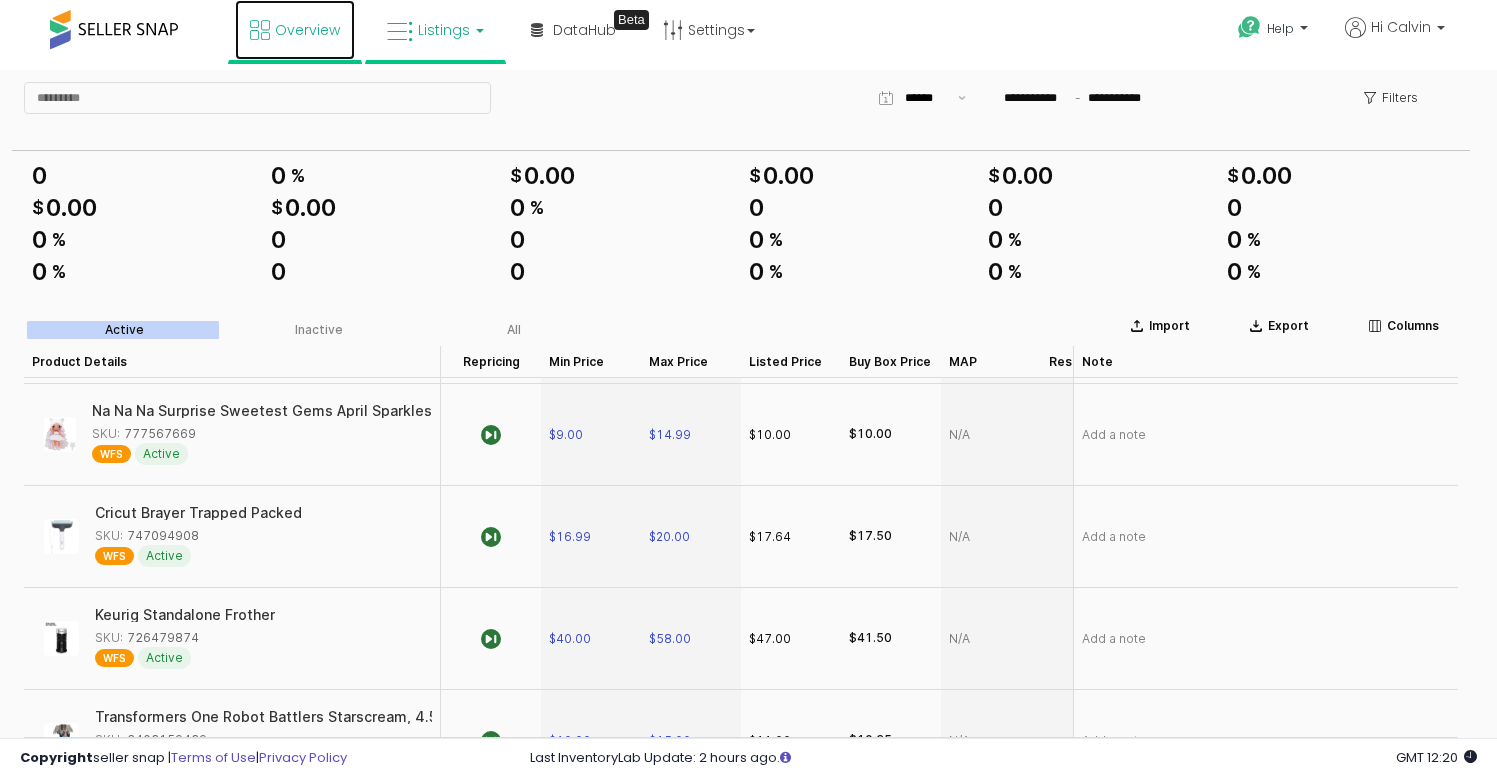 click on "Overview" at bounding box center [307, 30] 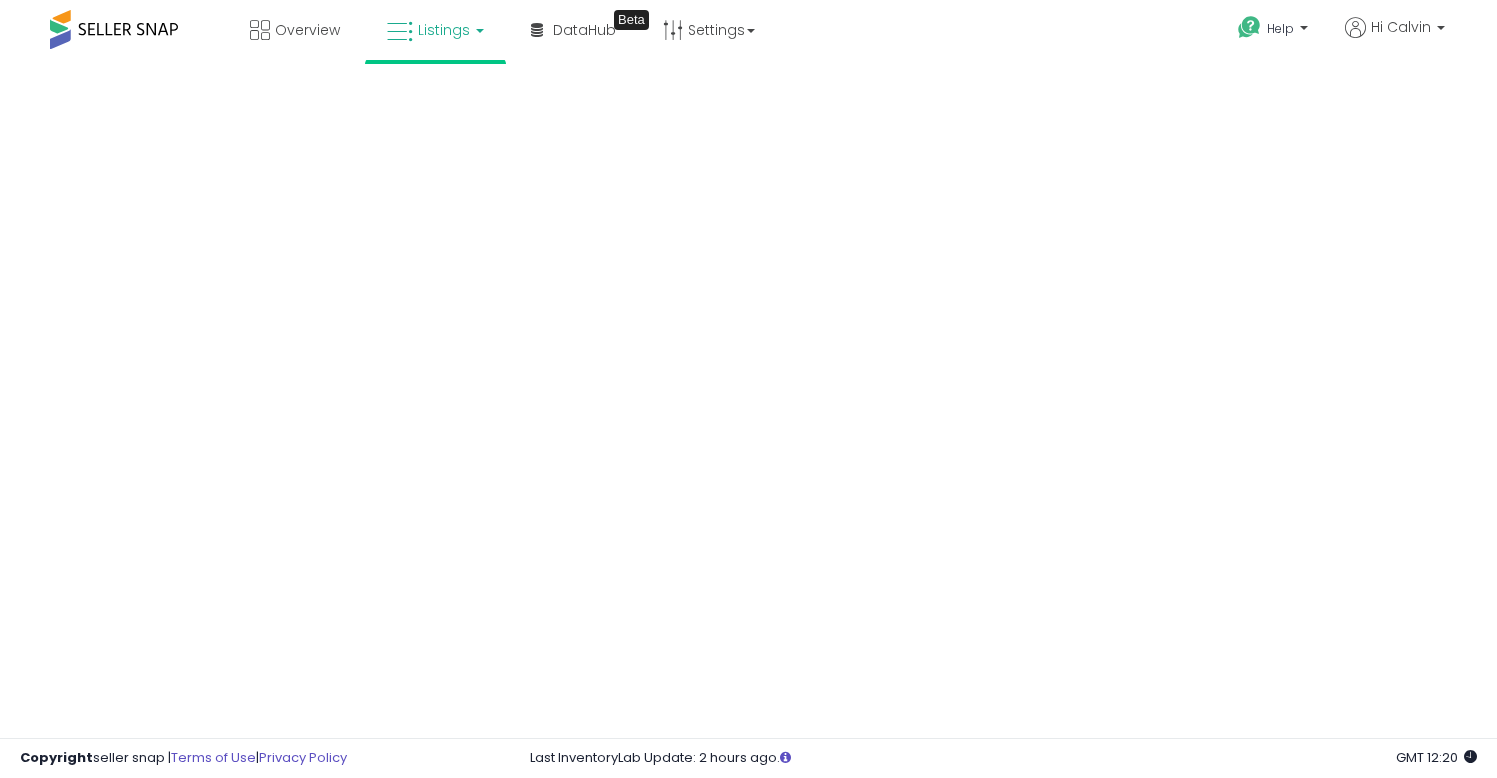scroll, scrollTop: 0, scrollLeft: 0, axis: both 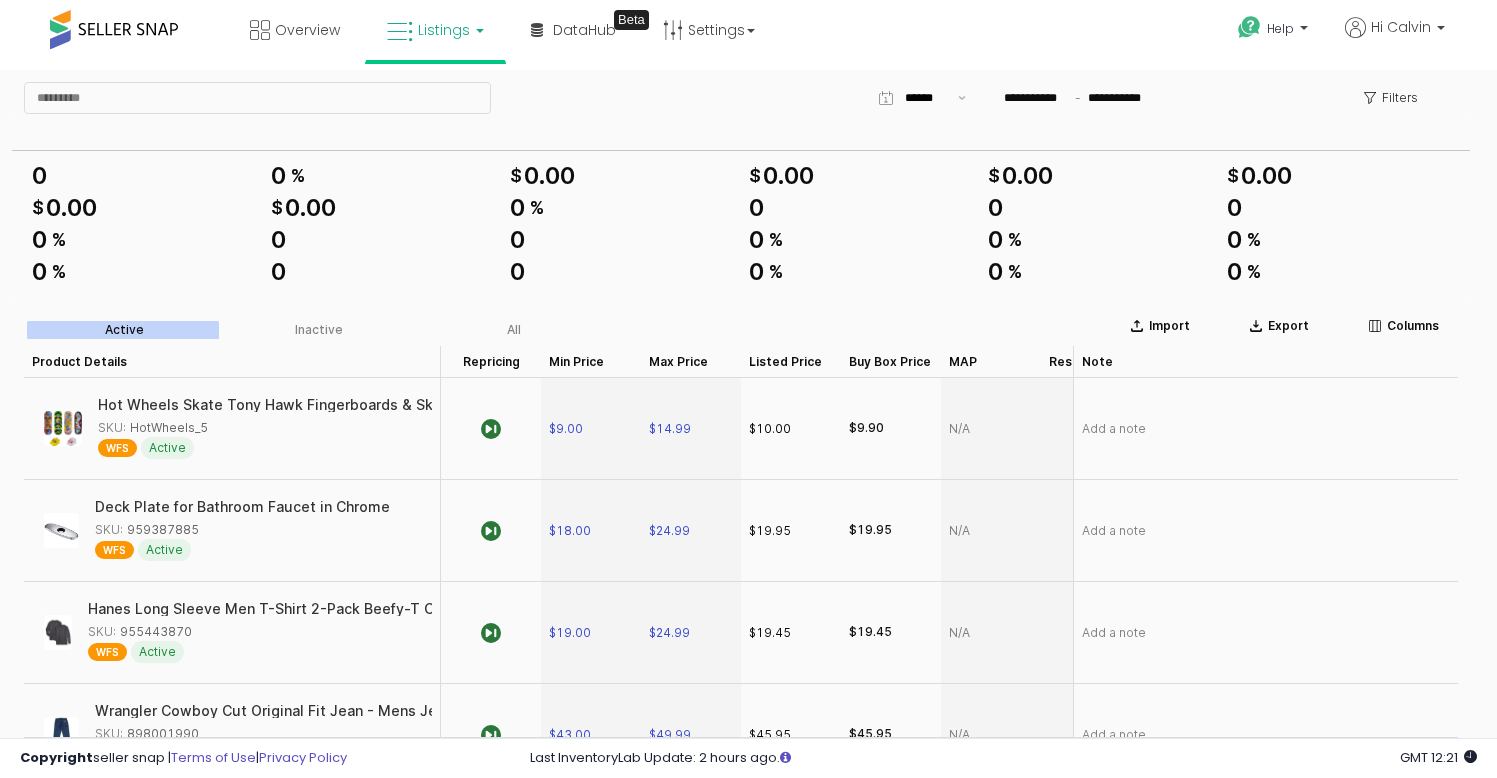 click on "Listings" at bounding box center [435, 30] 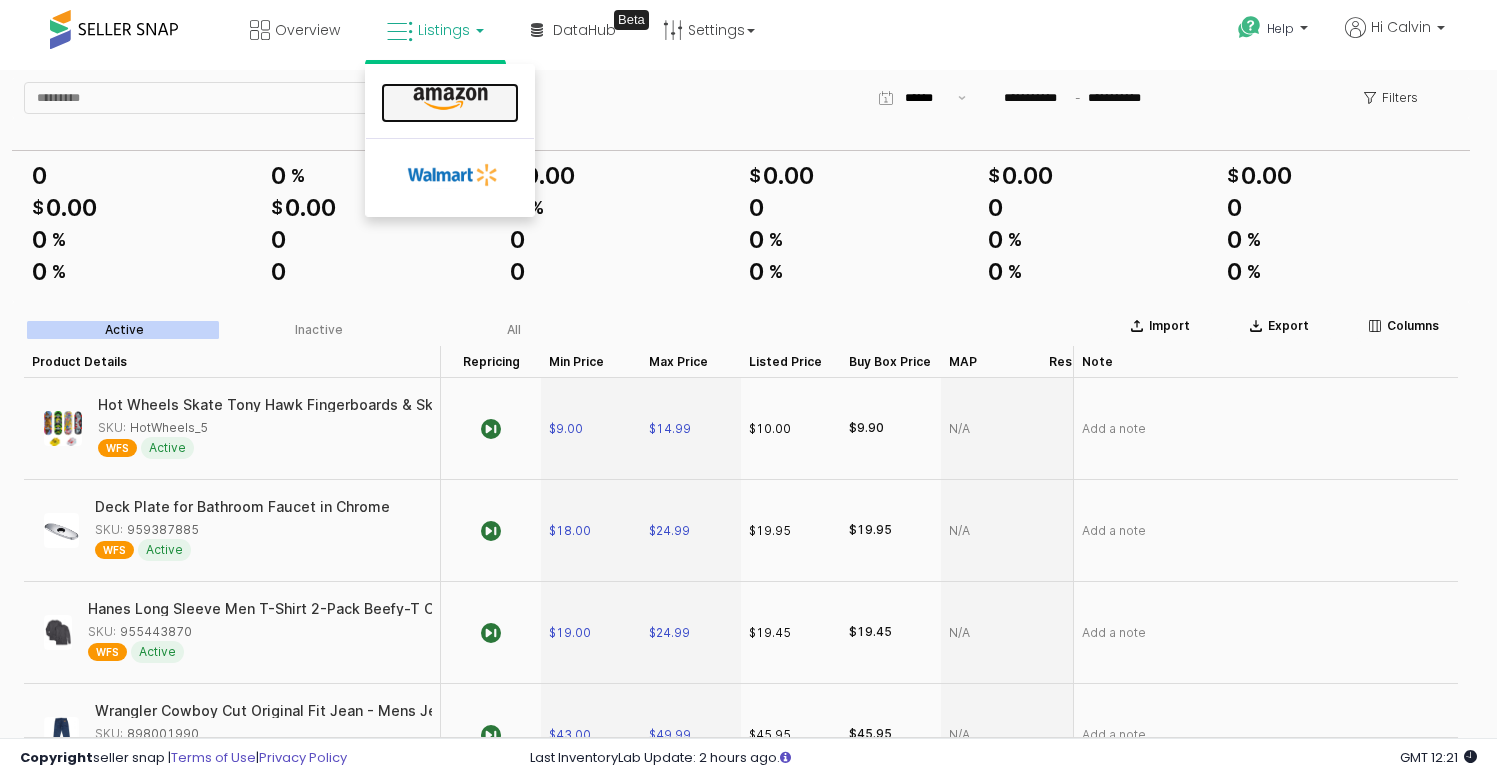 click at bounding box center [450, 99] 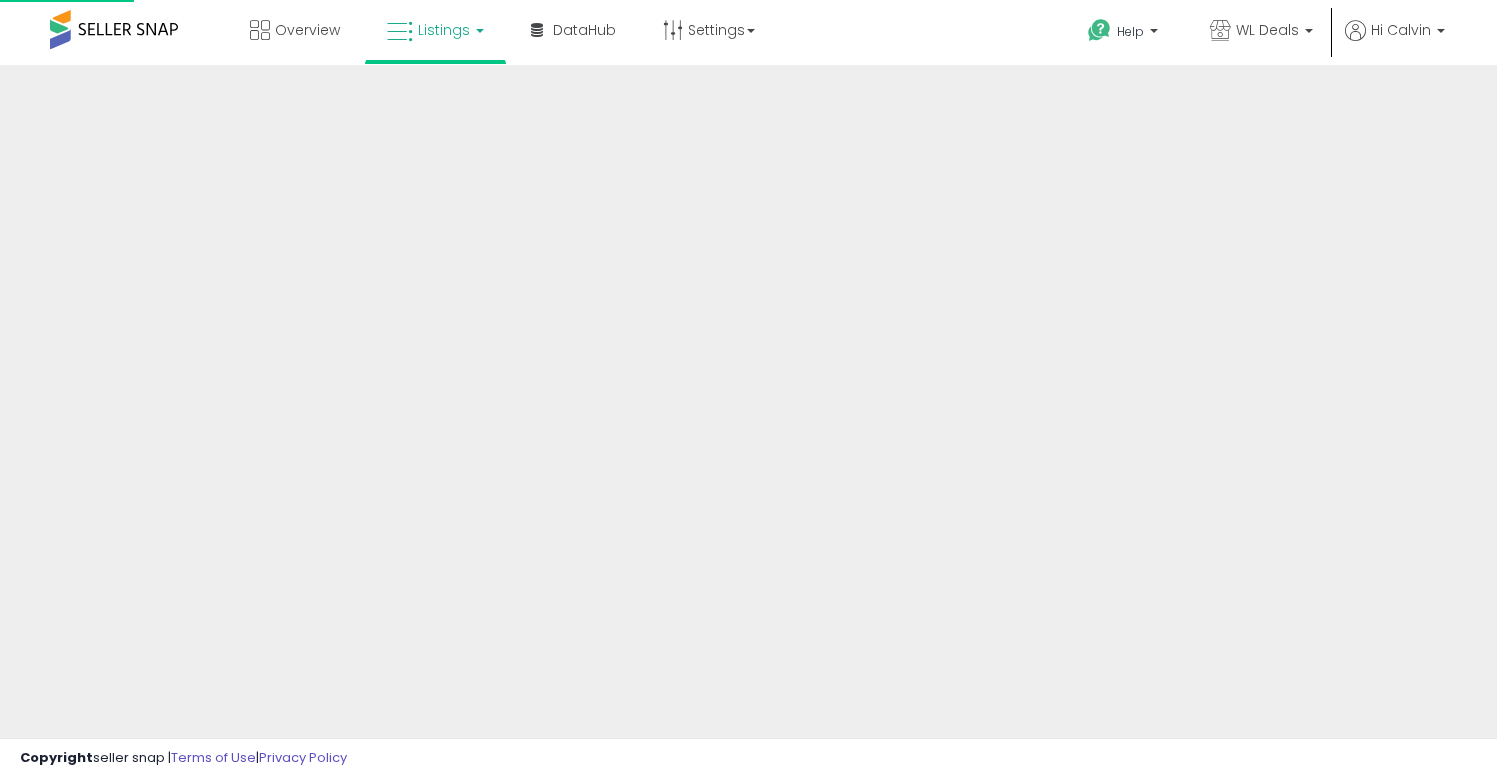 scroll, scrollTop: 0, scrollLeft: 0, axis: both 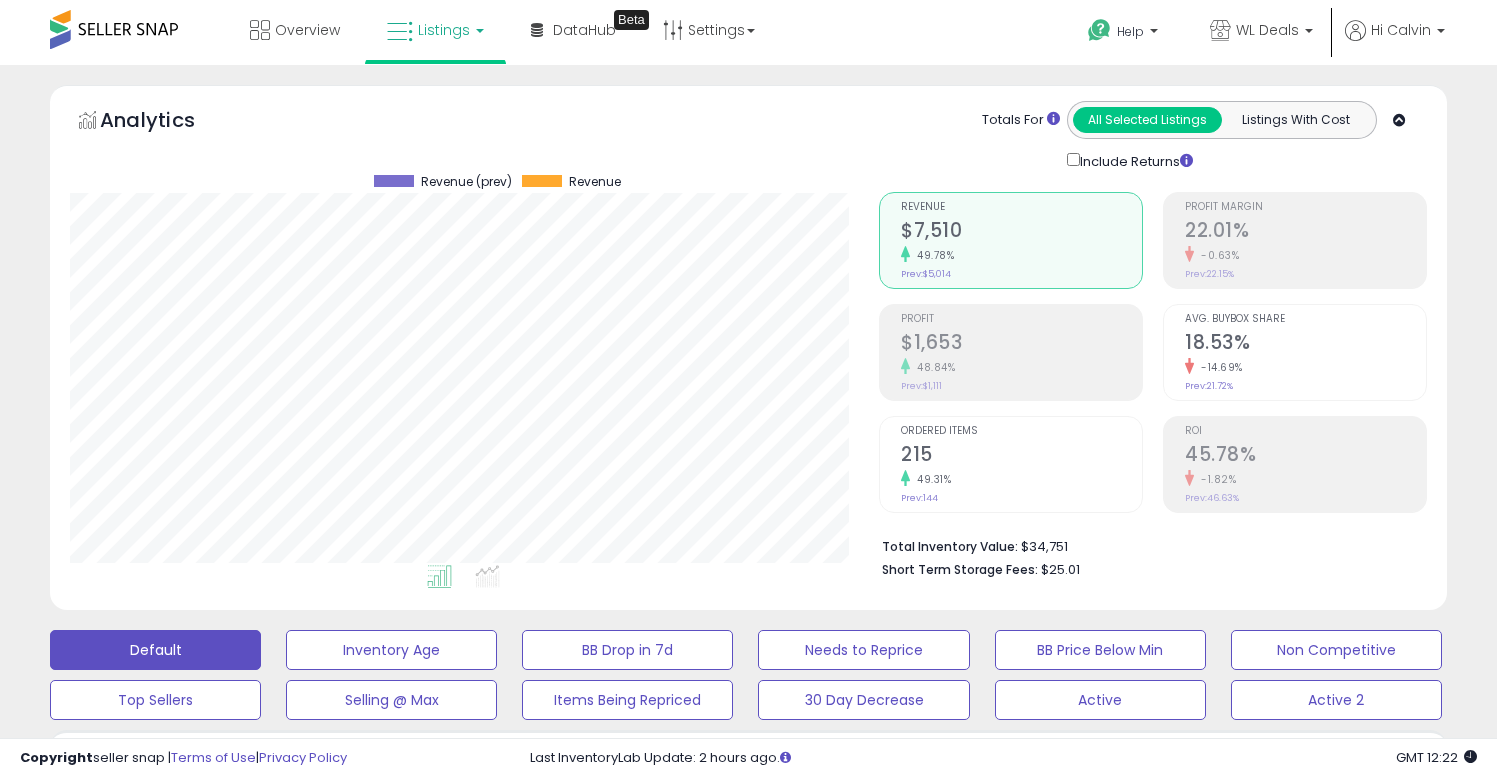 click on "Listings" at bounding box center (444, 30) 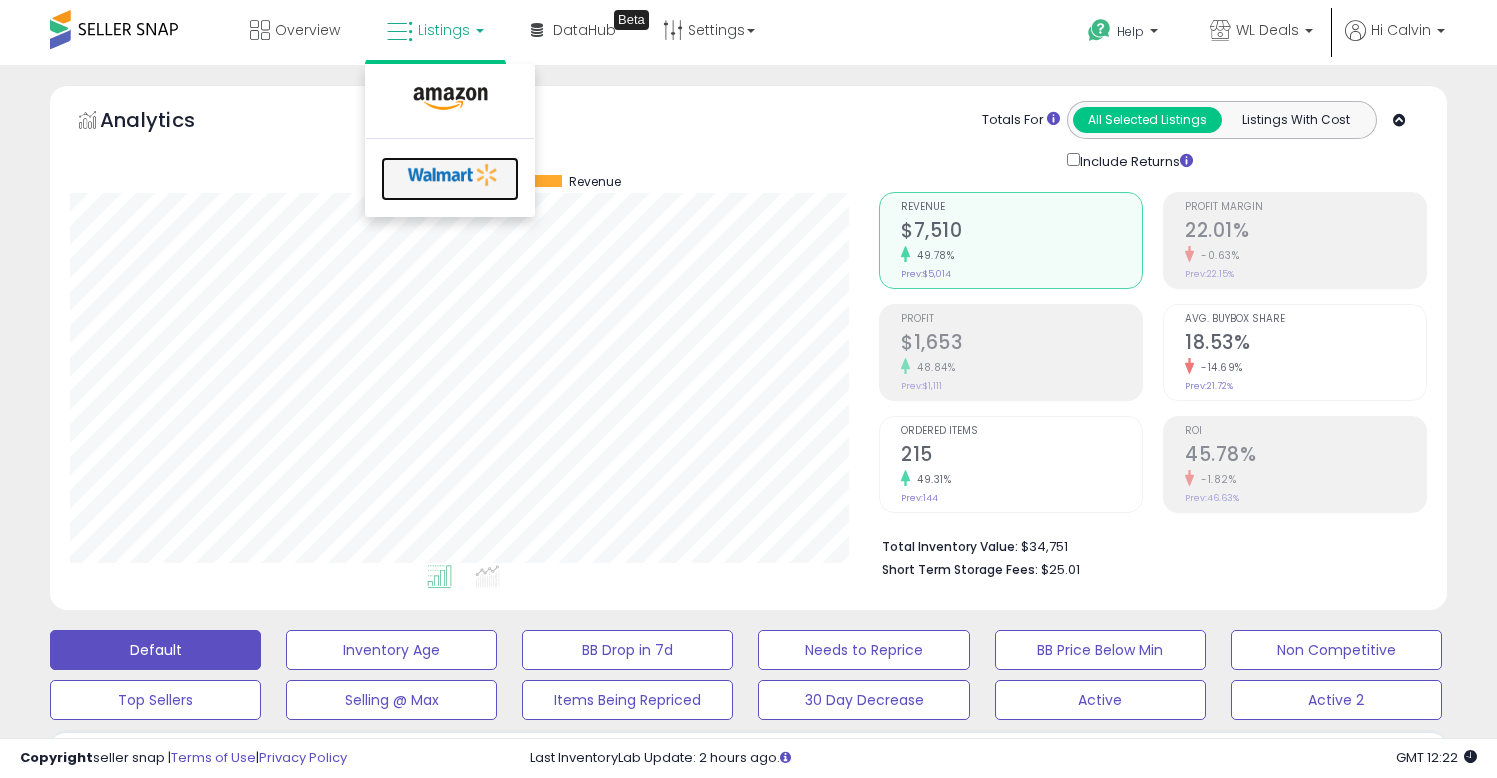 click at bounding box center [453, 175] 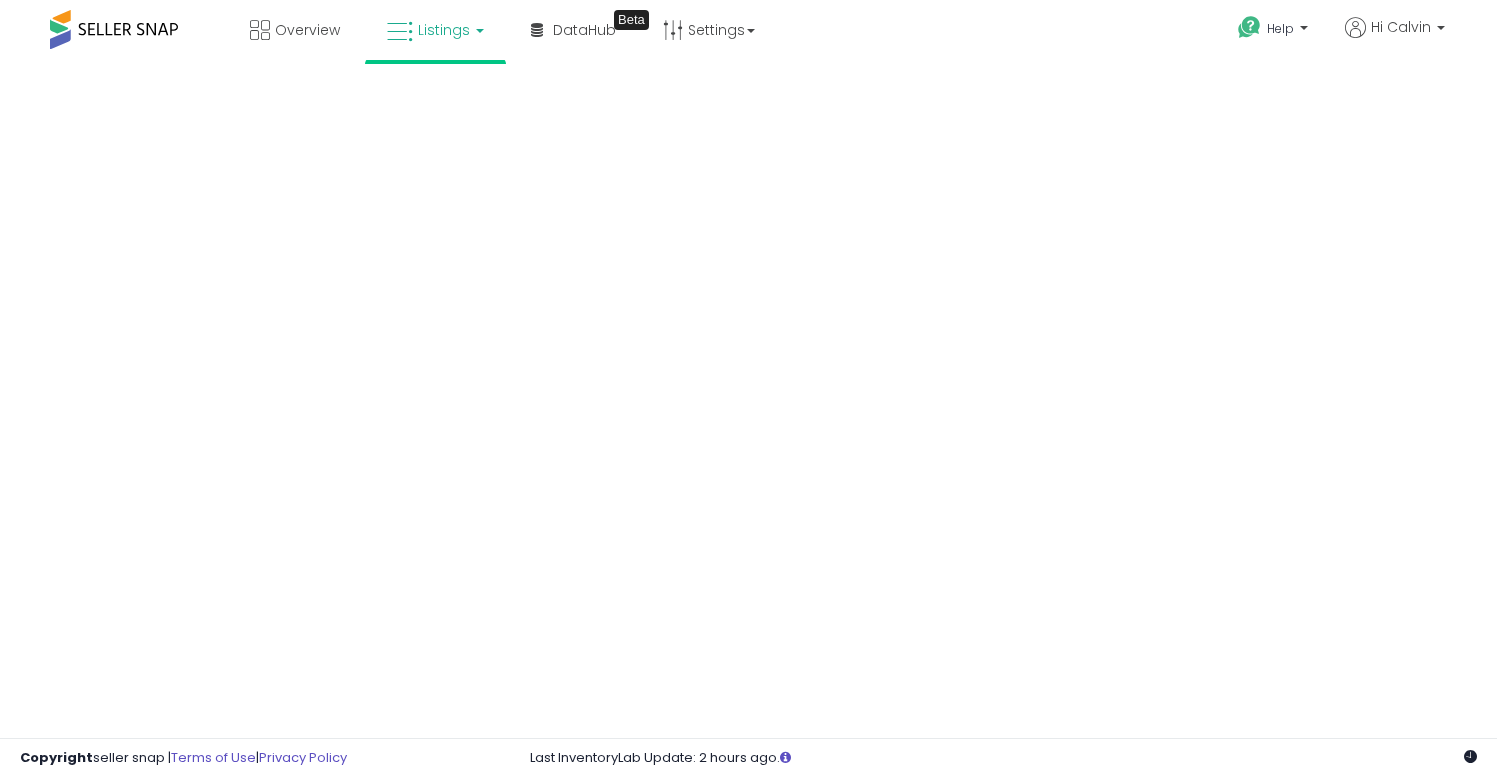 scroll, scrollTop: 0, scrollLeft: 0, axis: both 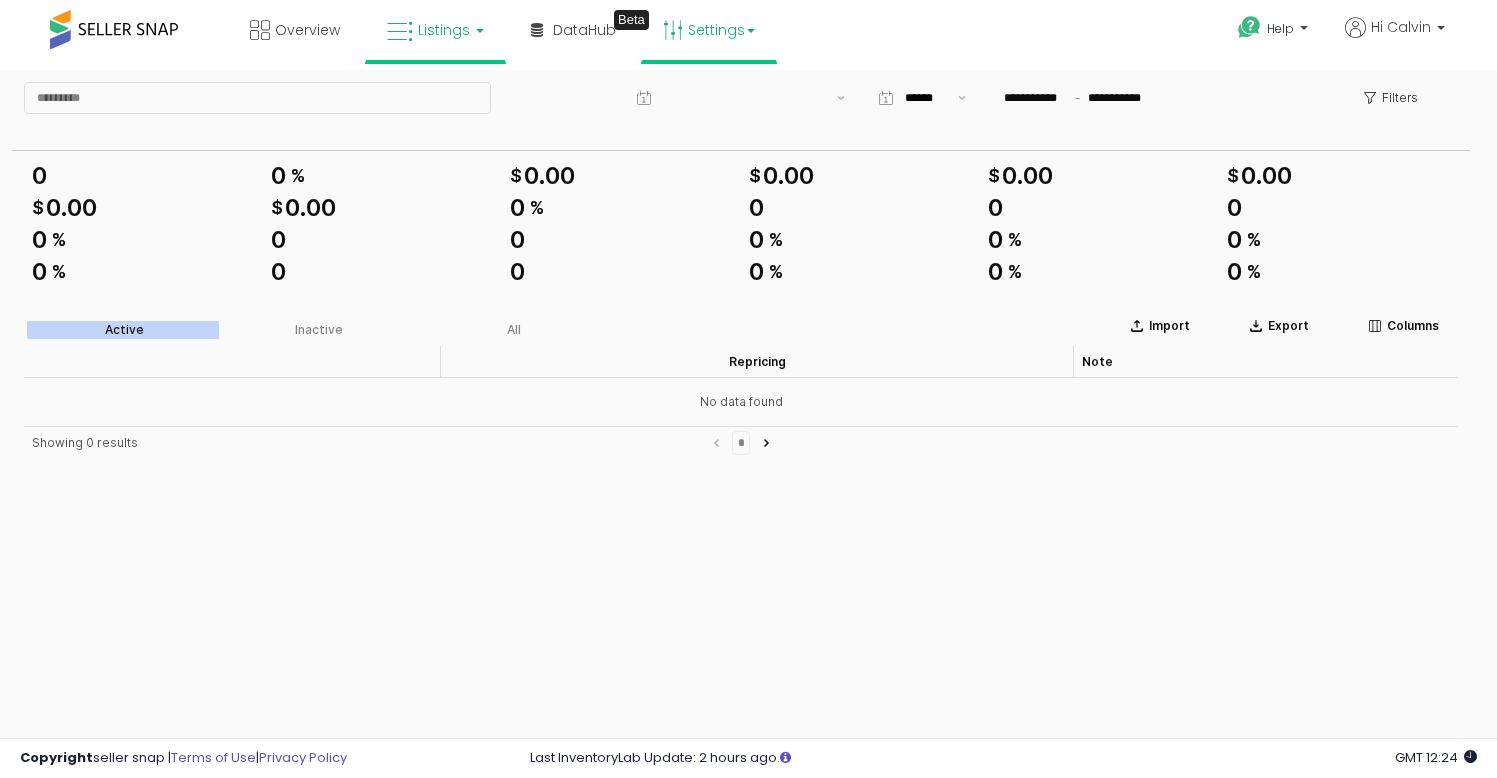 click on "Settings" at bounding box center [709, 30] 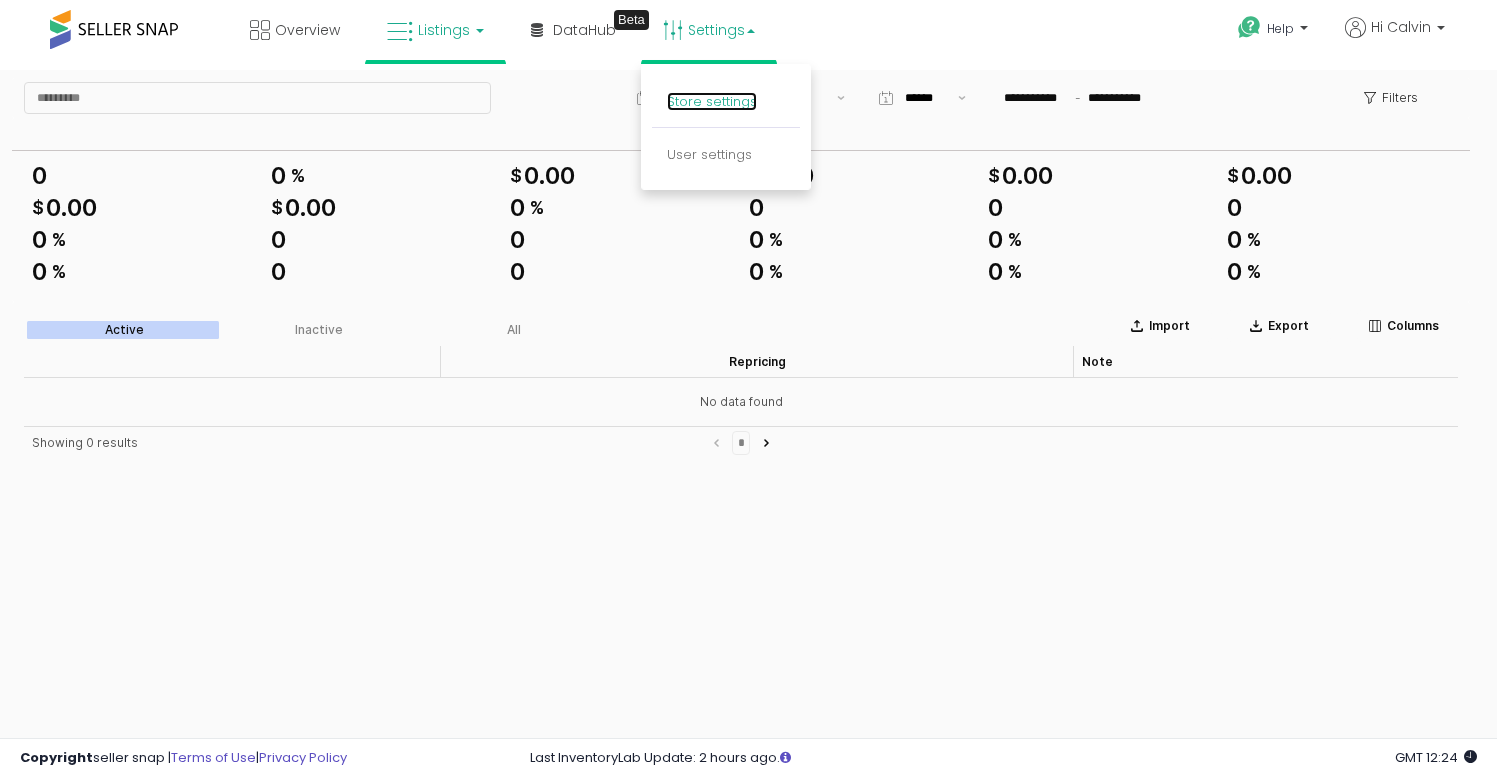 click on "Store
settings" at bounding box center (712, 101) 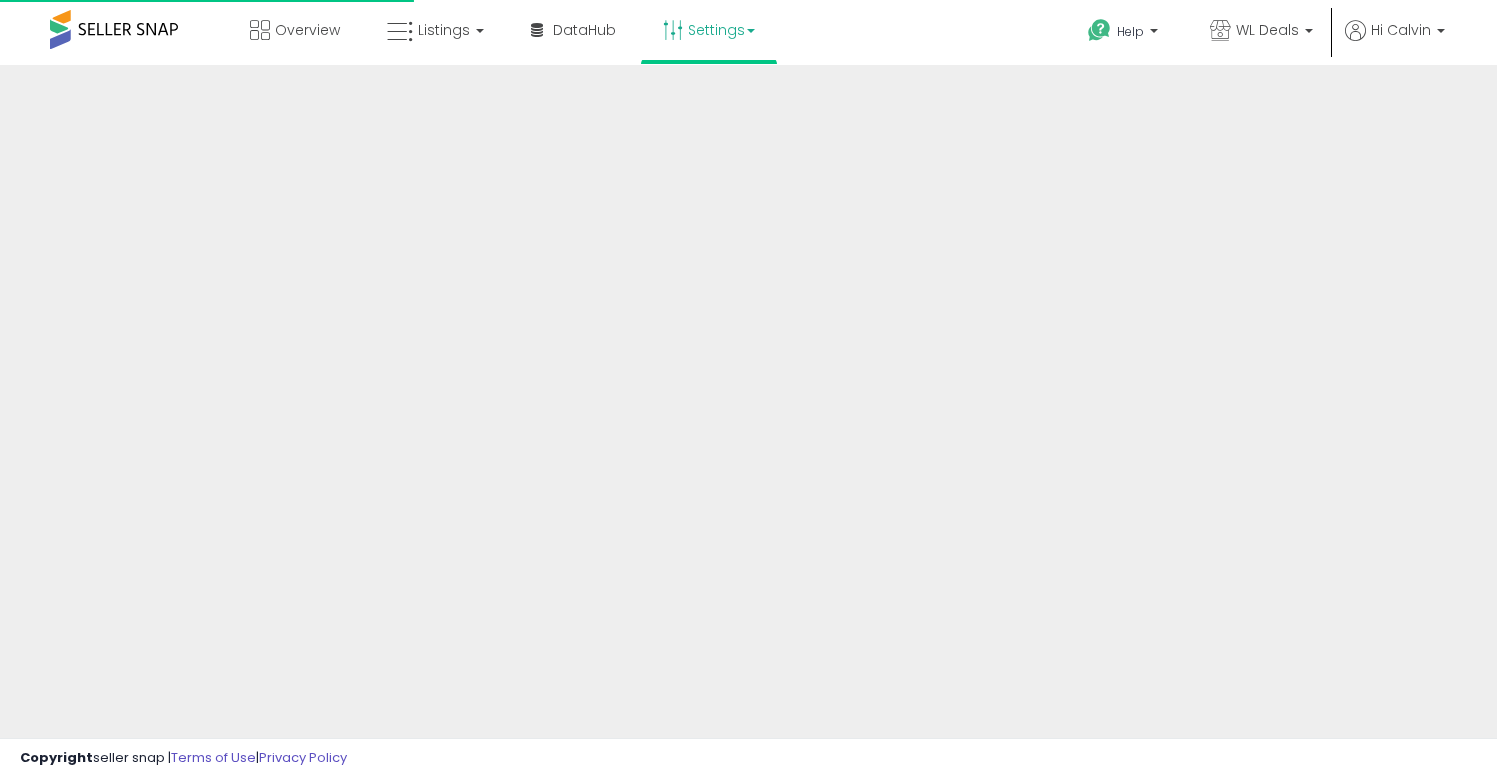 scroll, scrollTop: 0, scrollLeft: 0, axis: both 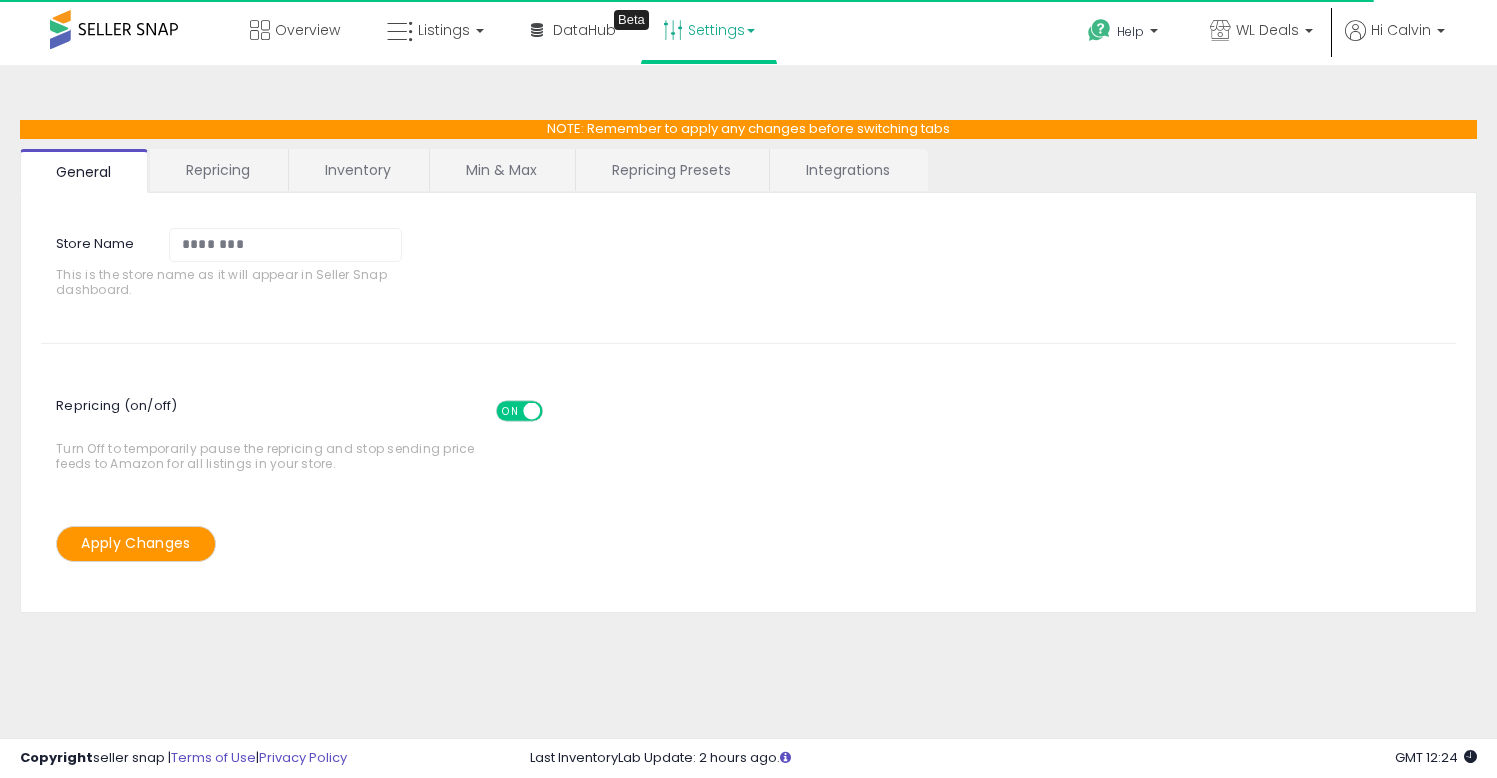 click on "Repricing" at bounding box center (218, 170) 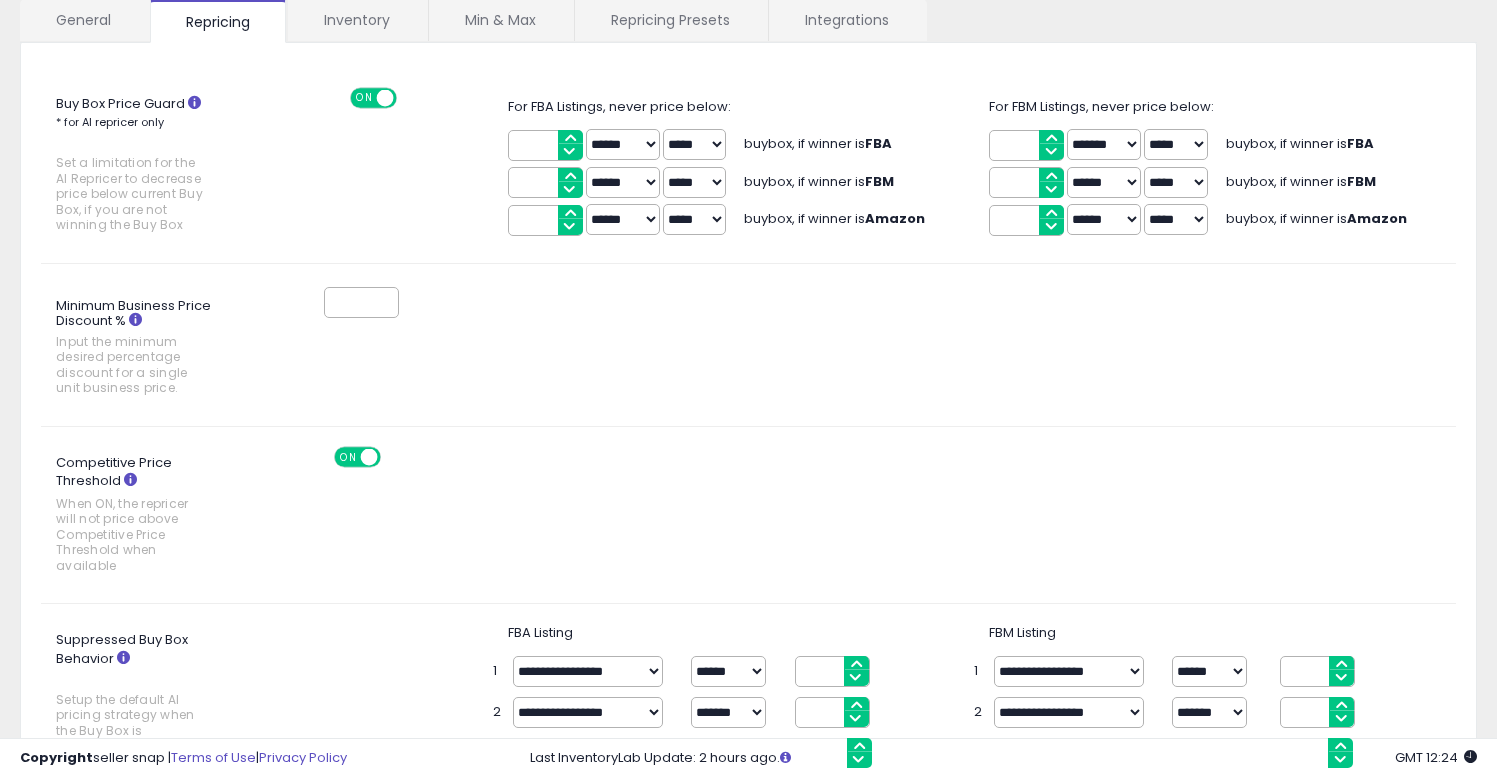 scroll, scrollTop: 0, scrollLeft: 0, axis: both 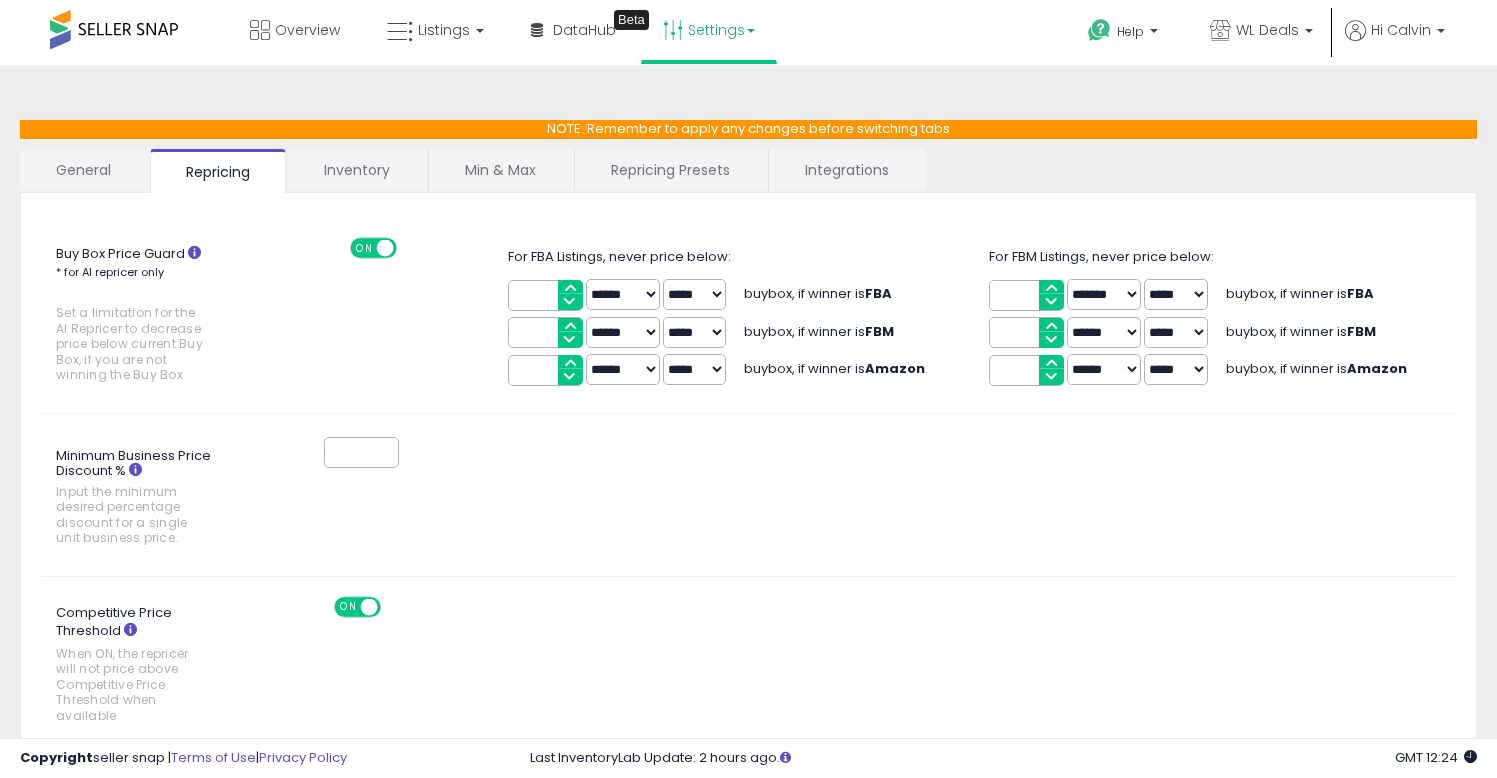 click on "Inventory" at bounding box center [357, 170] 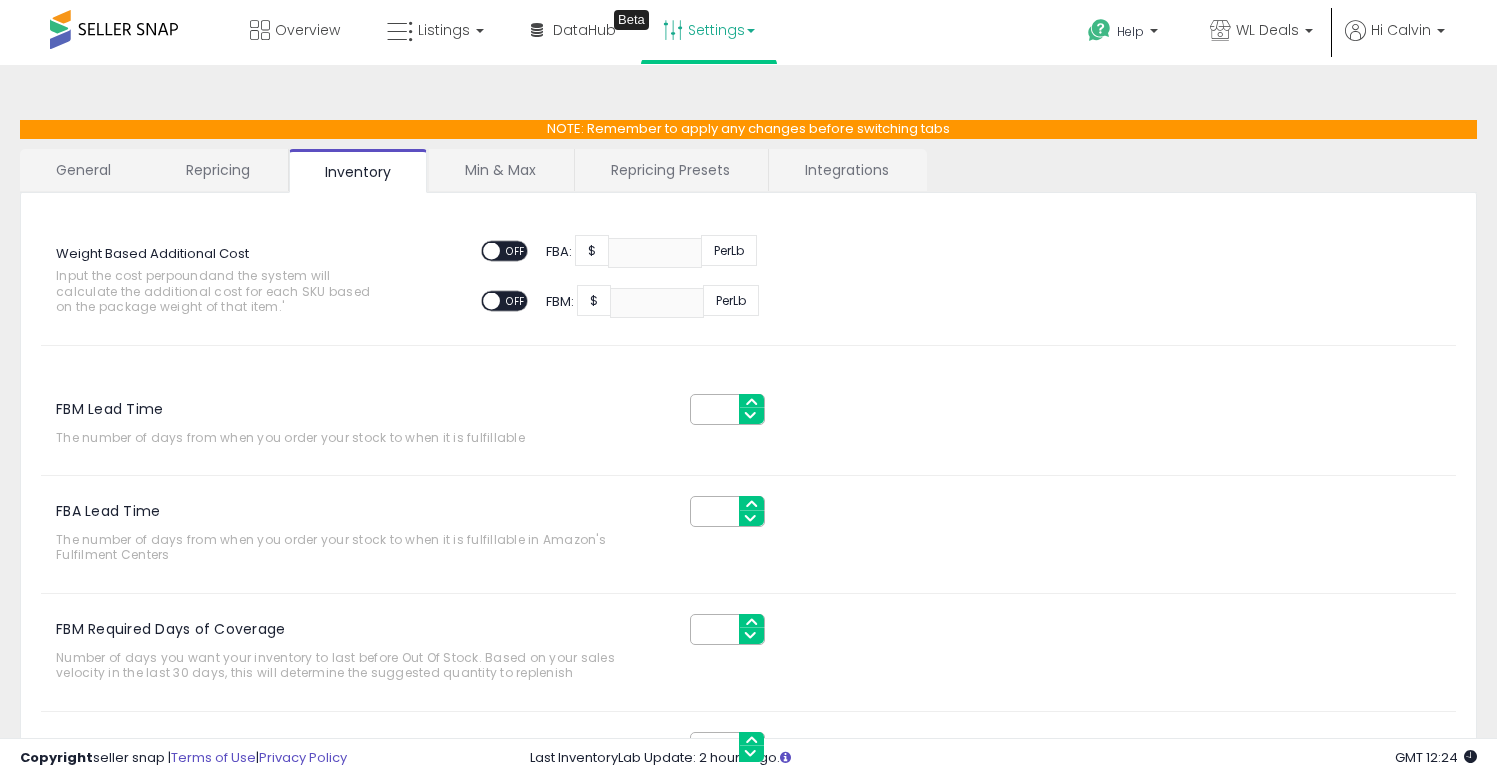 click on "Min & Max" at bounding box center [500, 170] 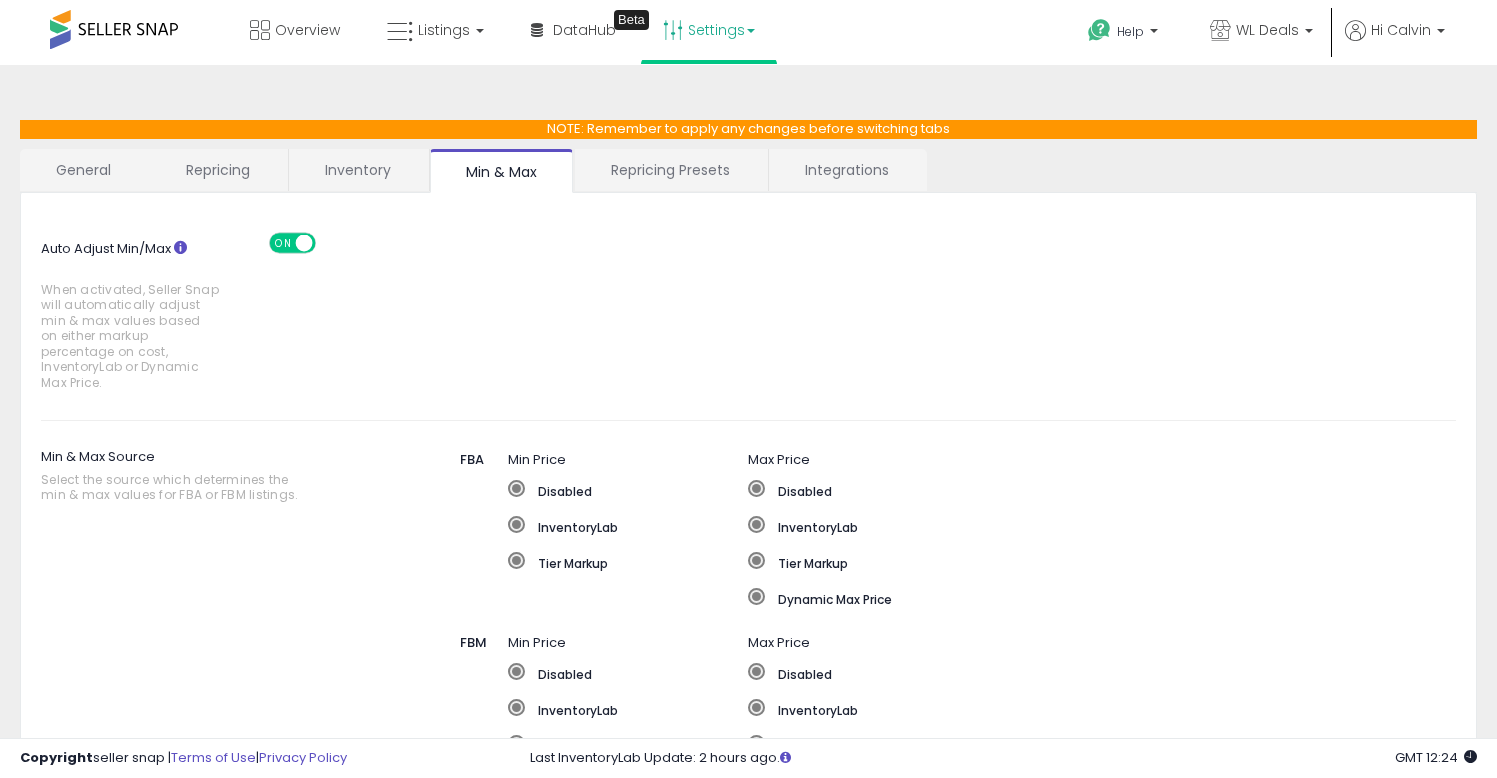 scroll, scrollTop: 4, scrollLeft: 0, axis: vertical 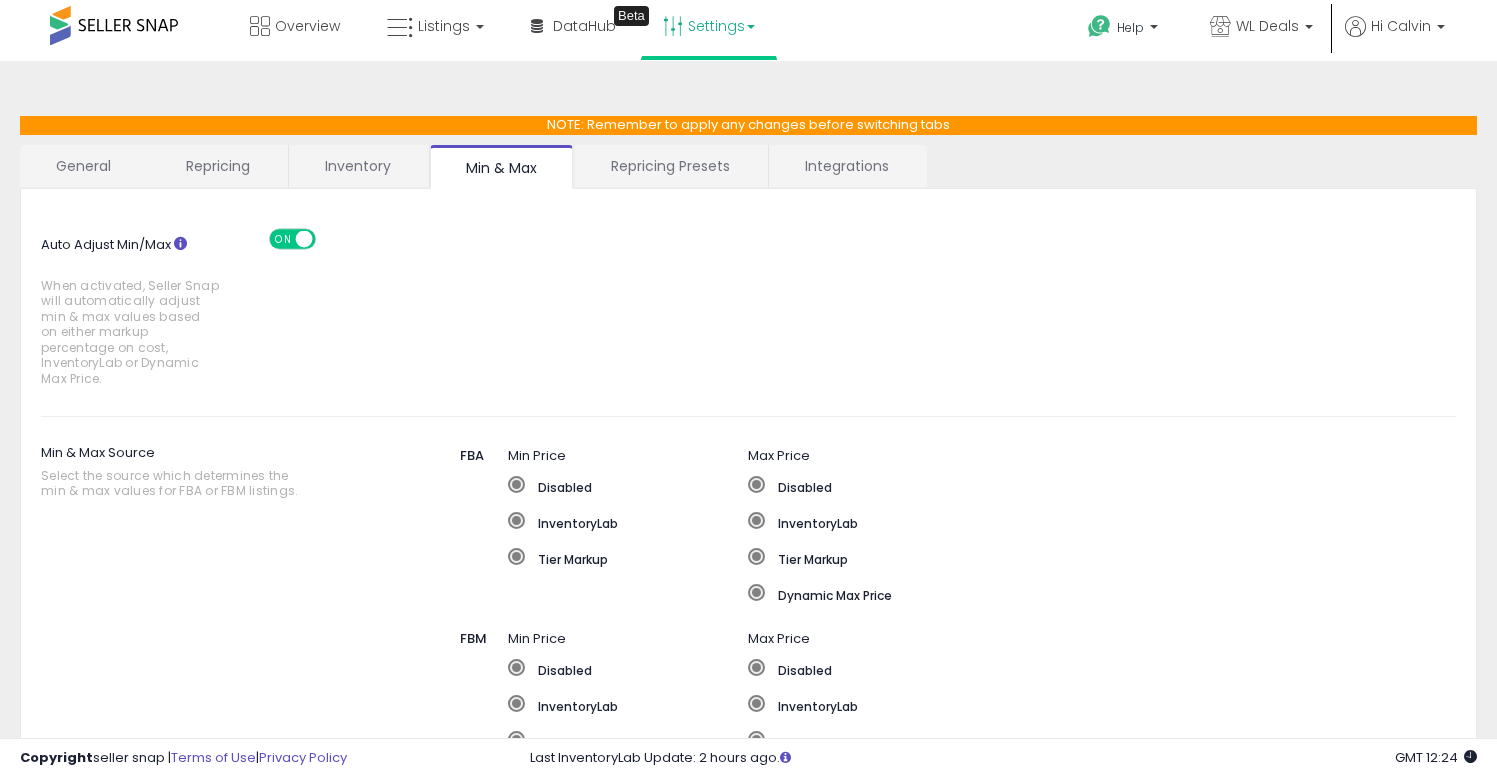 click on "Repricing Presets" at bounding box center (670, 166) 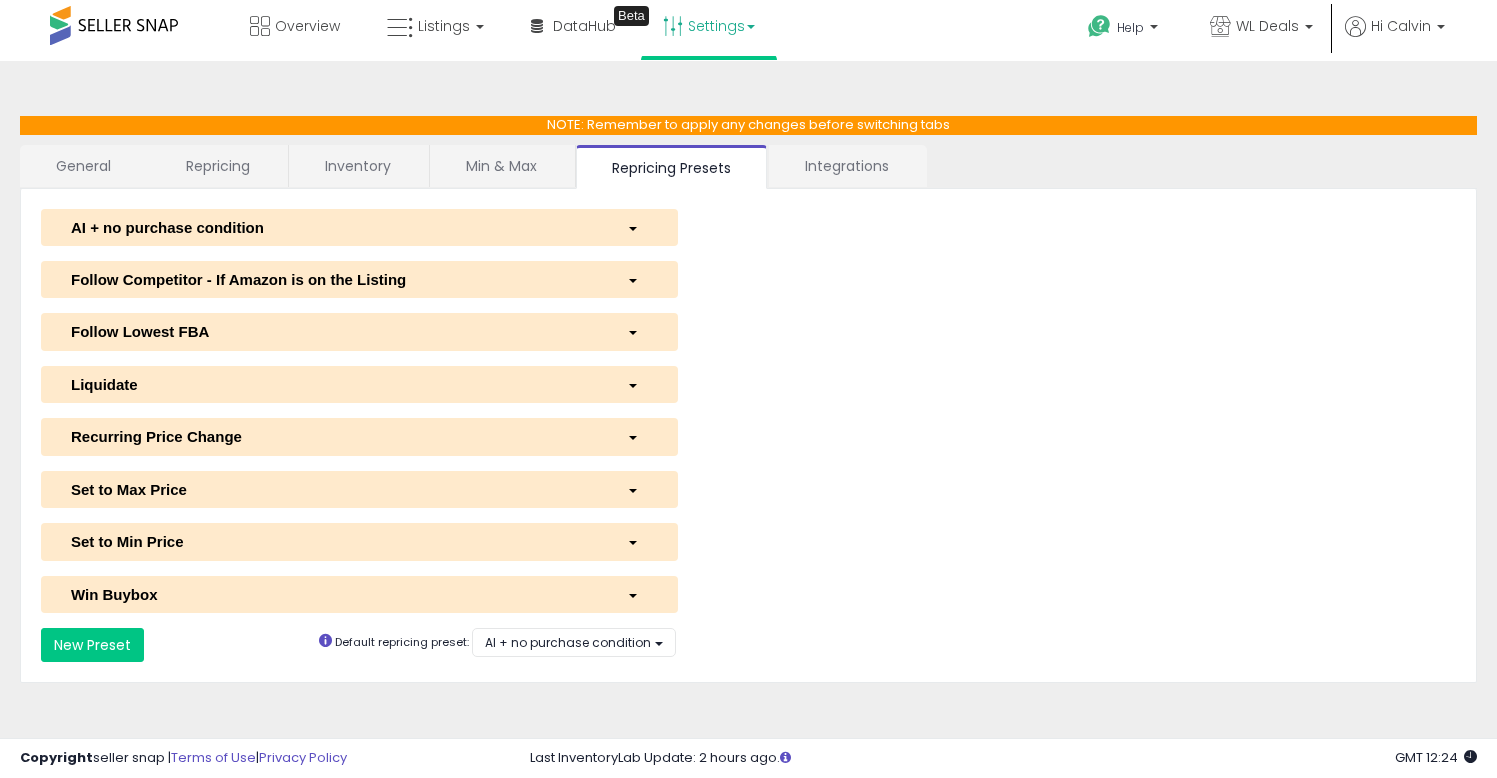 click on "Integrations" at bounding box center (847, 166) 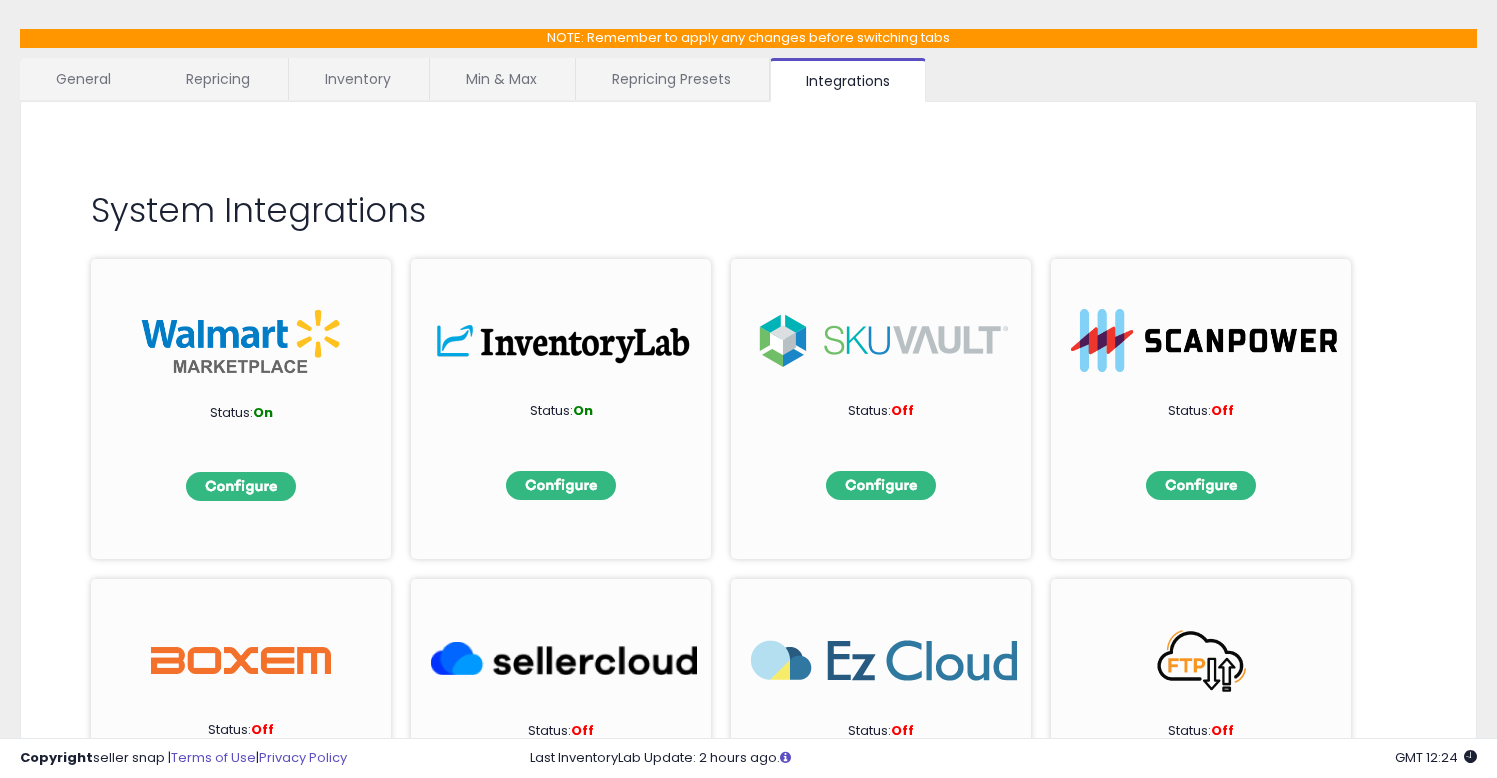 scroll, scrollTop: 0, scrollLeft: 0, axis: both 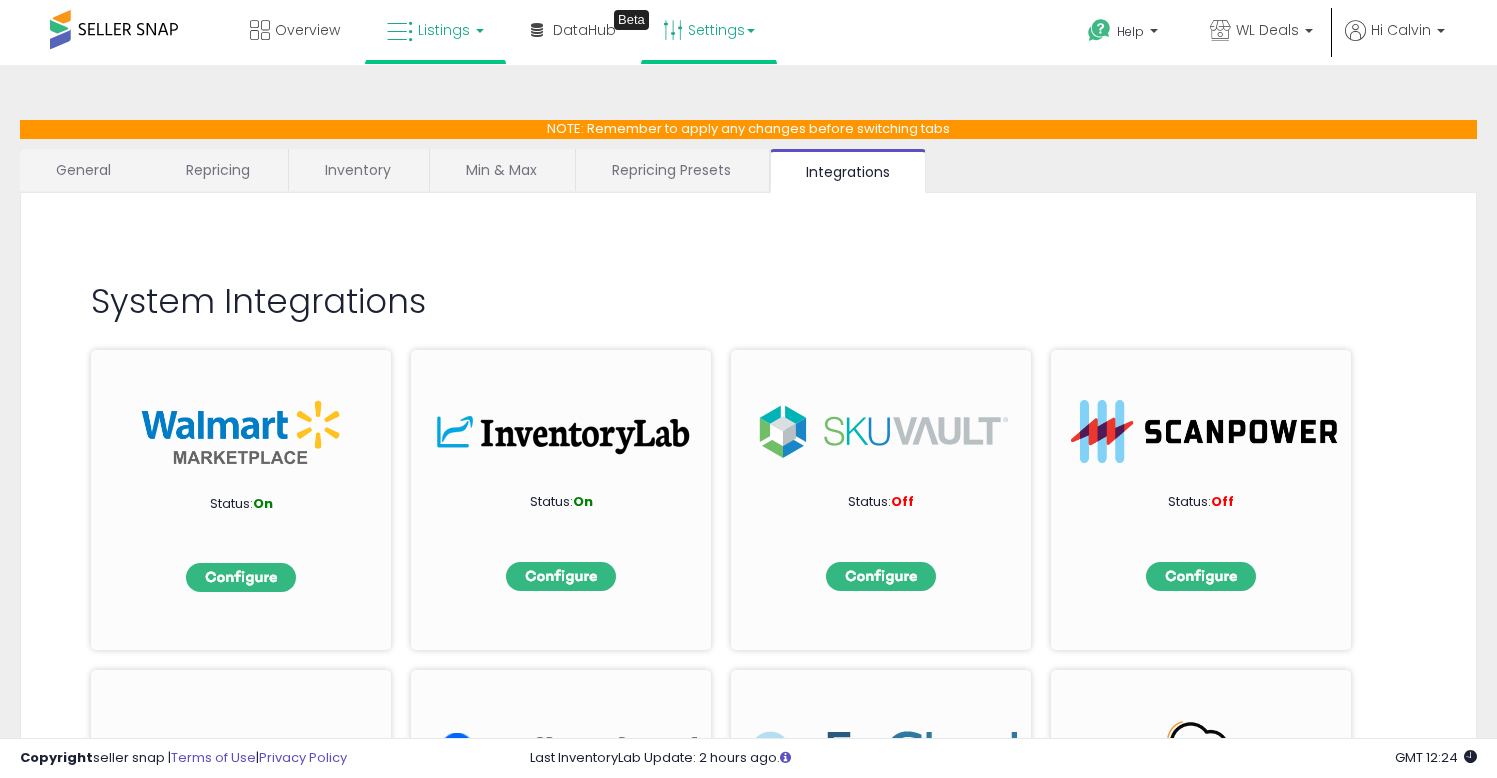 click at bounding box center [400, 32] 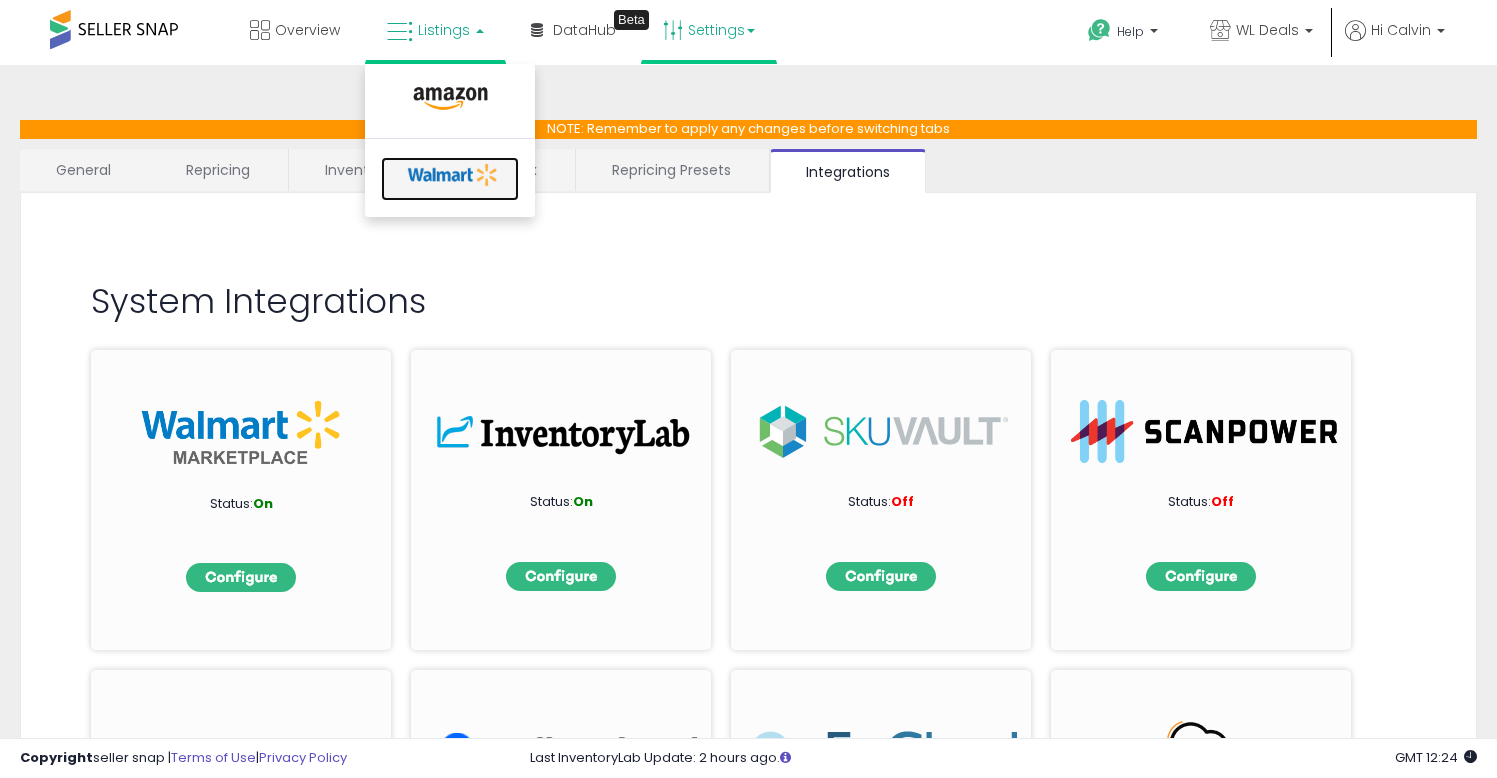 click at bounding box center (450, 179) 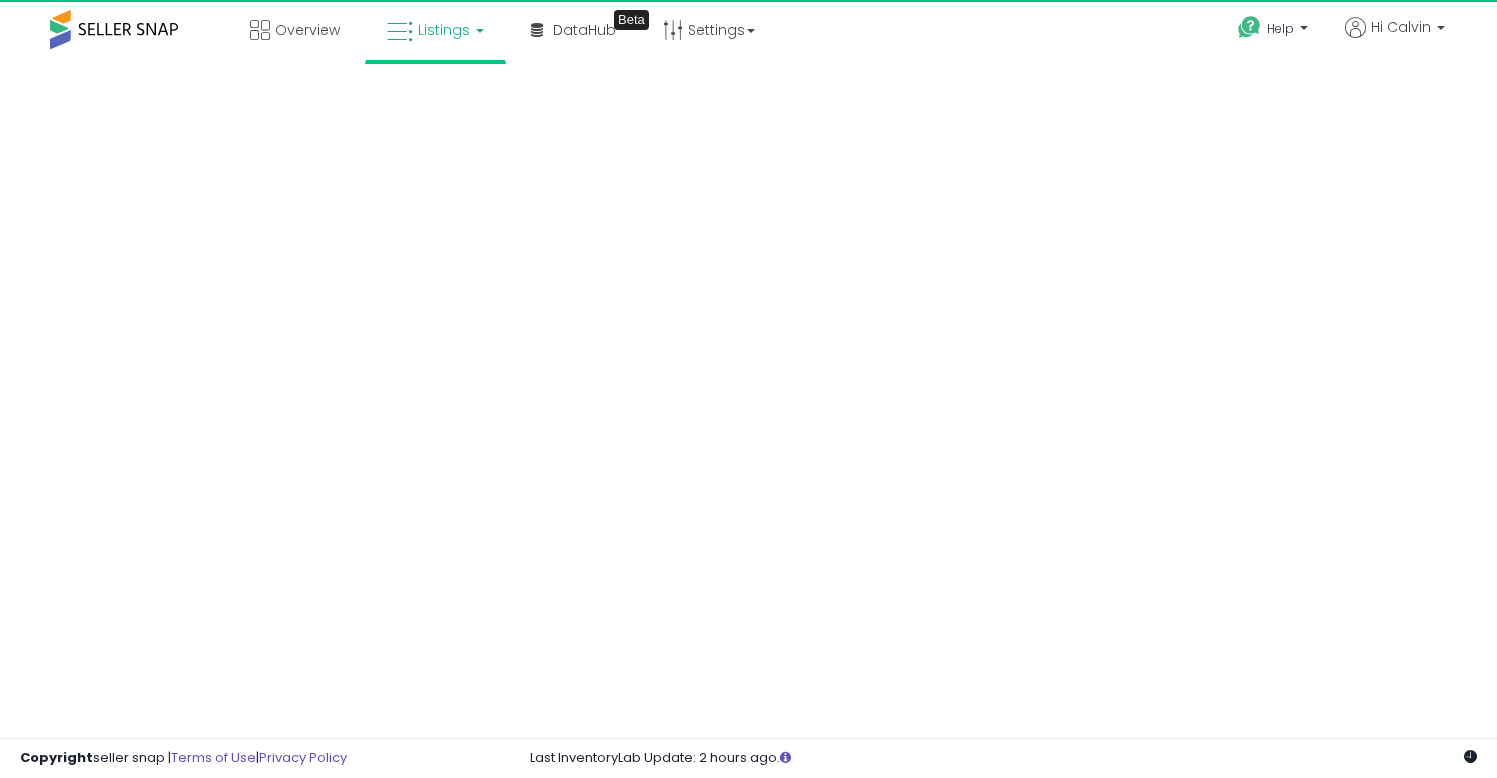 scroll, scrollTop: 0, scrollLeft: 0, axis: both 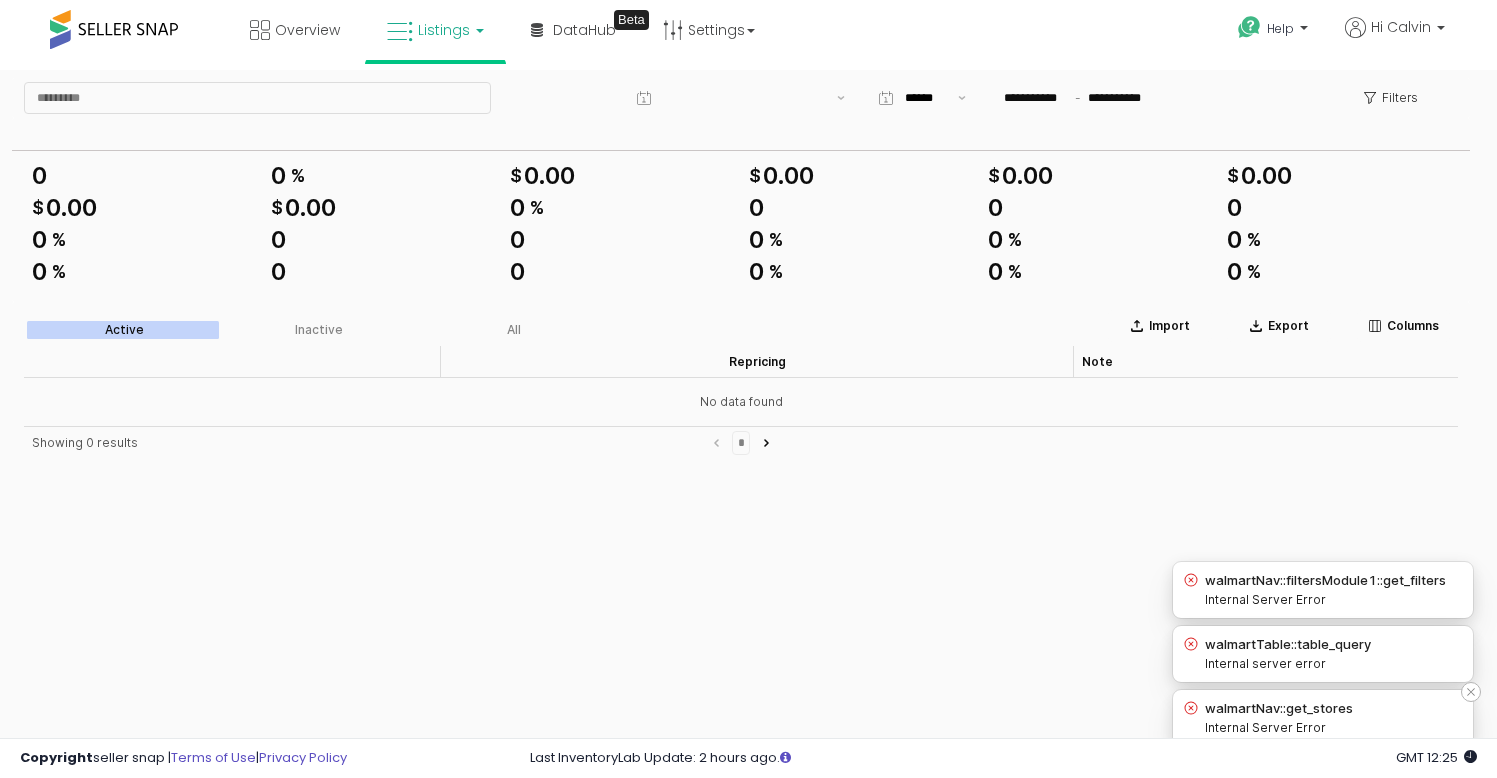 click 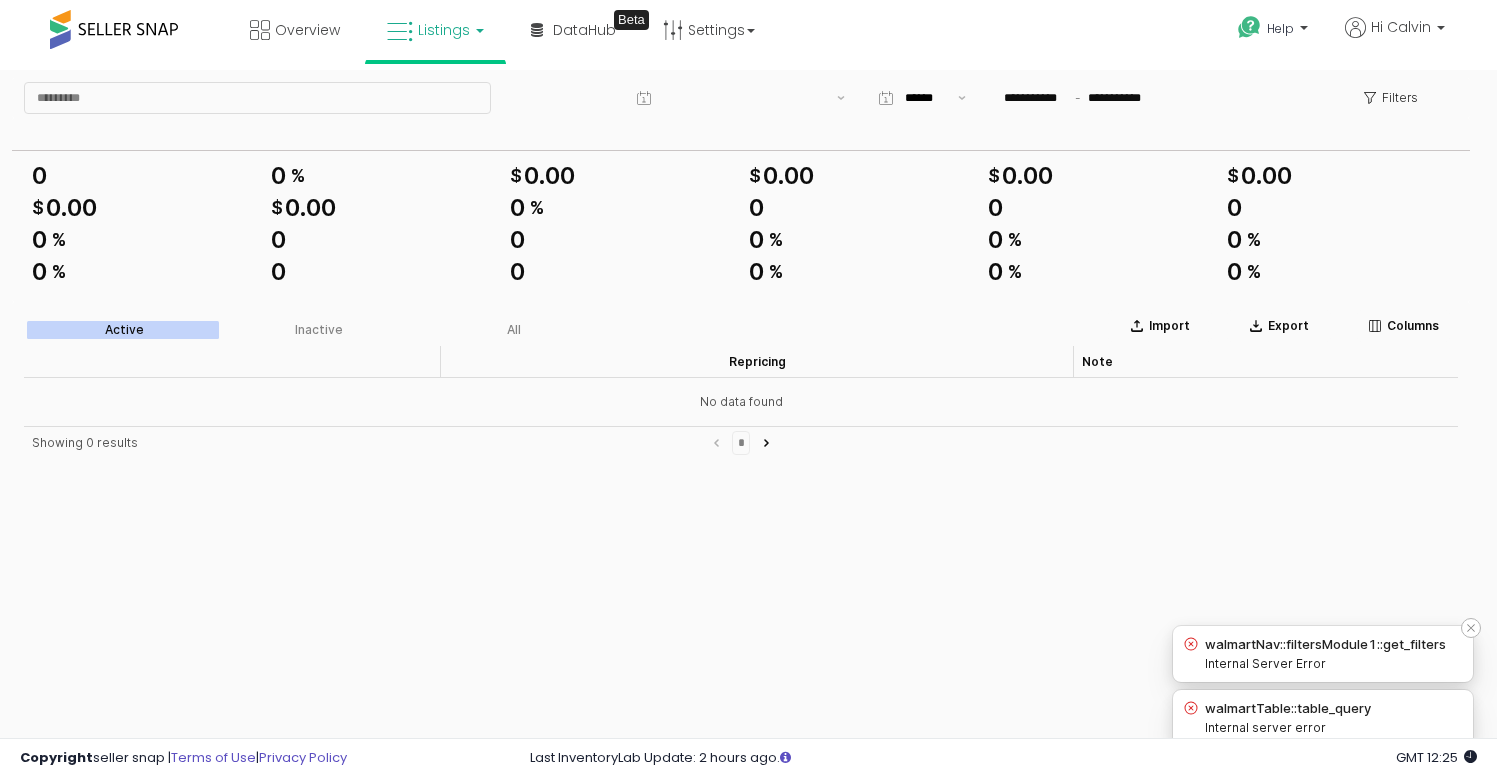 click 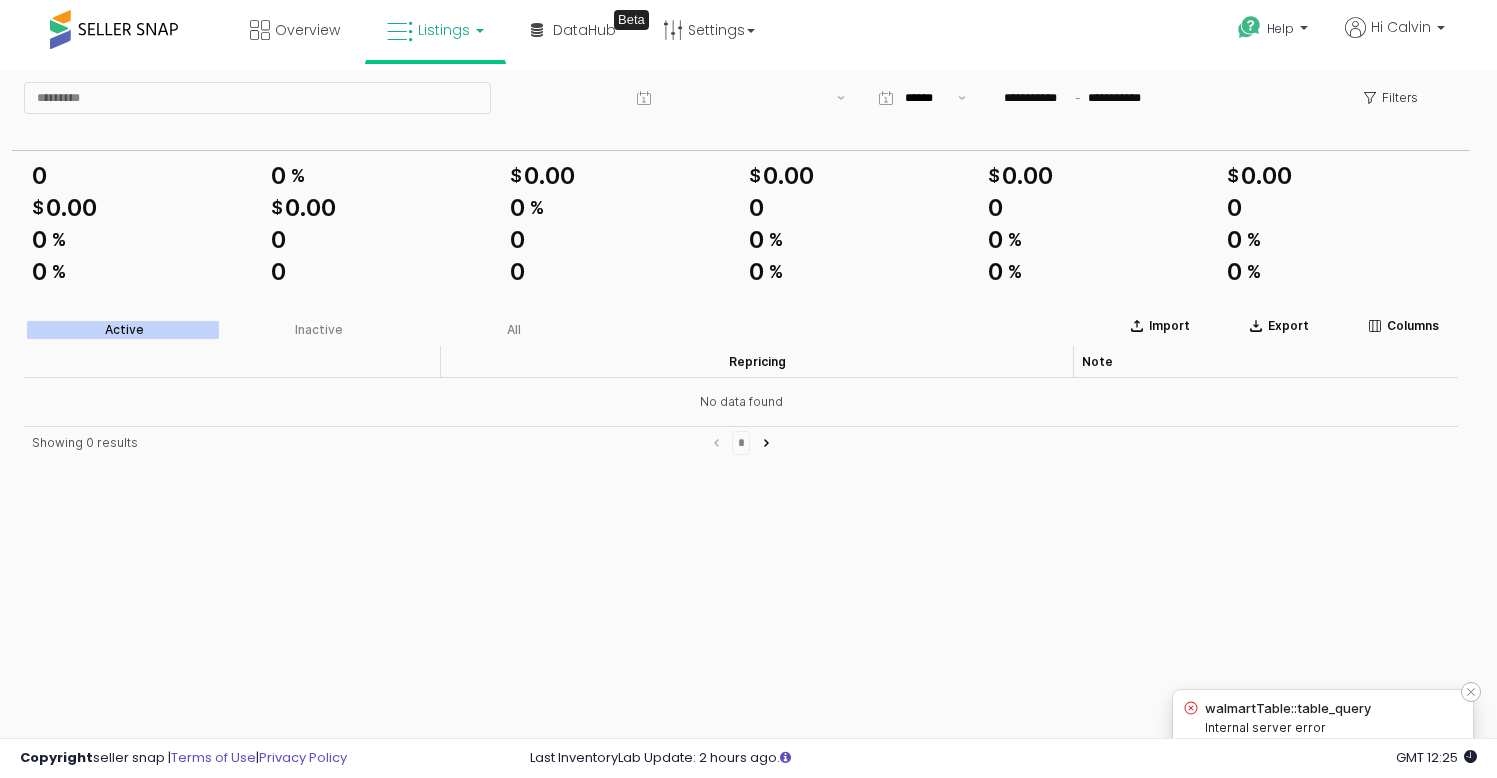 click 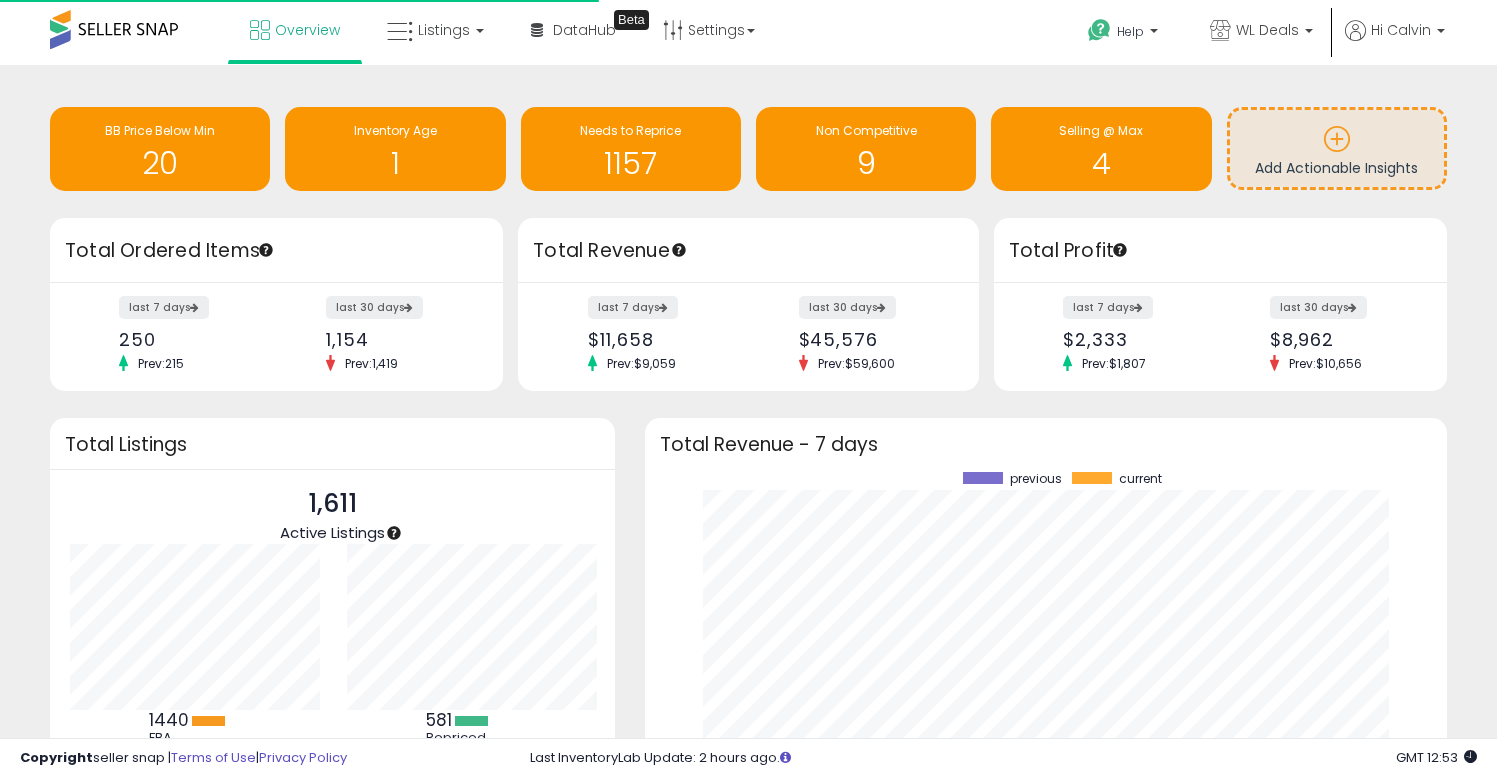 scroll, scrollTop: 0, scrollLeft: 0, axis: both 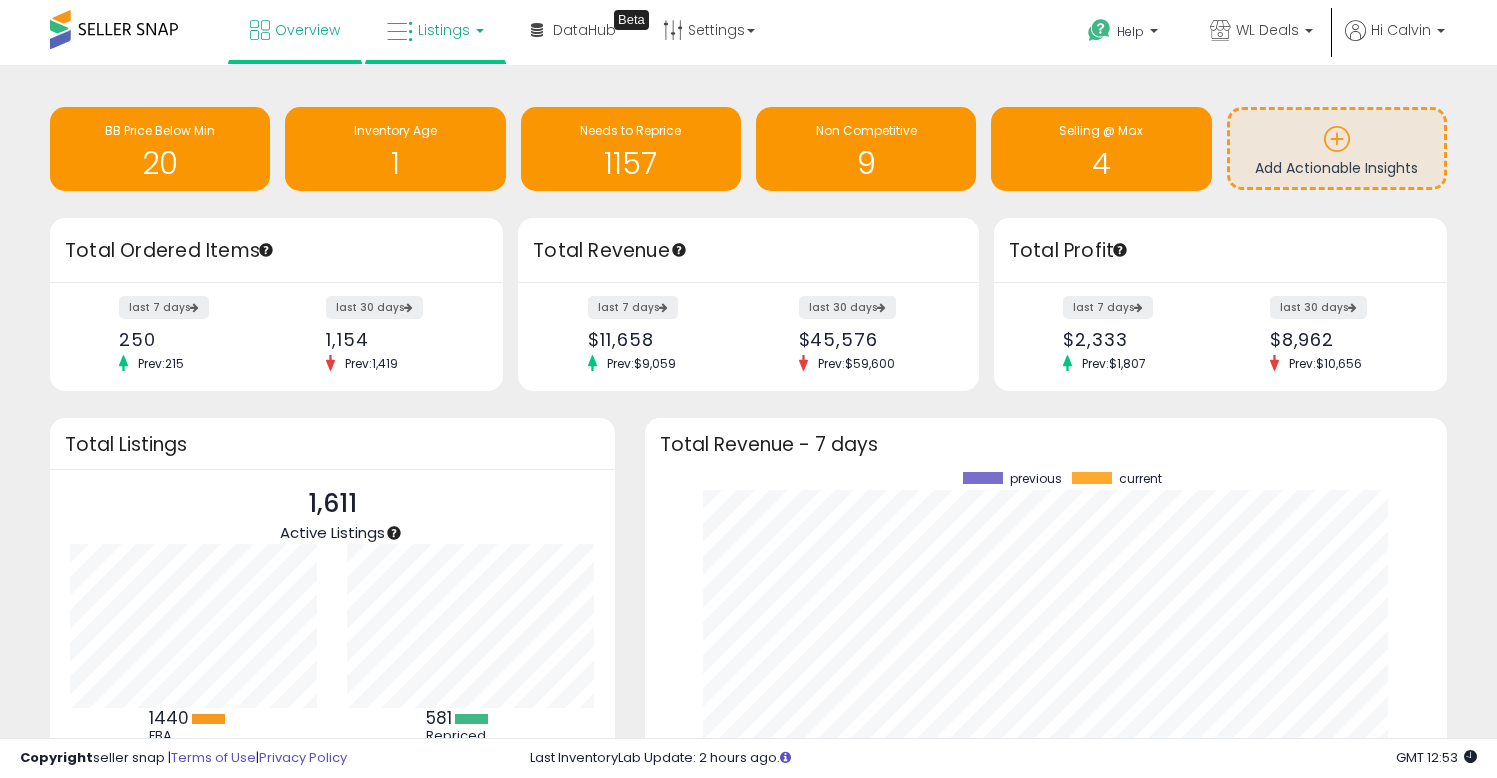 click on "Listings" at bounding box center [444, 30] 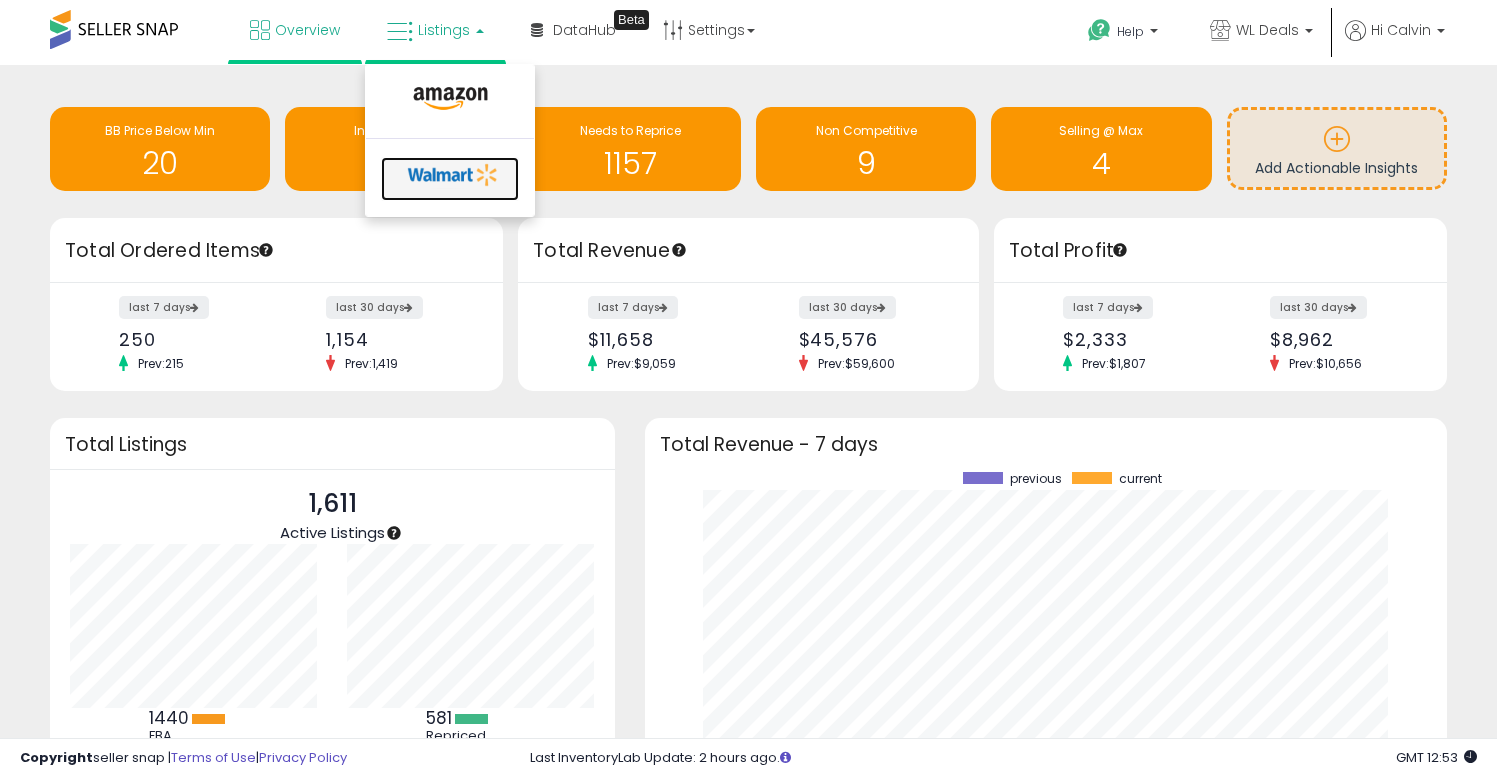 click at bounding box center (453, 175) 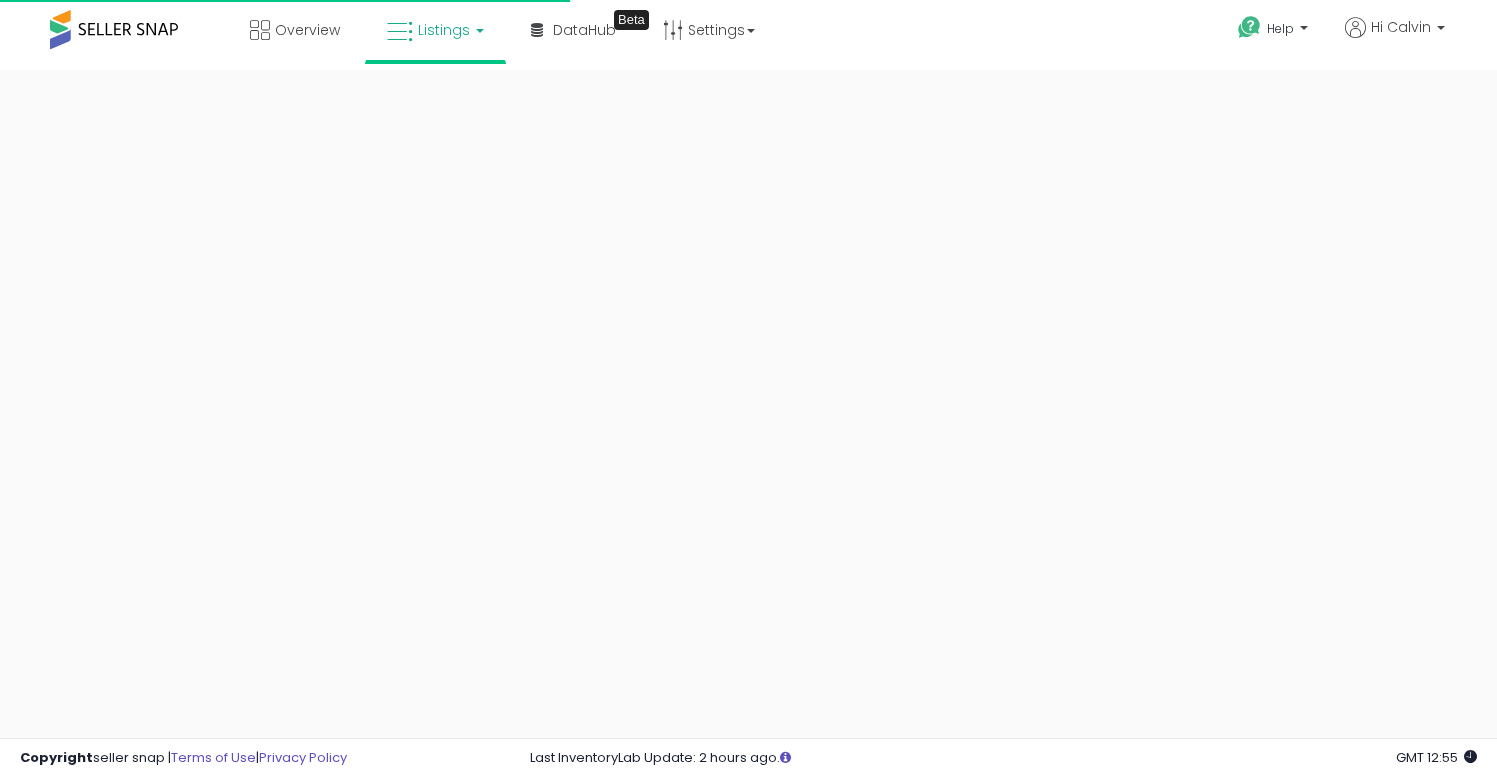 scroll, scrollTop: 0, scrollLeft: 0, axis: both 